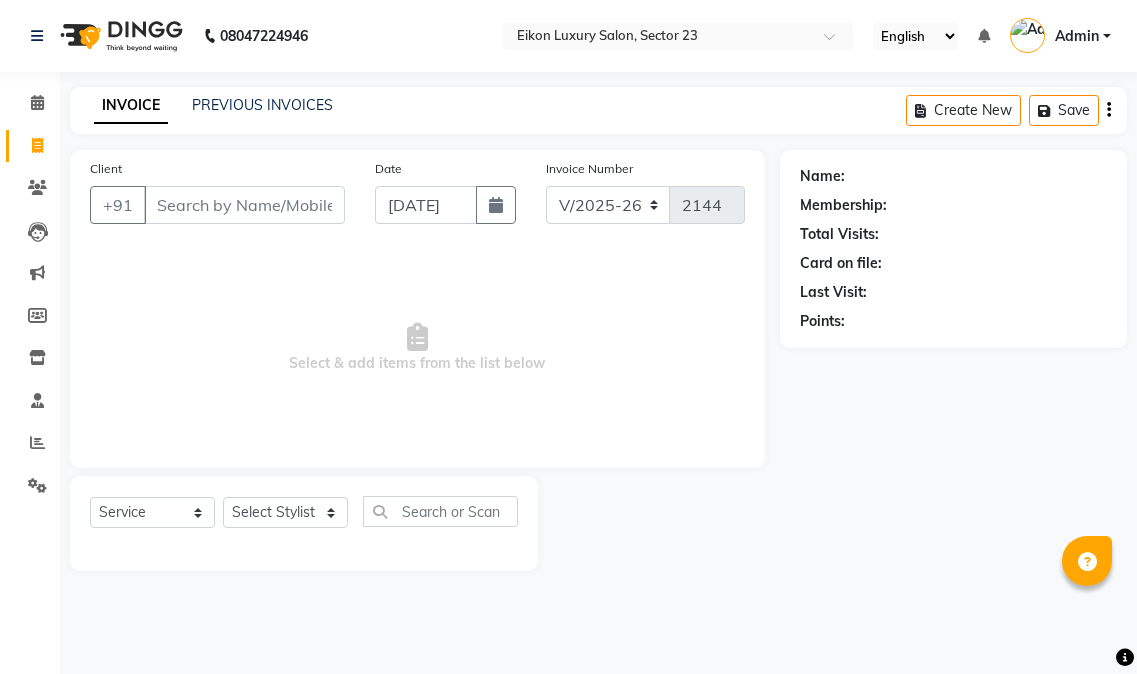 select on "7080" 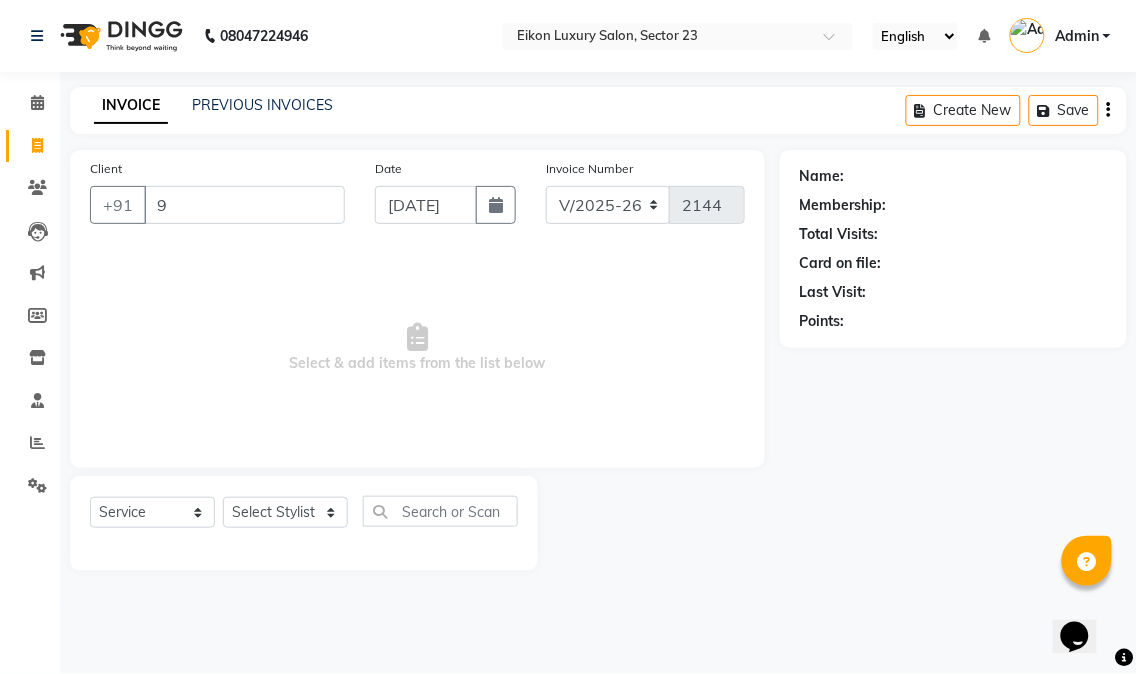 scroll, scrollTop: 0, scrollLeft: 0, axis: both 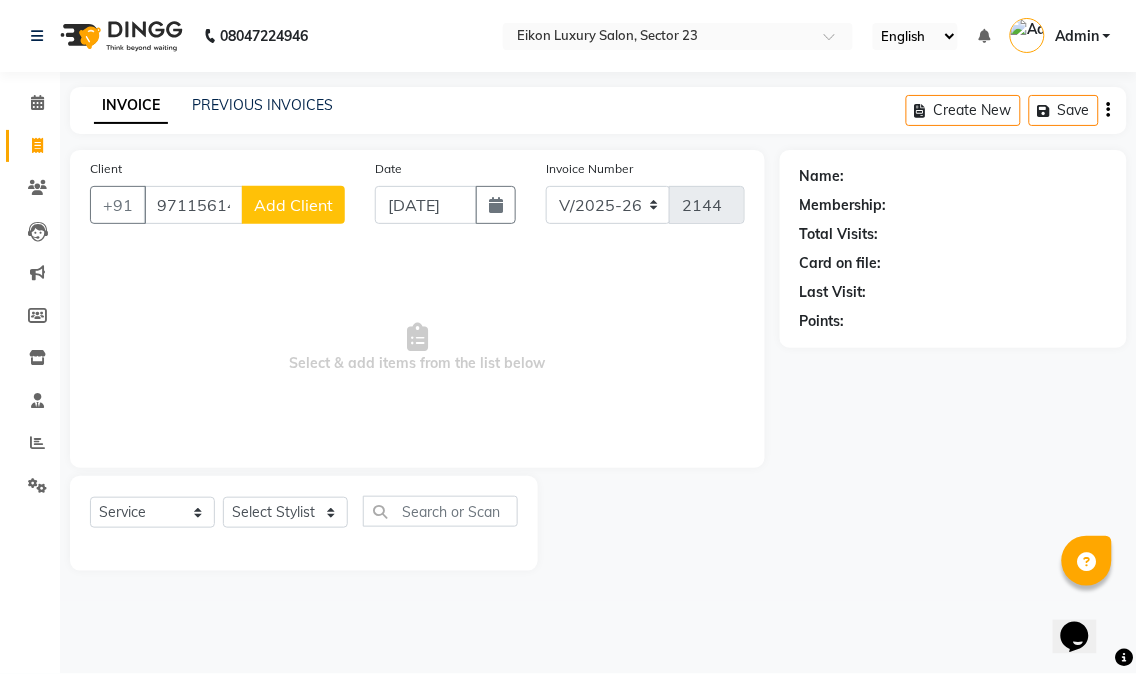 type on "9711561449" 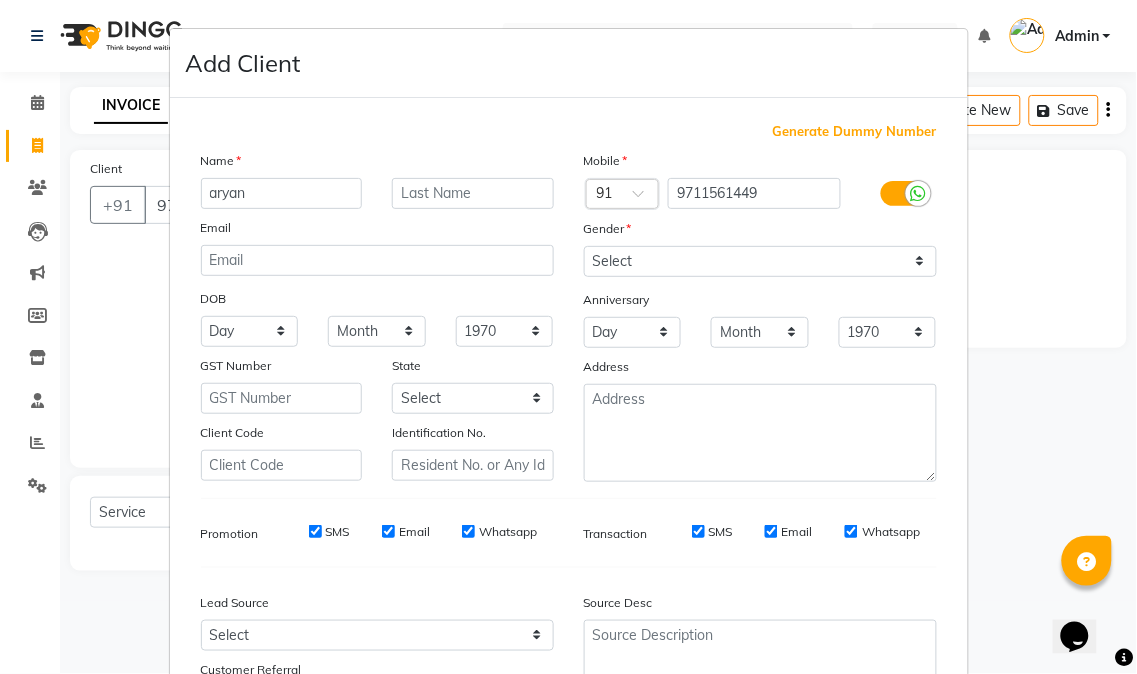 type on "aryan" 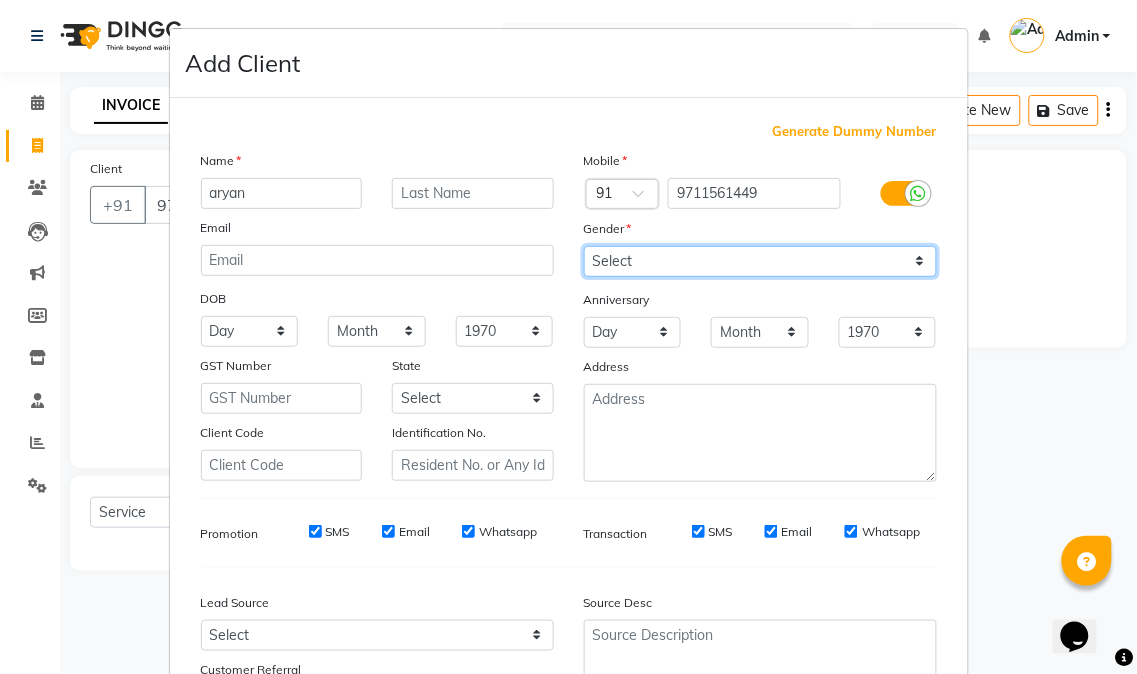 click on "Select [DEMOGRAPHIC_DATA] [DEMOGRAPHIC_DATA] Other Prefer Not To Say" at bounding box center (760, 261) 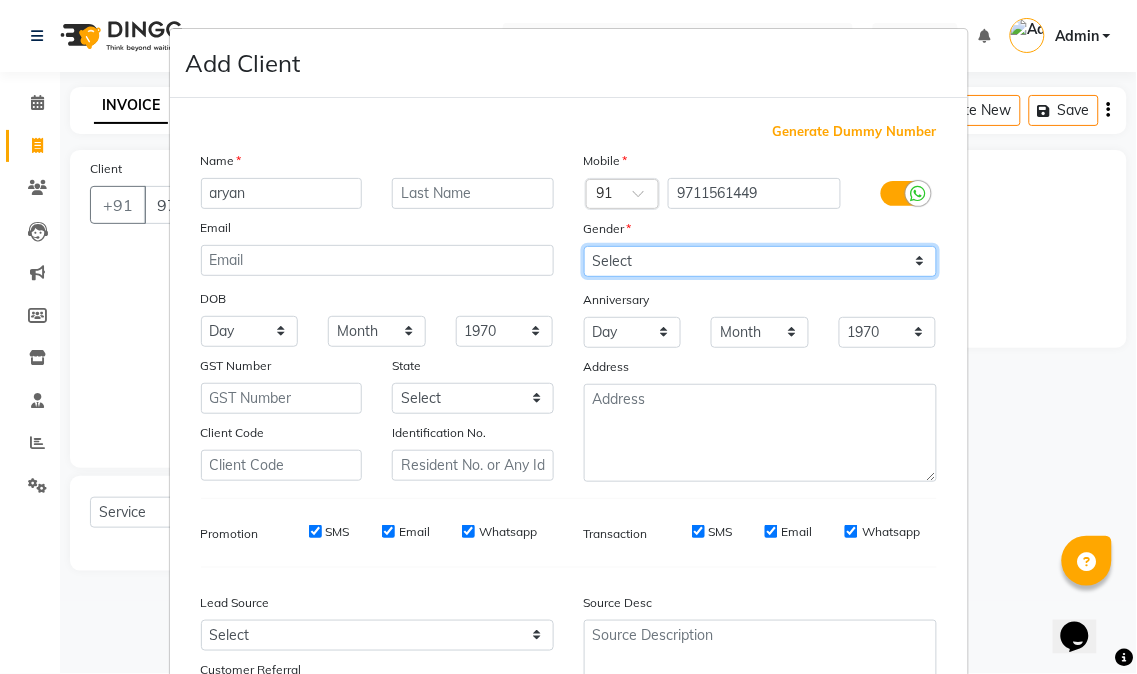 select on "[DEMOGRAPHIC_DATA]" 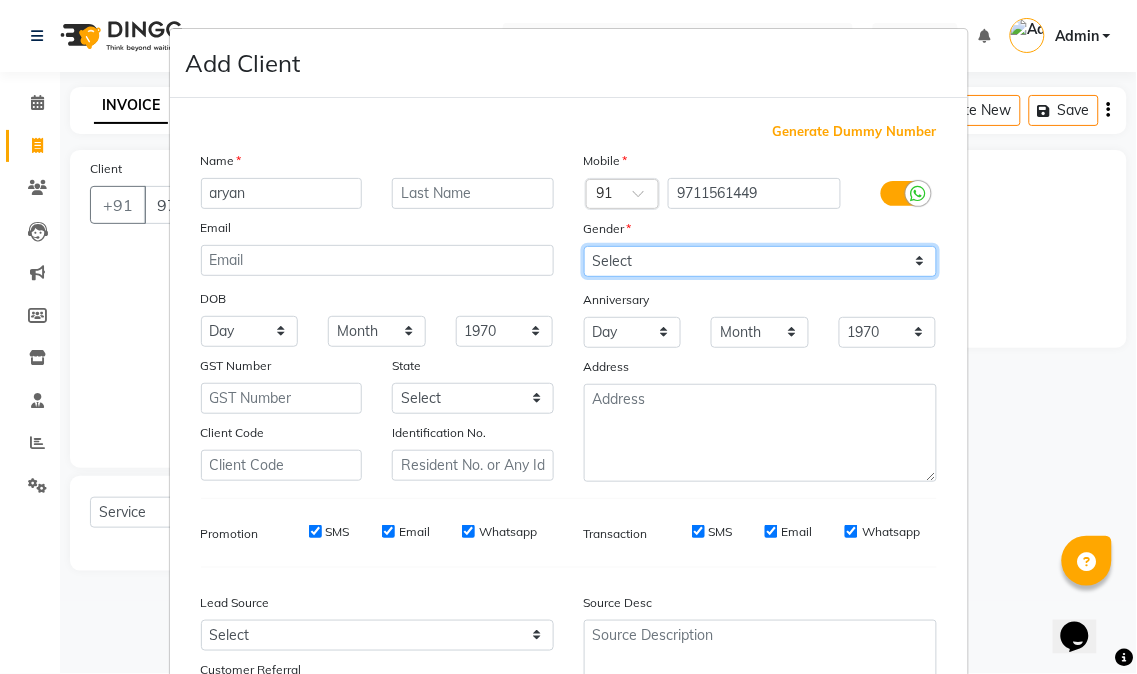 click on "Select [DEMOGRAPHIC_DATA] [DEMOGRAPHIC_DATA] Other Prefer Not To Say" at bounding box center [760, 261] 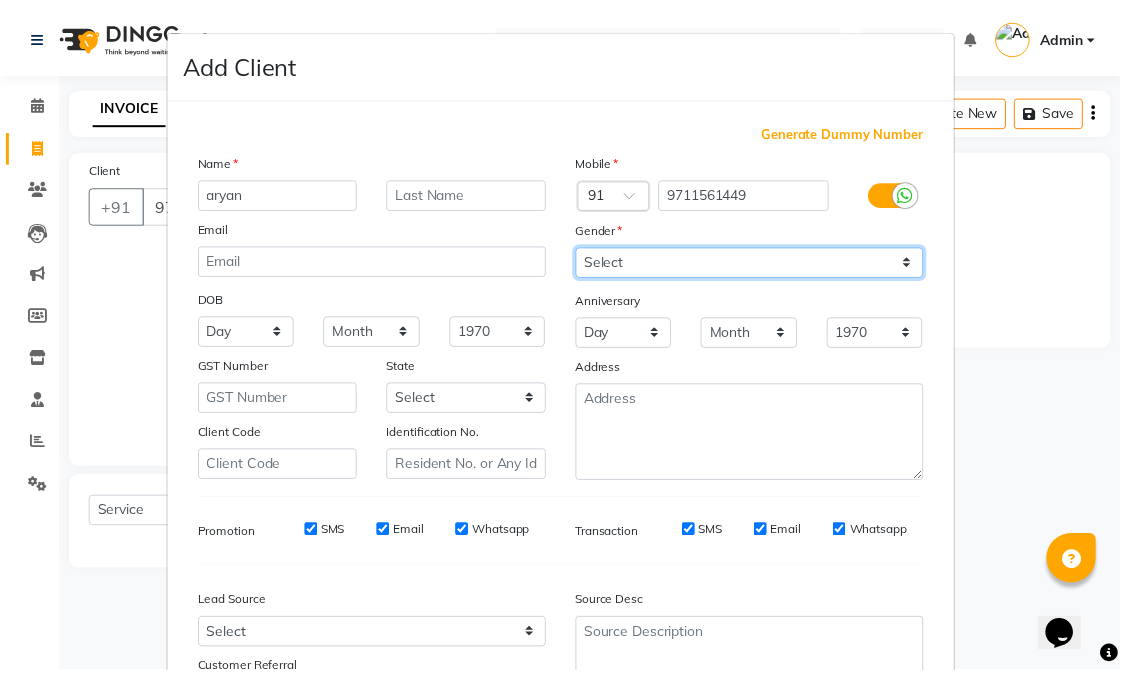 scroll, scrollTop: 176, scrollLeft: 0, axis: vertical 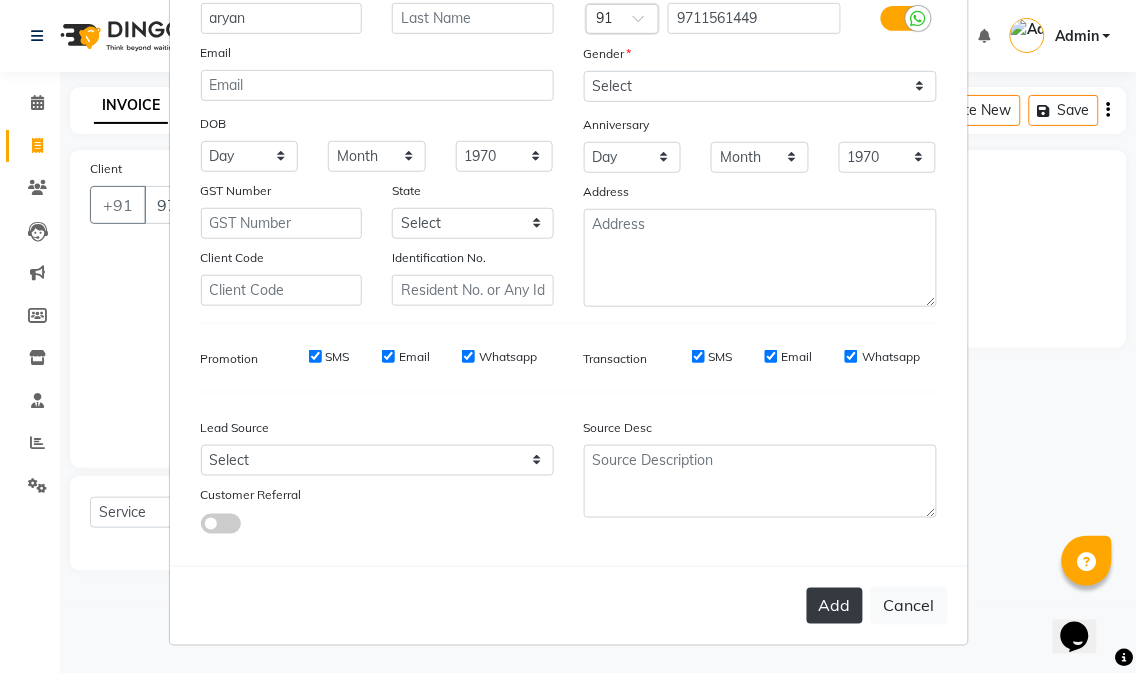 click on "Add" at bounding box center (835, 606) 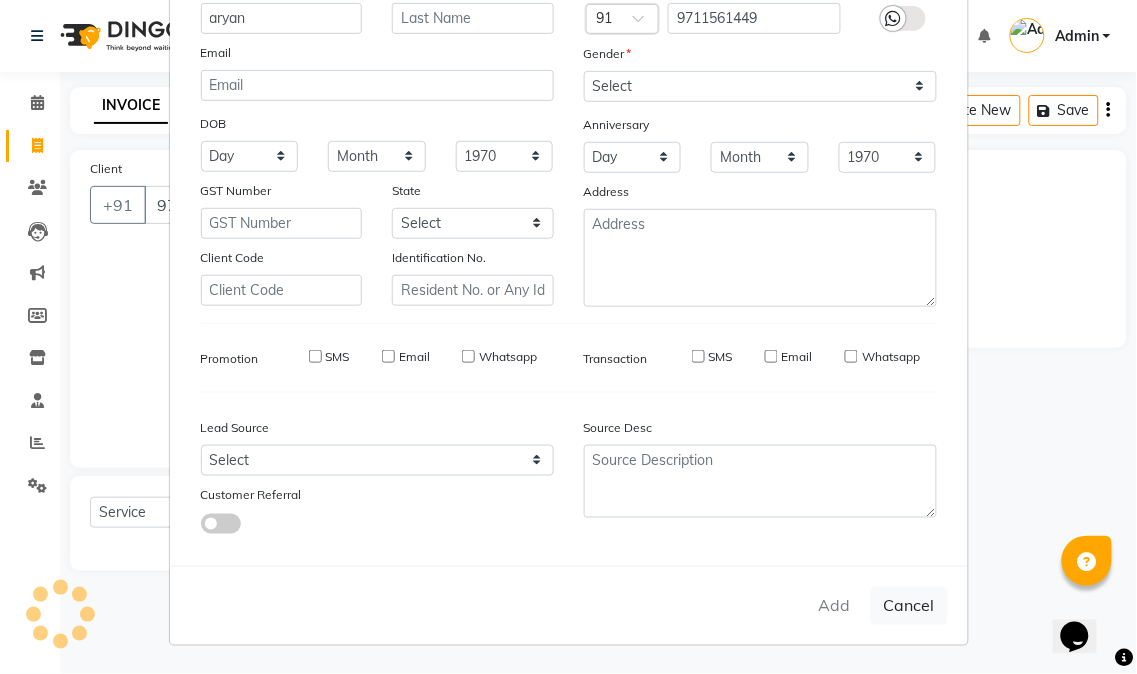 type 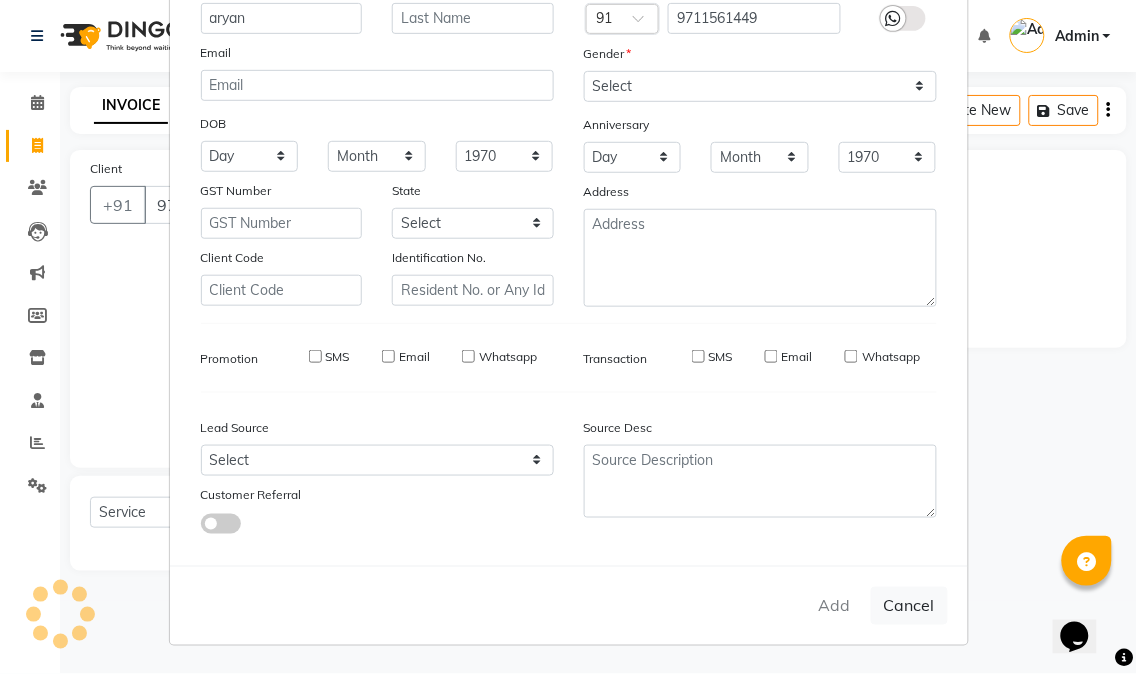 select 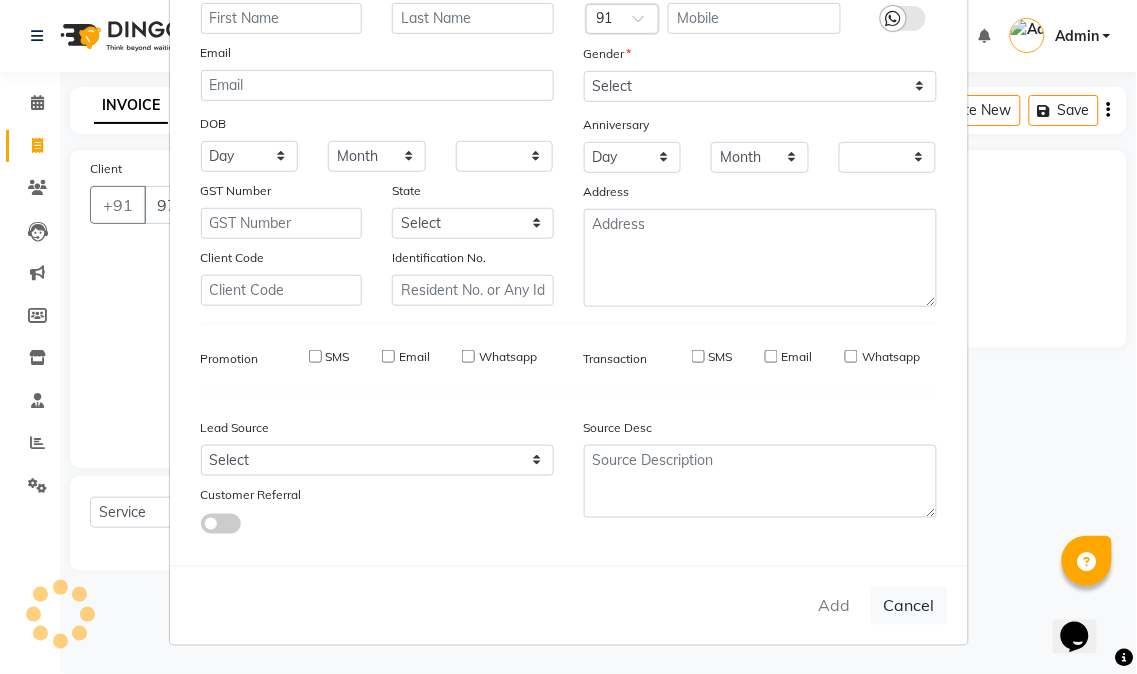 checkbox on "false" 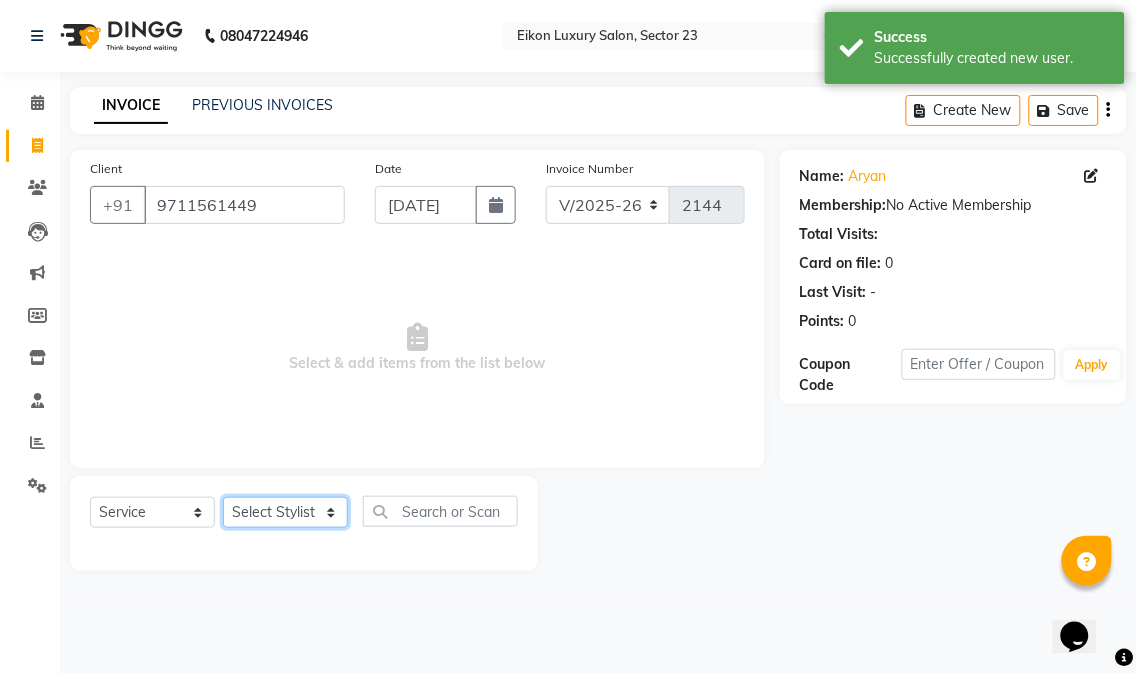 click on "Select Stylist Abhishek amit [PERSON_NAME] [PERSON_NAME] [PERSON_NAME] [PERSON_NAME] [PERSON_NAME] [PERSON_NAME] Mohit [PERSON_NAME] [PERSON_NAME] [PERSON_NAME] [PERSON_NAME] [PERSON_NAME]" 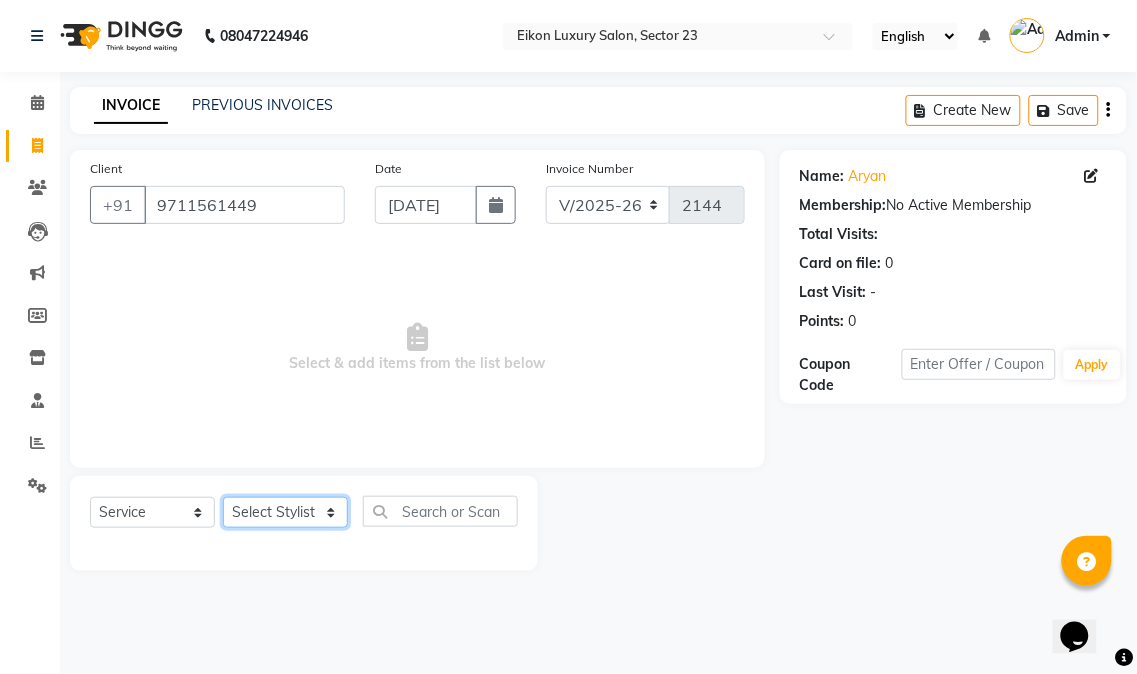 select on "58949" 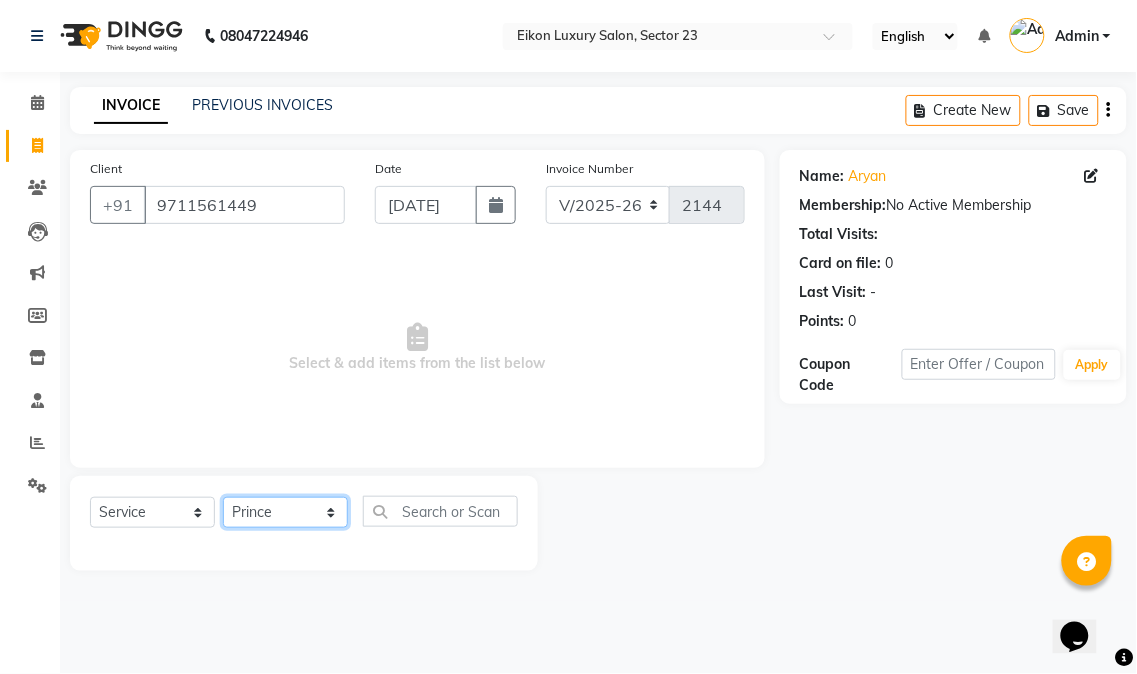 click on "Select Stylist Abhishek amit [PERSON_NAME] [PERSON_NAME] [PERSON_NAME] [PERSON_NAME] [PERSON_NAME] [PERSON_NAME] Mohit [PERSON_NAME] [PERSON_NAME] [PERSON_NAME] [PERSON_NAME] [PERSON_NAME]" 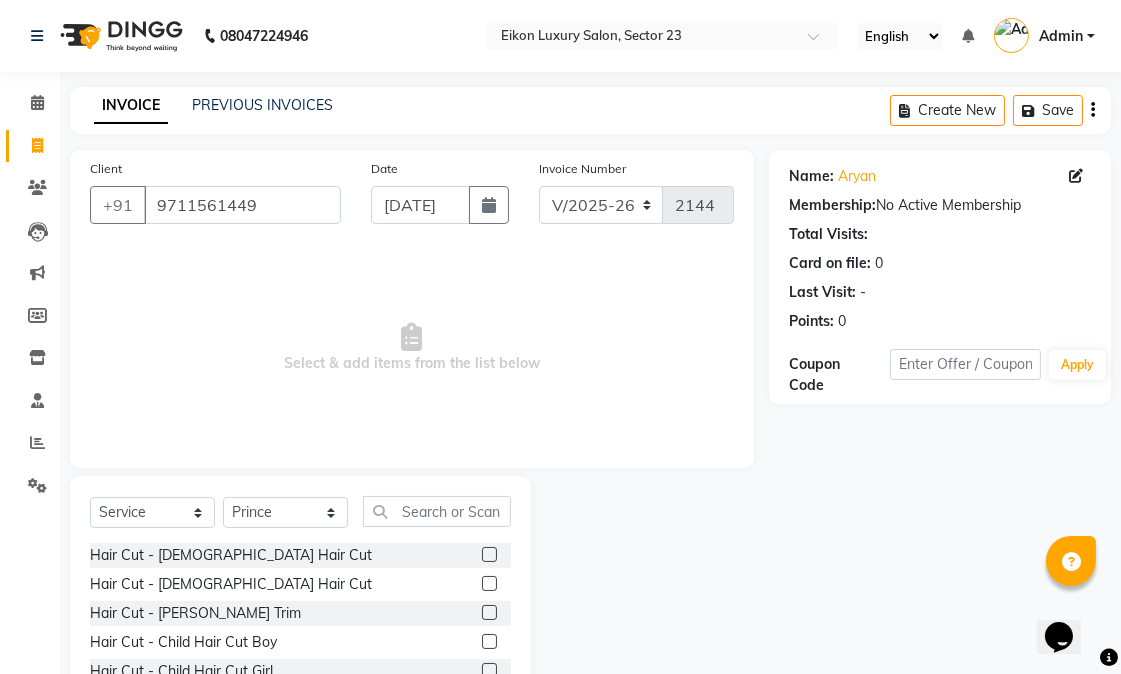 click 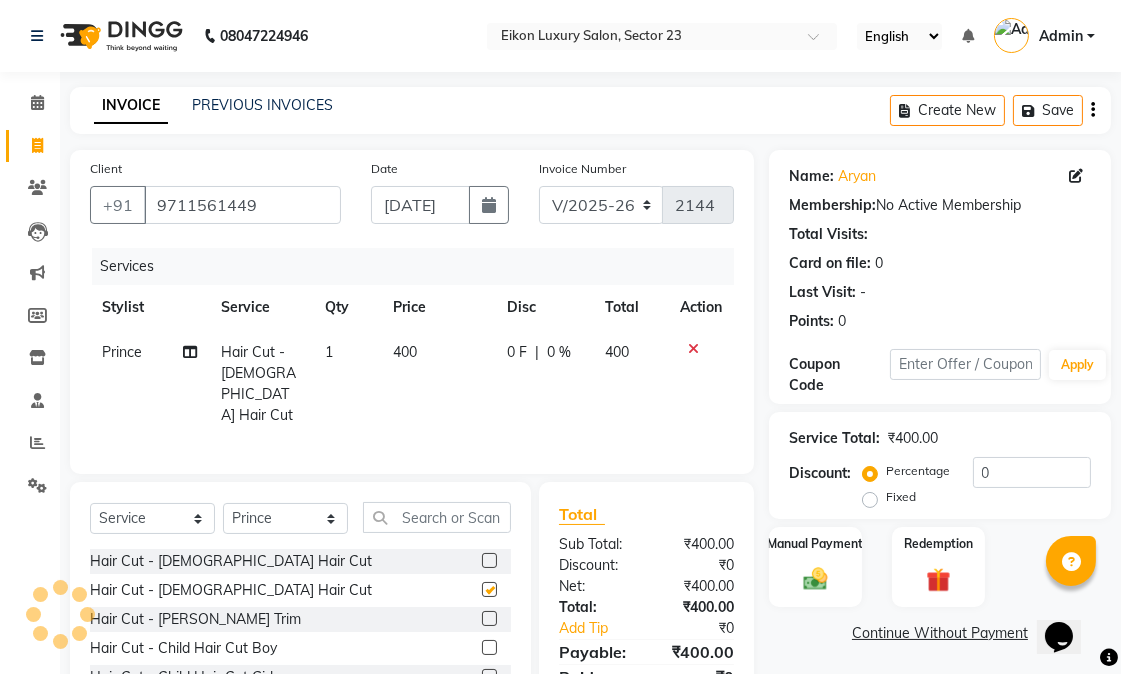 checkbox on "false" 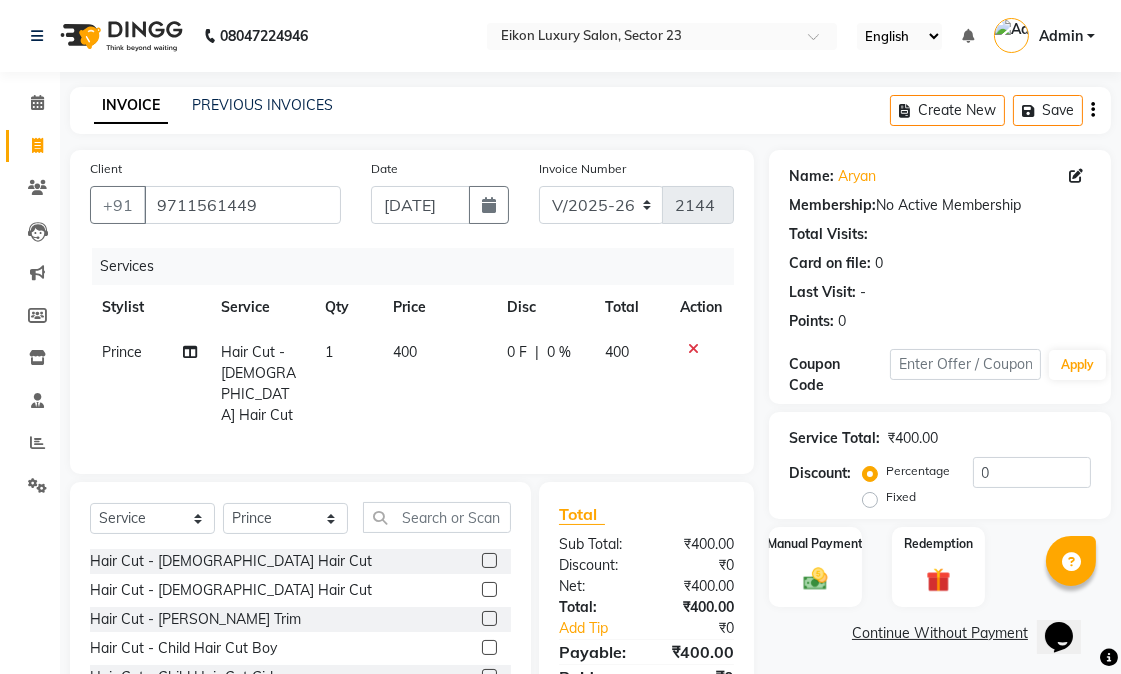 scroll, scrollTop: 128, scrollLeft: 0, axis: vertical 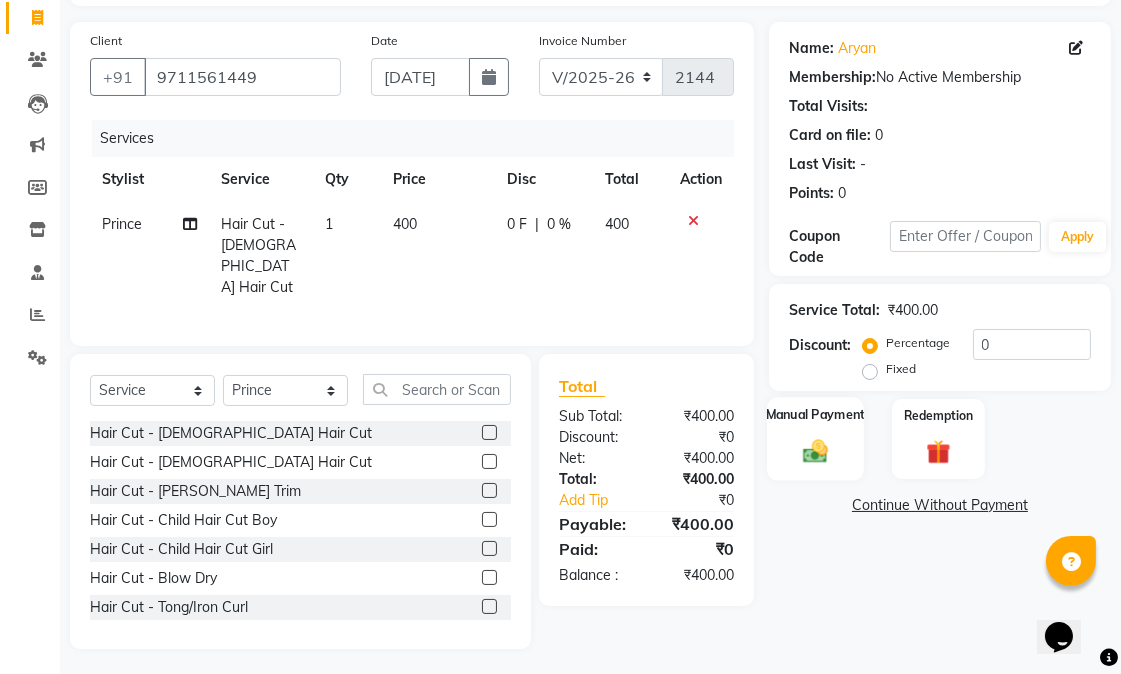click on "Manual Payment" 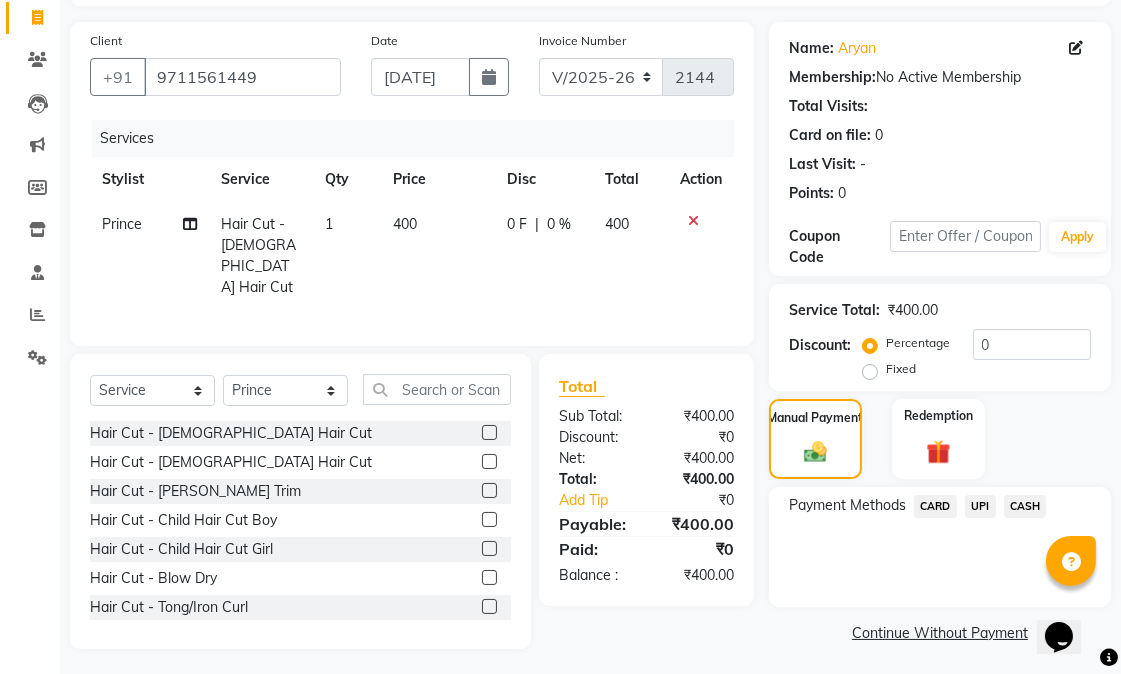 click on "CASH" 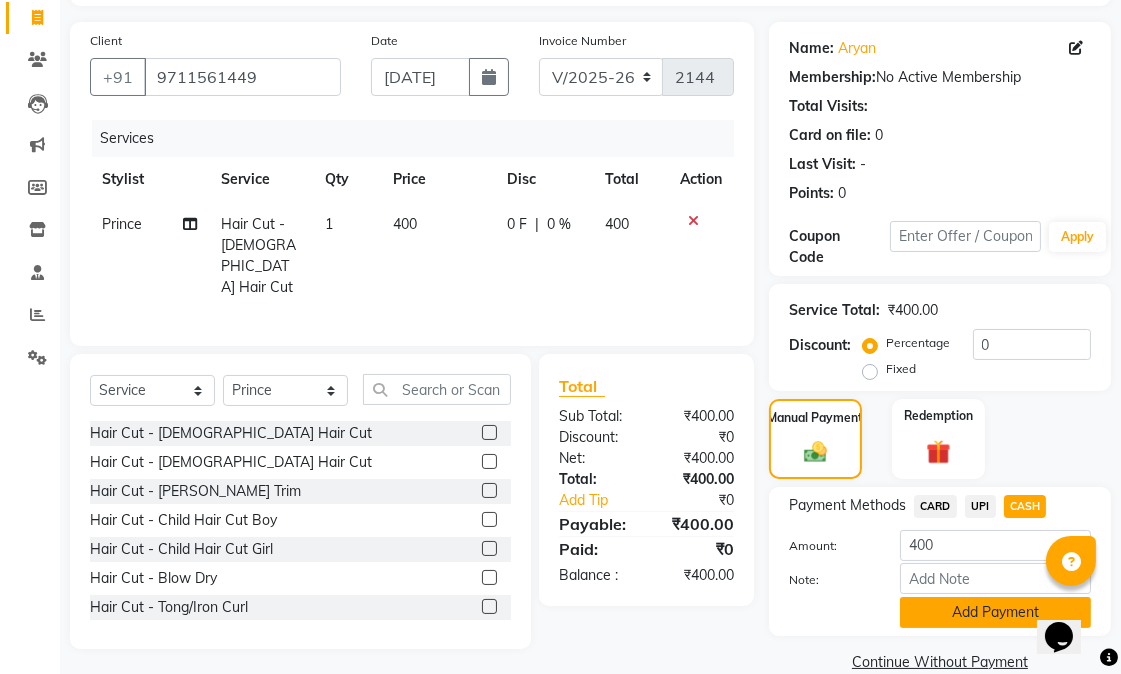click on "Add Payment" 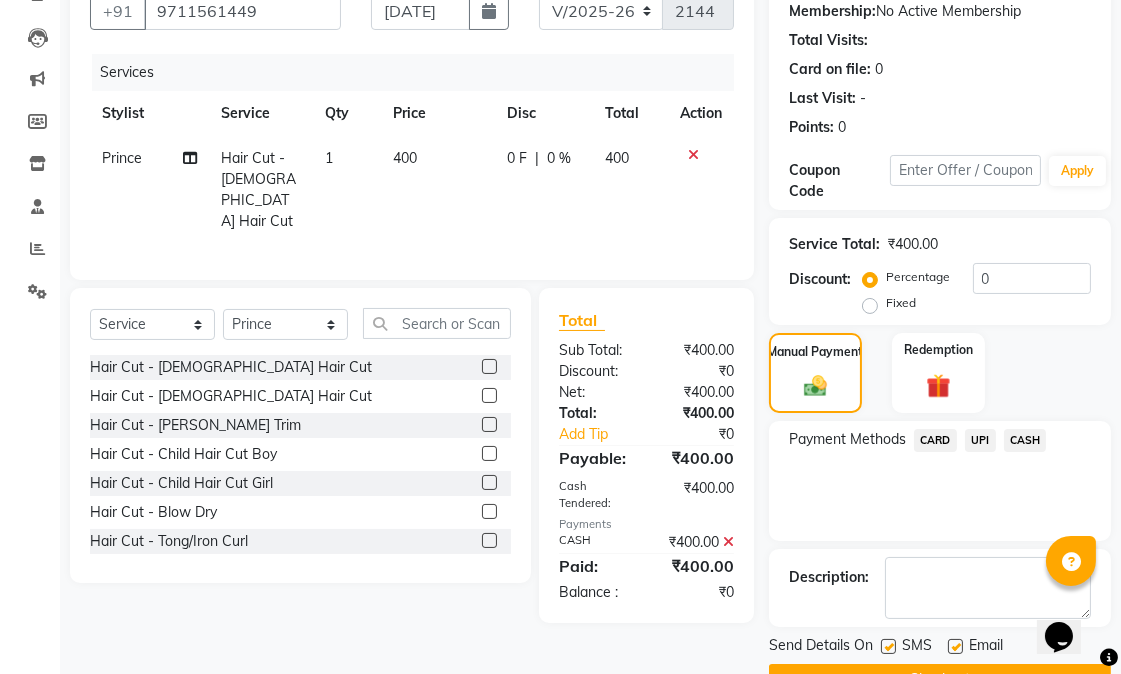 scroll, scrollTop: 244, scrollLeft: 0, axis: vertical 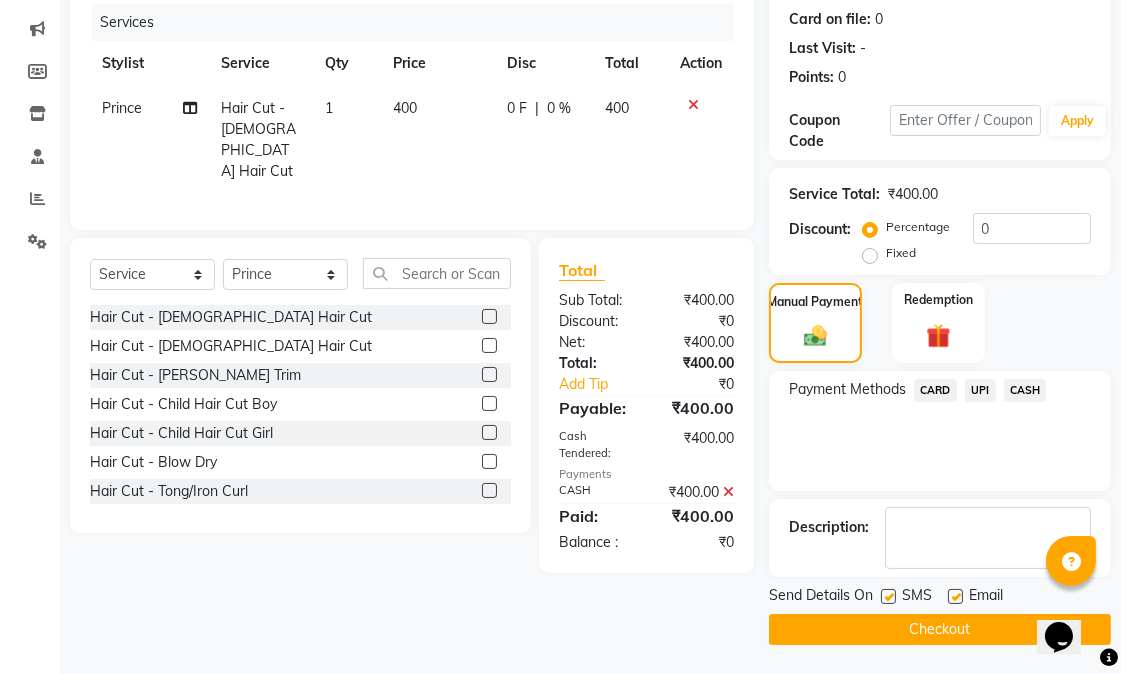 click 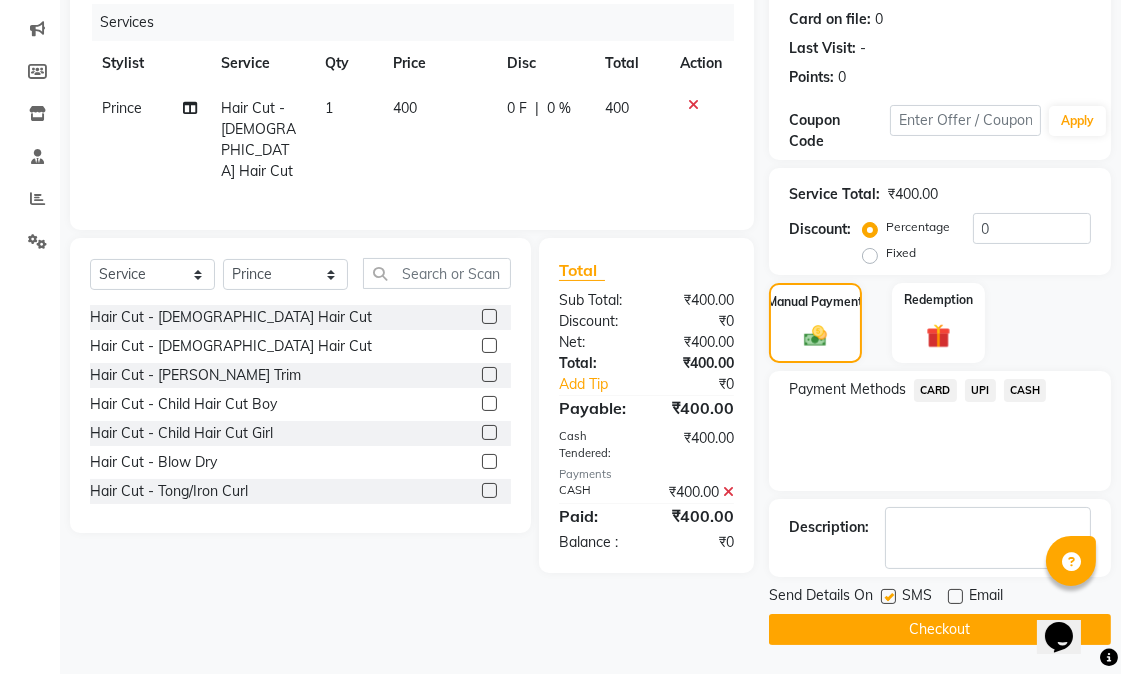 click 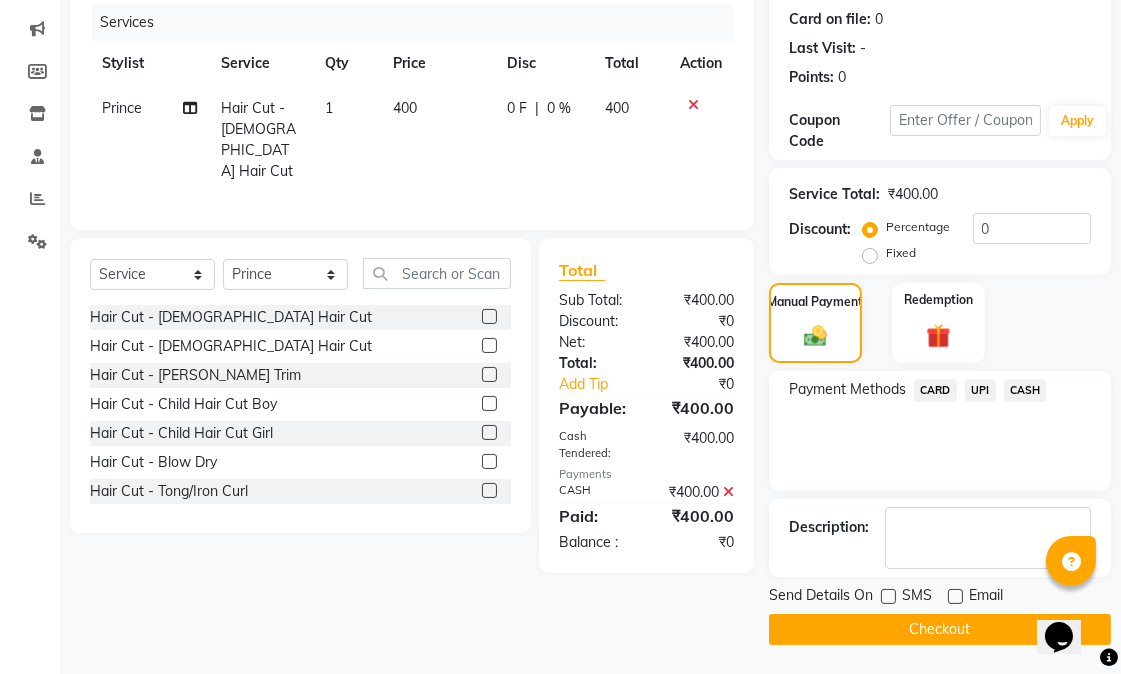 click on "Checkout" 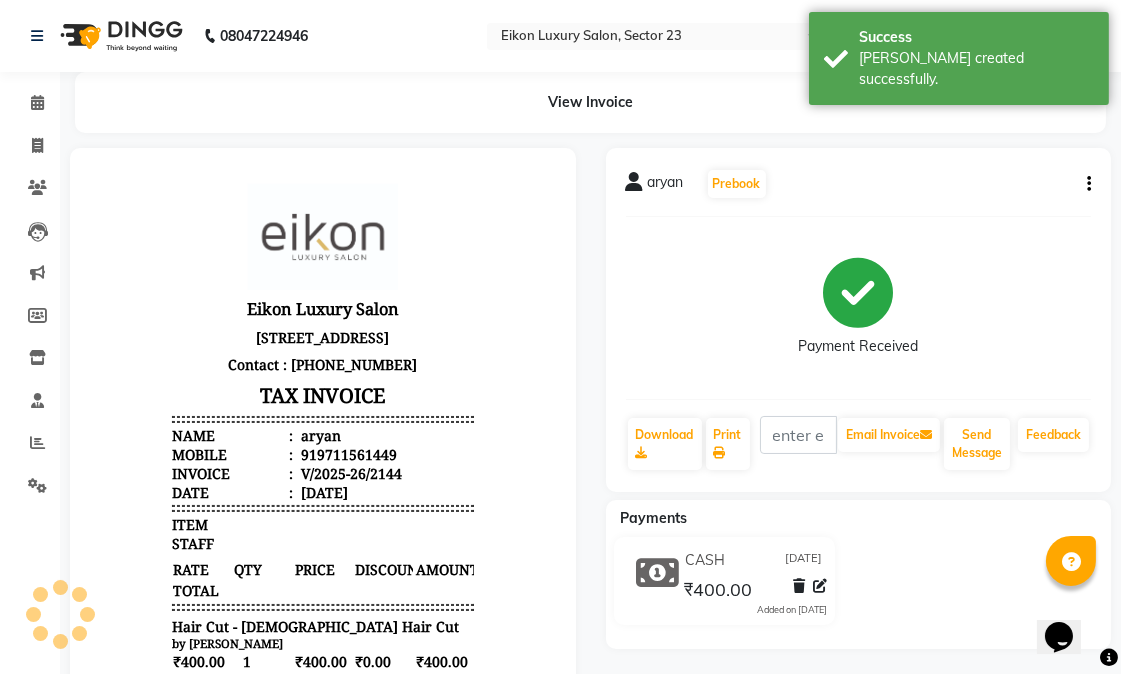scroll, scrollTop: 0, scrollLeft: 0, axis: both 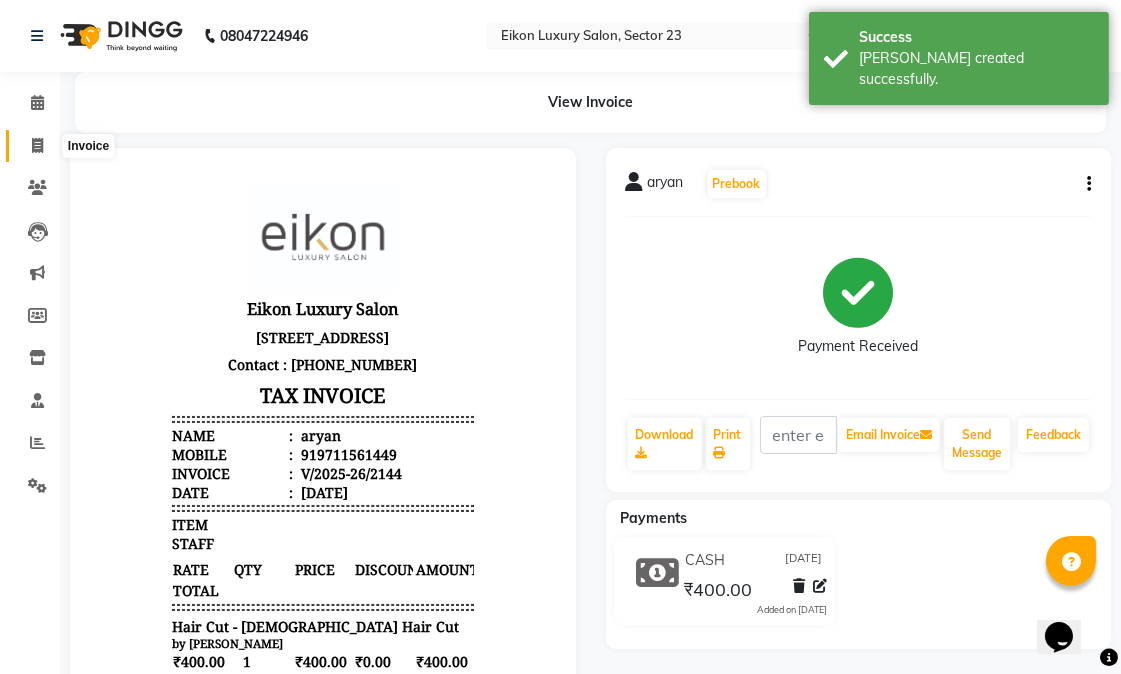click 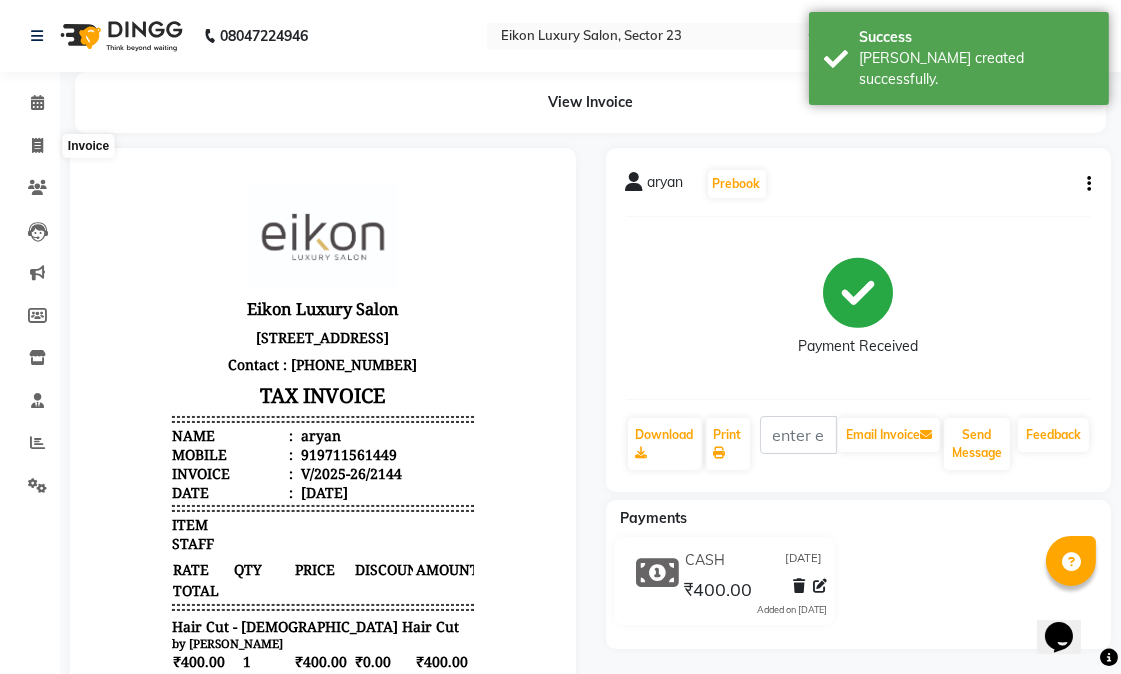 select on "service" 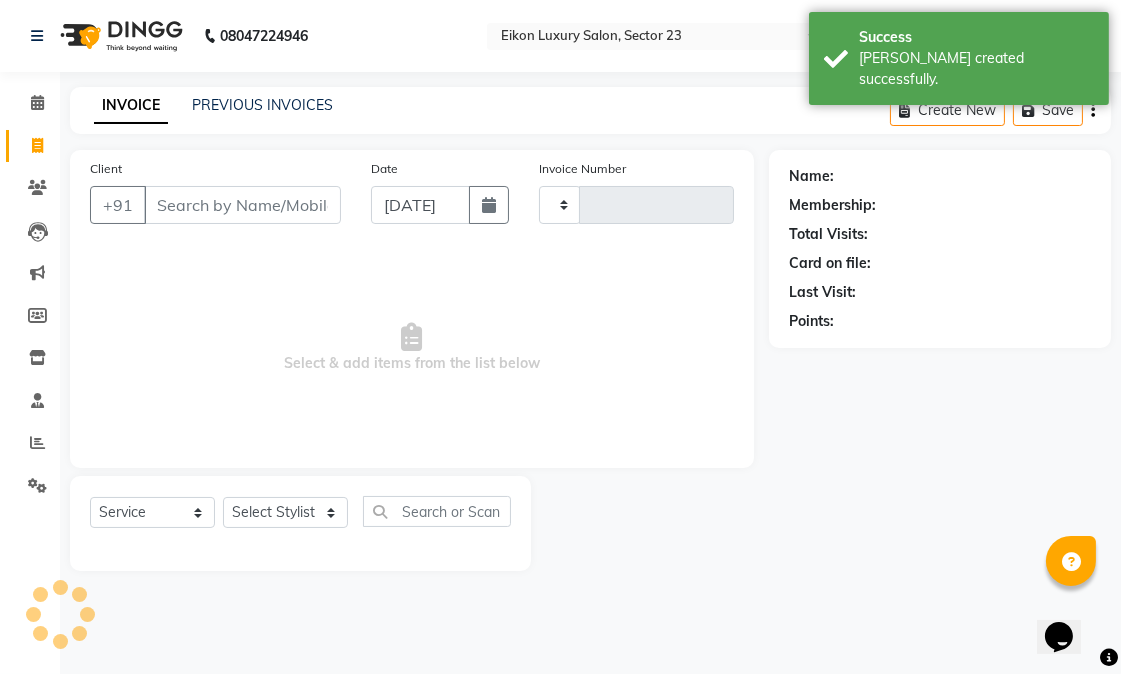 type on "2145" 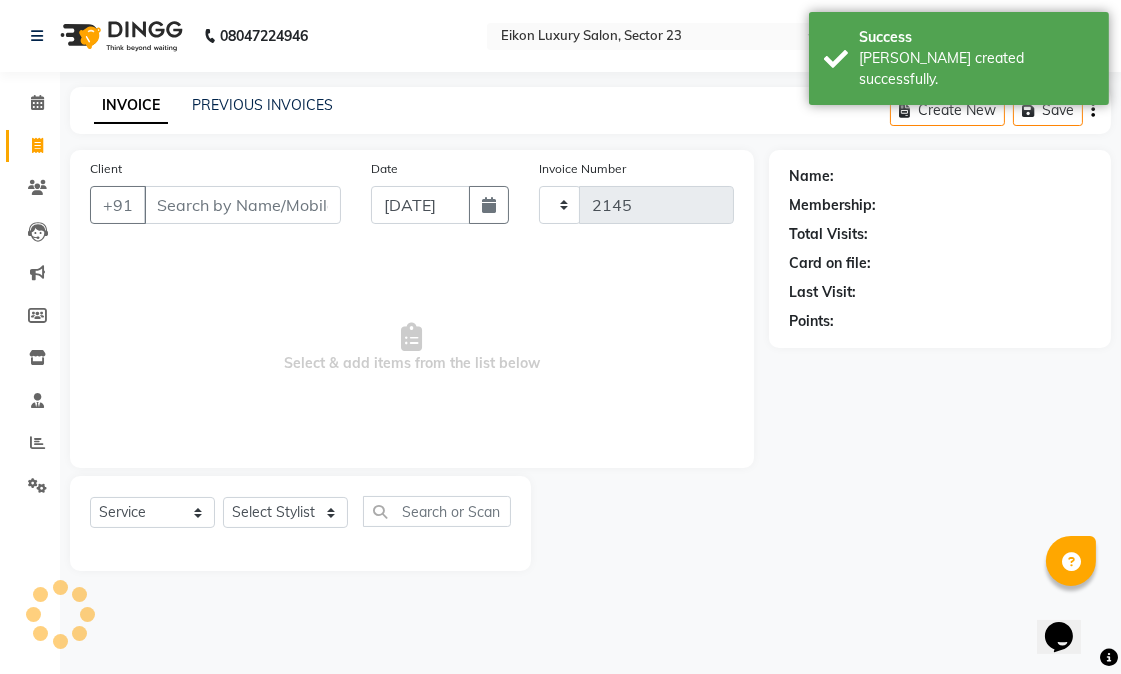 select on "7080" 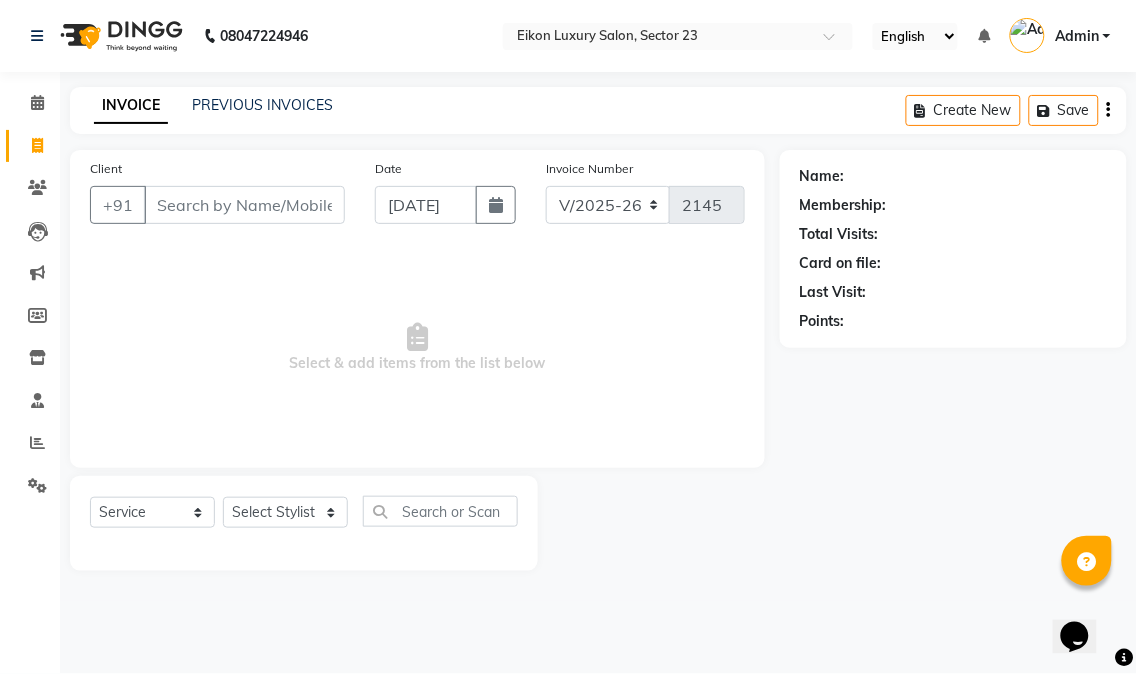 click on "Client" at bounding box center (244, 205) 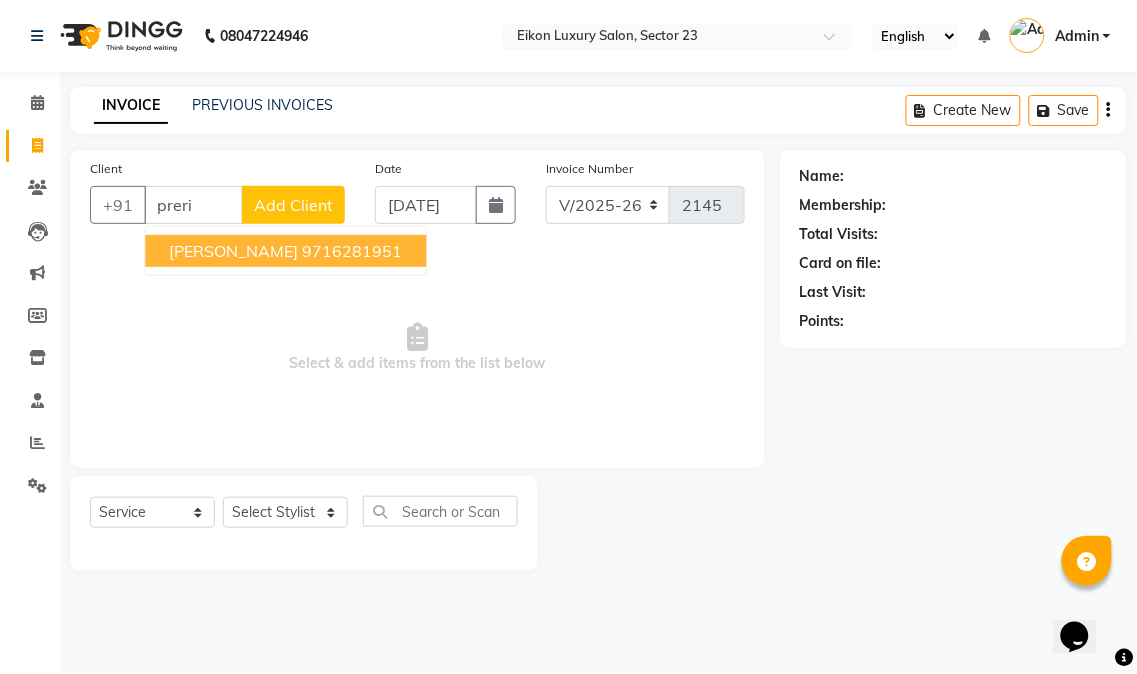 click on "9716281951" at bounding box center (352, 251) 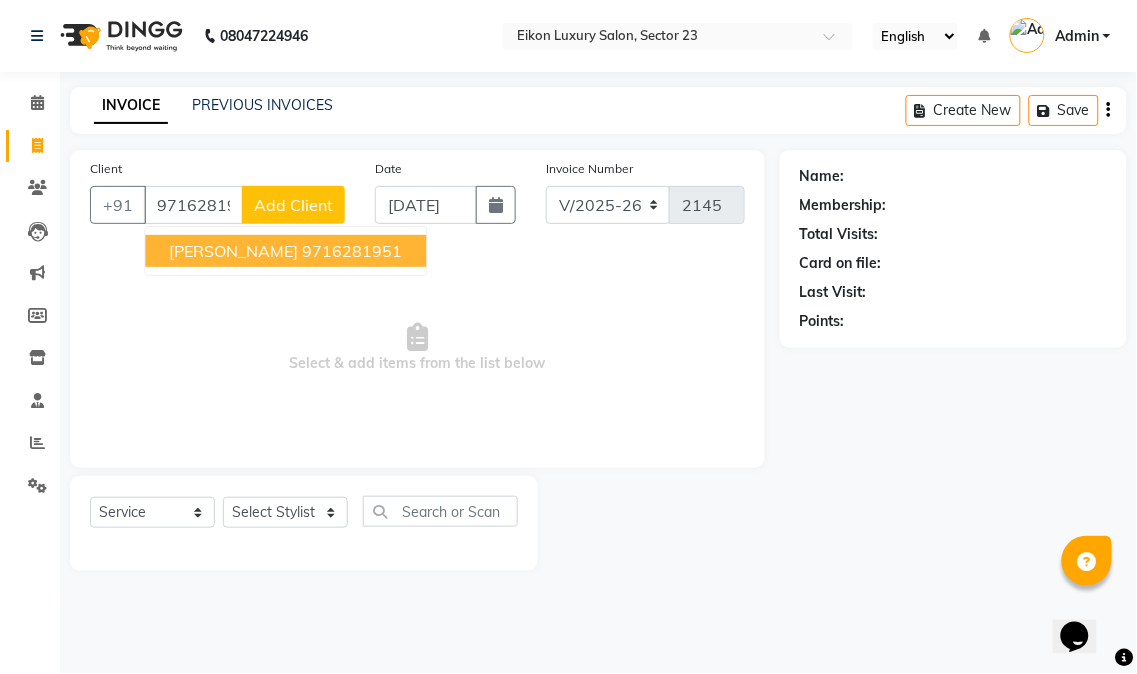 type on "9716281951" 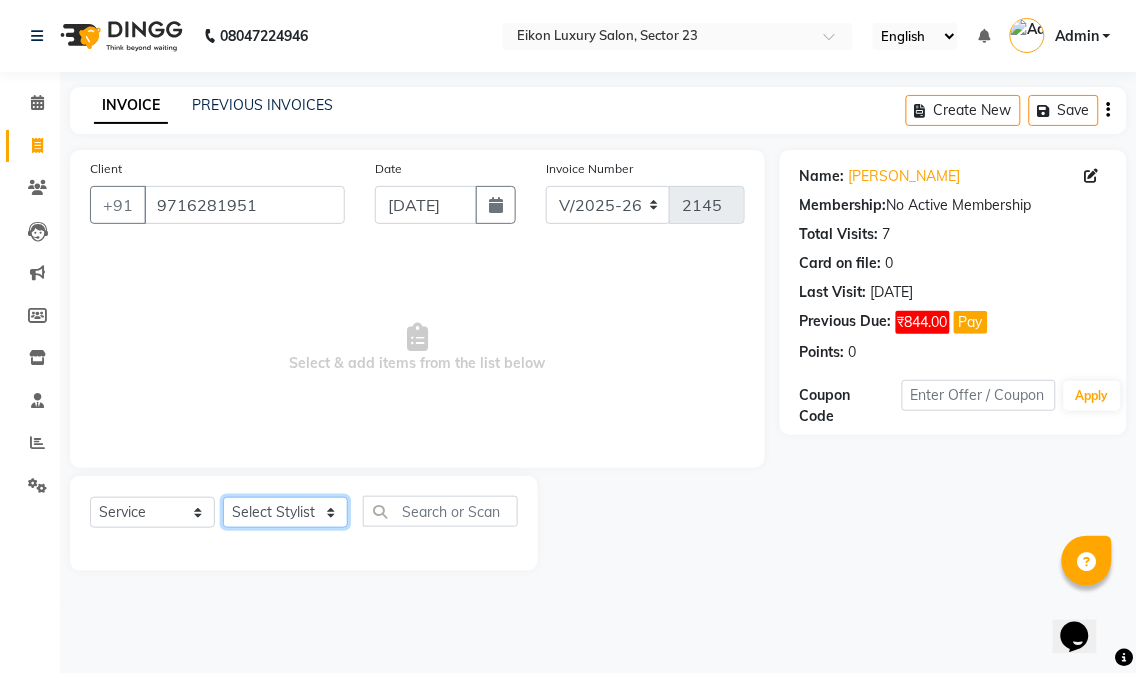 click on "Select Stylist Abhishek amit [PERSON_NAME] [PERSON_NAME] [PERSON_NAME] [PERSON_NAME] [PERSON_NAME] [PERSON_NAME] Mohit [PERSON_NAME] [PERSON_NAME] [PERSON_NAME] [PERSON_NAME] [PERSON_NAME]" 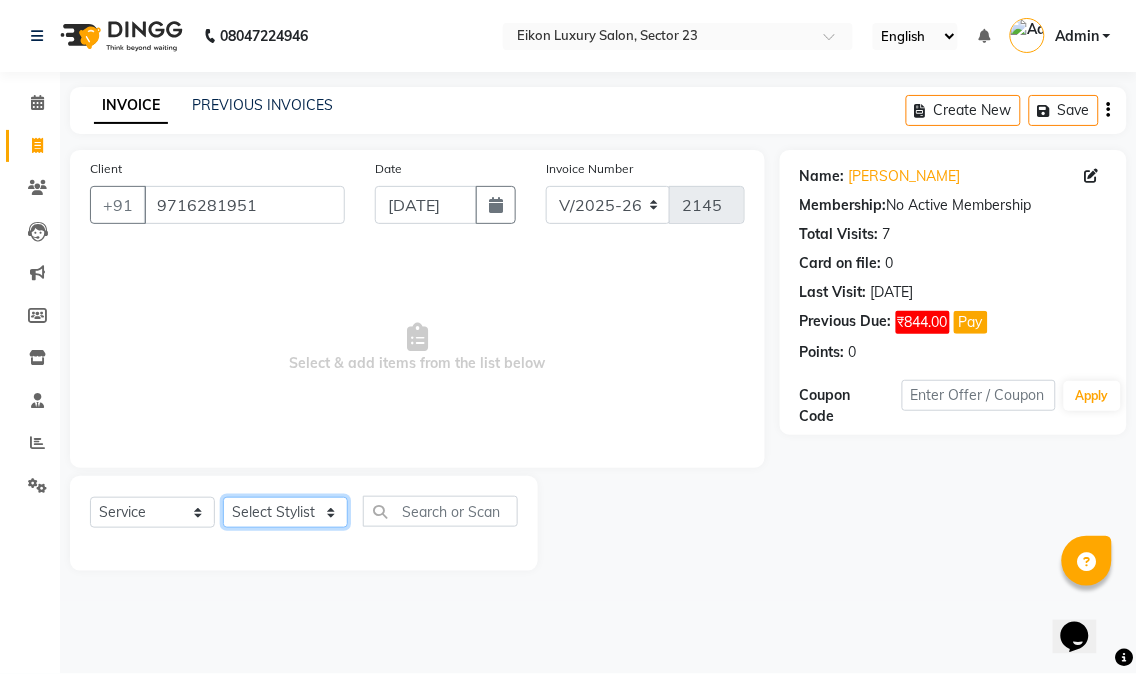 select on "58948" 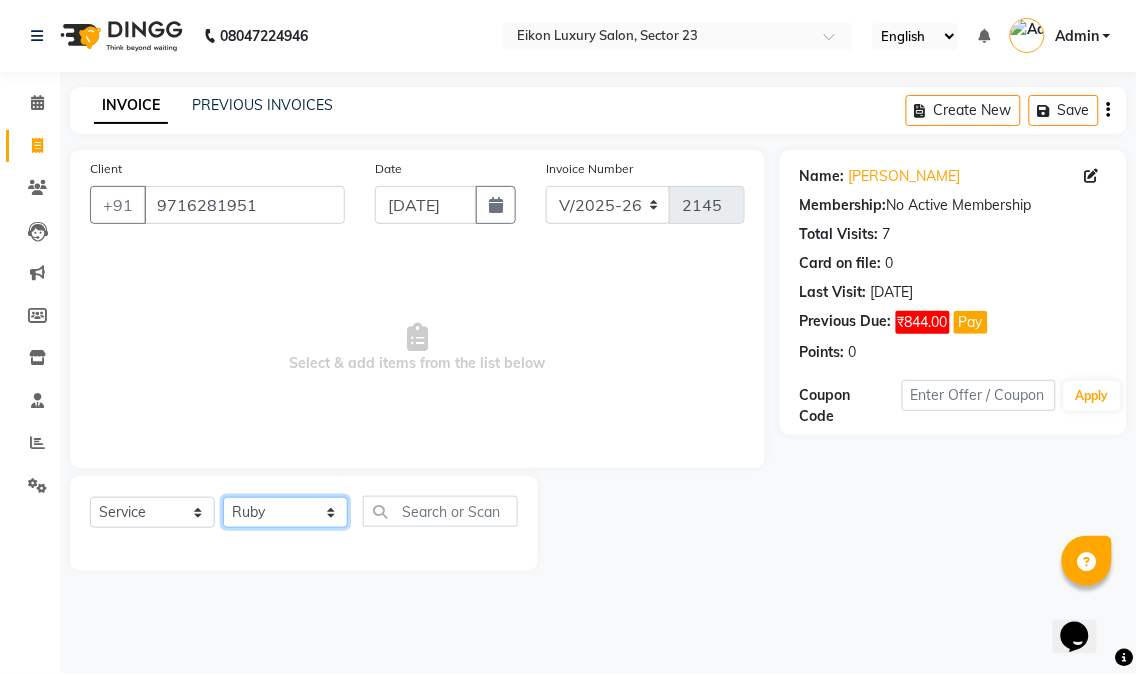 click on "Select Stylist Abhishek amit [PERSON_NAME] [PERSON_NAME] [PERSON_NAME] [PERSON_NAME] [PERSON_NAME] [PERSON_NAME] Mohit [PERSON_NAME] [PERSON_NAME] [PERSON_NAME] [PERSON_NAME] [PERSON_NAME]" 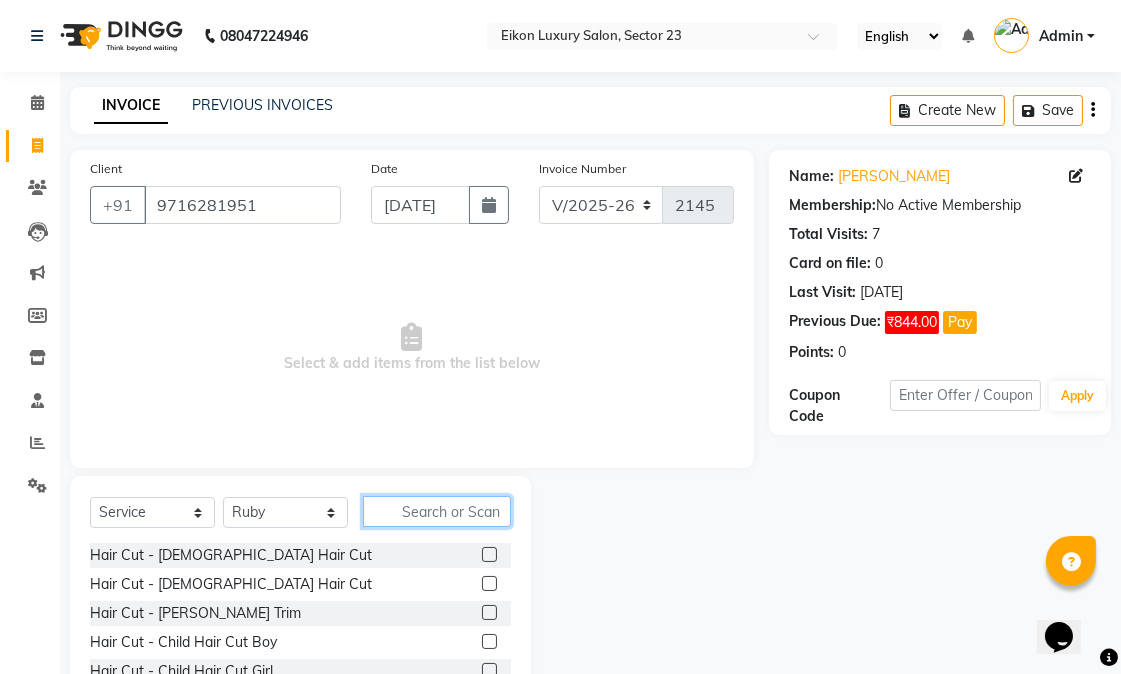 click 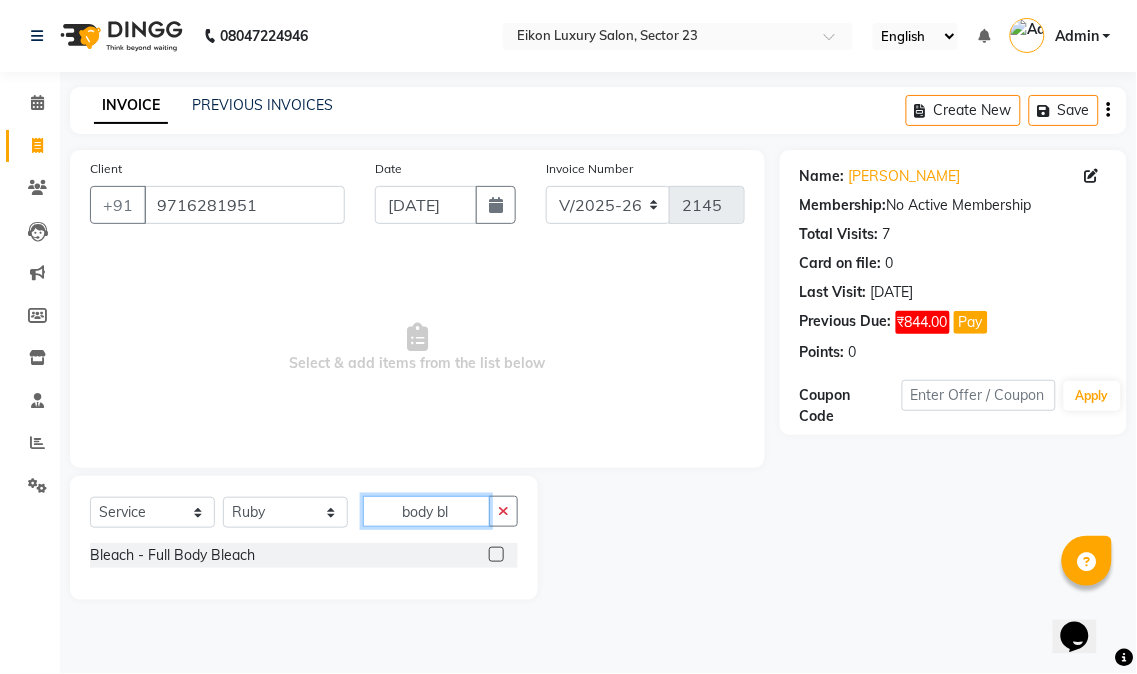 type on "body bl" 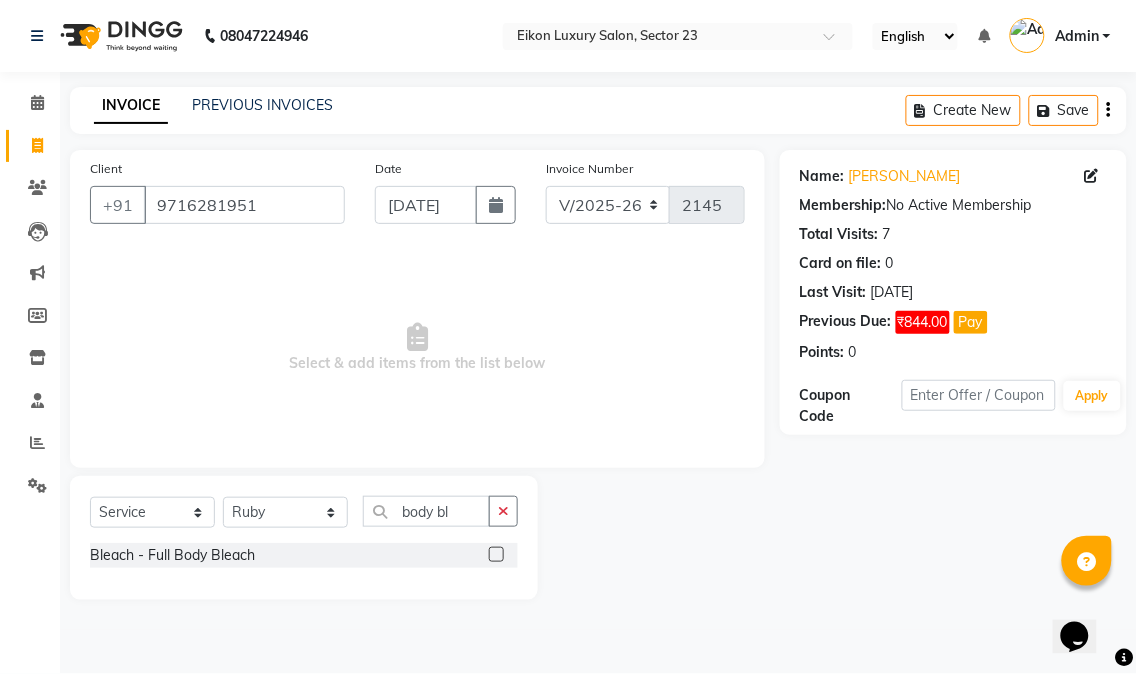 click 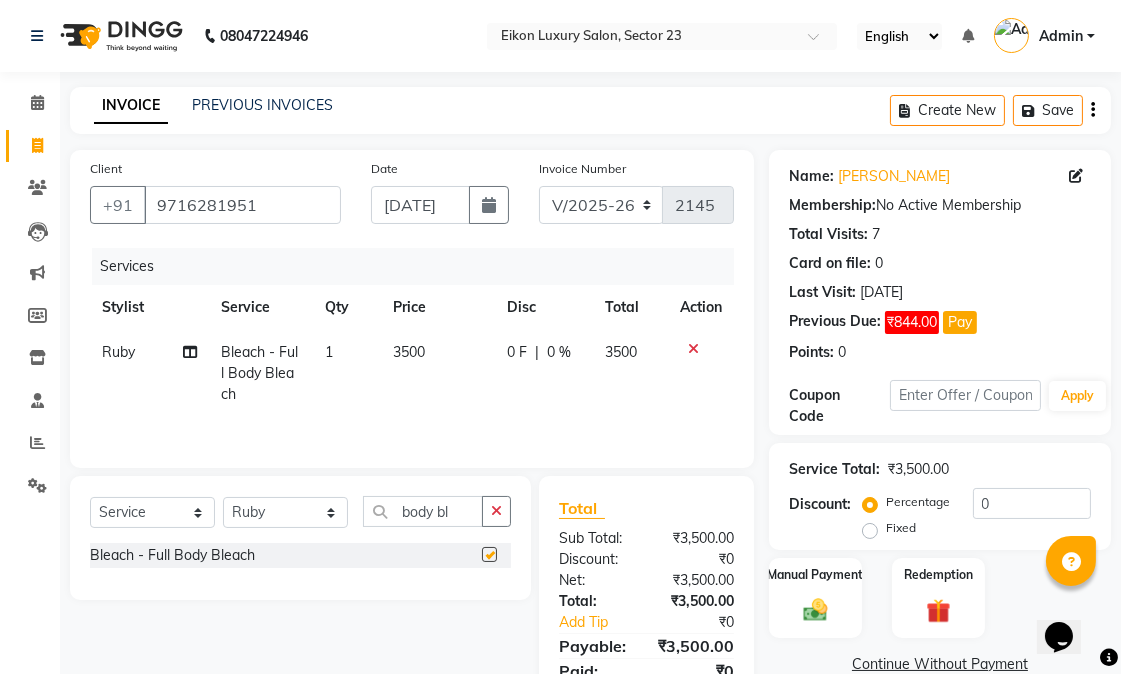 checkbox on "false" 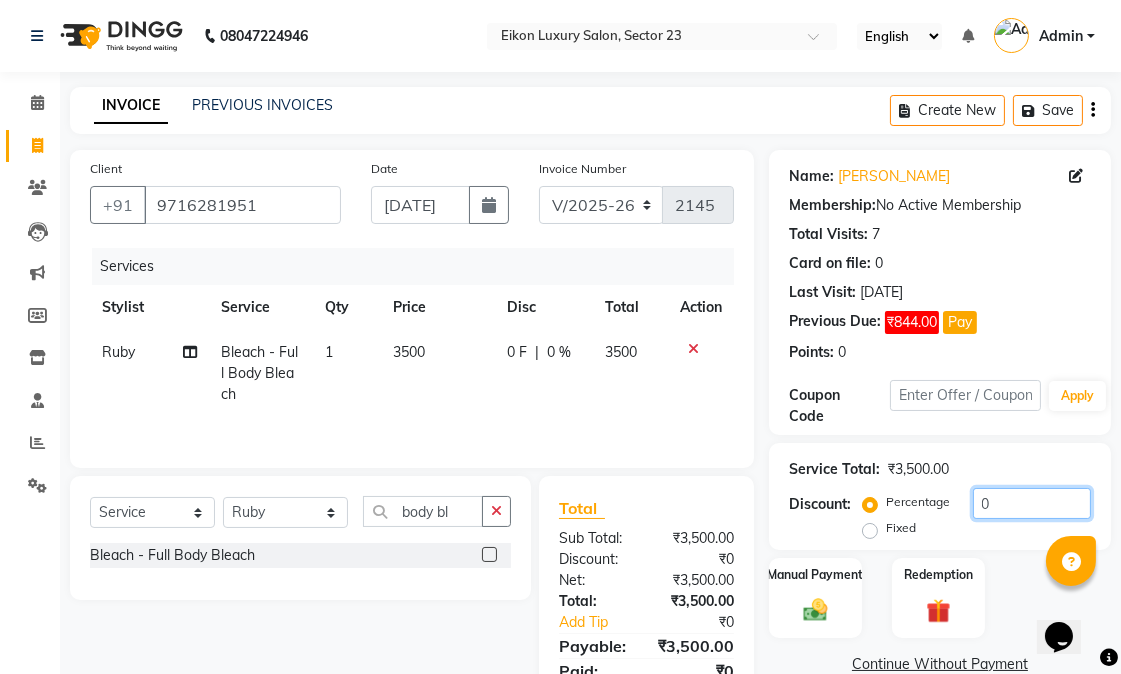 click on "0" 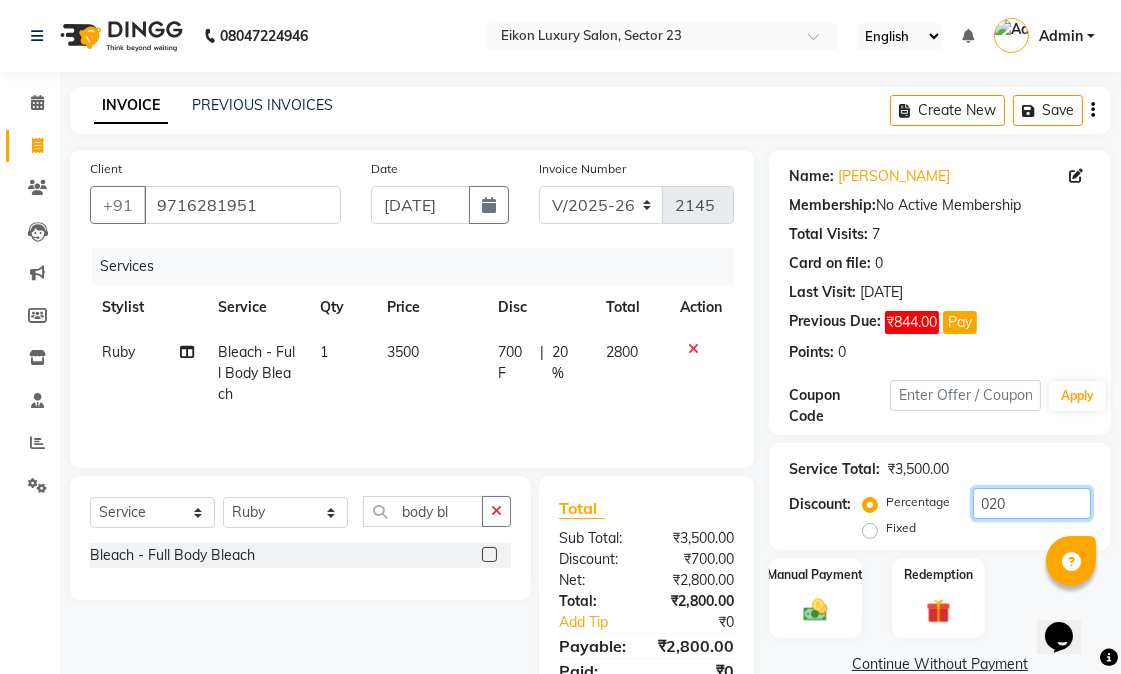 type on "020" 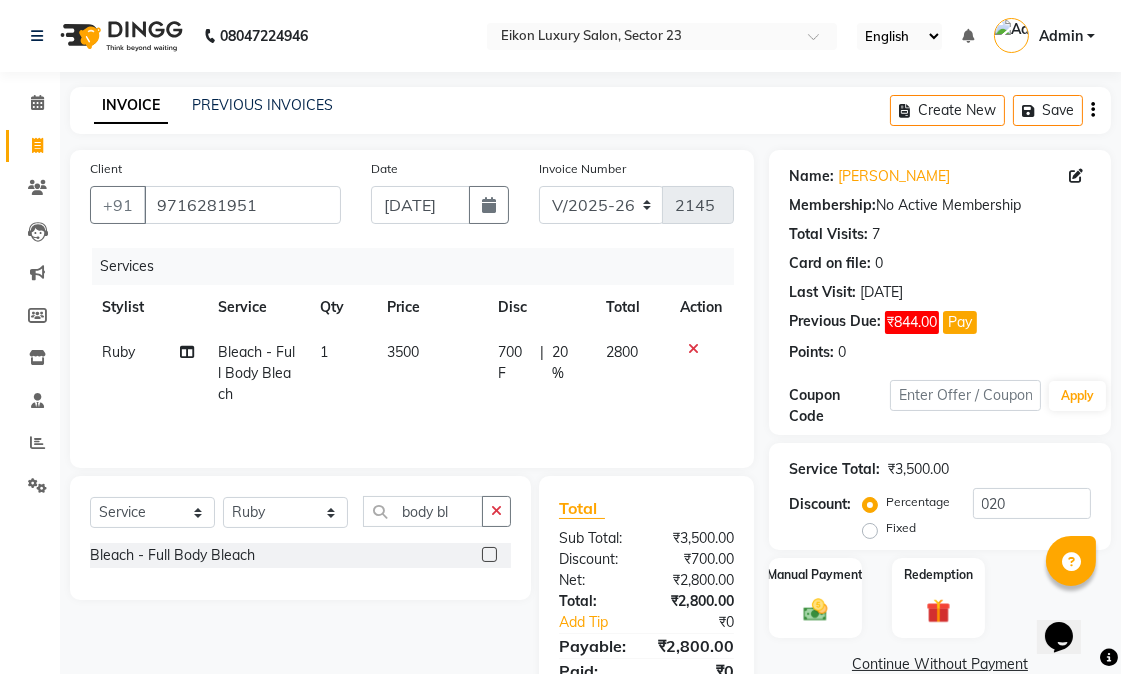 click on "Select  Service  Product  Membership  Package Voucher Prepaid Gift Card  Select Stylist Abhishek amit anchal Ashu Bilal Dildar Geeta Hritik Jatin Manav Mohit Pinki Prince Ruby Sagar Subhash Subodh Uday body bl Bleach - Full Body Bleach" 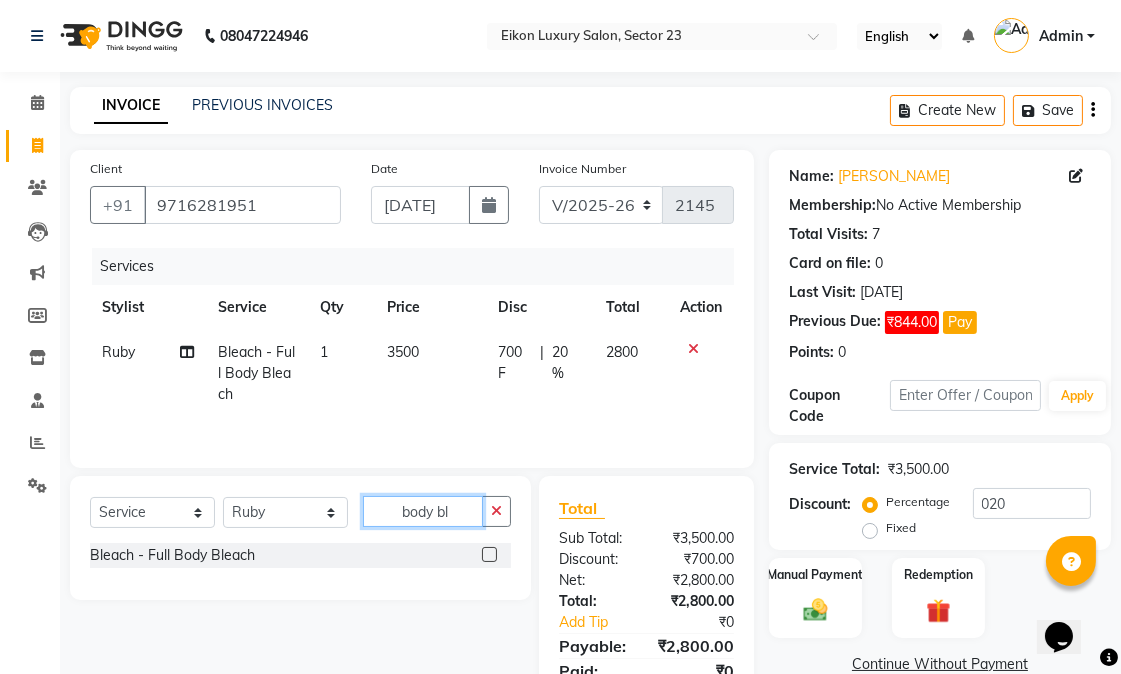 drag, startPoint x: 456, startPoint y: 516, endPoint x: 385, endPoint y: 520, distance: 71.11259 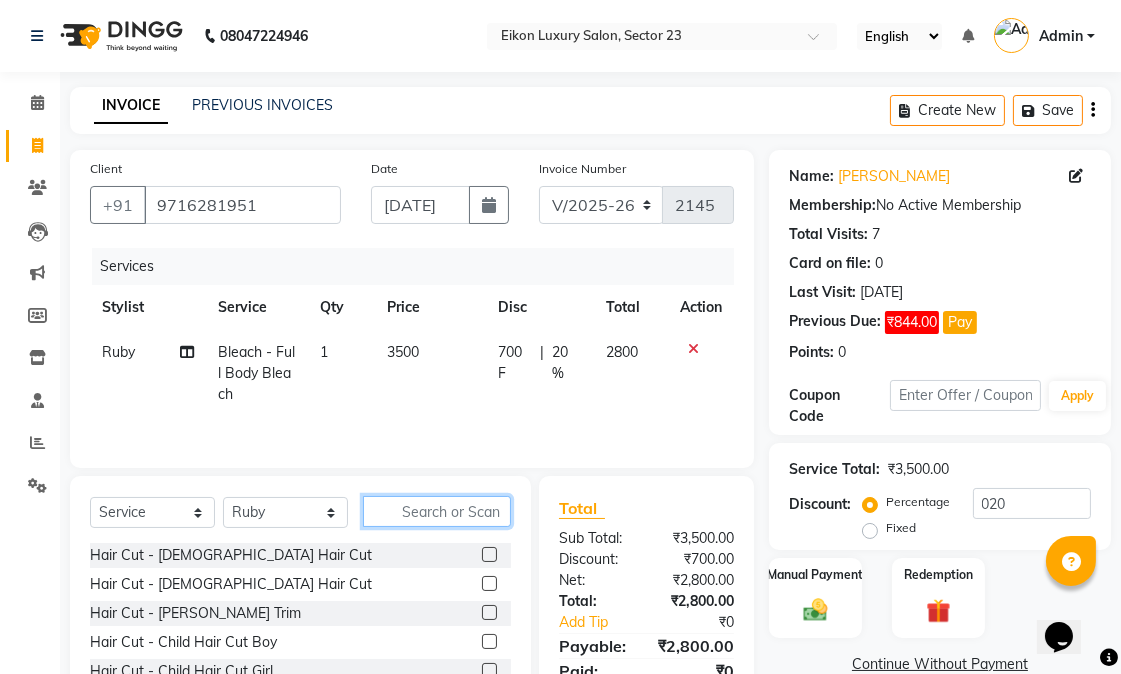 type 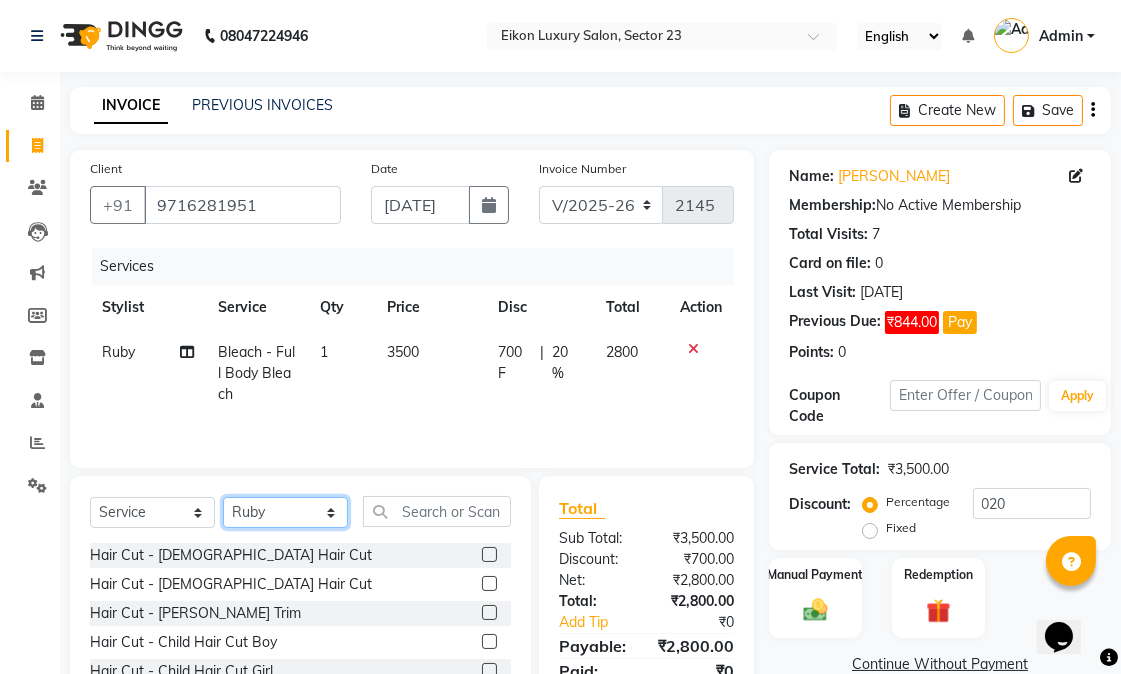 click on "Select Stylist Abhishek amit [PERSON_NAME] [PERSON_NAME] [PERSON_NAME] [PERSON_NAME] [PERSON_NAME] [PERSON_NAME] Mohit [PERSON_NAME] [PERSON_NAME] [PERSON_NAME] [PERSON_NAME] [PERSON_NAME]" 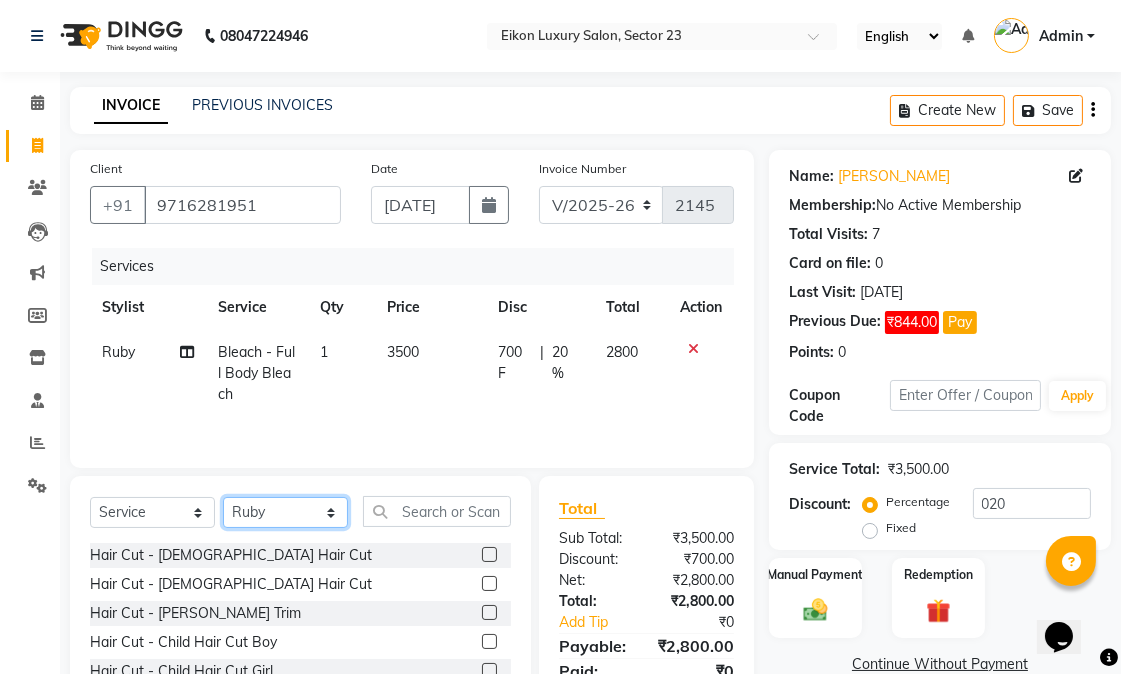 select on "58959" 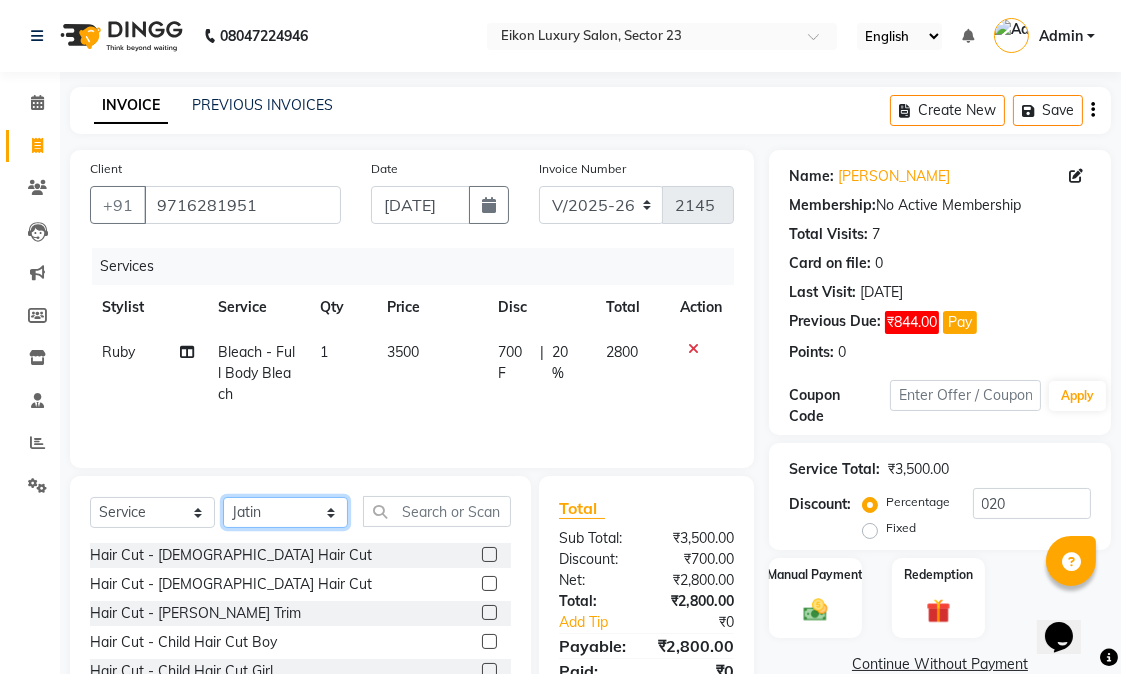 click on "Select Stylist Abhishek amit [PERSON_NAME] [PERSON_NAME] [PERSON_NAME] [PERSON_NAME] [PERSON_NAME] [PERSON_NAME] Mohit [PERSON_NAME] [PERSON_NAME] [PERSON_NAME] [PERSON_NAME] [PERSON_NAME]" 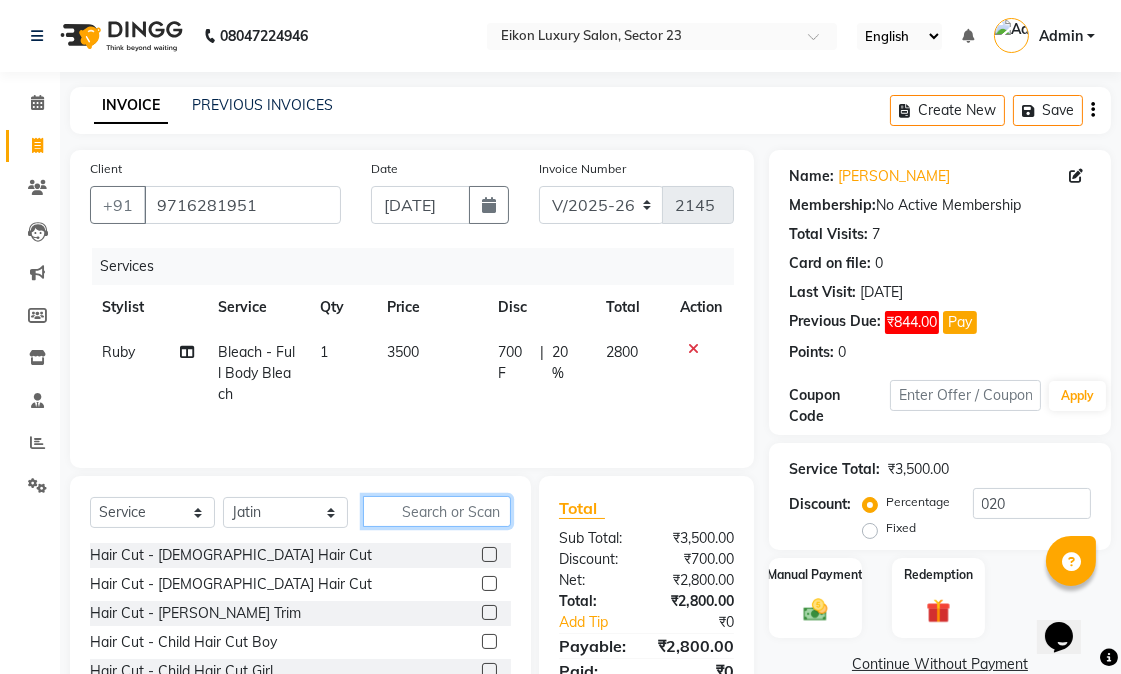 click 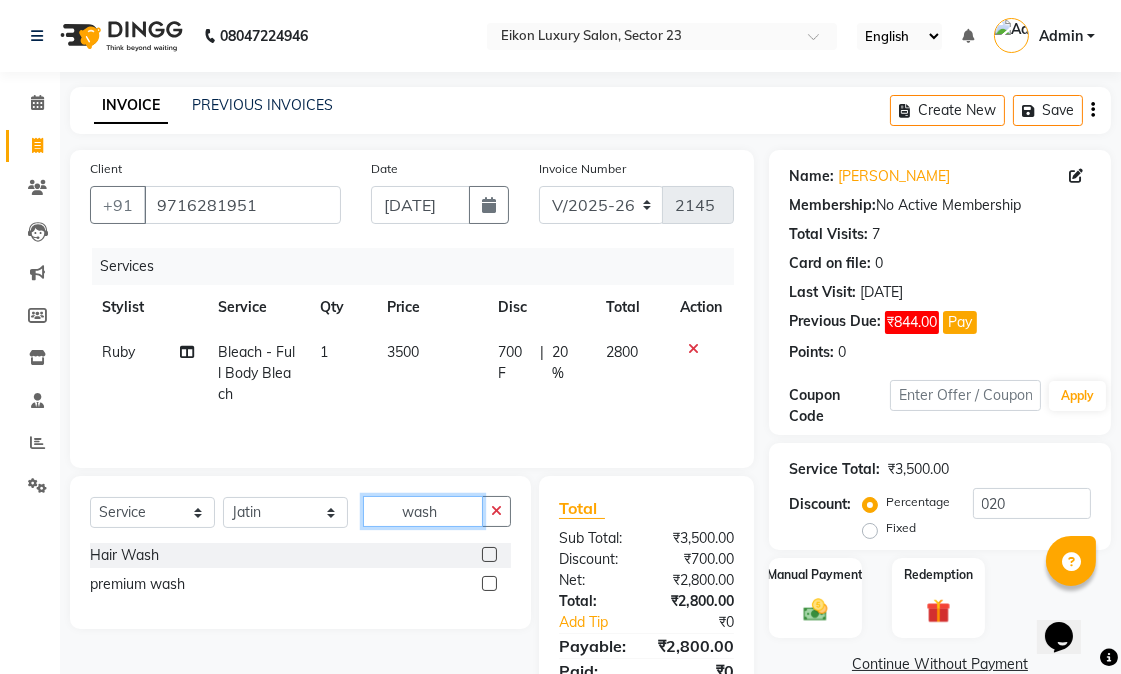 type on "wash" 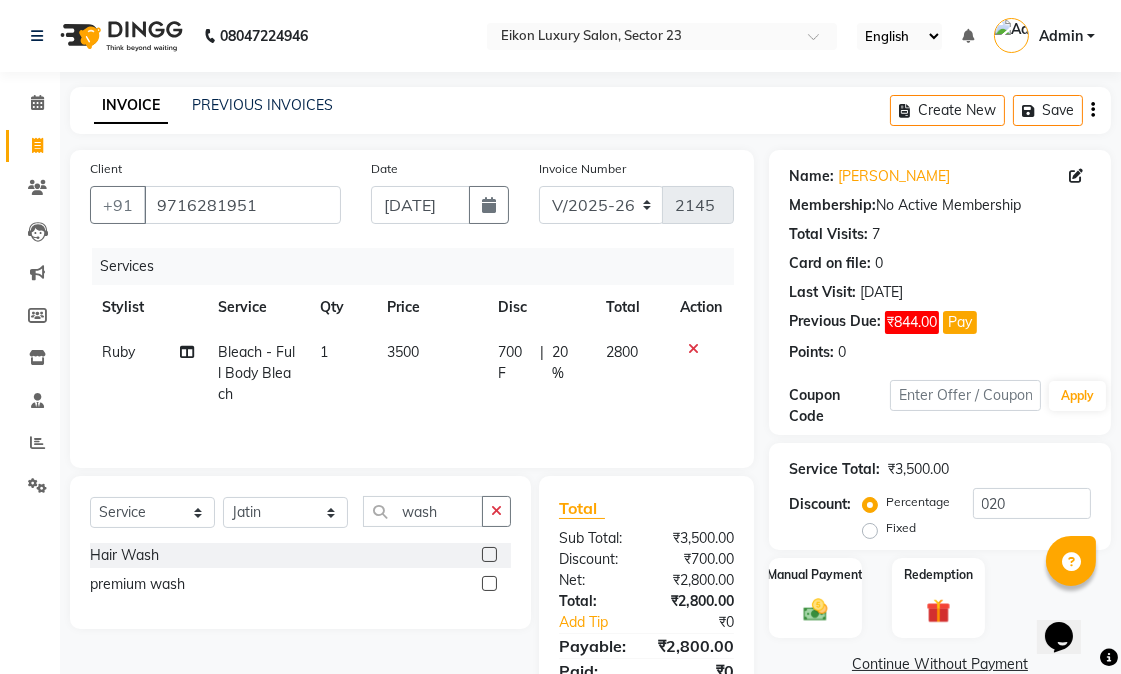 drag, startPoint x: 495, startPoint y: 554, endPoint x: 462, endPoint y: 541, distance: 35.468296 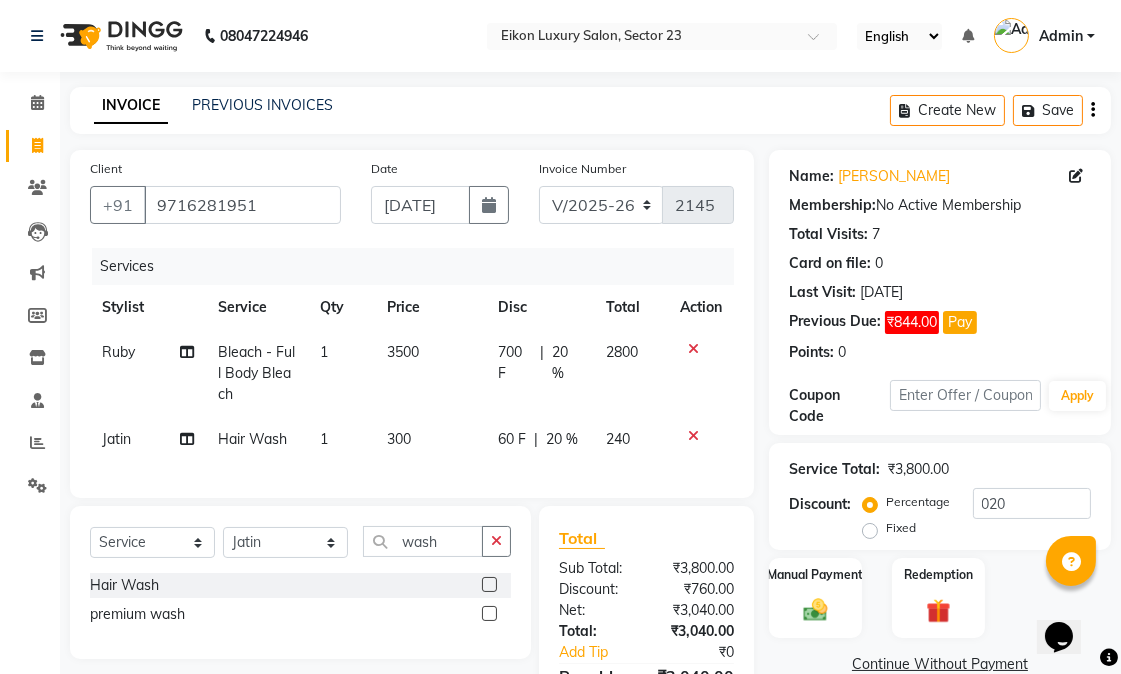 checkbox on "false" 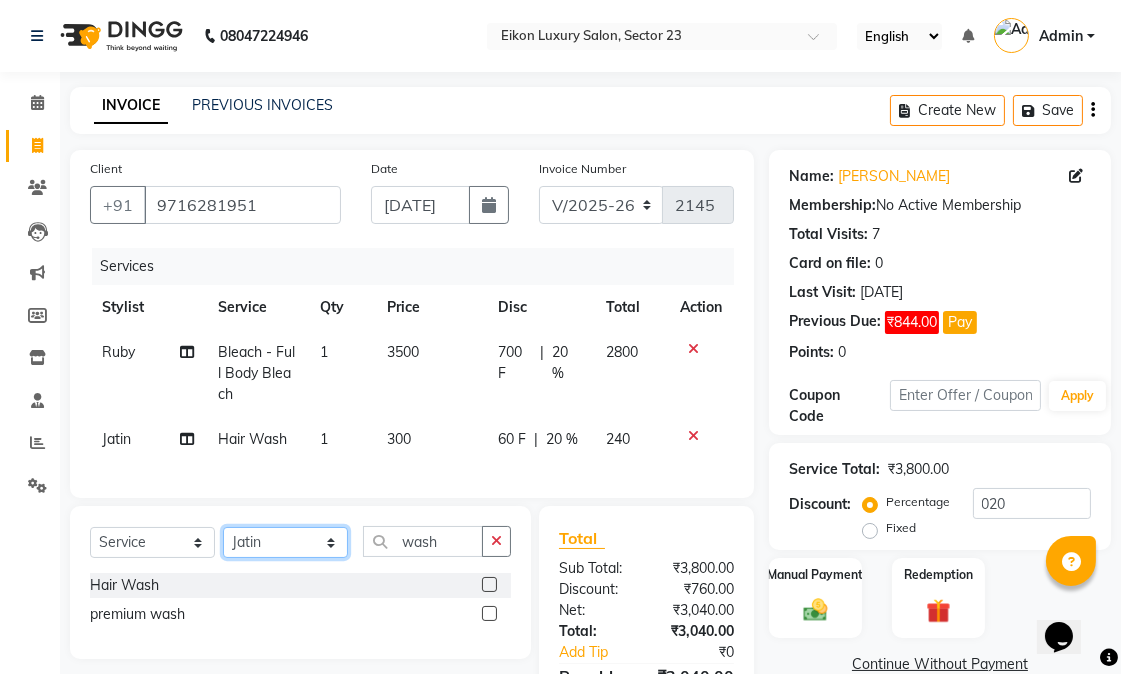 click on "Select Stylist Abhishek amit [PERSON_NAME] [PERSON_NAME] [PERSON_NAME] [PERSON_NAME] [PERSON_NAME] [PERSON_NAME] Mohit [PERSON_NAME] [PERSON_NAME] [PERSON_NAME] [PERSON_NAME] [PERSON_NAME]" 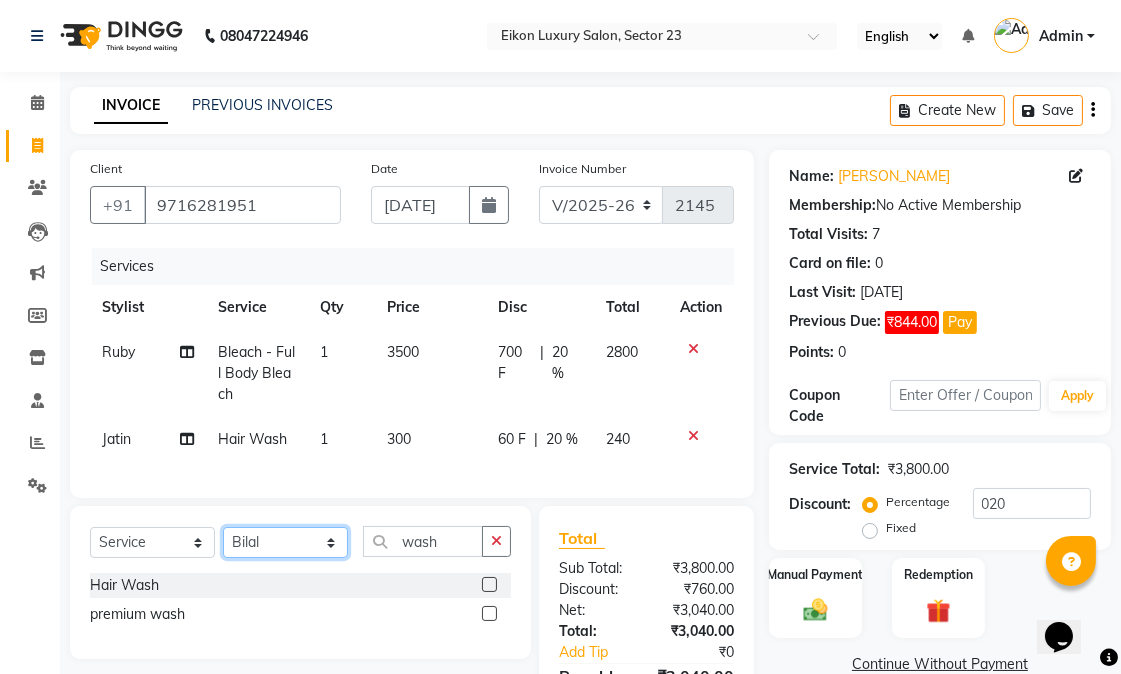 click on "Select Stylist Abhishek amit [PERSON_NAME] [PERSON_NAME] [PERSON_NAME] [PERSON_NAME] [PERSON_NAME] [PERSON_NAME] Mohit [PERSON_NAME] [PERSON_NAME] [PERSON_NAME] [PERSON_NAME] [PERSON_NAME]" 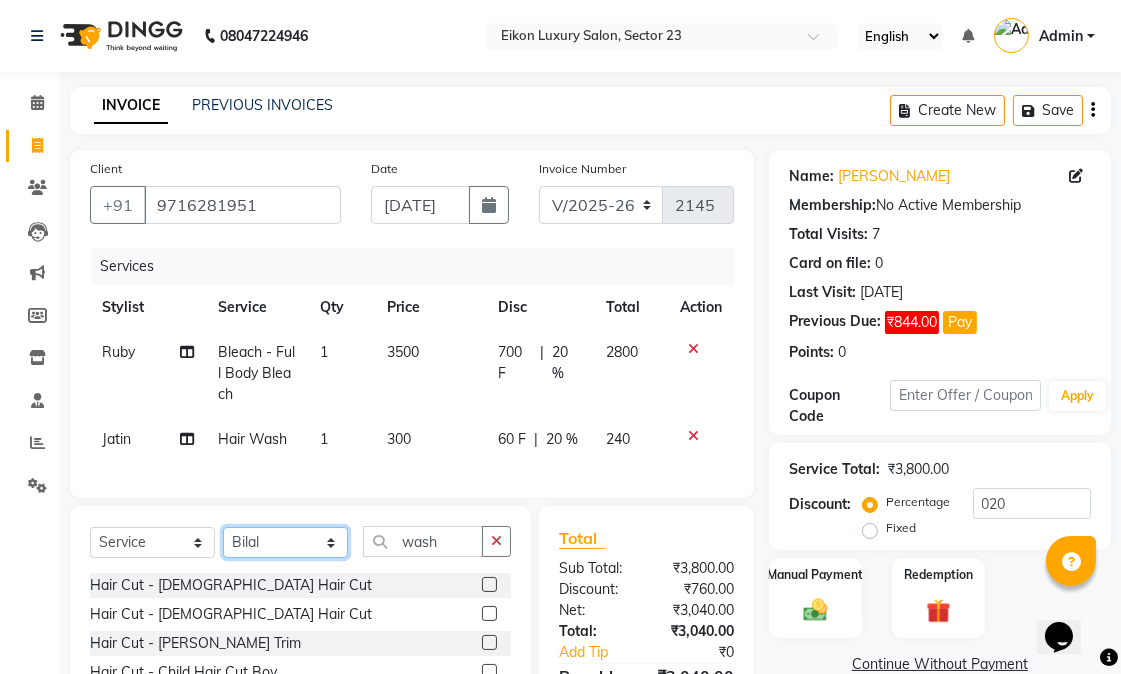click on "Select Stylist Abhishek amit [PERSON_NAME] [PERSON_NAME] [PERSON_NAME] [PERSON_NAME] [PERSON_NAME] [PERSON_NAME] Mohit [PERSON_NAME] [PERSON_NAME] [PERSON_NAME] [PERSON_NAME] [PERSON_NAME]" 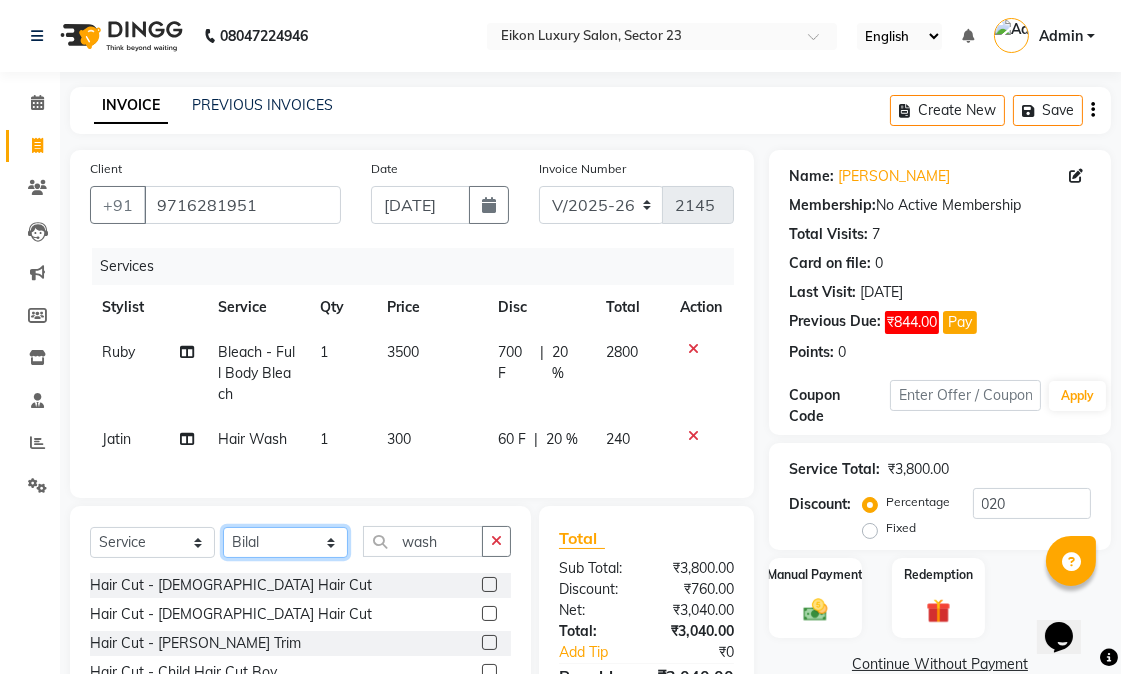 select on "58954" 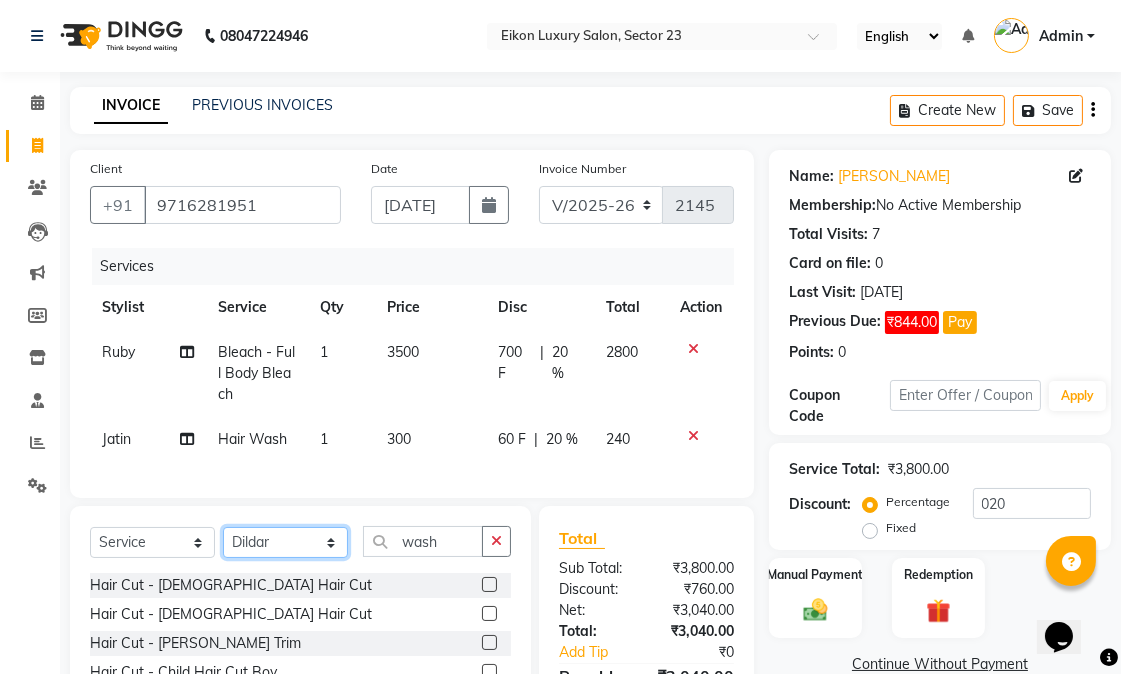 click on "Select Stylist Abhishek amit [PERSON_NAME] [PERSON_NAME] [PERSON_NAME] [PERSON_NAME] [PERSON_NAME] [PERSON_NAME] Mohit [PERSON_NAME] [PERSON_NAME] [PERSON_NAME] [PERSON_NAME] [PERSON_NAME]" 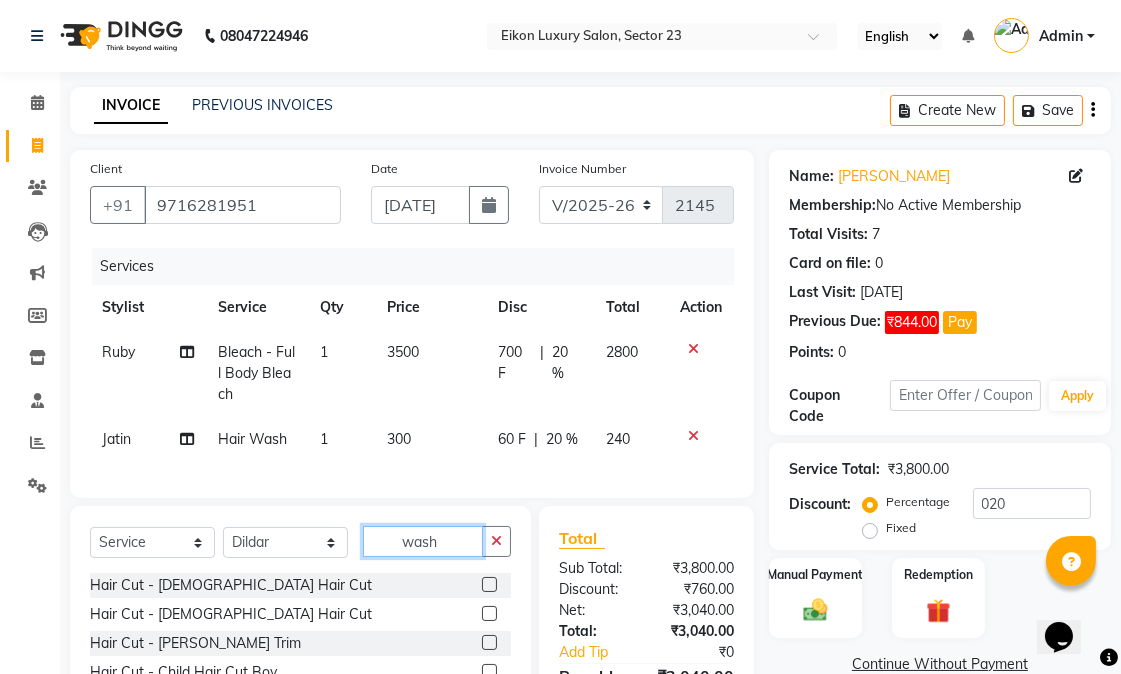 click on "wash" 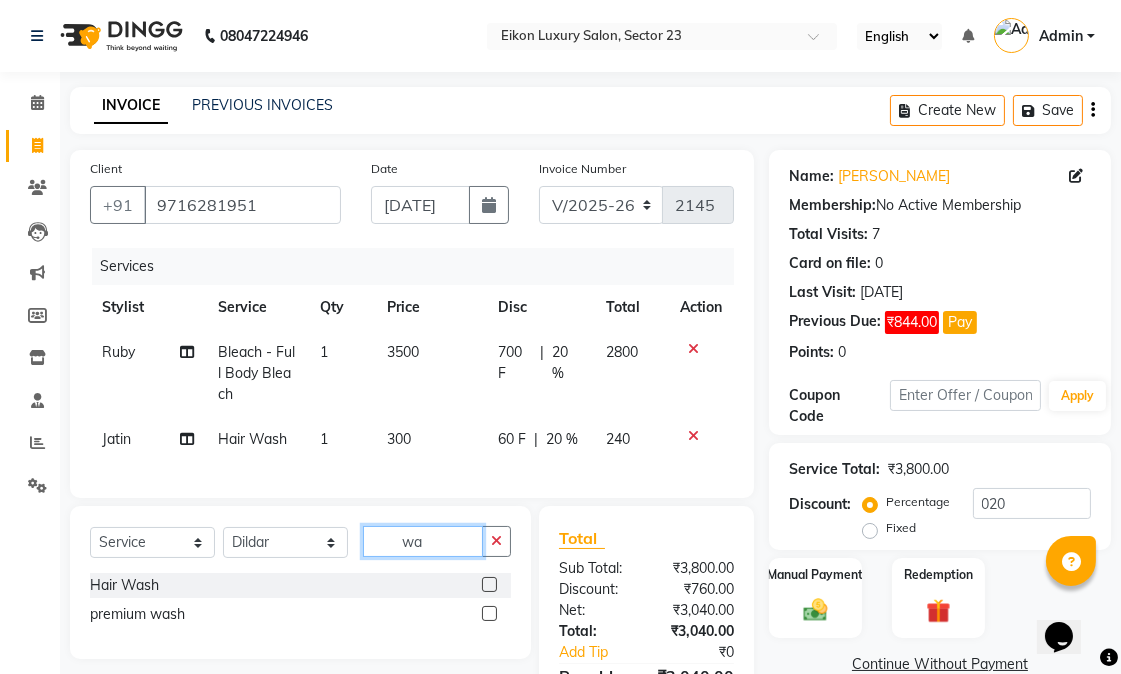 type on "w" 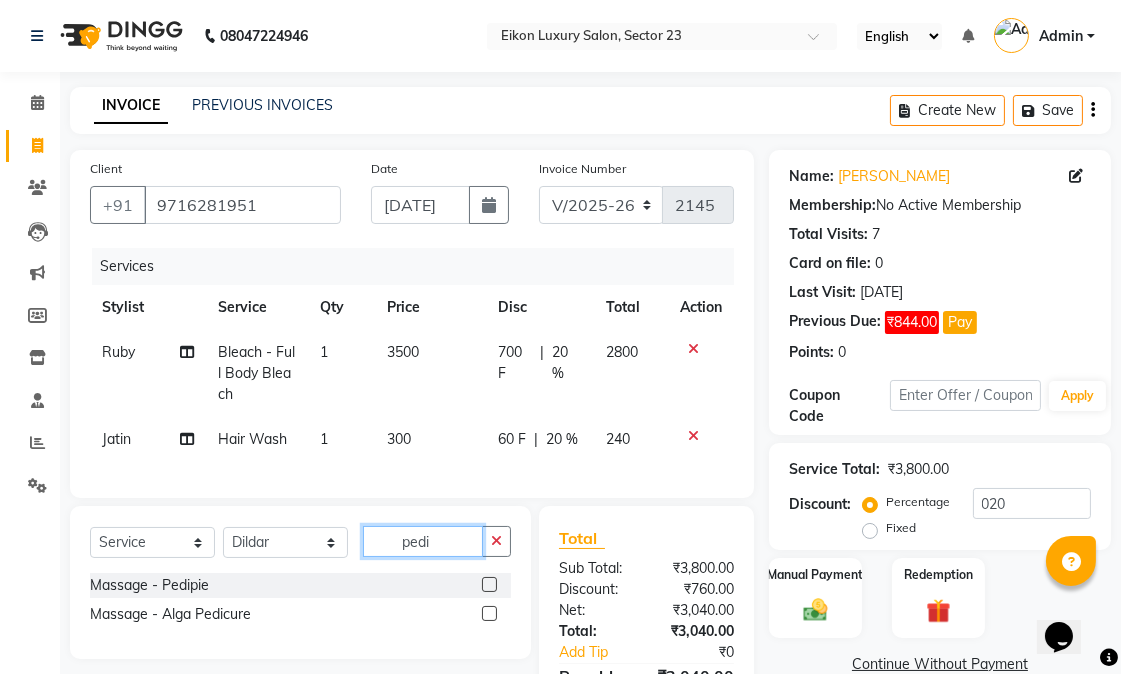 type on "pedi" 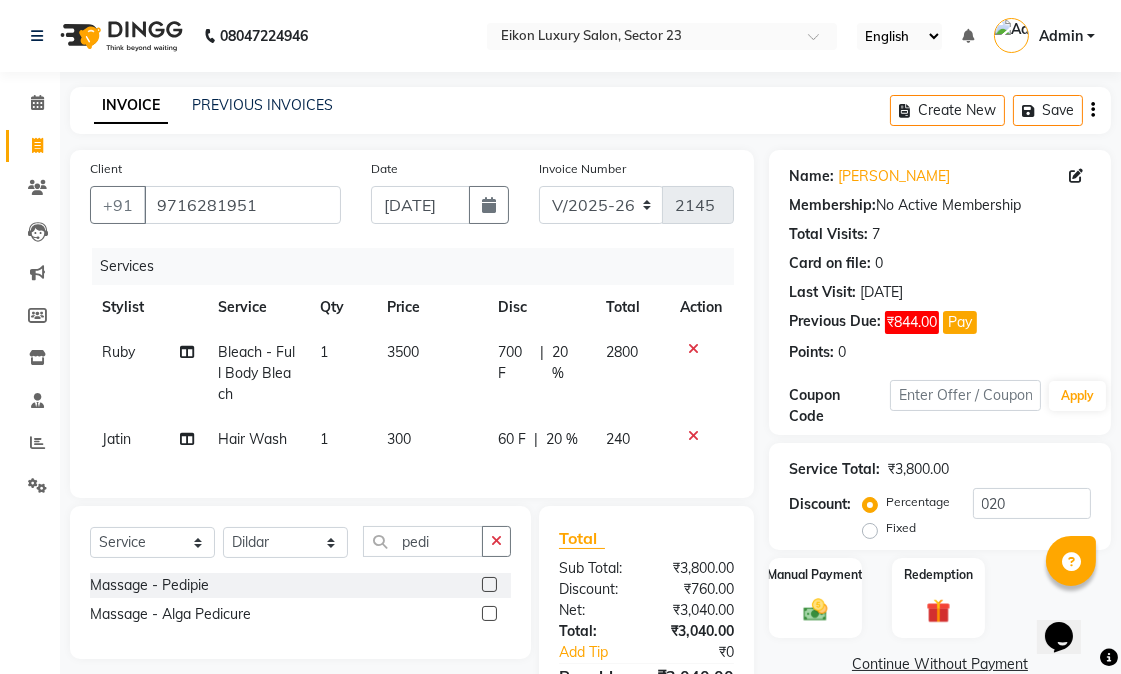 click 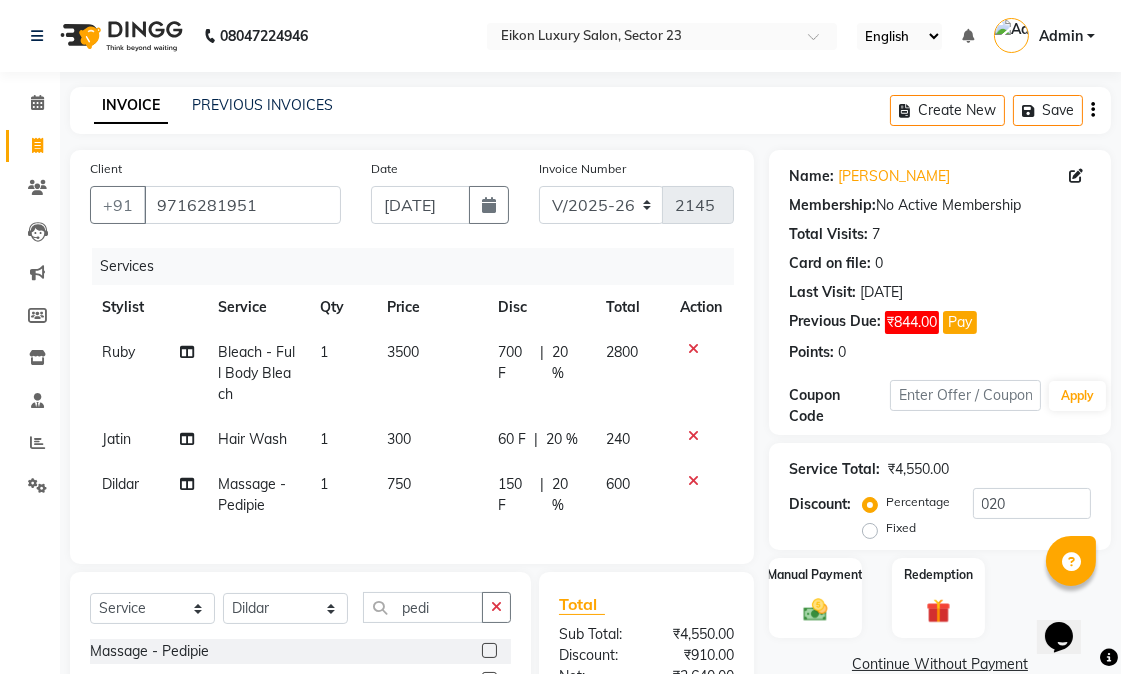 checkbox on "false" 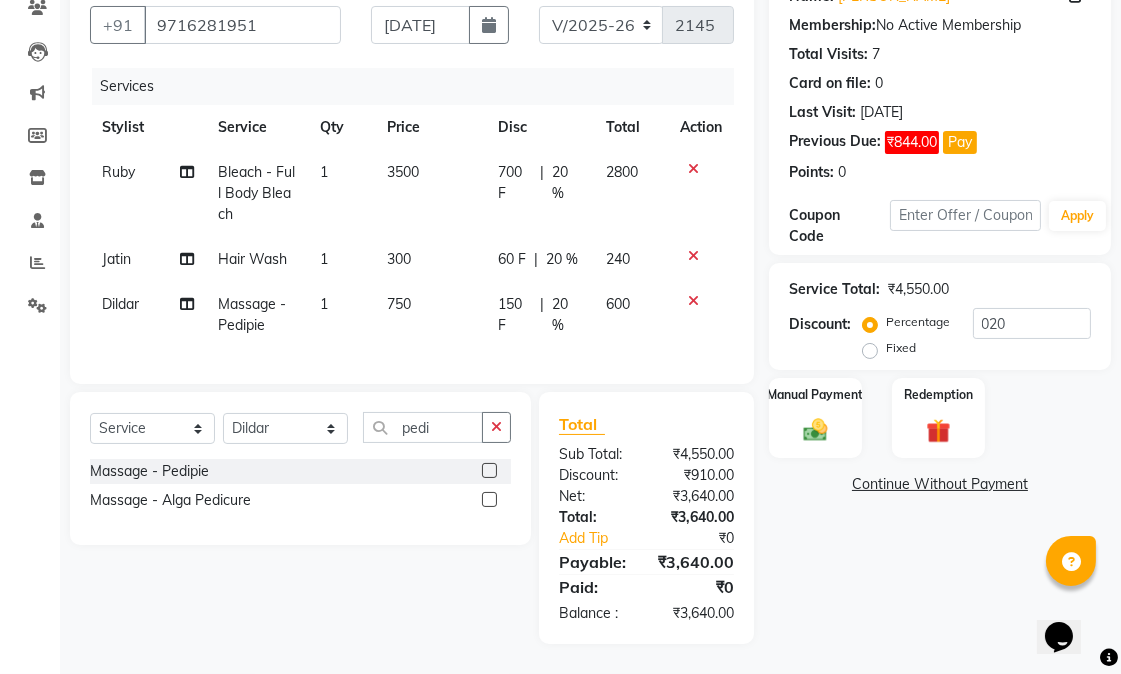 scroll, scrollTop: 220, scrollLeft: 0, axis: vertical 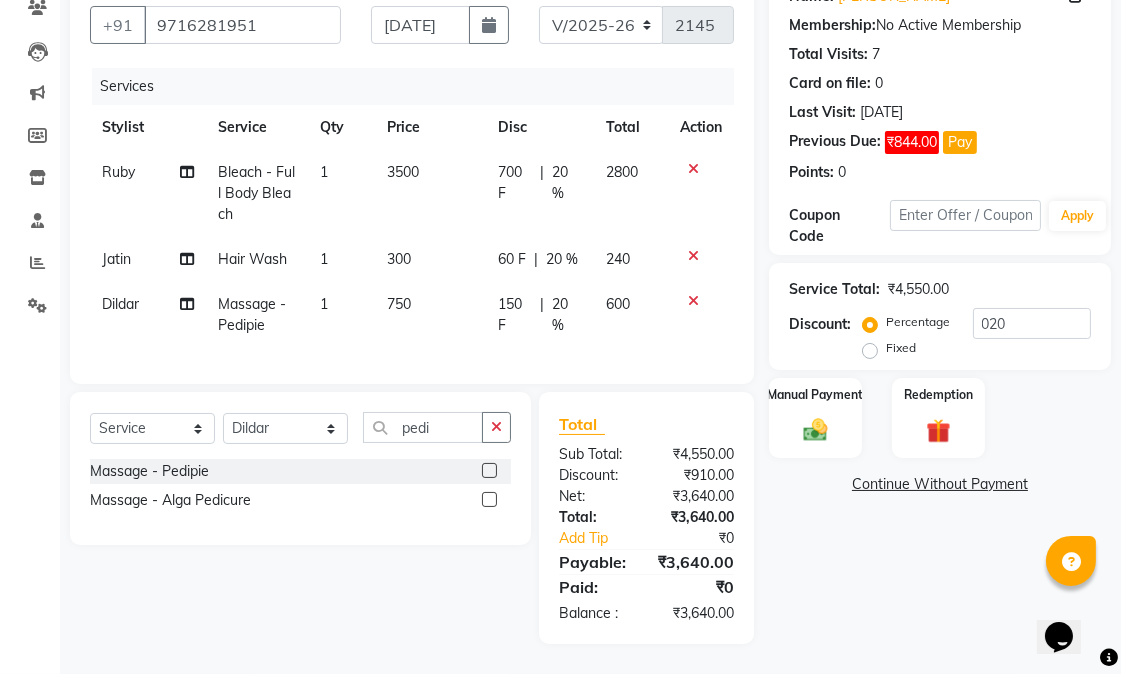 click on "Name: Prerita  Membership:  No Active Membership  Total Visits:  7 Card on file:  0 Last Visit:   10-07-2025 Previous Due:  ₹844.00 Pay Points:   0  Coupon Code Apply Service Total:  ₹4,550.00  Discount:  Percentage   Fixed  020 Manual Payment Redemption  Continue Without Payment" 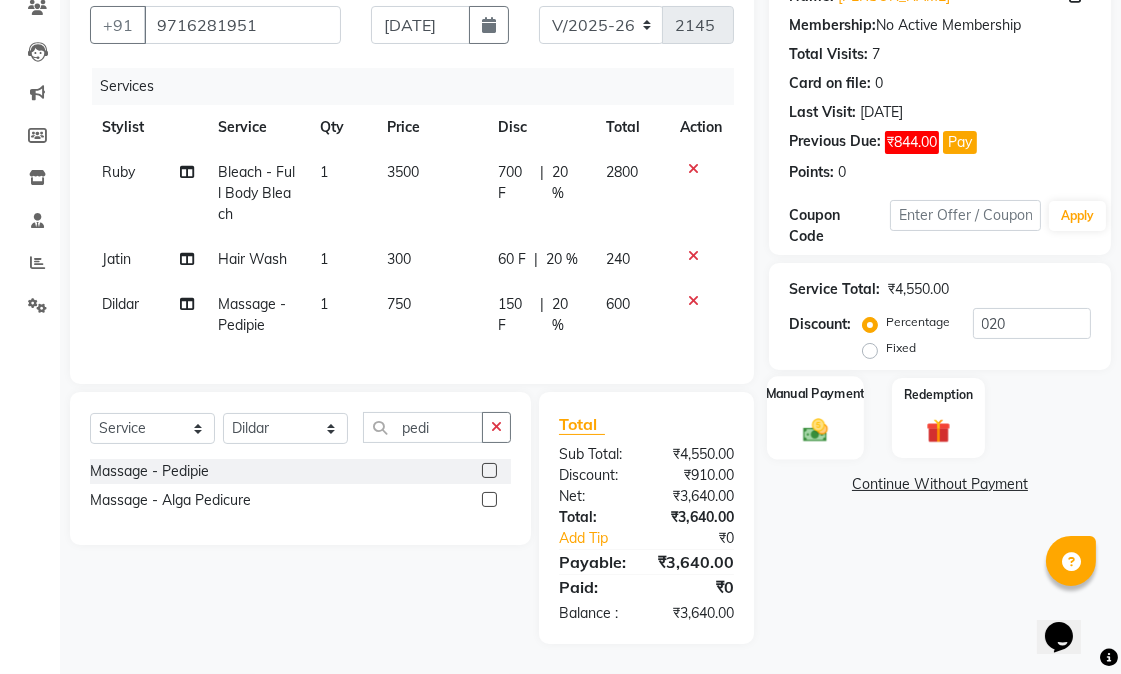 click 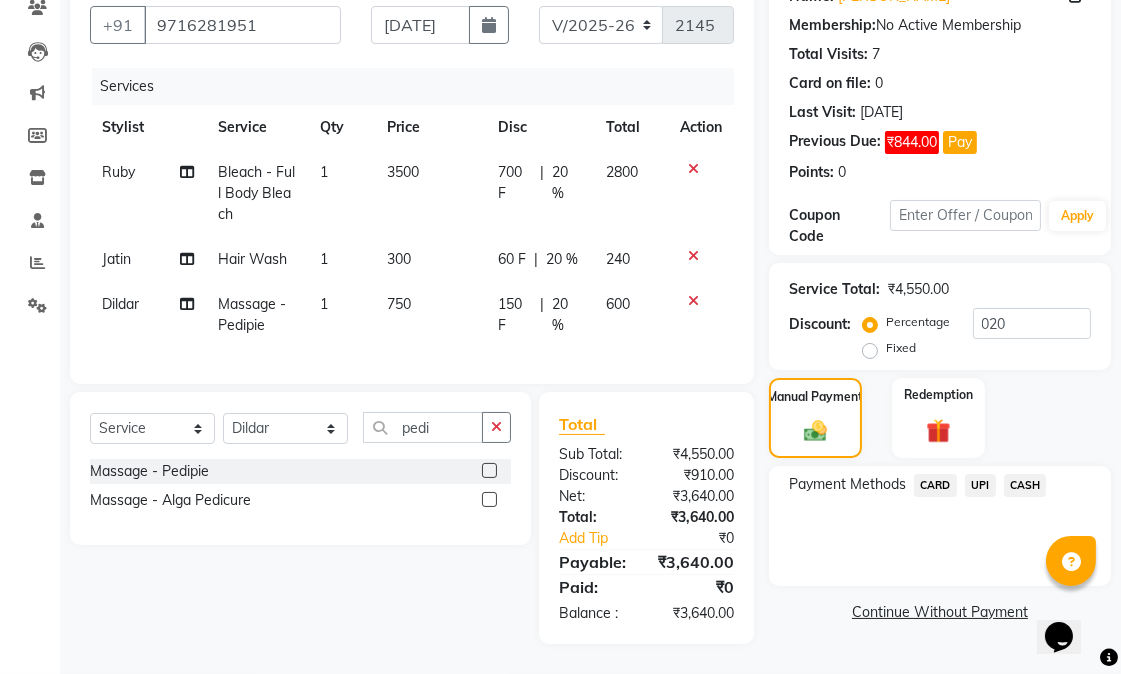 click on "CASH" 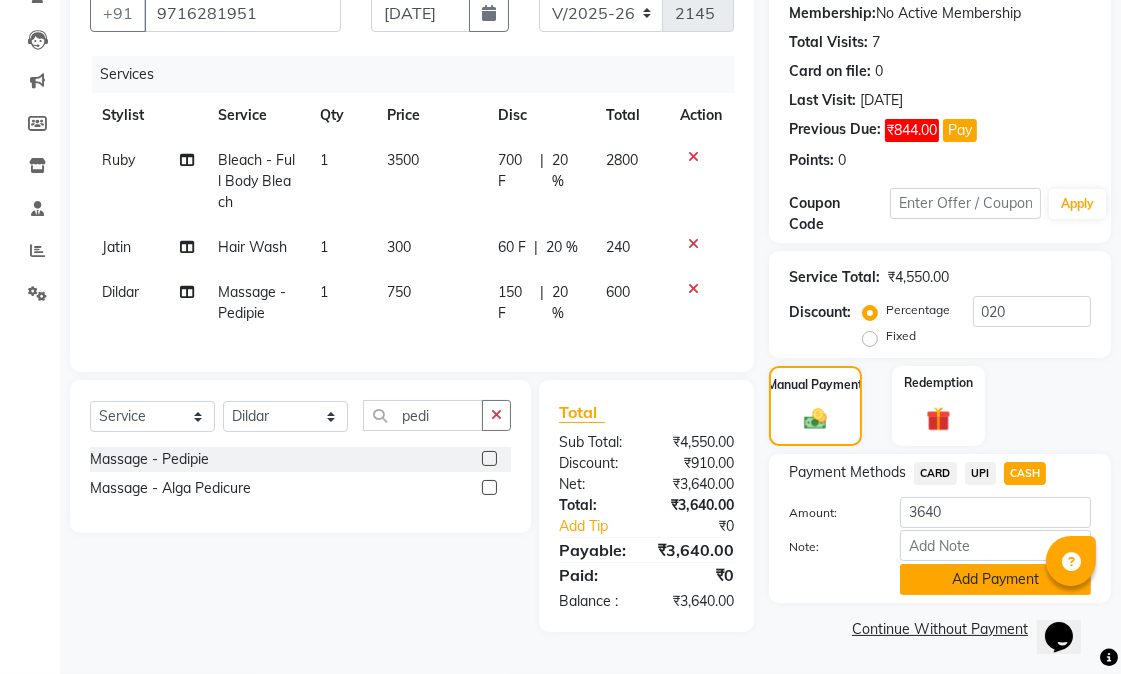 click on "Add Payment" 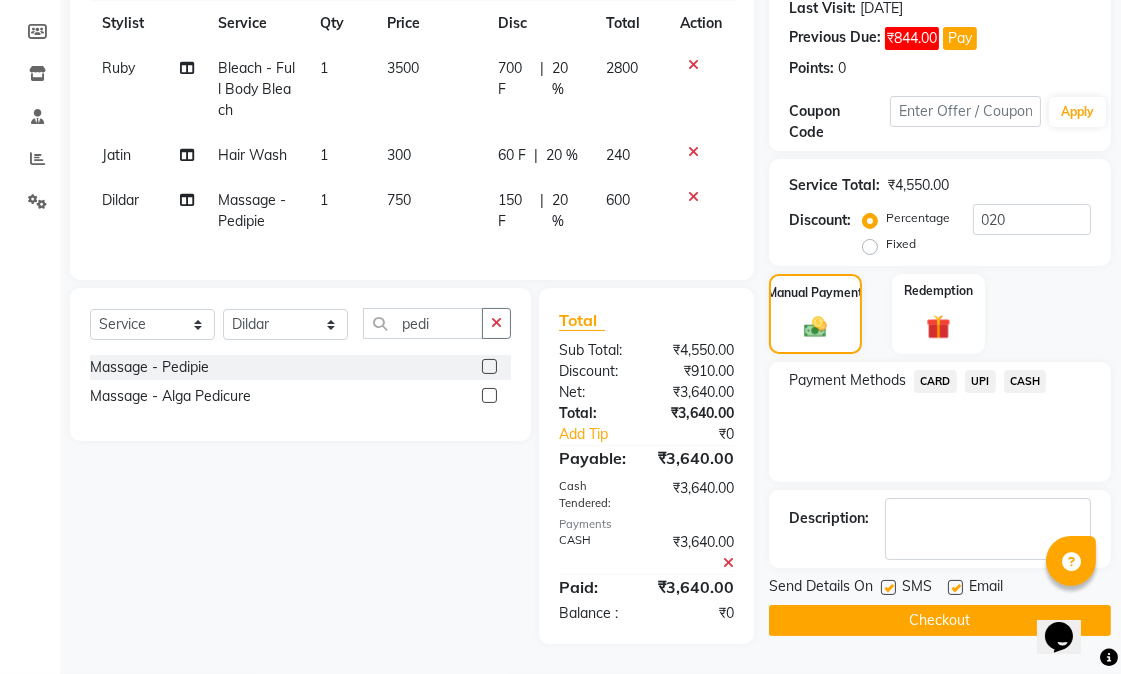 scroll, scrollTop: 324, scrollLeft: 0, axis: vertical 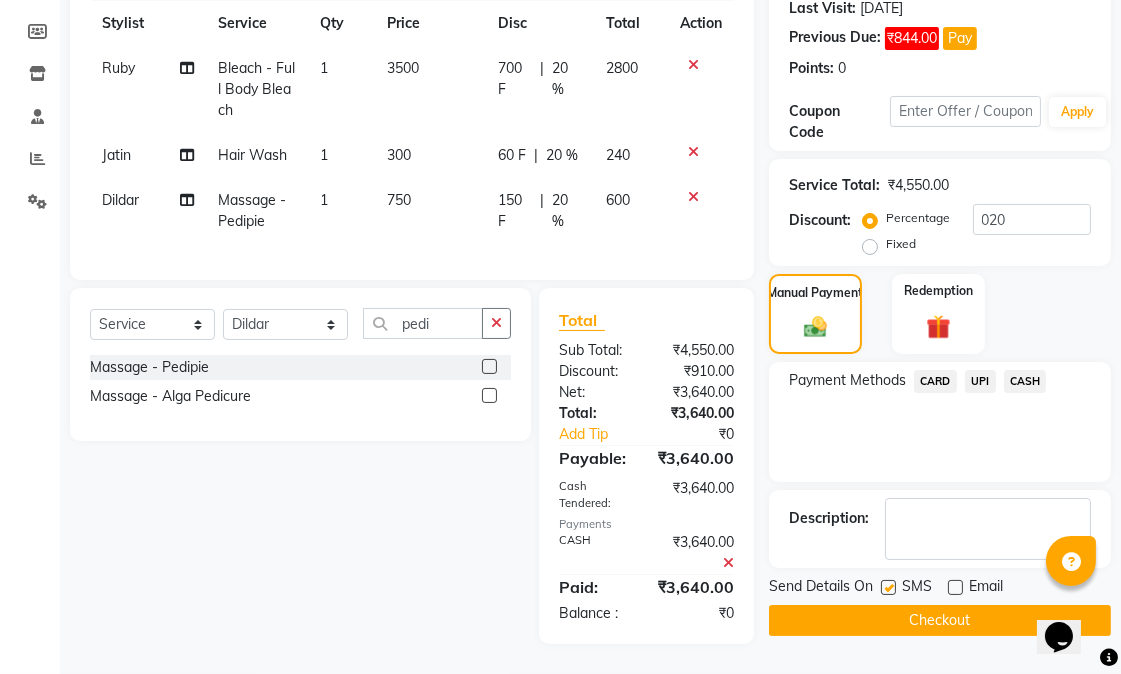 click 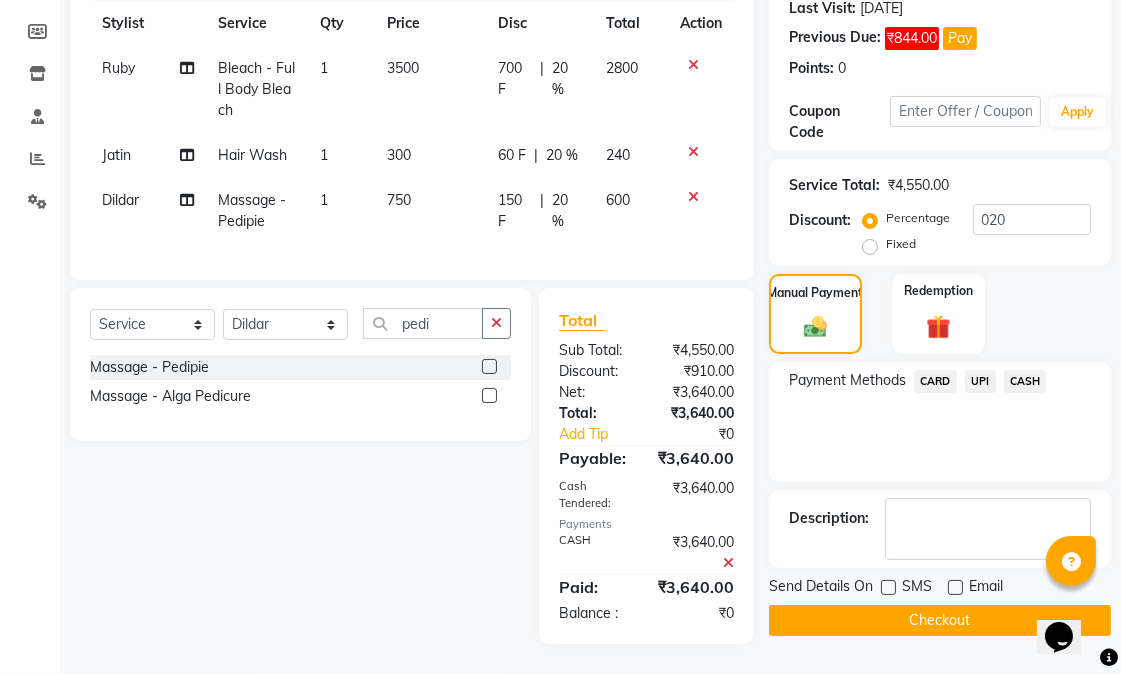 click on "Checkout" 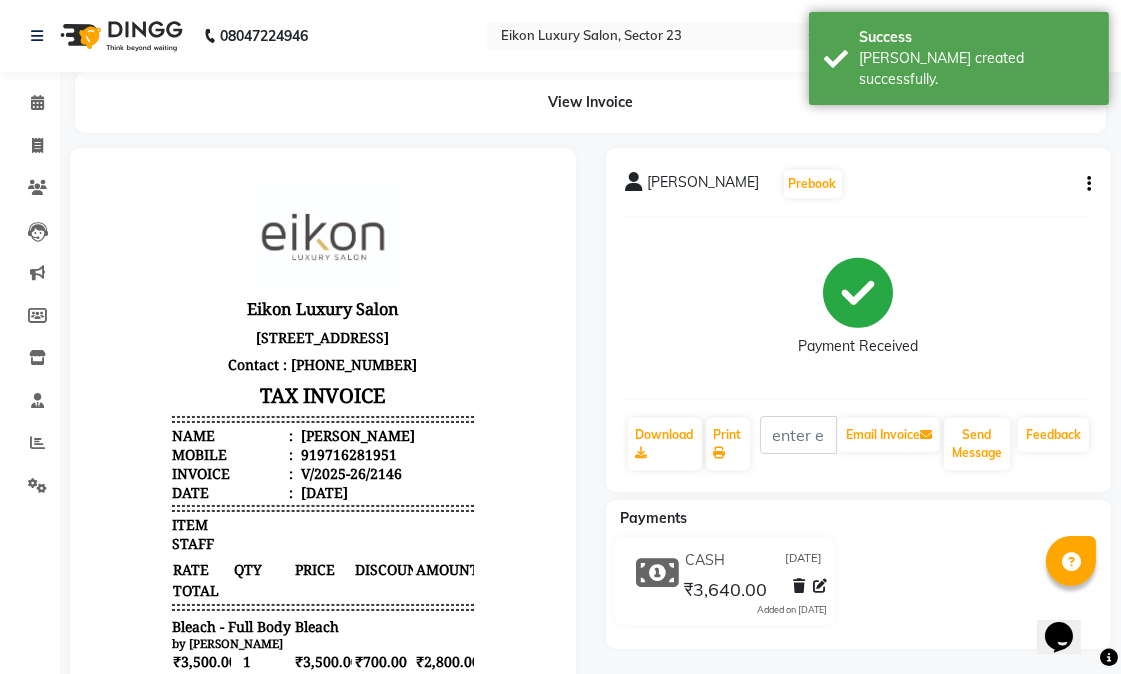 scroll, scrollTop: 0, scrollLeft: 0, axis: both 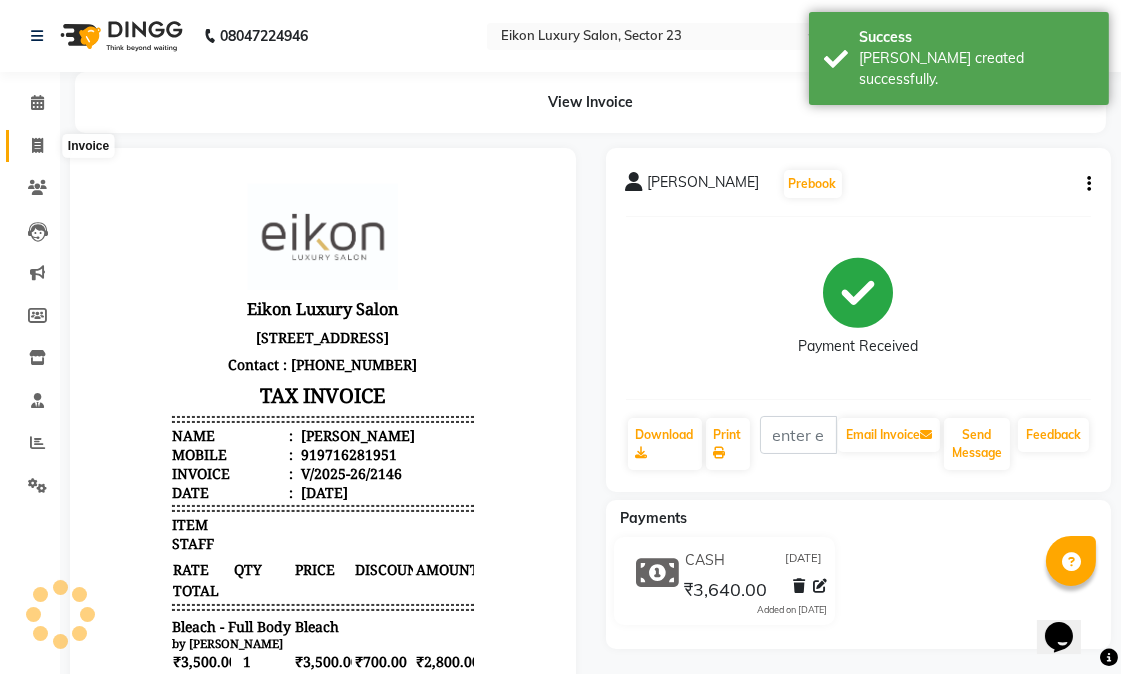 click 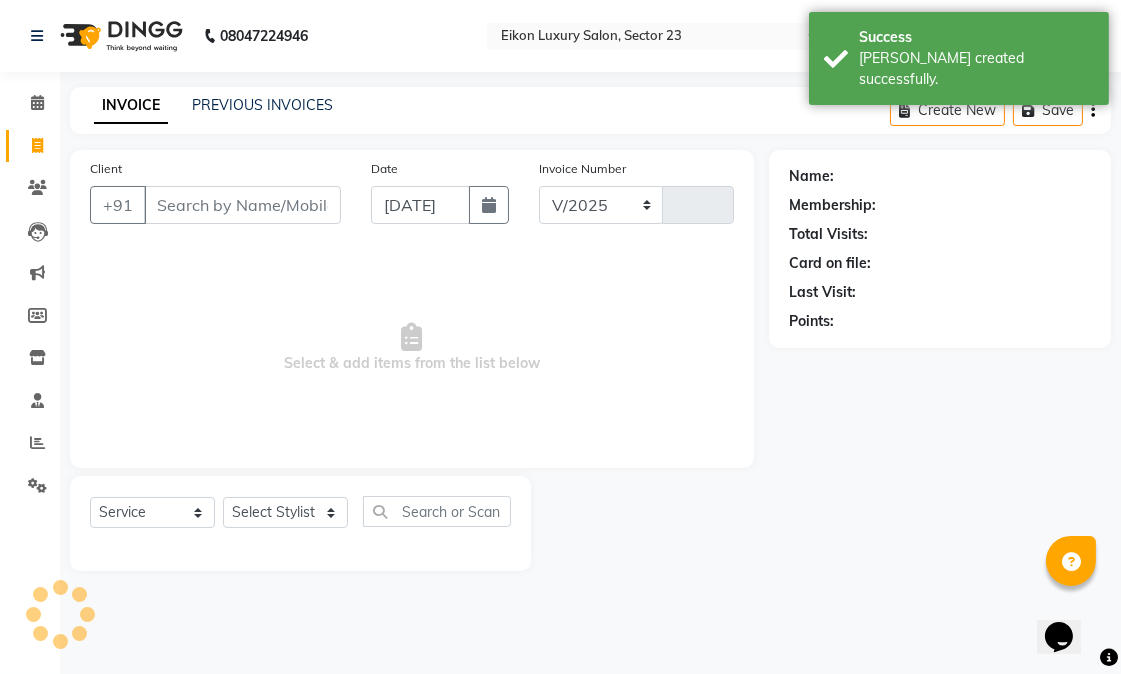 select on "7080" 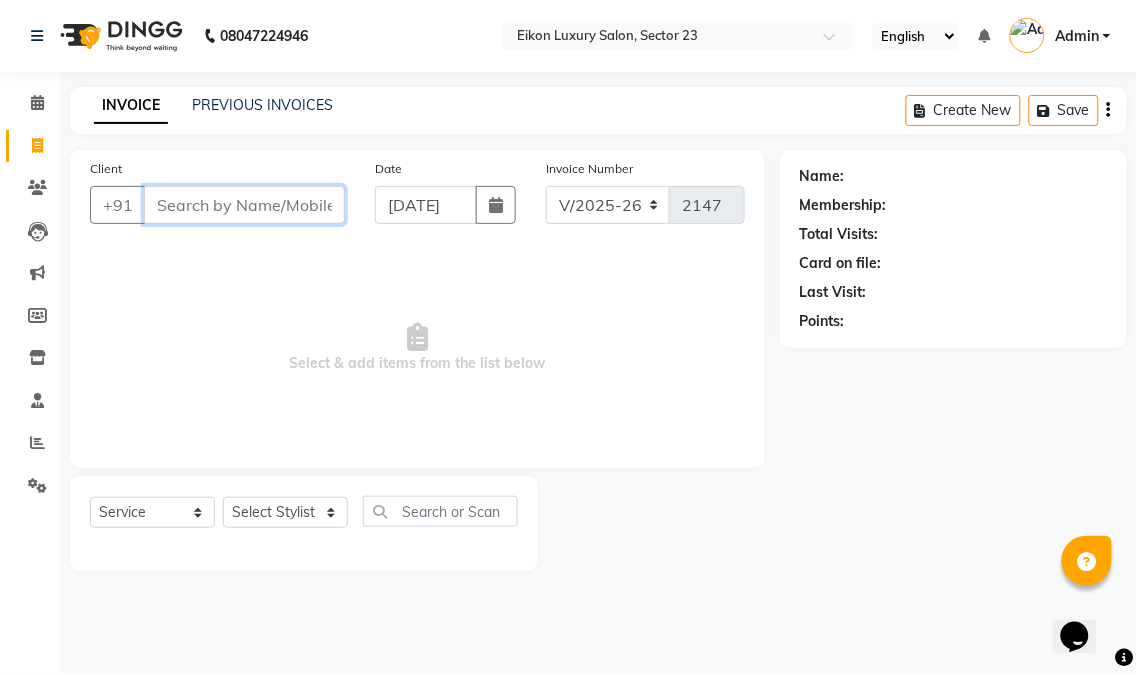 click on "Client" at bounding box center [244, 205] 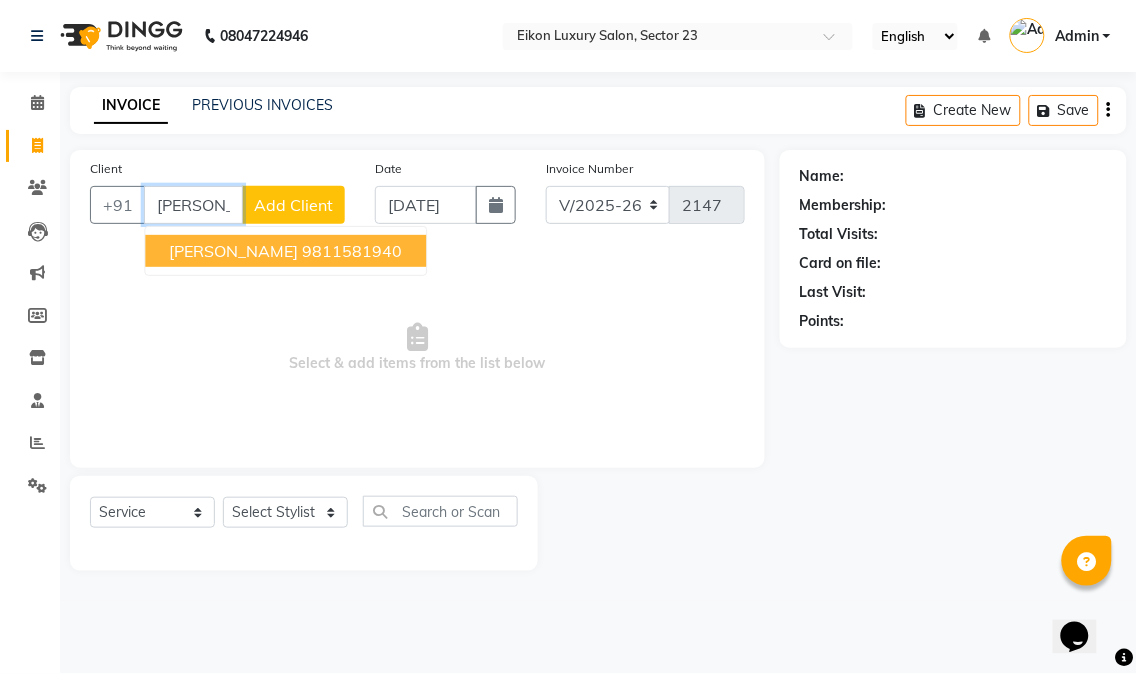 click on "9811581940" at bounding box center [352, 251] 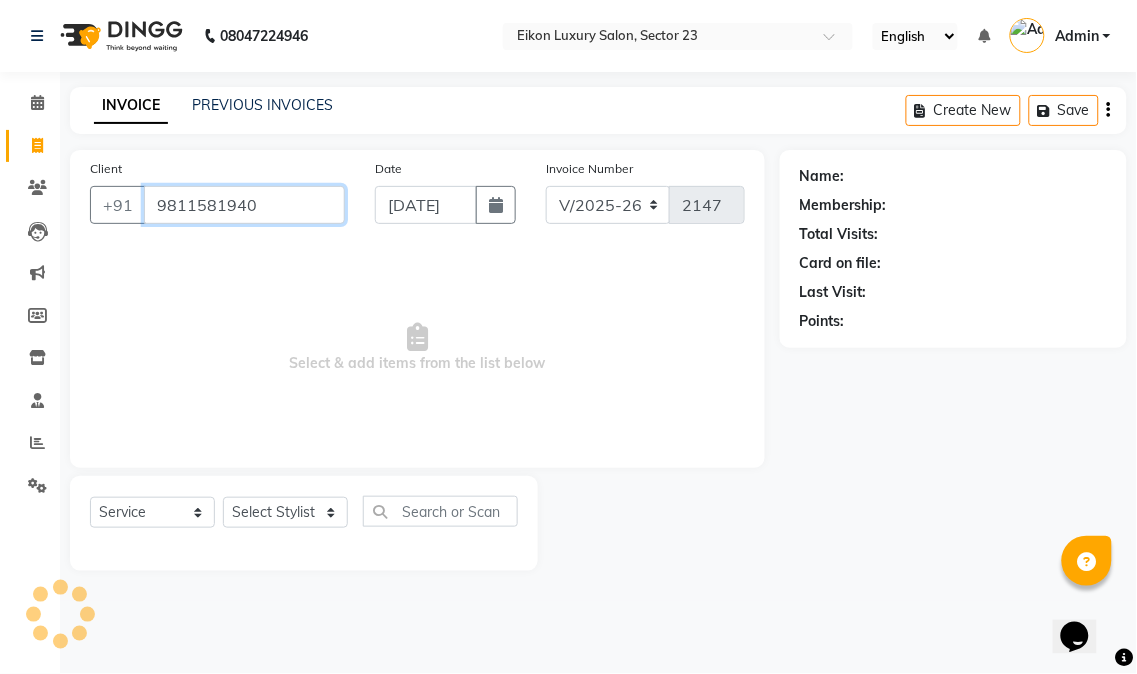 type on "9811581940" 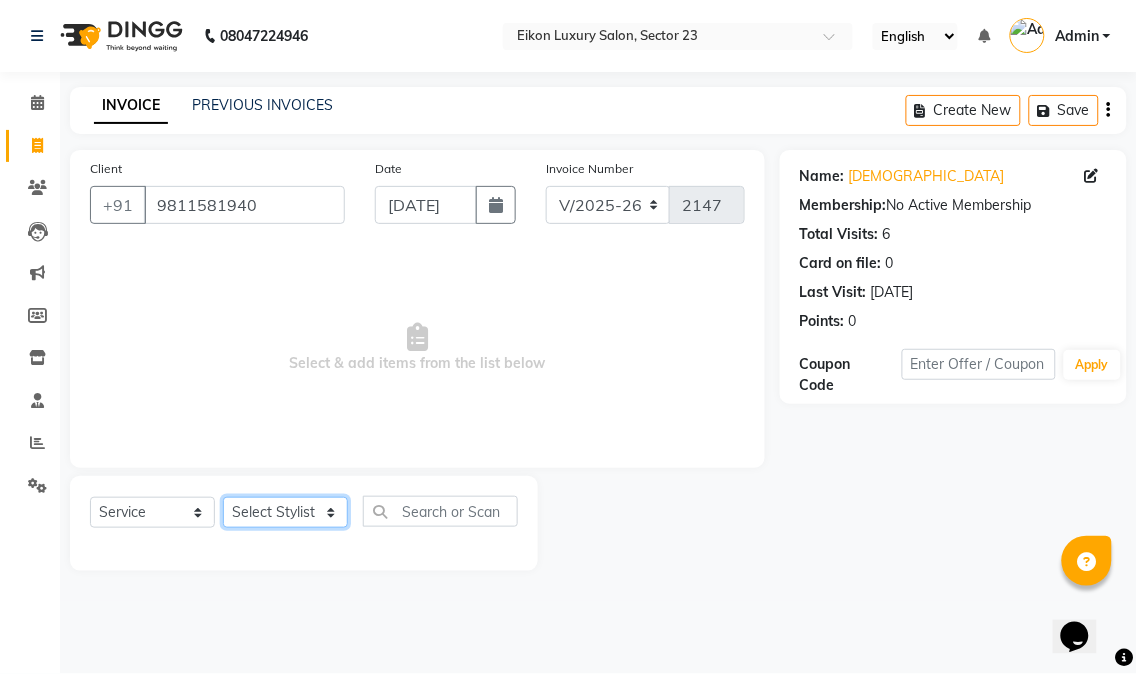 click on "Select Stylist Abhishek amit anchal Ashu Bilal Dildar Geeta Hritik Jatin Manav Mohit Pinki Prince Ruby Sagar Subhash Subodh Uday" 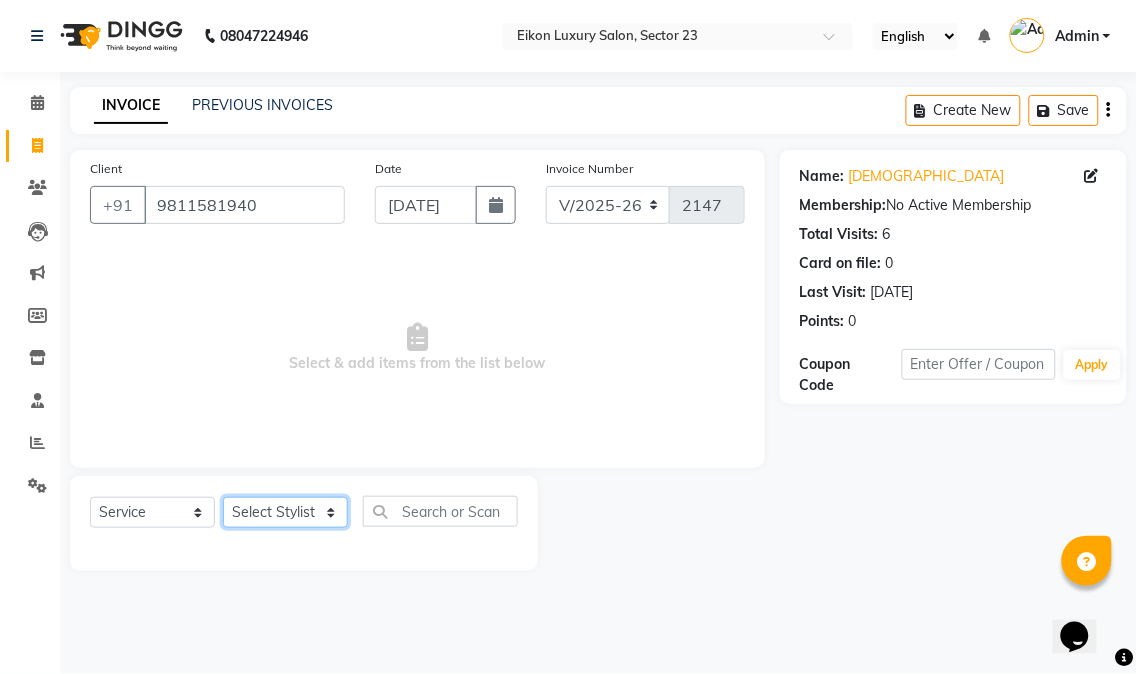 select on "58949" 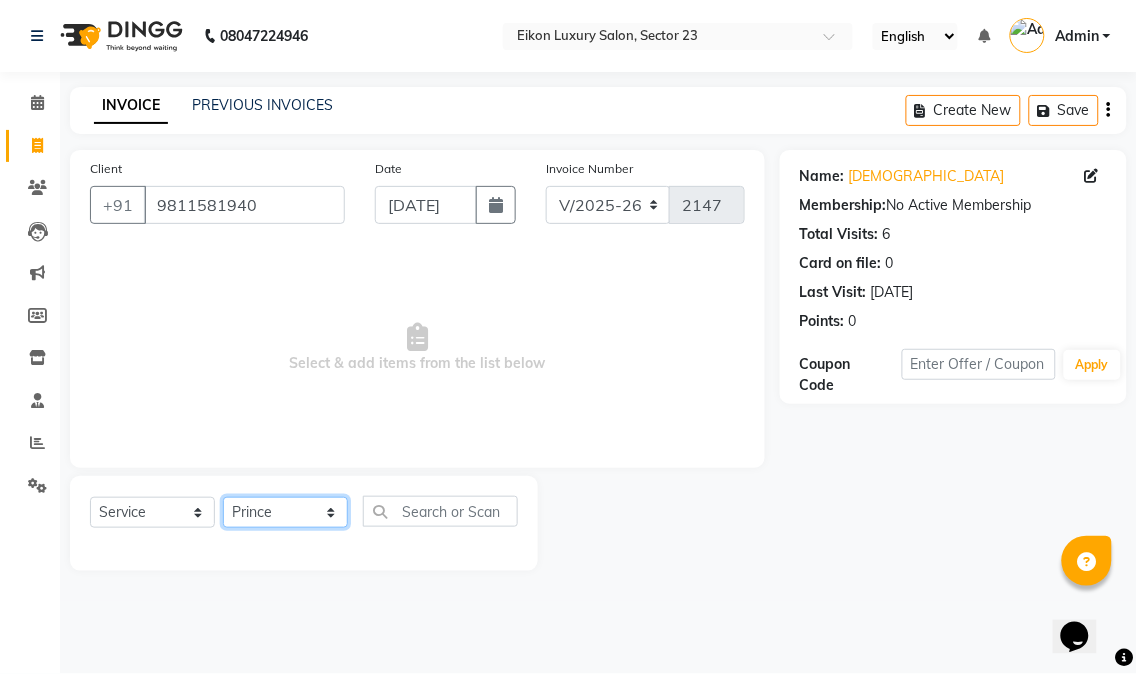 click on "Select Stylist Abhishek amit anchal Ashu Bilal Dildar Geeta Hritik Jatin Manav Mohit Pinki Prince Ruby Sagar Subhash Subodh Uday" 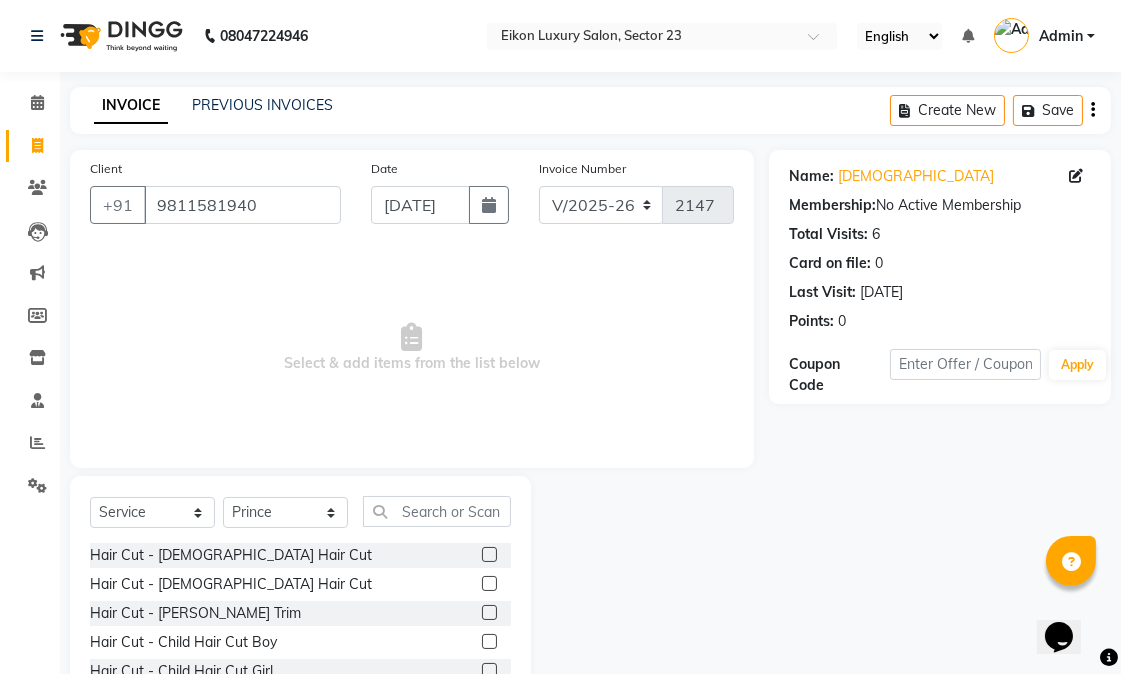 click 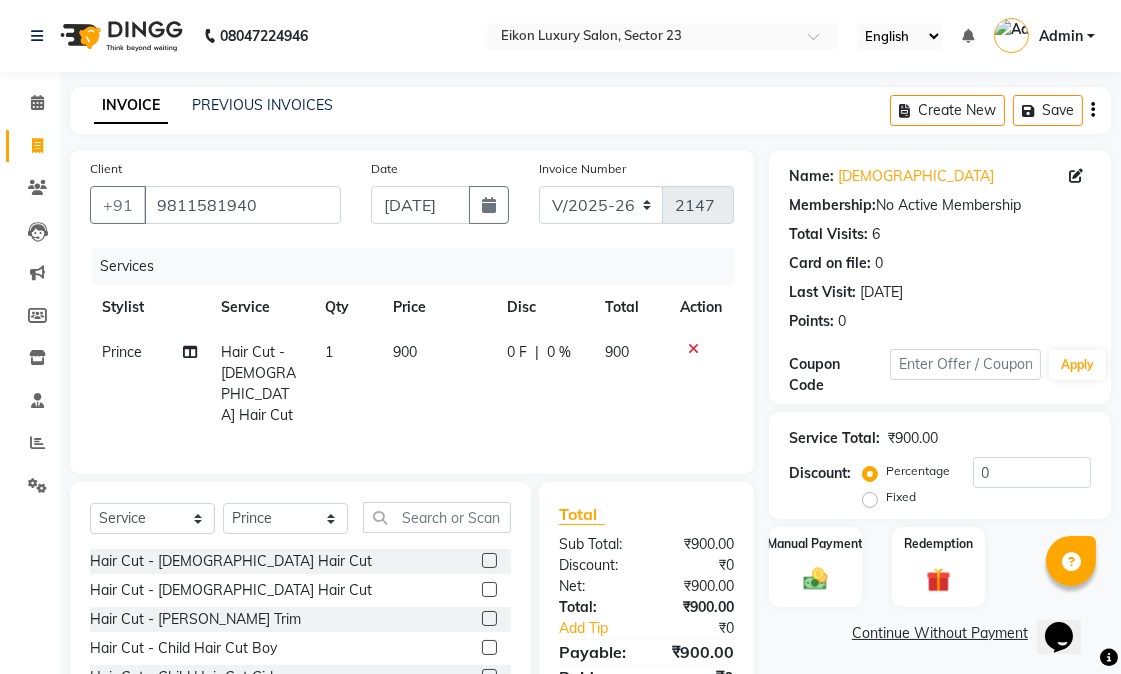 click 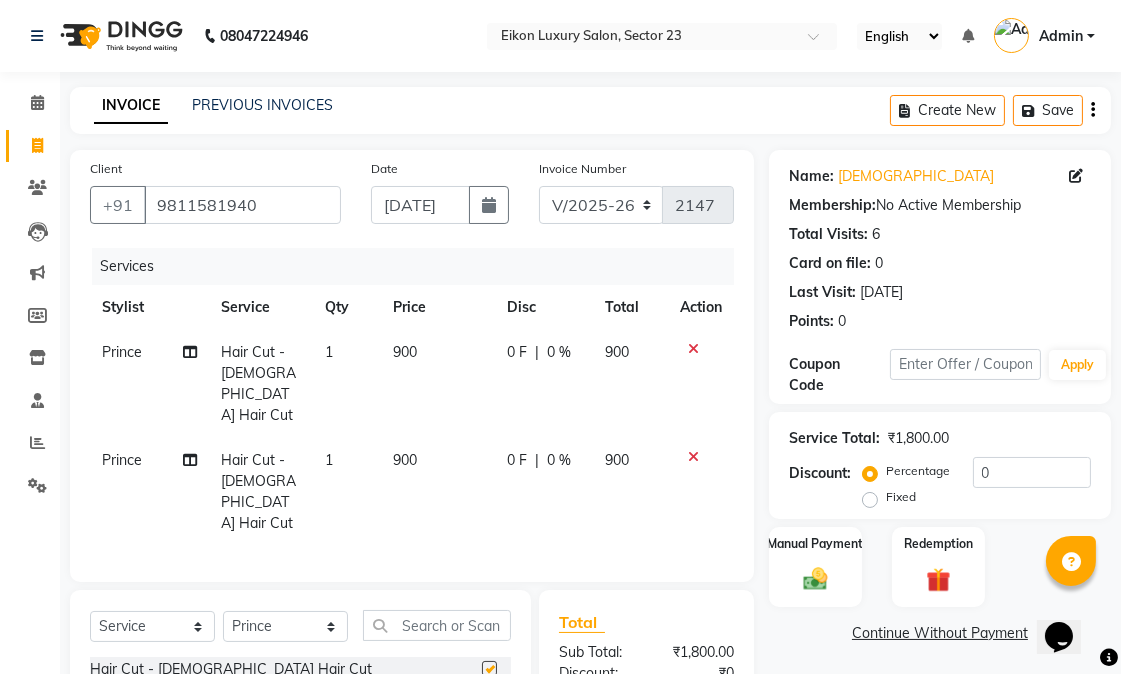 checkbox on "false" 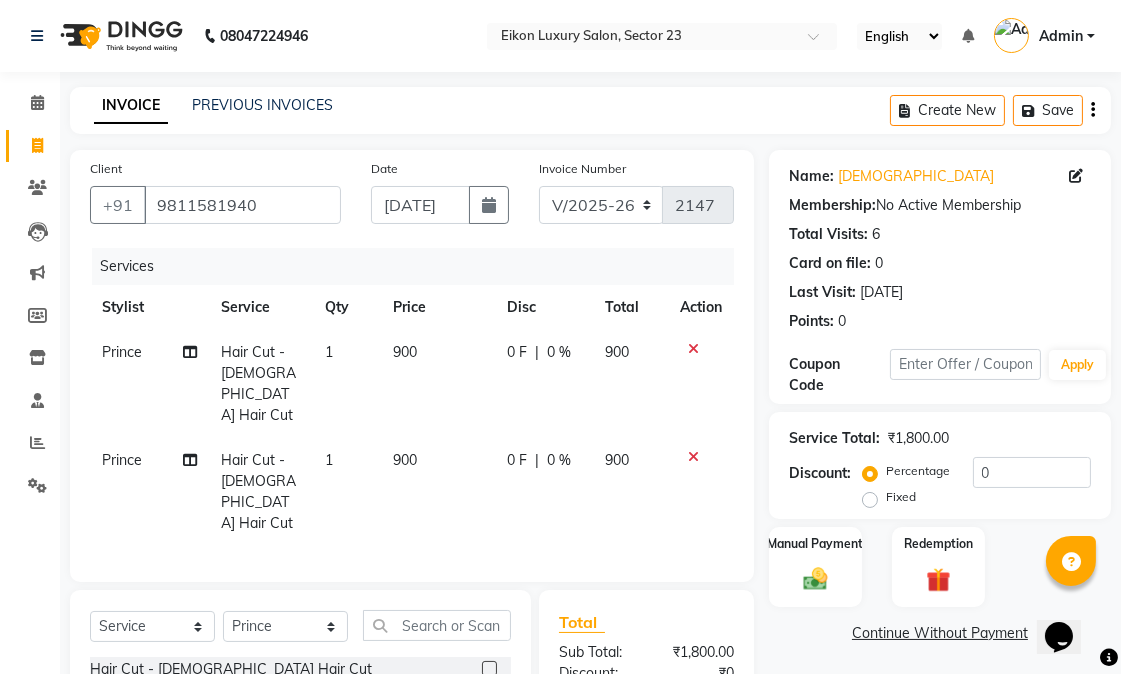 scroll, scrollTop: 215, scrollLeft: 0, axis: vertical 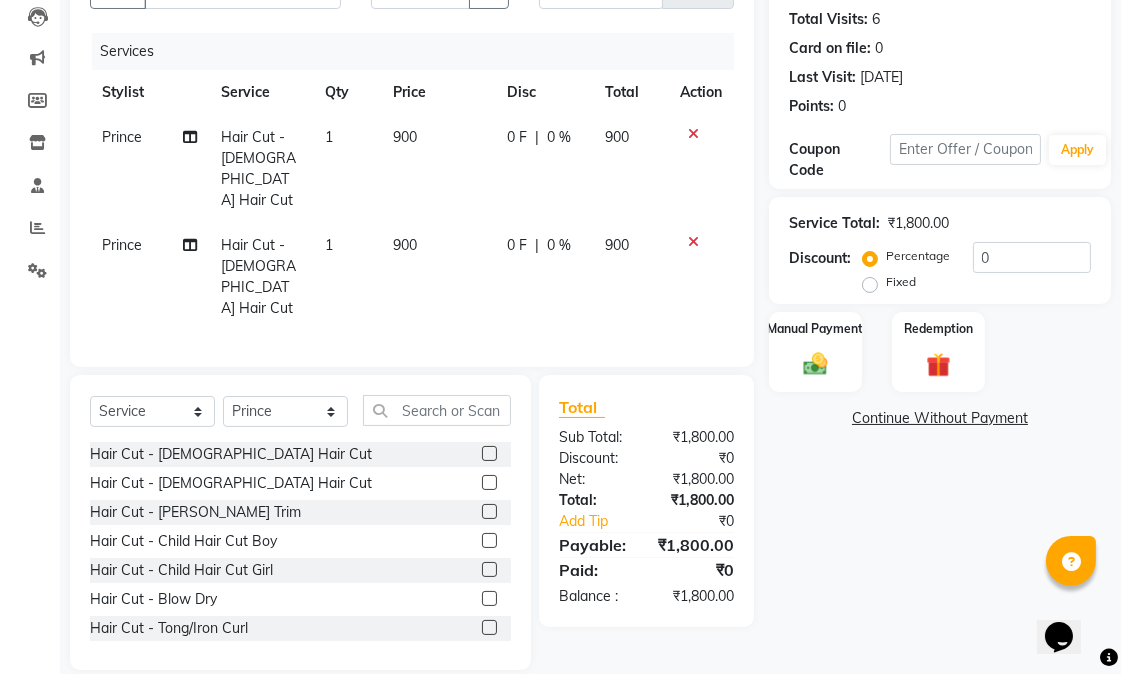 click on "Name: Vaishali  Membership:  No Active Membership  Total Visits:  6 Card on file:  0 Last Visit:   05-07-2025 Points:   0  Coupon Code Apply Service Total:  ₹1,800.00  Discount:  Percentage   Fixed  0 Manual Payment Redemption  Continue Without Payment" 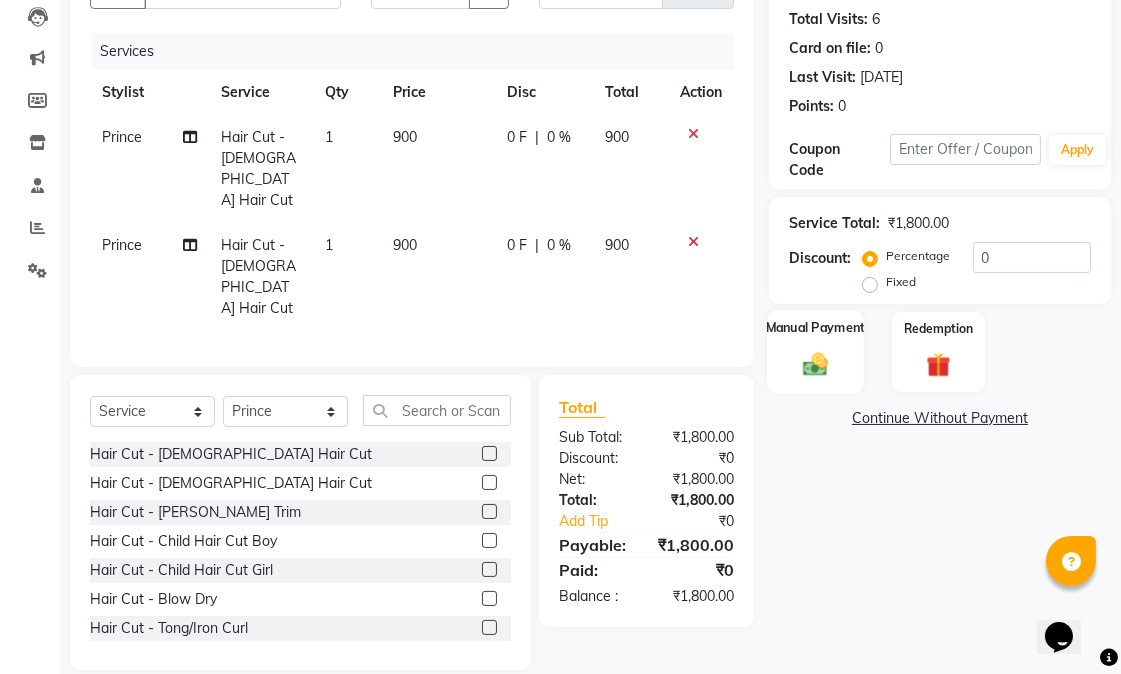 click 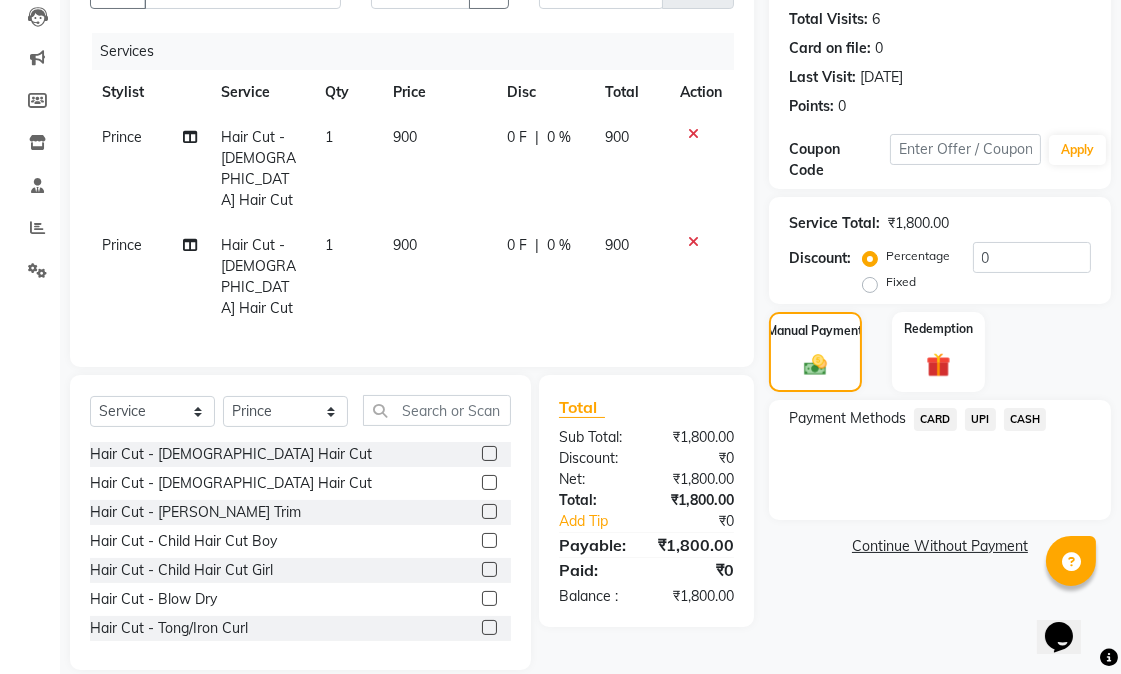 click on "UPI" 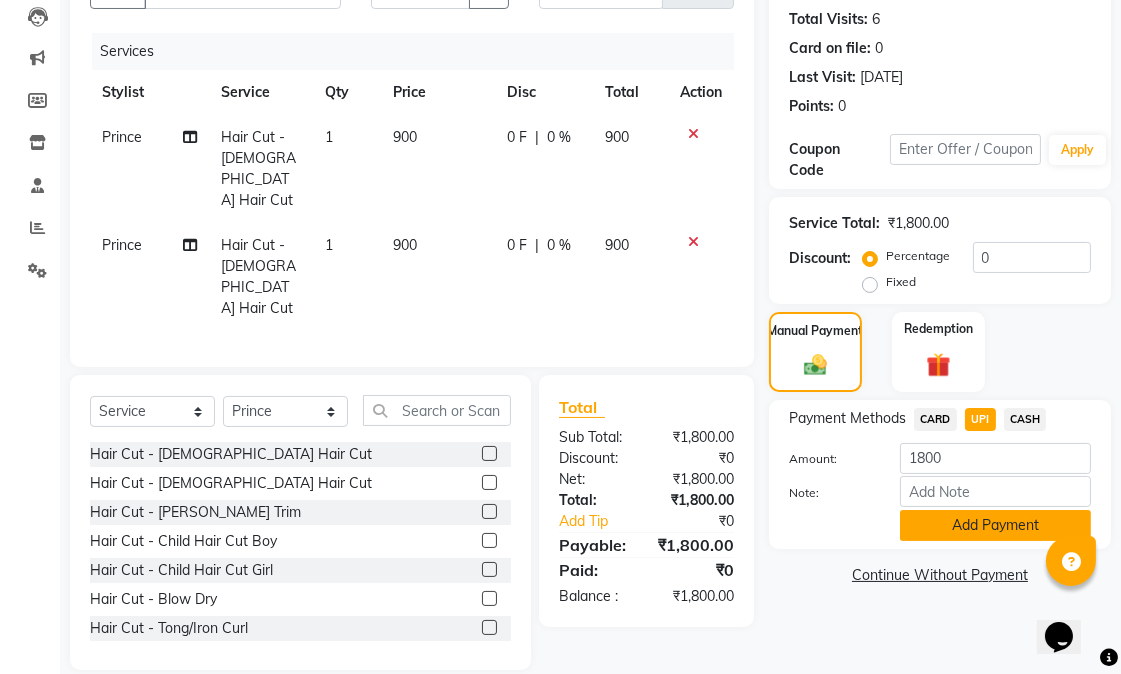 click on "Add Payment" 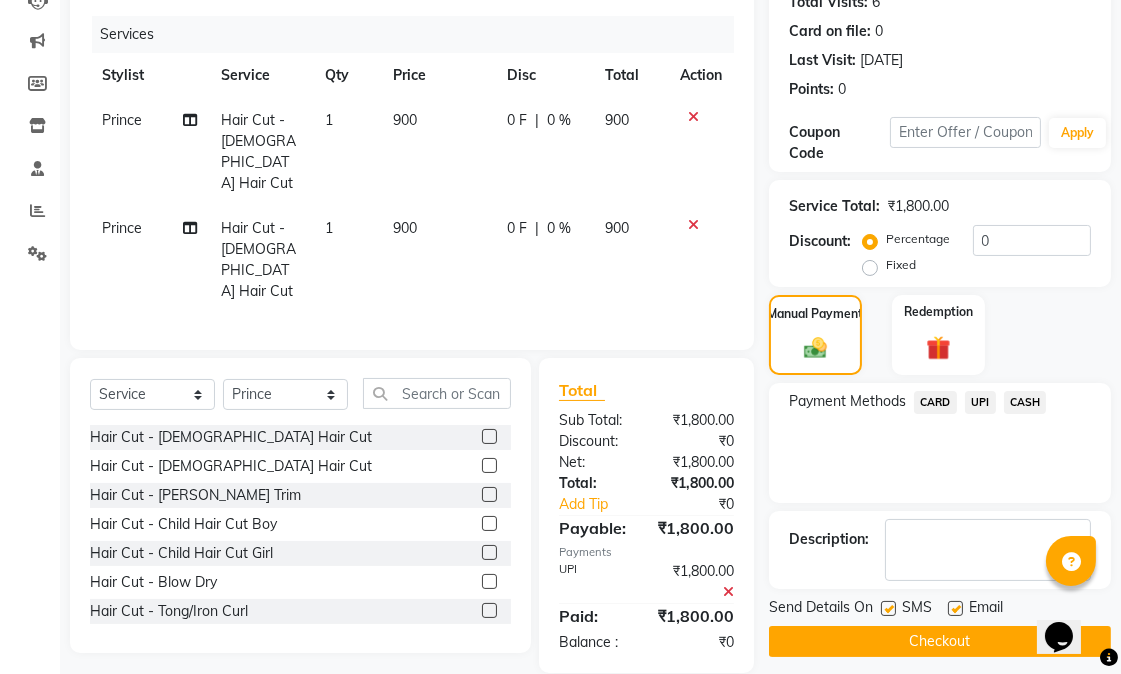 scroll, scrollTop: 258, scrollLeft: 0, axis: vertical 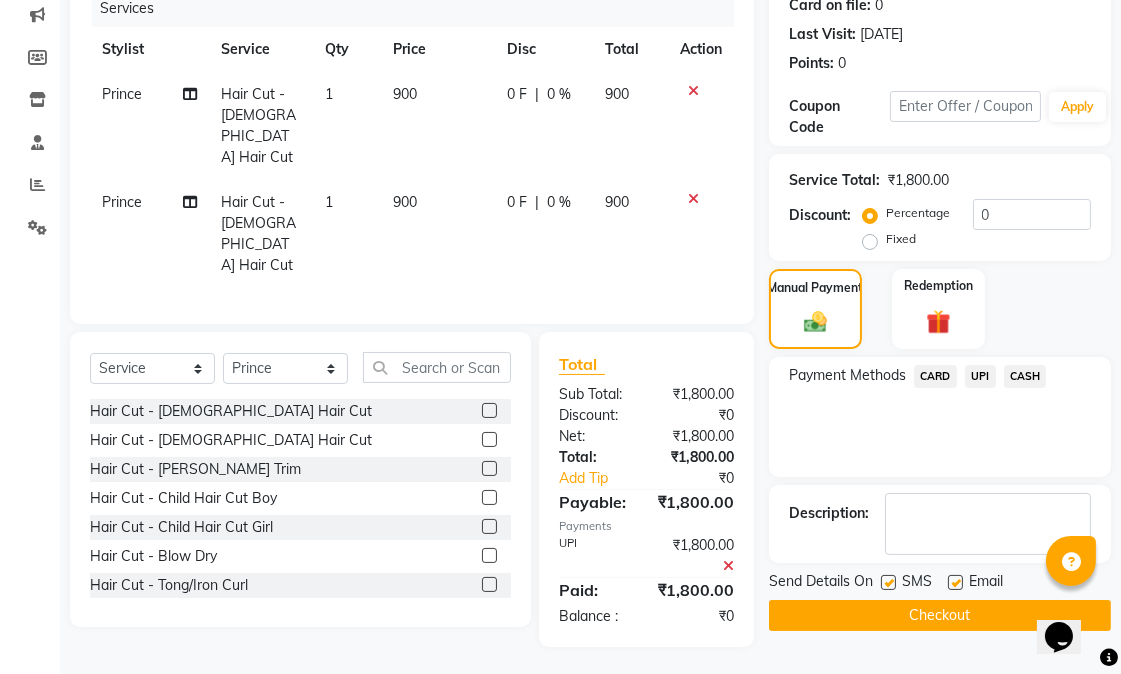 drag, startPoint x: 951, startPoint y: 578, endPoint x: 940, endPoint y: 580, distance: 11.18034 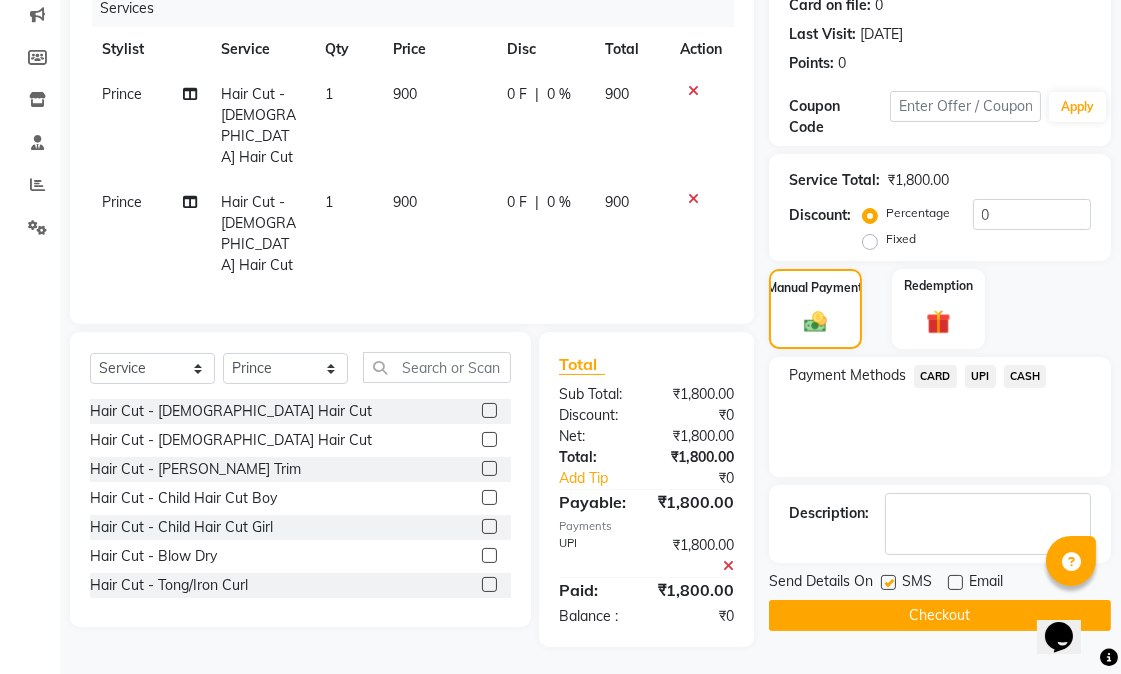 click on "SMS" 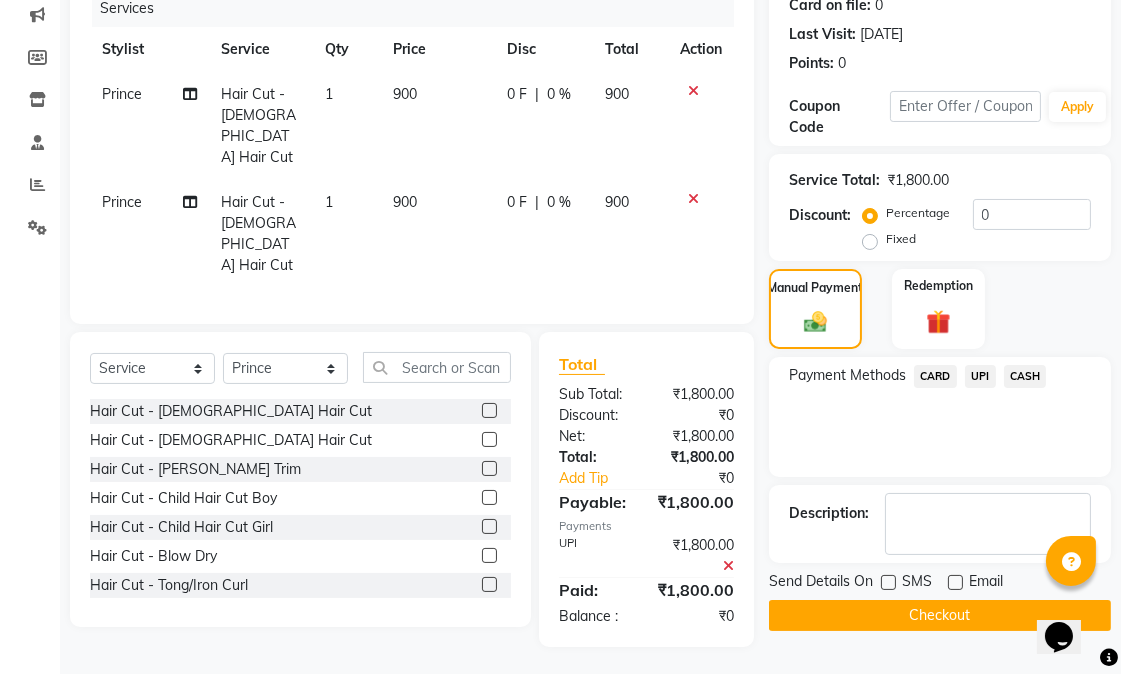 click on "Checkout" 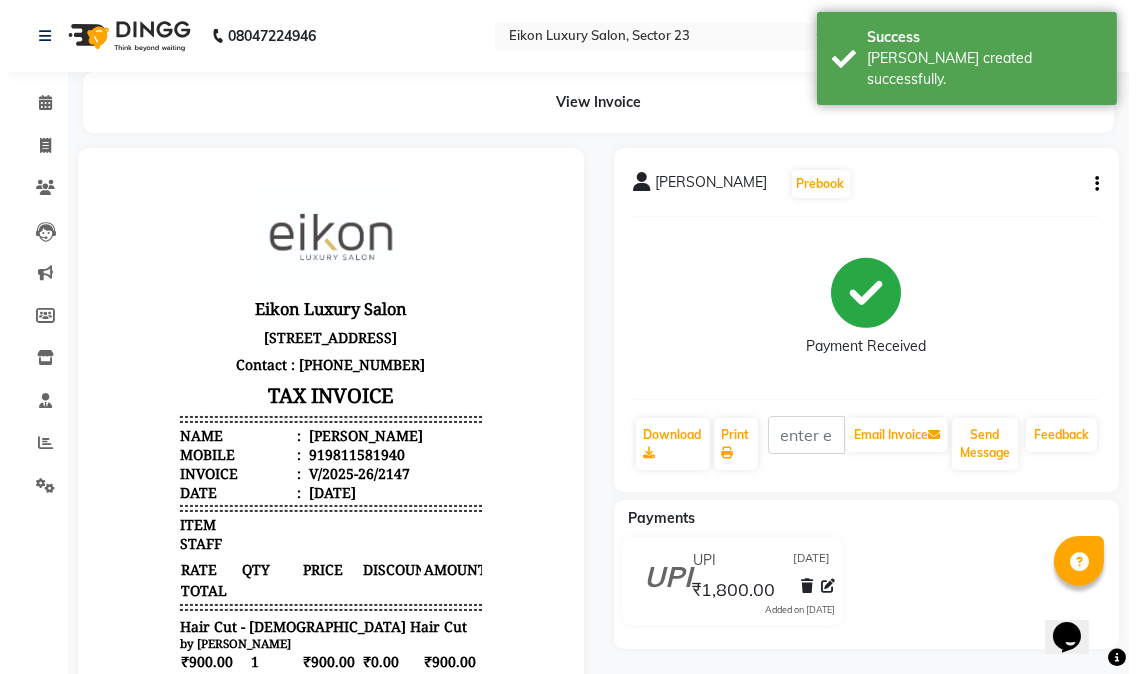 scroll, scrollTop: 0, scrollLeft: 0, axis: both 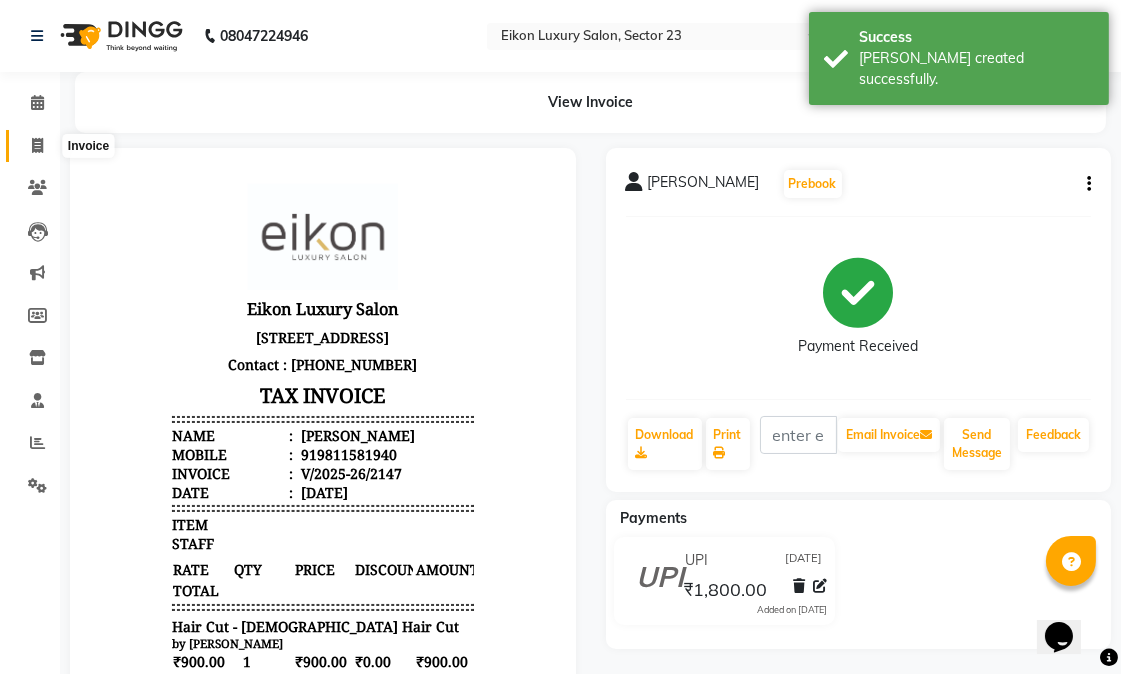click 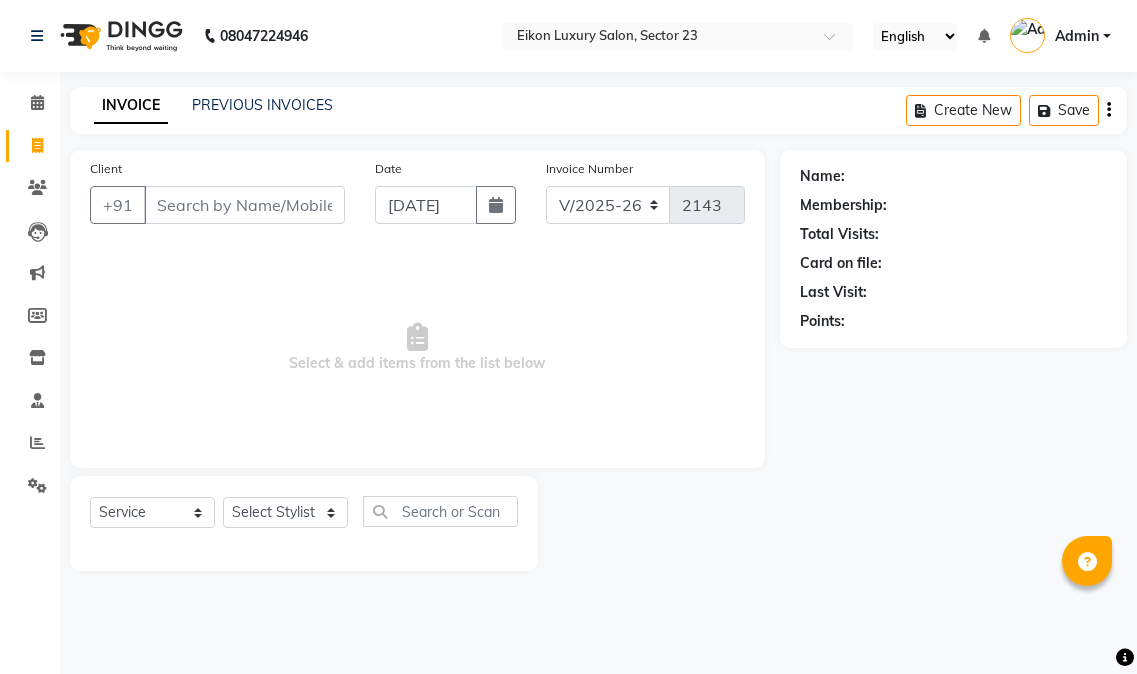 select on "7080" 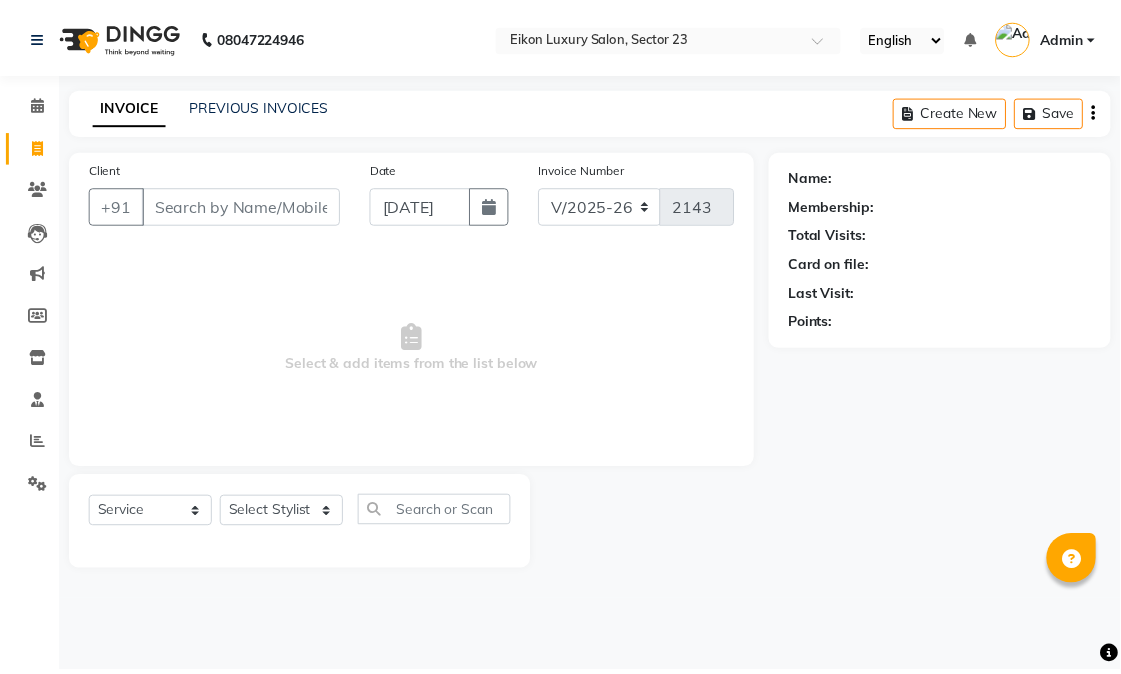 scroll, scrollTop: 0, scrollLeft: 0, axis: both 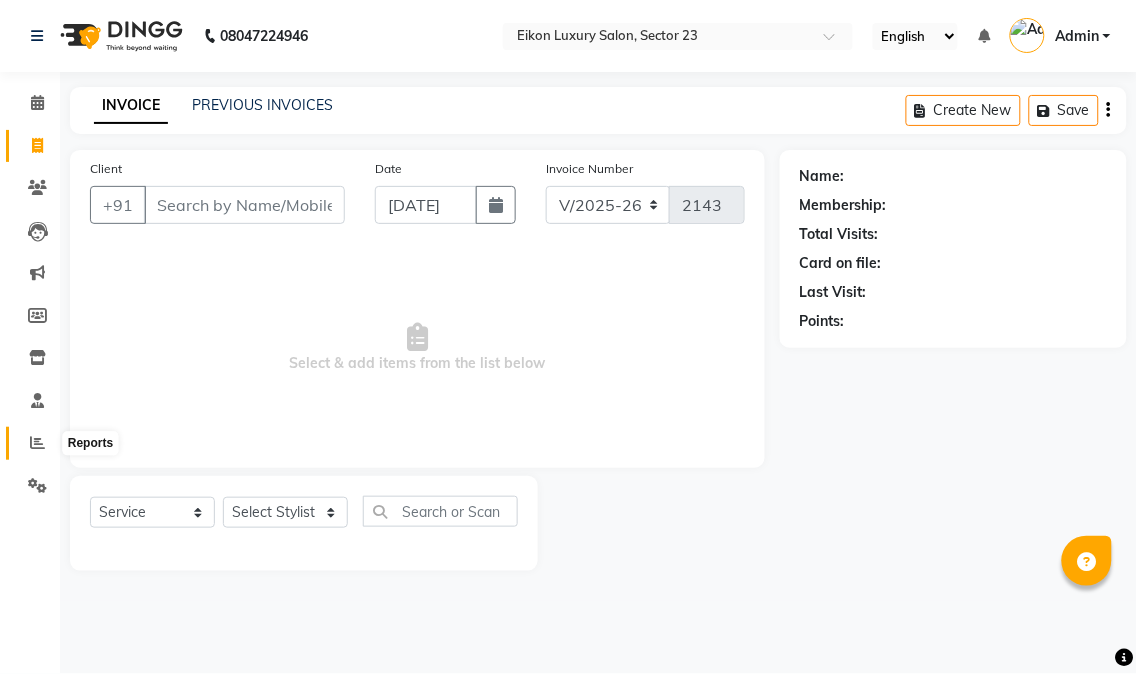 click 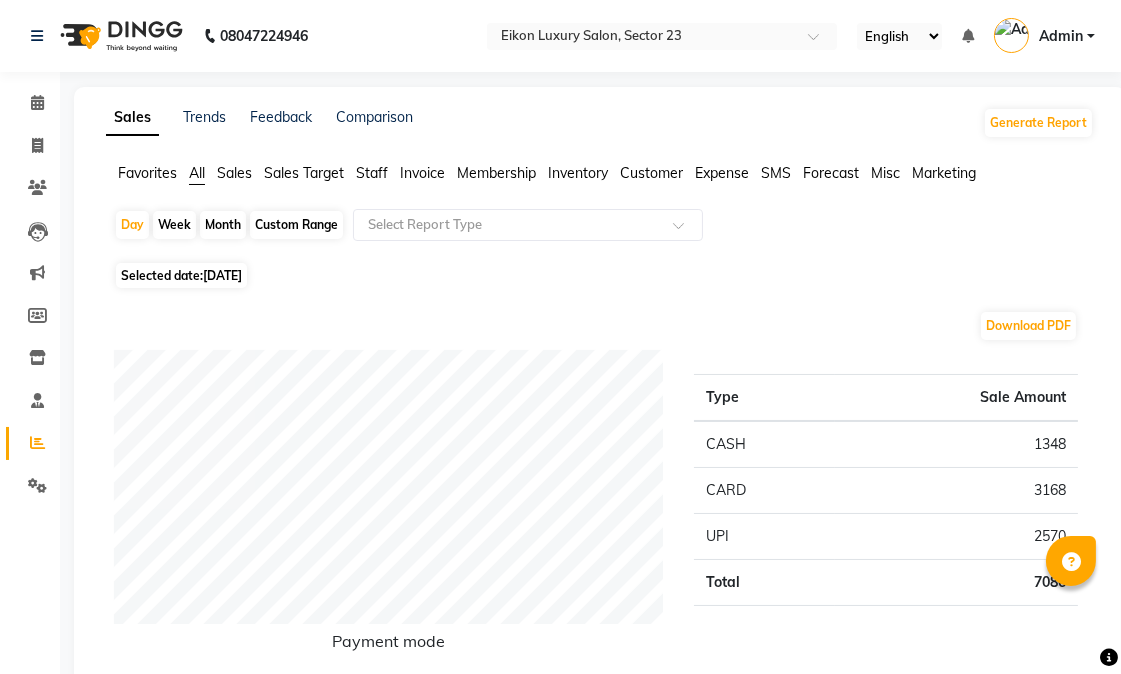 click on "Sales" 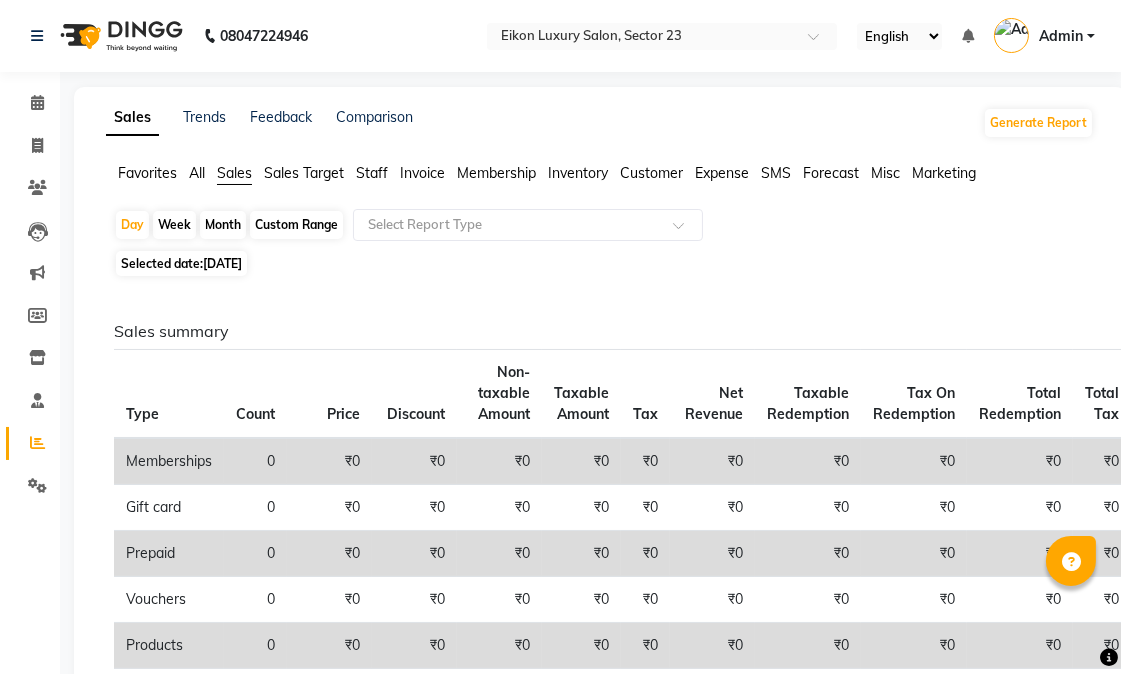 click on "Month" 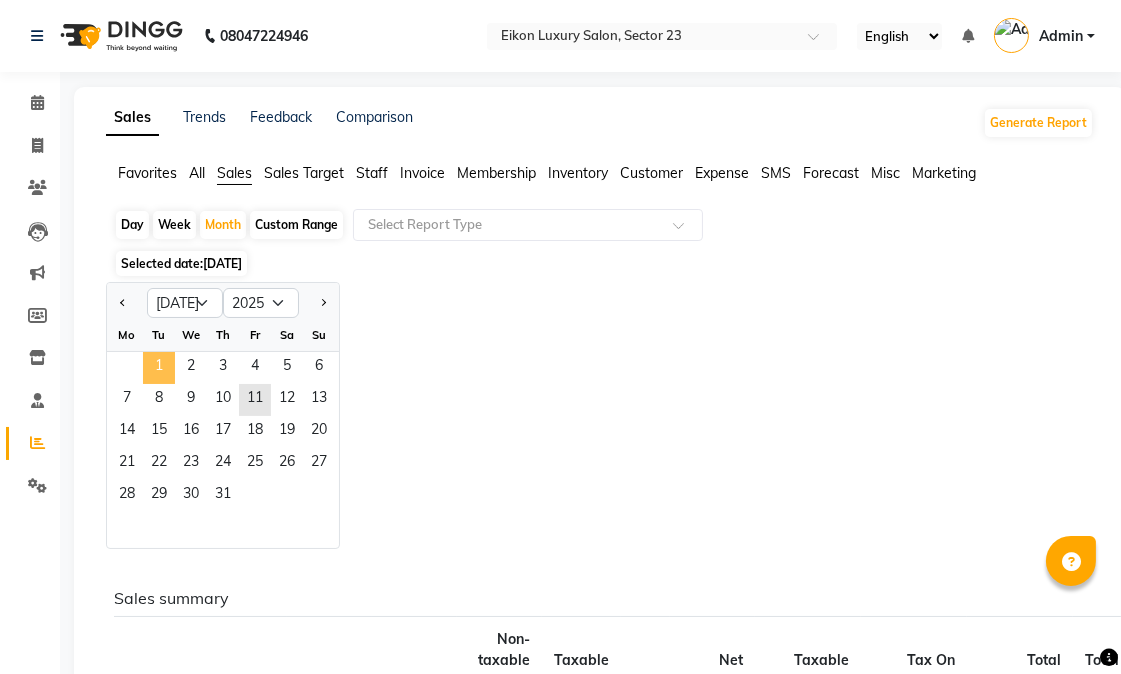 click on "1" 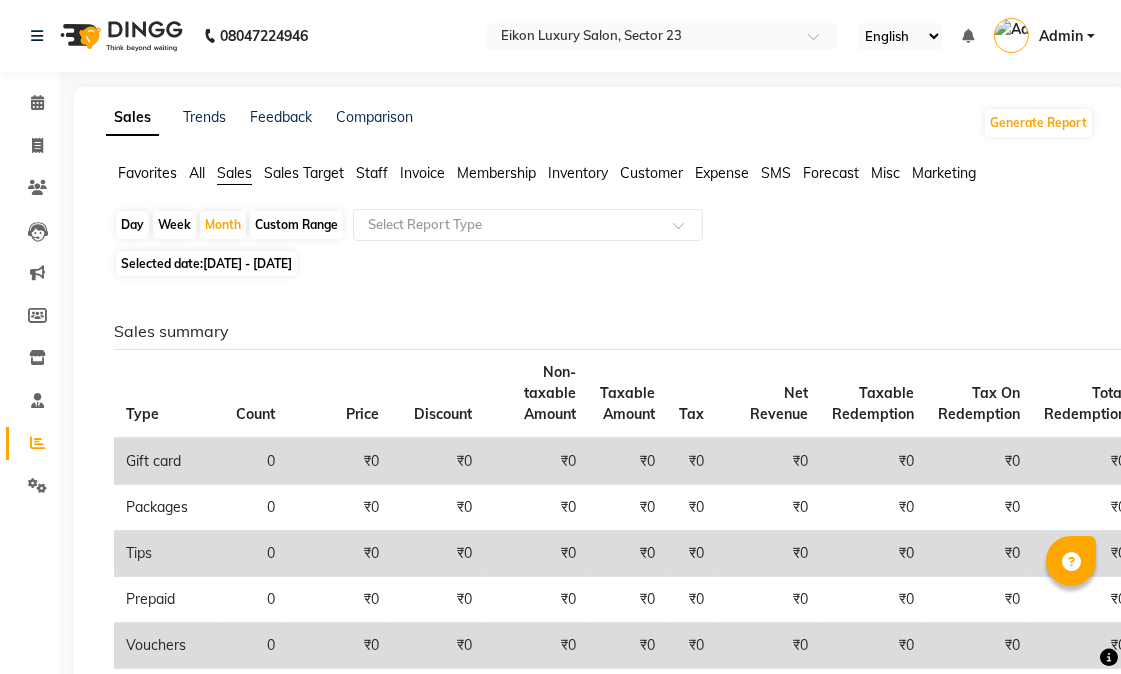 click on "Staff" 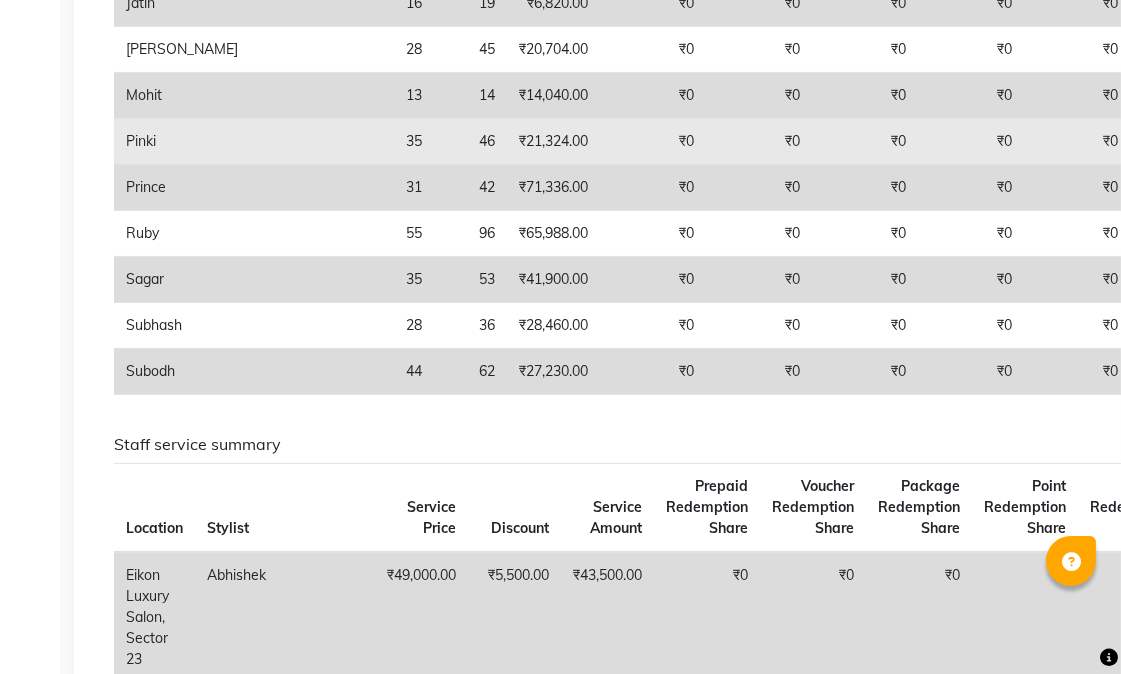 scroll, scrollTop: 888, scrollLeft: 0, axis: vertical 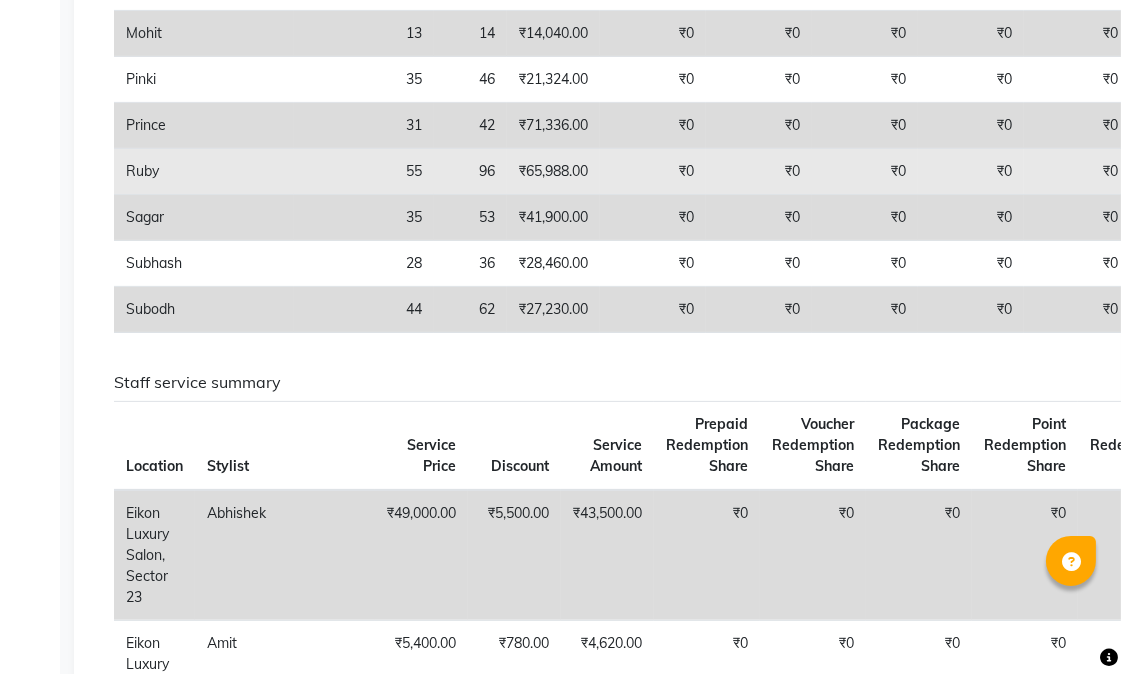click on "55" 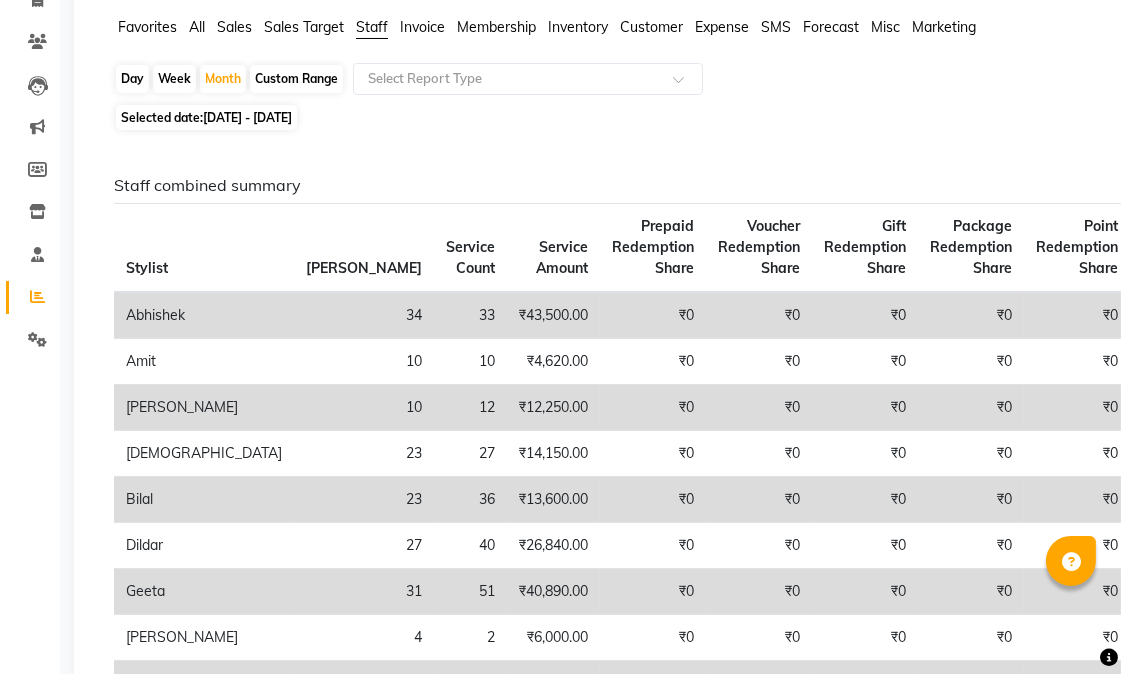 scroll, scrollTop: 0, scrollLeft: 0, axis: both 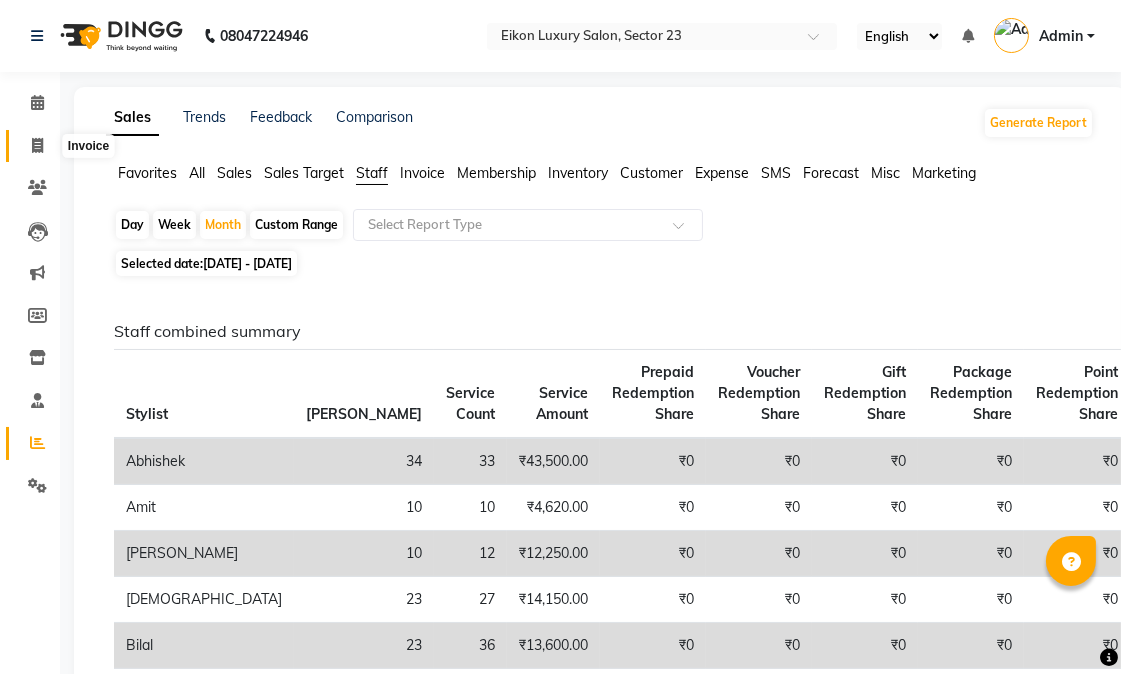 click 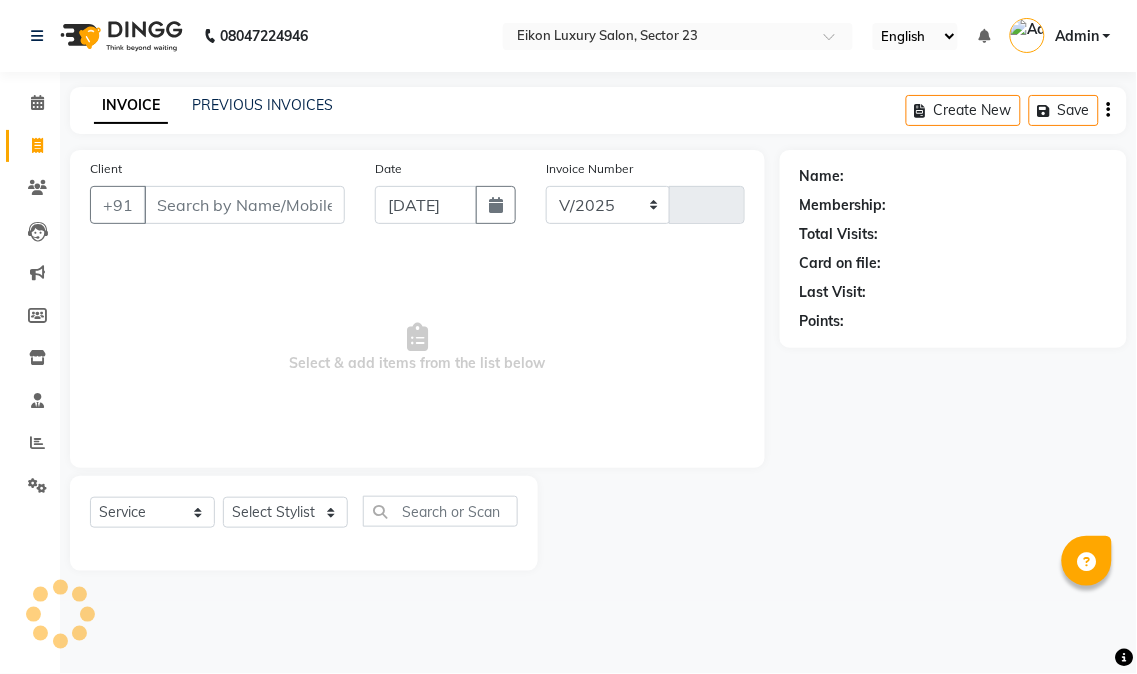 select on "7080" 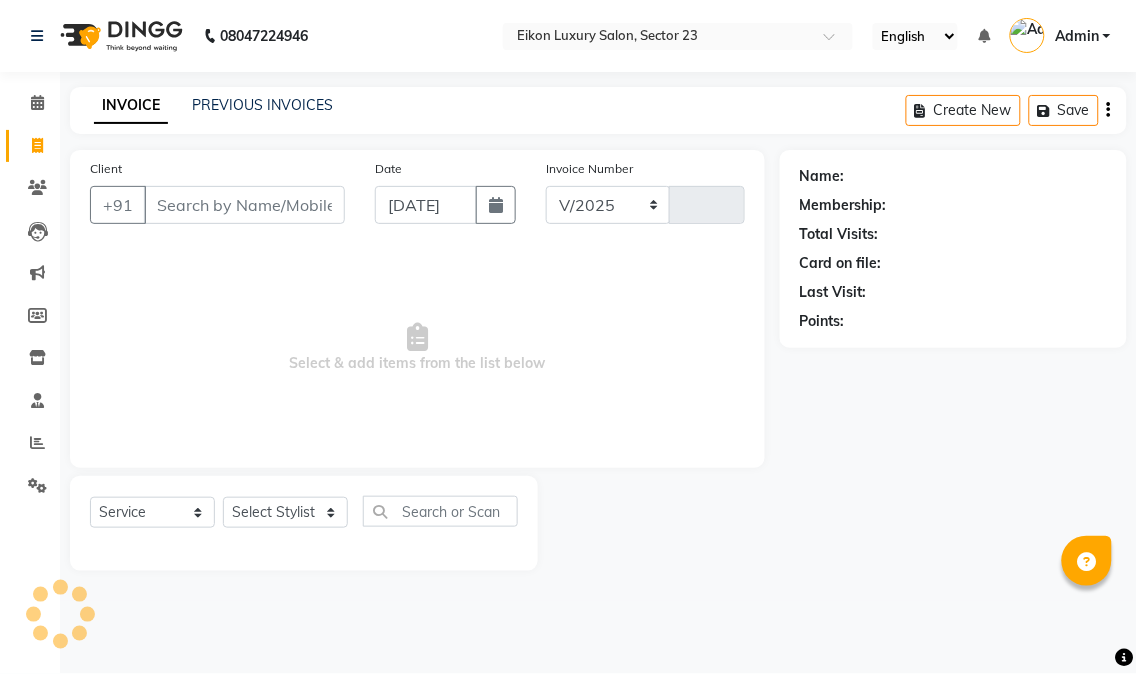 type on "2145" 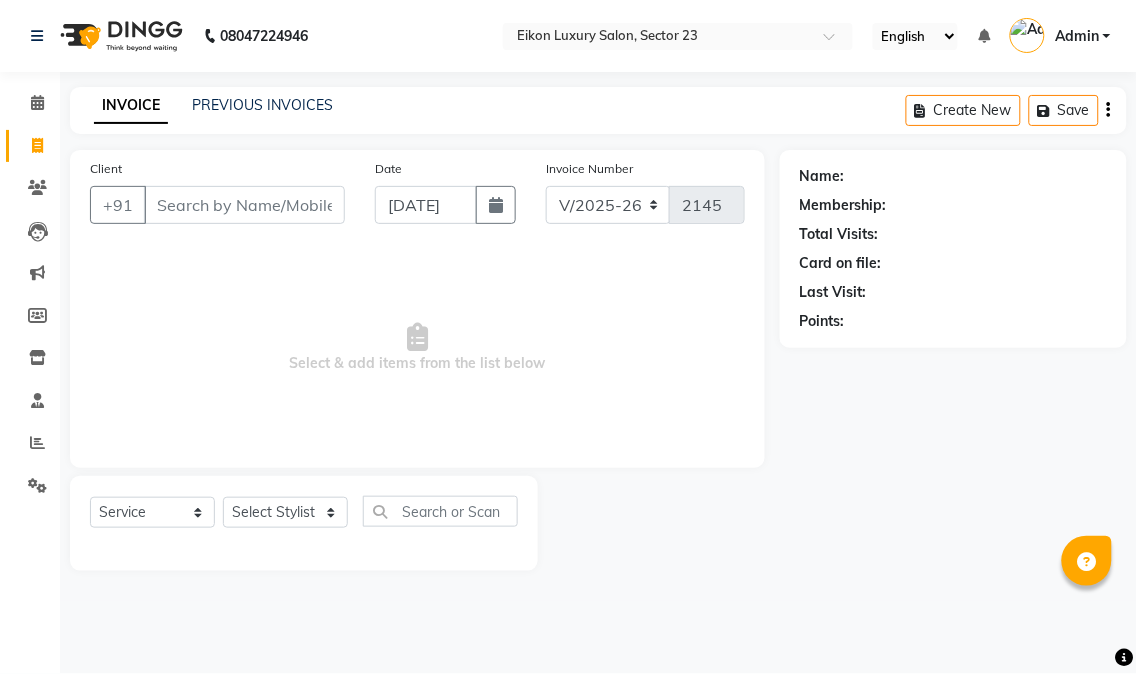 click on "Client" at bounding box center [244, 205] 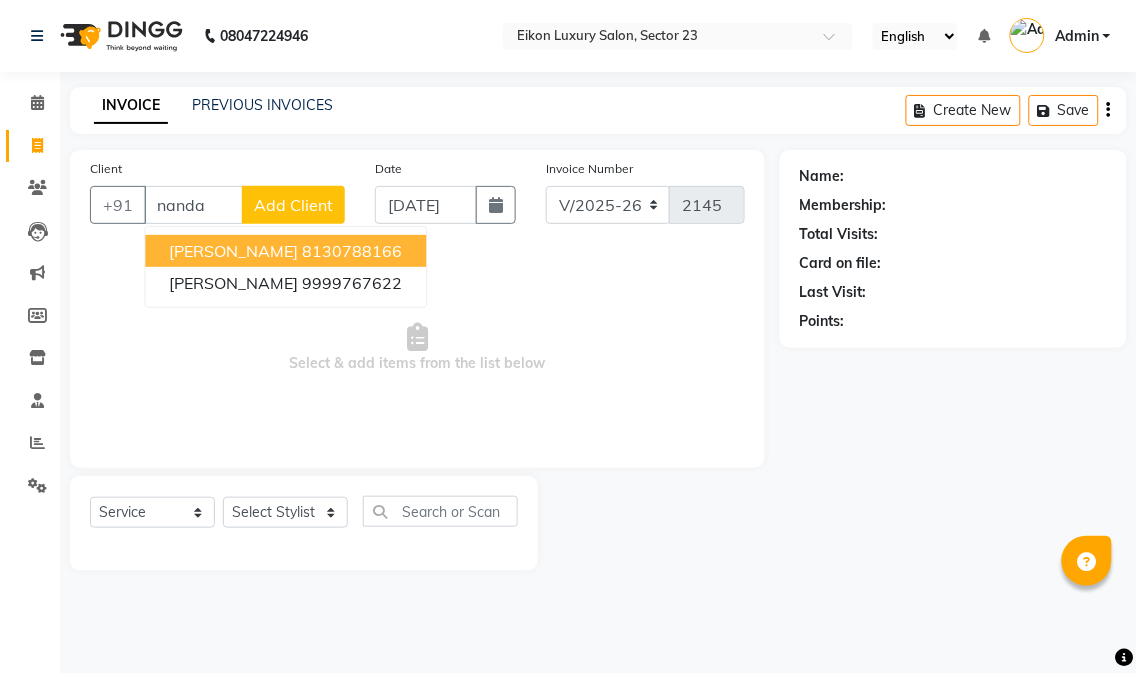 click on "[PERSON_NAME]" at bounding box center [233, 251] 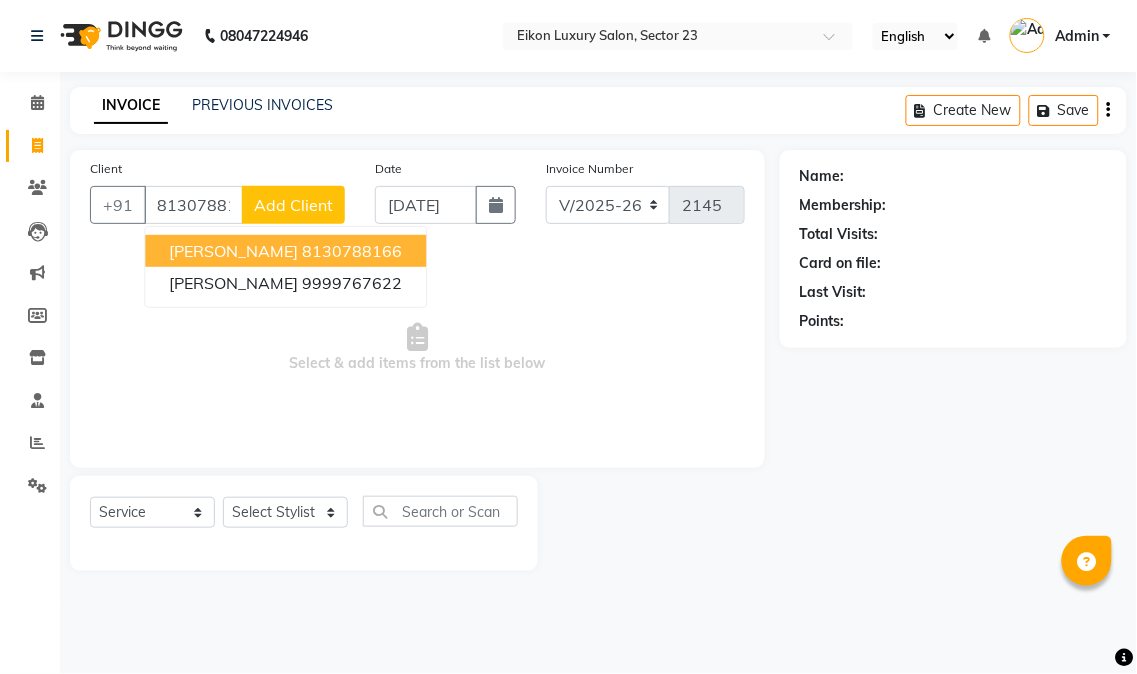 type on "8130788166" 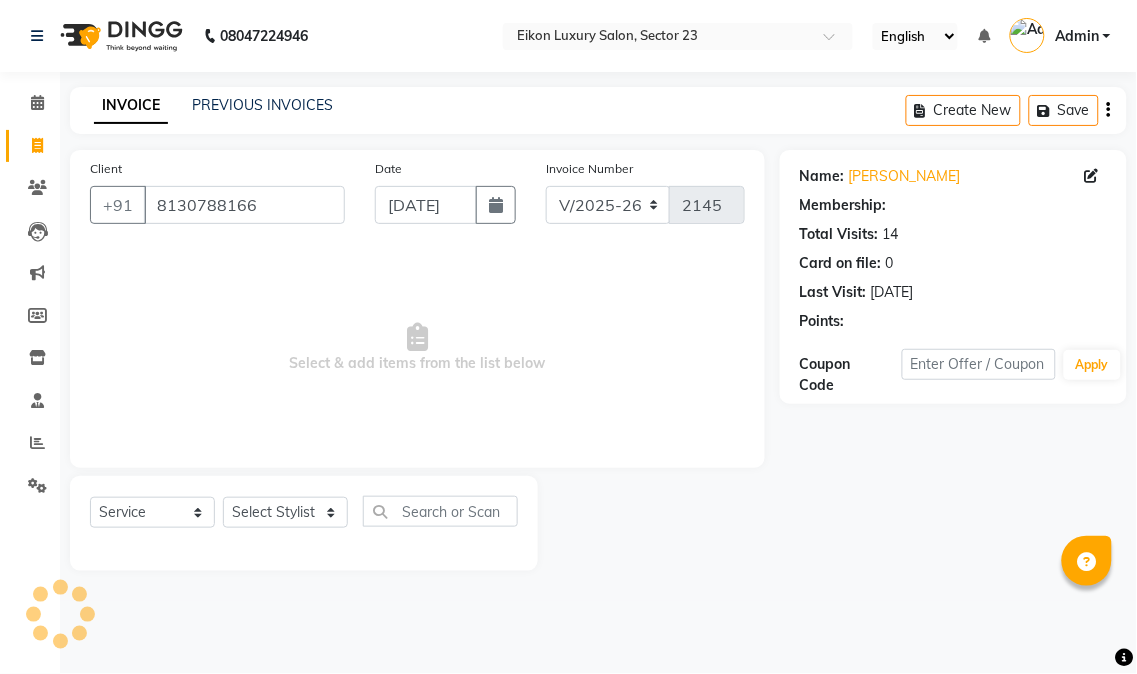 select on "1: Object" 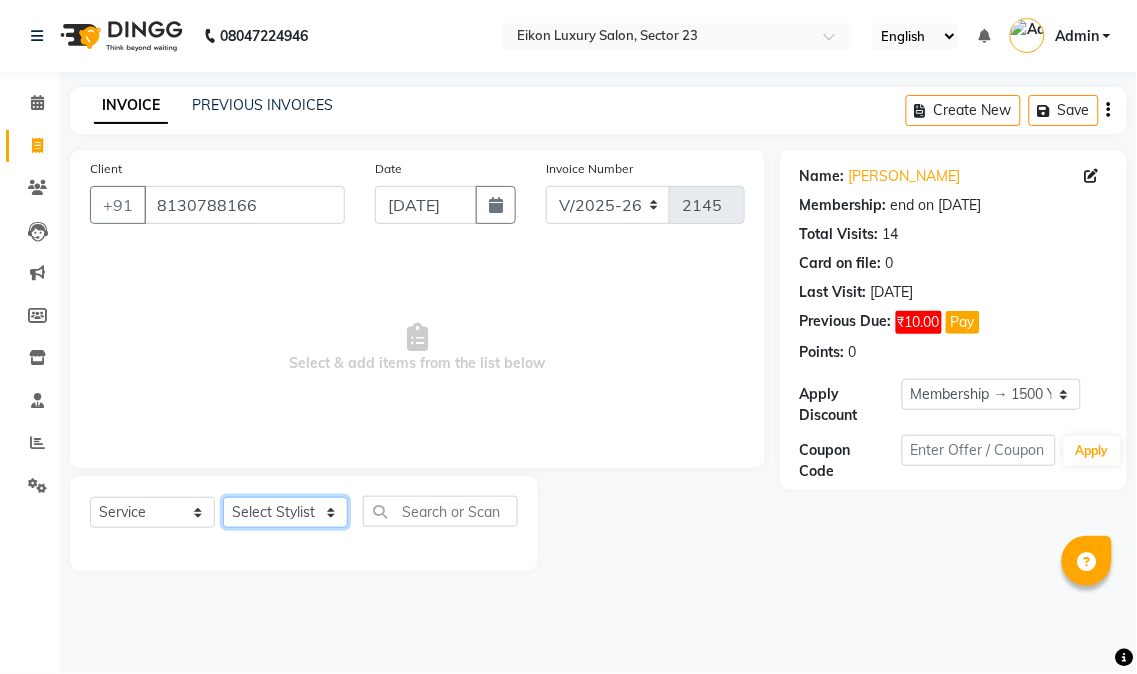 click on "Select Stylist Abhishek amit [PERSON_NAME] [PERSON_NAME] [PERSON_NAME] [PERSON_NAME] [PERSON_NAME] [PERSON_NAME] Mohit [PERSON_NAME] [PERSON_NAME] [PERSON_NAME] [PERSON_NAME] [PERSON_NAME]" 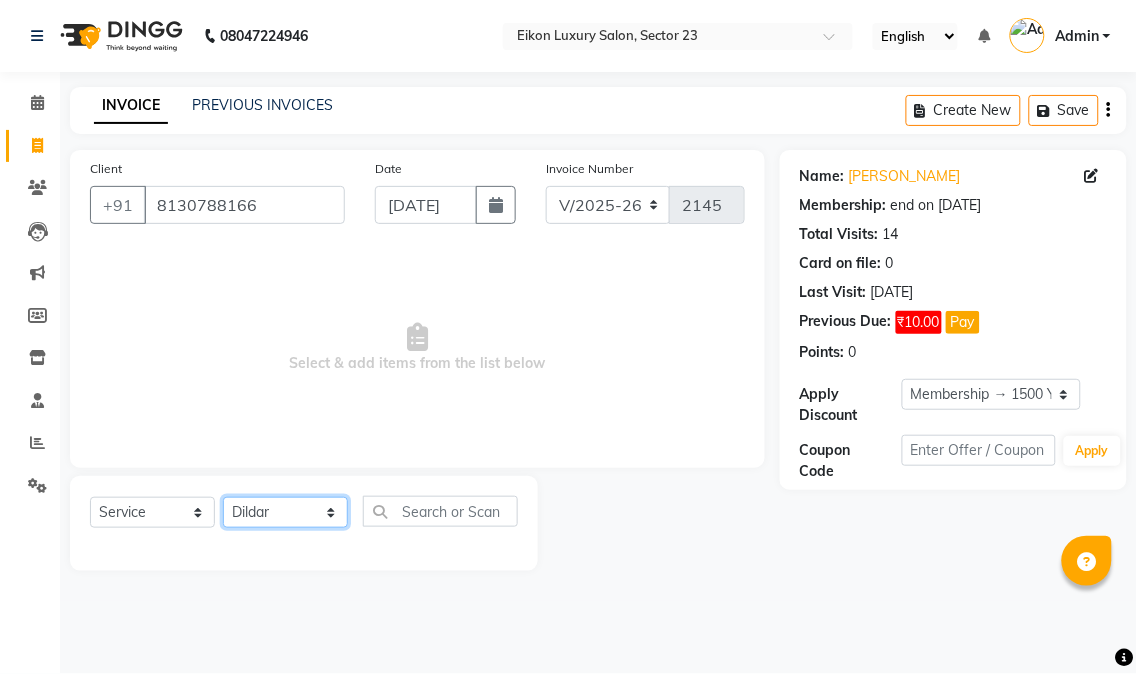 click on "Select Stylist Abhishek amit [PERSON_NAME] [PERSON_NAME] [PERSON_NAME] [PERSON_NAME] [PERSON_NAME] [PERSON_NAME] Mohit [PERSON_NAME] [PERSON_NAME] [PERSON_NAME] [PERSON_NAME] [PERSON_NAME]" 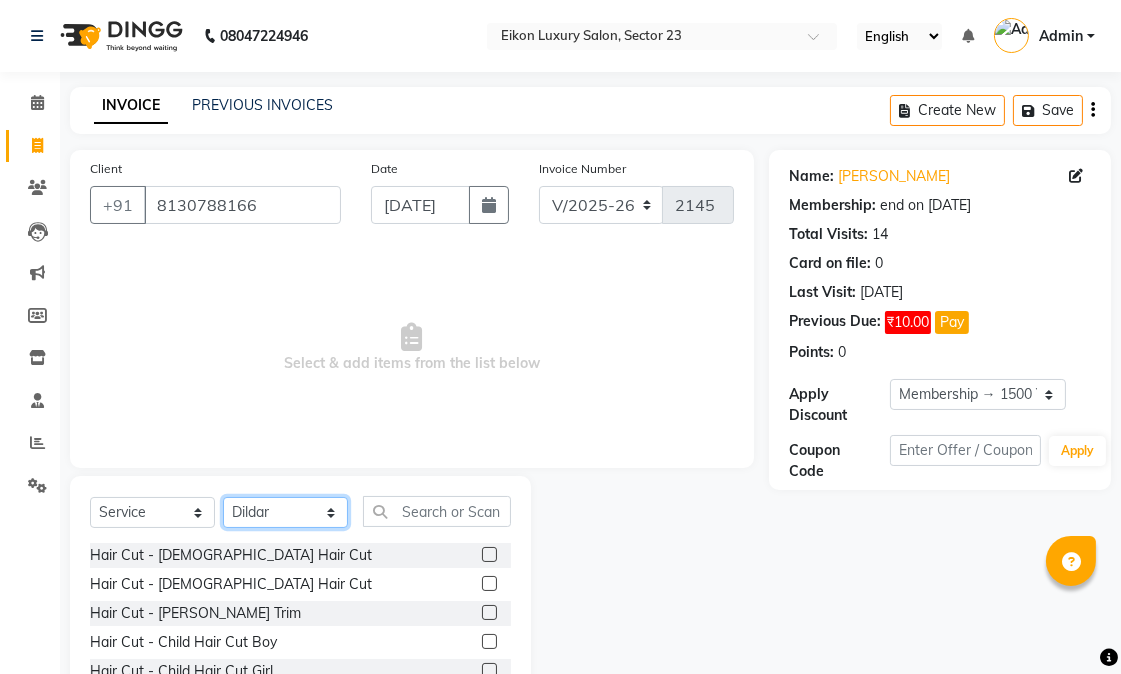 click on "Select Stylist Abhishek amit [PERSON_NAME] [PERSON_NAME] [PERSON_NAME] [PERSON_NAME] [PERSON_NAME] [PERSON_NAME] Mohit [PERSON_NAME] [PERSON_NAME] [PERSON_NAME] [PERSON_NAME] [PERSON_NAME]" 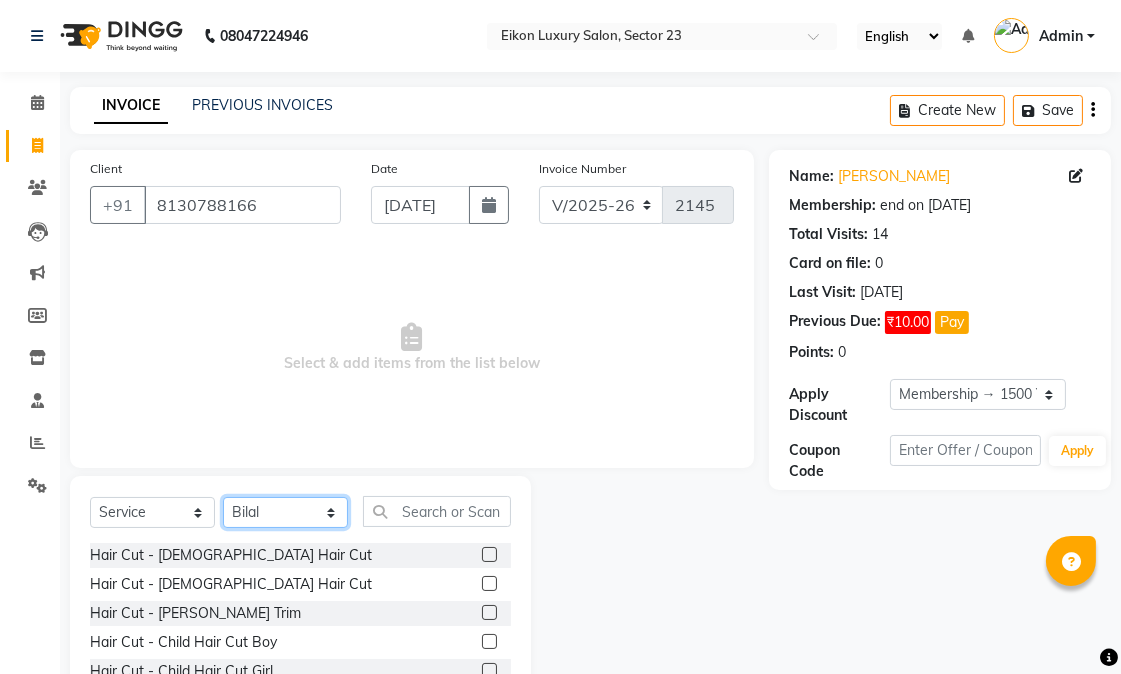 click on "Select Stylist Abhishek amit [PERSON_NAME] [PERSON_NAME] [PERSON_NAME] [PERSON_NAME] [PERSON_NAME] [PERSON_NAME] Mohit [PERSON_NAME] [PERSON_NAME] [PERSON_NAME] [PERSON_NAME] [PERSON_NAME]" 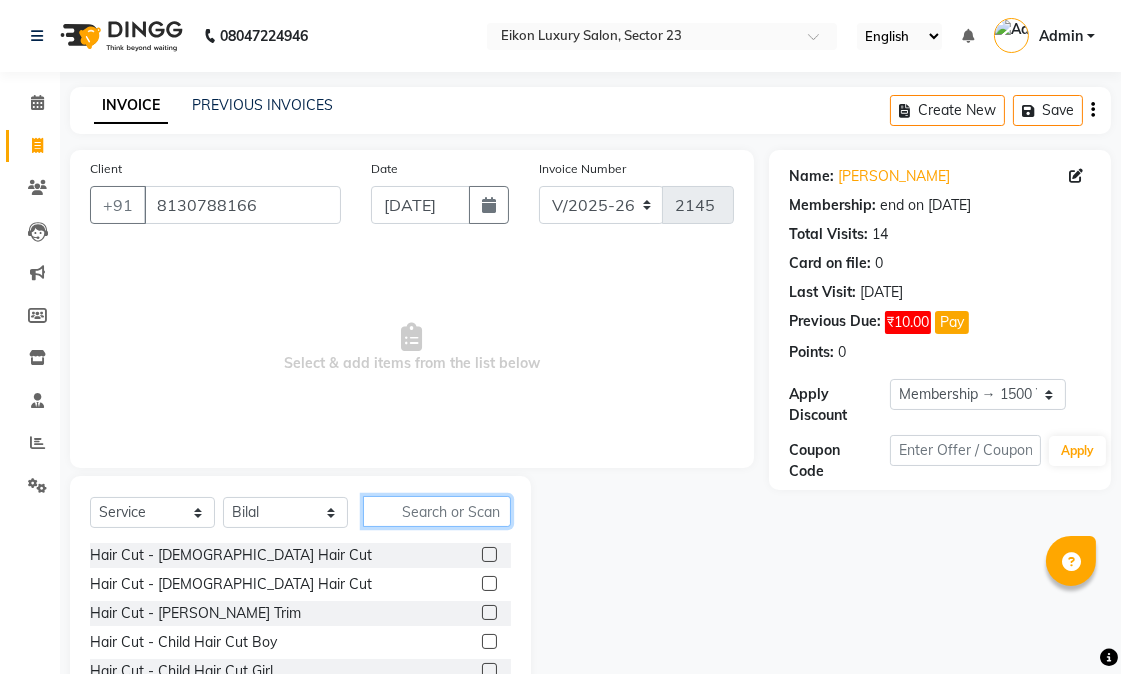 click 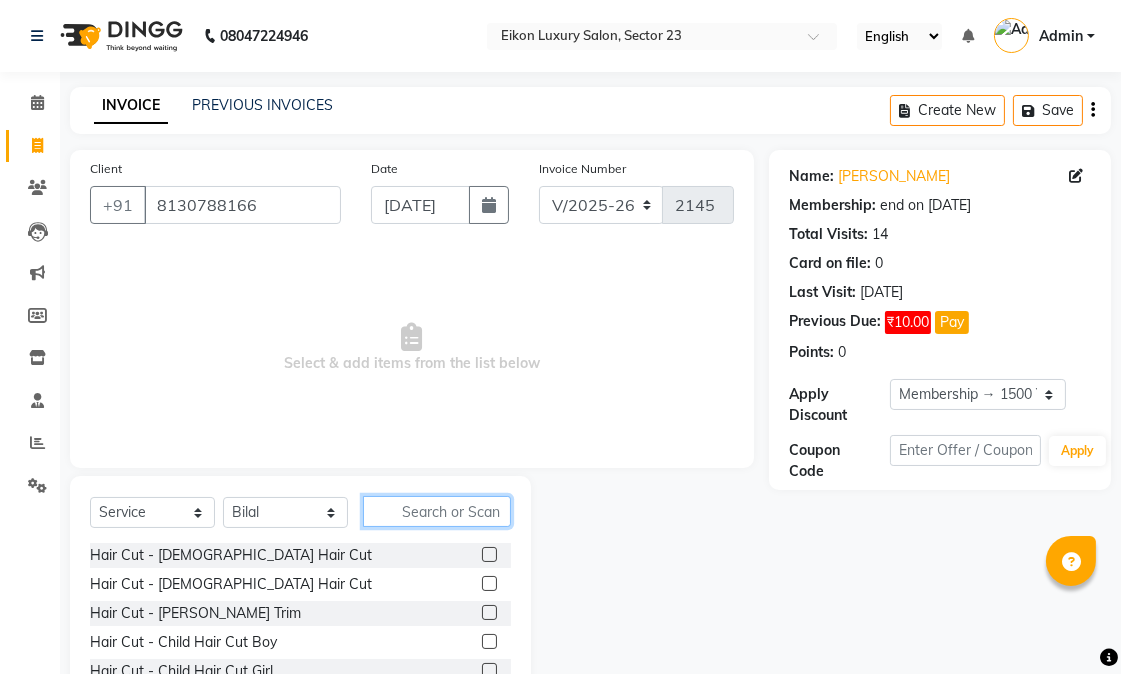 type on "f" 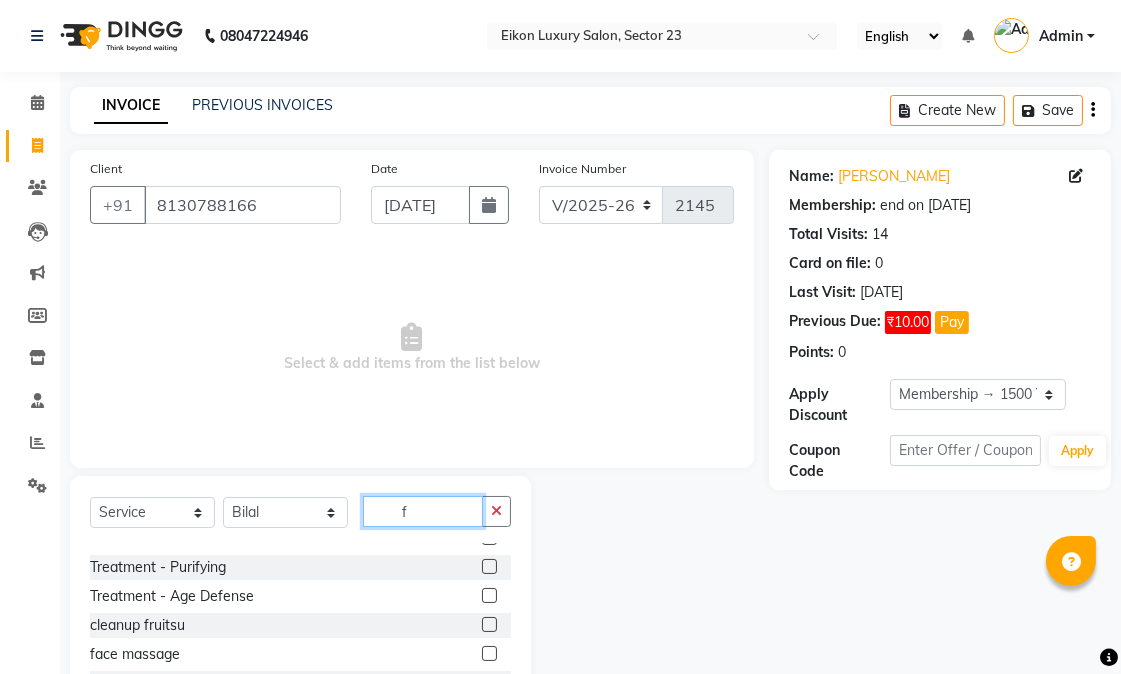 scroll, scrollTop: 0, scrollLeft: 0, axis: both 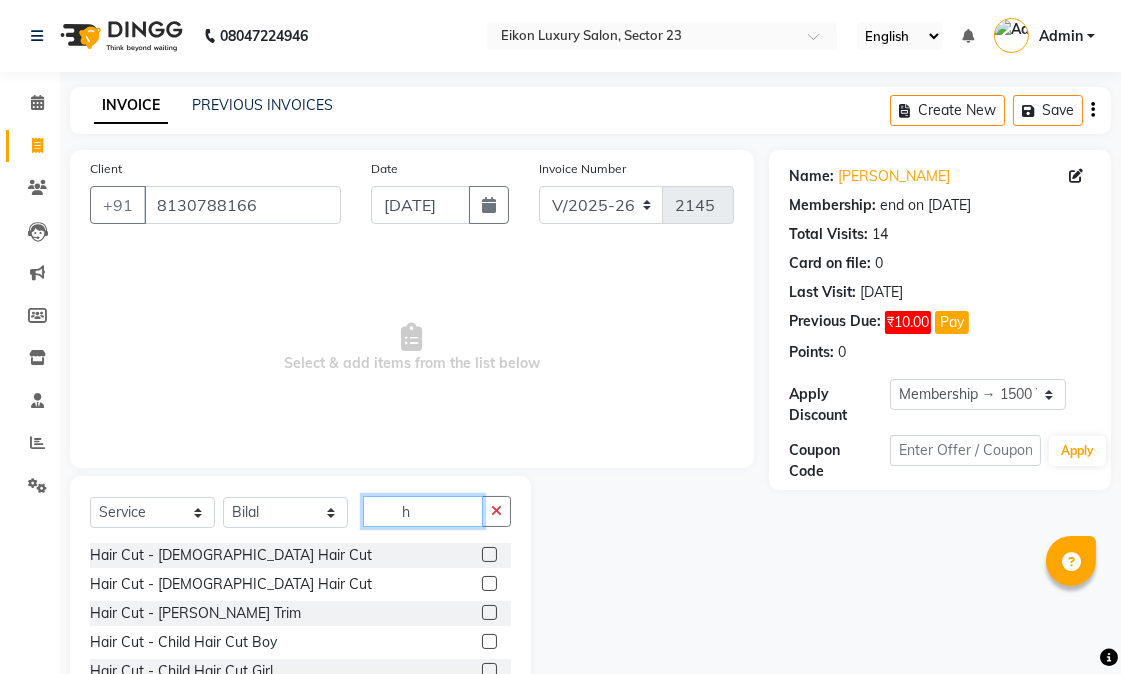 type on "h" 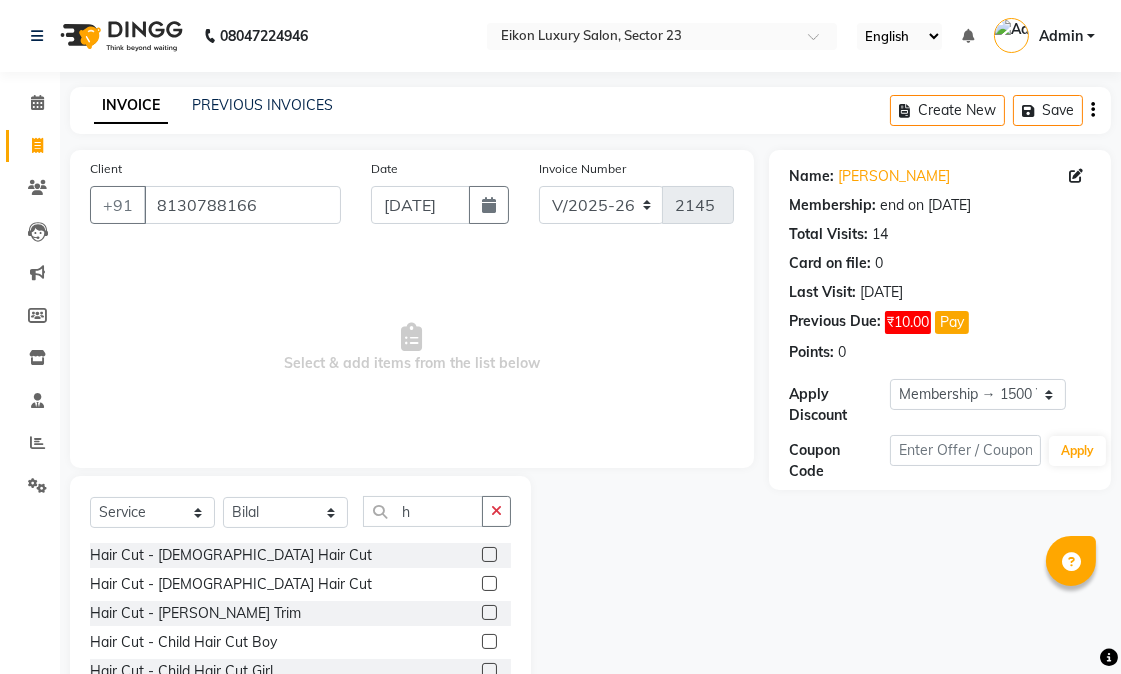 click 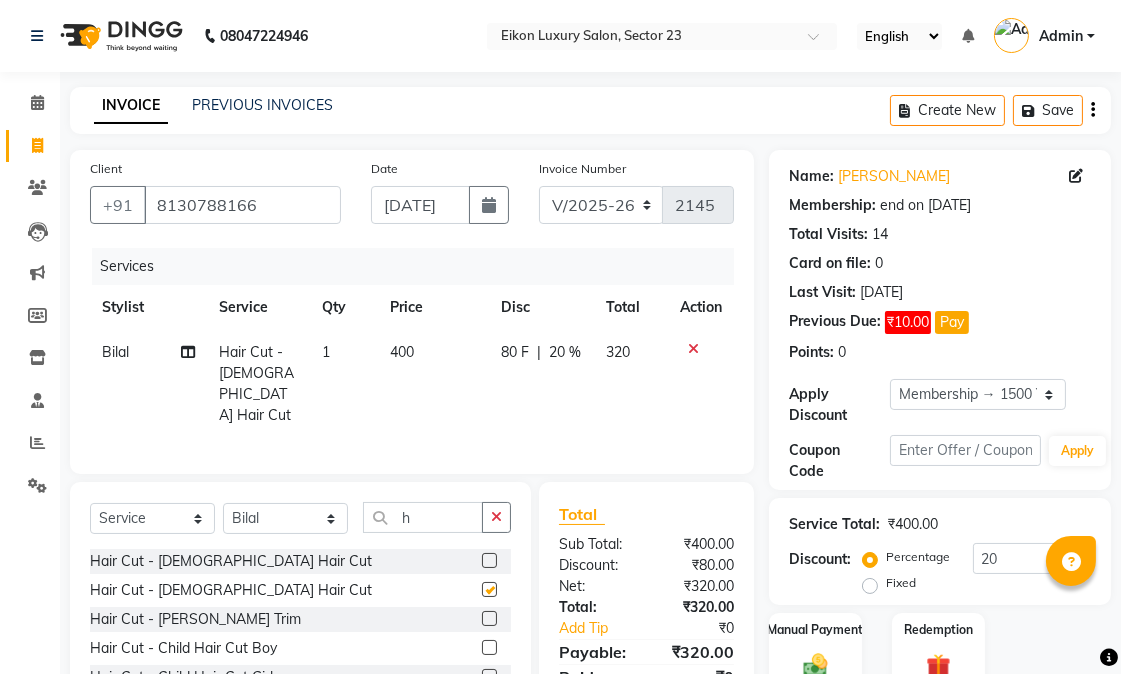checkbox on "false" 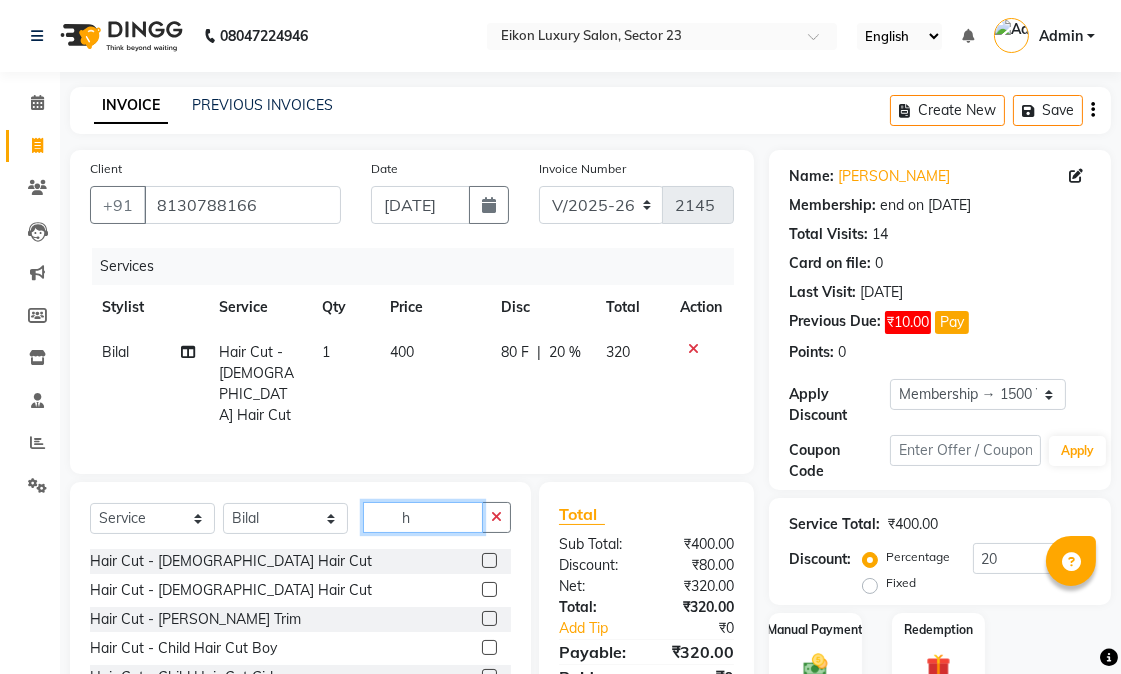 click on "h" 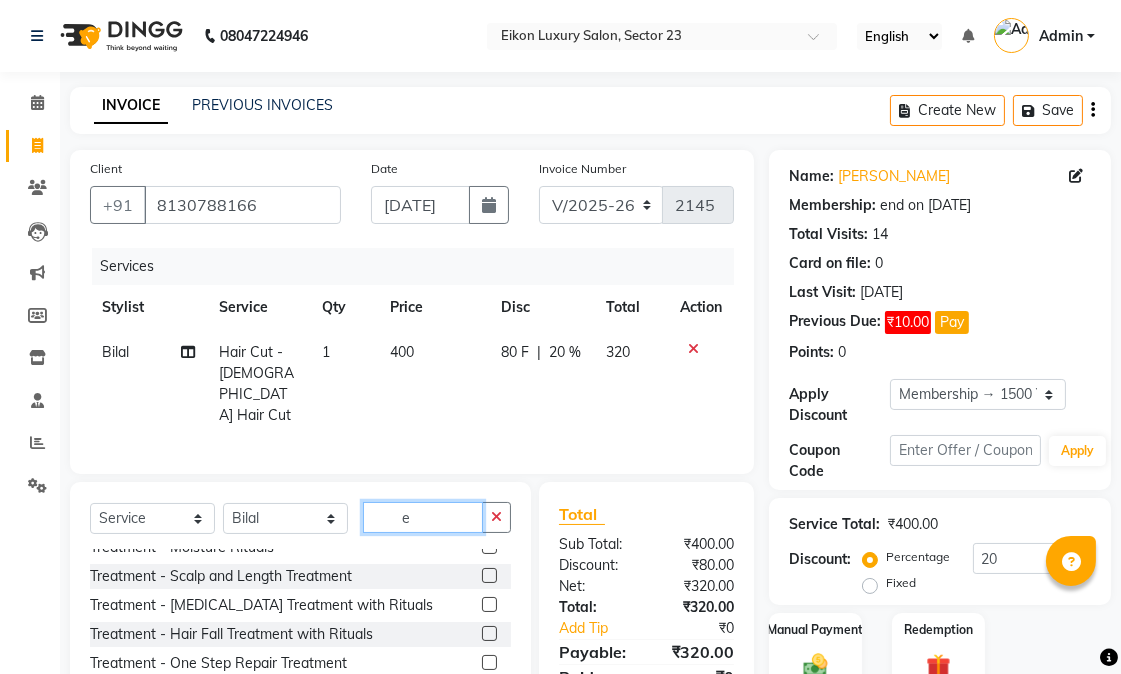 scroll, scrollTop: 0, scrollLeft: 0, axis: both 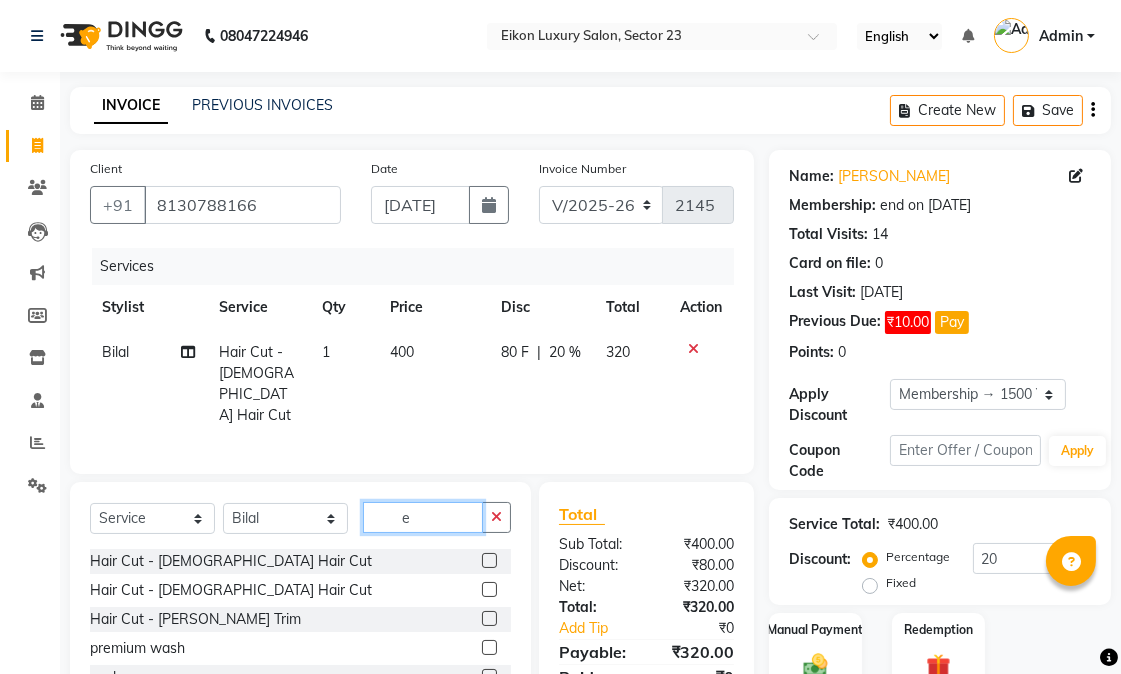 type on "e" 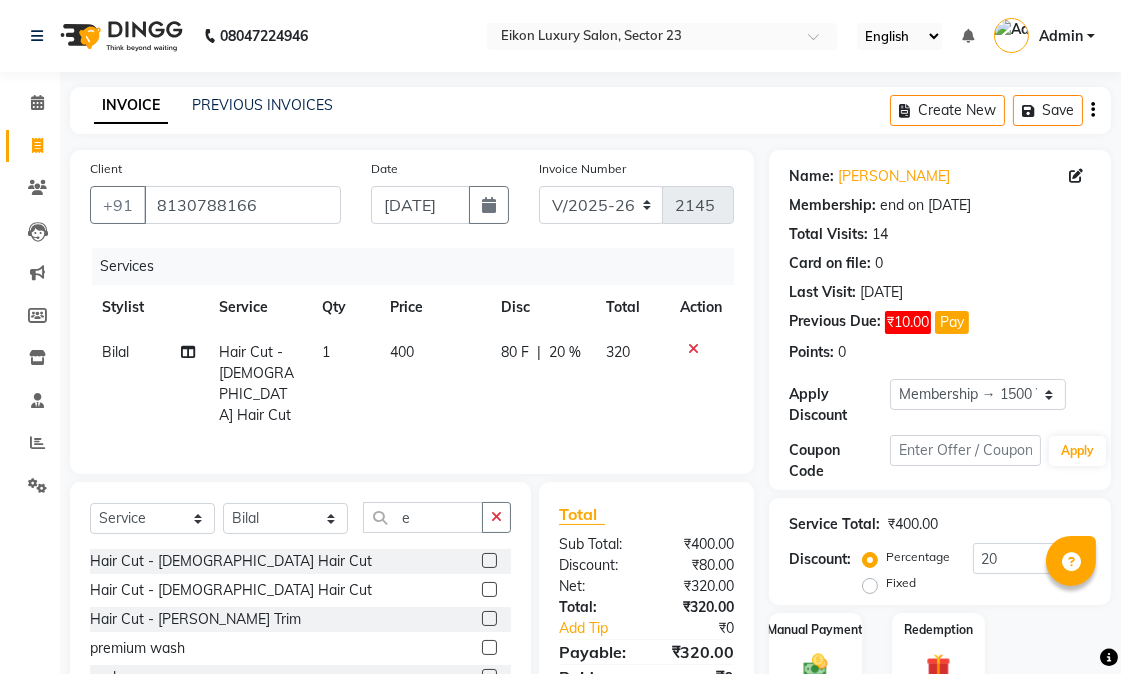 click 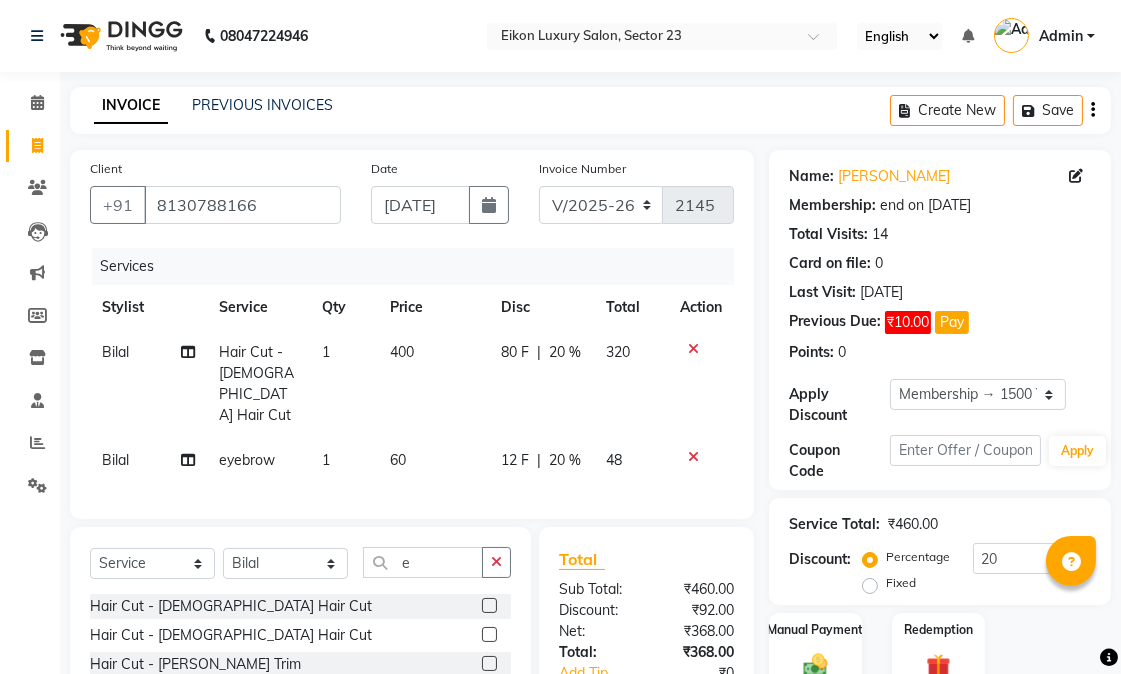 checkbox on "false" 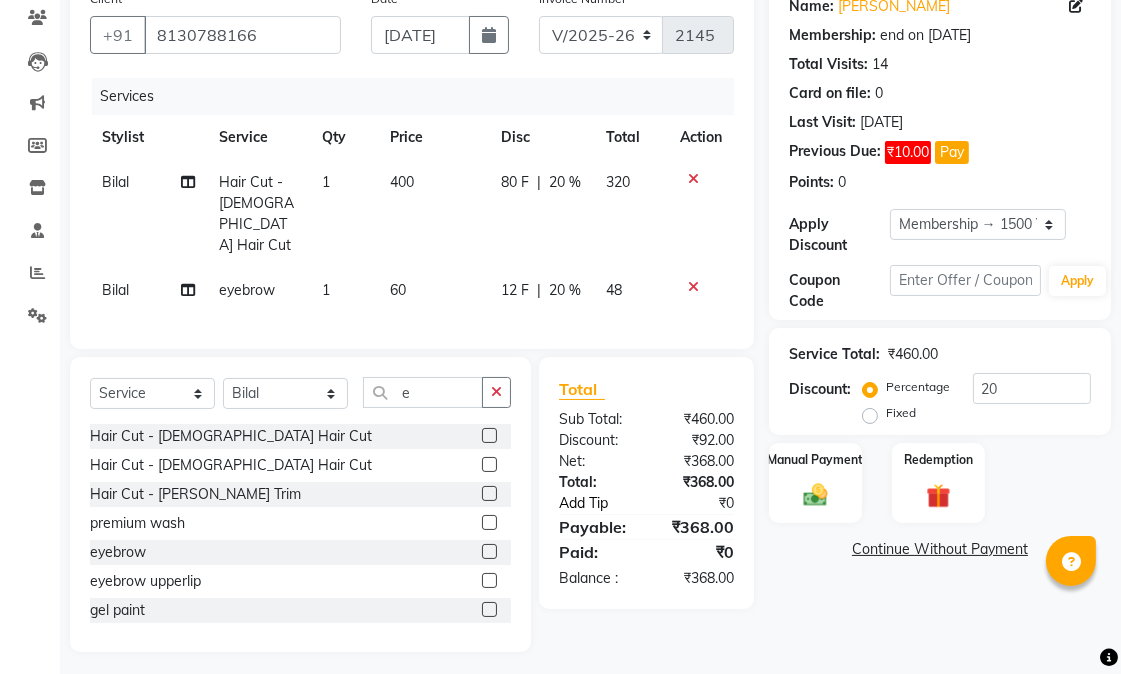 scroll, scrollTop: 173, scrollLeft: 0, axis: vertical 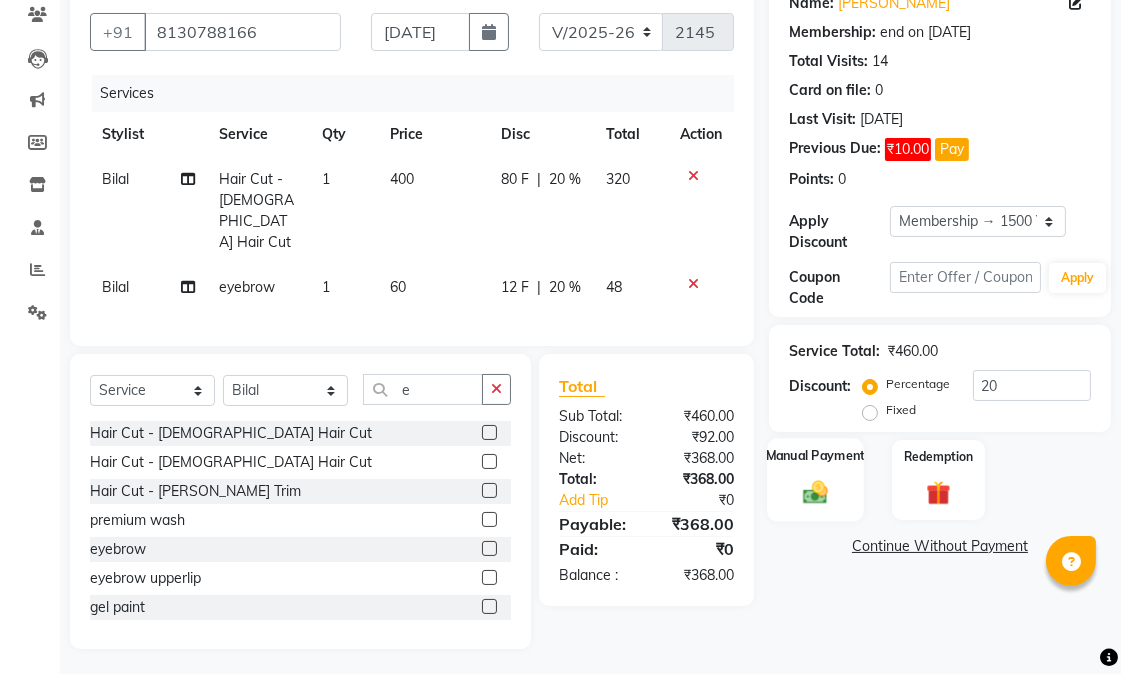 click on "Manual Payment" 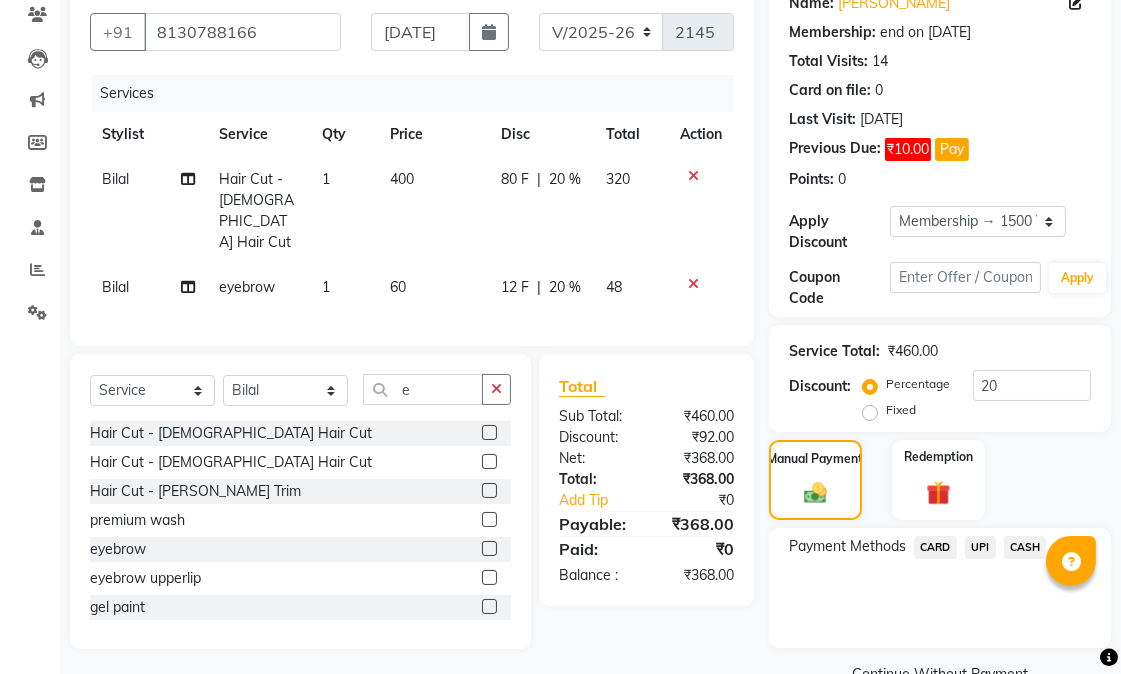 click on "UPI" 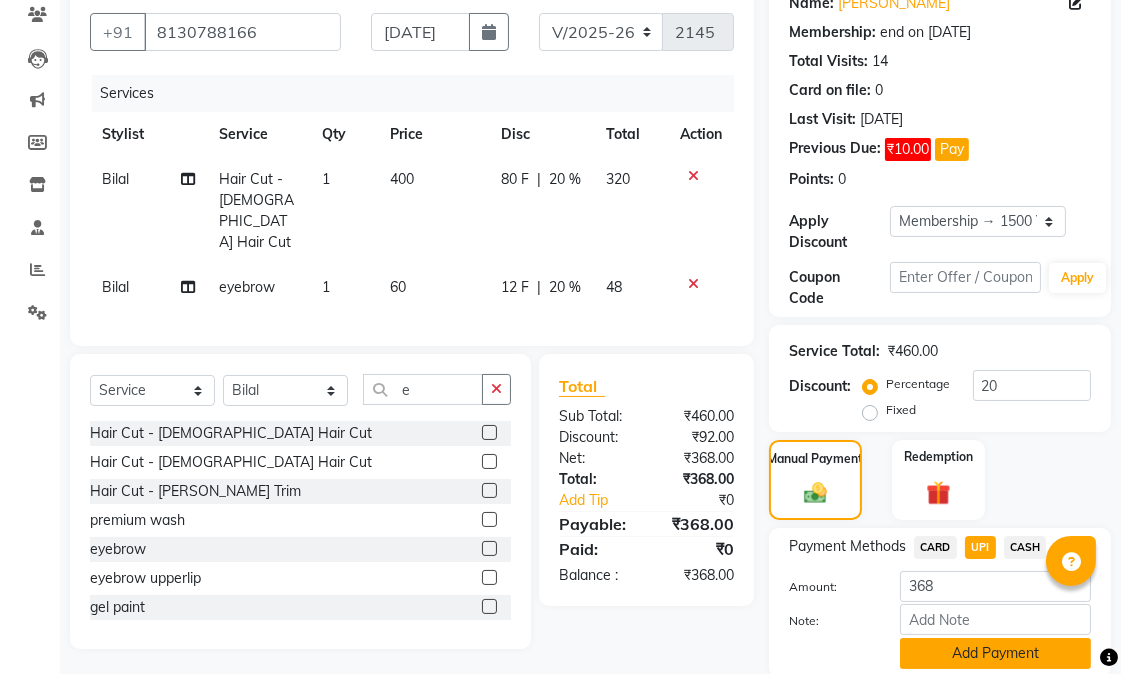 click on "Add Payment" 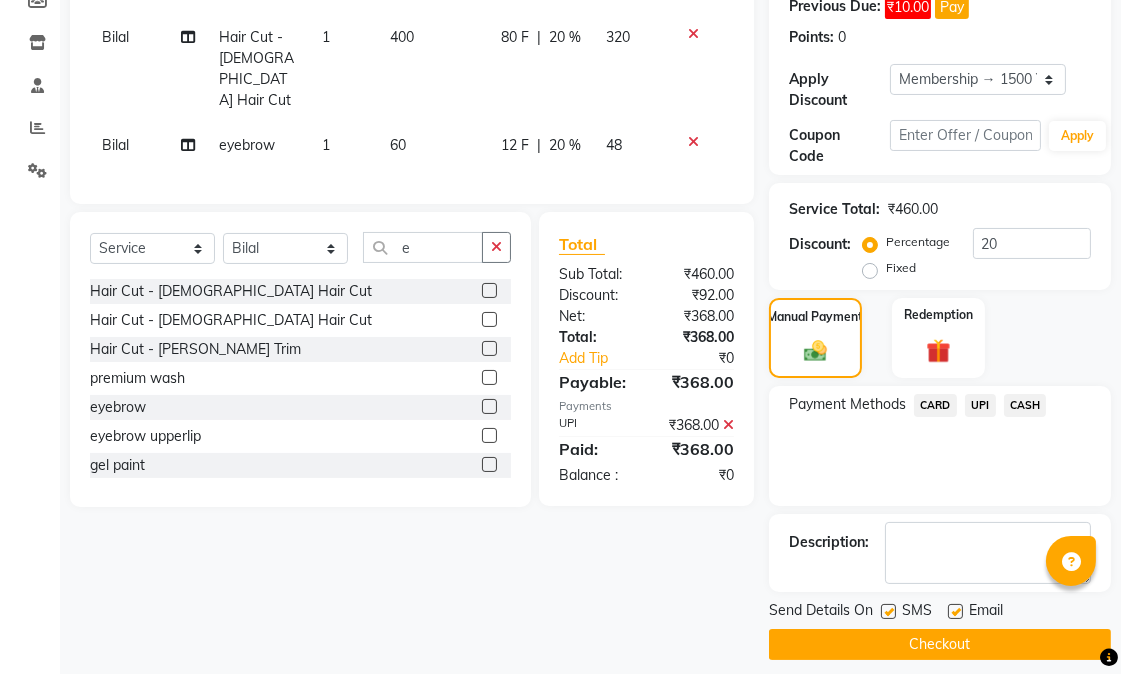 scroll, scrollTop: 331, scrollLeft: 0, axis: vertical 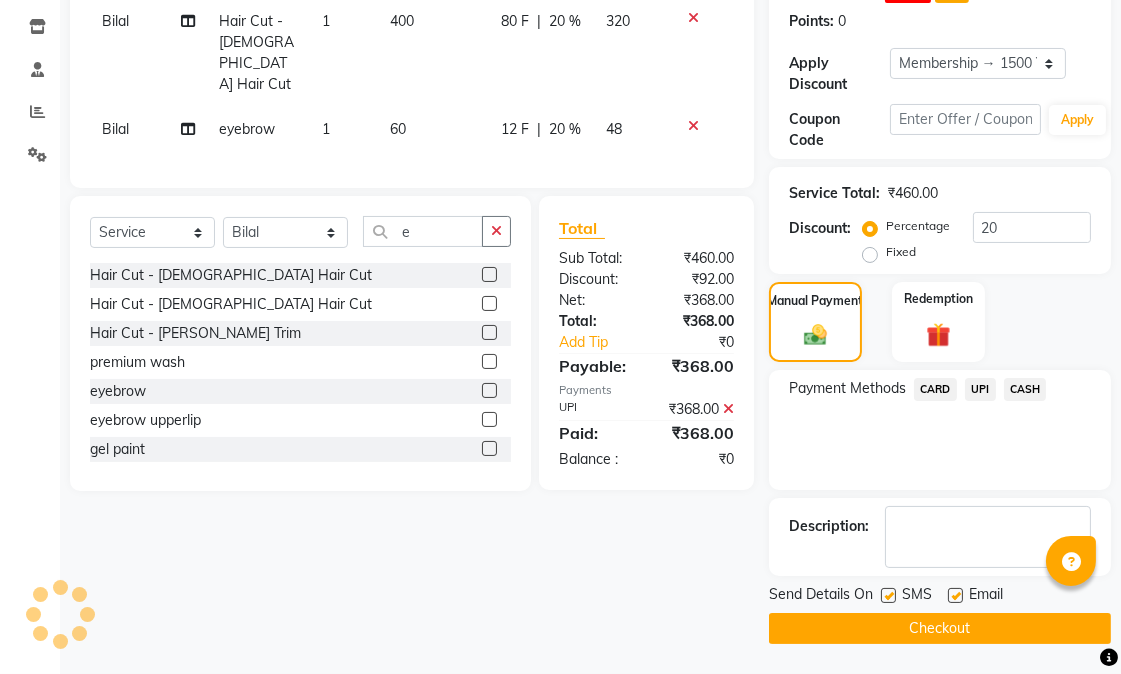 click on "Checkout" 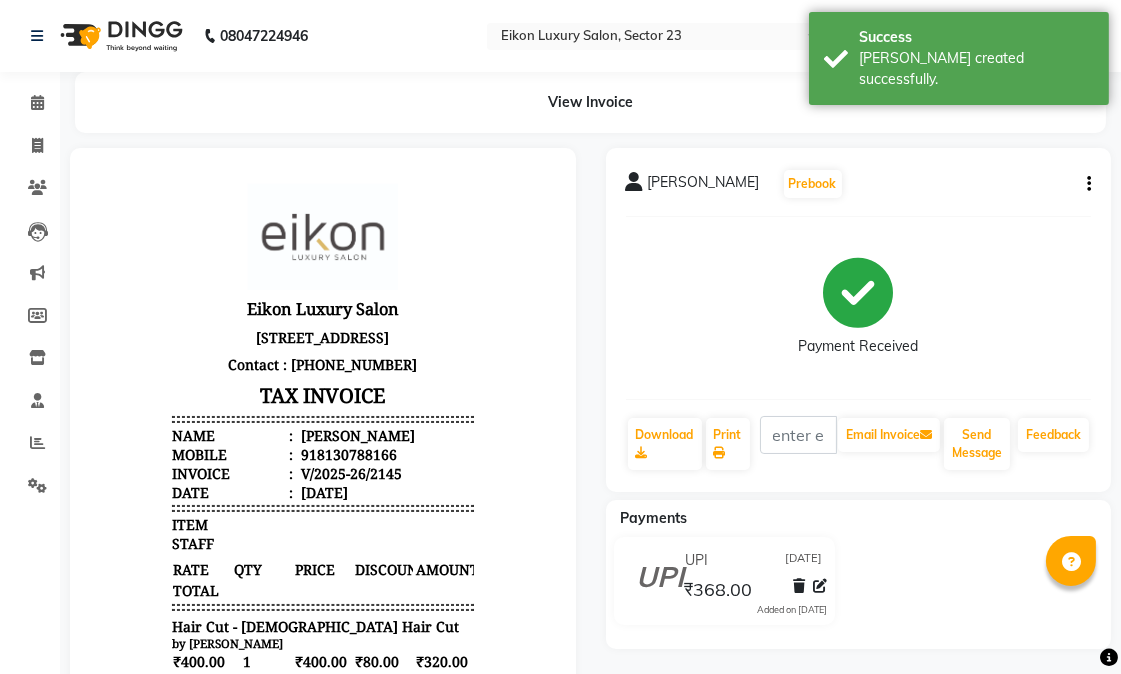 scroll, scrollTop: 0, scrollLeft: 0, axis: both 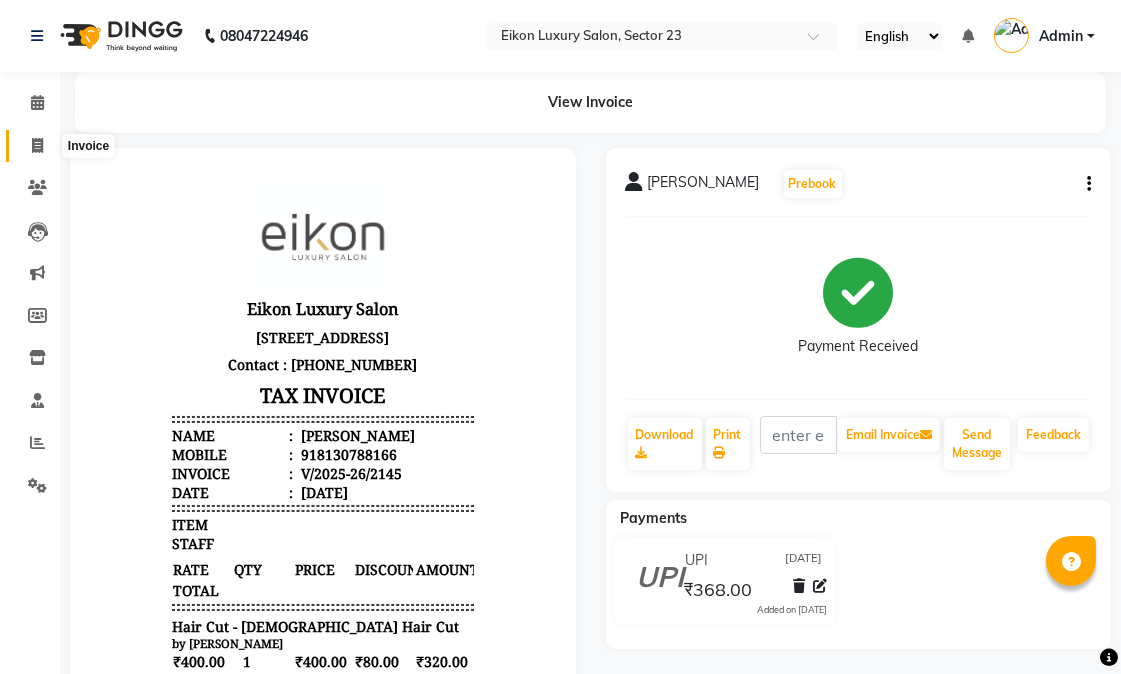 click 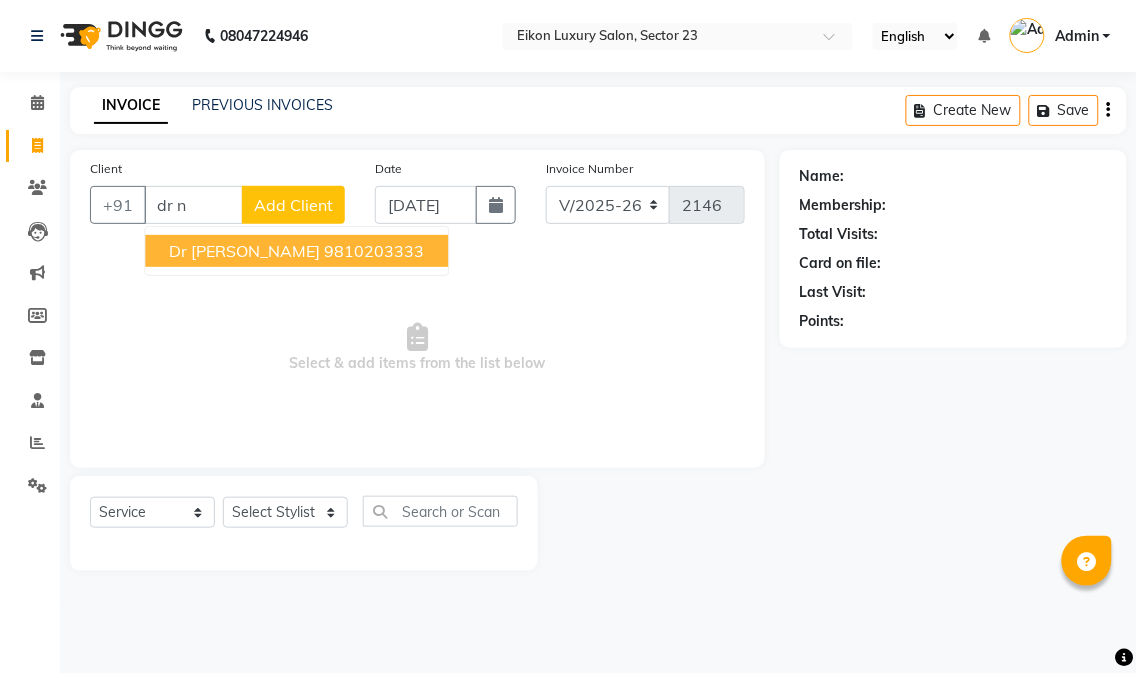 click on "9810203333" at bounding box center [374, 251] 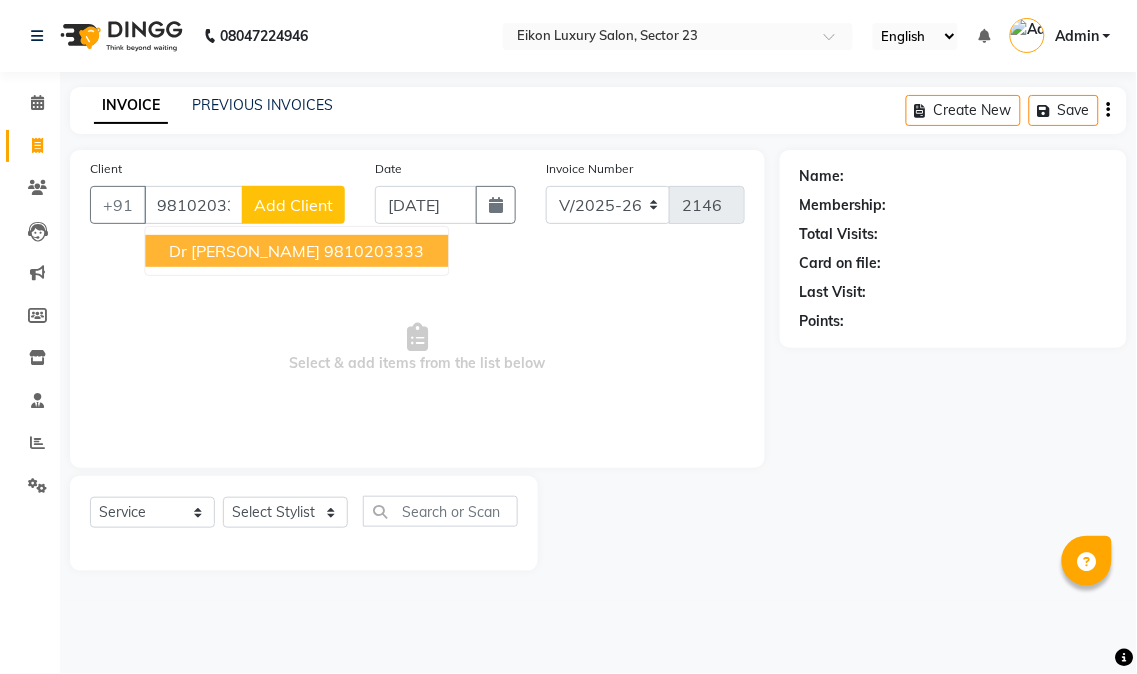 type on "9810203333" 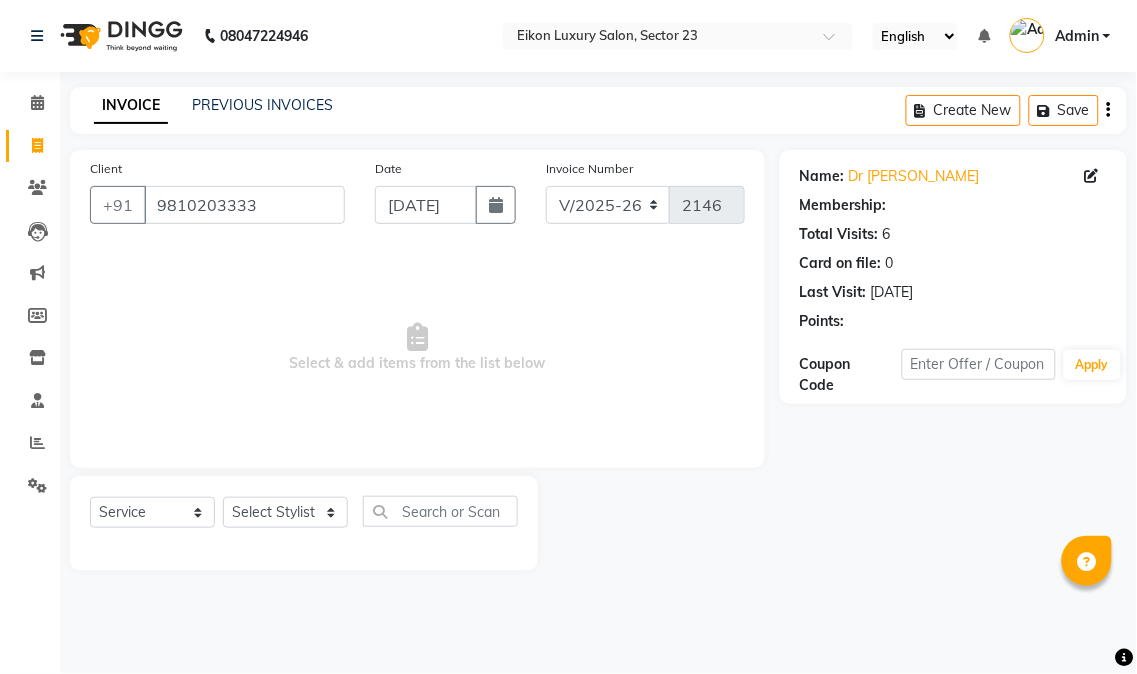 select on "1: Object" 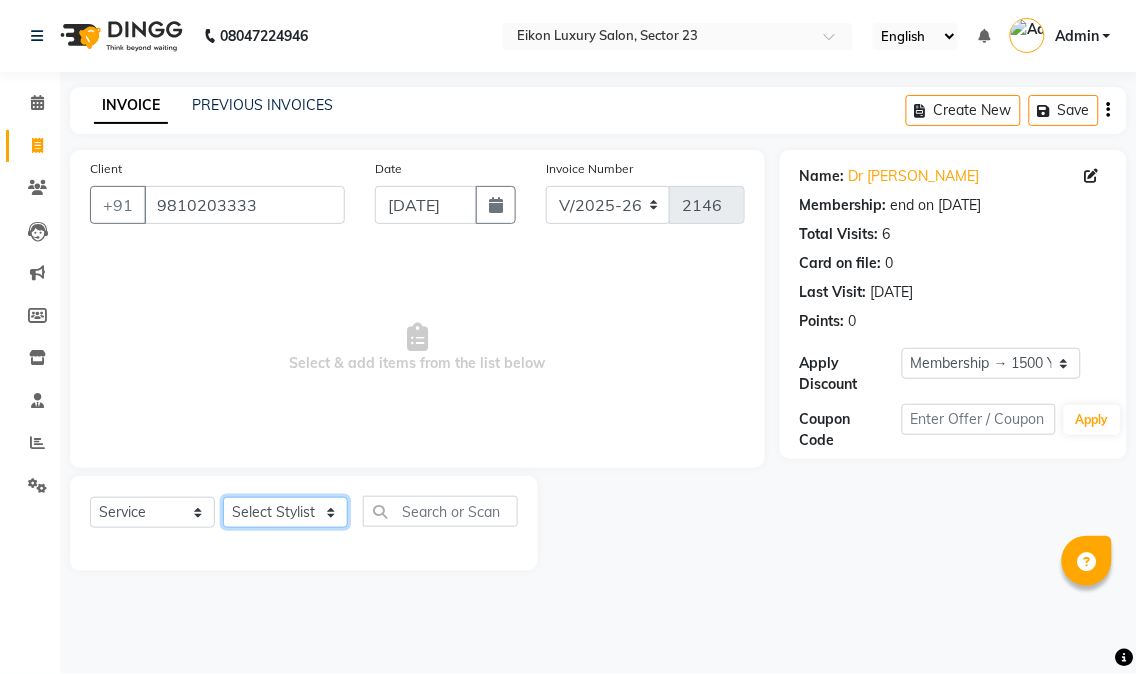 click on "Select Stylist Abhishek amit [PERSON_NAME] [PERSON_NAME] [PERSON_NAME] [PERSON_NAME] [PERSON_NAME] [PERSON_NAME] Mohit [PERSON_NAME] [PERSON_NAME] [PERSON_NAME] [PERSON_NAME] [PERSON_NAME]" 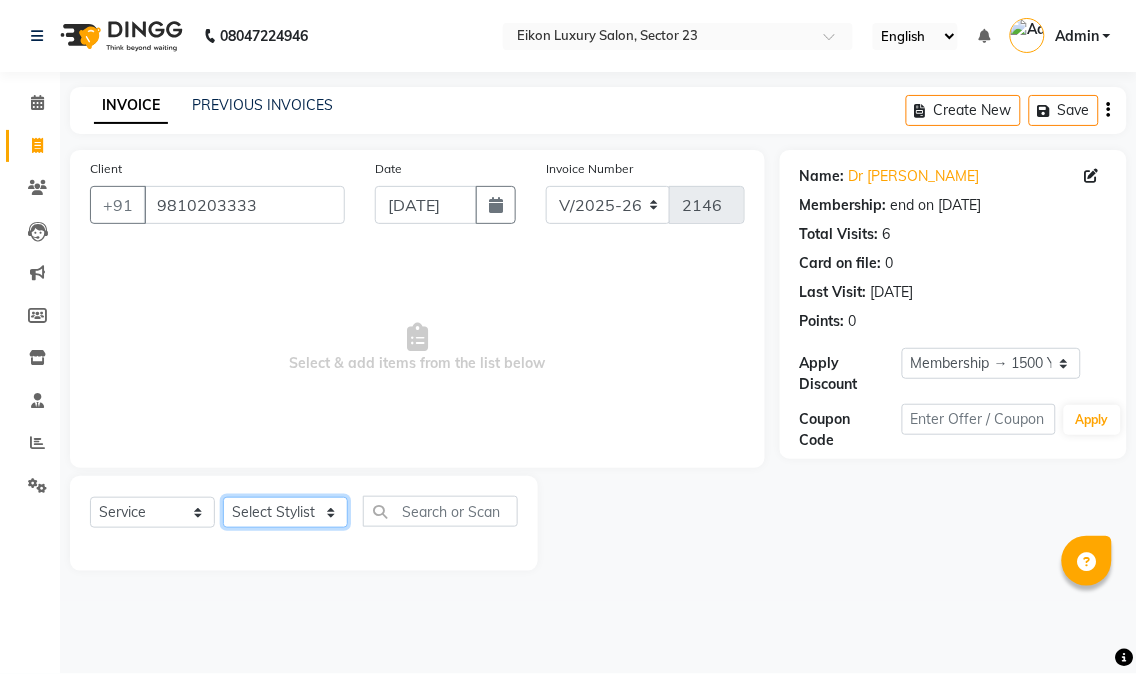 select on "58952" 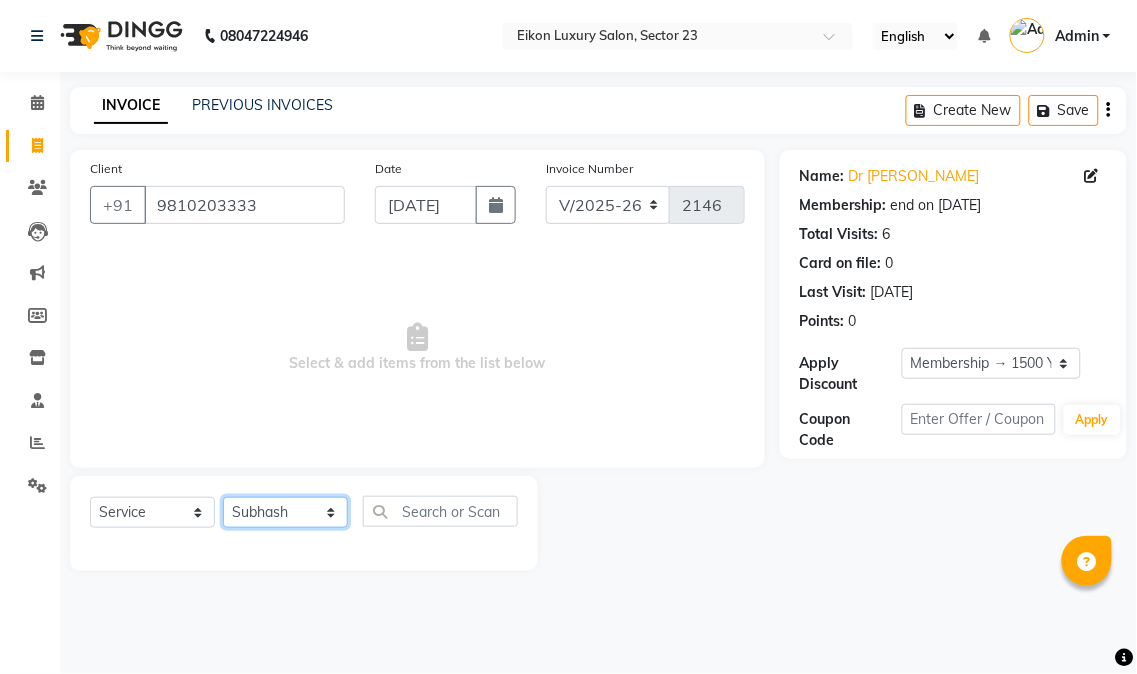 click on "Select Stylist Abhishek amit [PERSON_NAME] [PERSON_NAME] [PERSON_NAME] [PERSON_NAME] [PERSON_NAME] [PERSON_NAME] Mohit [PERSON_NAME] [PERSON_NAME] [PERSON_NAME] [PERSON_NAME] [PERSON_NAME]" 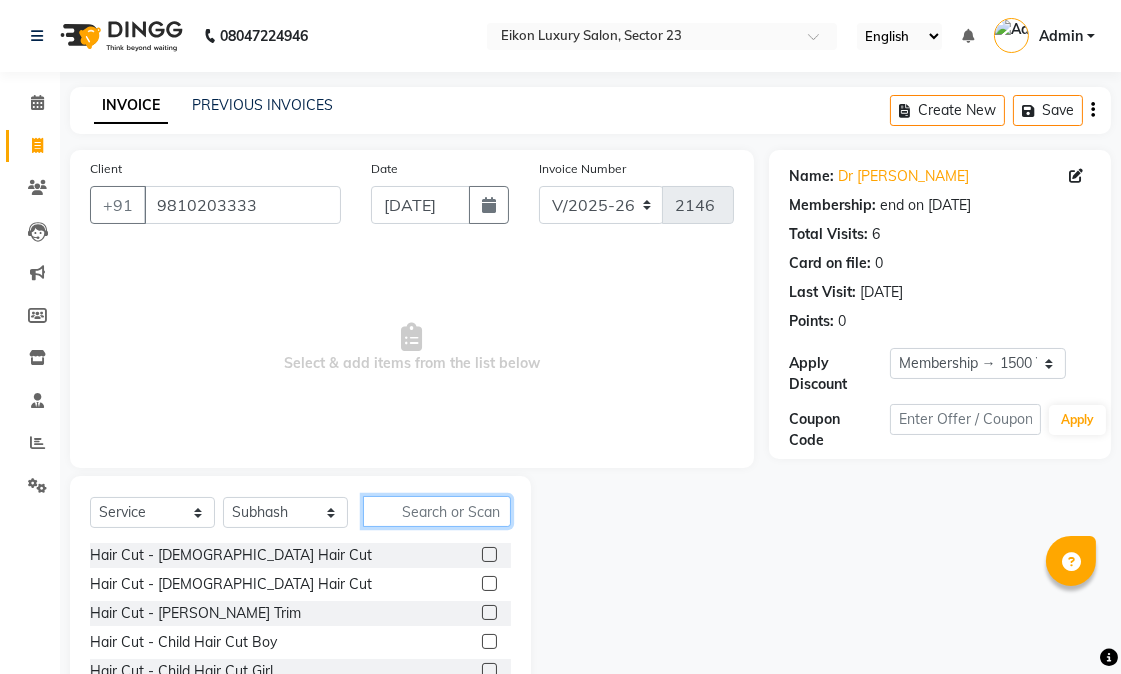 click 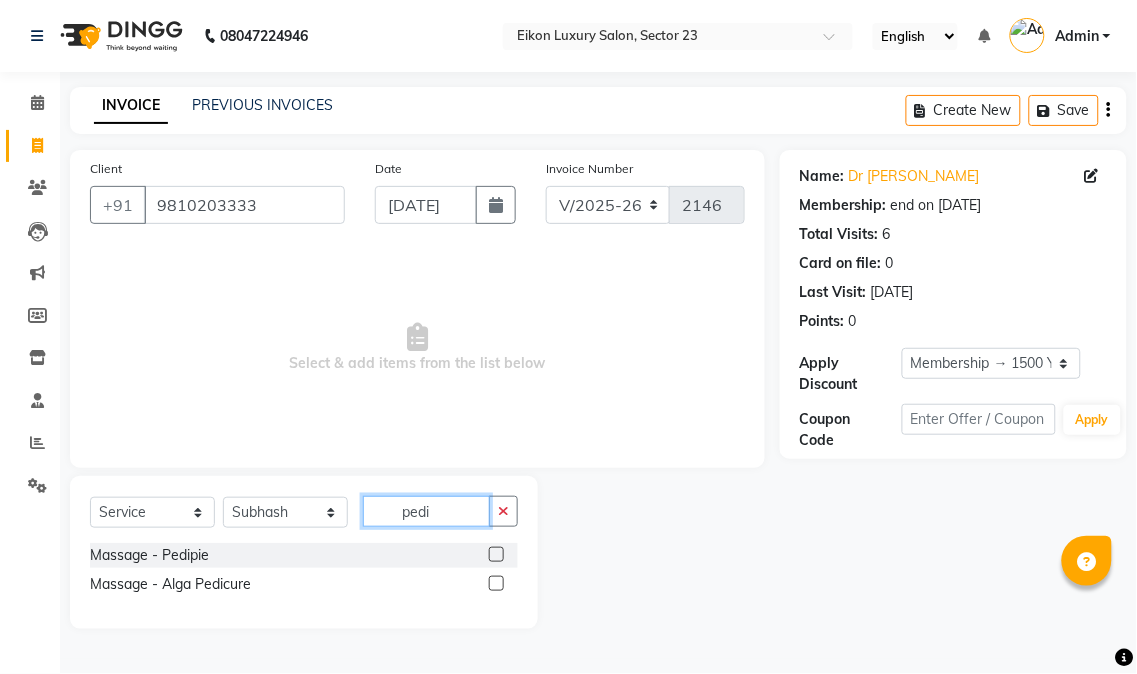 type on "pedi" 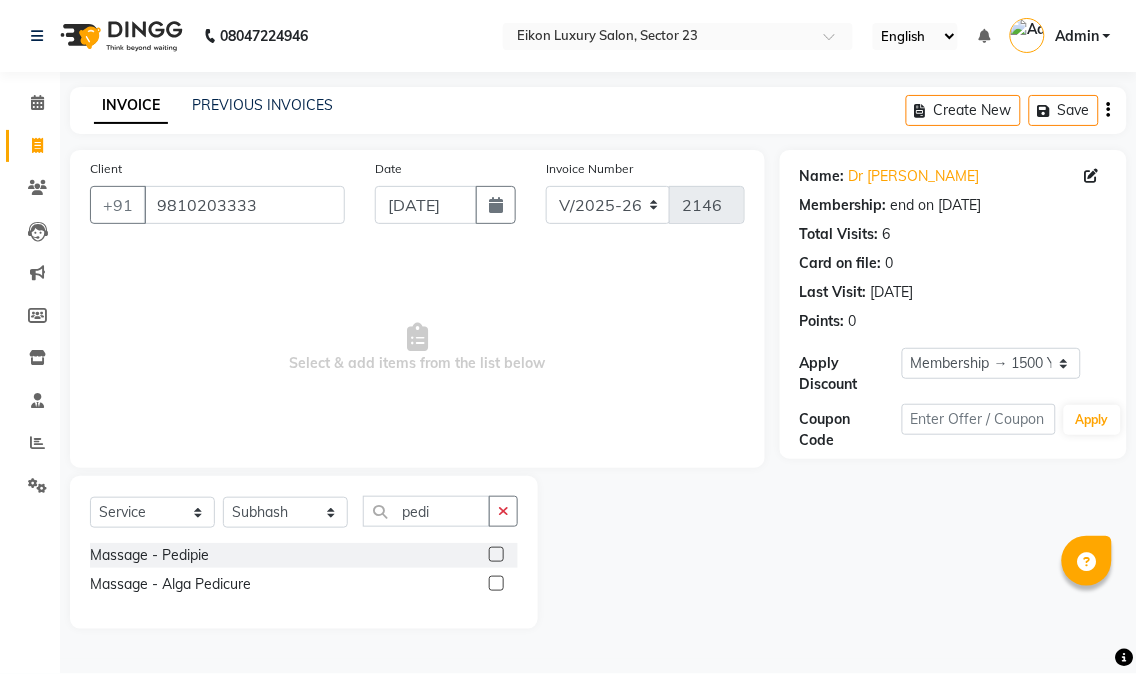 click 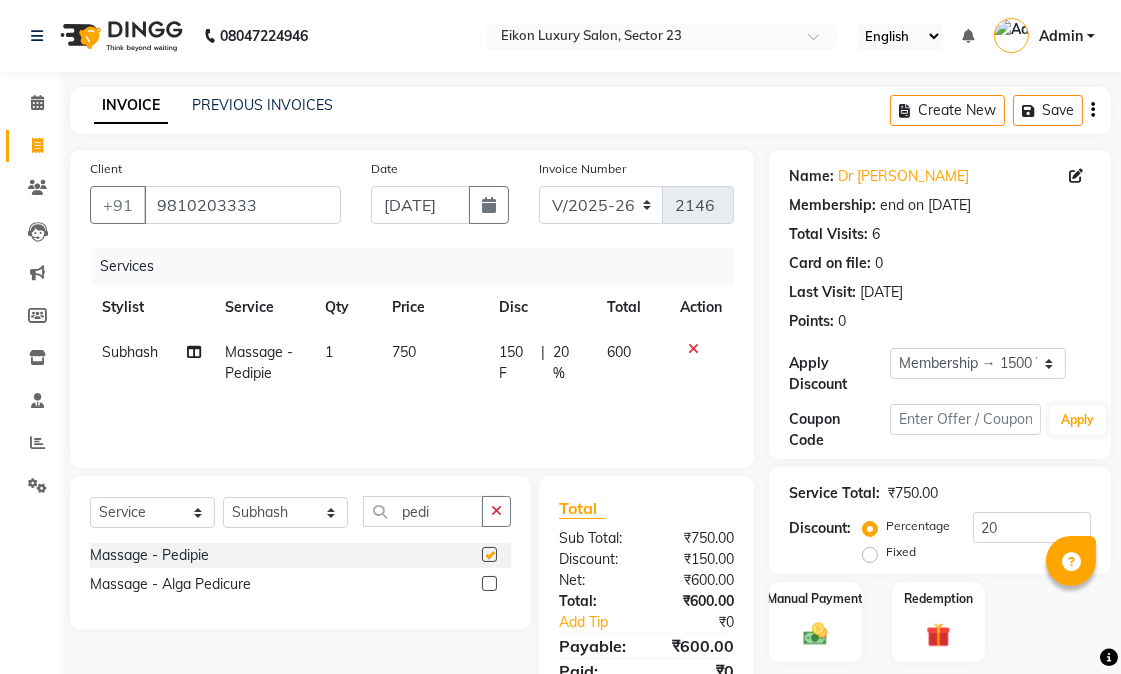 checkbox on "false" 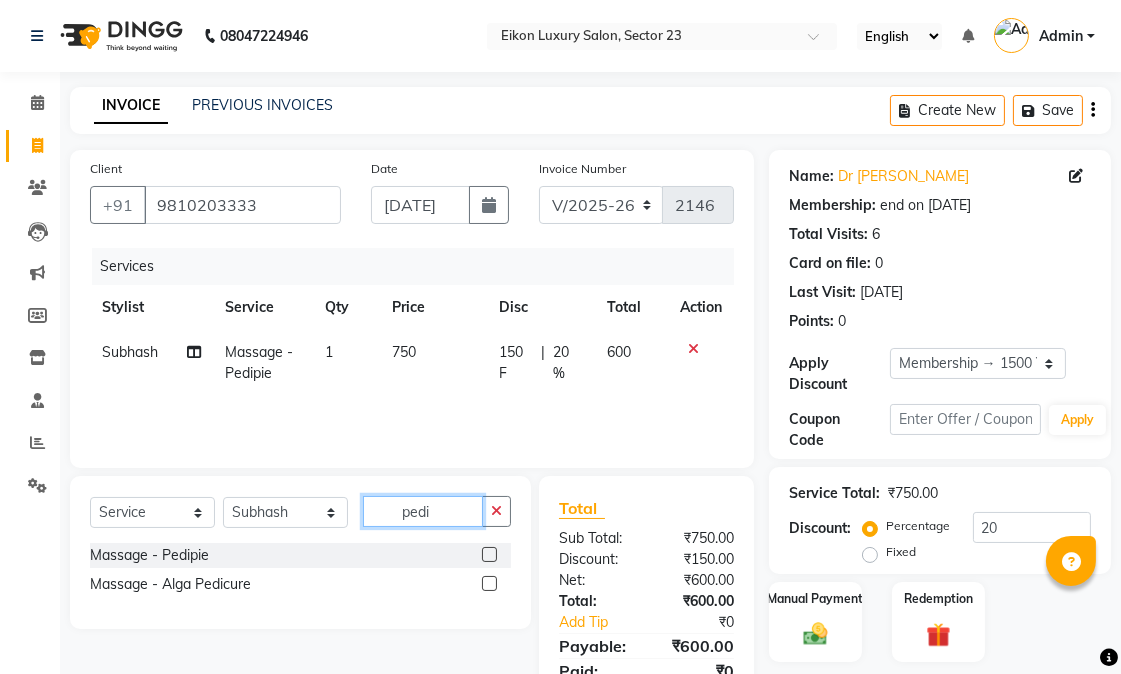 drag, startPoint x: 440, startPoint y: 512, endPoint x: 398, endPoint y: 511, distance: 42.0119 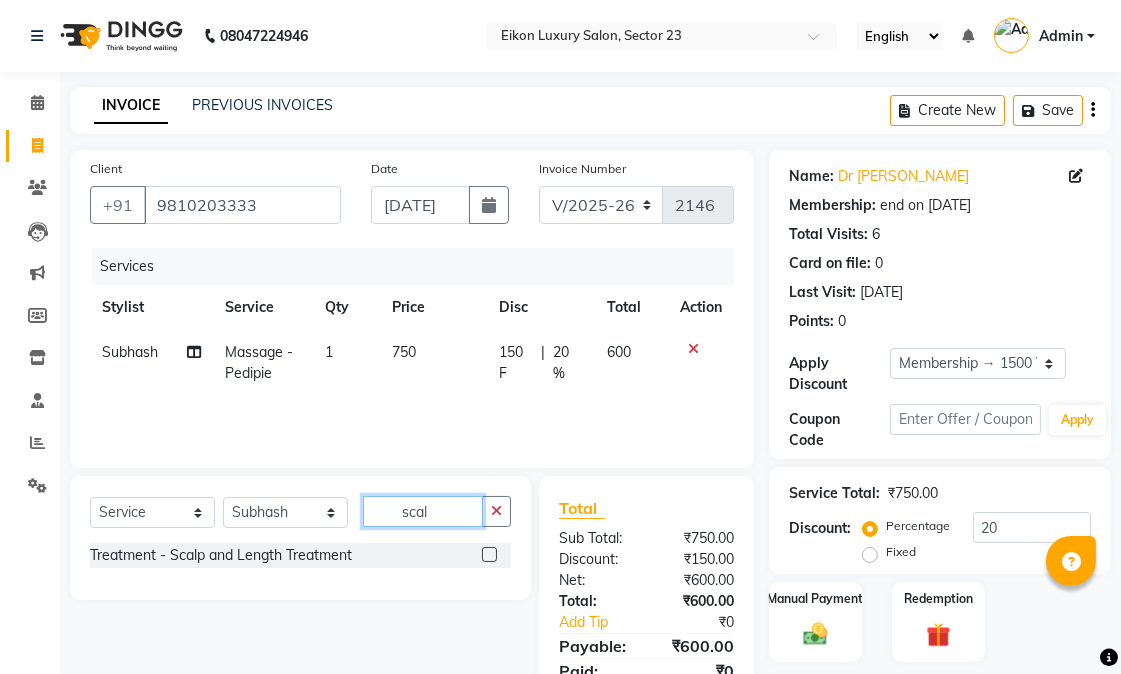 type on "scal" 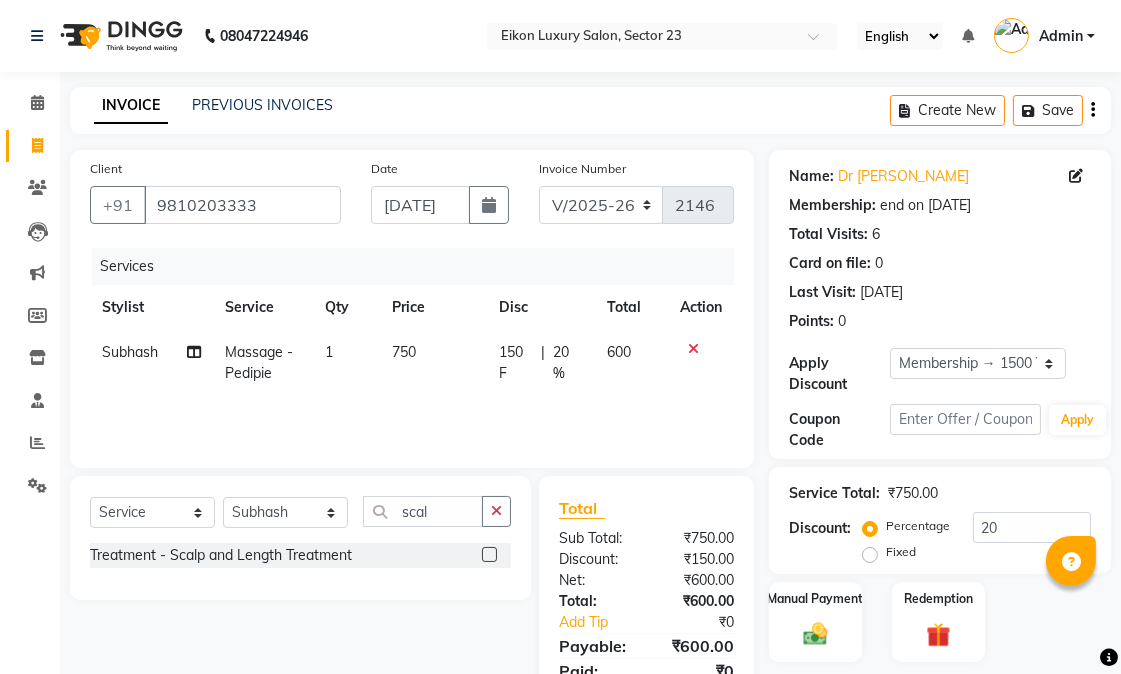 click 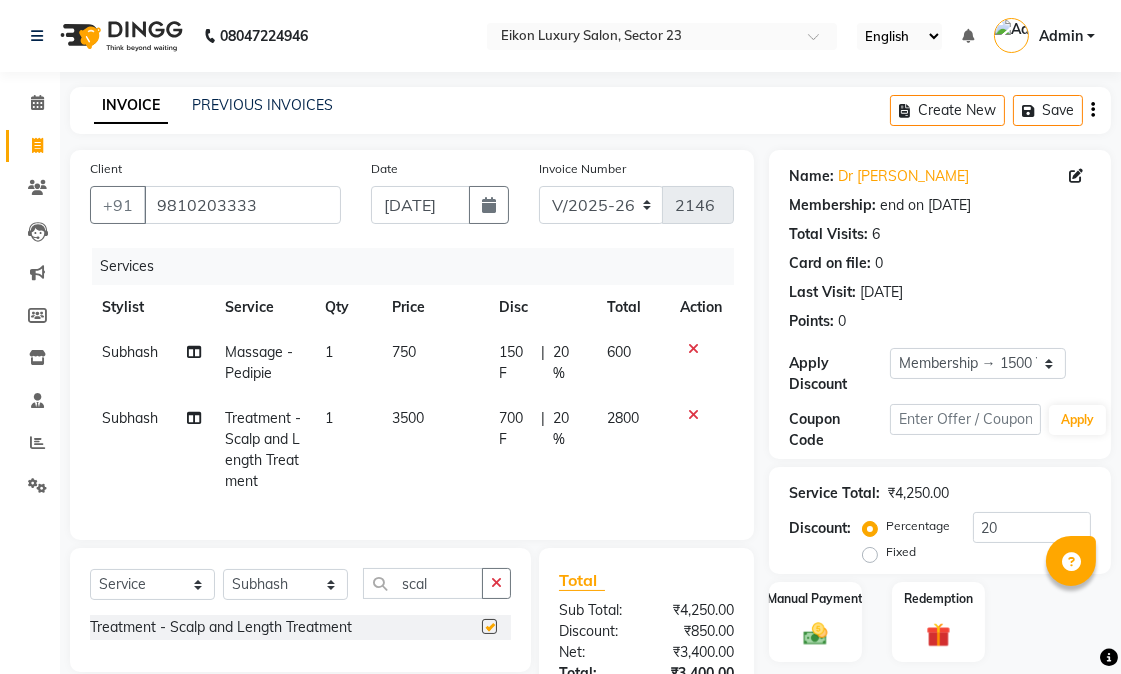 checkbox on "false" 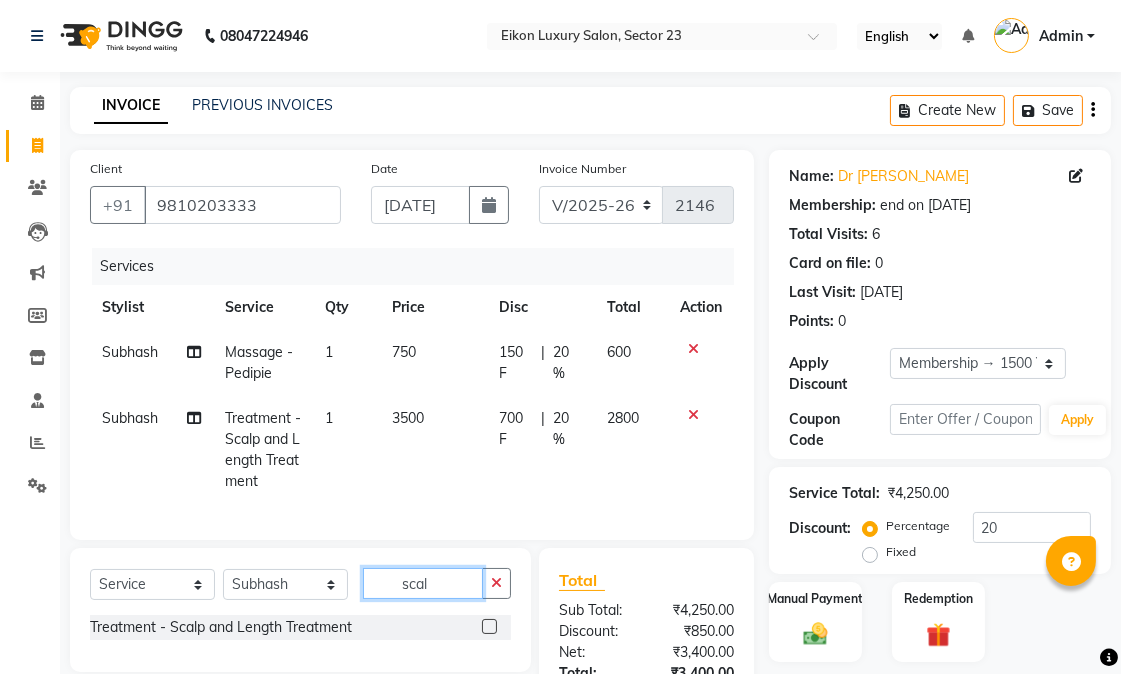 drag, startPoint x: 444, startPoint y: 600, endPoint x: 377, endPoint y: 597, distance: 67.06713 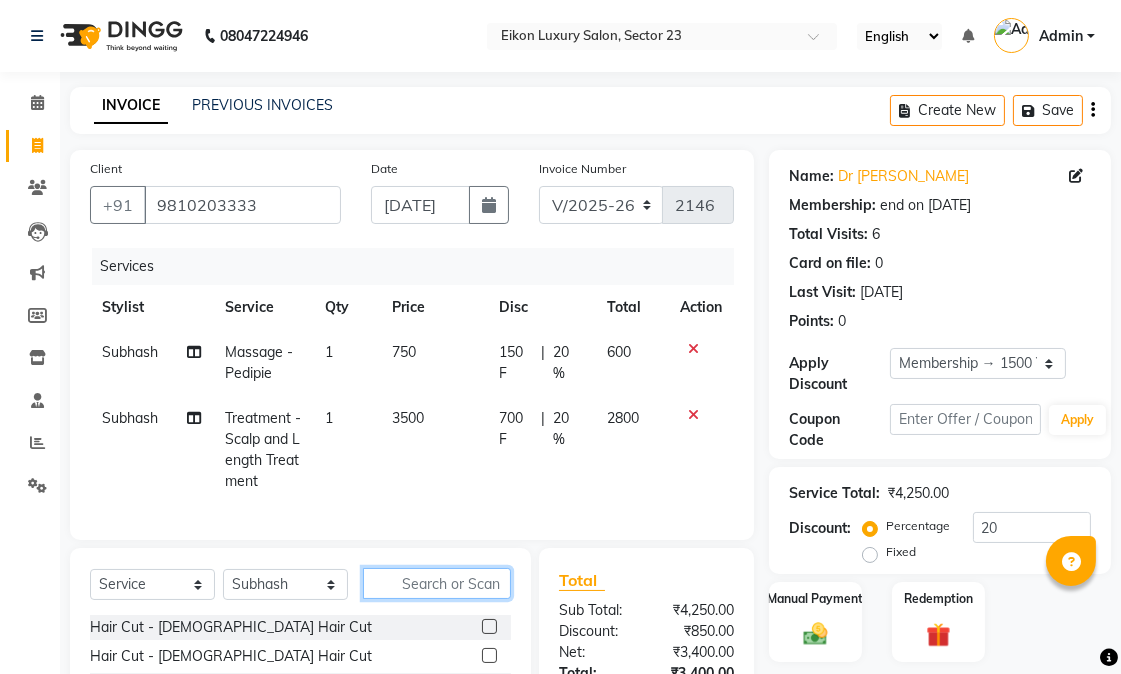 type 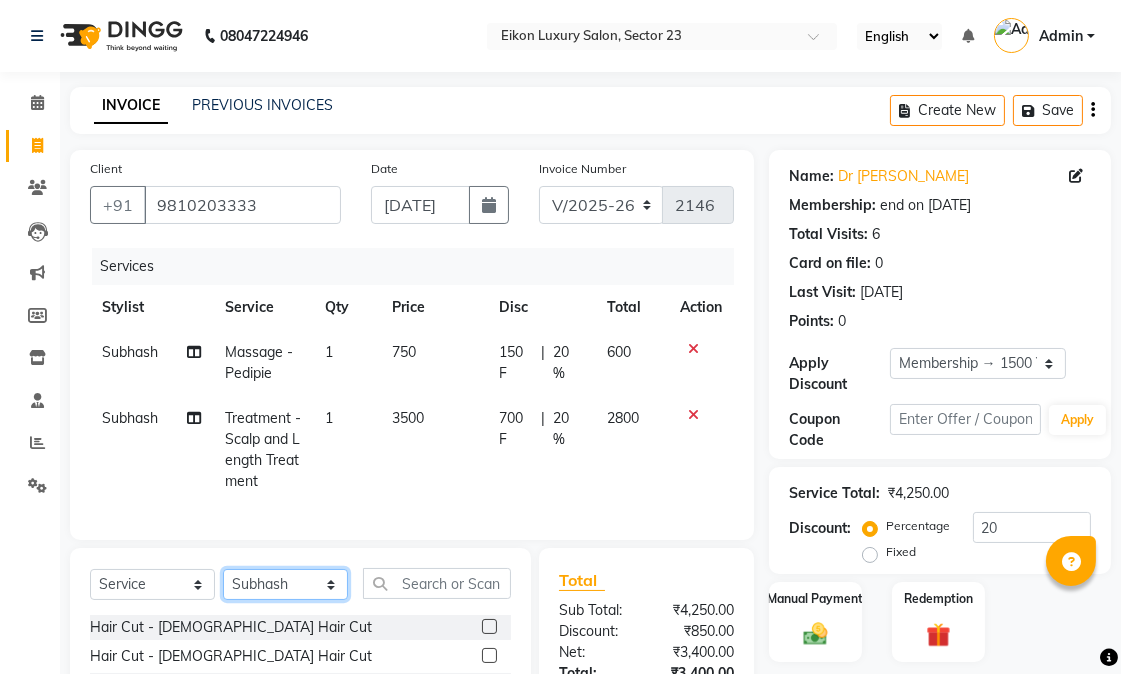 click on "Select Stylist Abhishek amit anchal Ashu Bilal Dildar Geeta Hritik Jatin Manav Mohit Pinki Prince Ruby Sagar Subhash Subodh Uday" 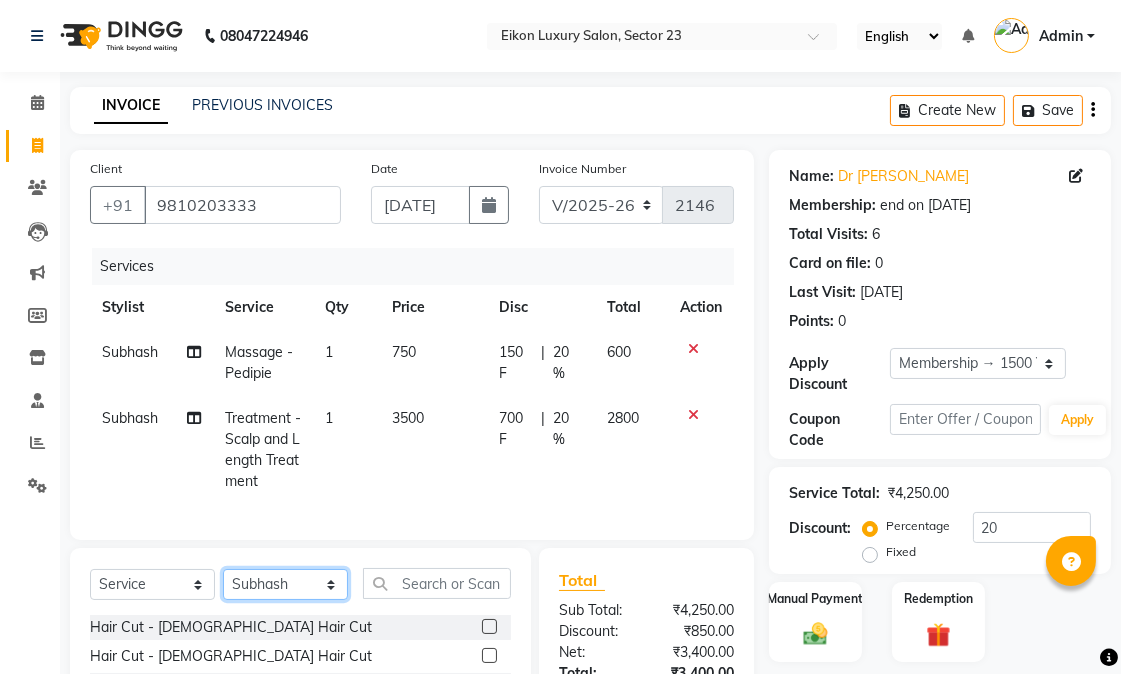select on "58949" 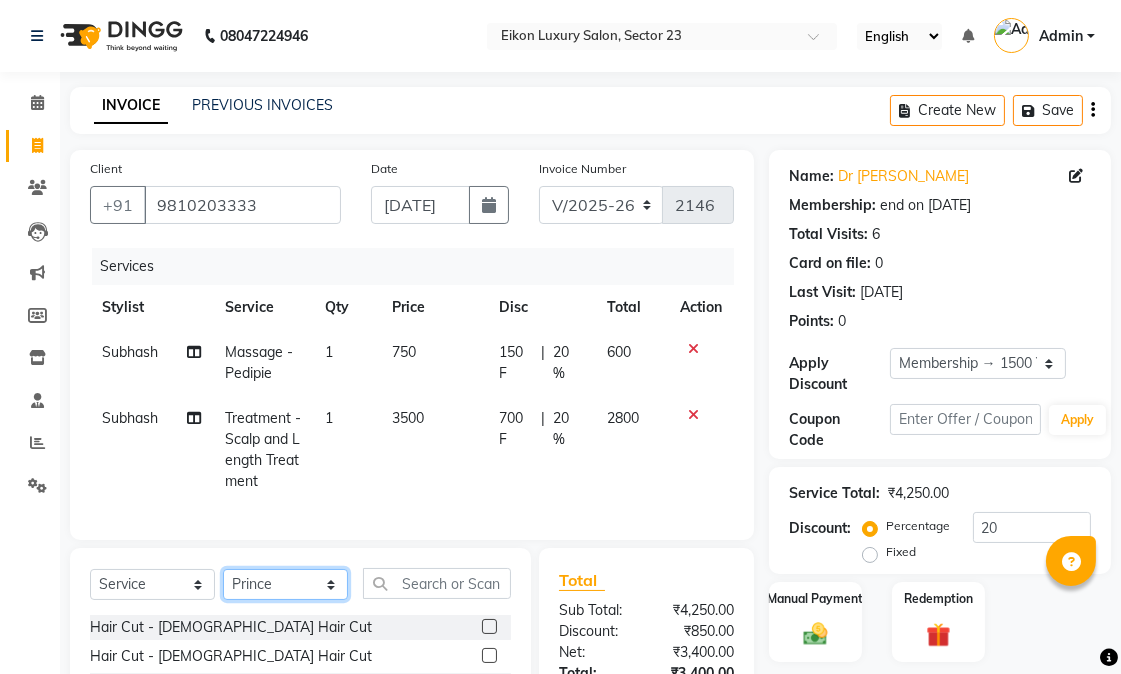 click on "Select Stylist Abhishek amit anchal Ashu Bilal Dildar Geeta Hritik Jatin Manav Mohit Pinki Prince Ruby Sagar Subhash Subodh Uday" 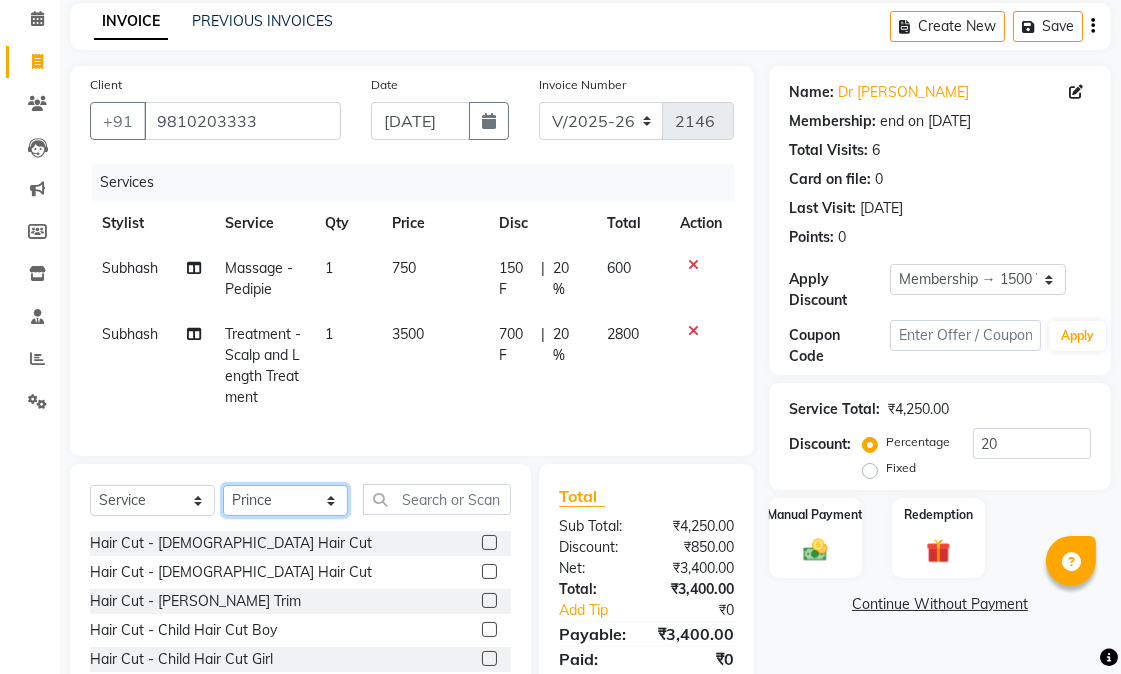 scroll, scrollTop: 215, scrollLeft: 0, axis: vertical 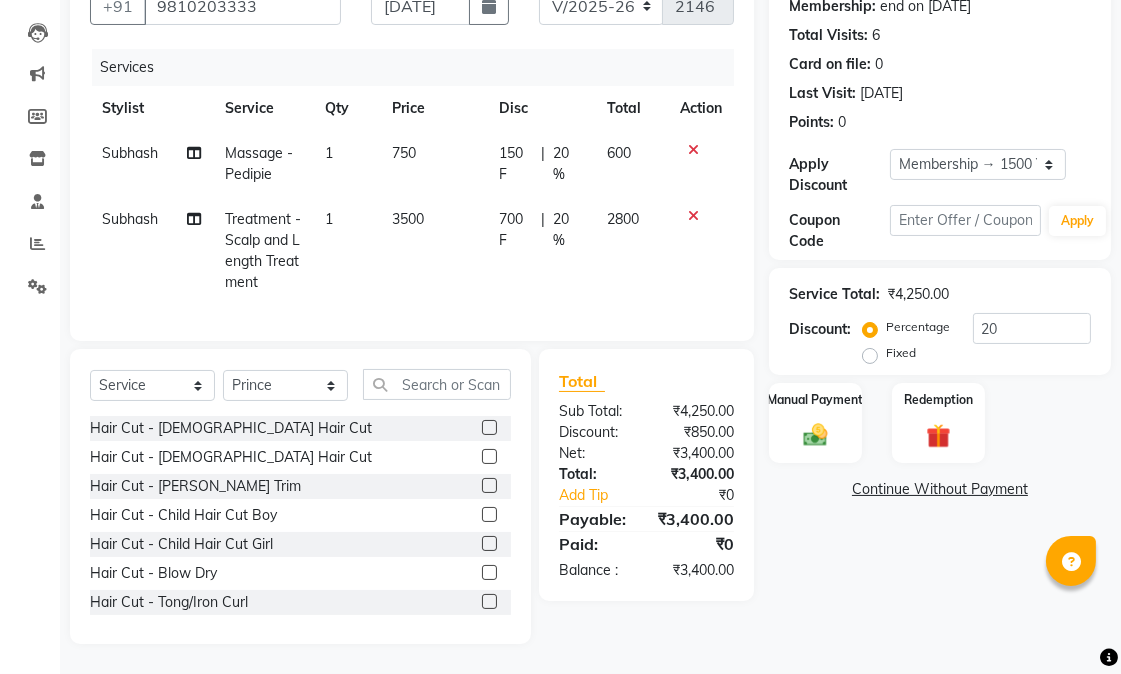 click 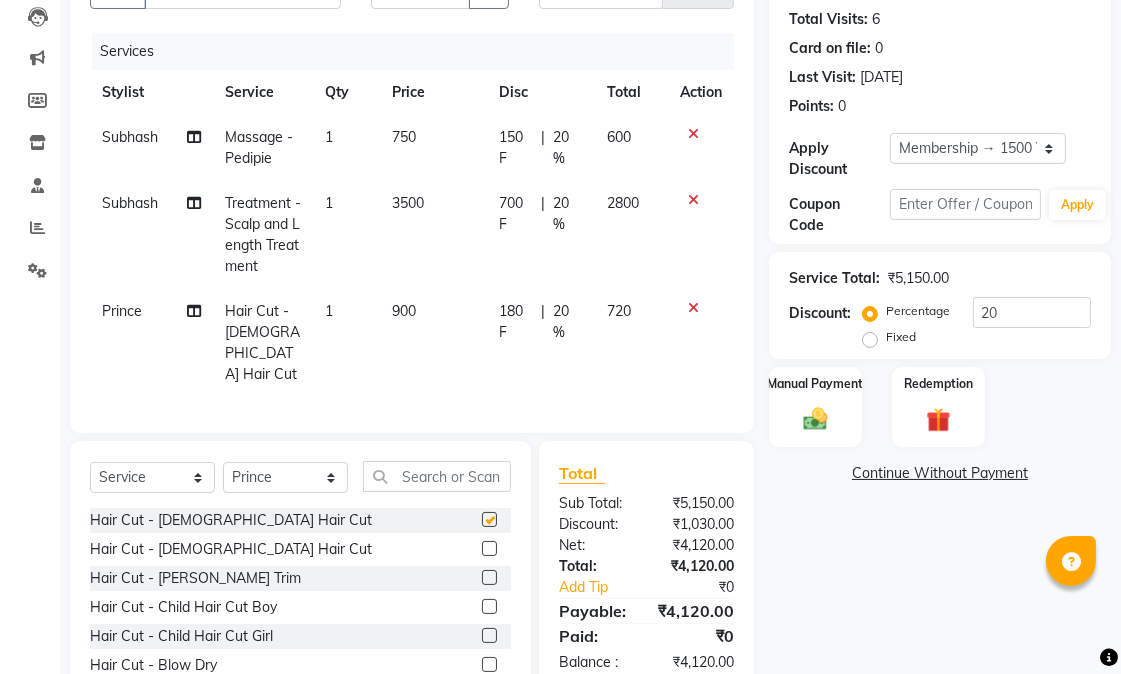 checkbox on "false" 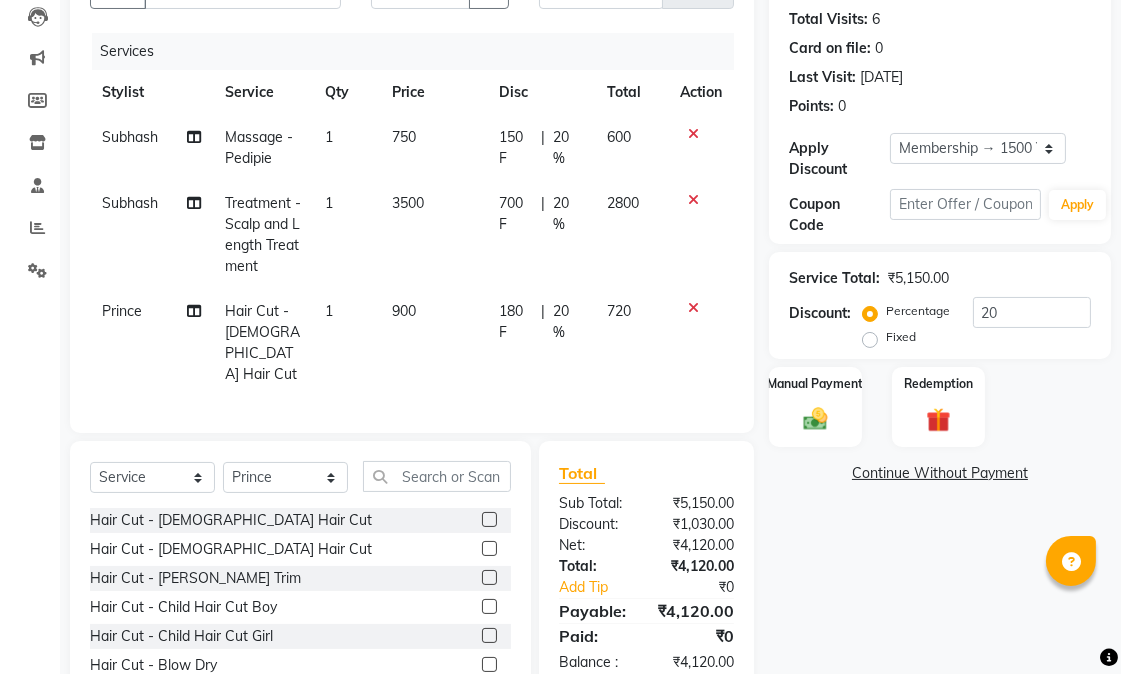 scroll, scrollTop: 302, scrollLeft: 0, axis: vertical 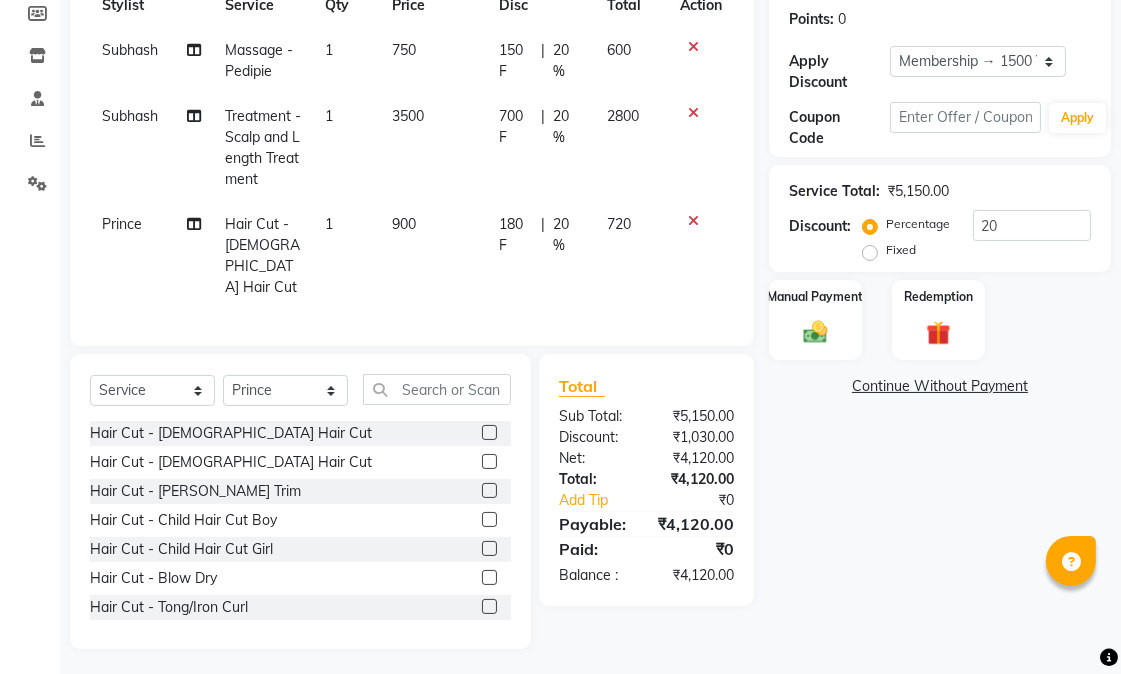 click on "Name: Dr Neelam Membership: end on 07-09-2025 Total Visits:  6 Card on file:  0 Last Visit:   13-06-2025 Points:   0  Apply Discount Select Membership → 1500 Yearly Membership Coupon Code Apply Service Total:  ₹5,150.00  Discount:  Percentage   Fixed  20 Manual Payment Redemption  Continue Without Payment" 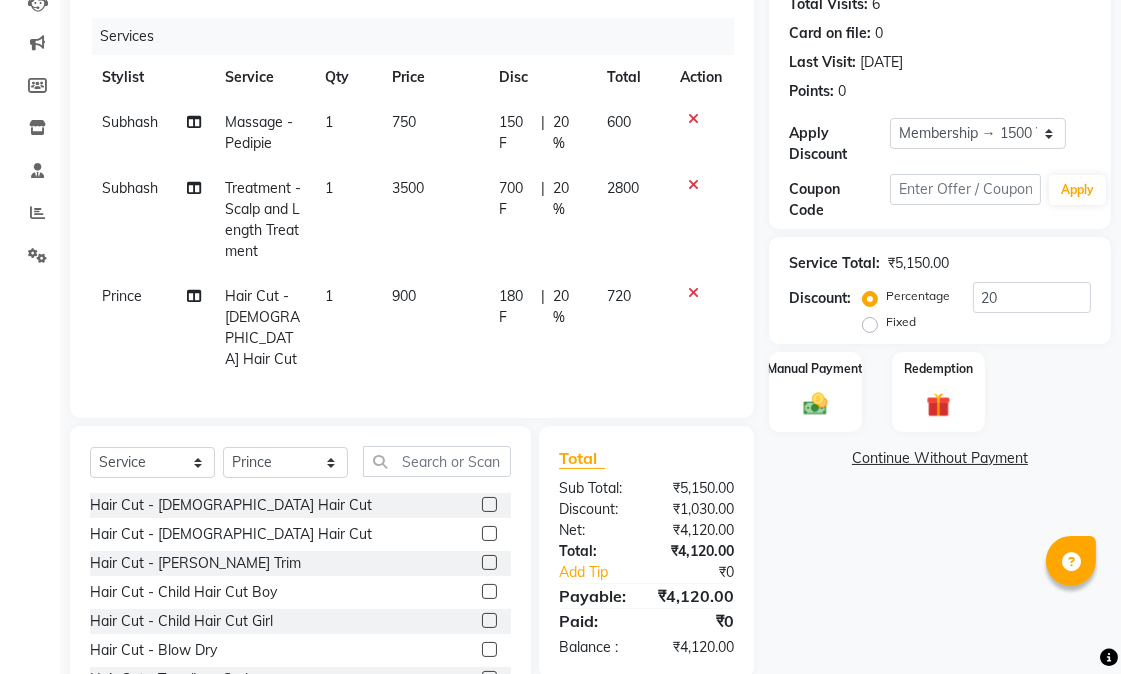 scroll, scrollTop: 191, scrollLeft: 0, axis: vertical 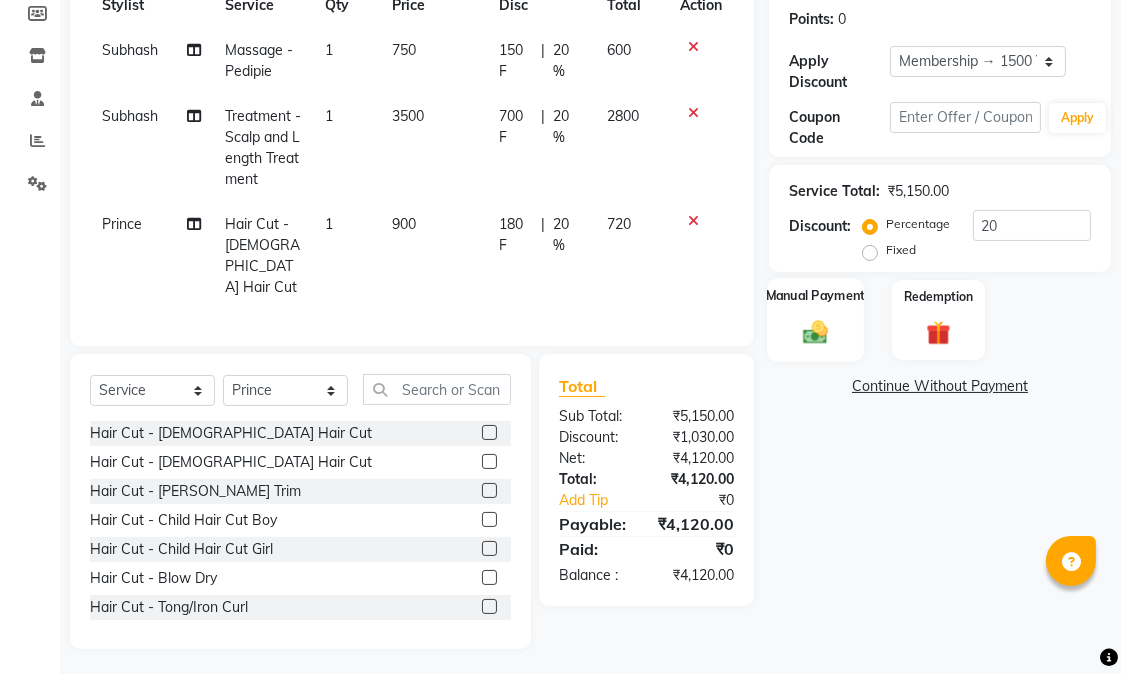 click 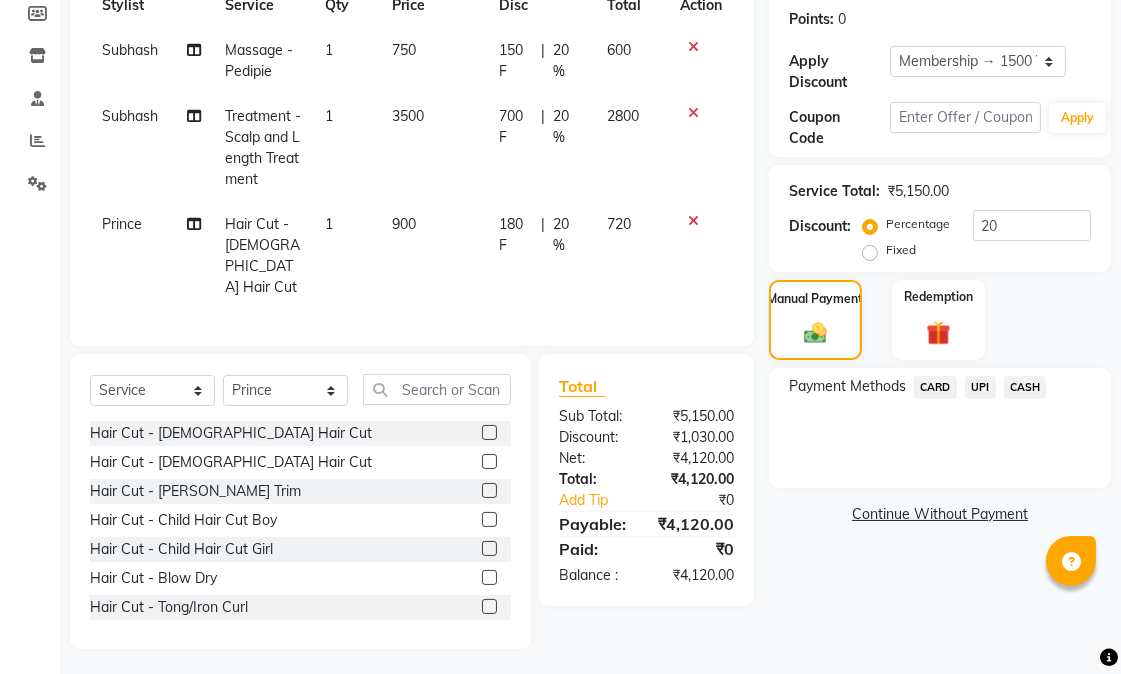 click on "UPI" 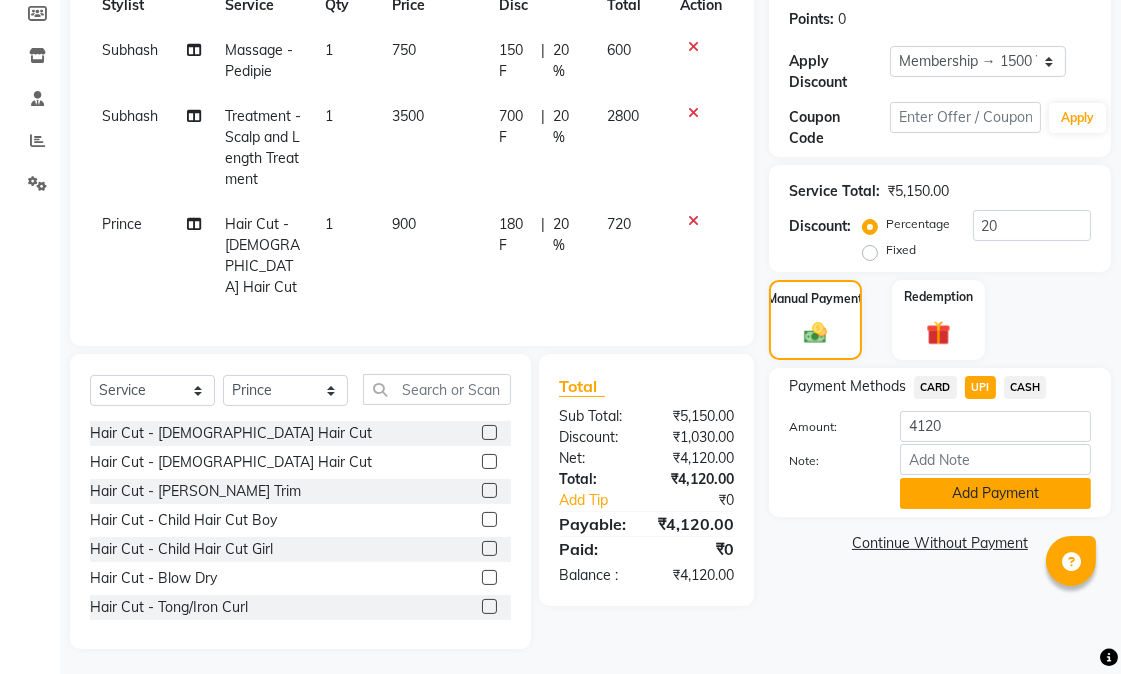 click on "Add Payment" 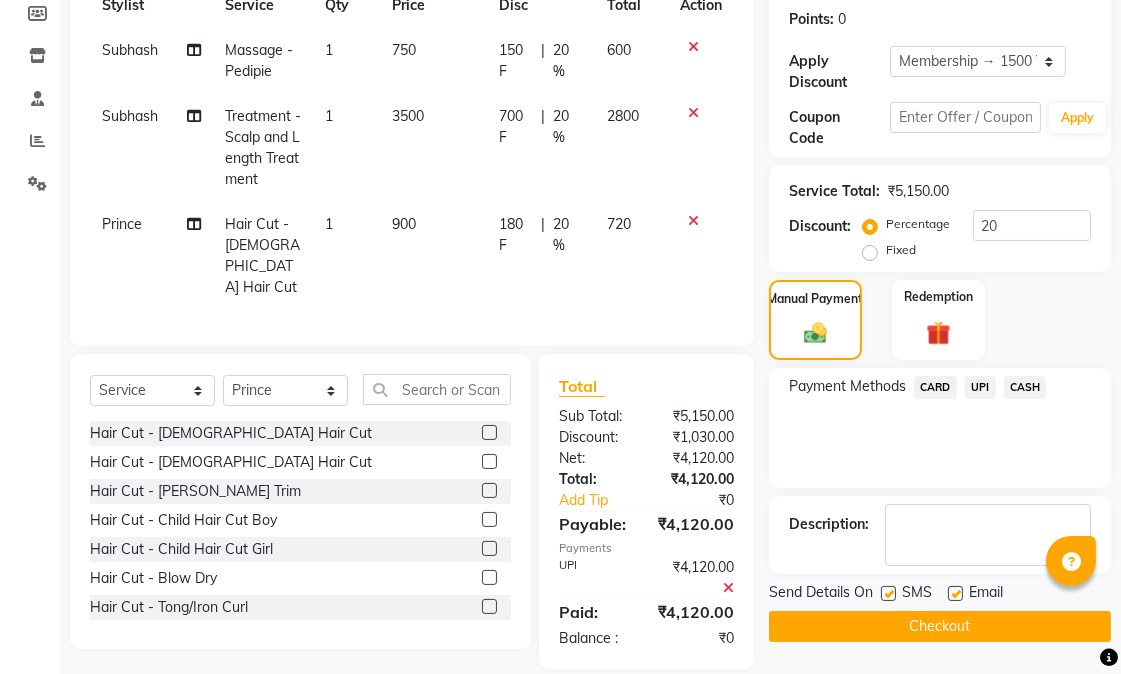 scroll, scrollTop: 346, scrollLeft: 0, axis: vertical 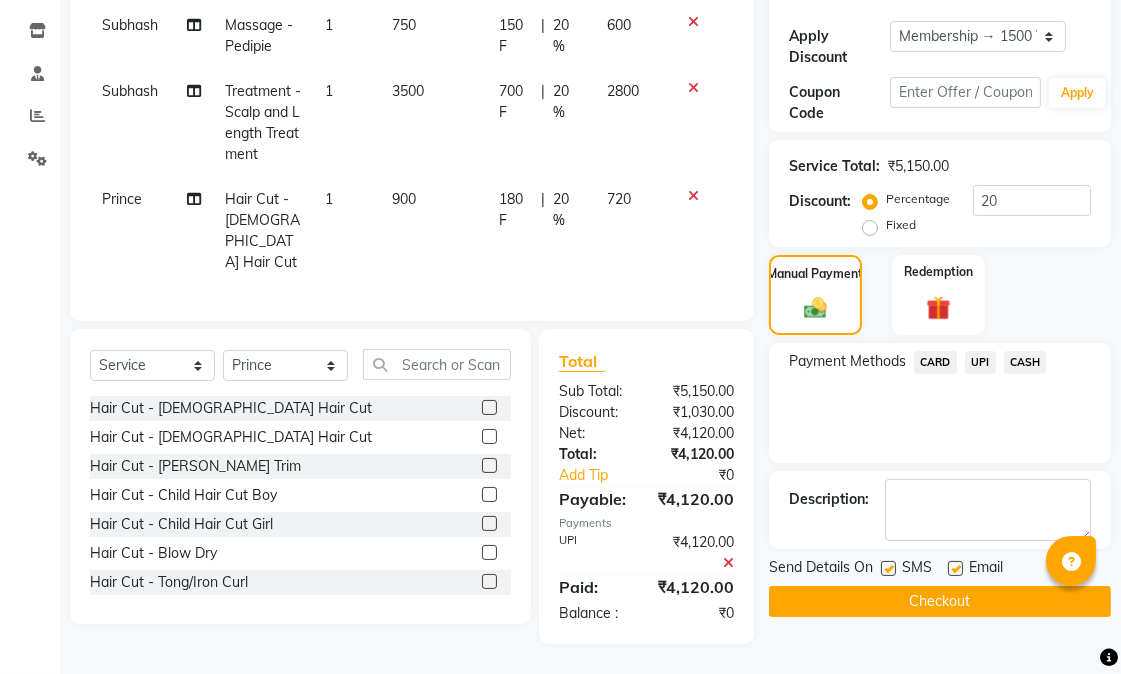 click 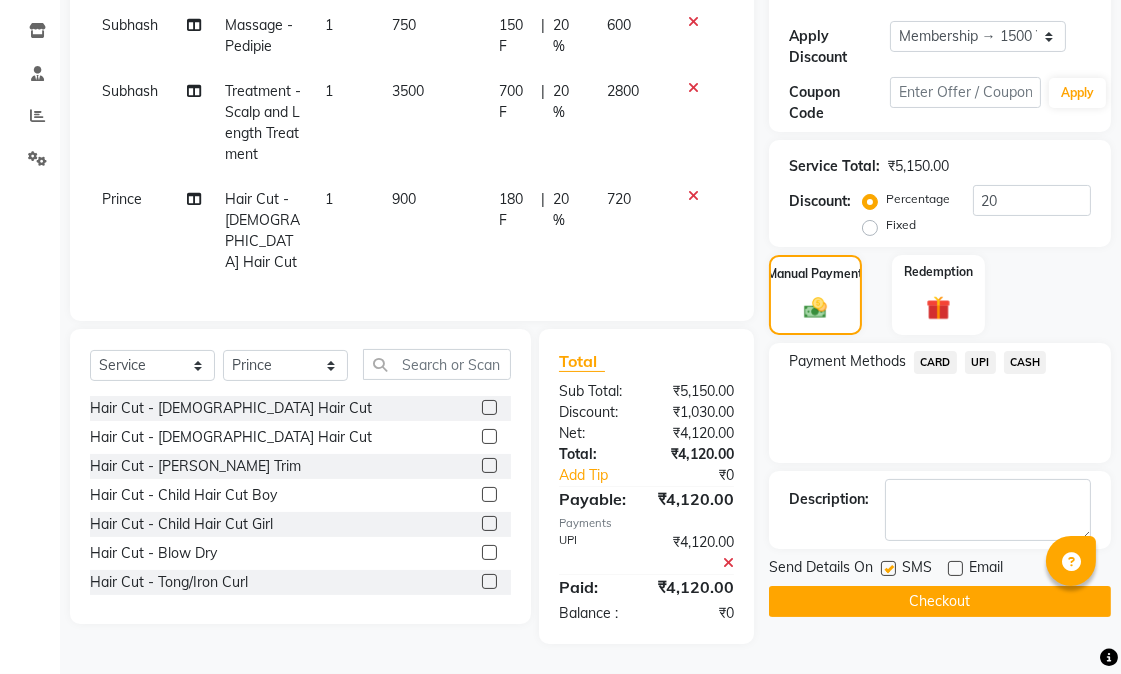 click 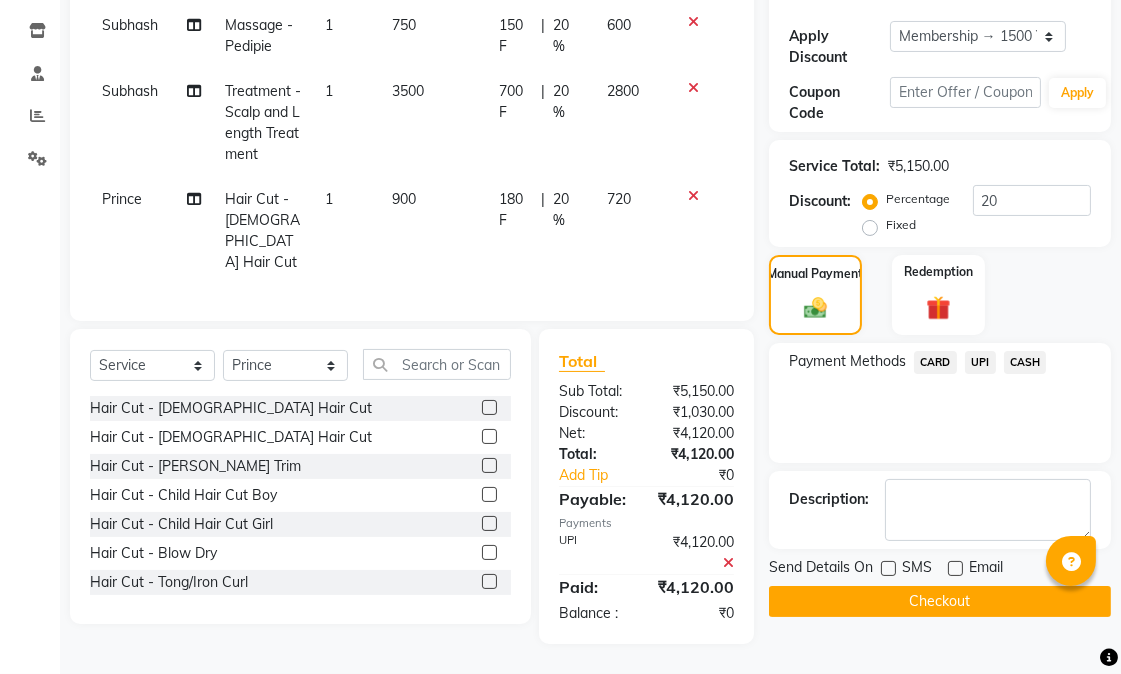 click on "Checkout" 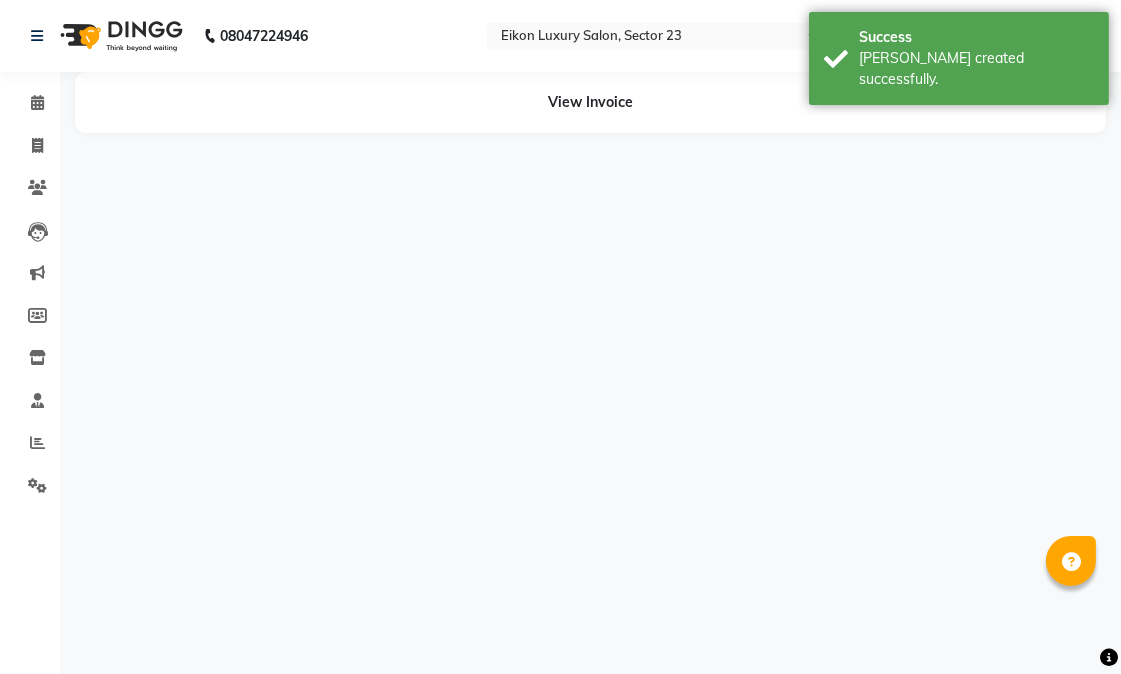 scroll, scrollTop: 0, scrollLeft: 0, axis: both 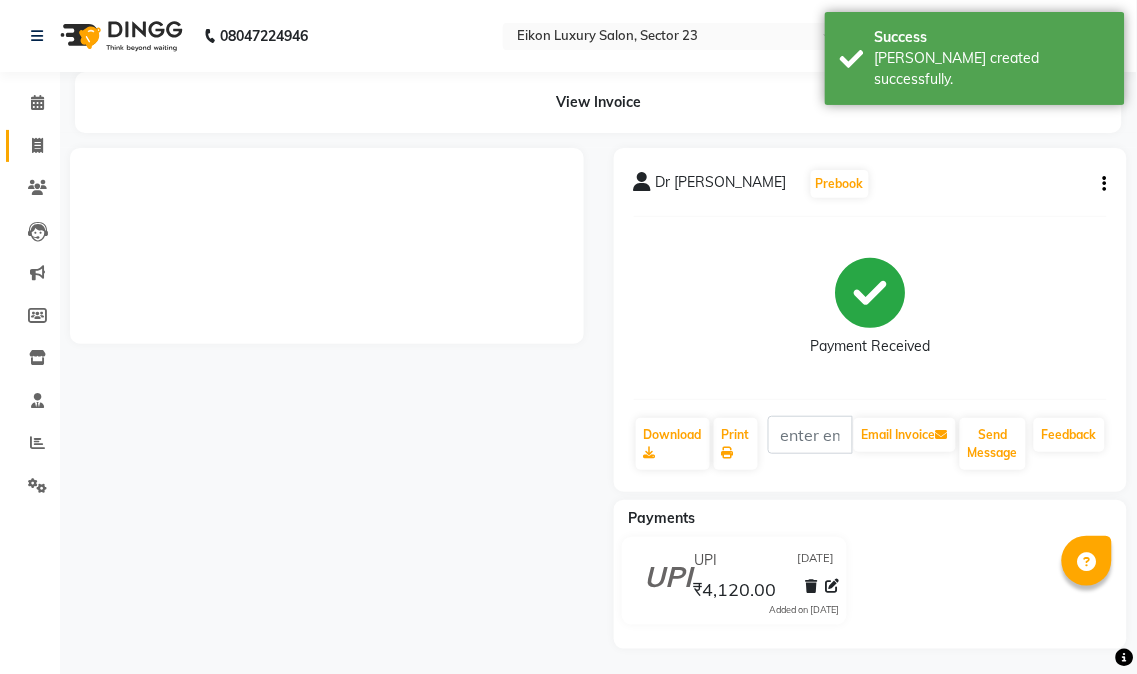 click 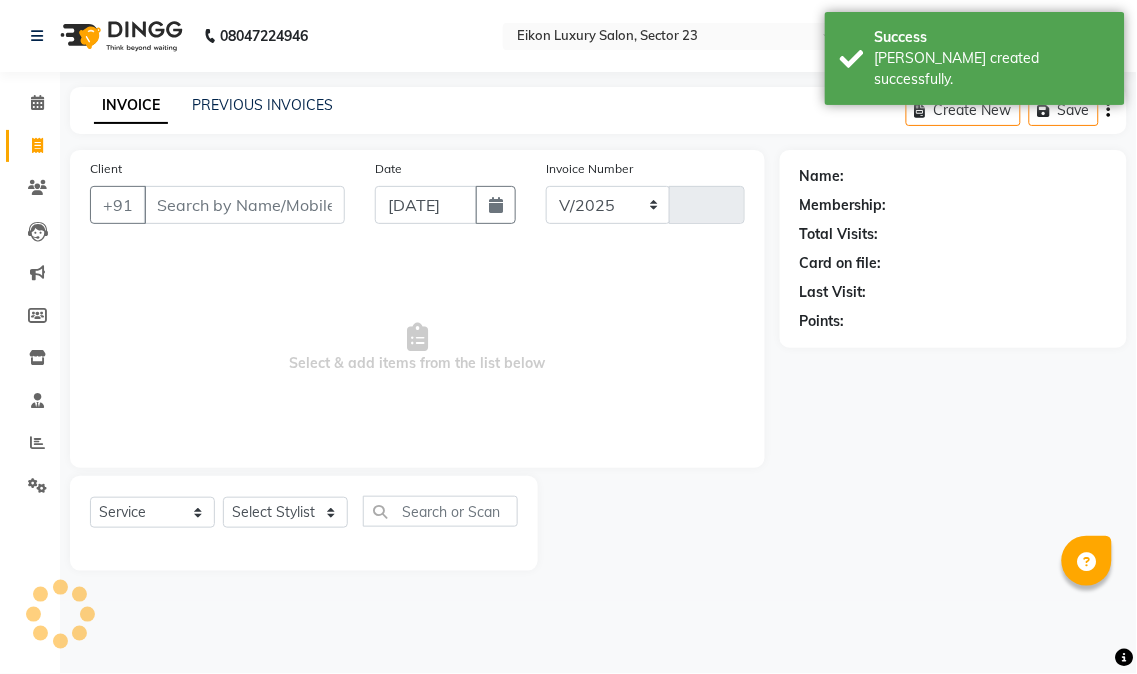 select on "7080" 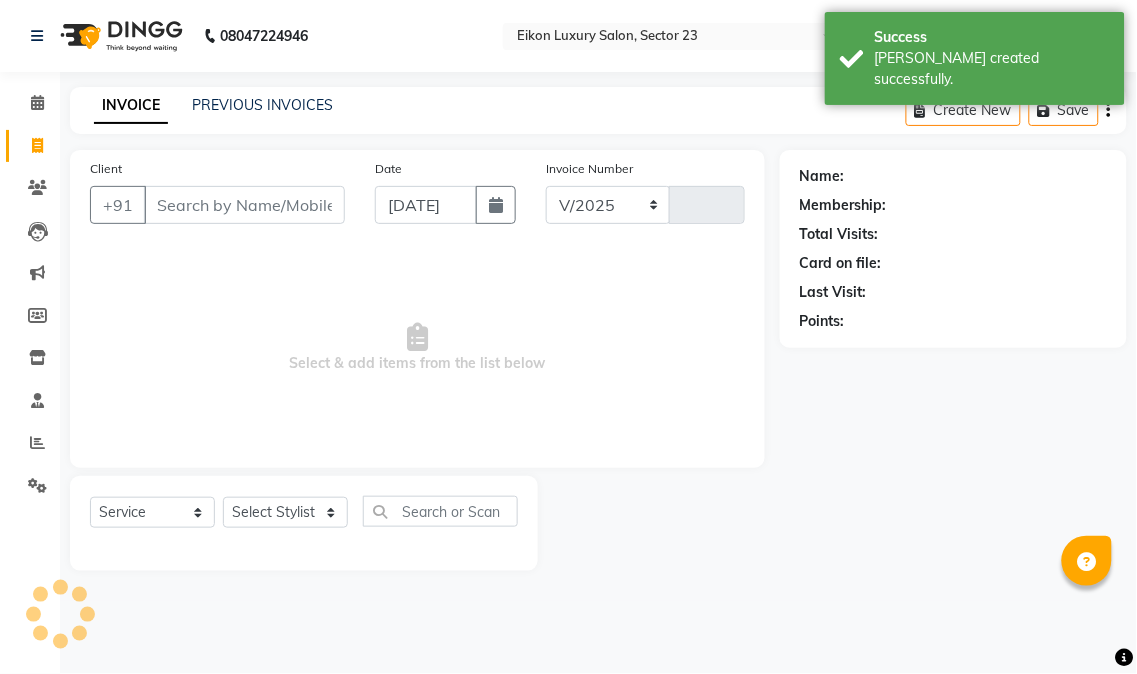 type on "2149" 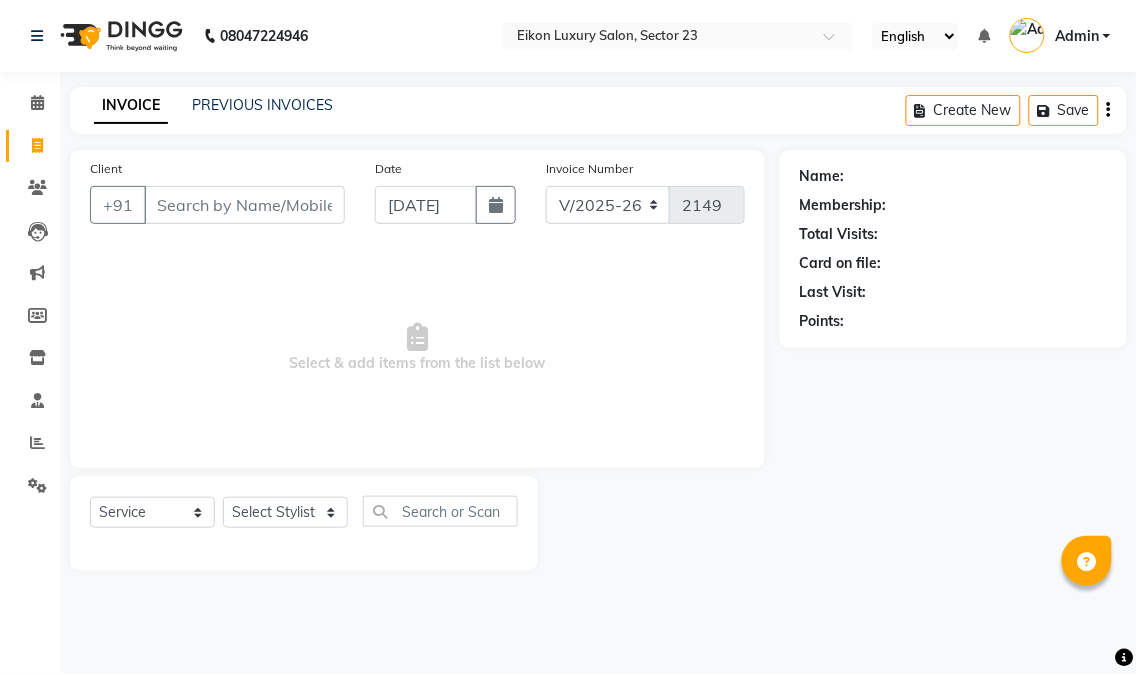 click on "Client" at bounding box center (244, 205) 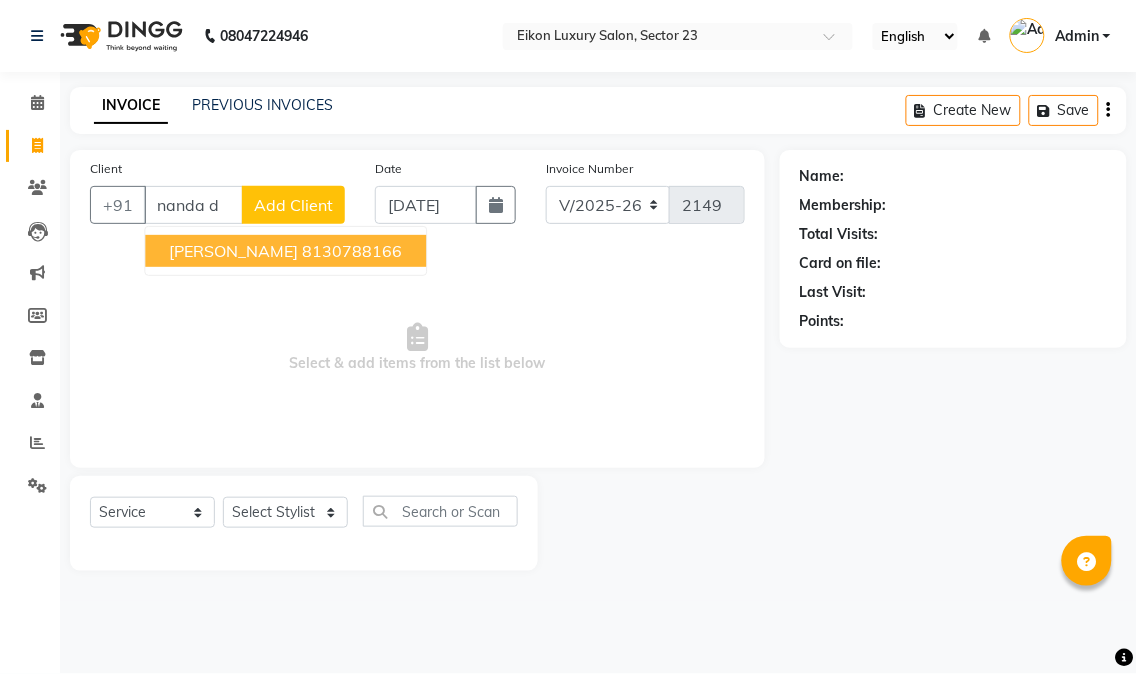 click on "8130788166" at bounding box center (352, 251) 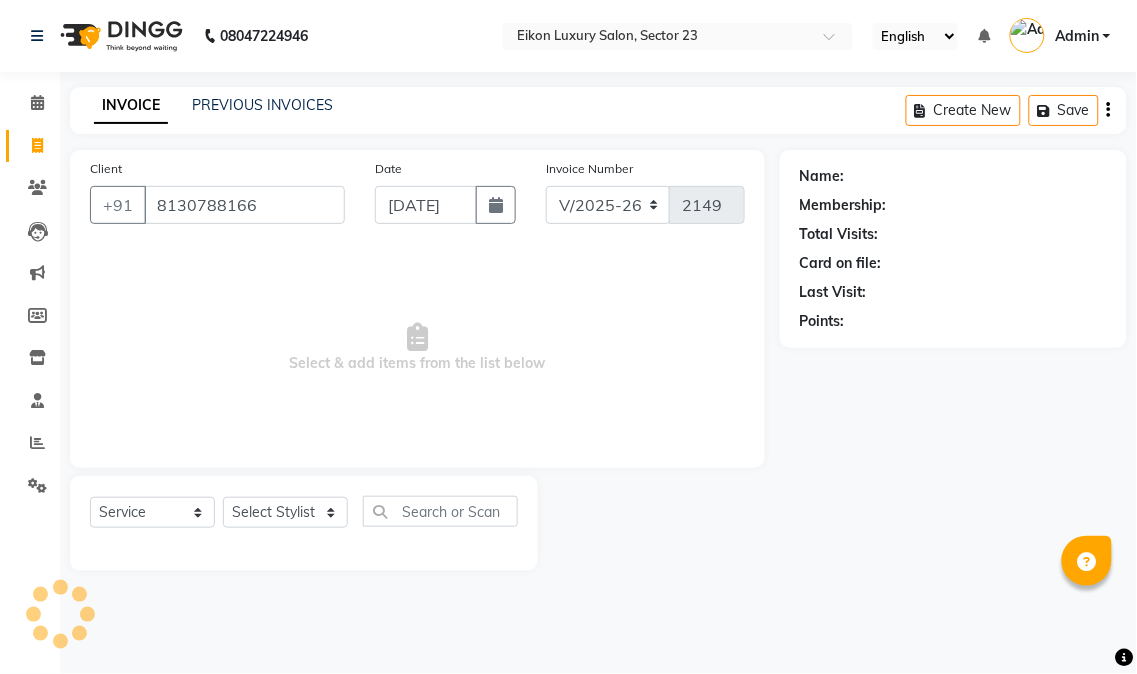 type on "8130788166" 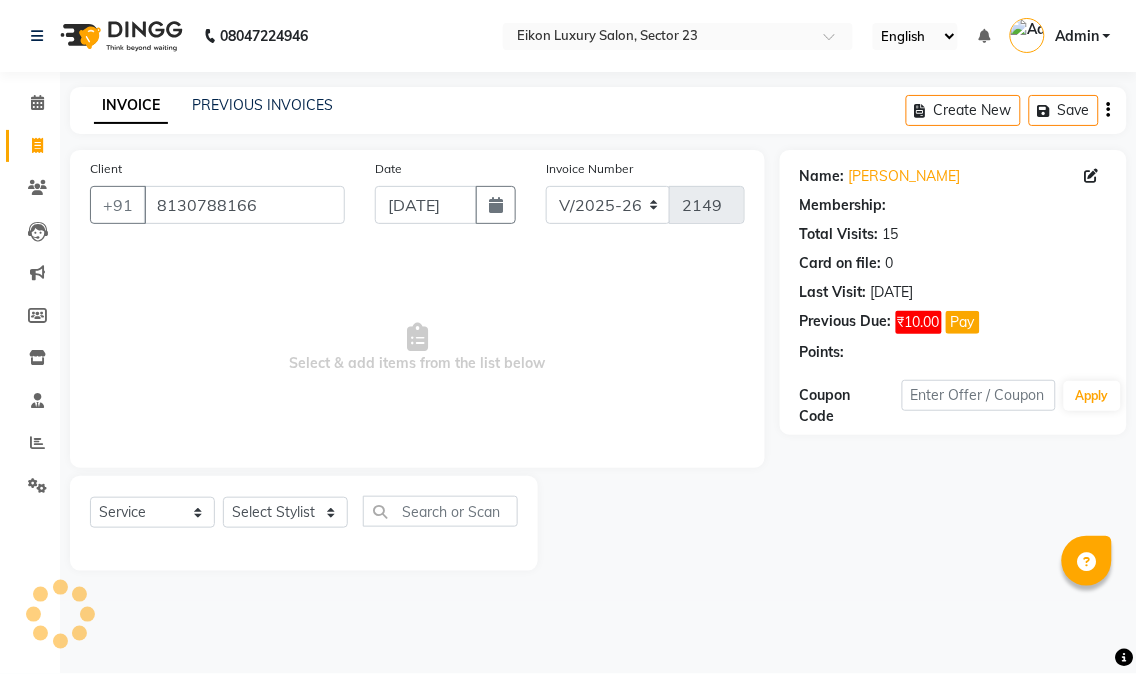 select on "1: Object" 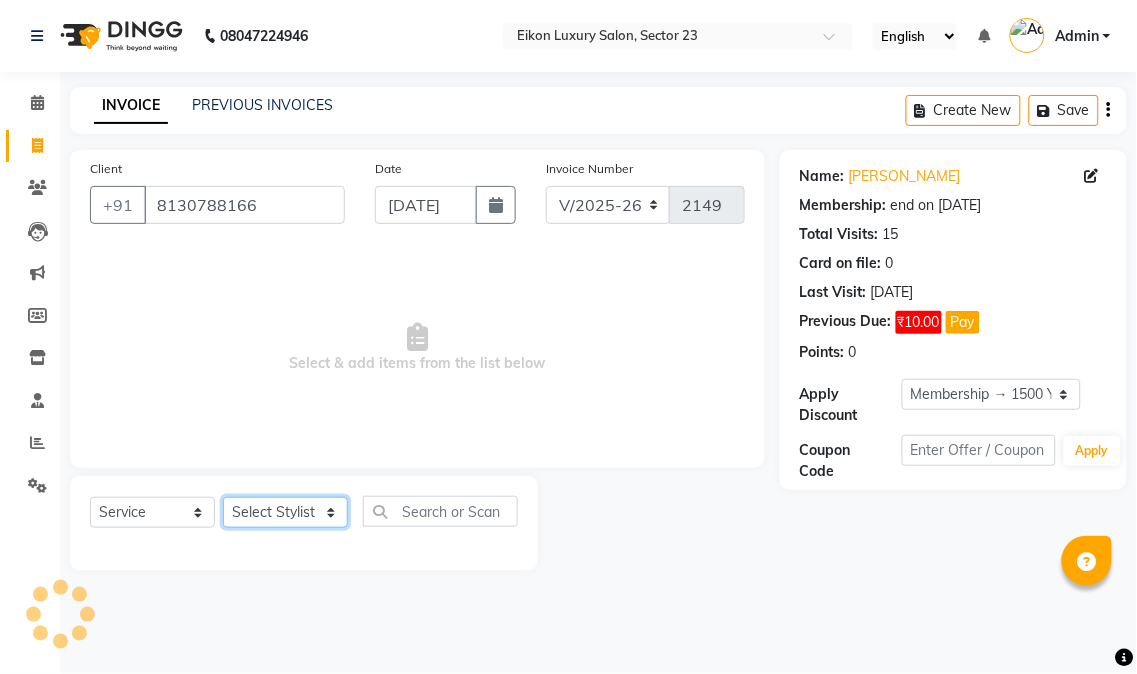click on "Select Stylist Abhishek amit anchal Ashu Bilal Dildar Geeta Hritik Jatin Manav Mohit Pinki Prince Ruby Sagar Subhash Subodh Uday" 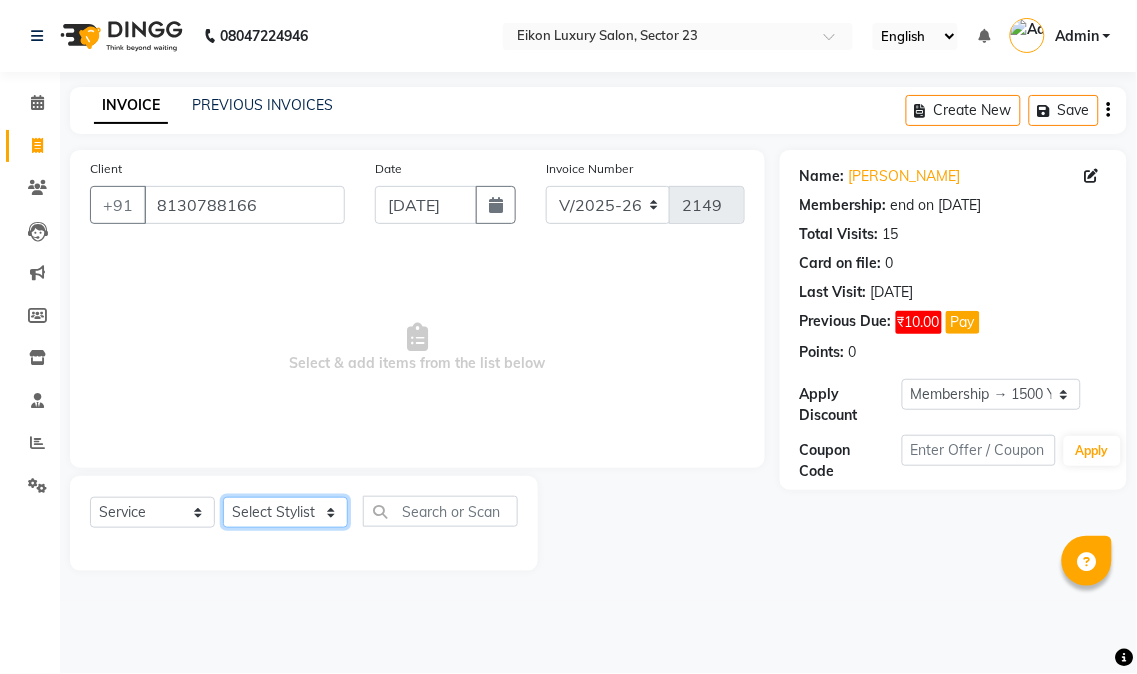 select on "58948" 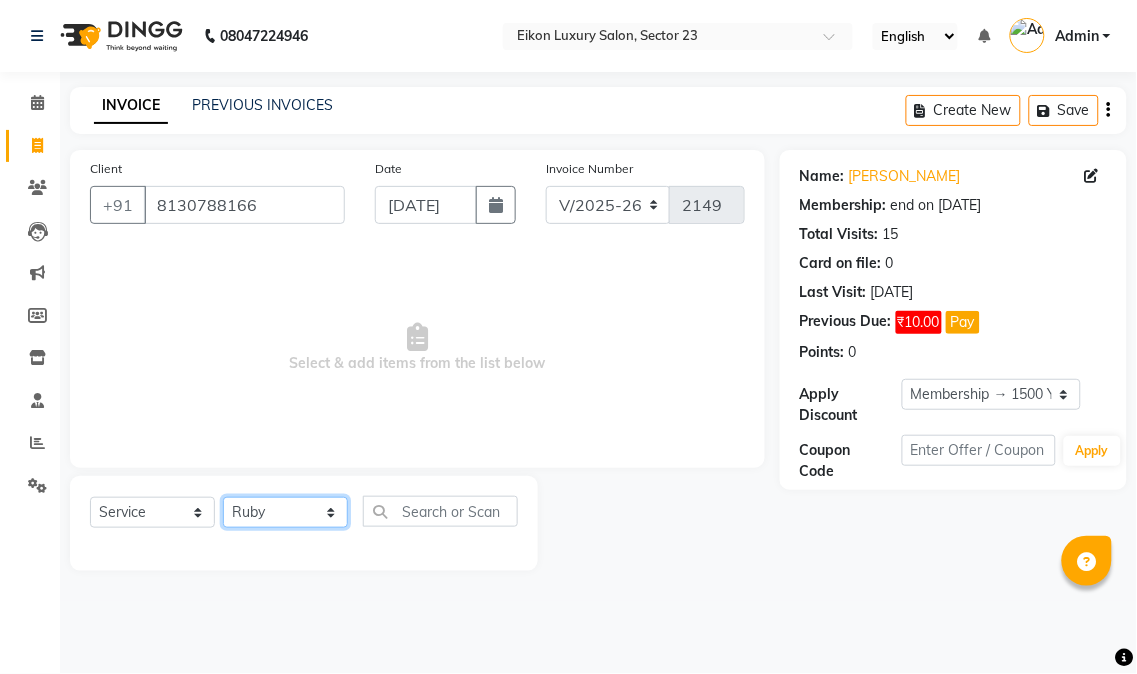 click on "Select Stylist Abhishek amit anchal Ashu Bilal Dildar Geeta Hritik Jatin Manav Mohit Pinki Prince Ruby Sagar Subhash Subodh Uday" 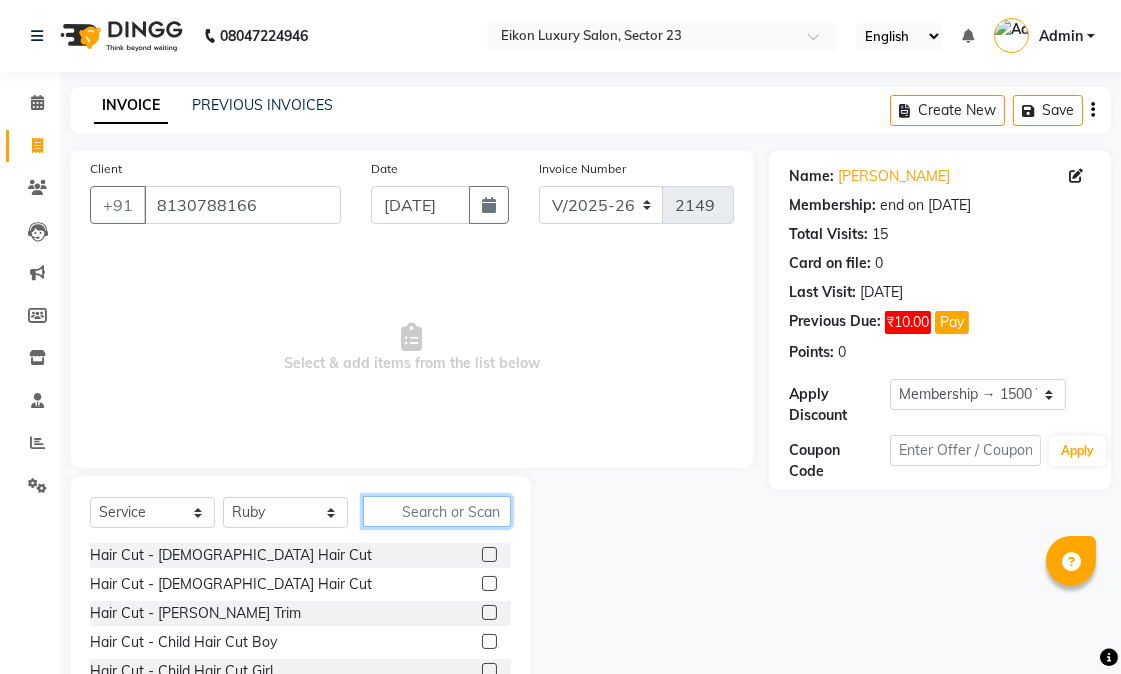 click 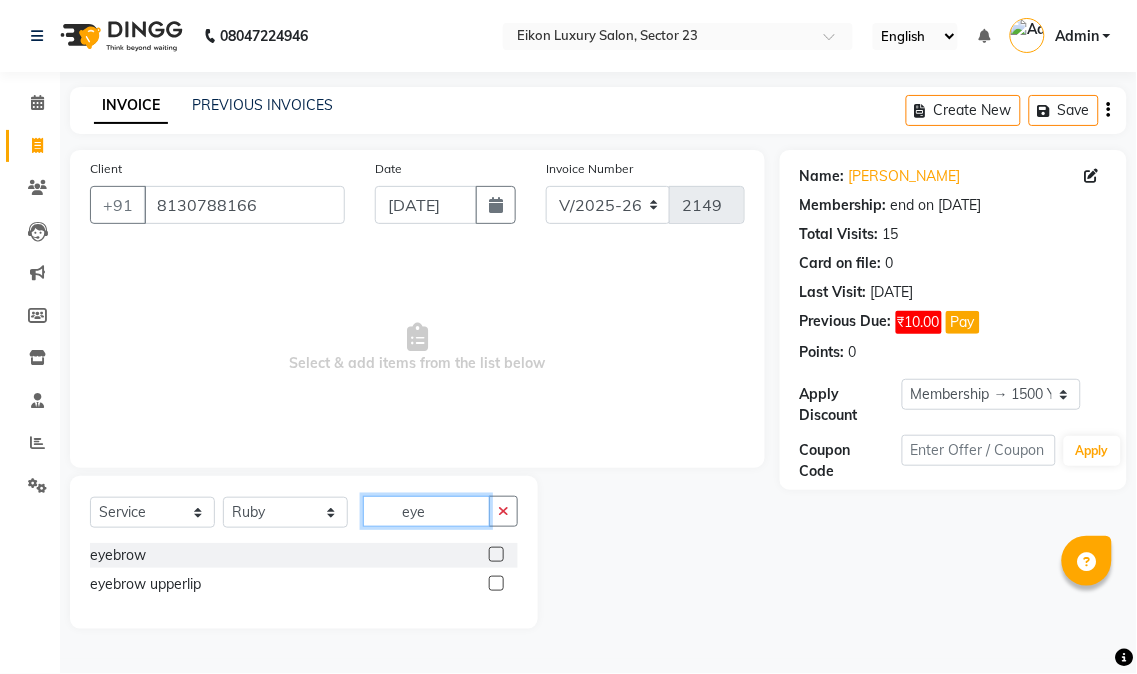 type on "eye" 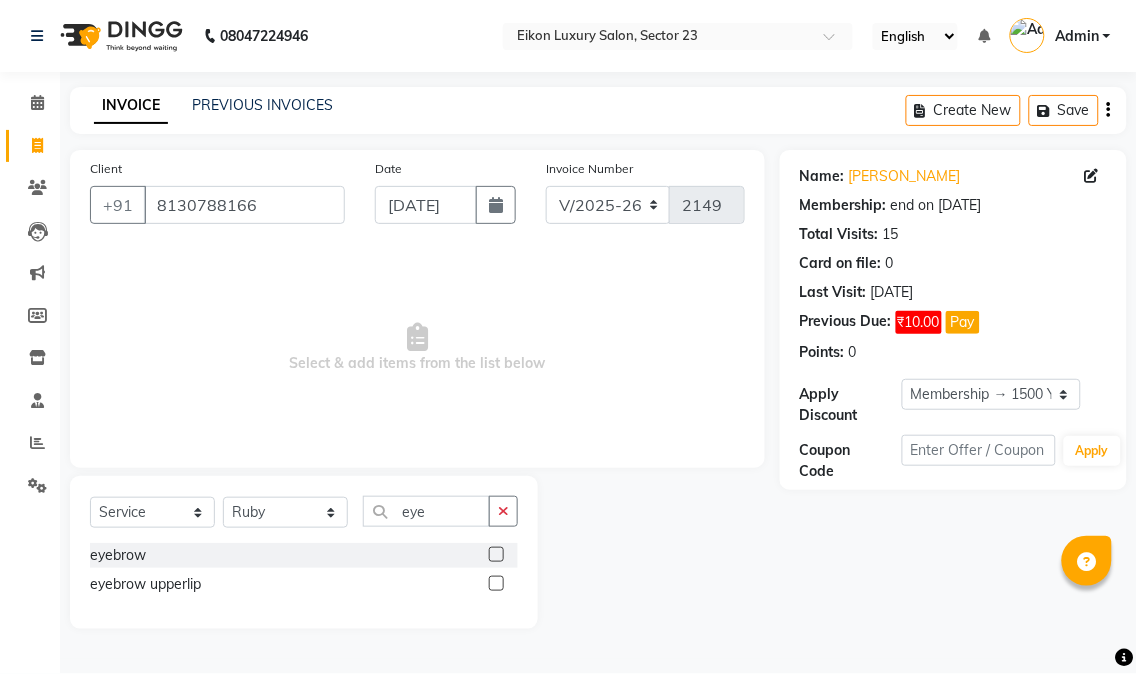 click 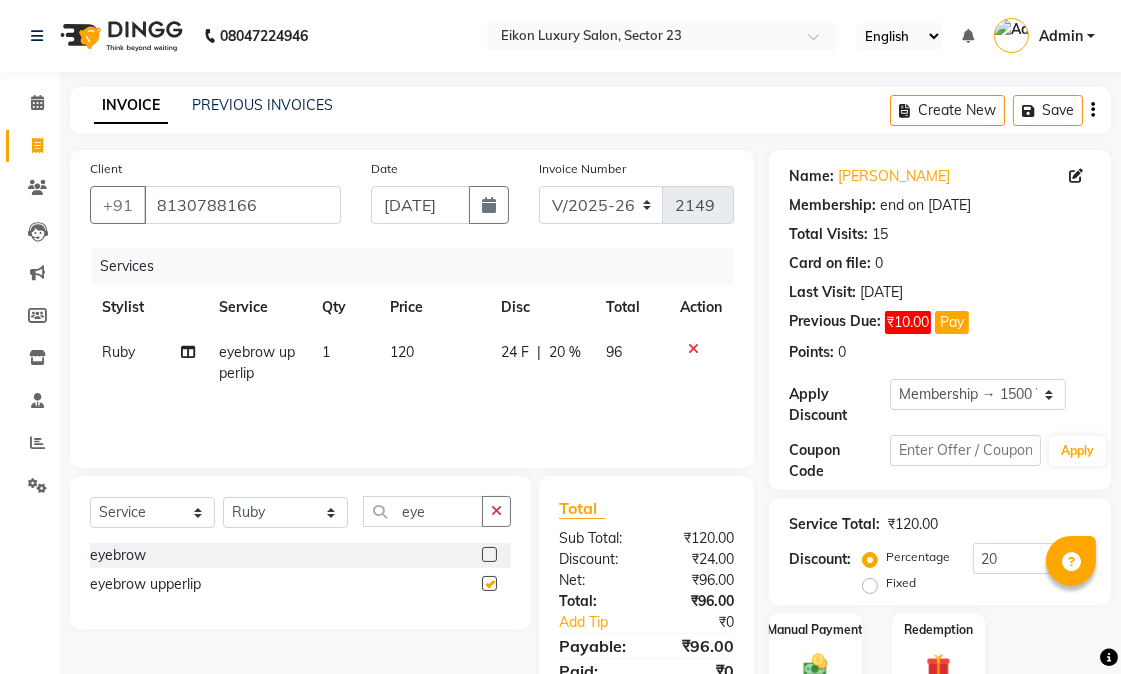checkbox on "false" 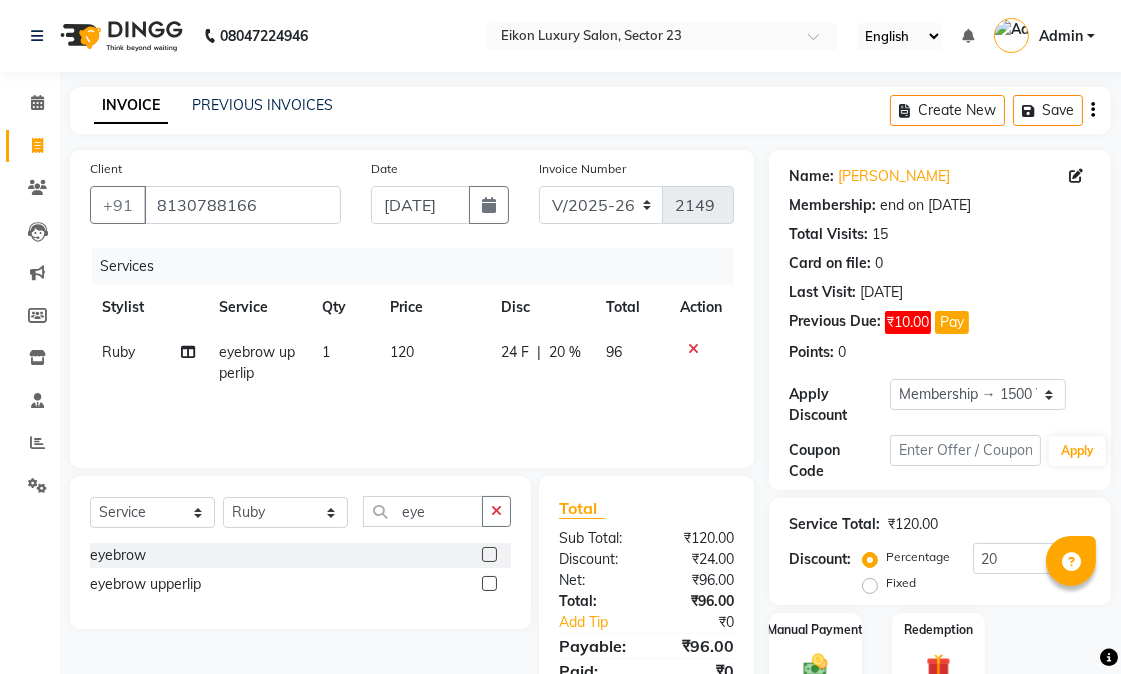 click on "120" 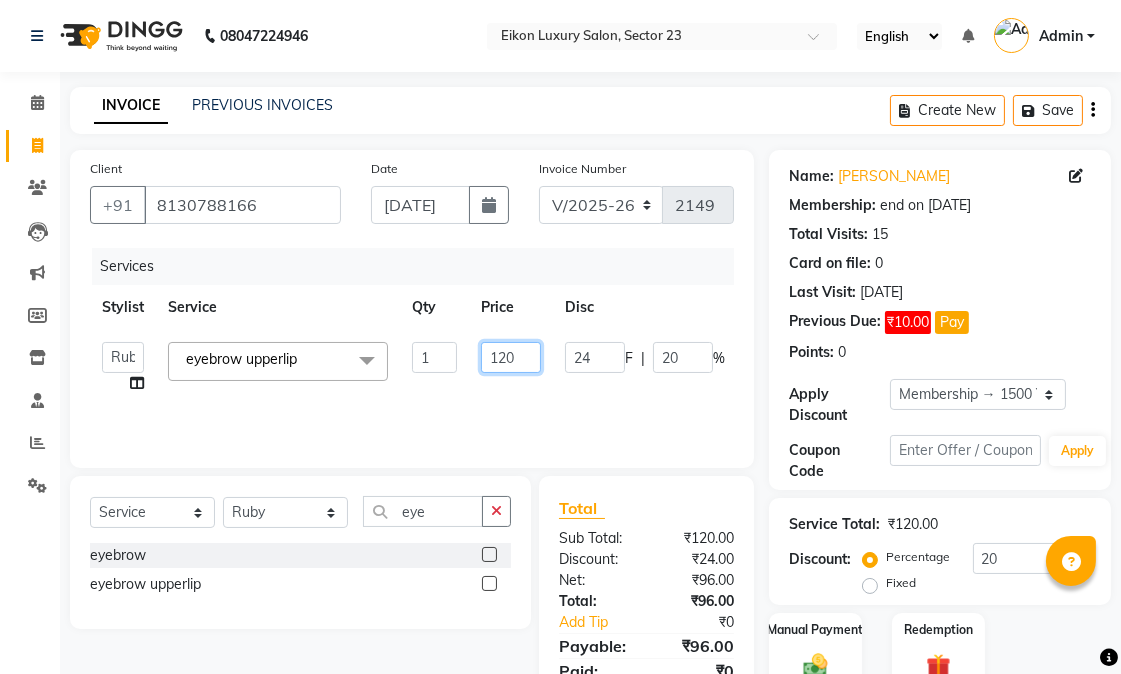 drag, startPoint x: 508, startPoint y: 353, endPoint x: 492, endPoint y: 350, distance: 16.27882 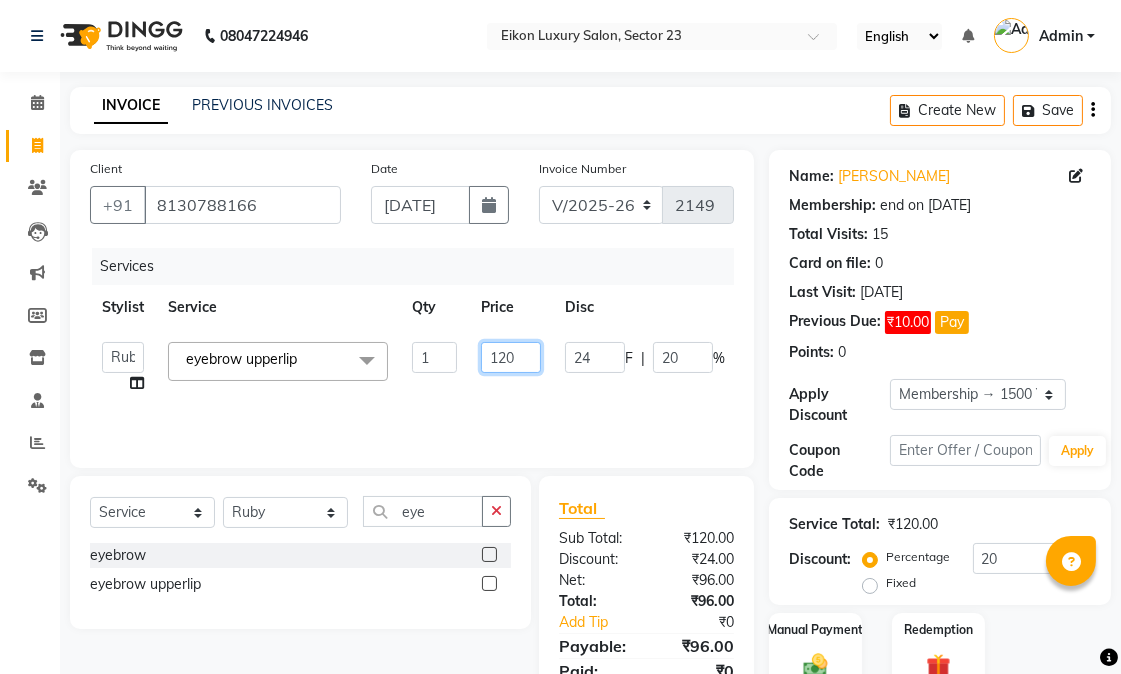 click on "120" 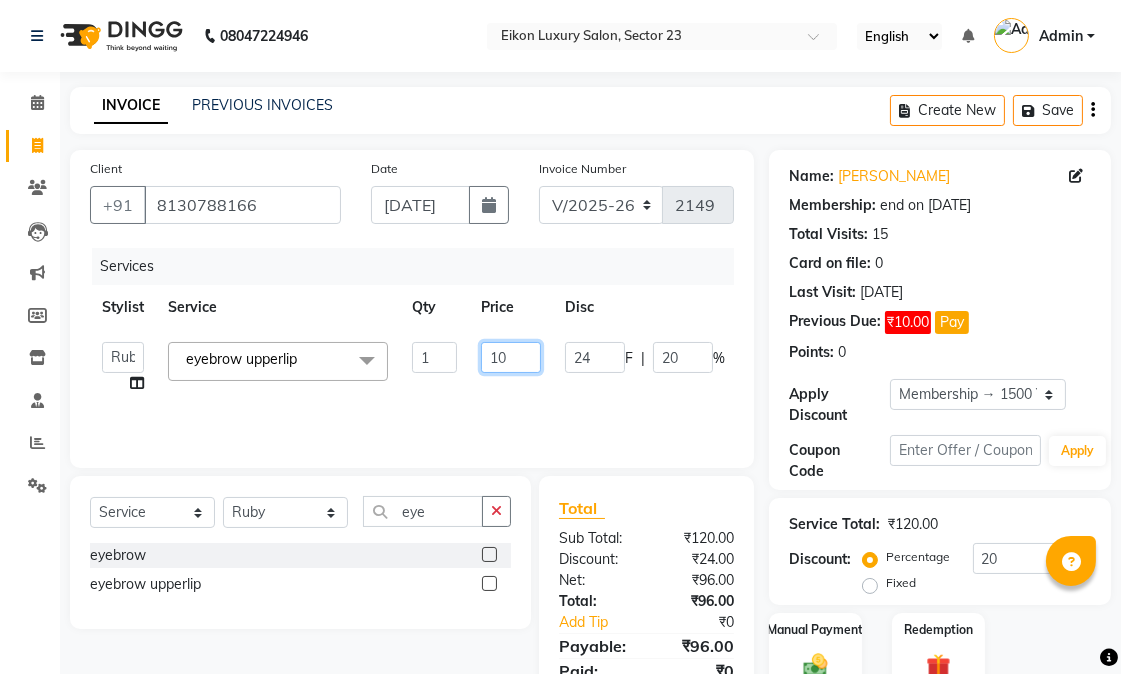 type on "160" 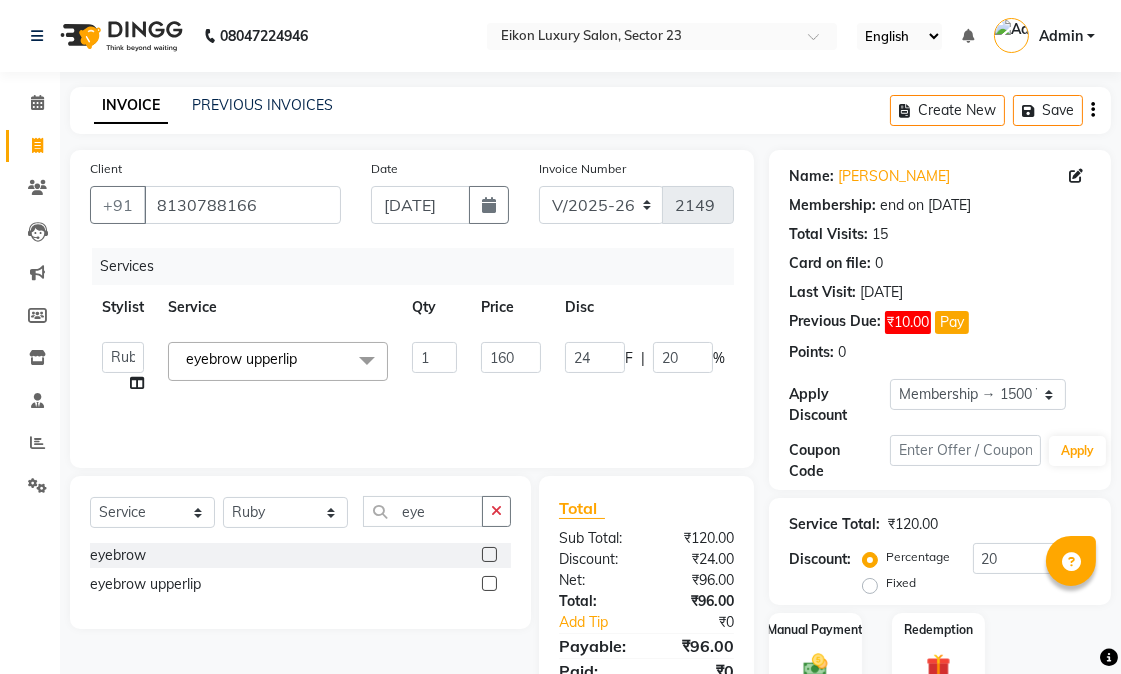 click on "Services Stylist Service Qty Price Disc Total Action  Abhishek   amit   anchal   Ashu   Bilal   Dildar   Geeta   Hritik   Jatin   Manav   Mohit   Pinki   Prince   Ruby   Sagar   Subhash   Subodh   Uday  eyebrow upperlip  x Hair Cut - Female Hair Cut Hair Cut - Gents Hair Cut Hair Cut - Beard Trim Hair Cut - Child Hair Cut Boy Hair Cut - Child Hair Cut Girl Hair Cut - Blow Dry Hair Cut - Tong/Iron Curl Hair Cut - Iron Hair Wash premium wash eyebrow eyebrow upperlip gel paint nail cut file mask biotin Hair Styling - Blow Dry Hair Styling - Blow Dry Outcurls Hair Styling - Curls Hair Styling - Hair Do Hair Styling - Pressing deep conditioning bob cut Treatment - Repair Rituals Treatment - Moisture Rituals Treatment - Scalp and Length Treatment Treatment - Dandruff Treatment with Rituals Treatment - Hair Fall Treatment with Rituals Treatment - One Step Repair Treatment Treatment - Keratin Treatment Treatment - Smoothening Treatment - Ola Plex Treatment - Goji Treatment - Purifying Treatment - Ocean Miracle RGEN" 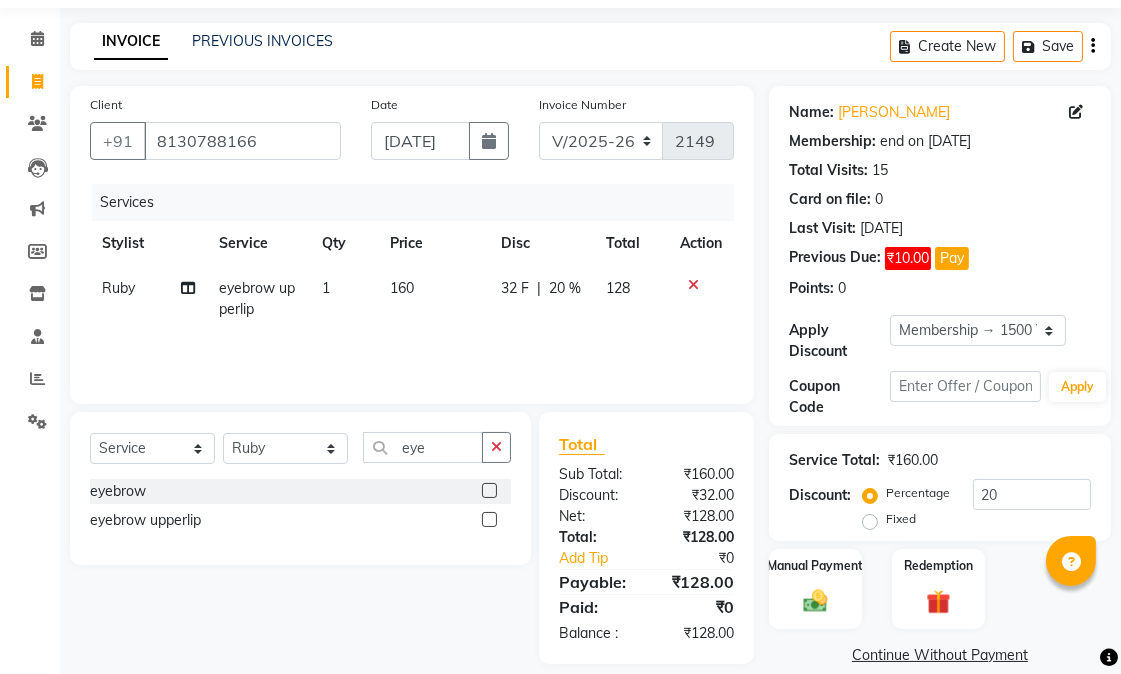 scroll, scrollTop: 90, scrollLeft: 0, axis: vertical 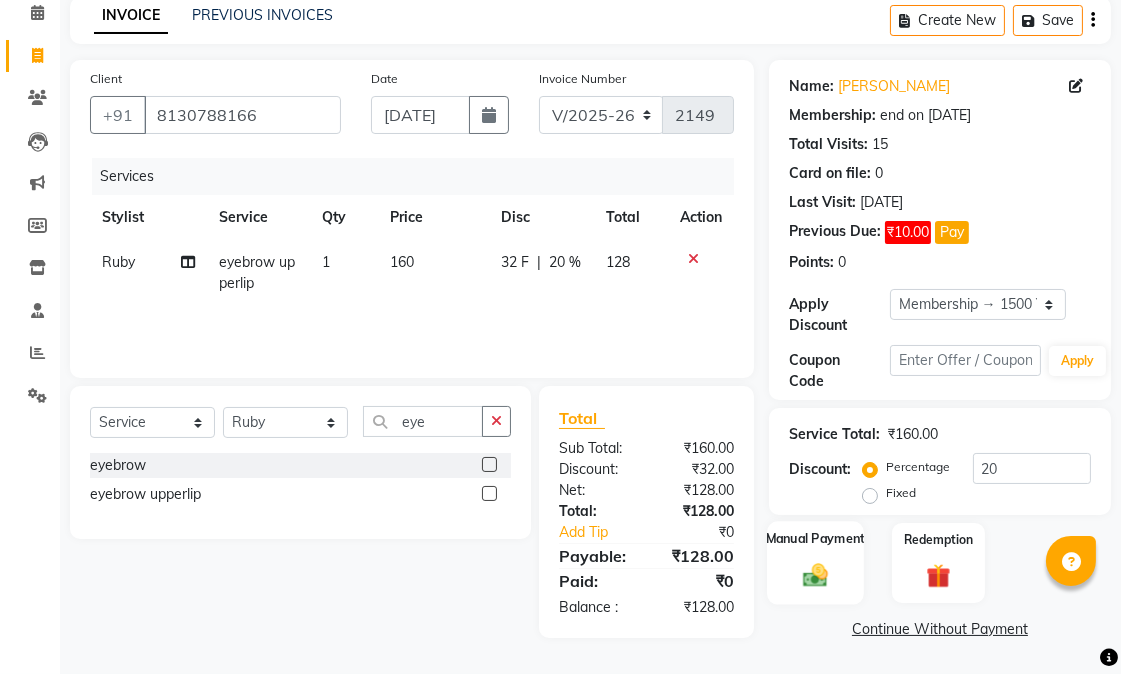 click 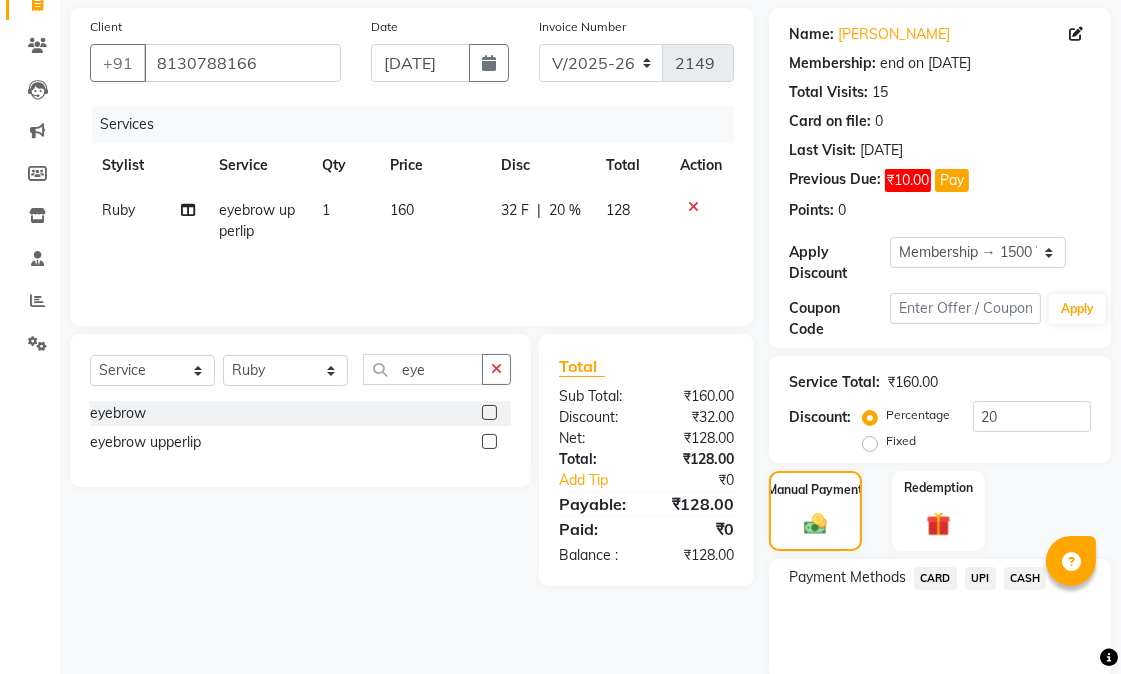 scroll, scrollTop: 217, scrollLeft: 0, axis: vertical 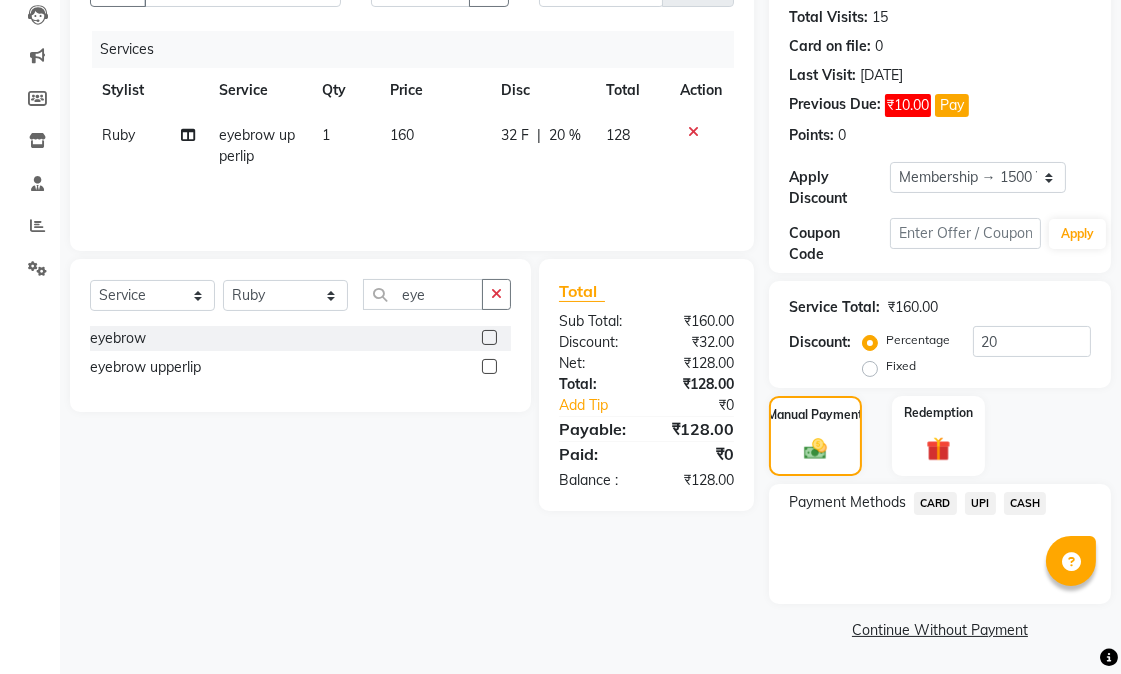 click on "CASH" 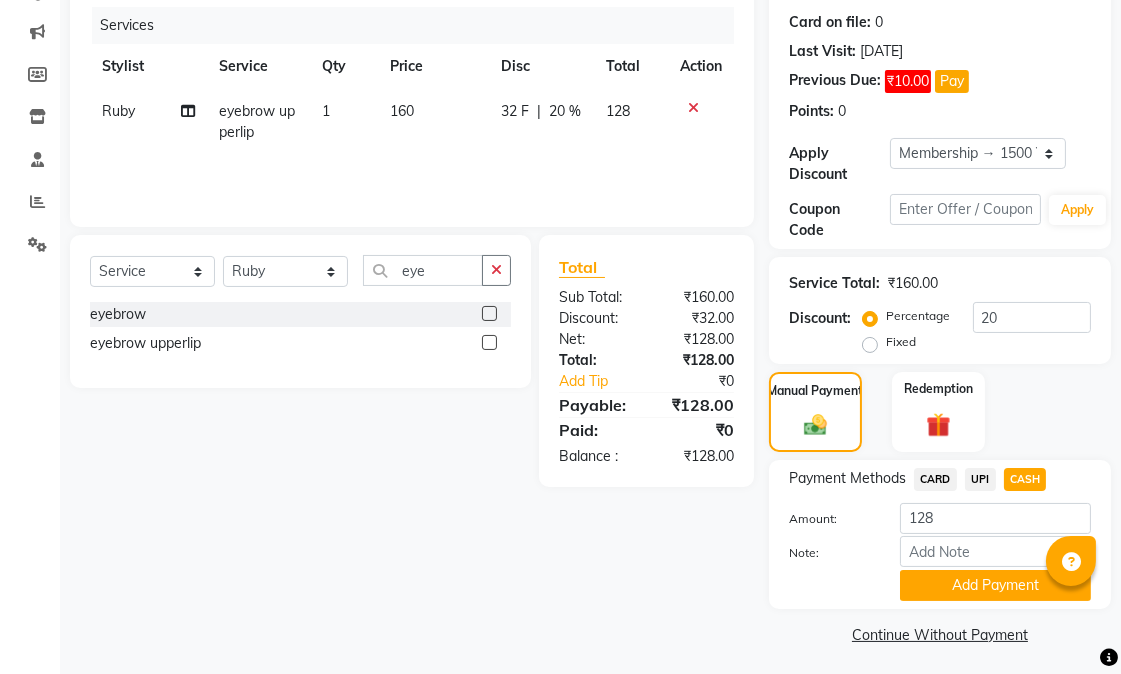 scroll, scrollTop: 247, scrollLeft: 0, axis: vertical 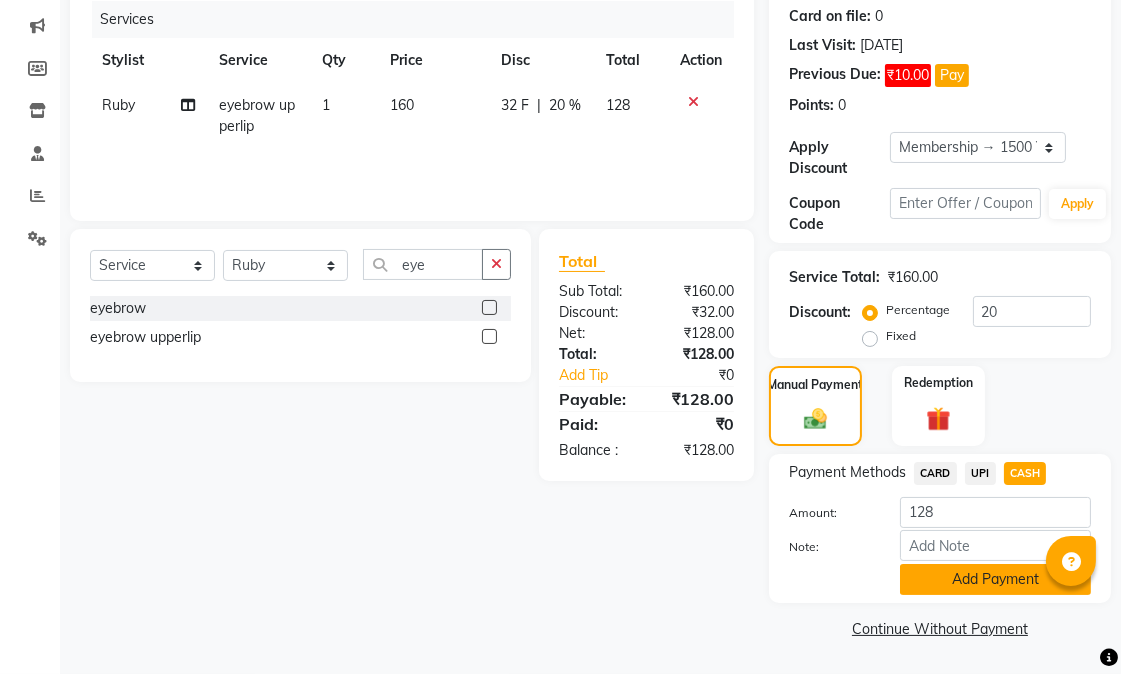 click on "Add Payment" 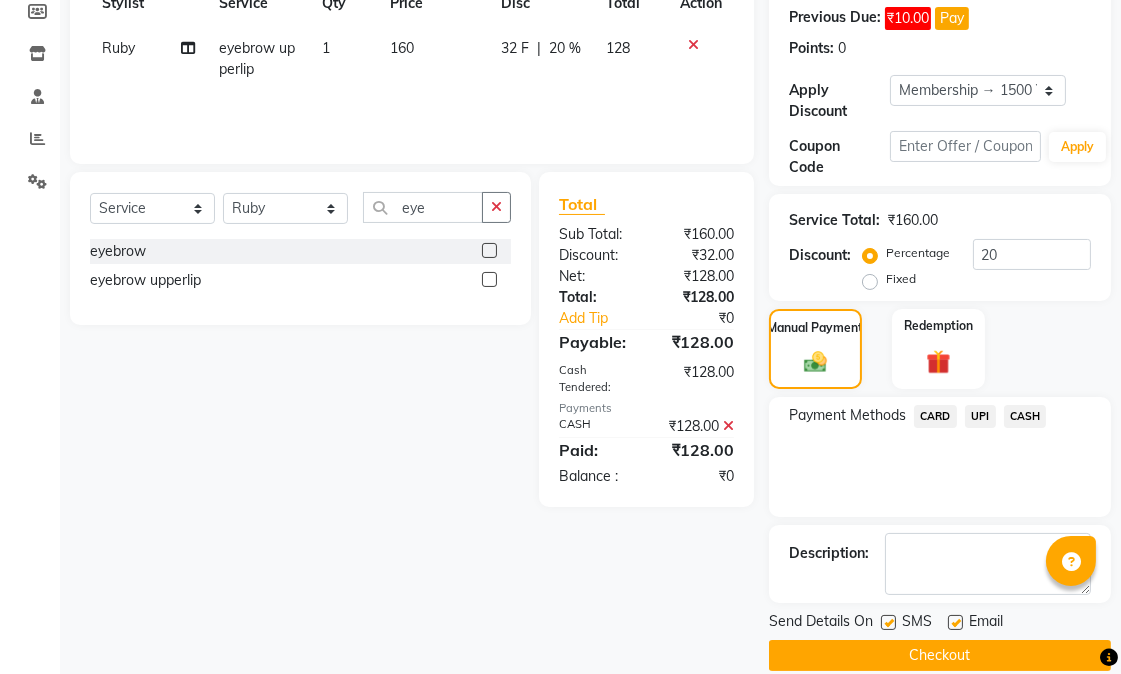 scroll, scrollTop: 331, scrollLeft: 0, axis: vertical 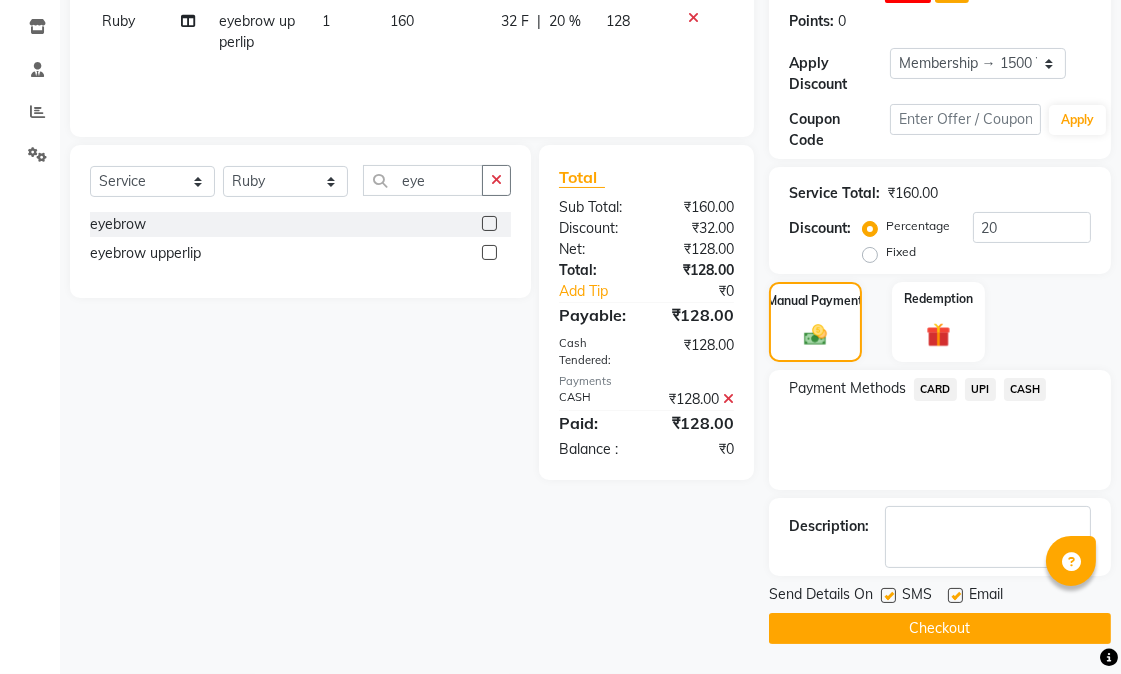 click 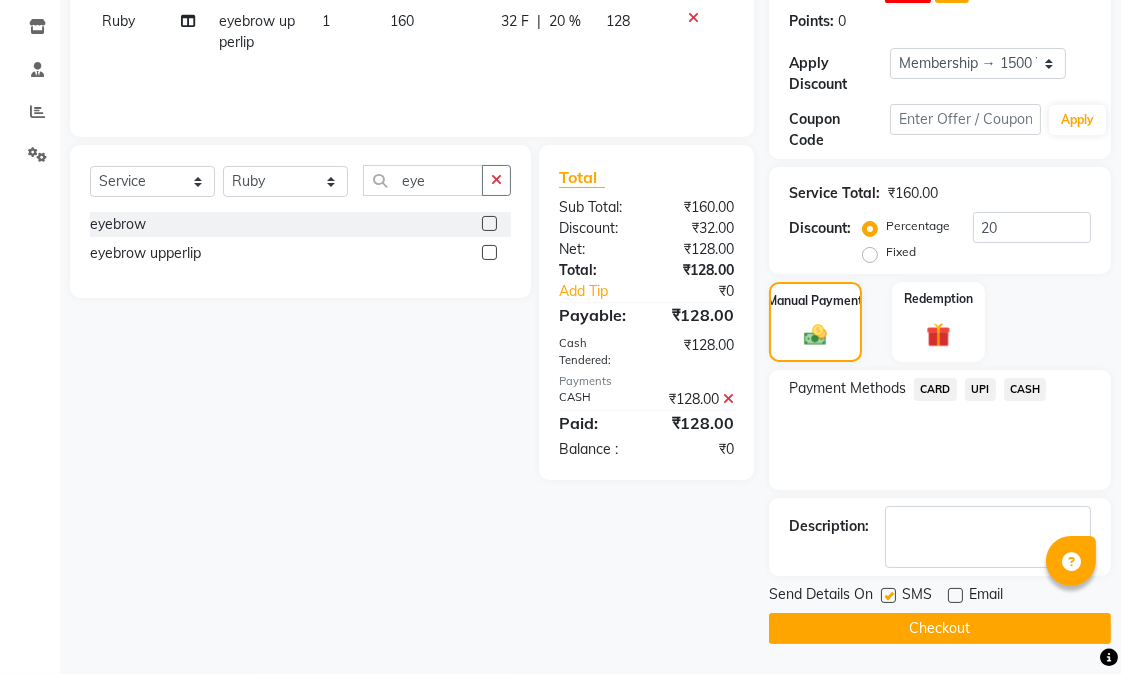 click 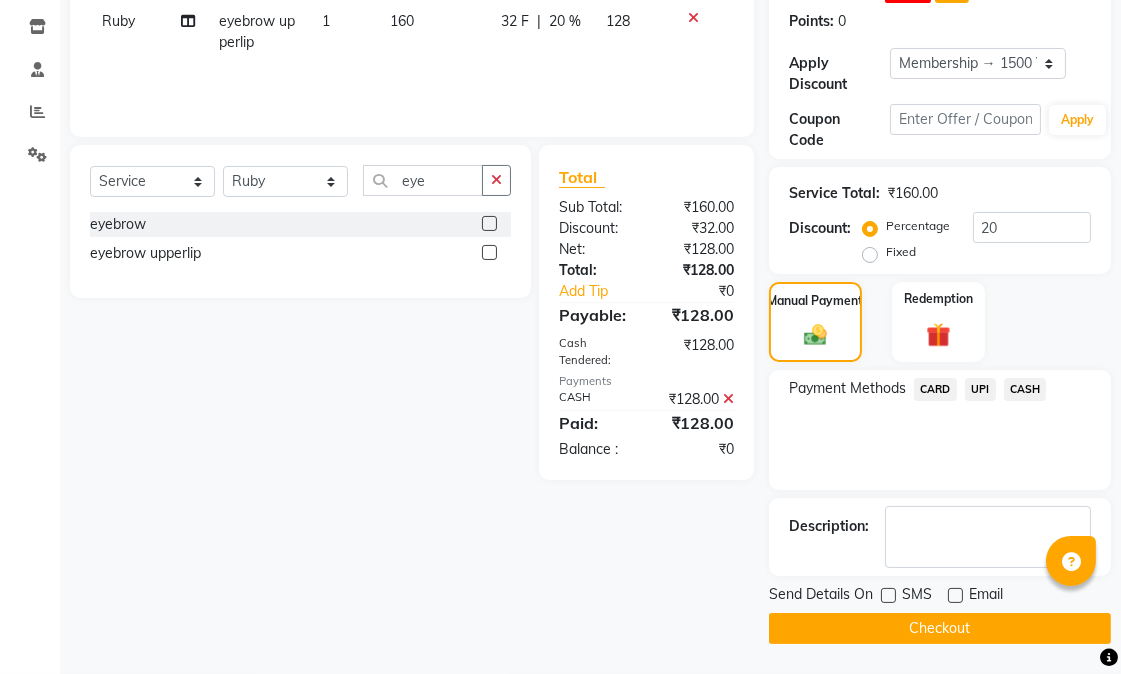 click on "Checkout" 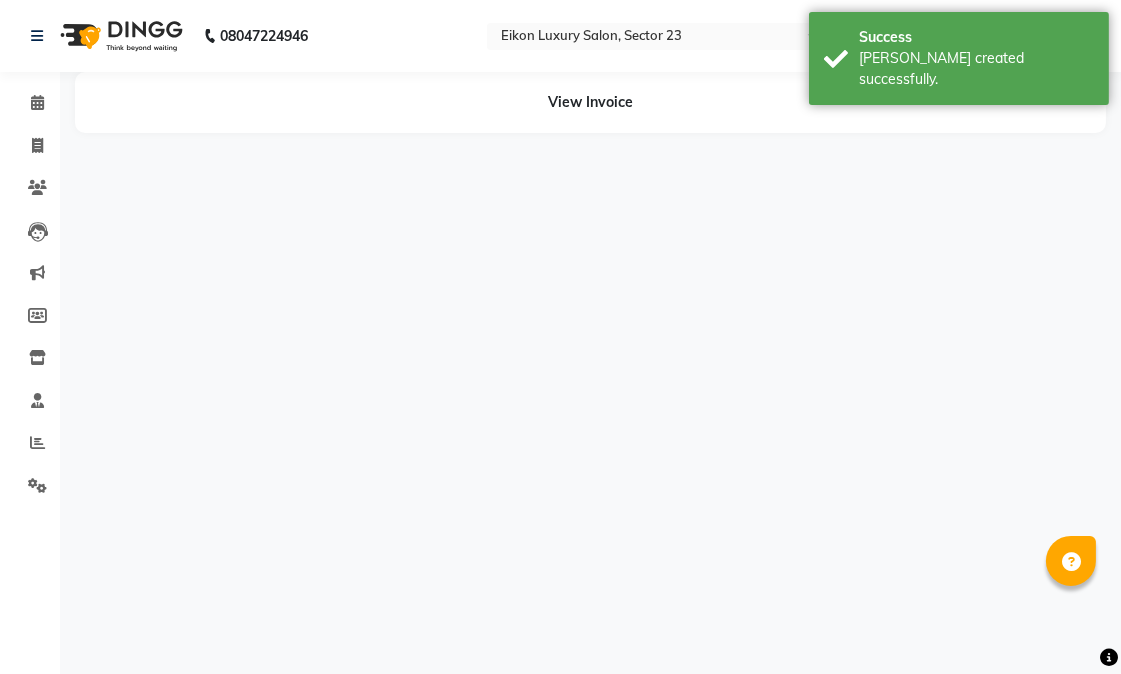 scroll, scrollTop: 0, scrollLeft: 0, axis: both 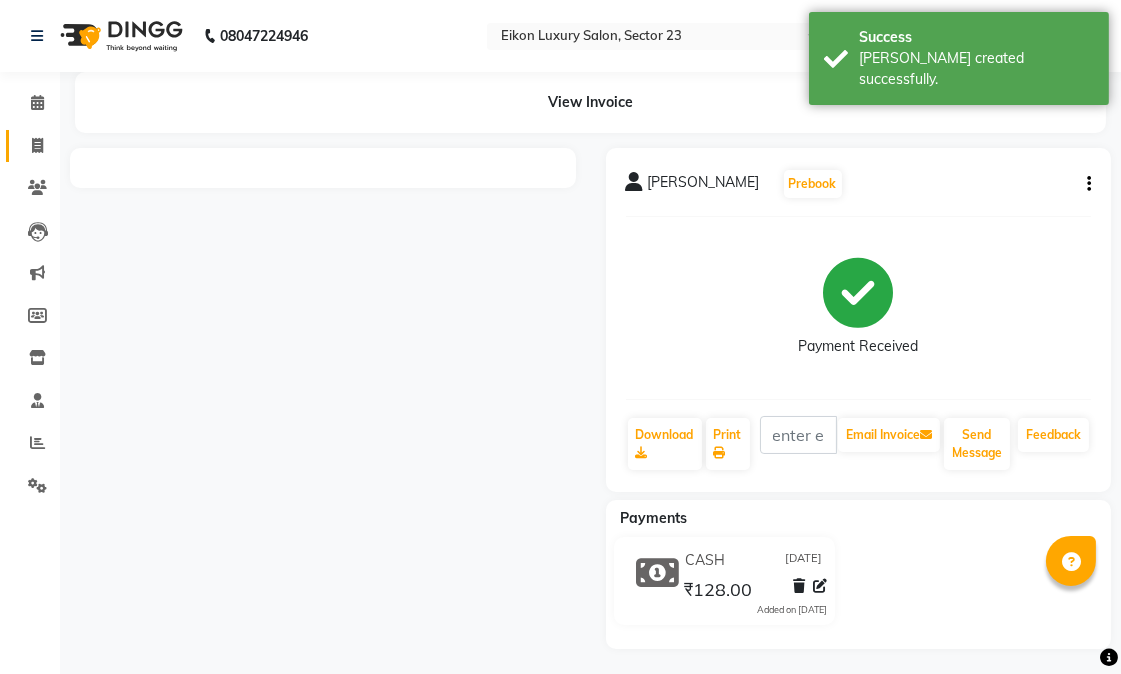 click 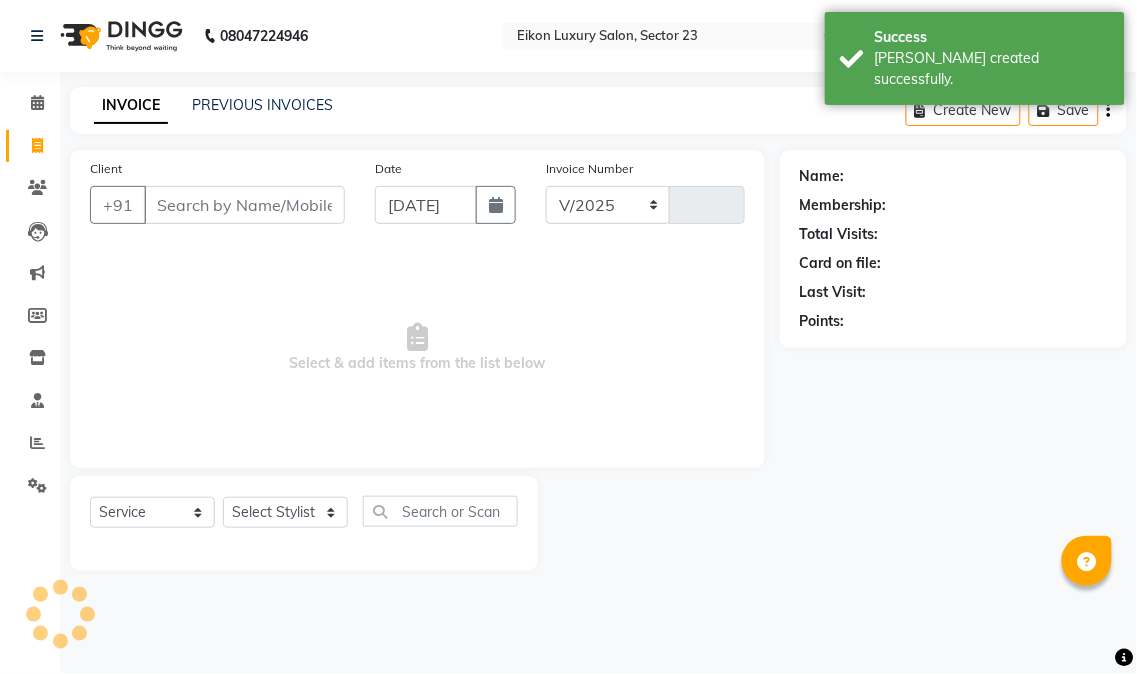 select on "7080" 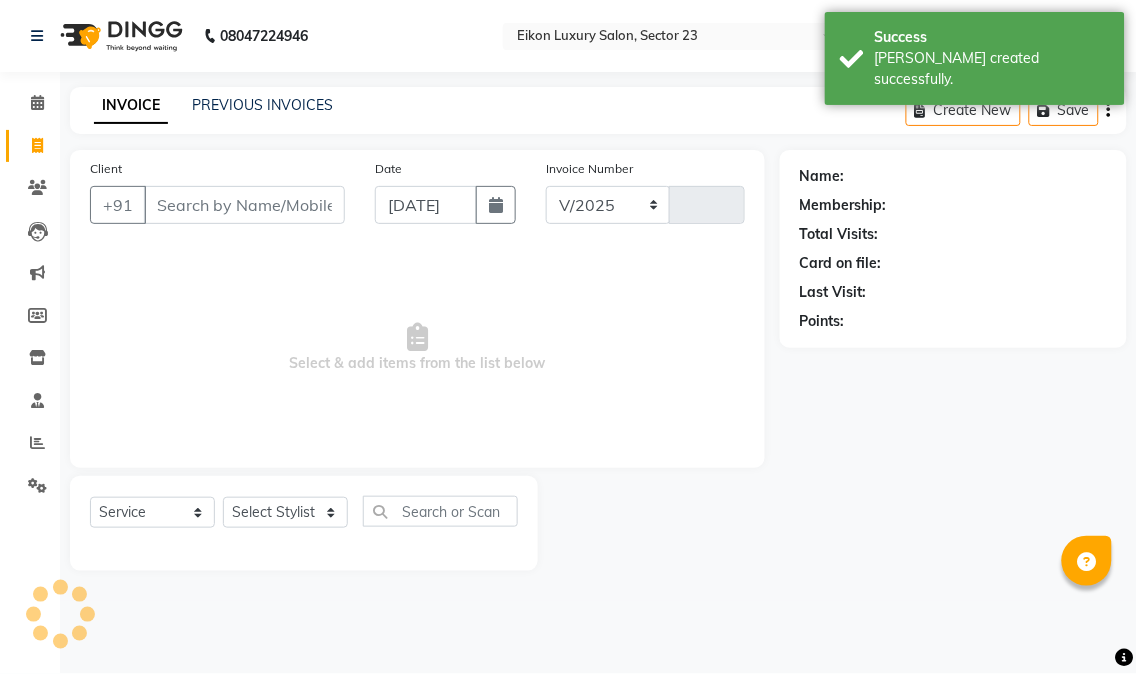 type on "2150" 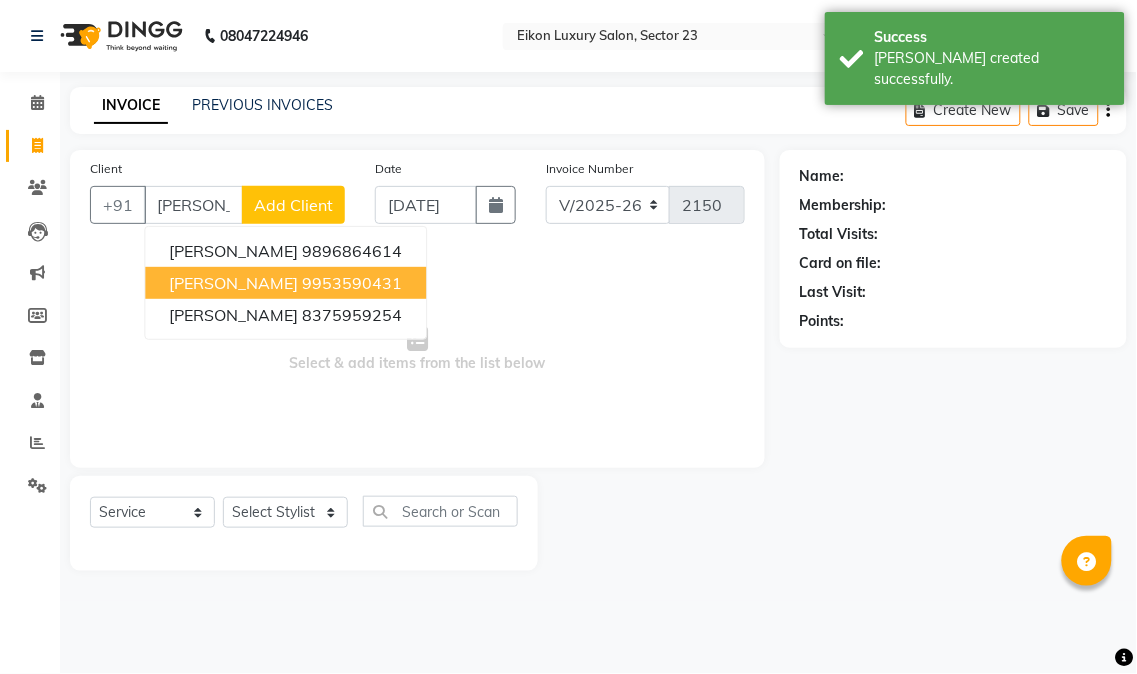 click on "[PERSON_NAME]" at bounding box center (233, 283) 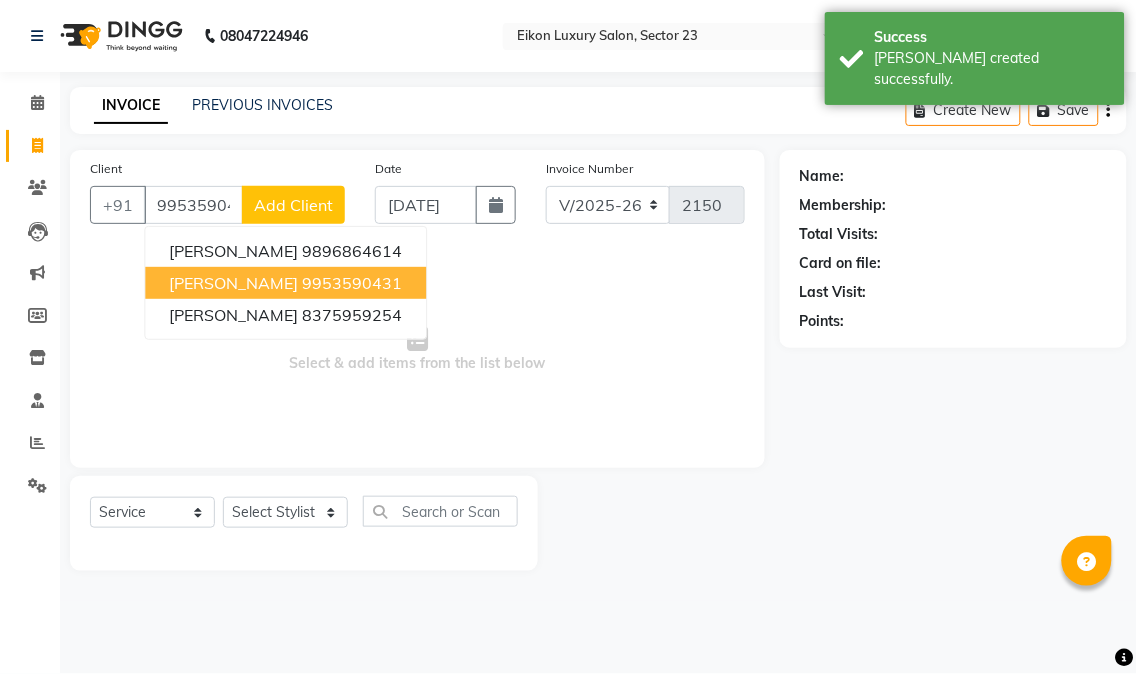 type on "9953590431" 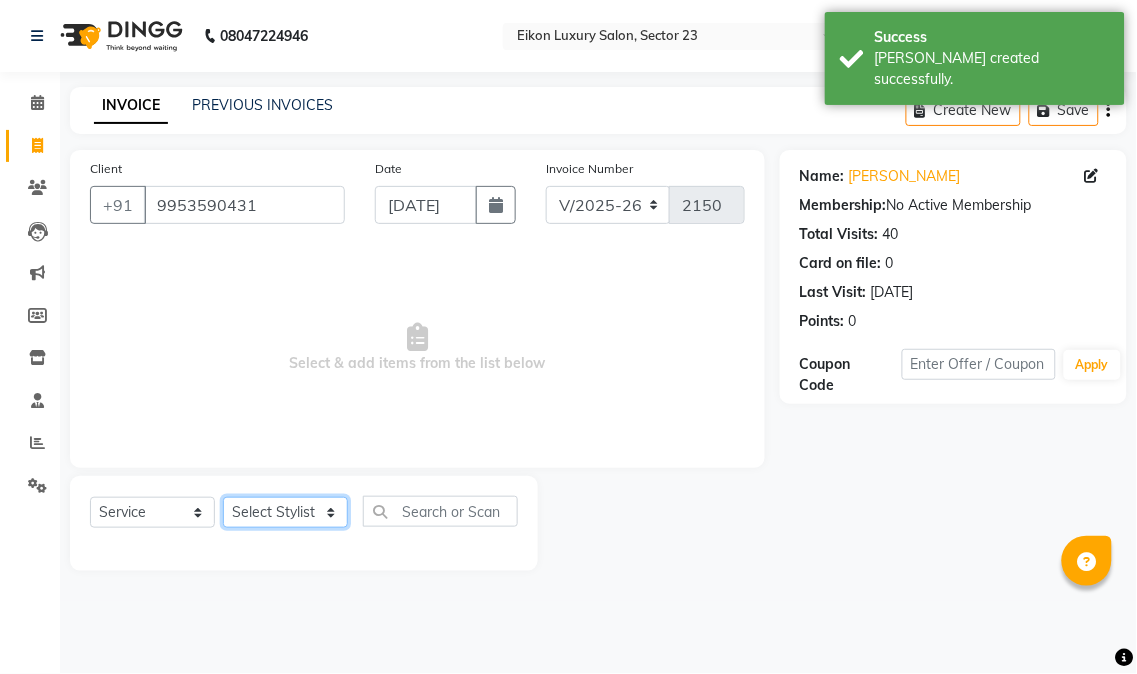 click on "Select Stylist Abhishek amit anchal Ashu Bilal Dildar Geeta Hritik Jatin Manav Mohit Pinki Prince Ruby Sagar Subhash Subodh Uday" 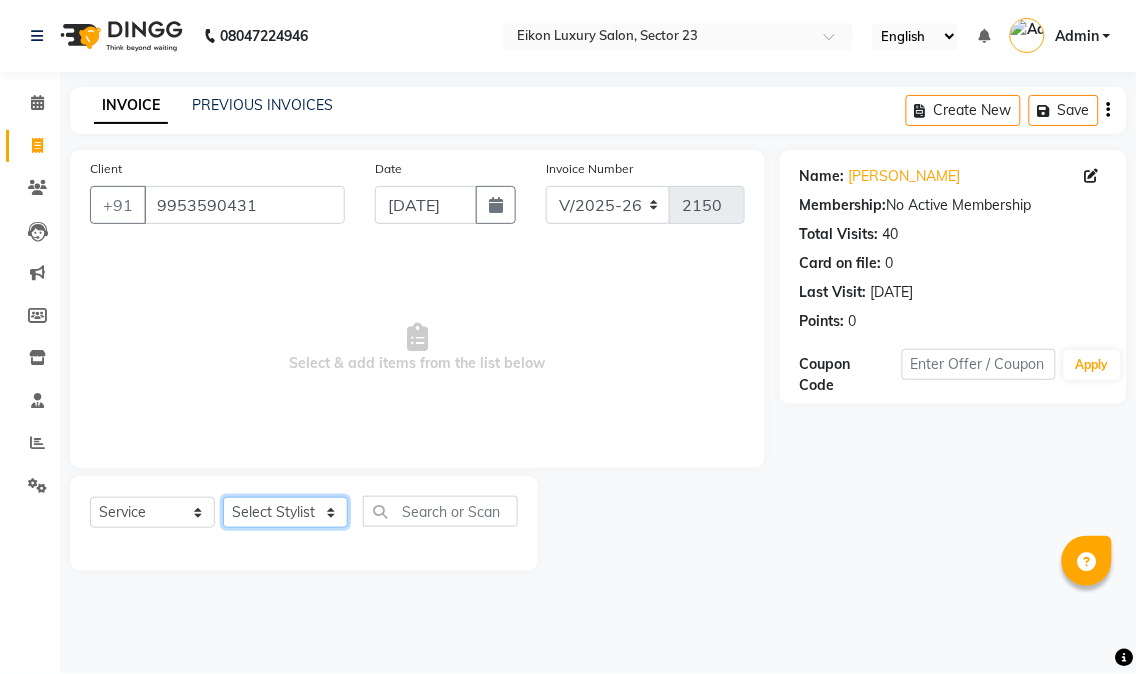 select on "58953" 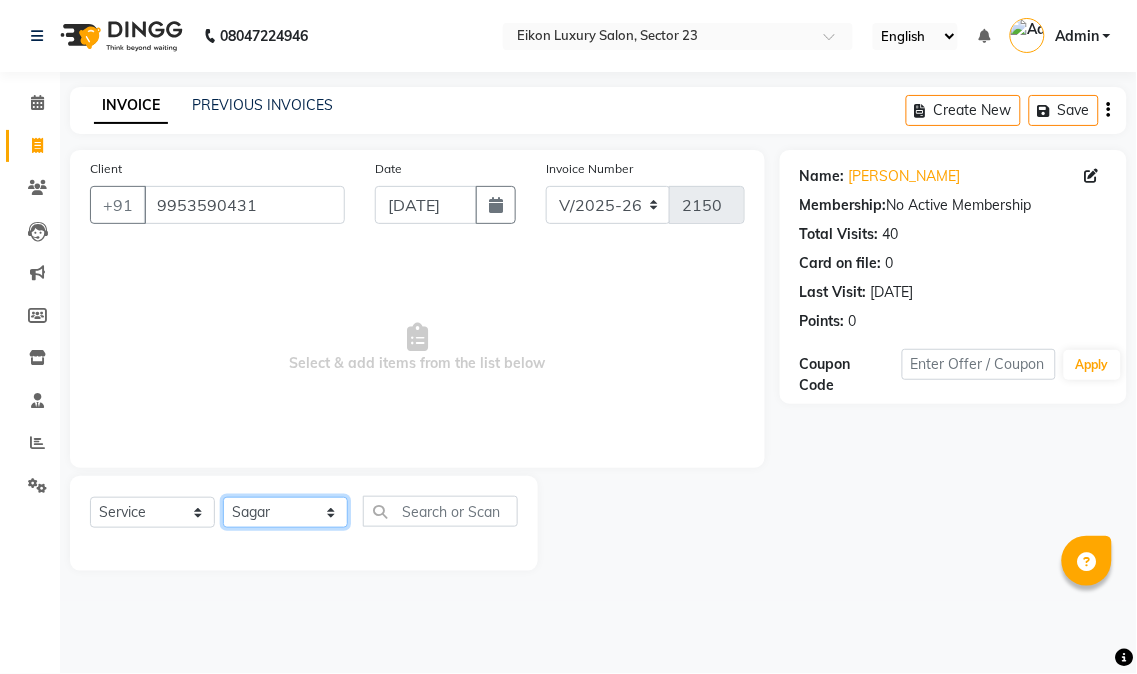 click on "Select Stylist Abhishek amit anchal Ashu Bilal Dildar Geeta Hritik Jatin Manav Mohit Pinki Prince Ruby Sagar Subhash Subodh Uday" 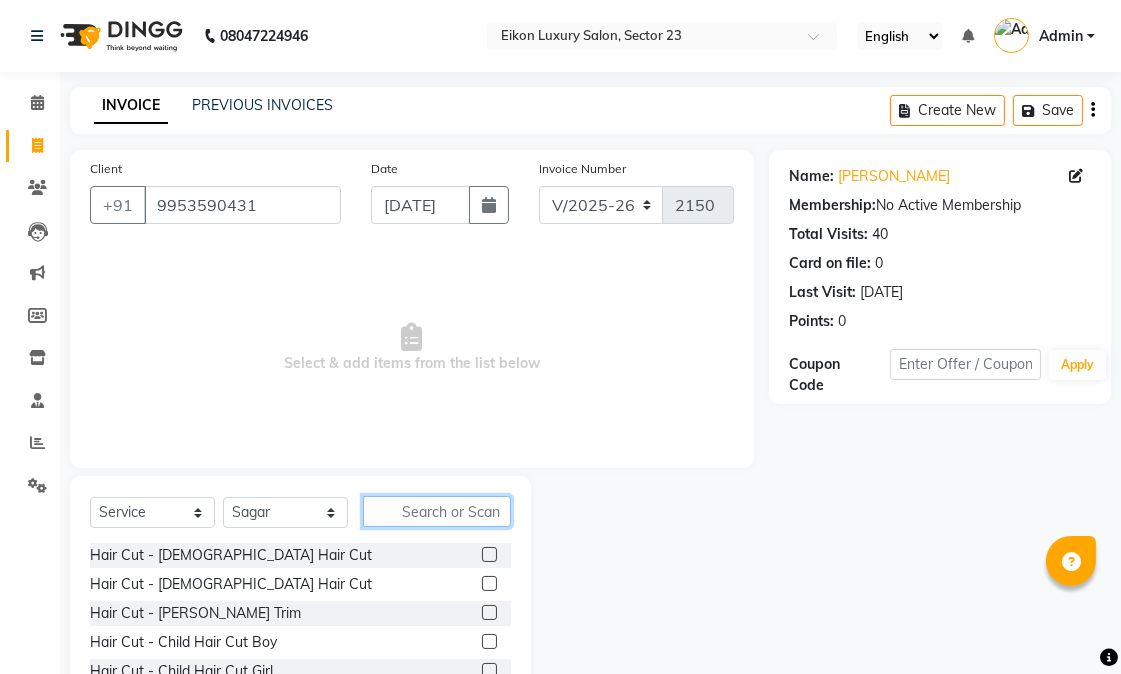 click 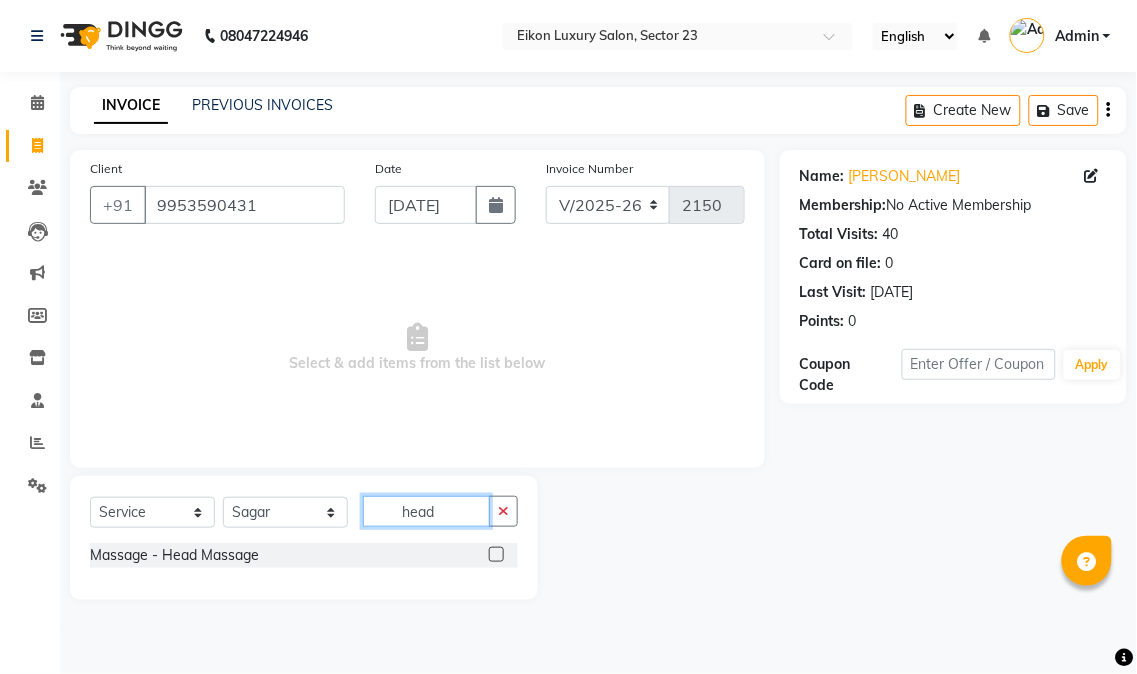type on "head" 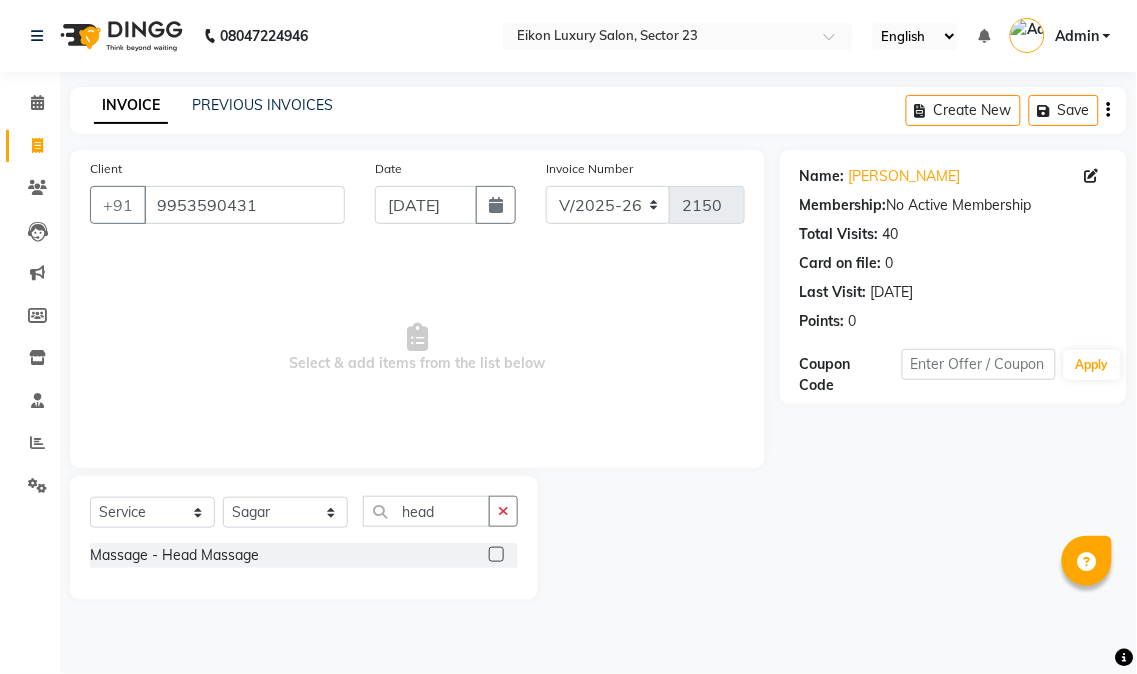drag, startPoint x: 503, startPoint y: 556, endPoint x: 488, endPoint y: 552, distance: 15.524175 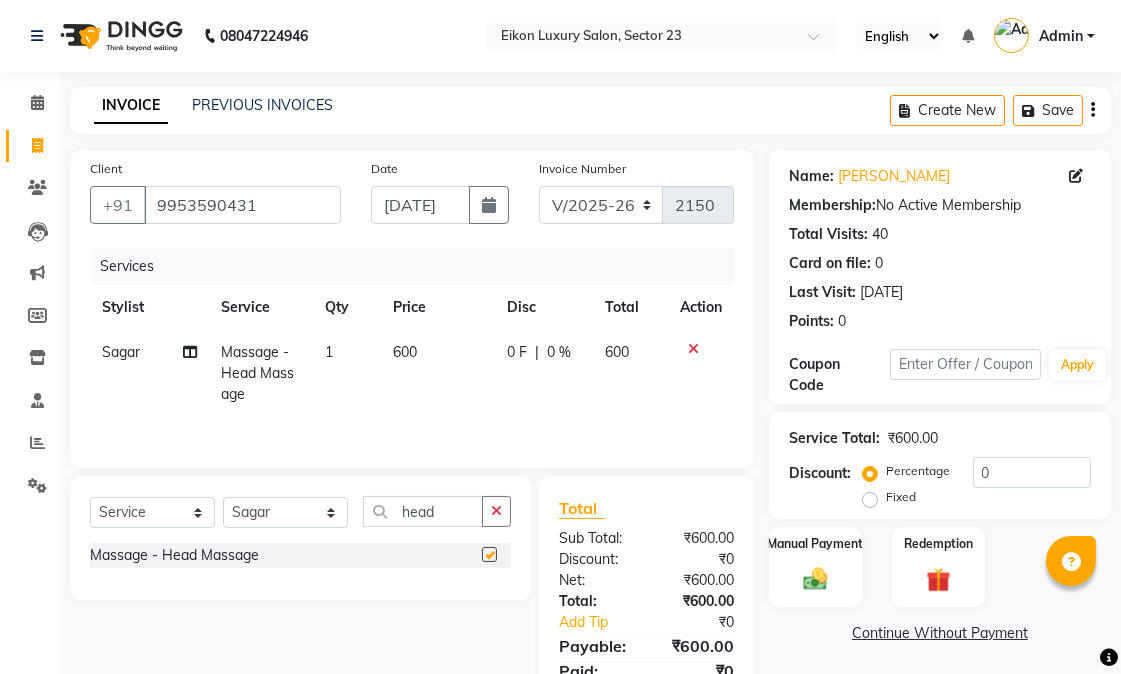checkbox on "false" 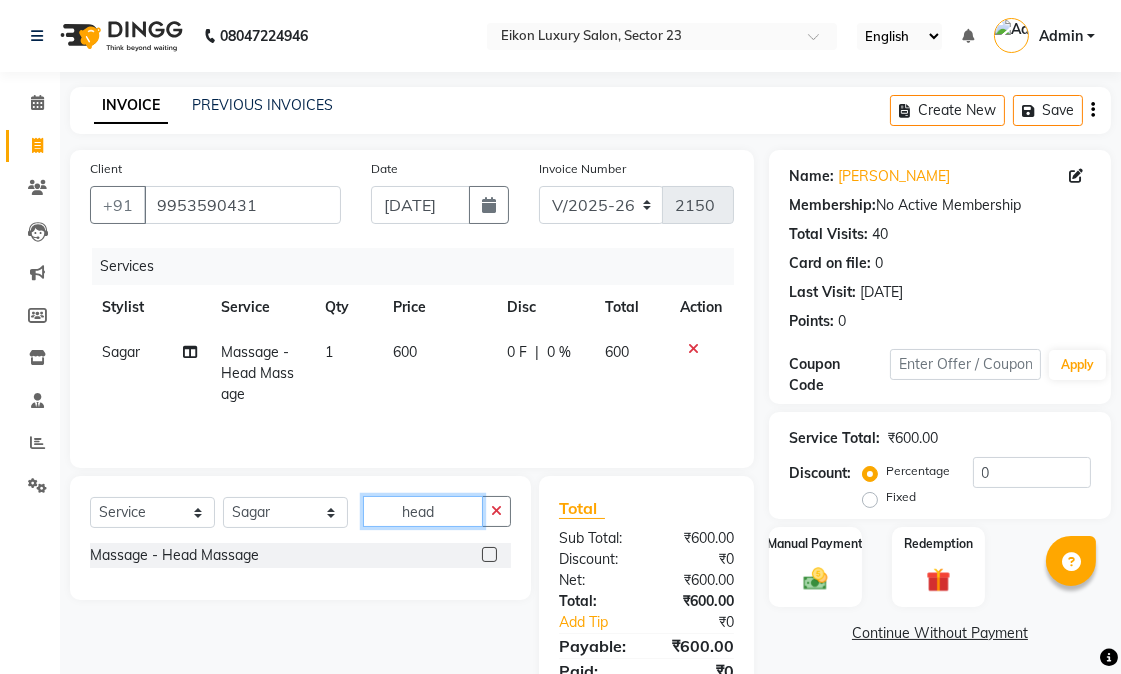 drag, startPoint x: 457, startPoint y: 521, endPoint x: 366, endPoint y: 497, distance: 94.11163 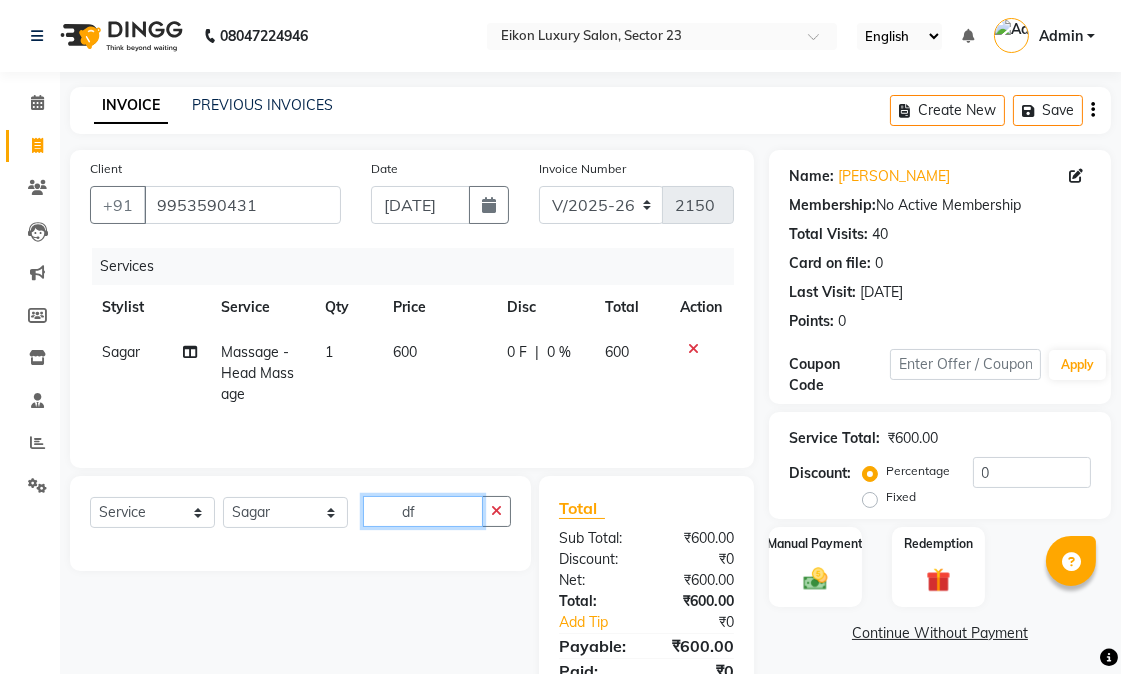 type on "d" 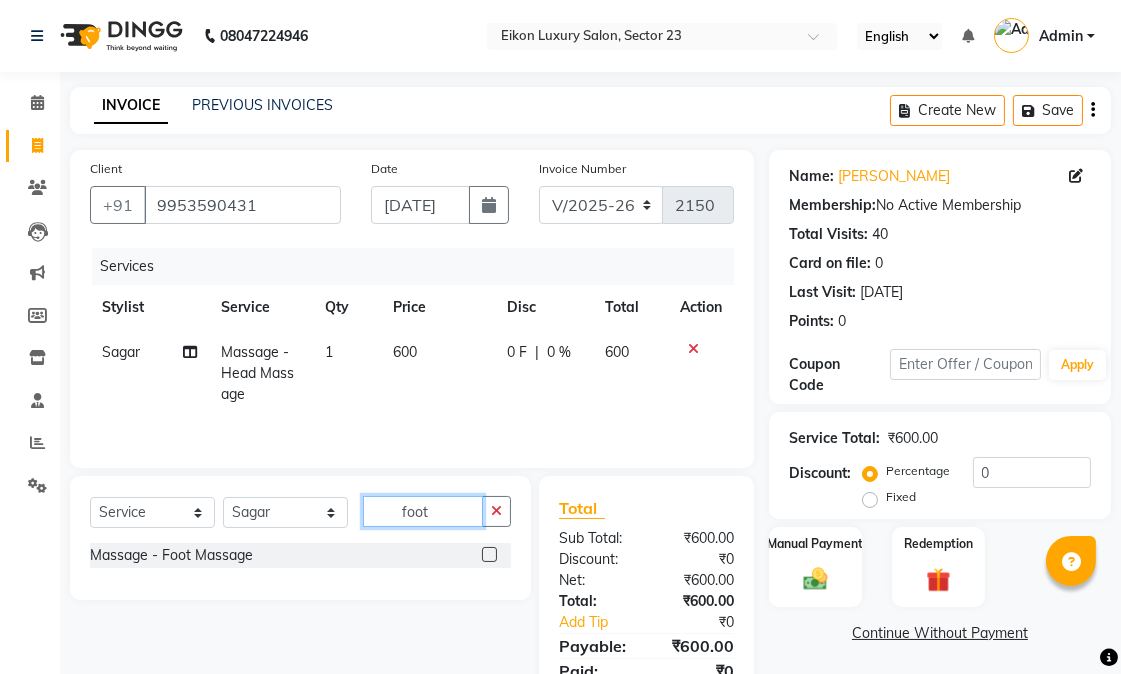 type on "foot" 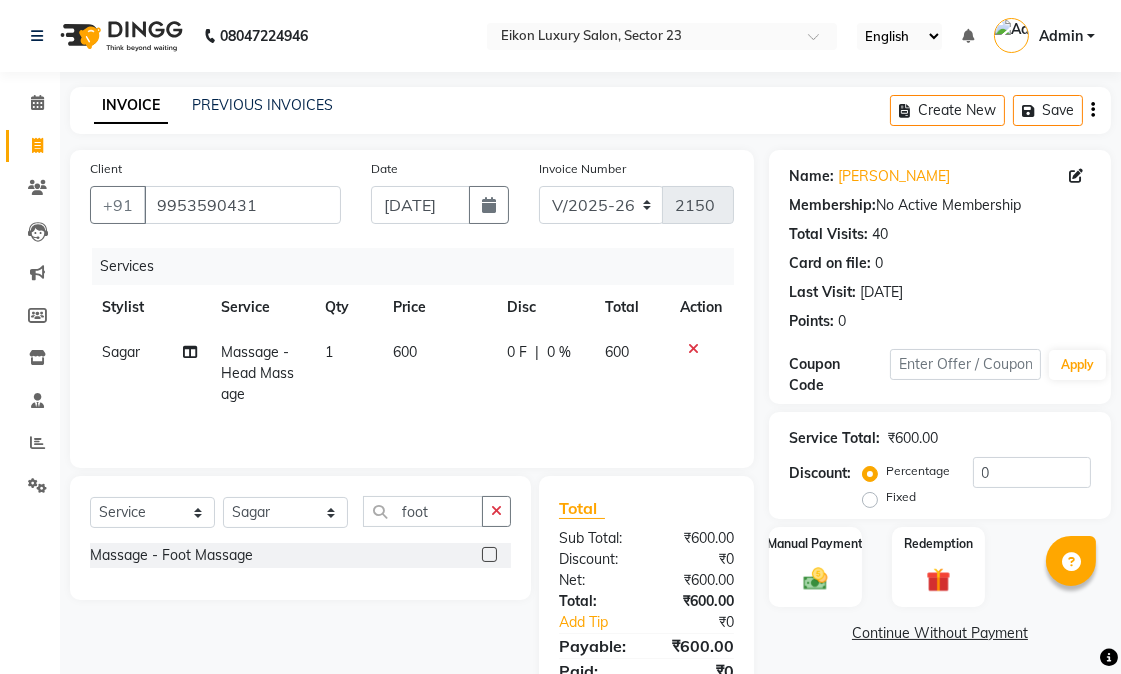 click 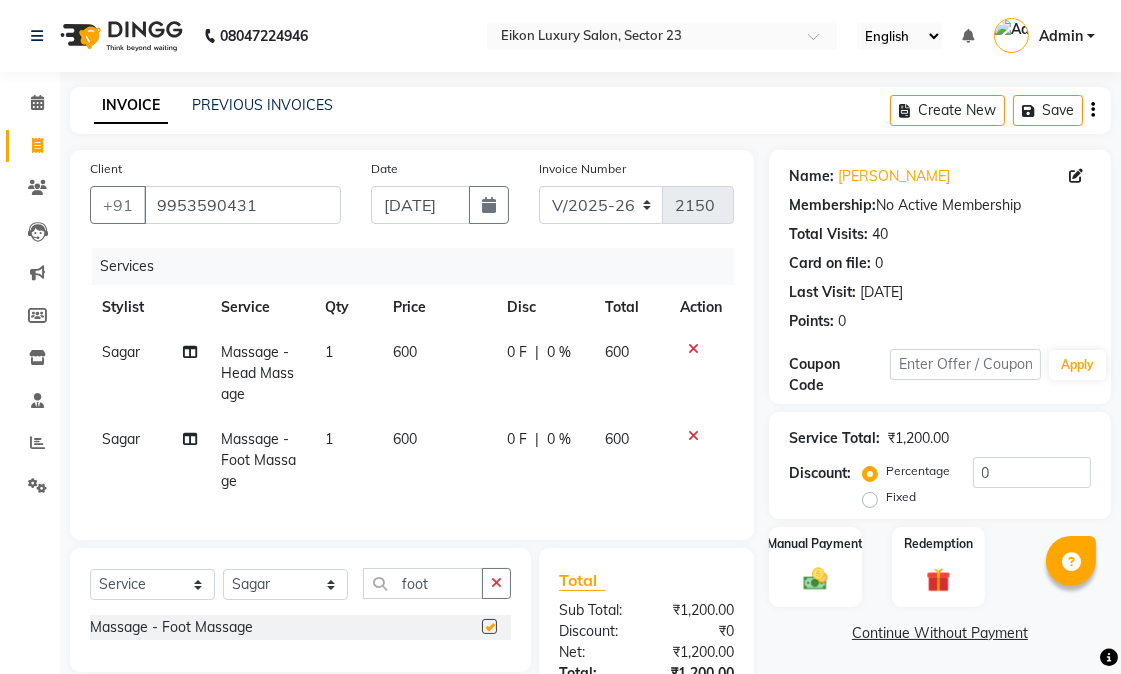 checkbox on "false" 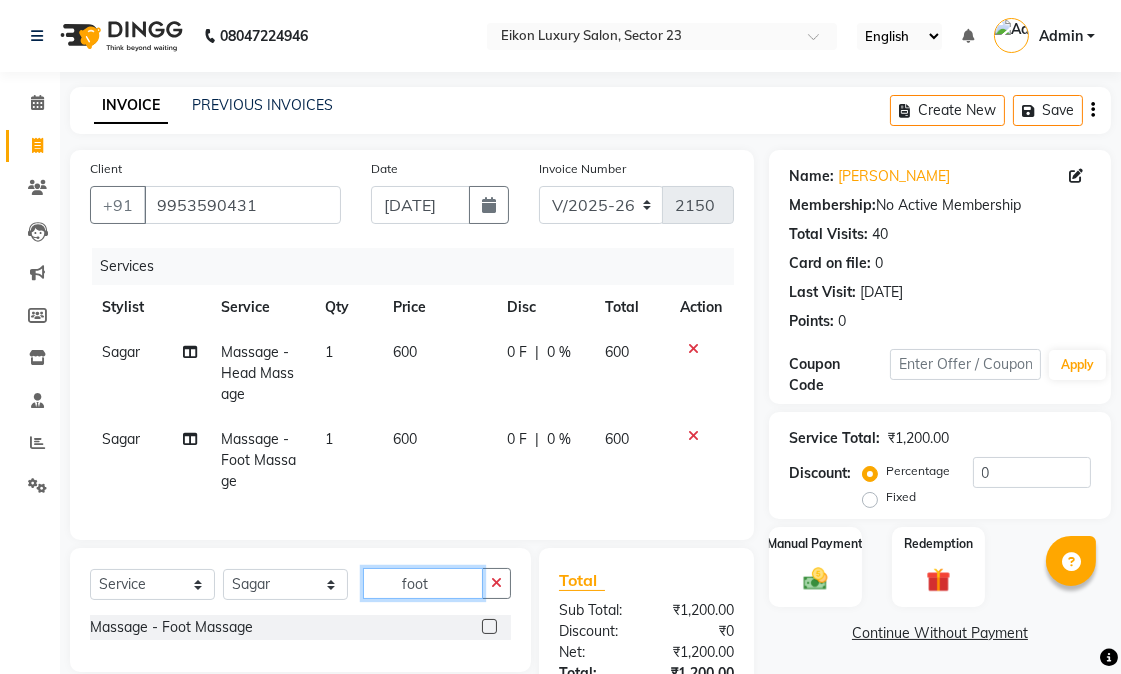 drag, startPoint x: 444, startPoint y: 588, endPoint x: 394, endPoint y: 588, distance: 50 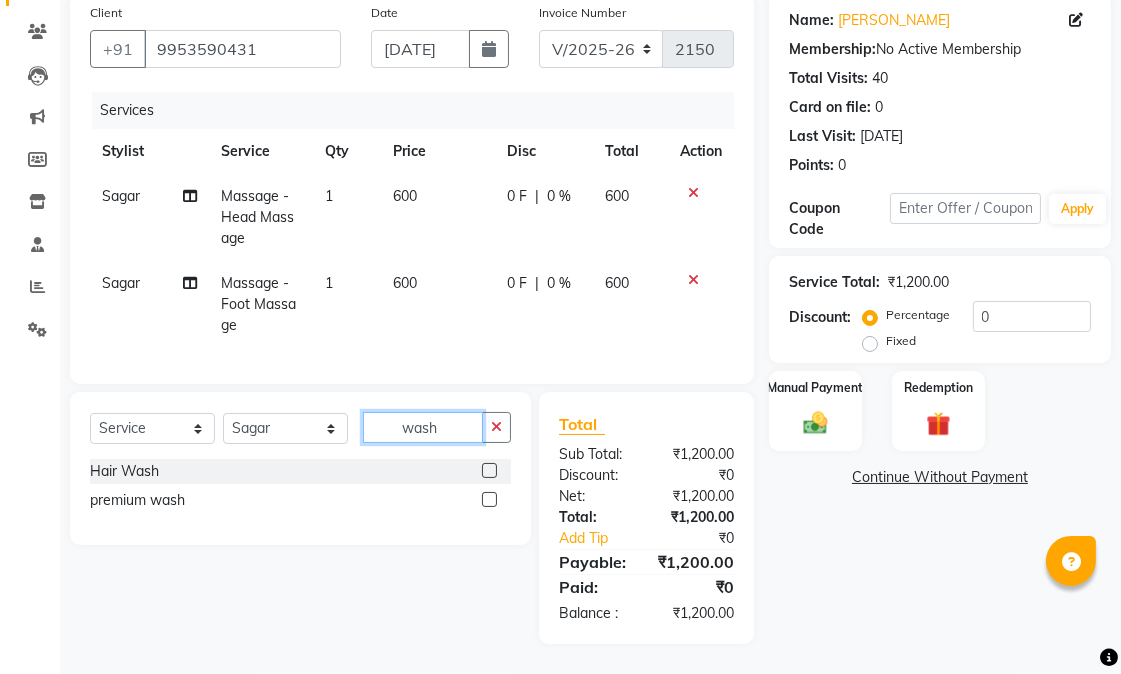 scroll, scrollTop: 196, scrollLeft: 0, axis: vertical 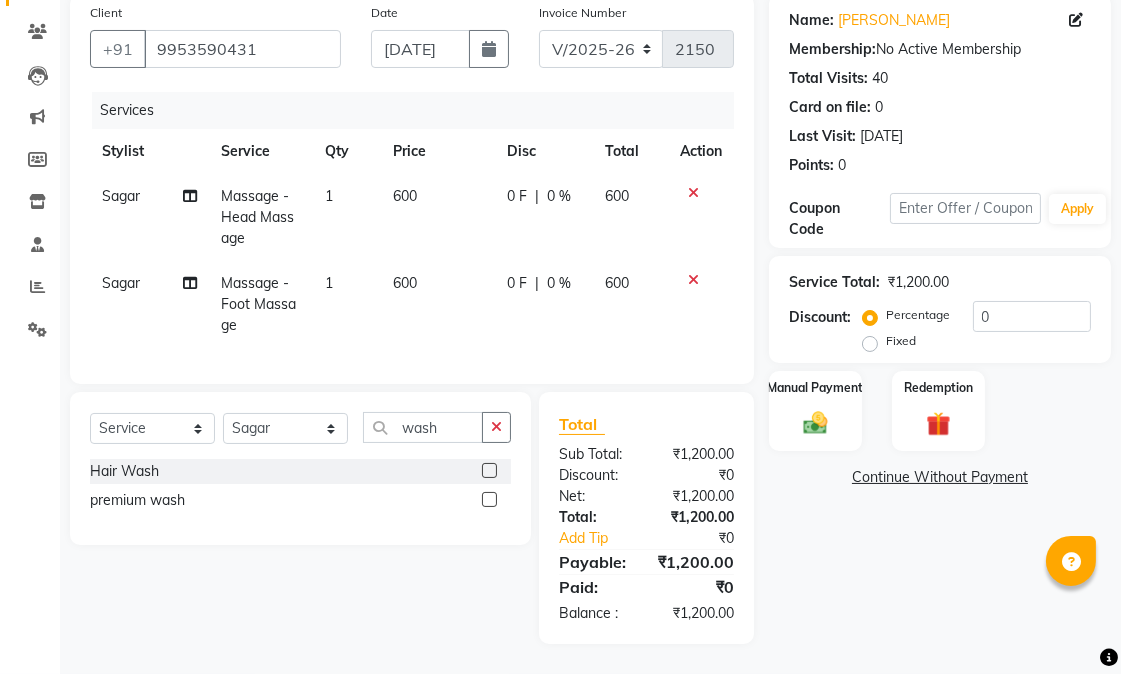 click 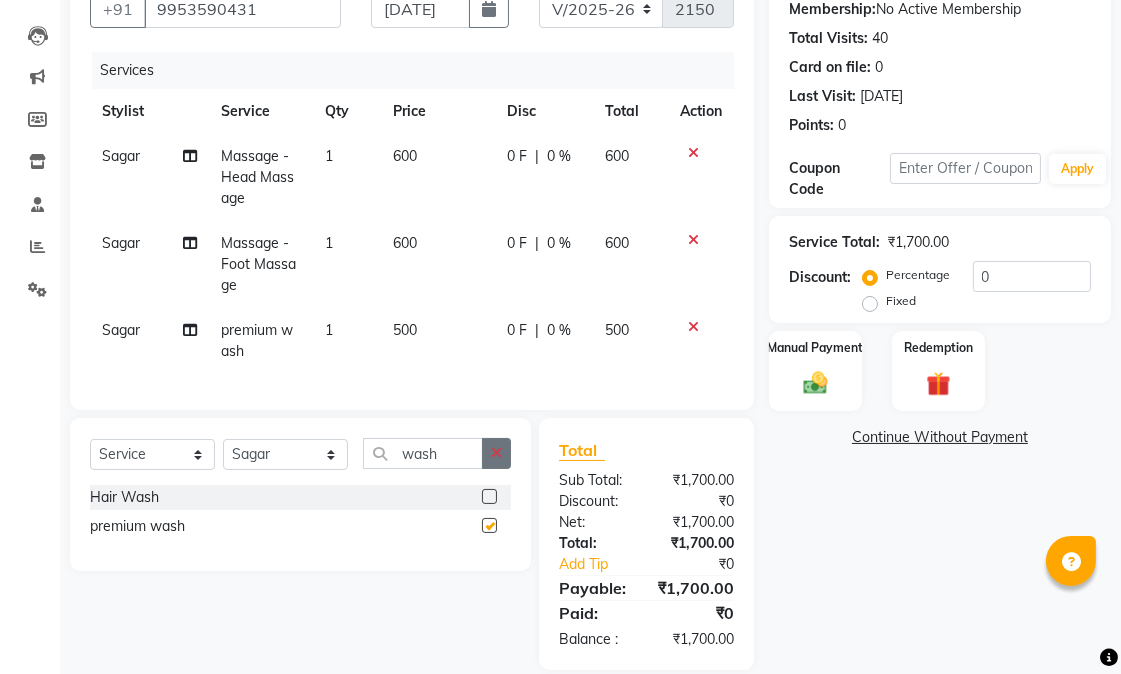 checkbox on "false" 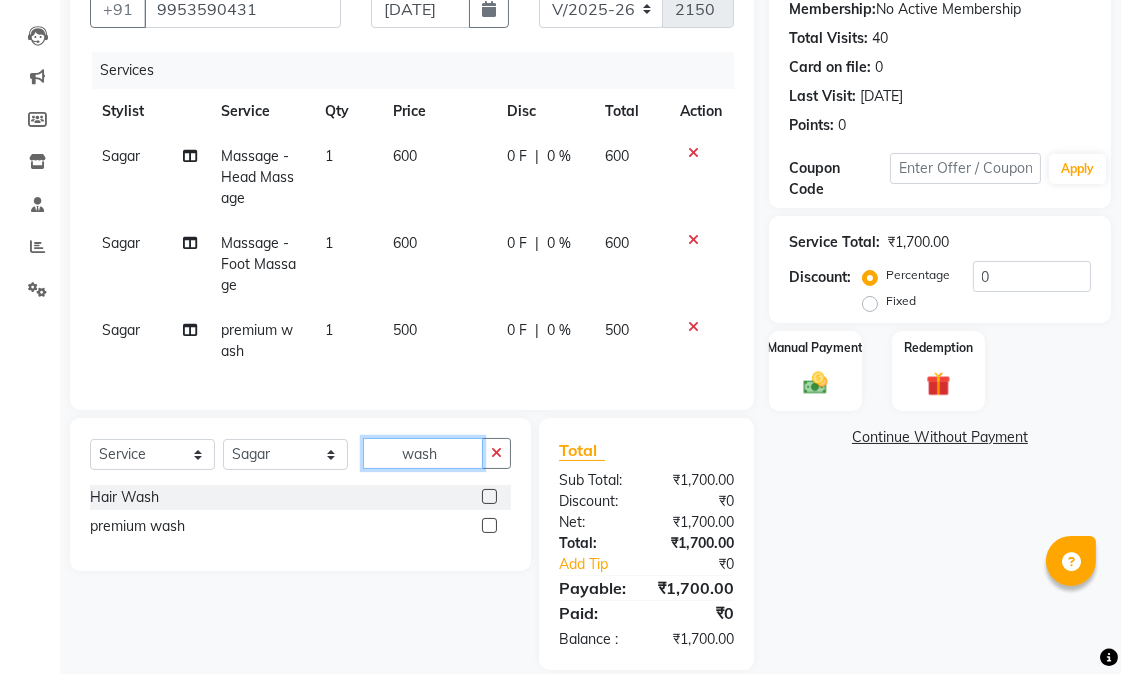 drag, startPoint x: 453, startPoint y: 475, endPoint x: 358, endPoint y: 453, distance: 97.5141 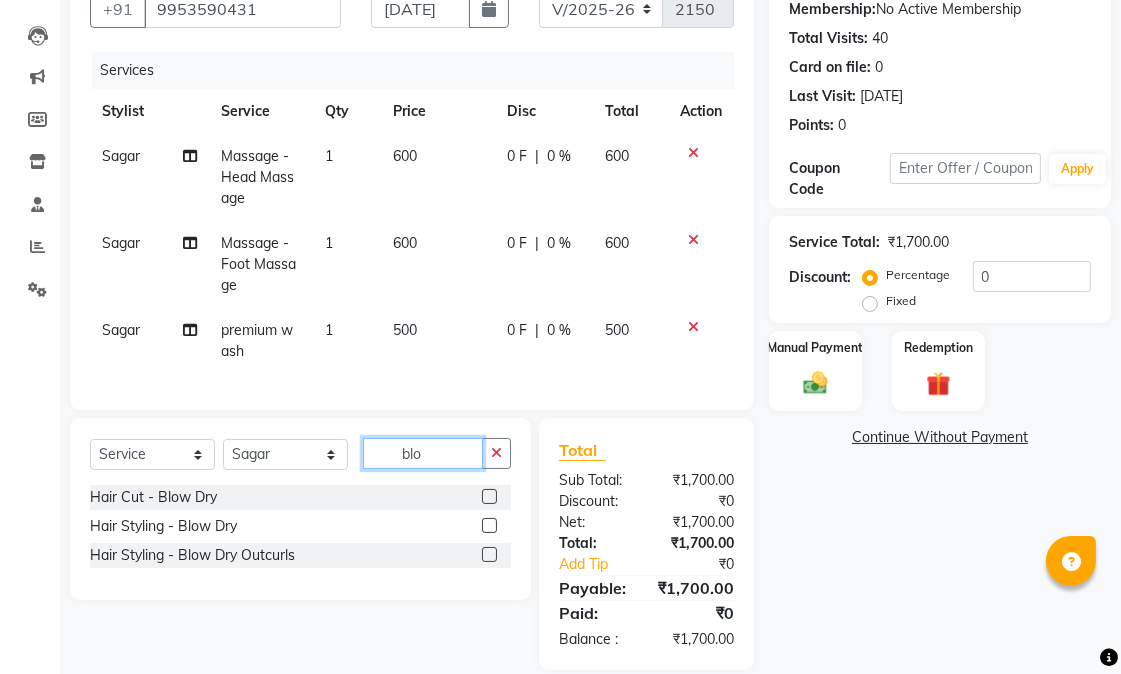 type on "blo" 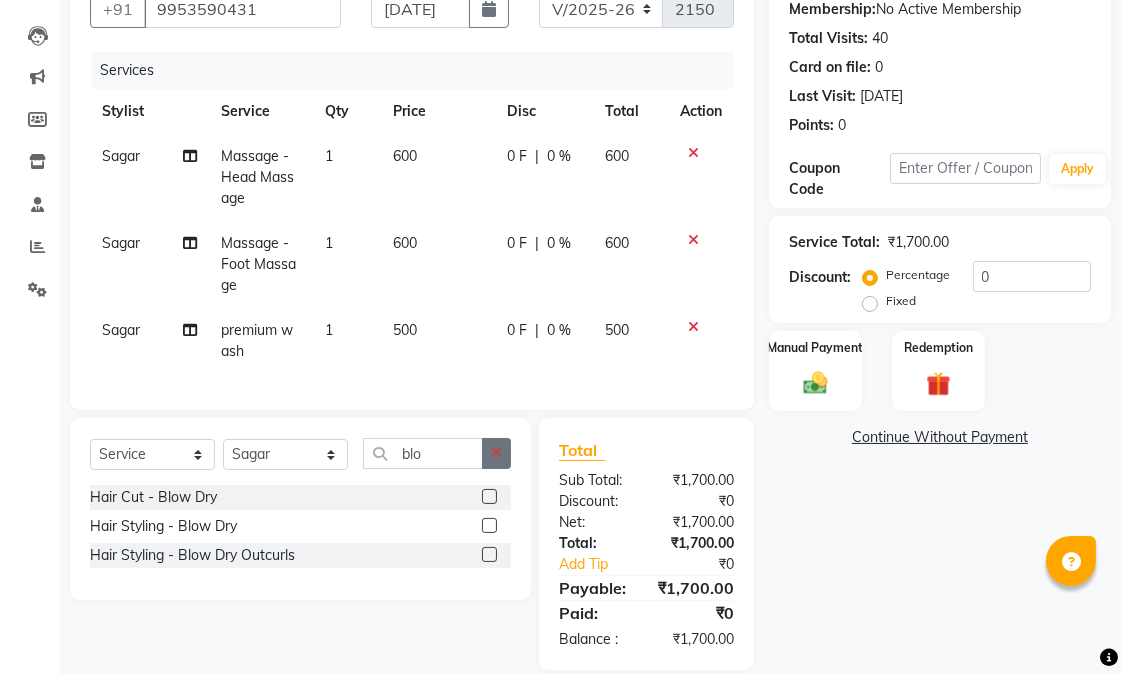click 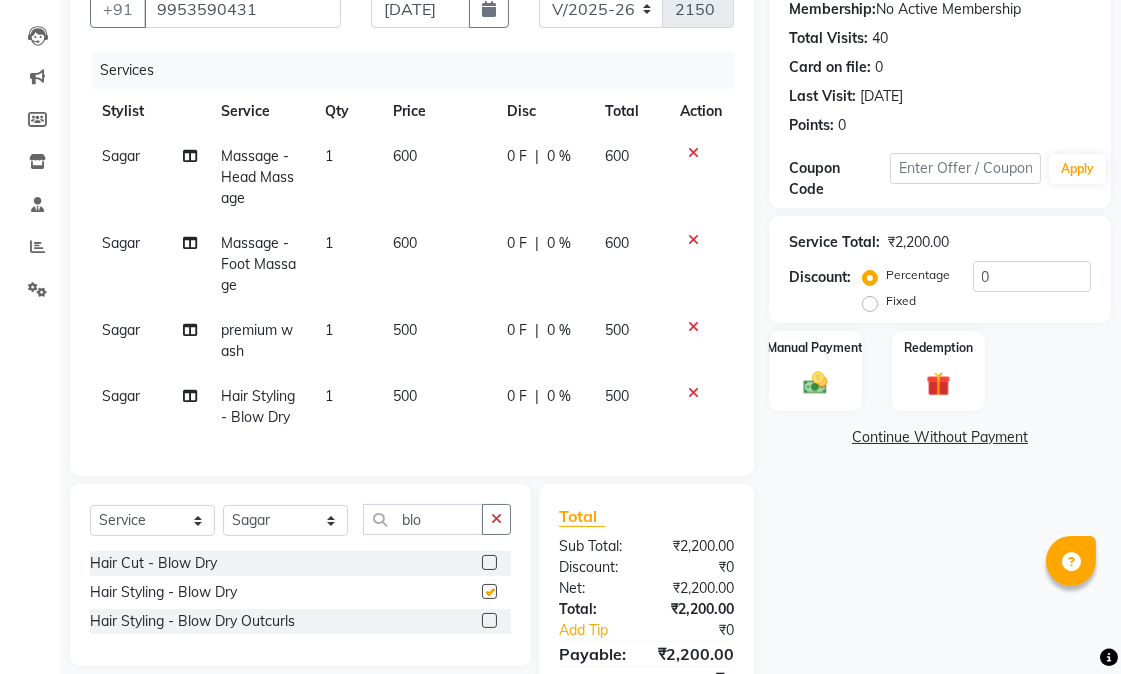 checkbox on "false" 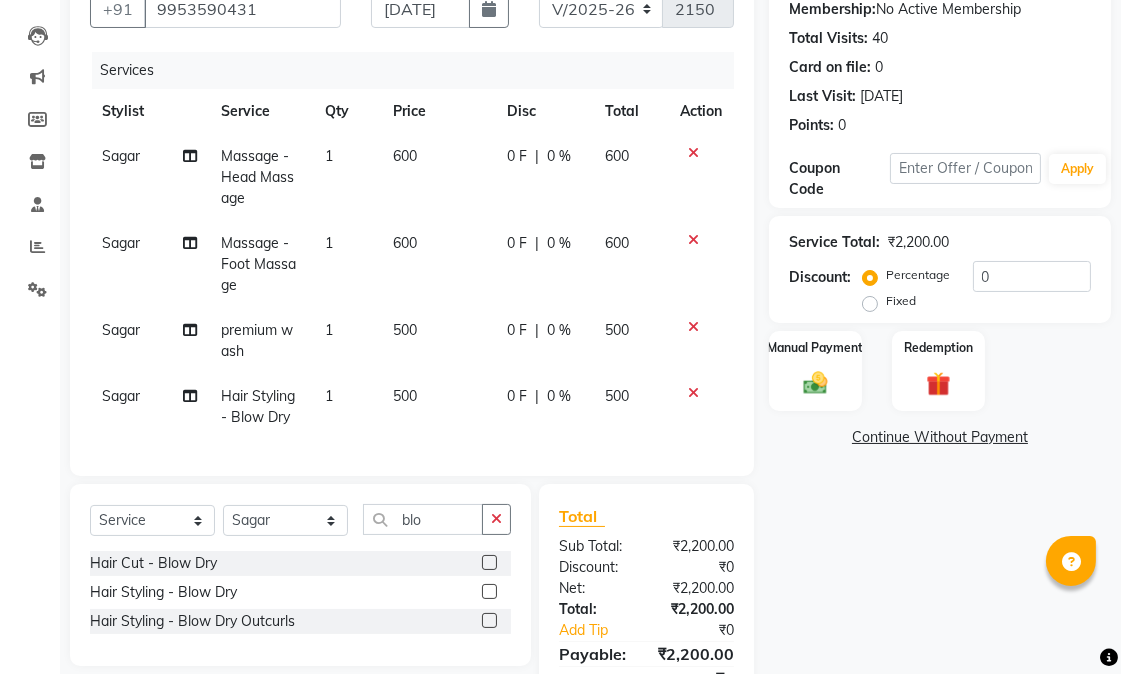 scroll, scrollTop: 328, scrollLeft: 0, axis: vertical 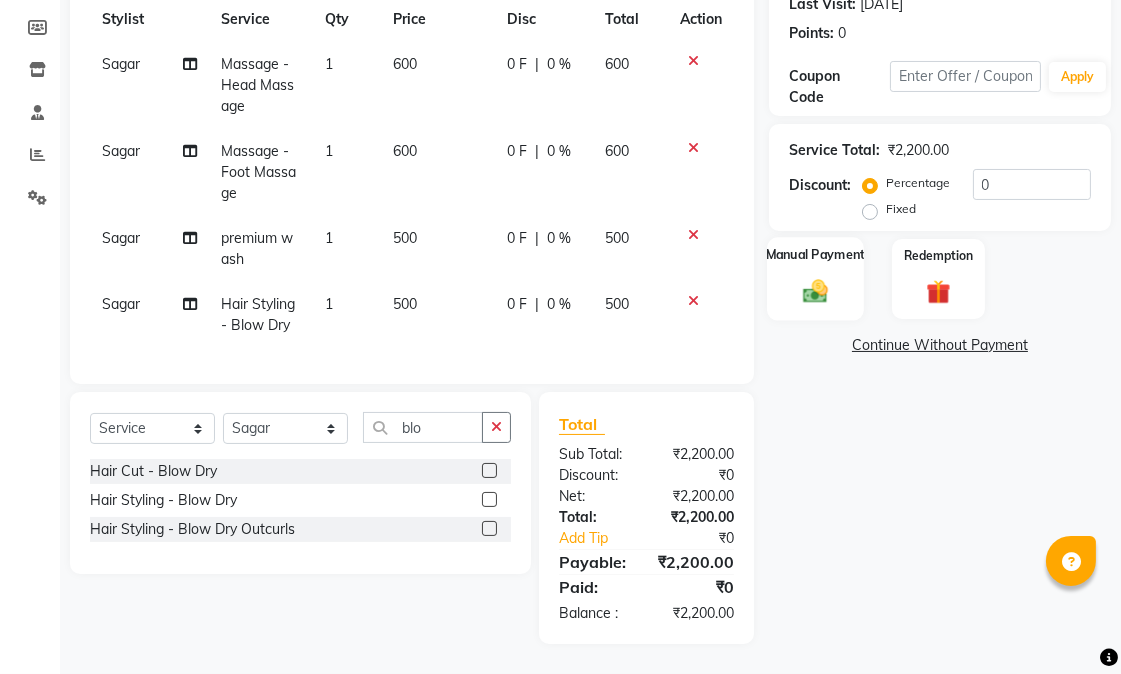click on "Manual Payment" 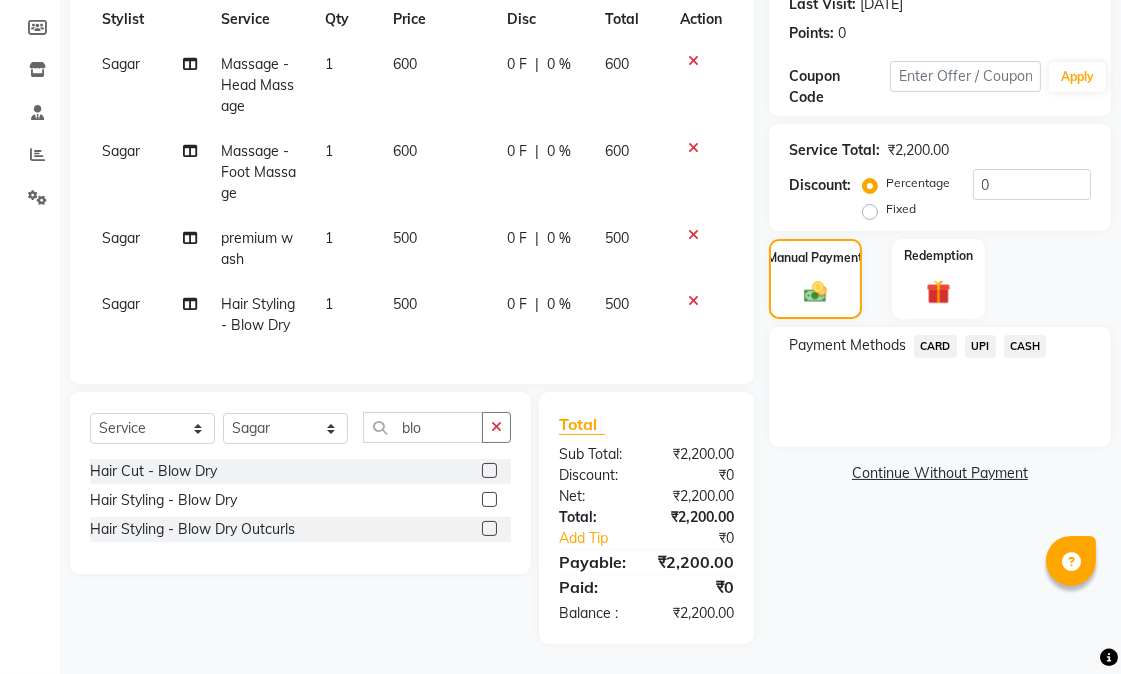 click on "CASH" 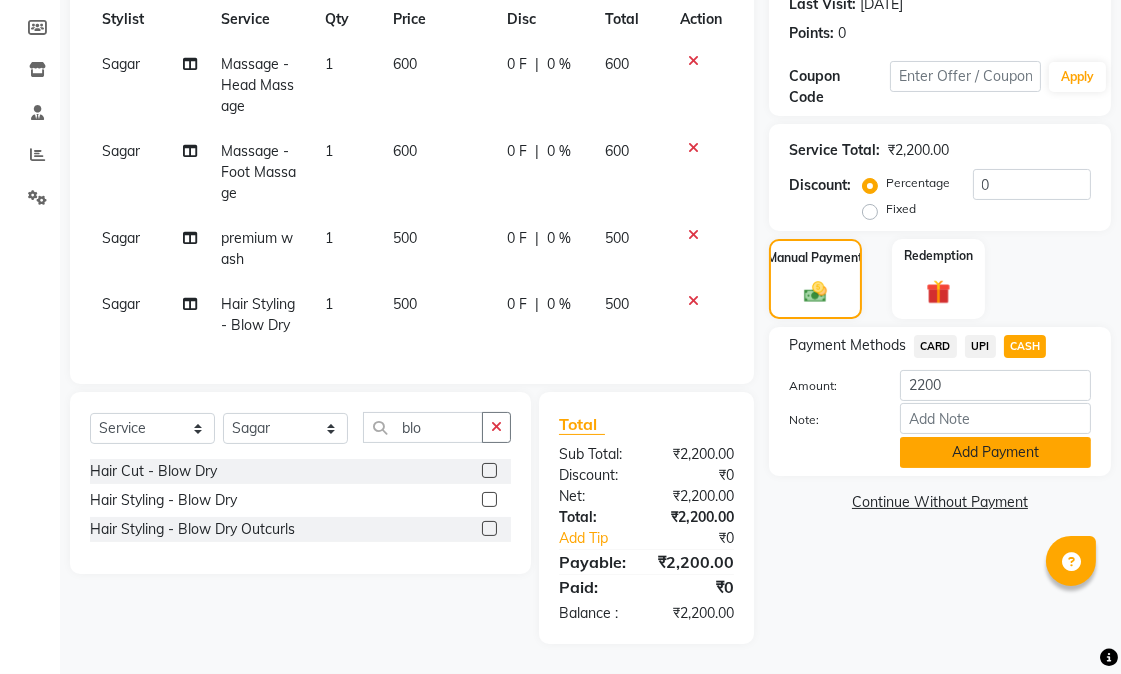 click on "Add Payment" 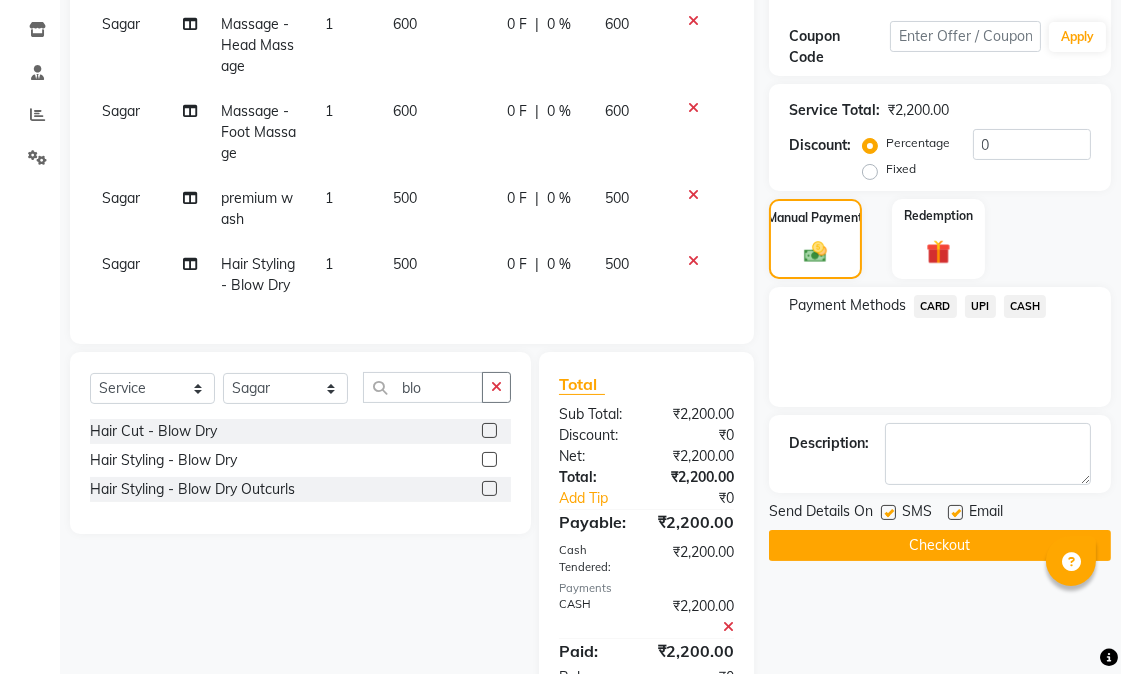 scroll, scrollTop: 433, scrollLeft: 0, axis: vertical 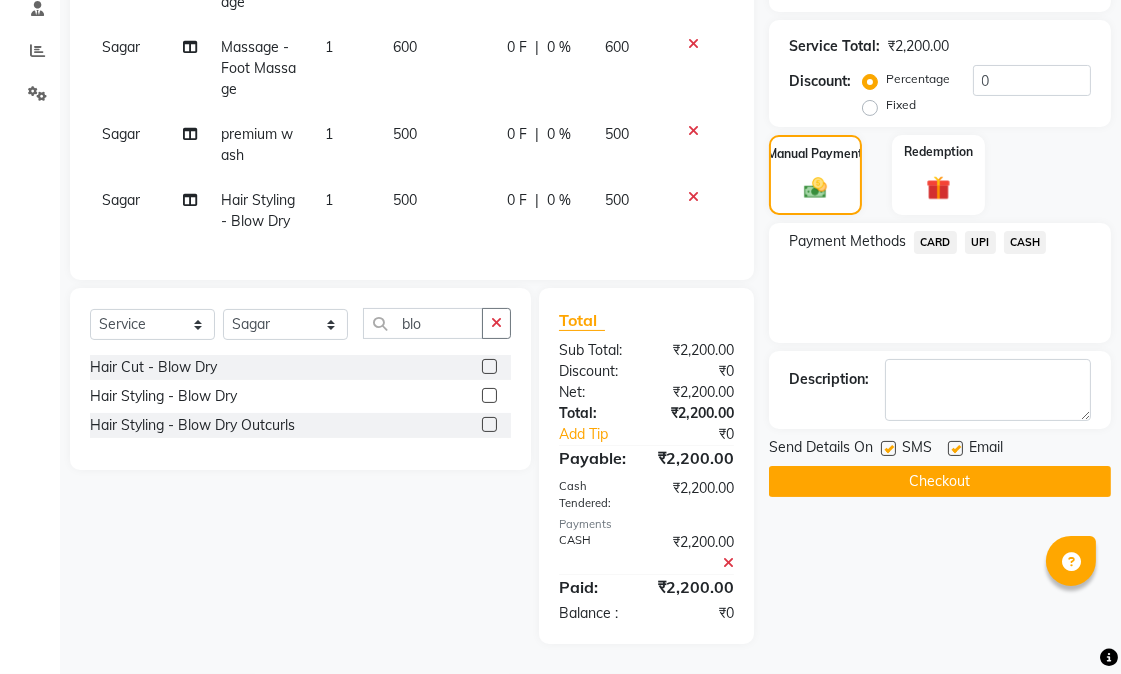 click 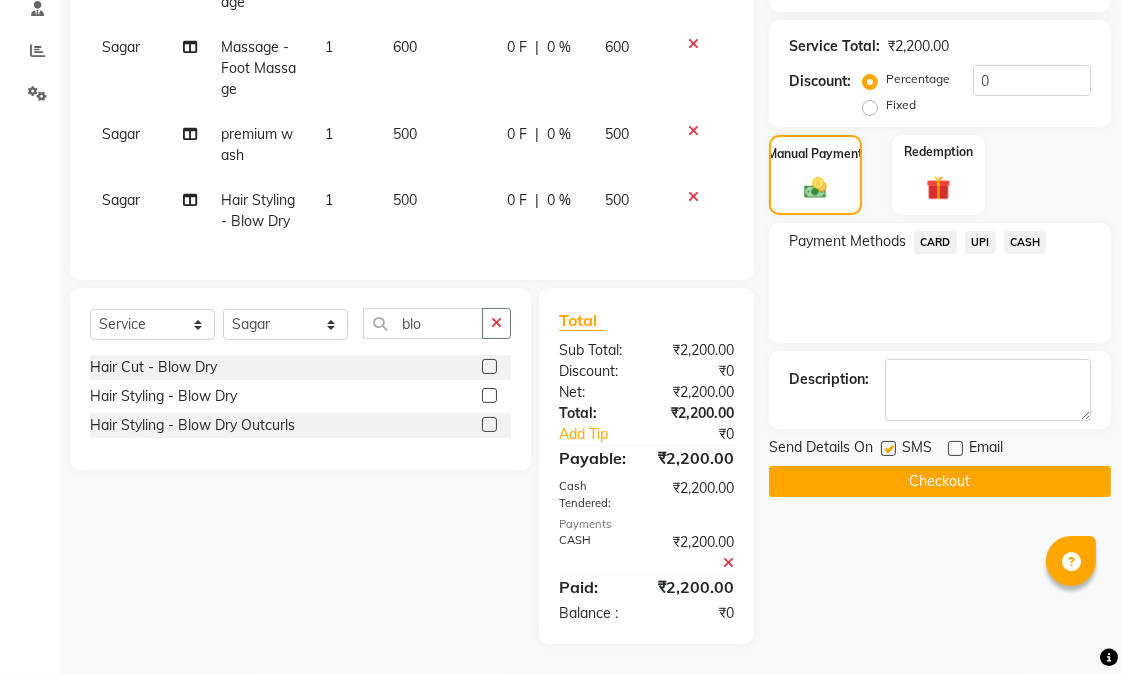 click on "SMS" 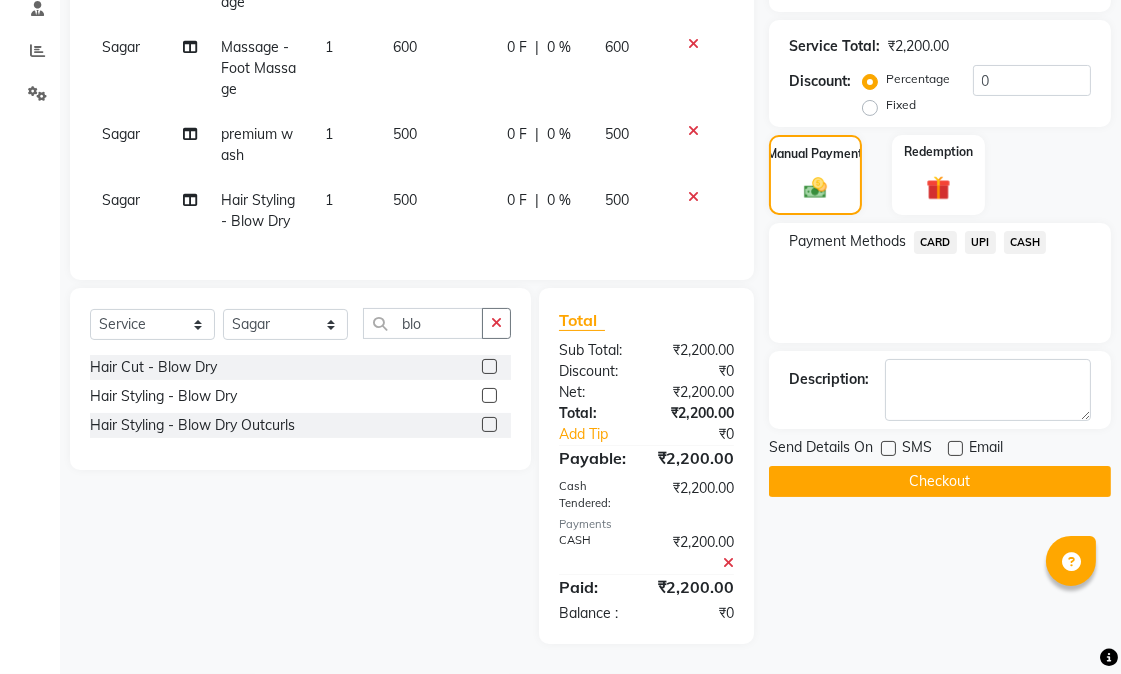 click on "Checkout" 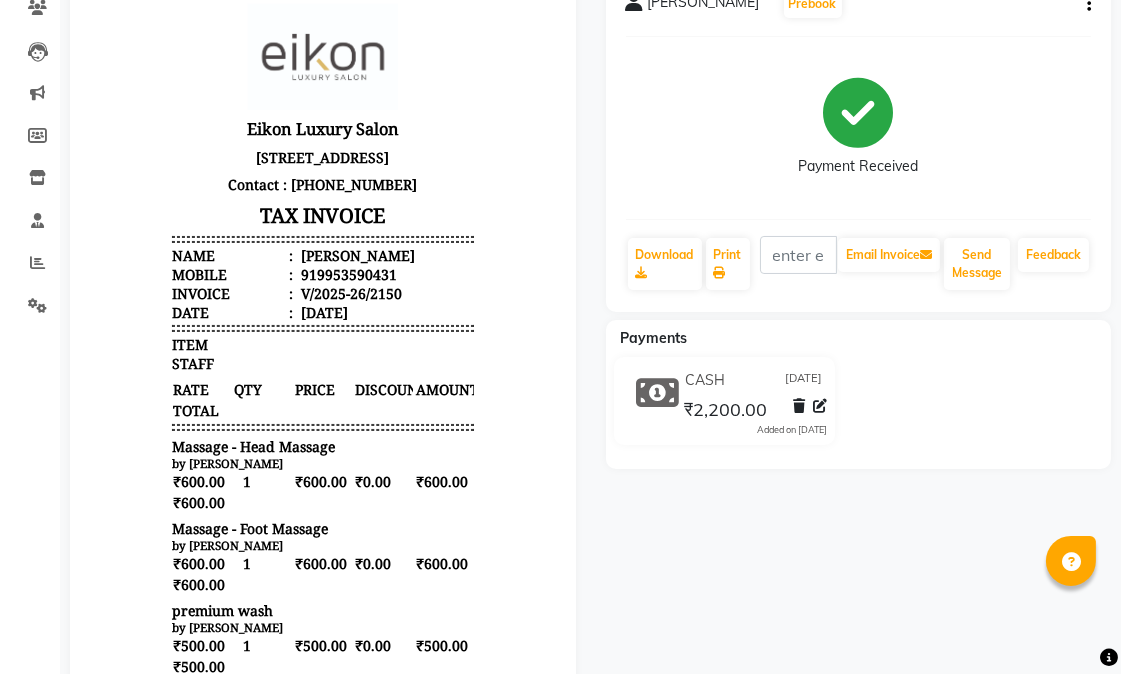 scroll, scrollTop: 0, scrollLeft: 0, axis: both 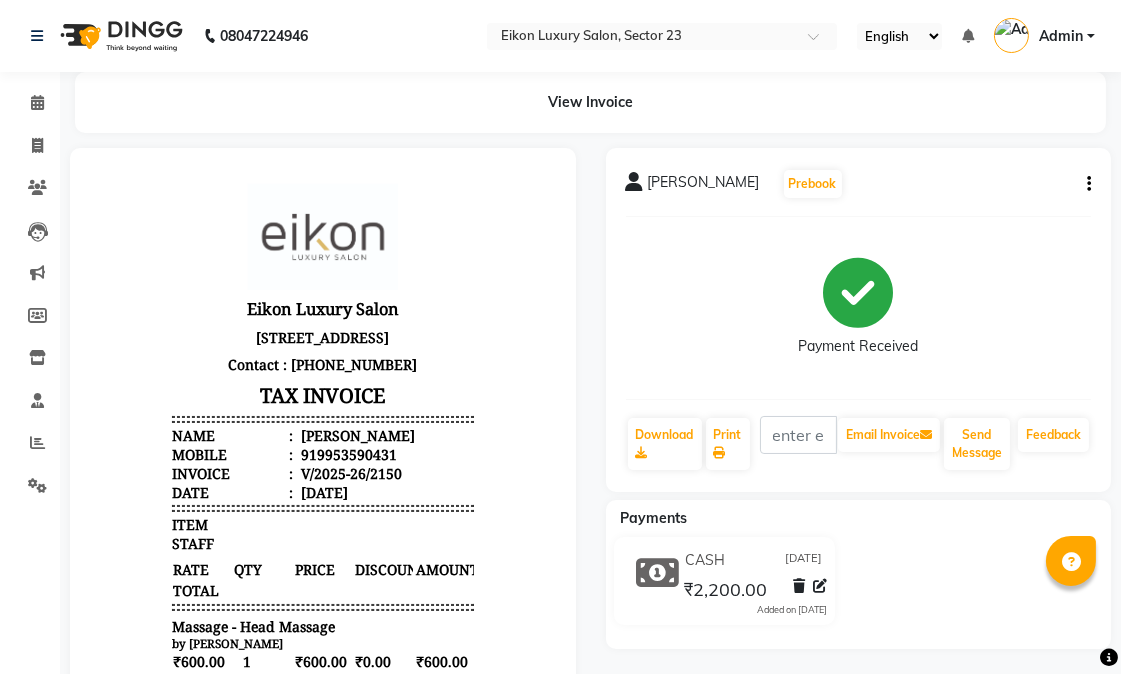 click 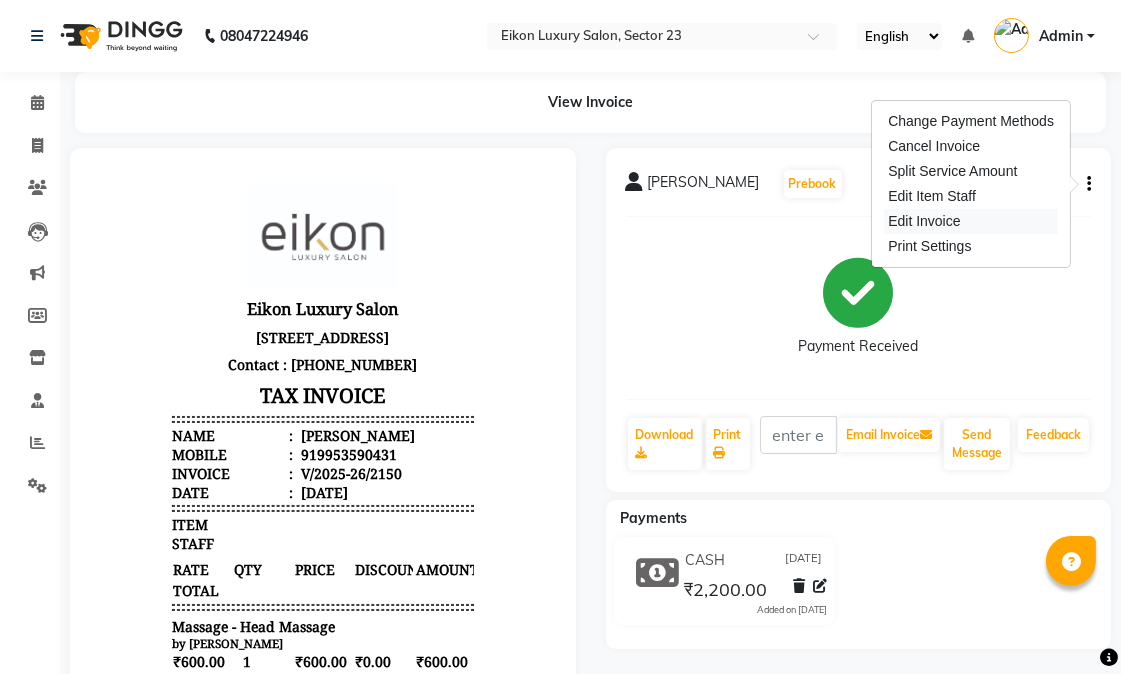 click on "Edit Invoice" at bounding box center (971, 221) 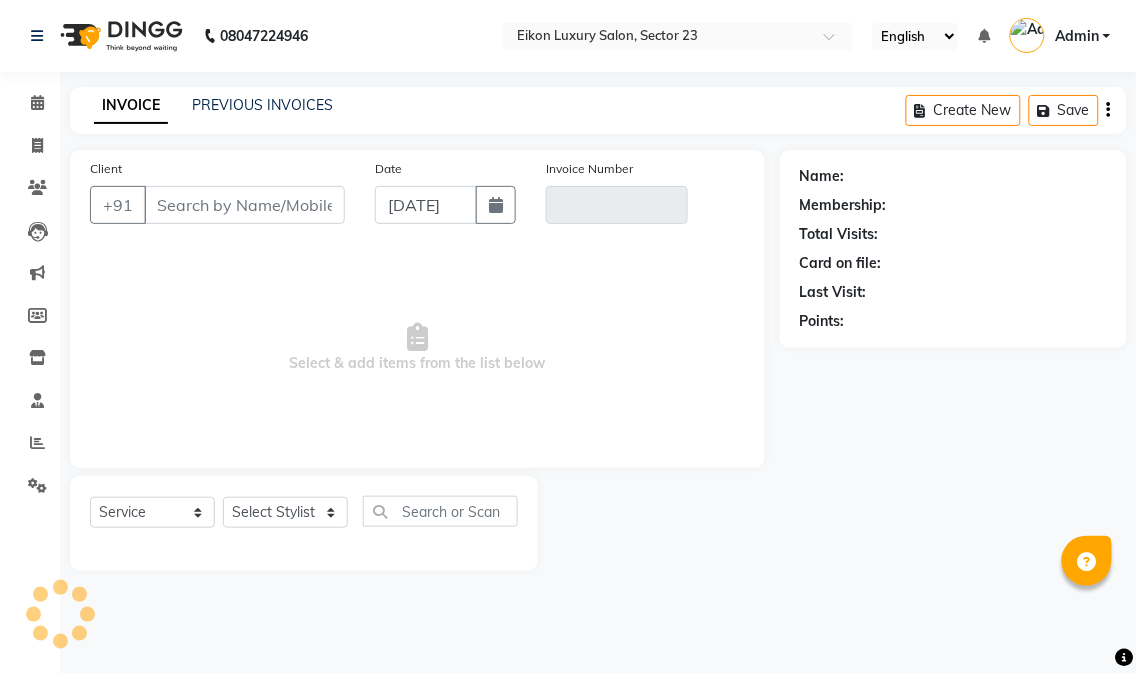 type on "9953590431" 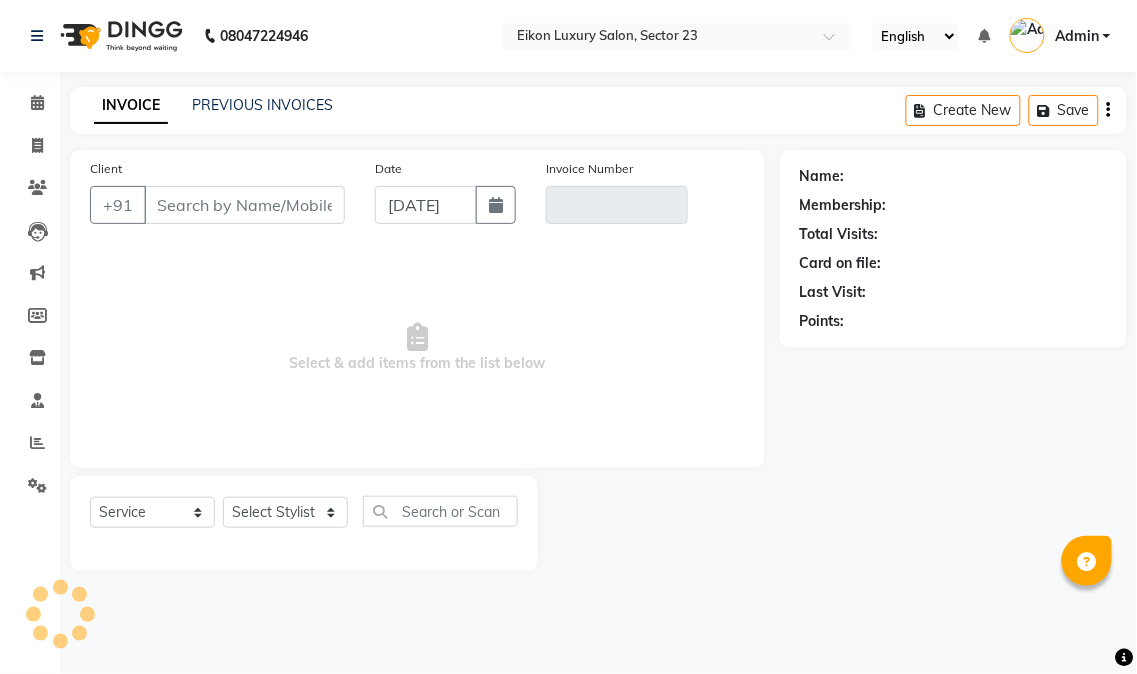 type on "V/2025-26/2150" 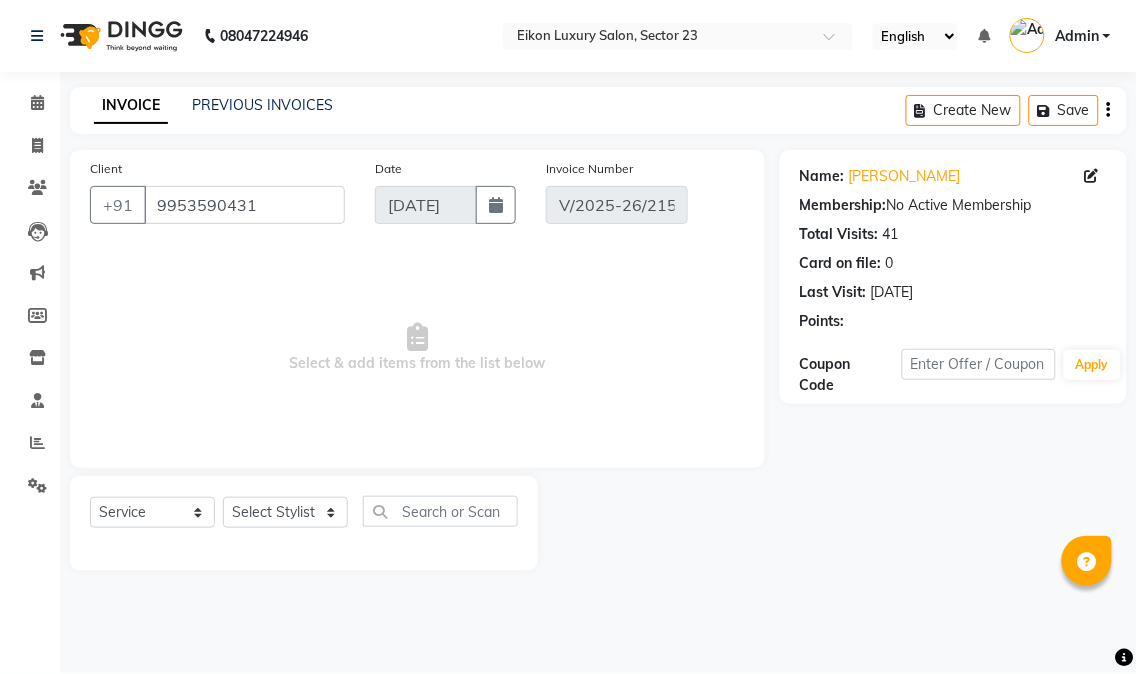 select on "select" 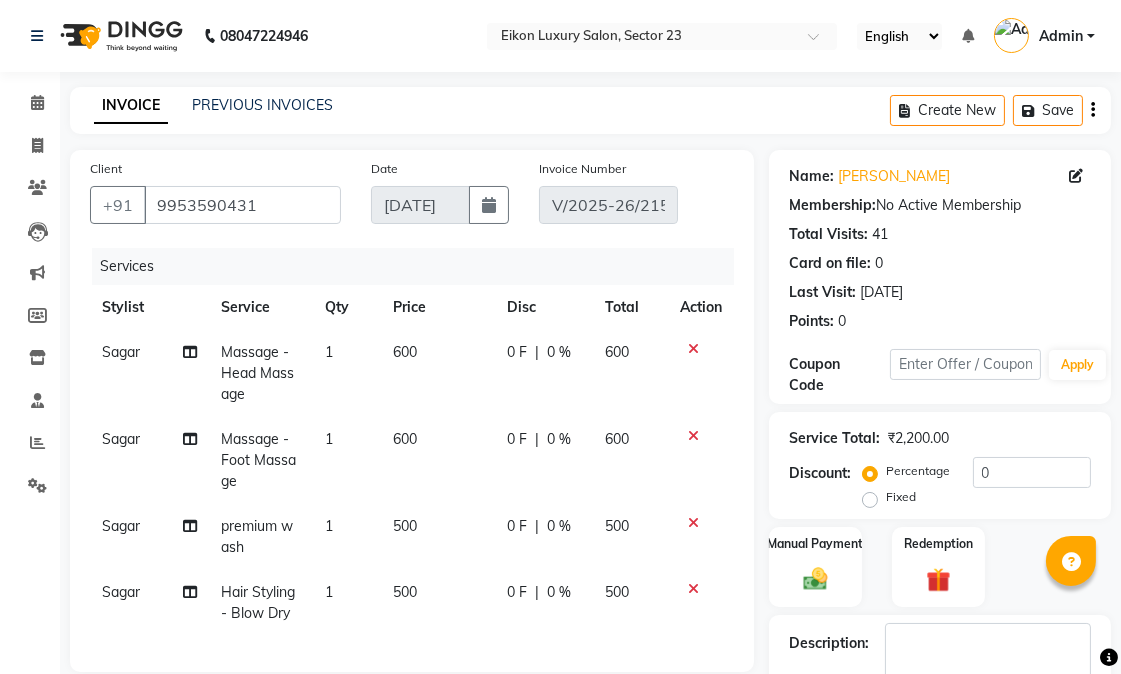 click on "Sagar" 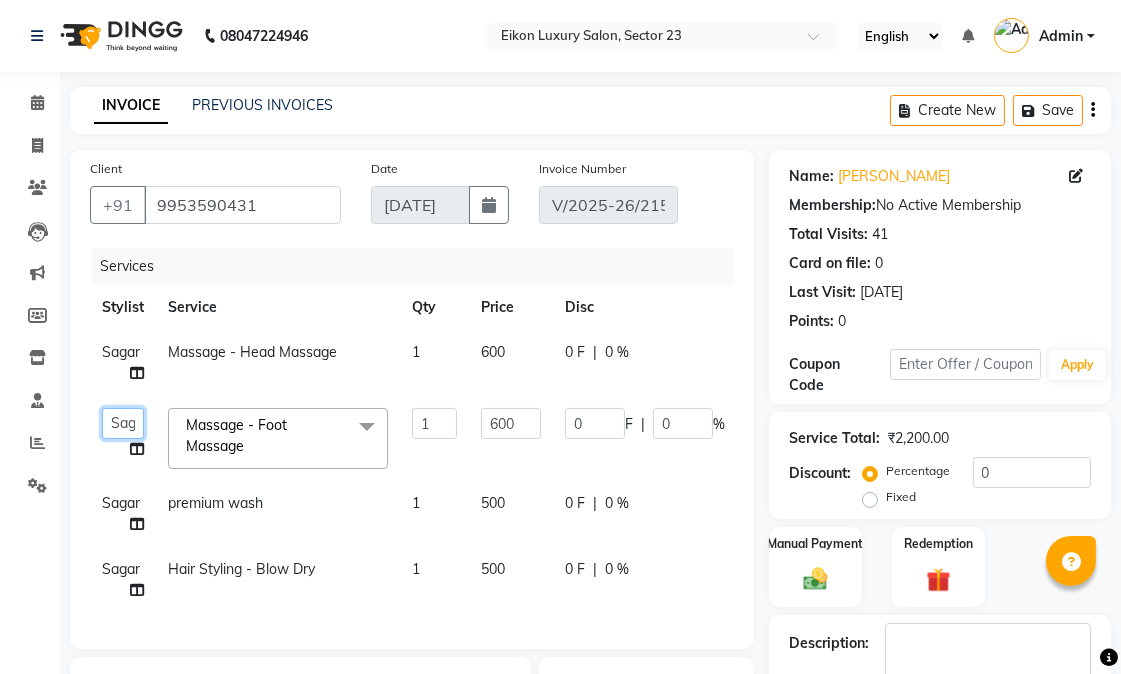 click on "Abhishek   amit   anchal   Ashu   Bilal   Dildar   Geeta   Hritik   Jatin   Manav   Mohit   Pinki   Prince   Ruby   Sagar   Subhash   Subodh   Uday" 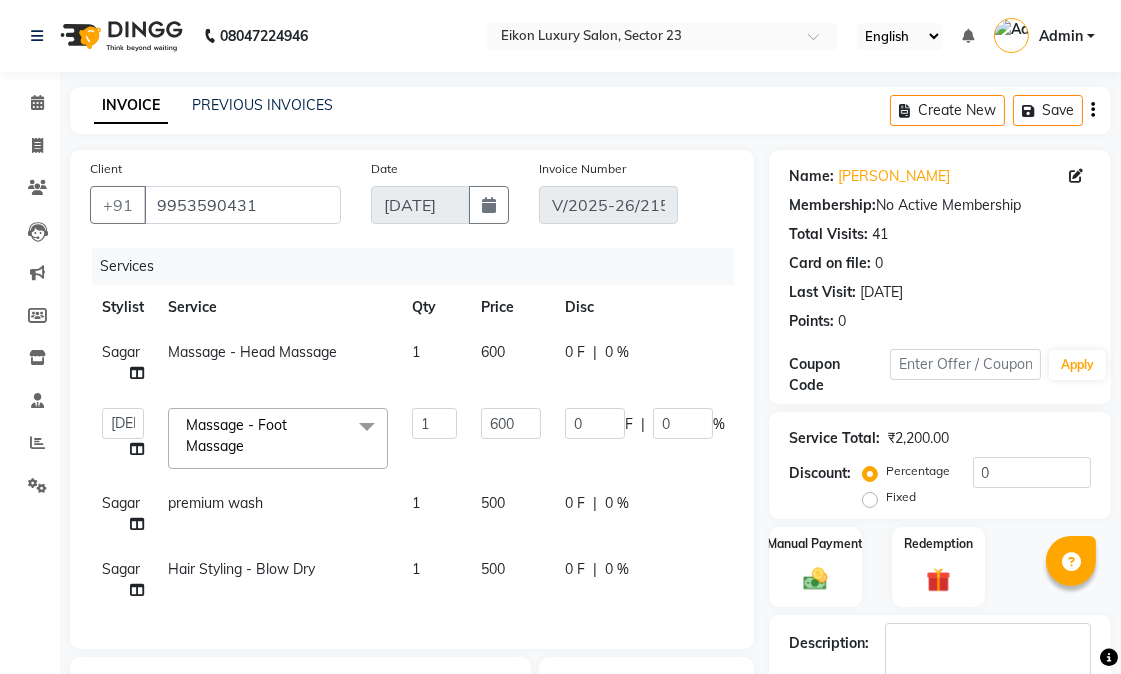 select on "58957" 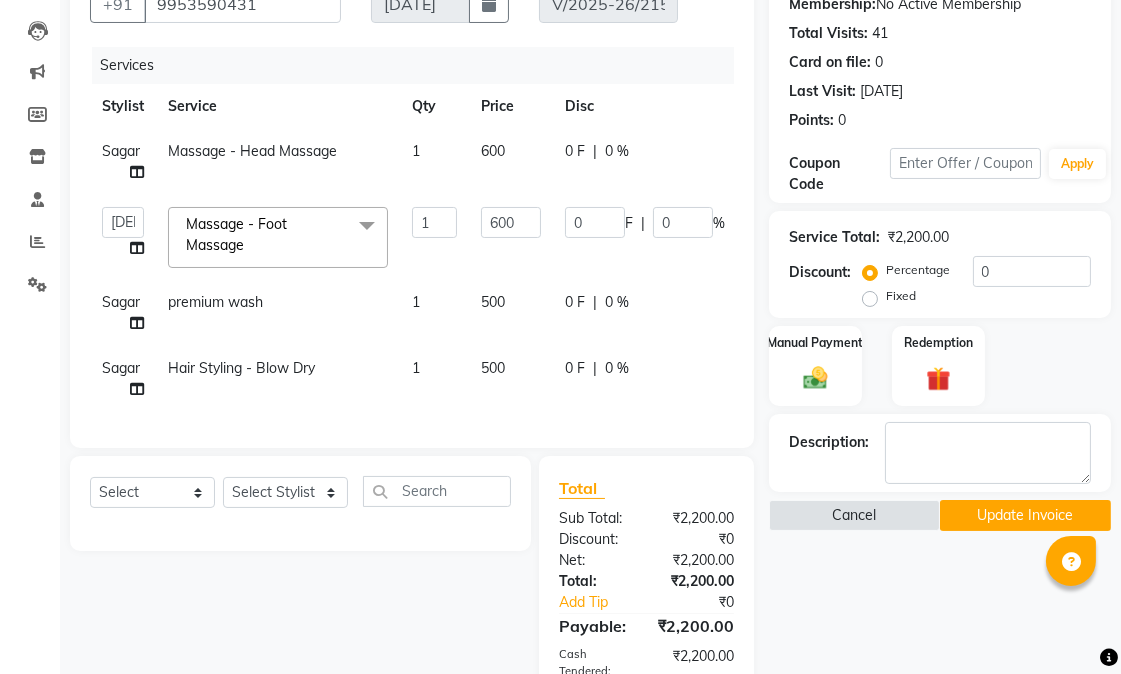 scroll, scrollTop: 410, scrollLeft: 0, axis: vertical 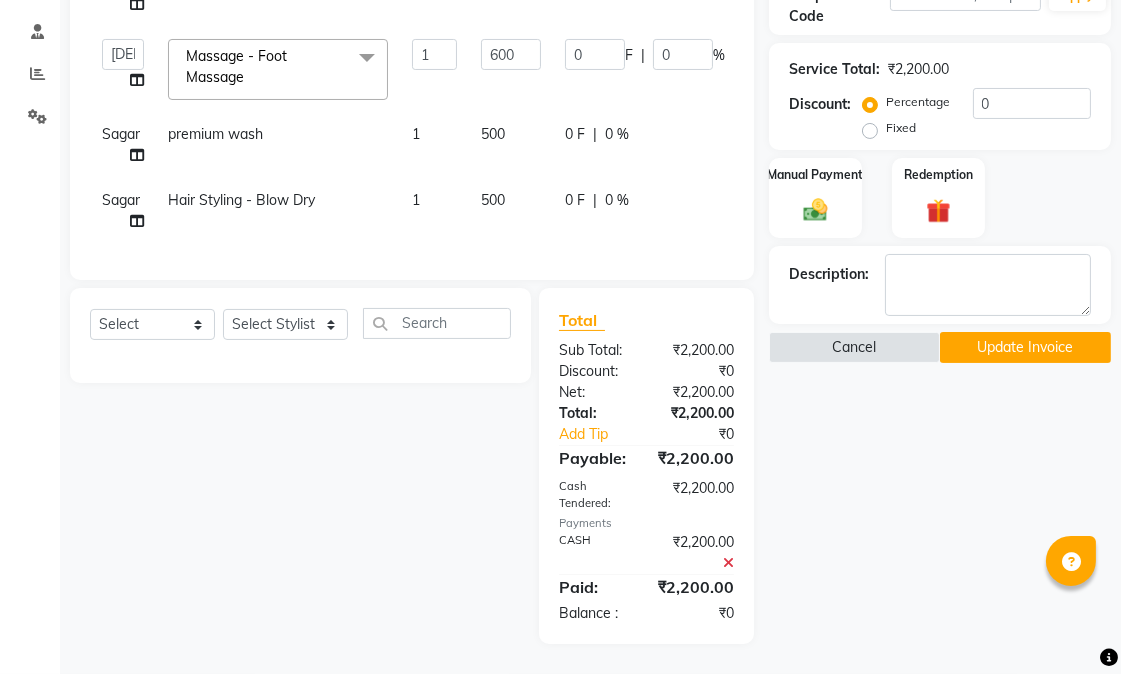 click on "Update Invoice" 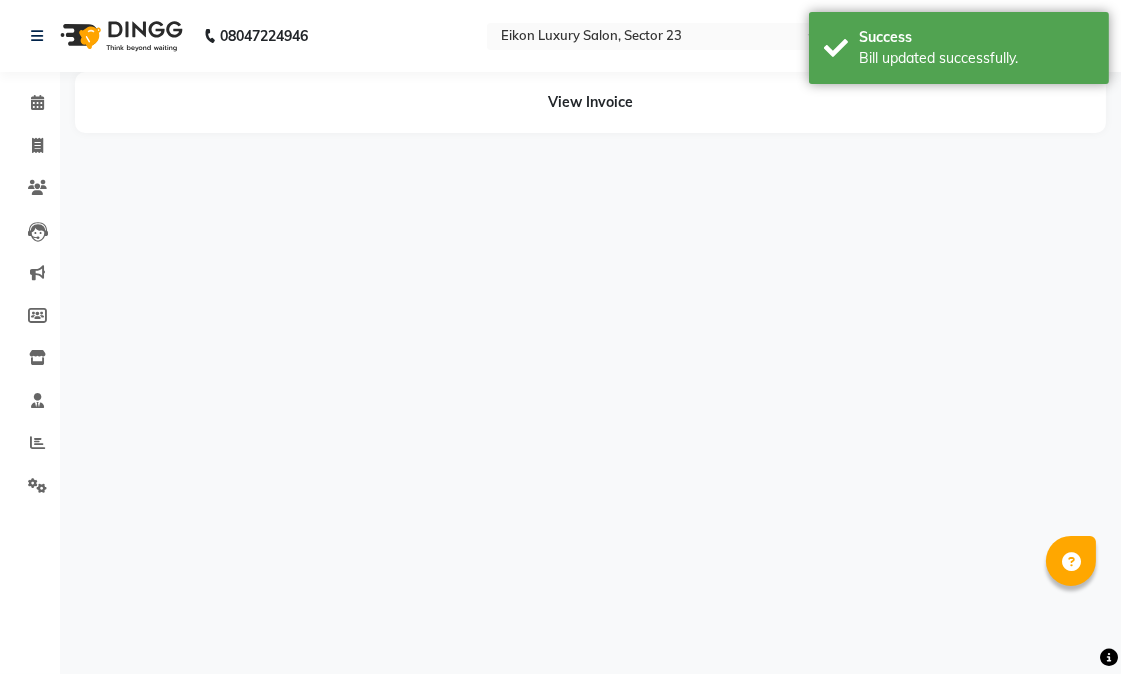 scroll, scrollTop: 0, scrollLeft: 0, axis: both 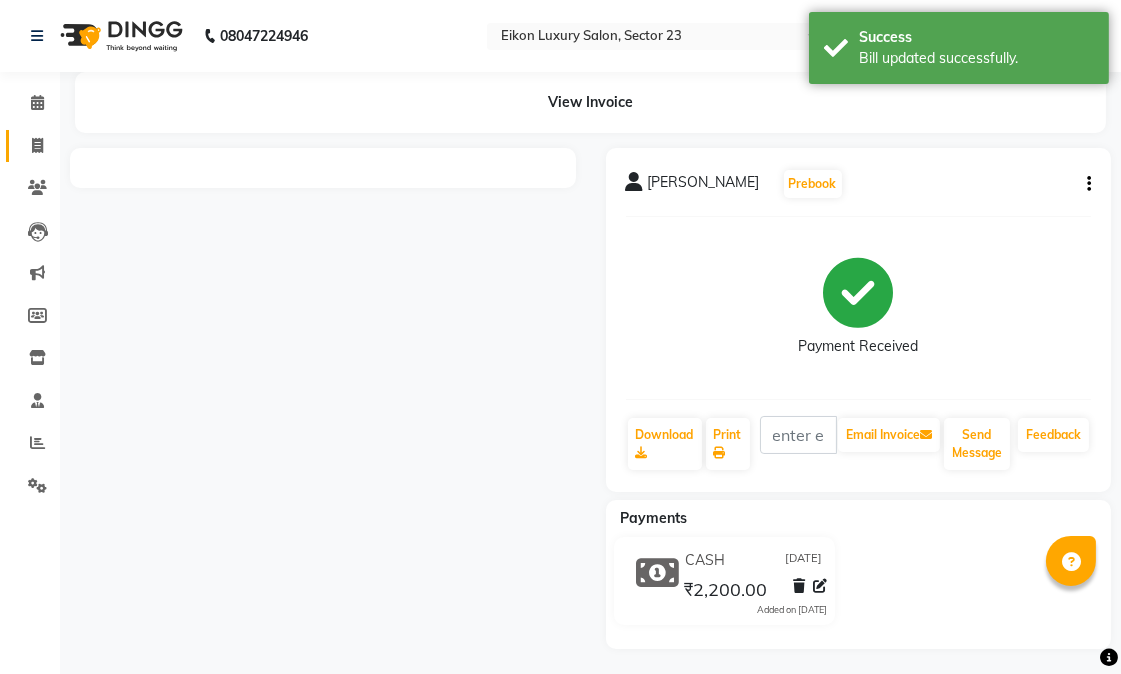 click 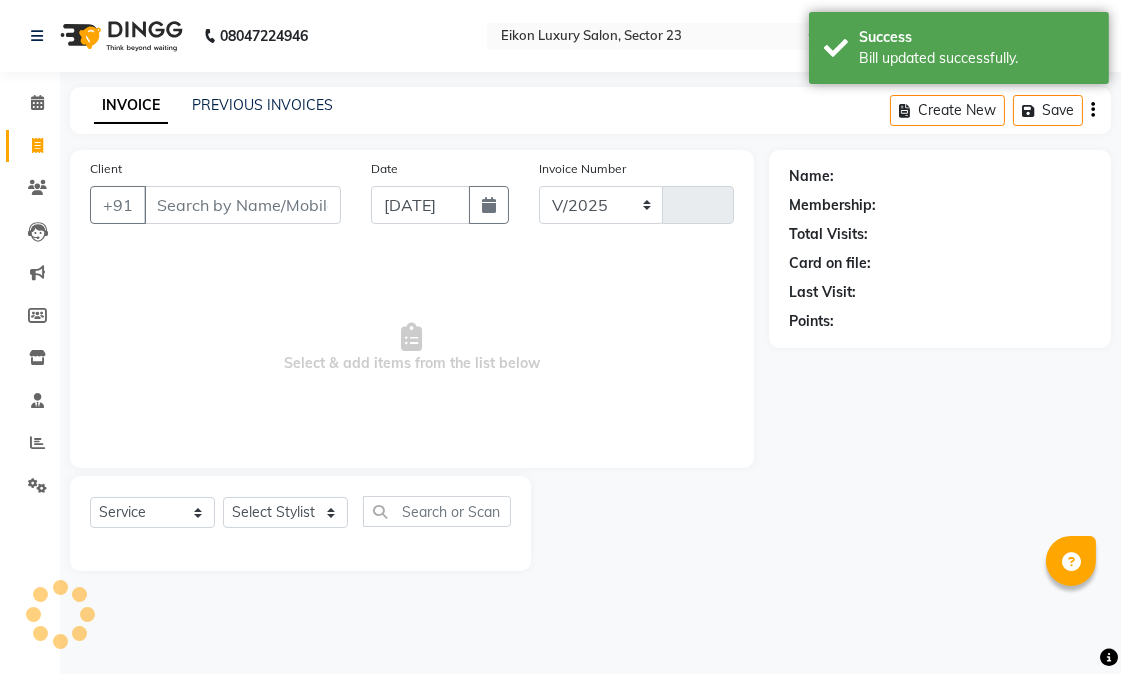 select on "7080" 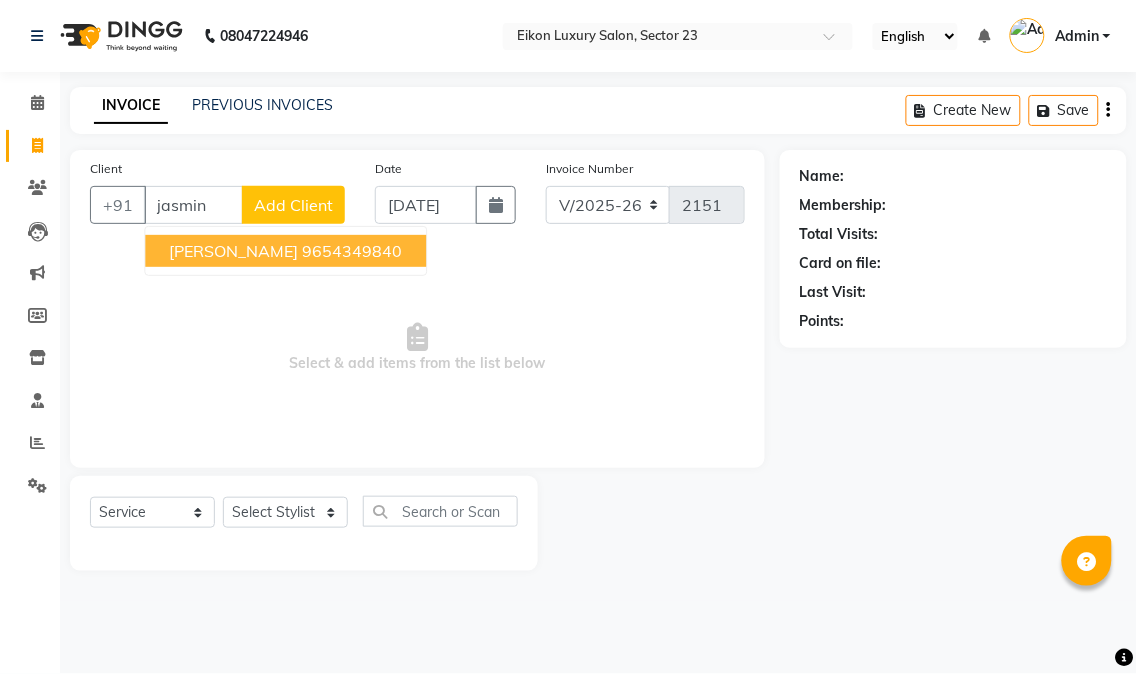 click on "9654349840" at bounding box center (352, 251) 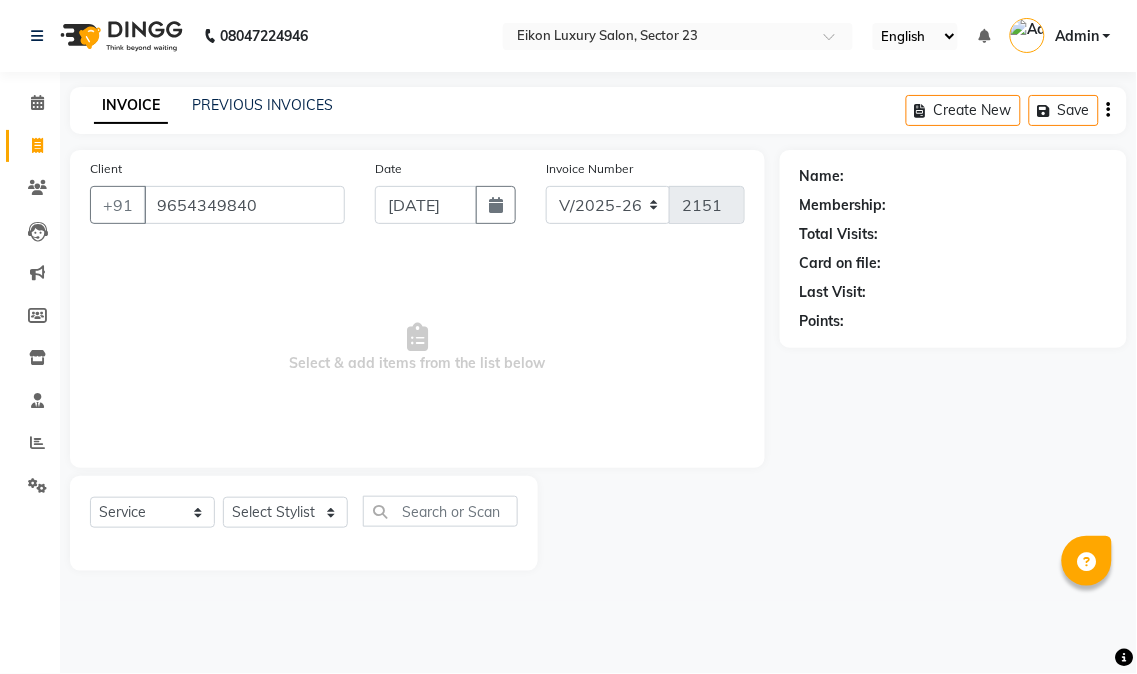 type on "9654349840" 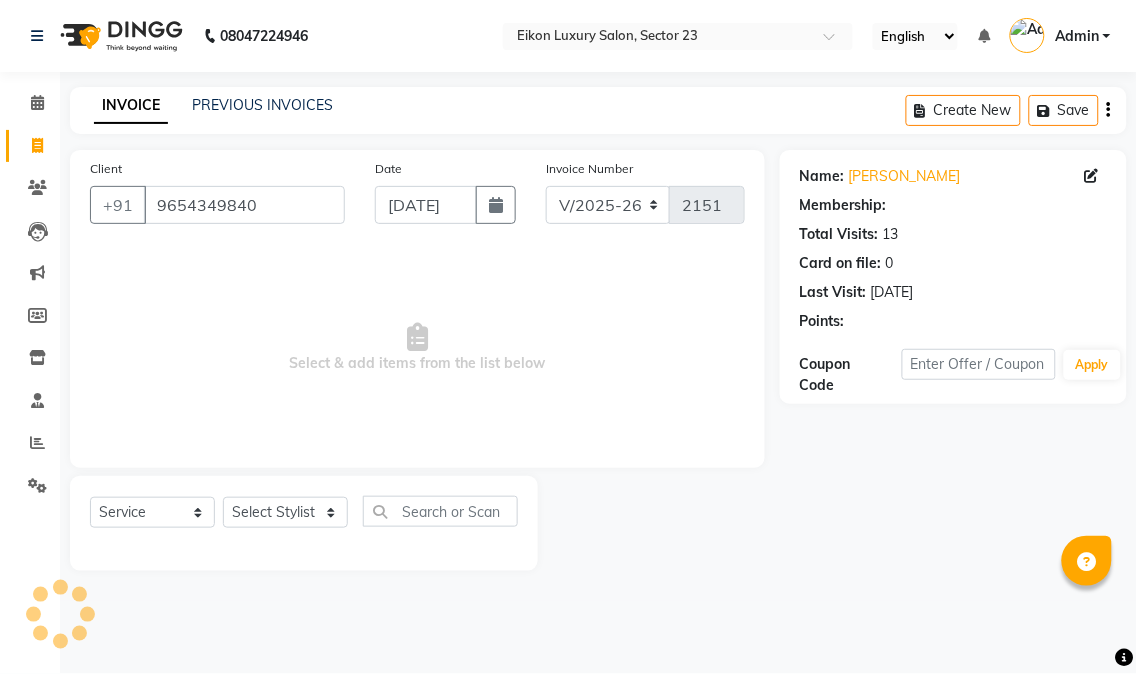 select on "1: Object" 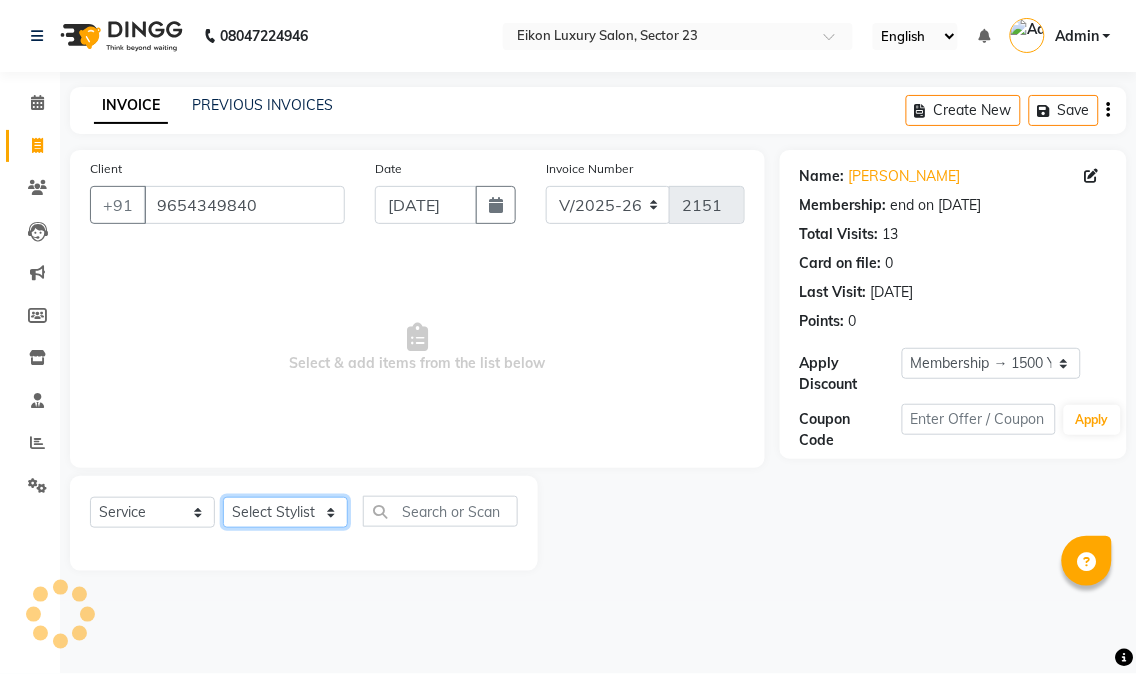 click on "Select Stylist Abhishek amit anchal Ashu Bilal Dildar Geeta Hritik Jatin Manav Mohit Pinki Prince Ruby Sagar Subhash Subodh Uday" 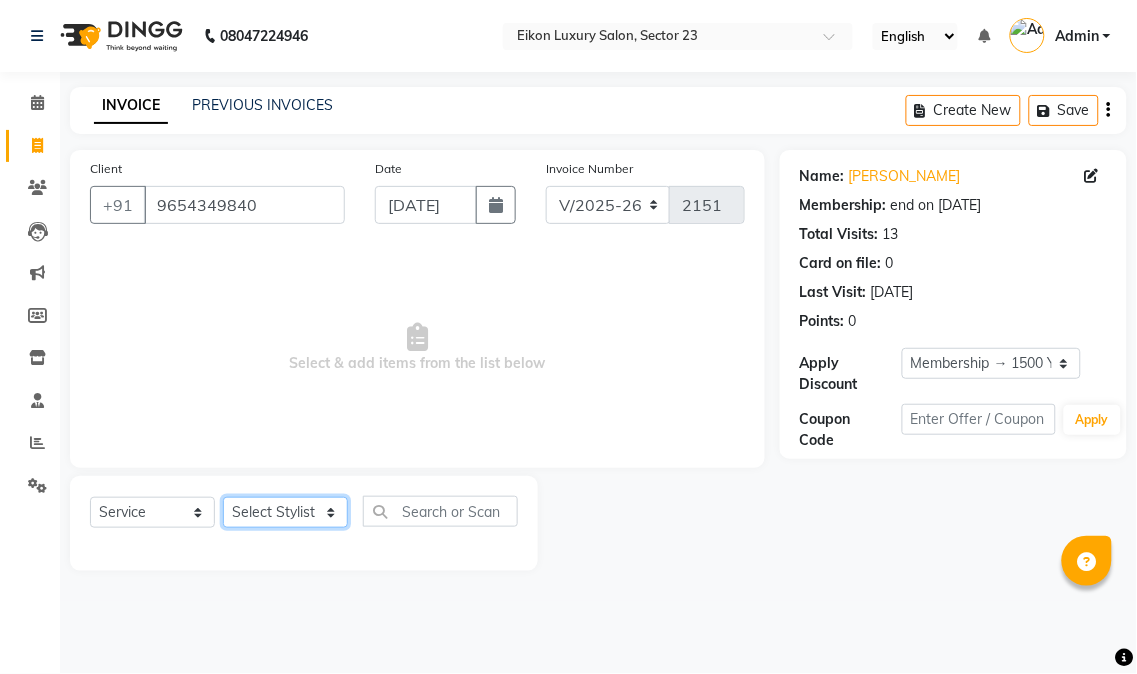 select on "58949" 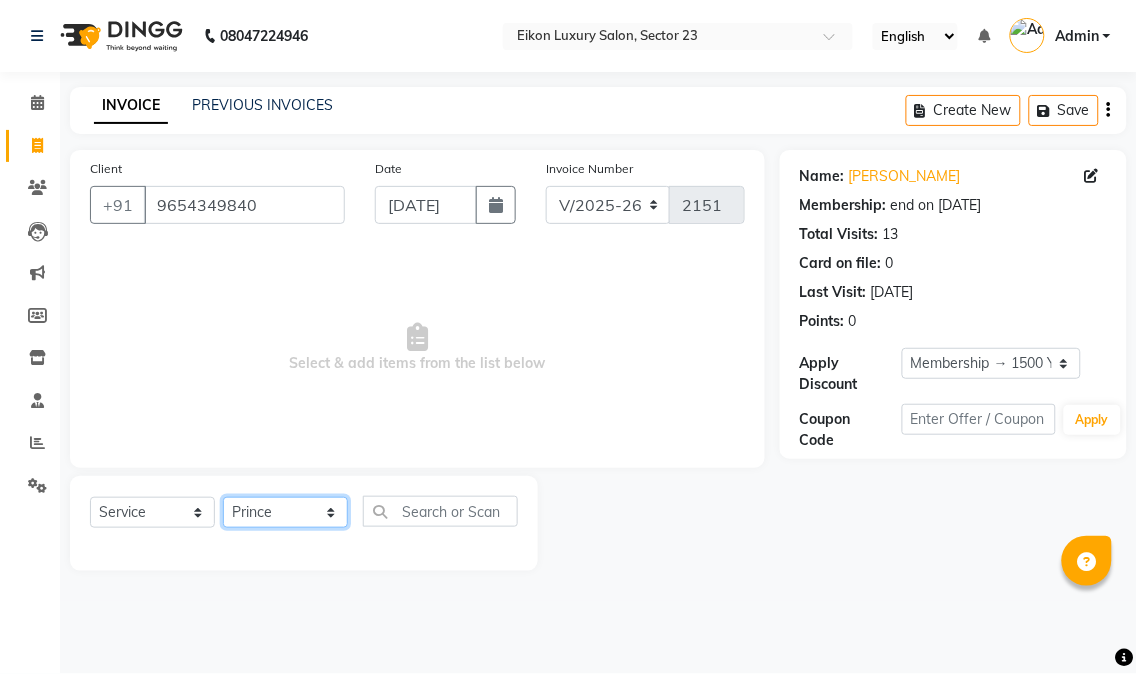 click on "Select Stylist Abhishek amit anchal Ashu Bilal Dildar Geeta Hritik Jatin Manav Mohit Pinki Prince Ruby Sagar Subhash Subodh Uday" 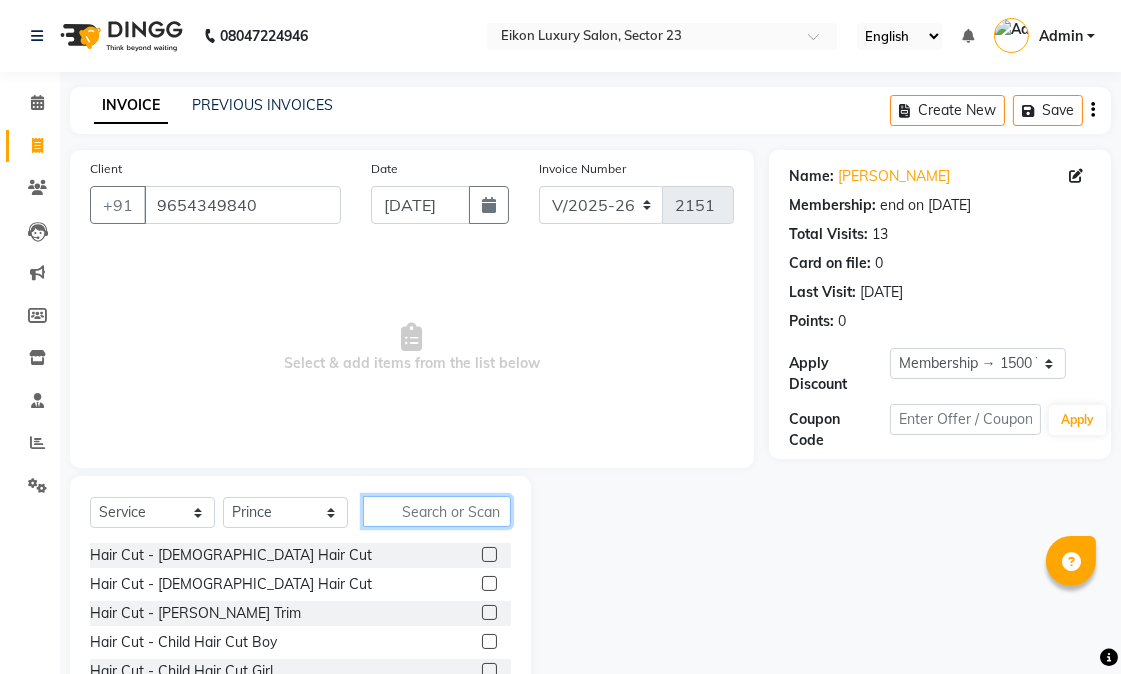 click 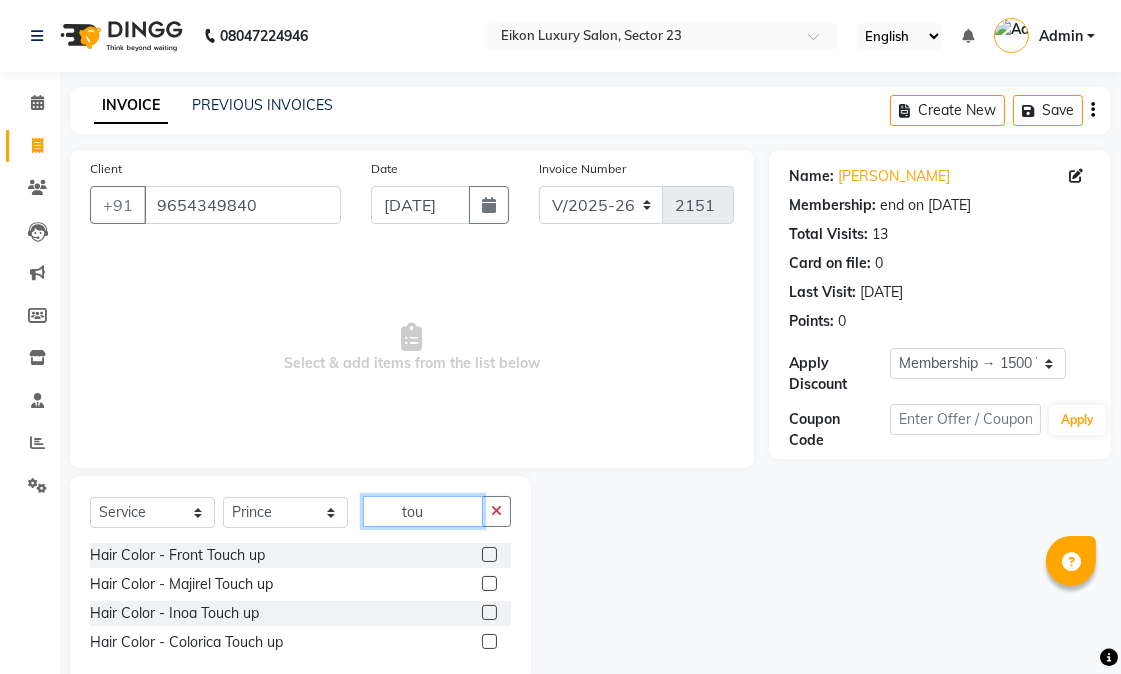 type on "tou" 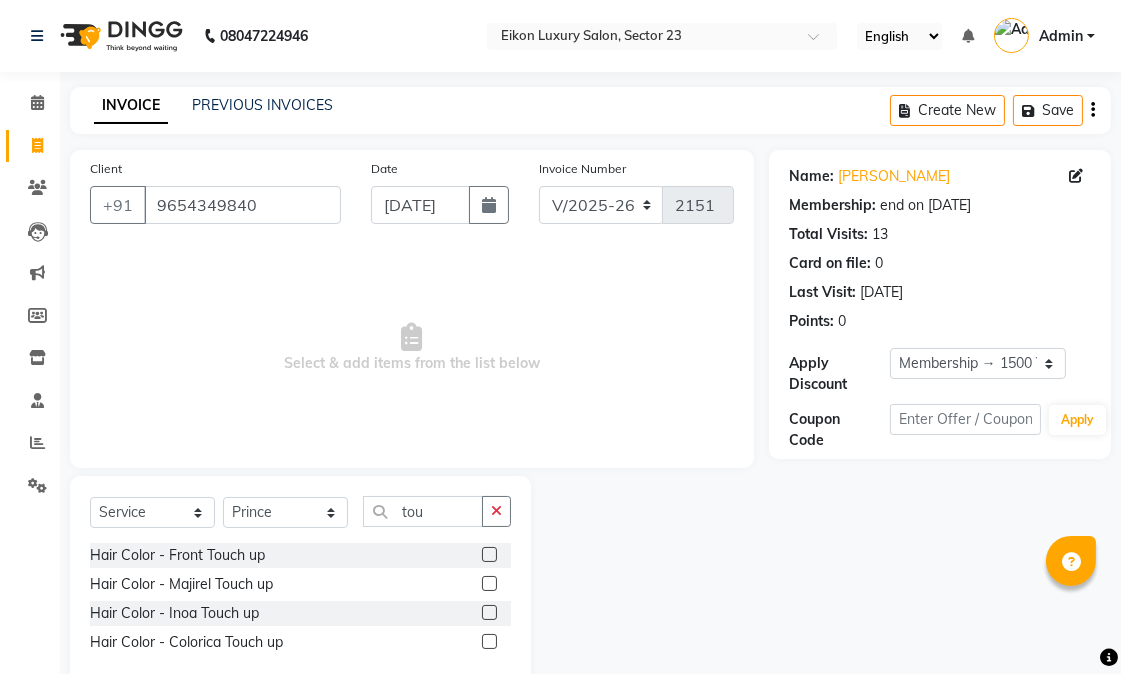 click 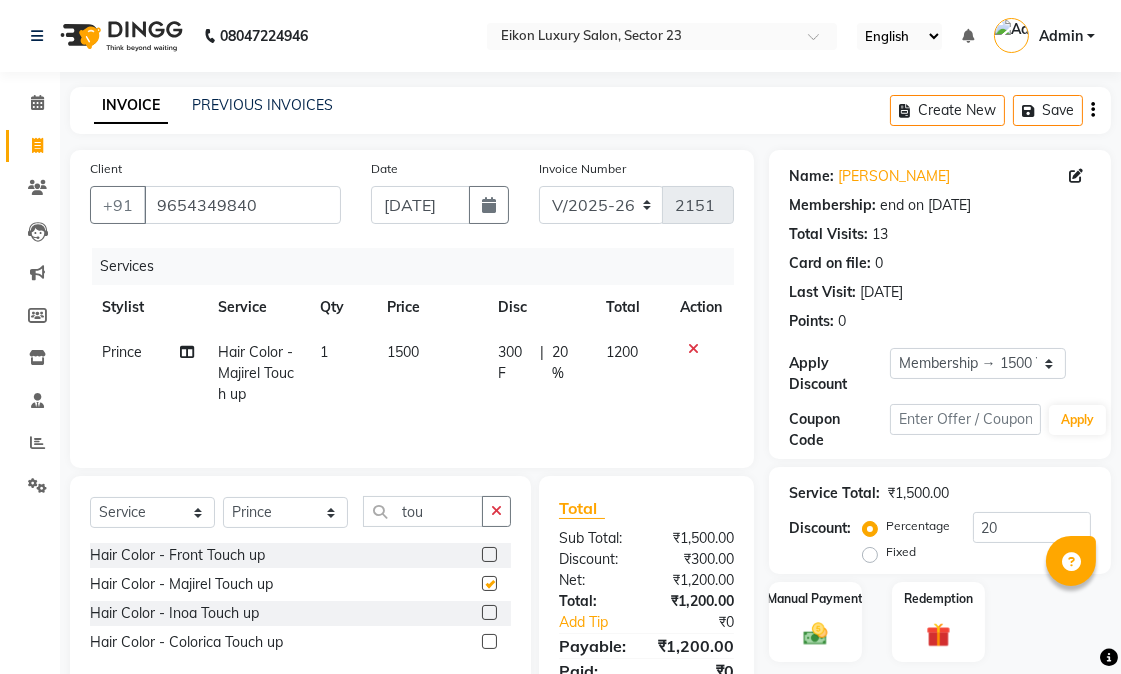 checkbox on "false" 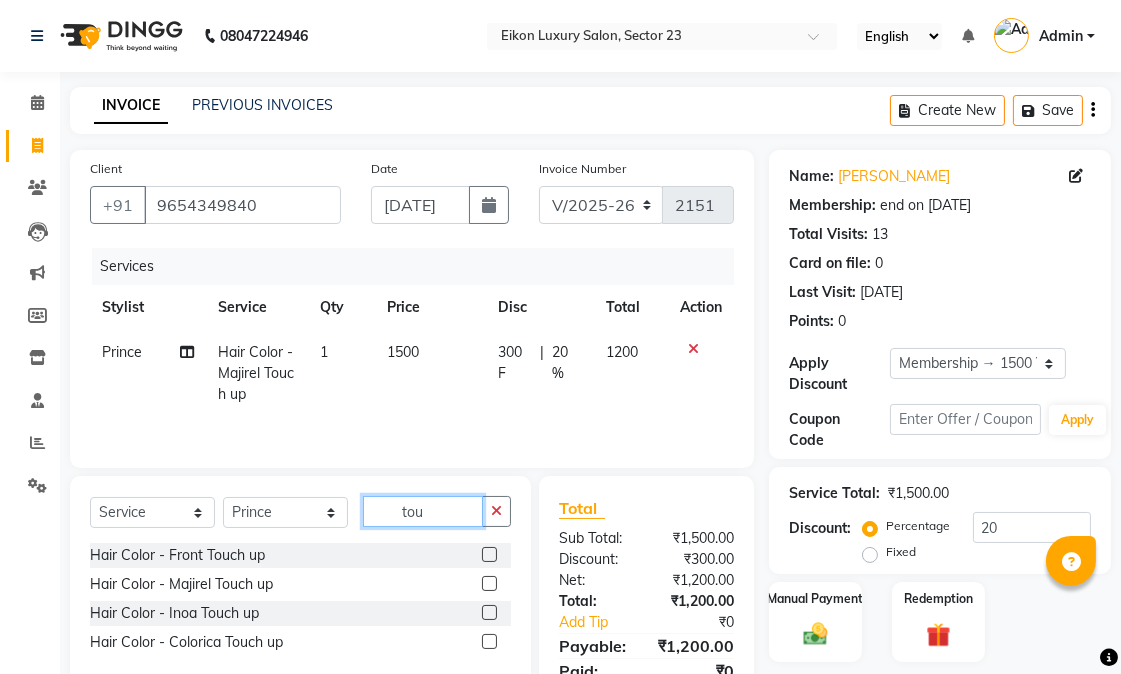 click on "tou" 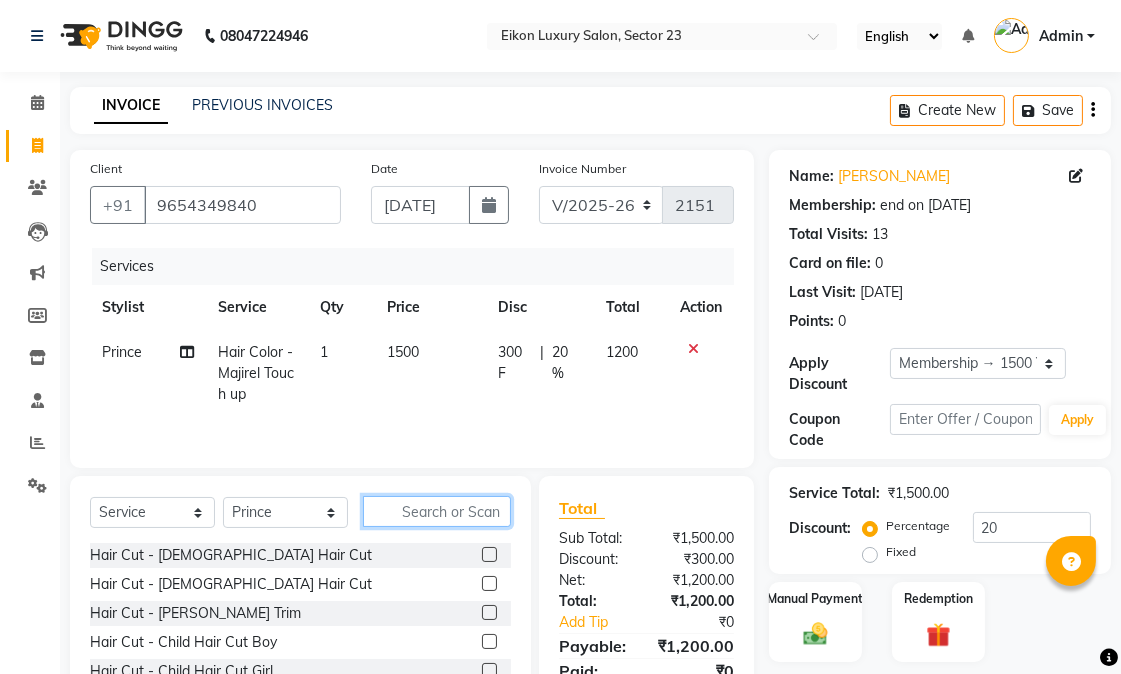 type 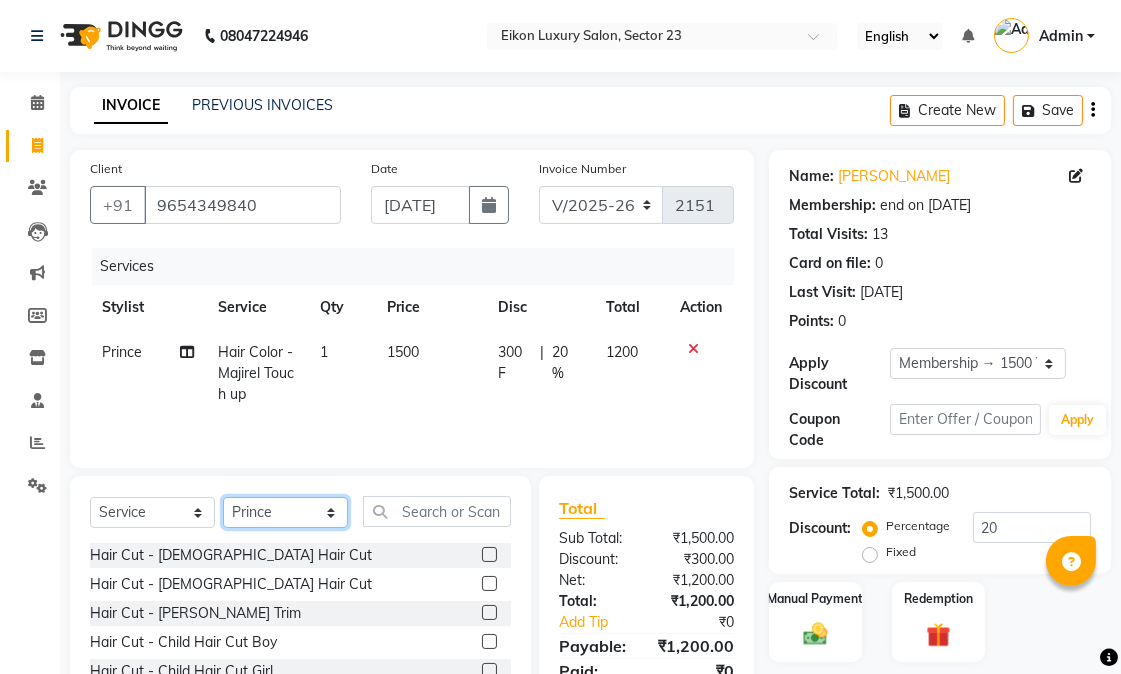 click on "Select Stylist Abhishek amit anchal Ashu Bilal Dildar Geeta Hritik Jatin Manav Mohit Pinki Prince Ruby Sagar Subhash Subodh Uday" 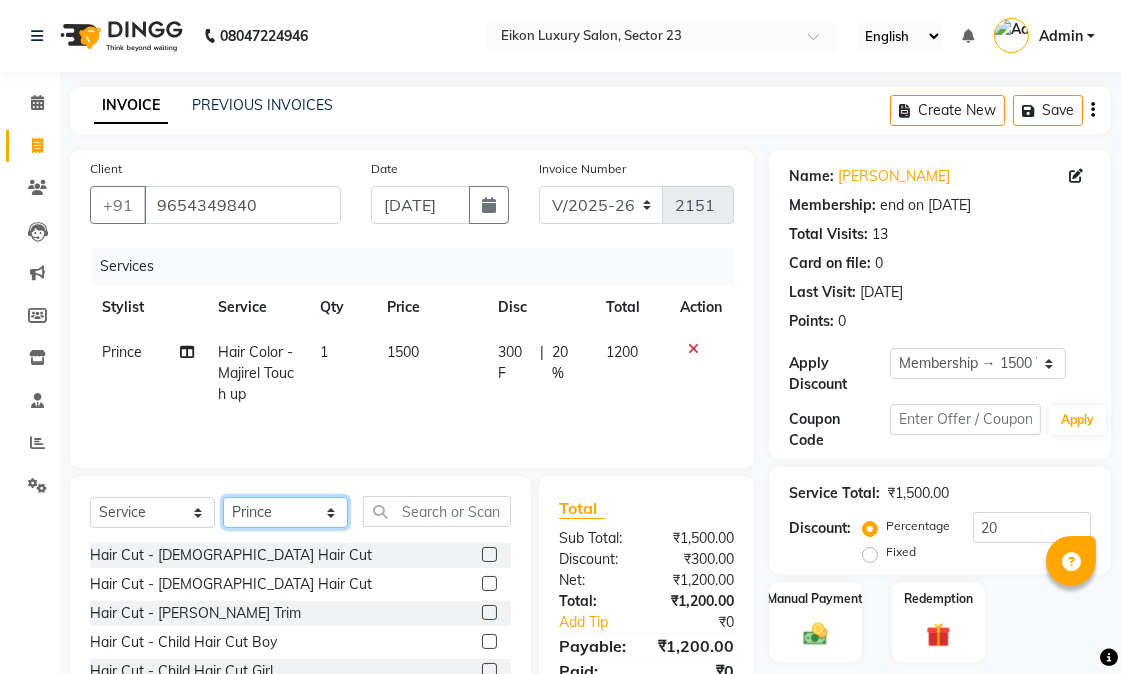select on "58955" 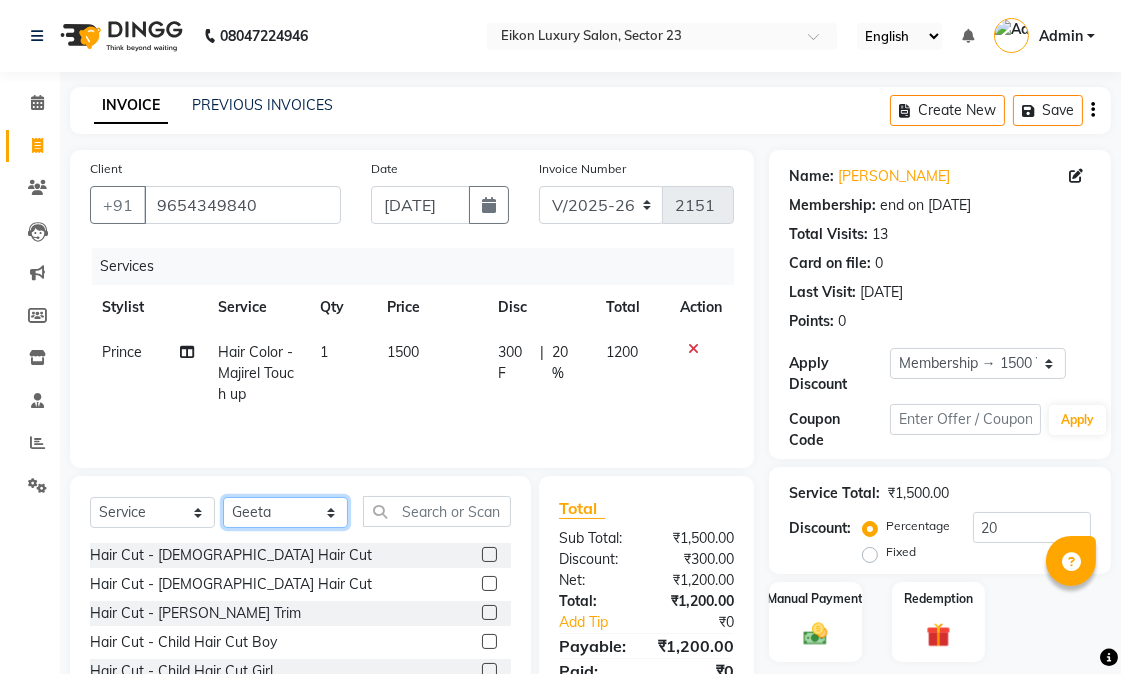 click on "Select Stylist Abhishek amit anchal Ashu Bilal Dildar Geeta Hritik Jatin Manav Mohit Pinki Prince Ruby Sagar Subhash Subodh Uday" 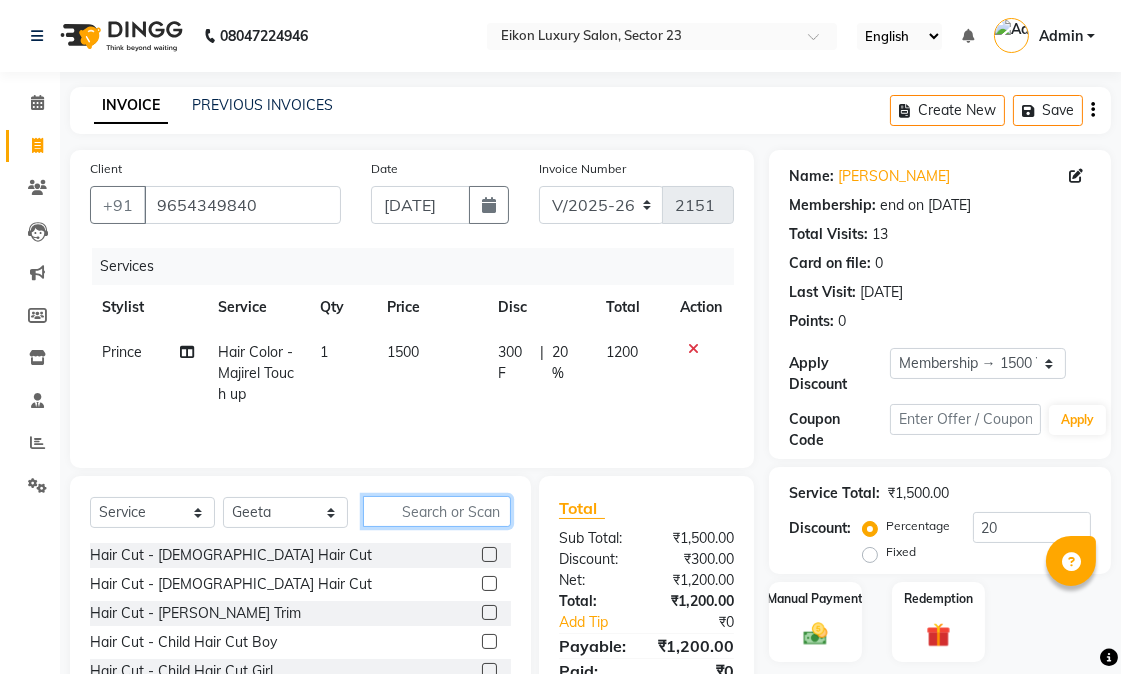 click 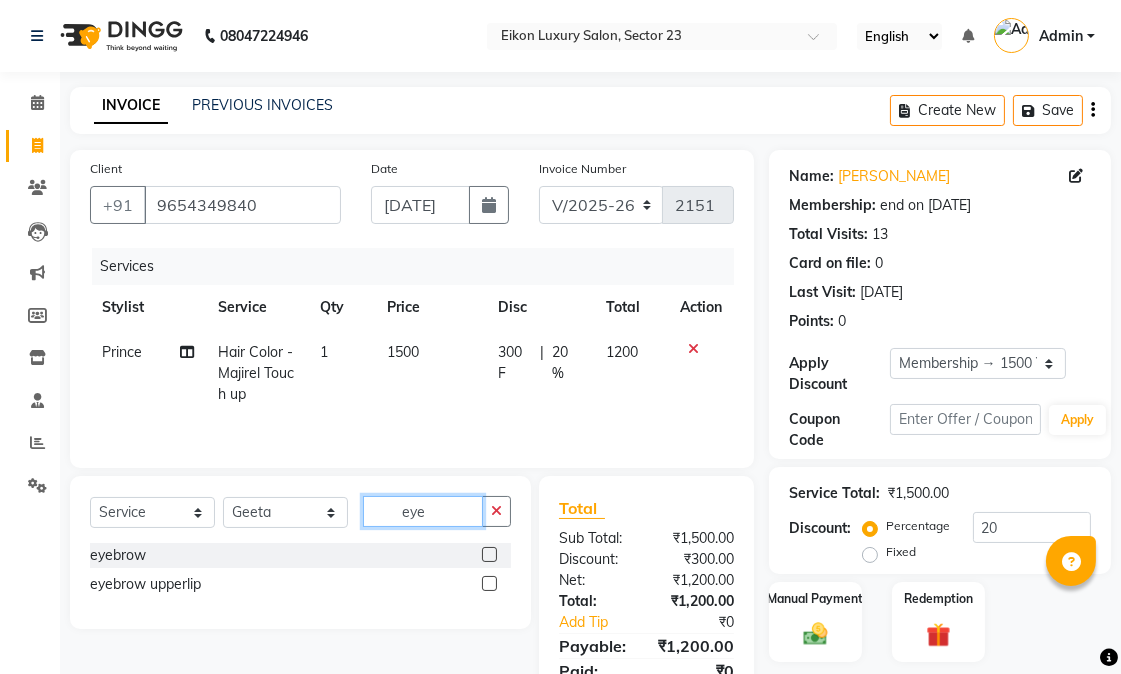 type on "eye" 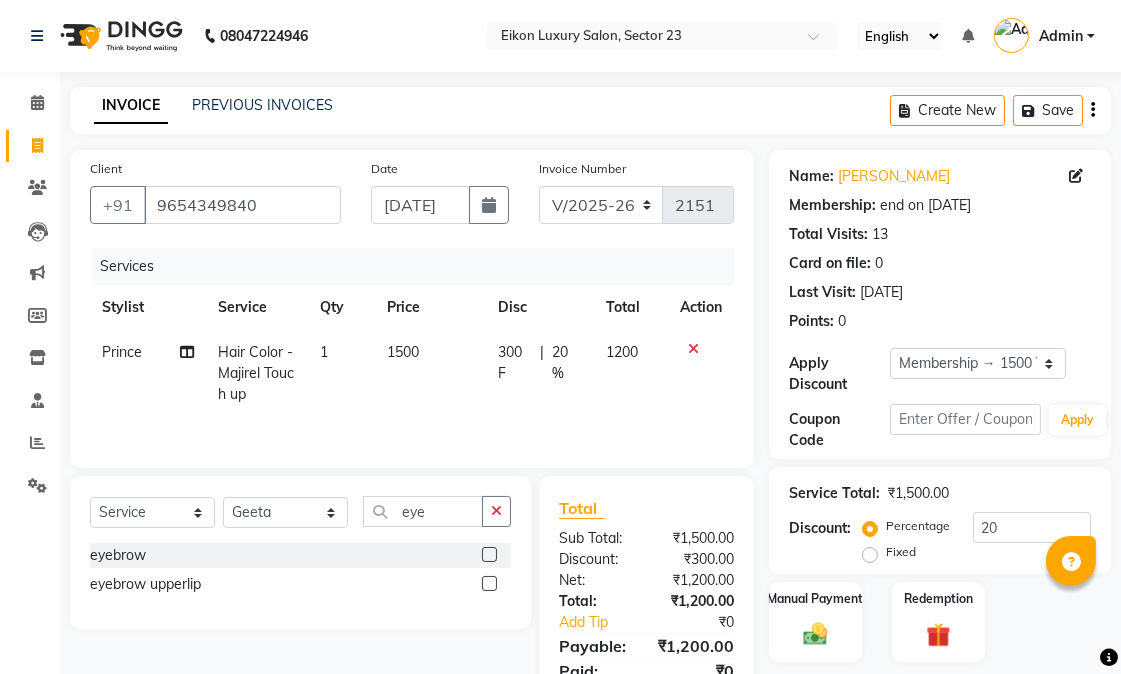 click 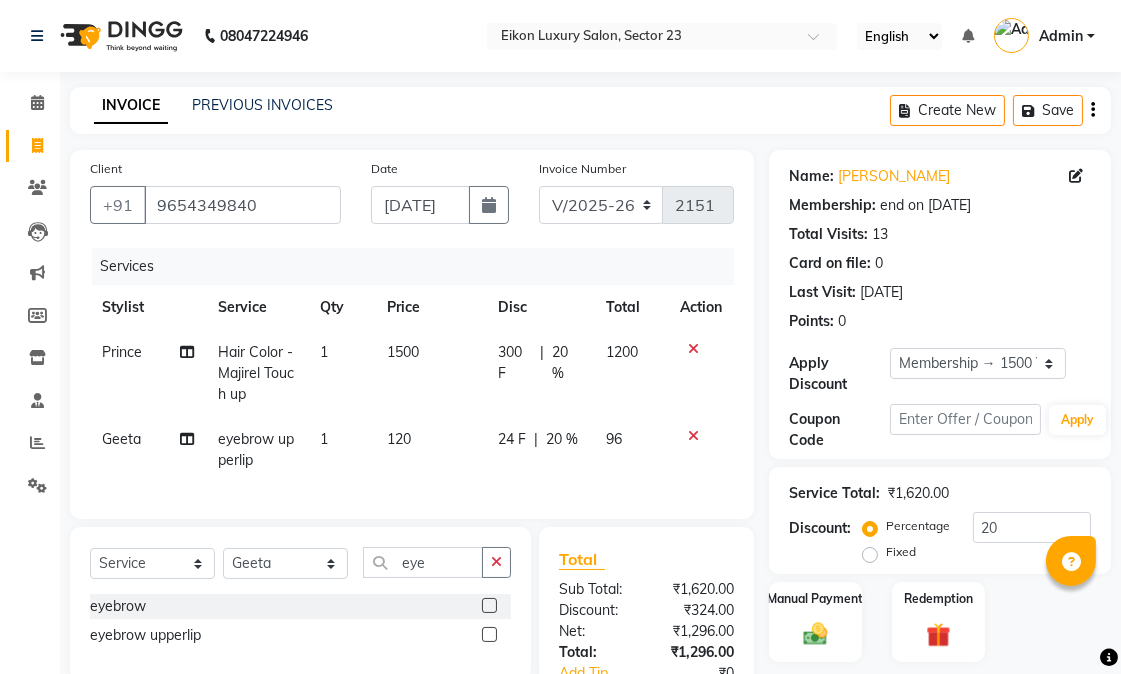checkbox on "false" 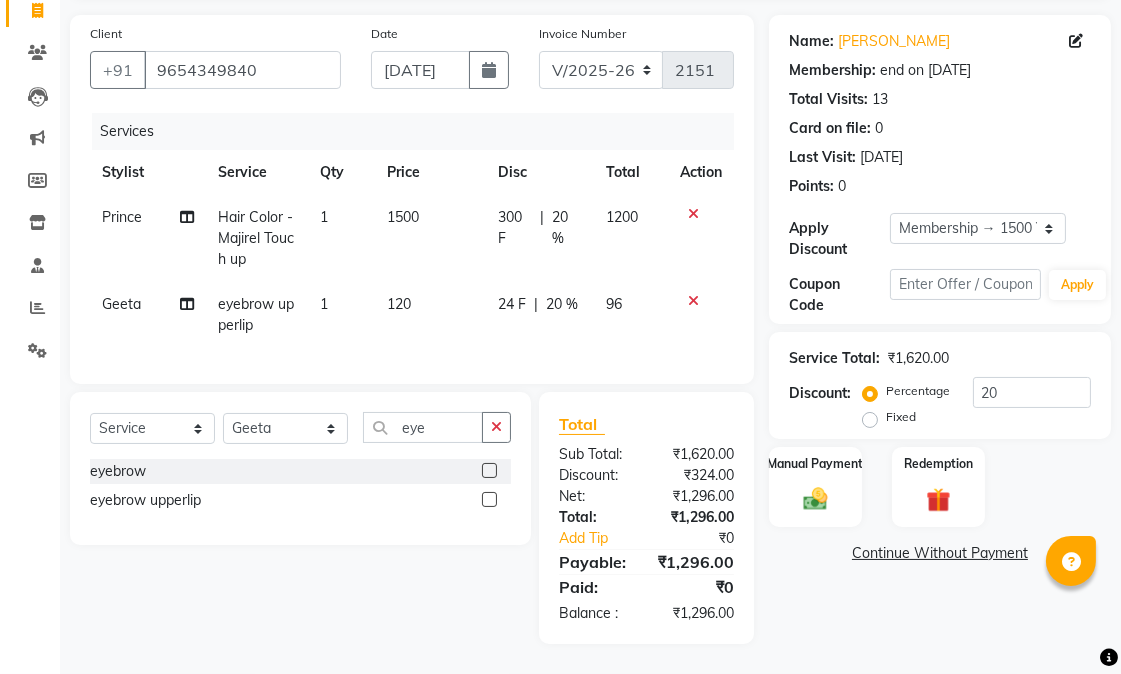 click on "Name: Jasmine  Arora Membership: end on 01-09-2025 Total Visits:  13 Card on file:  0 Last Visit:   05-07-2025 Points:   0  Apply Discount Select Membership → 1500 Yearly Membership Coupon Code Apply Service Total:  ₹1,620.00  Discount:  Percentage   Fixed  20 Manual Payment Redemption  Continue Without Payment" 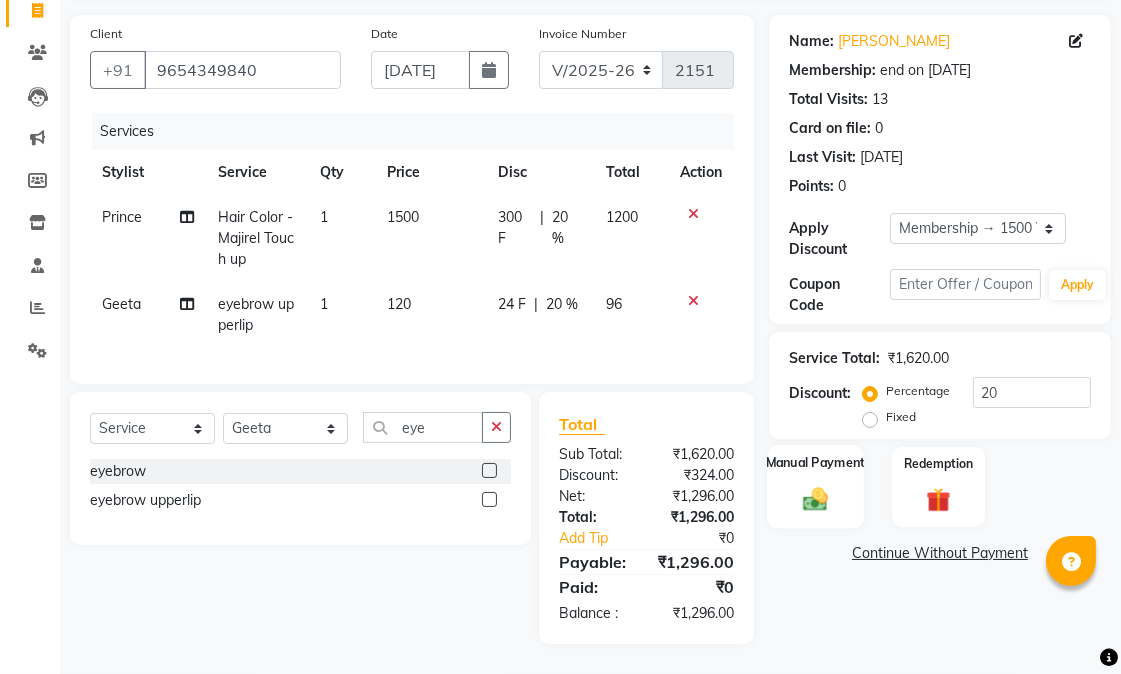 click 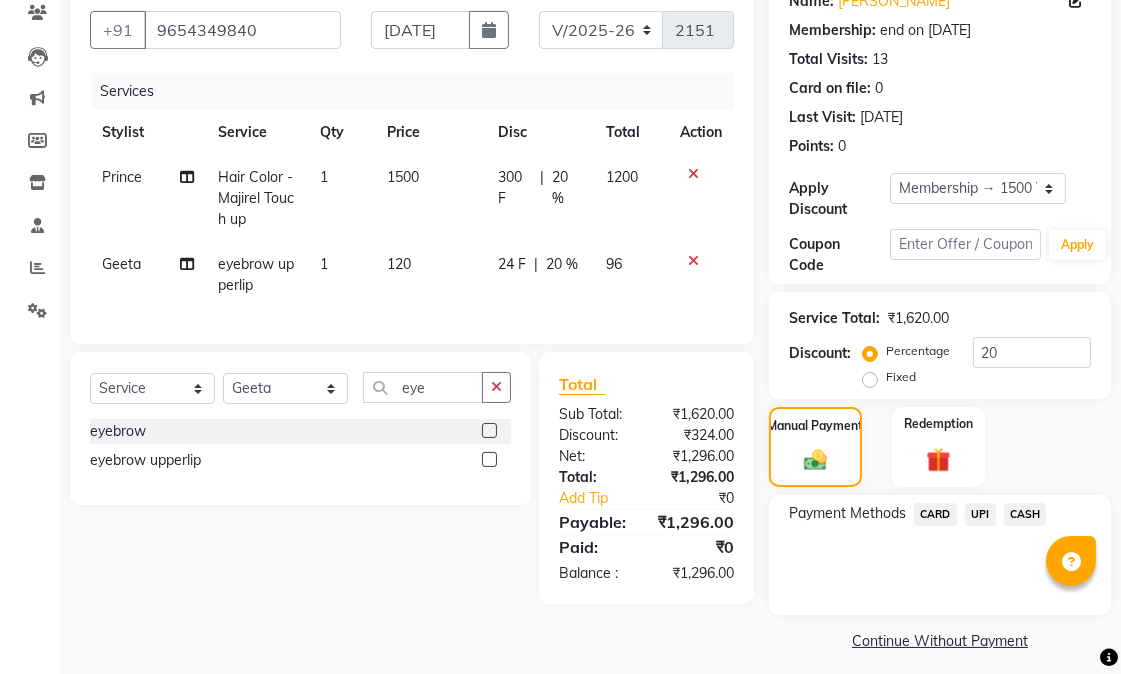 click on "UPI" 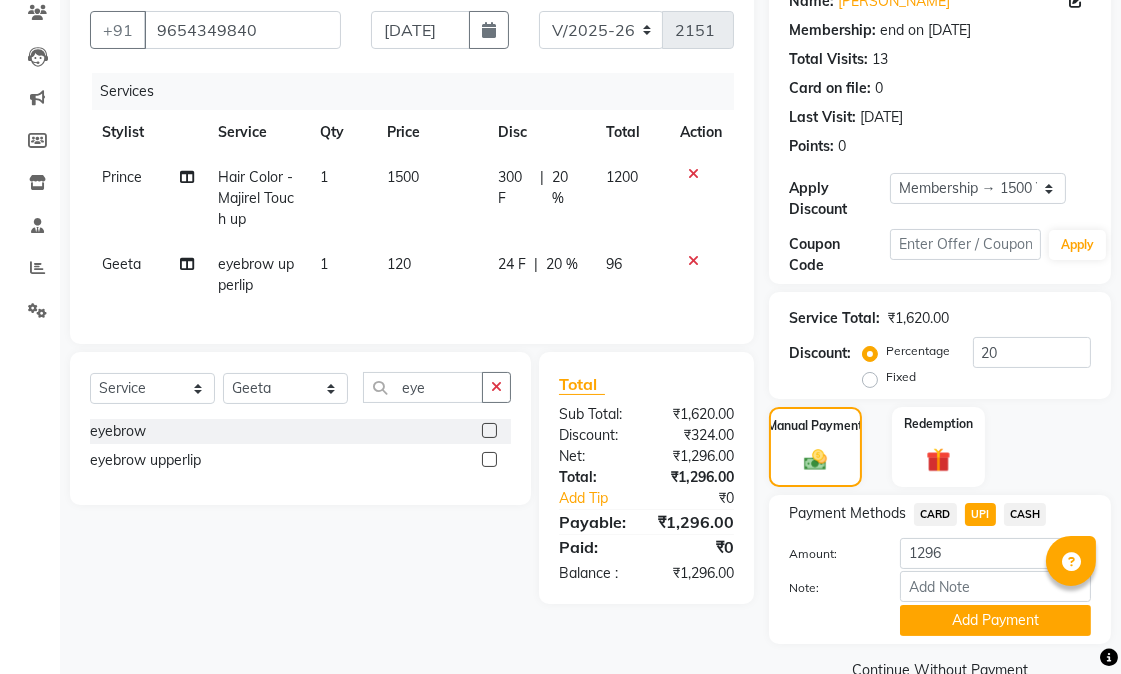 click on "CARD" 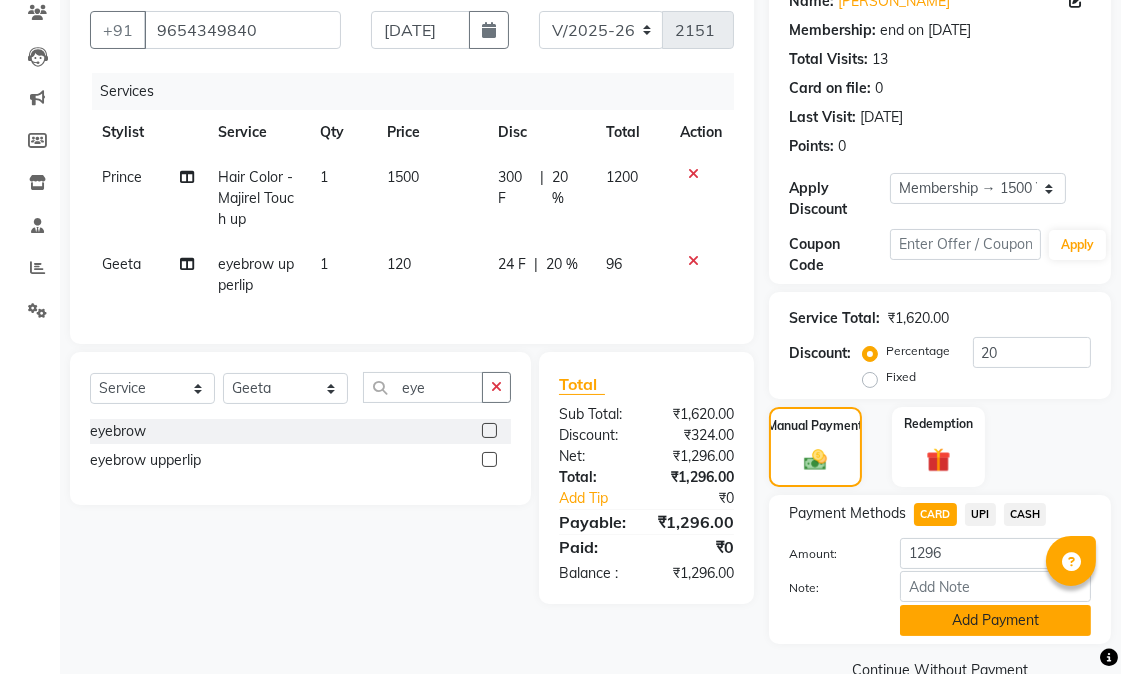 click on "Add Payment" 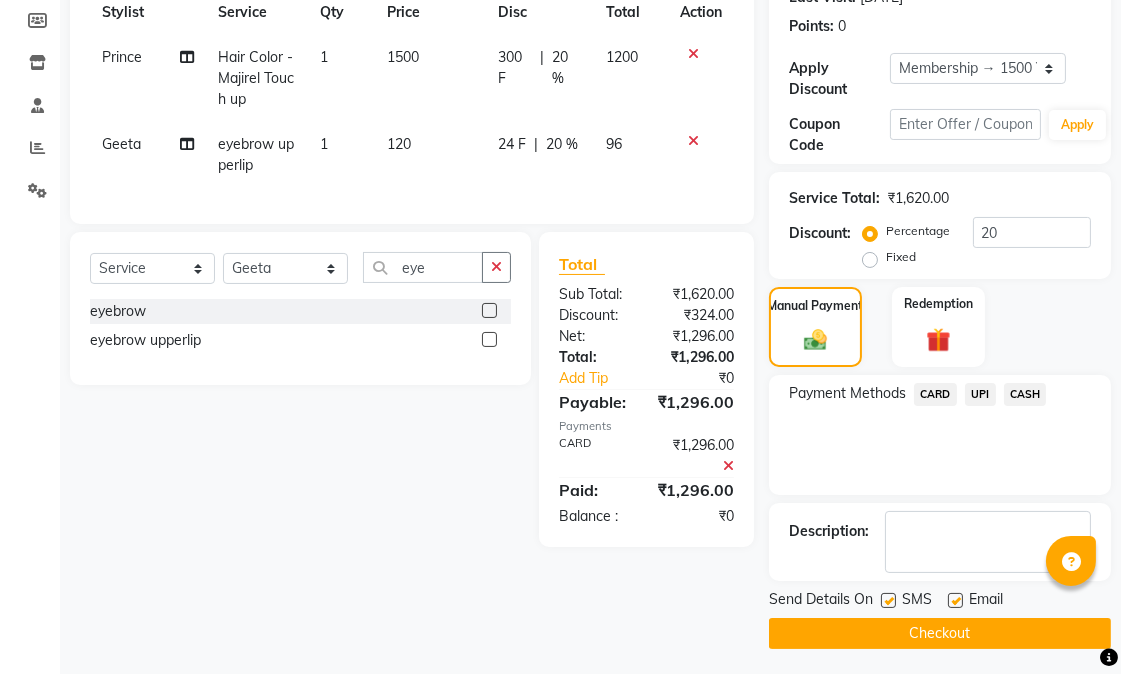 scroll, scrollTop: 300, scrollLeft: 0, axis: vertical 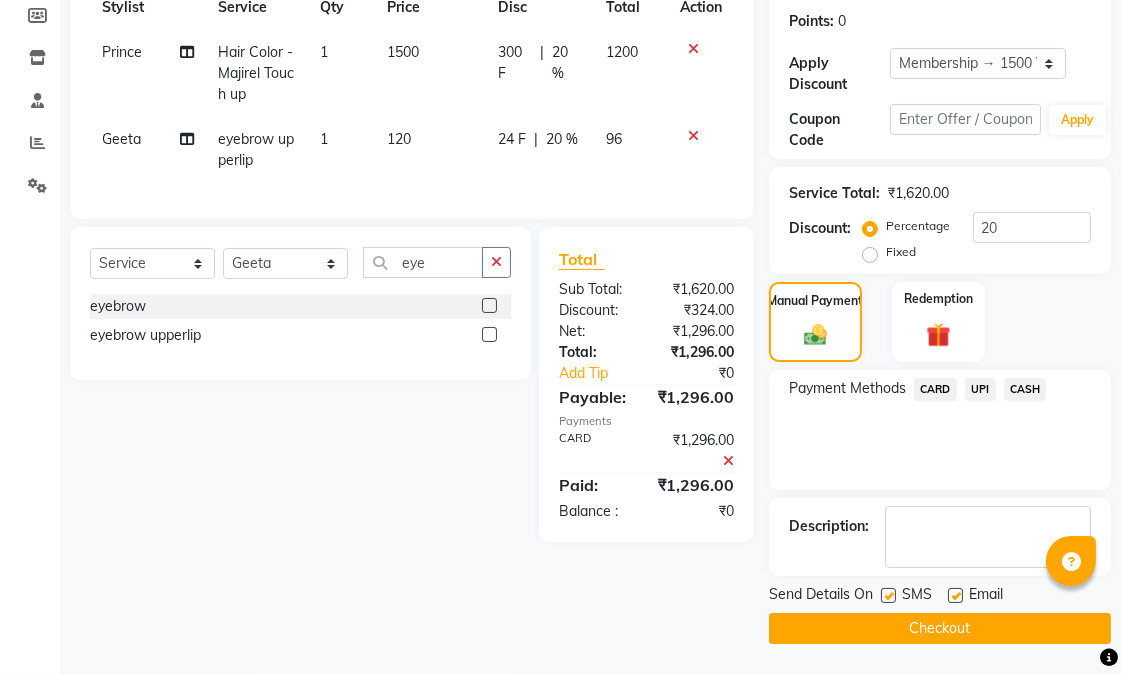 click 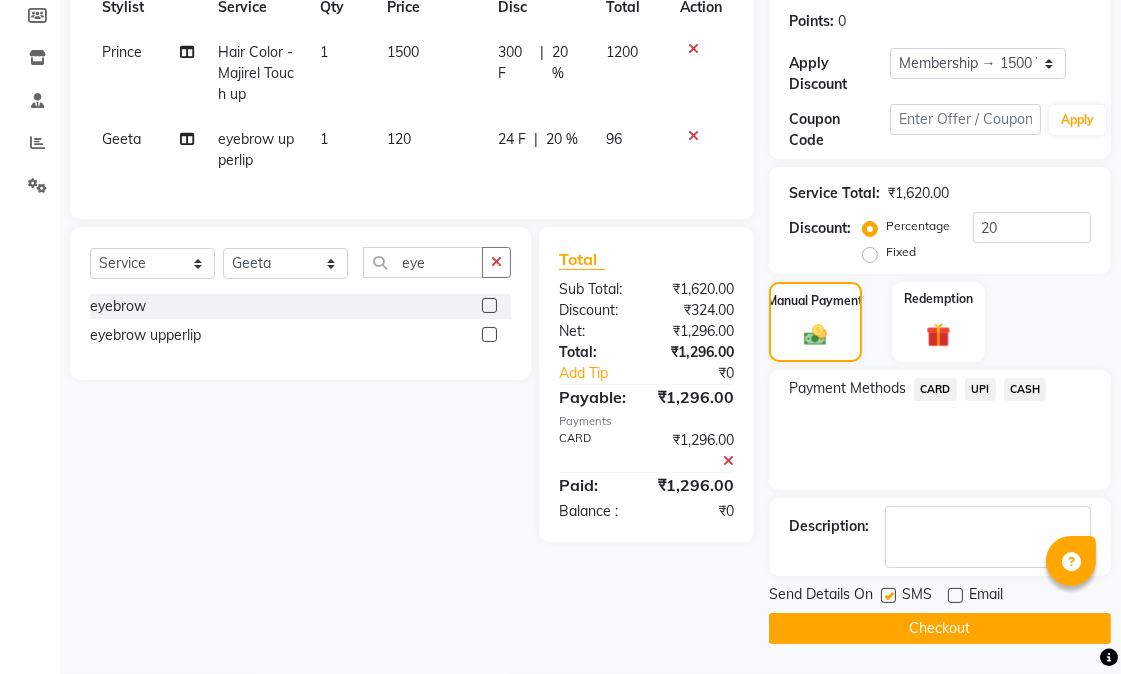 click on "SMS" 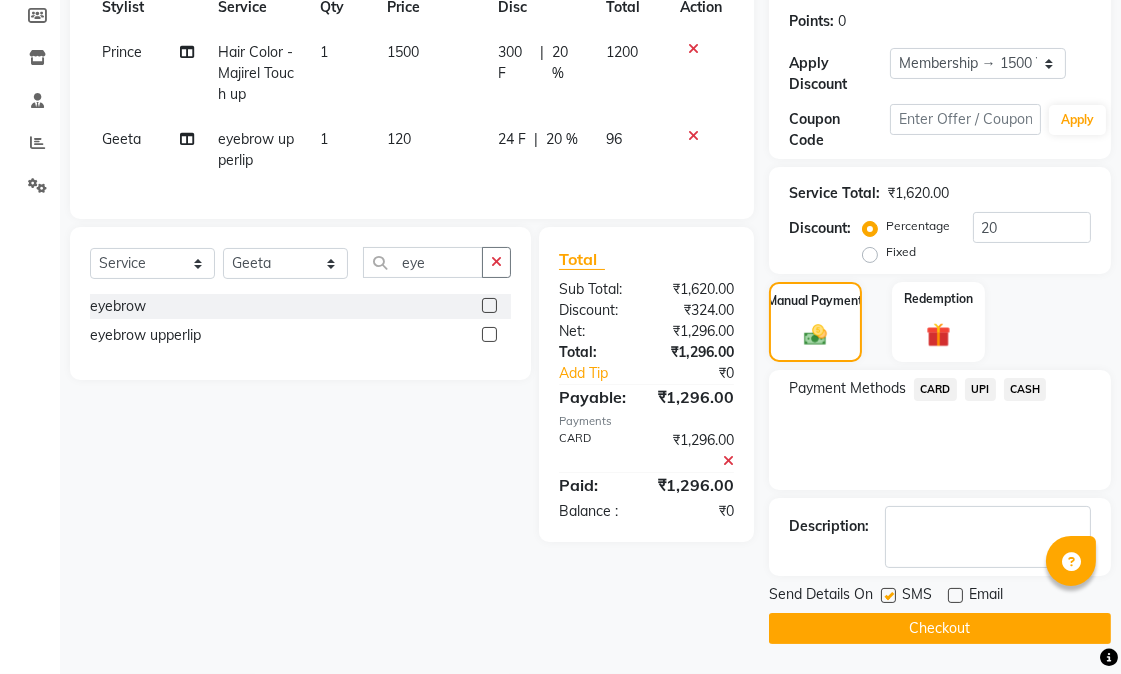 click 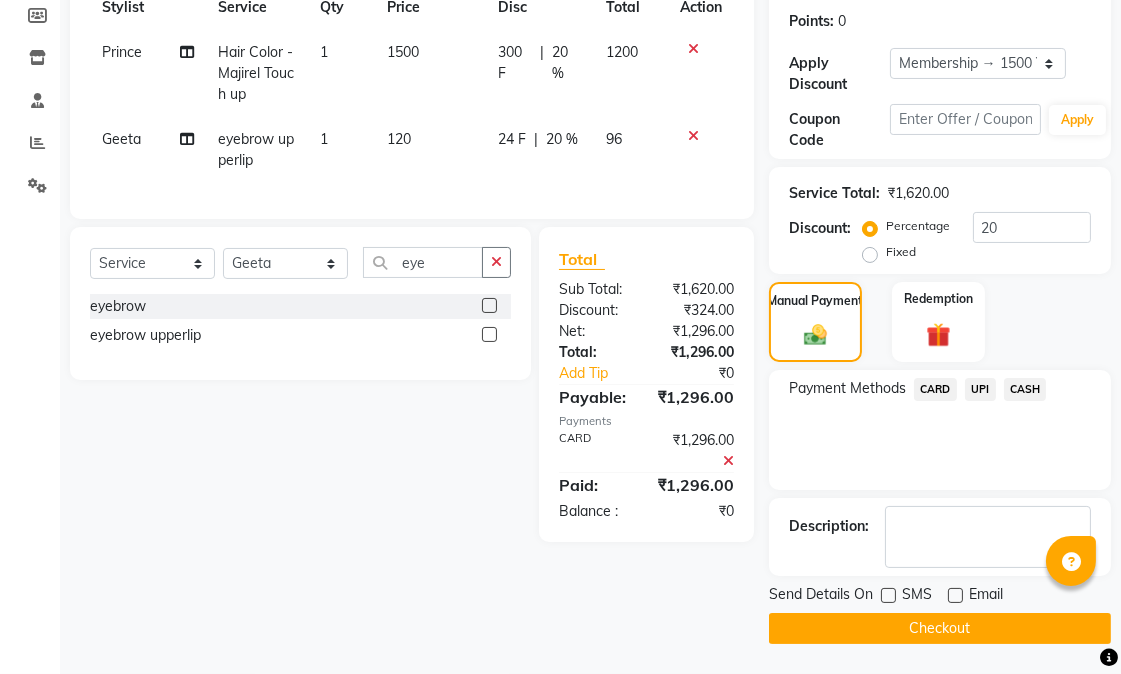 click on "Checkout" 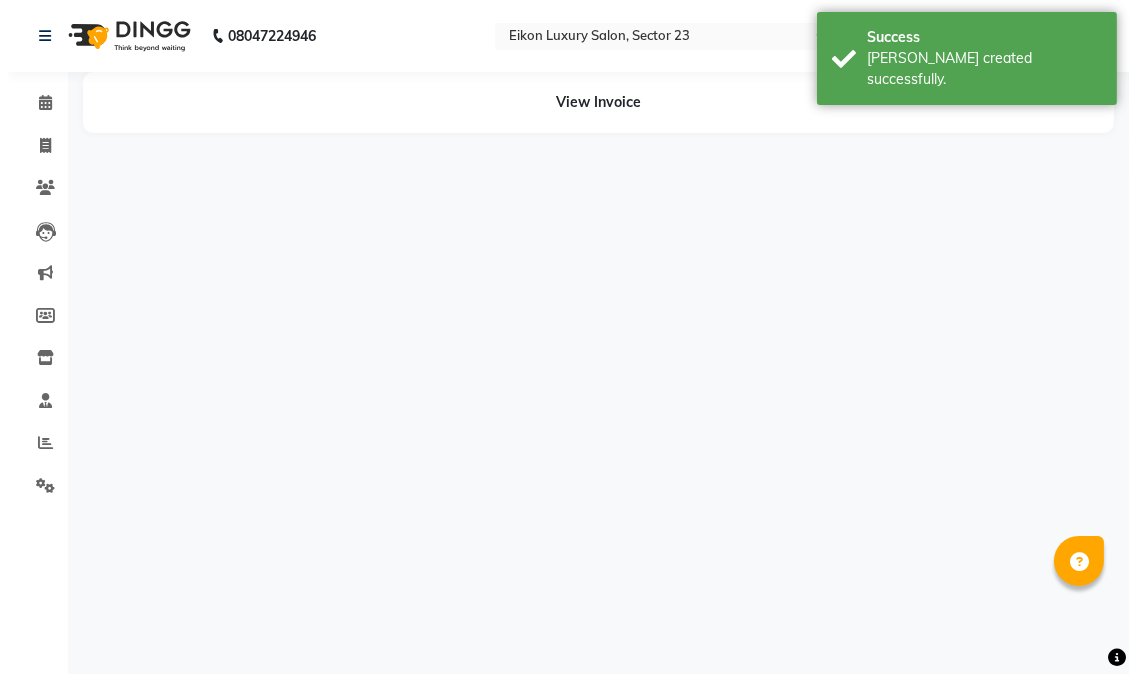 scroll, scrollTop: 0, scrollLeft: 0, axis: both 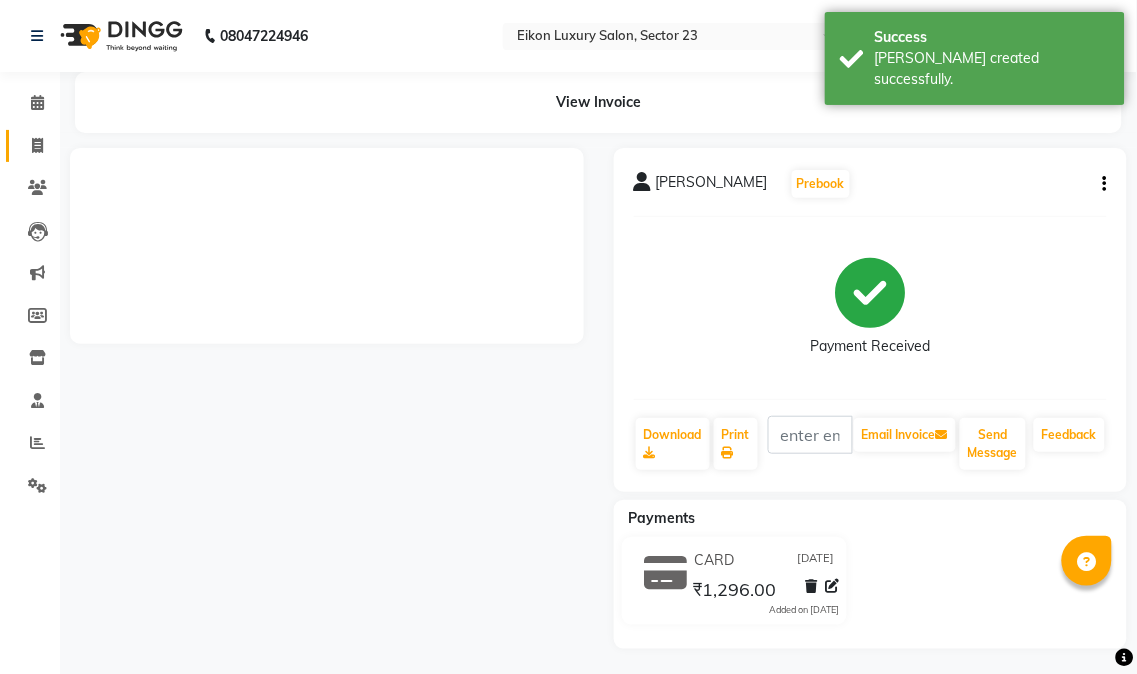 click 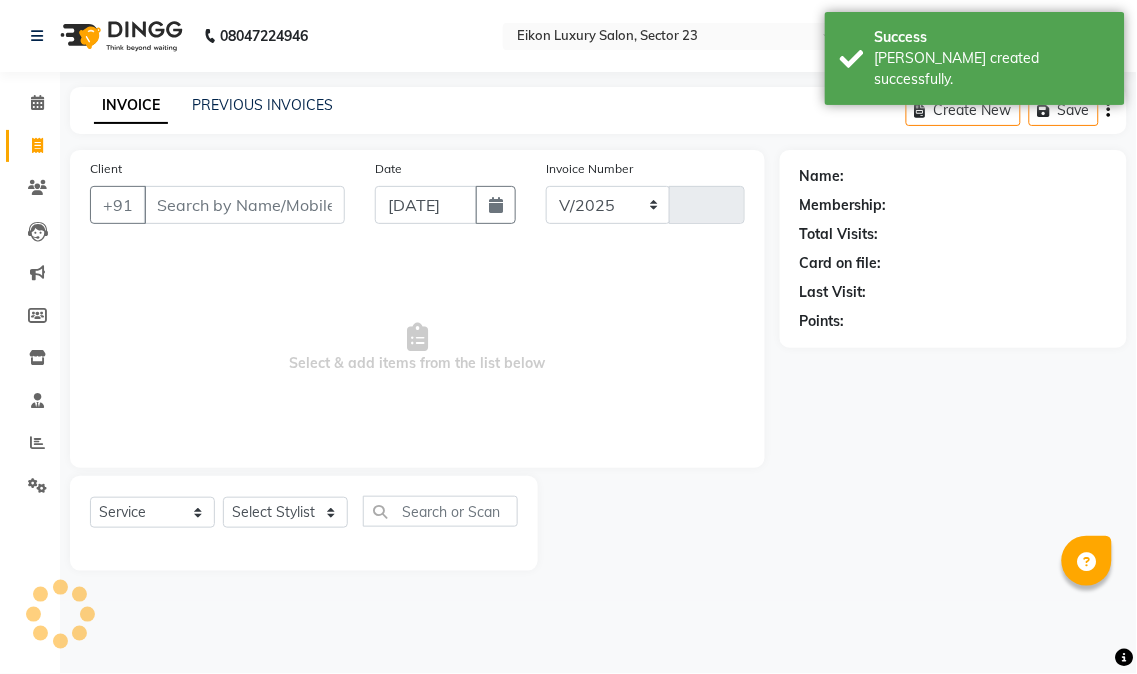 select on "7080" 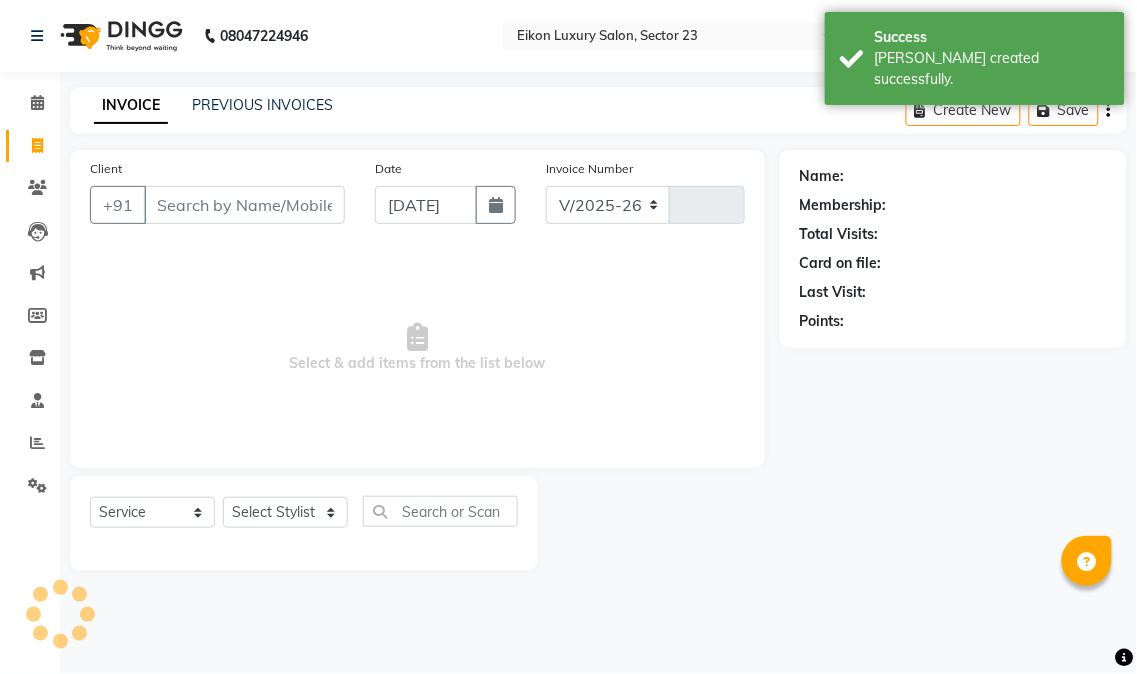type on "2152" 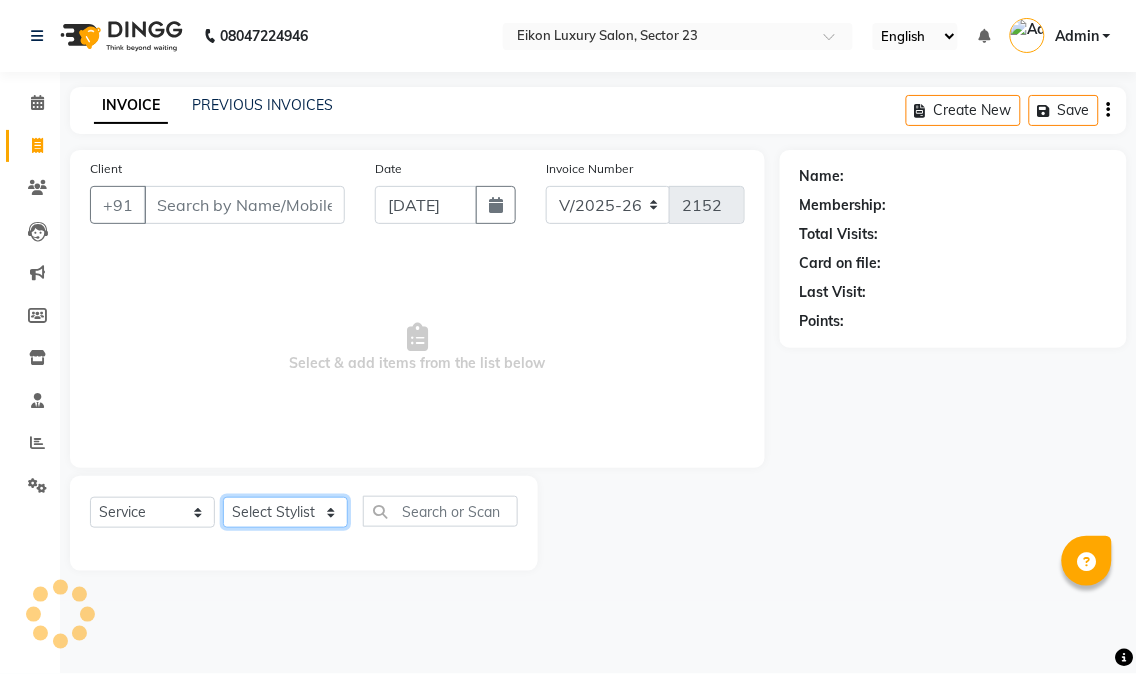 click on "Select Stylist Abhishek amit anchal Ashu Bilal Dildar Geeta Hritik Jatin Manav Mohit Pinki Prince Ruby Sagar Subhash Subodh Uday" 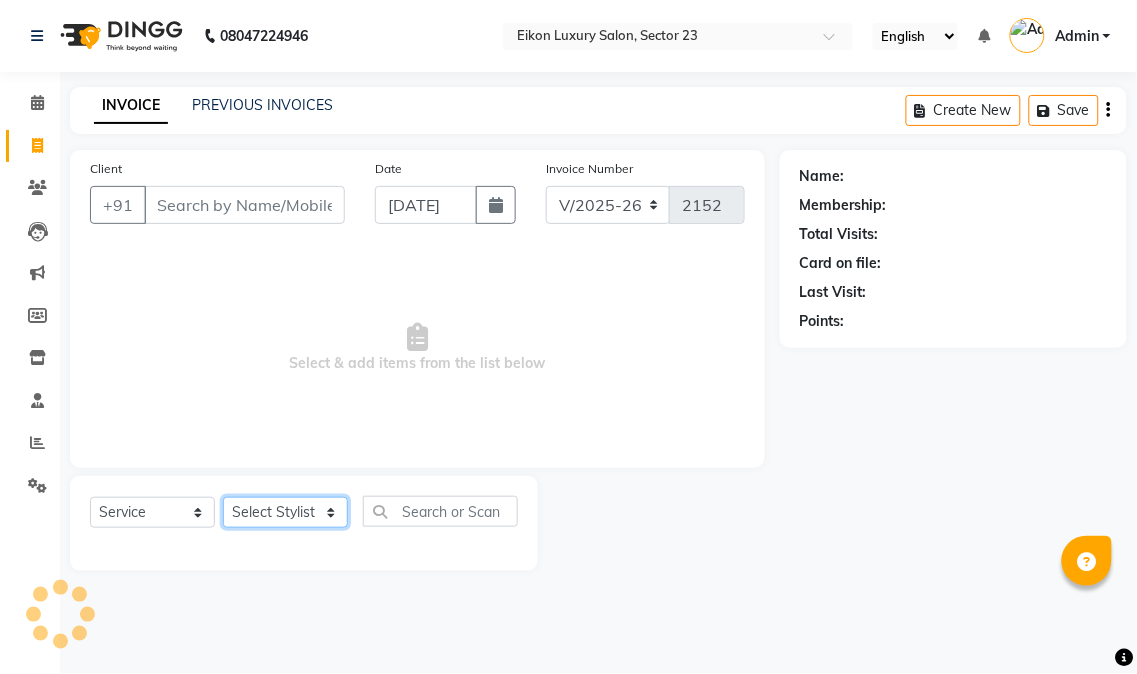 select on "58951" 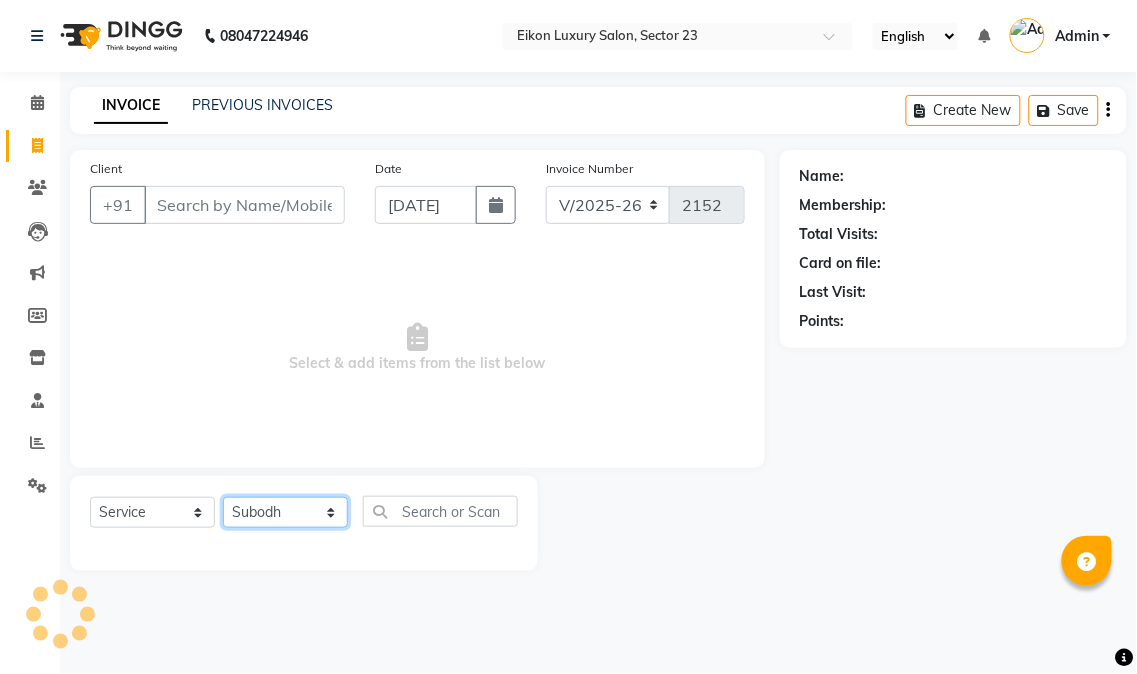 click on "Select Stylist Abhishek amit anchal Ashu Bilal Dildar Geeta Hritik Jatin Manav Mohit Pinki Prince Ruby Sagar Subhash Subodh Uday" 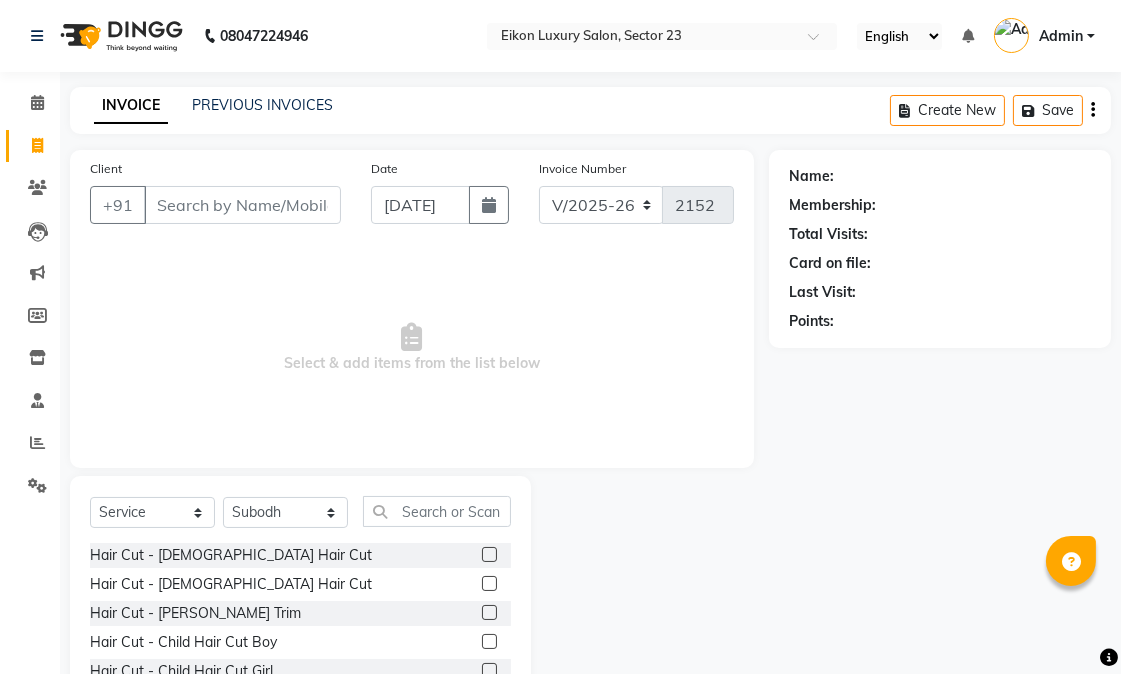 click 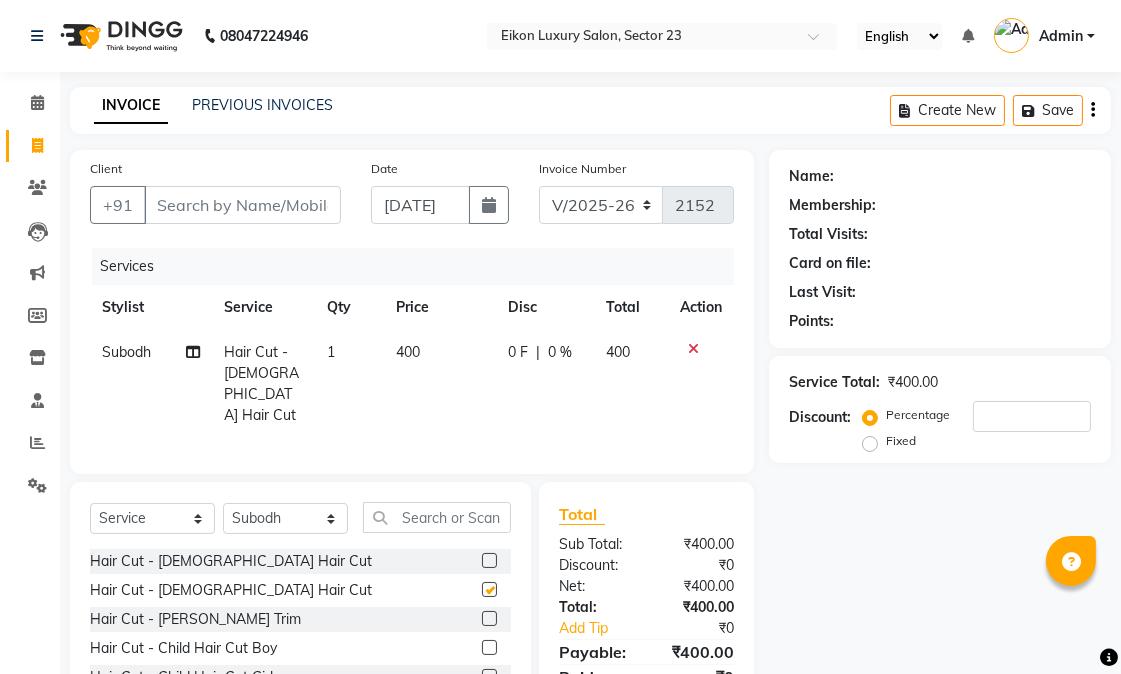checkbox on "false" 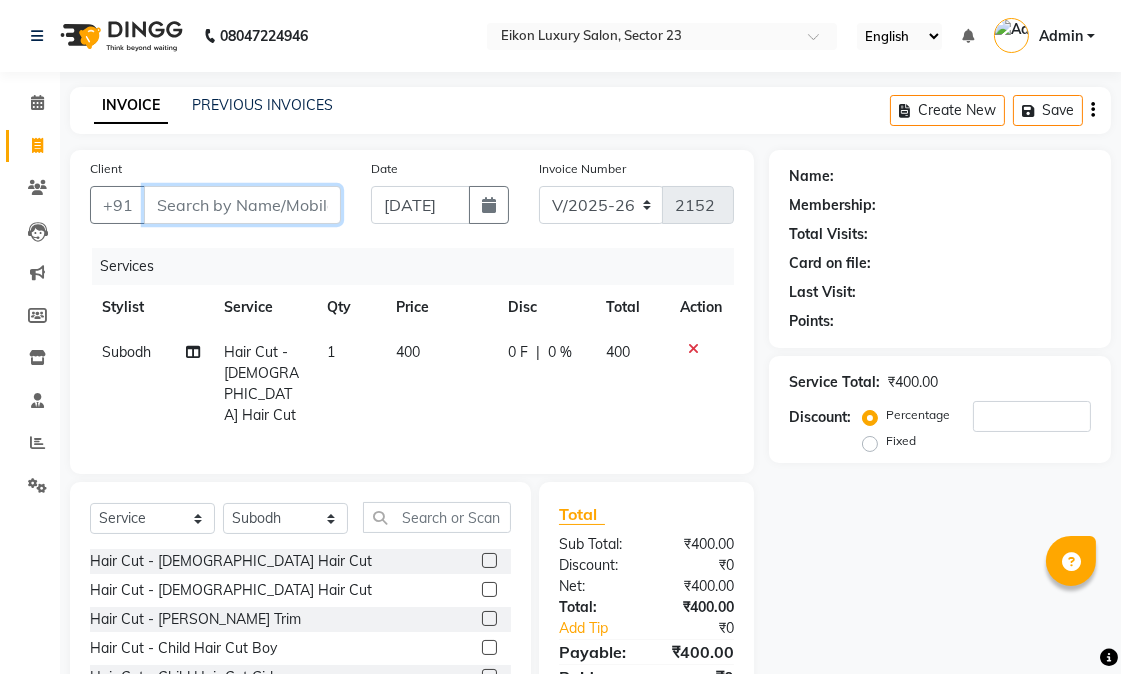 click on "Client" at bounding box center [242, 205] 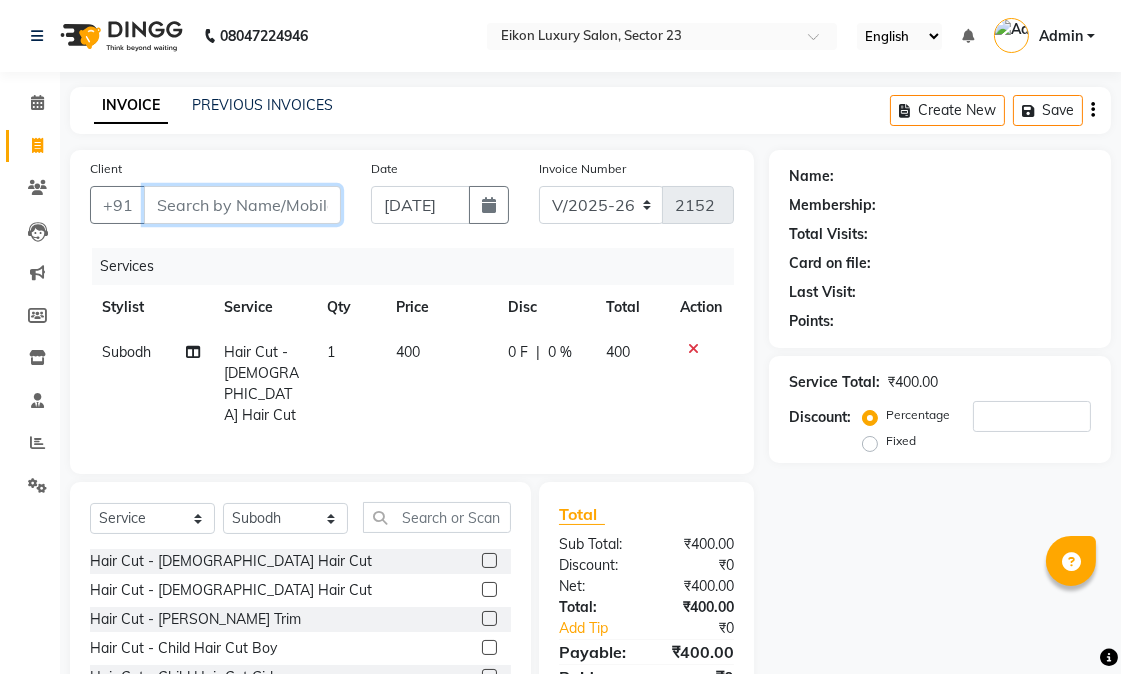 type on "9" 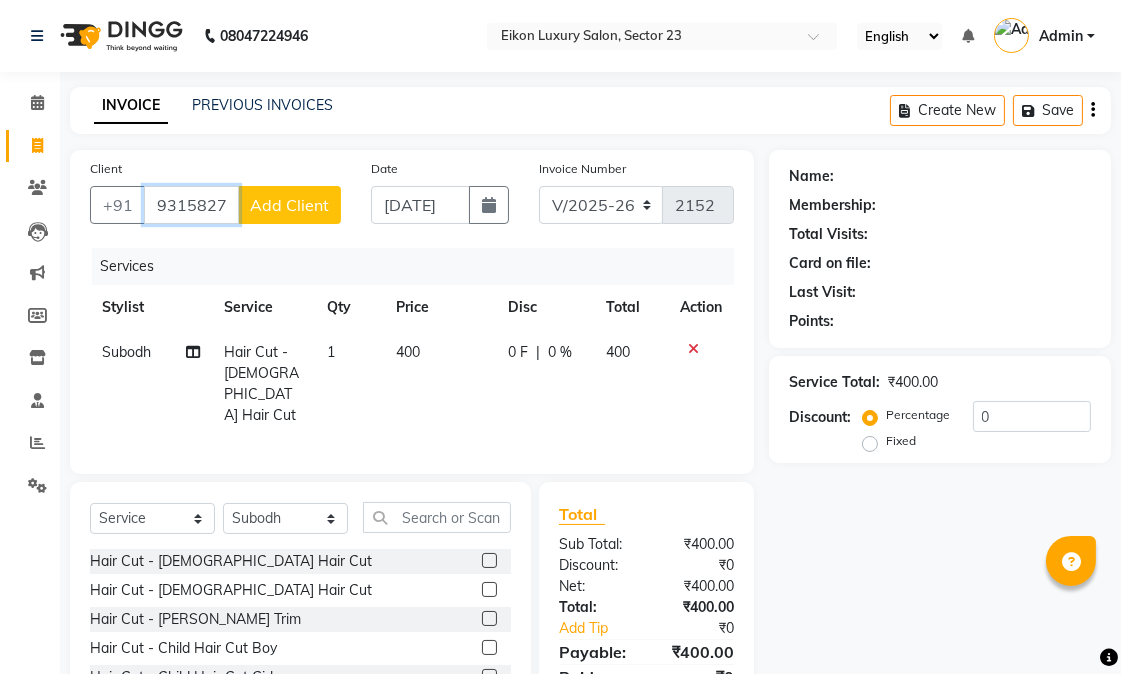 type on "9315827955" 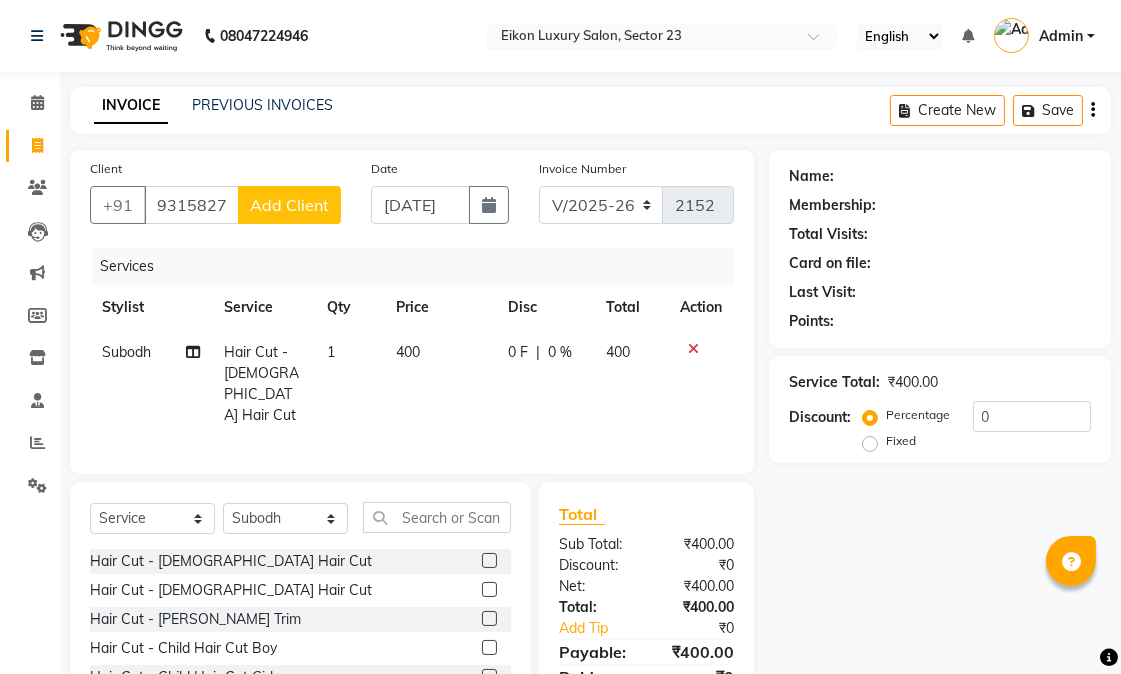 click on "Add Client" 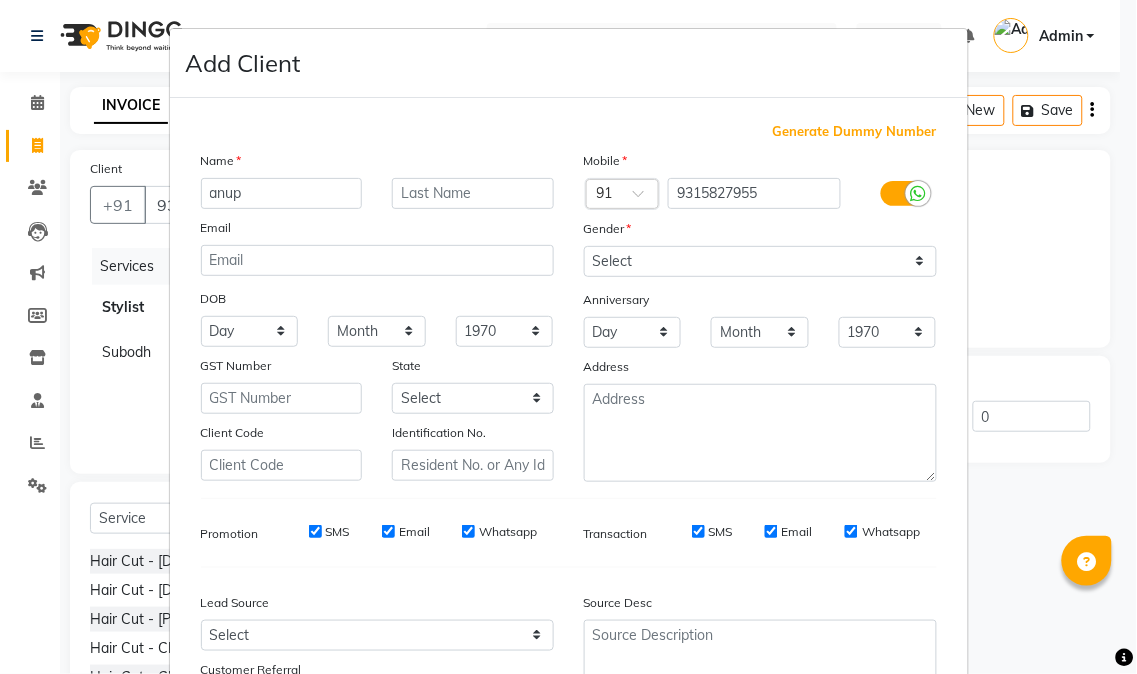 type on "anup" 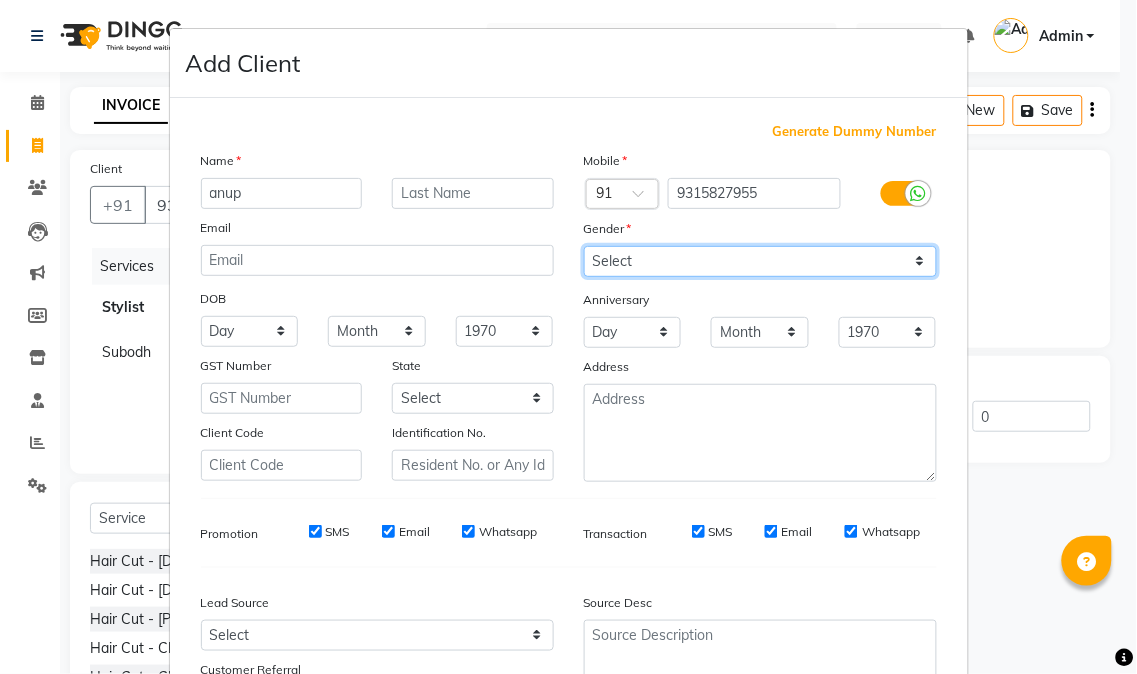 click on "Select Male Female Other Prefer Not To Say" at bounding box center [760, 261] 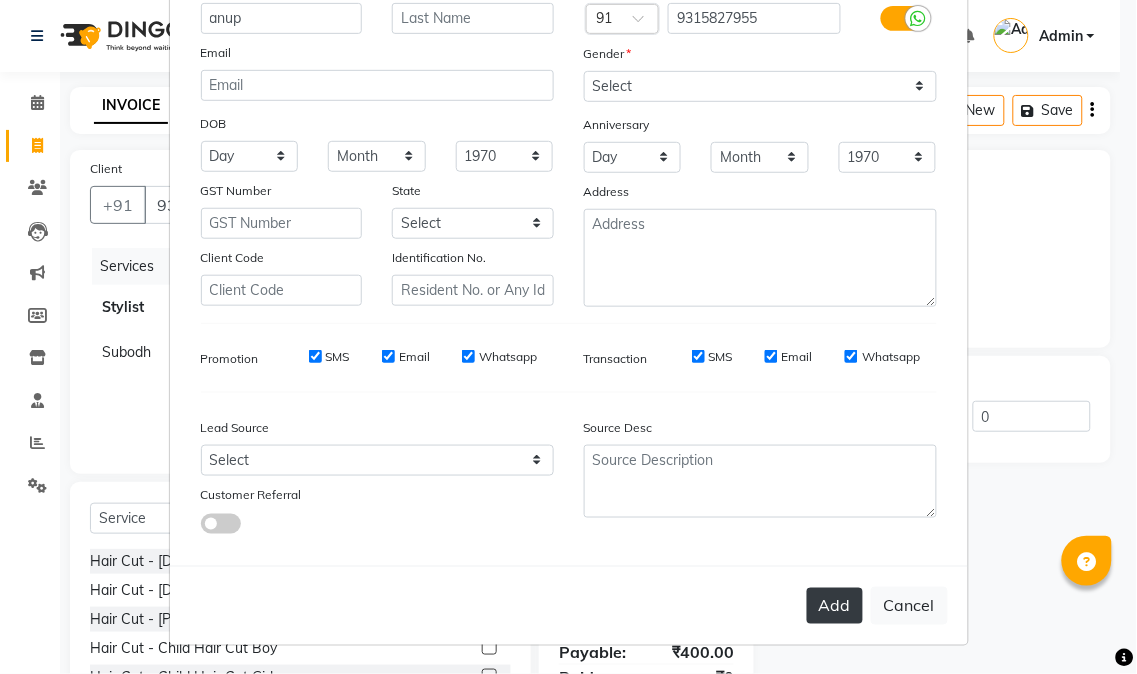 click on "Add" at bounding box center (835, 606) 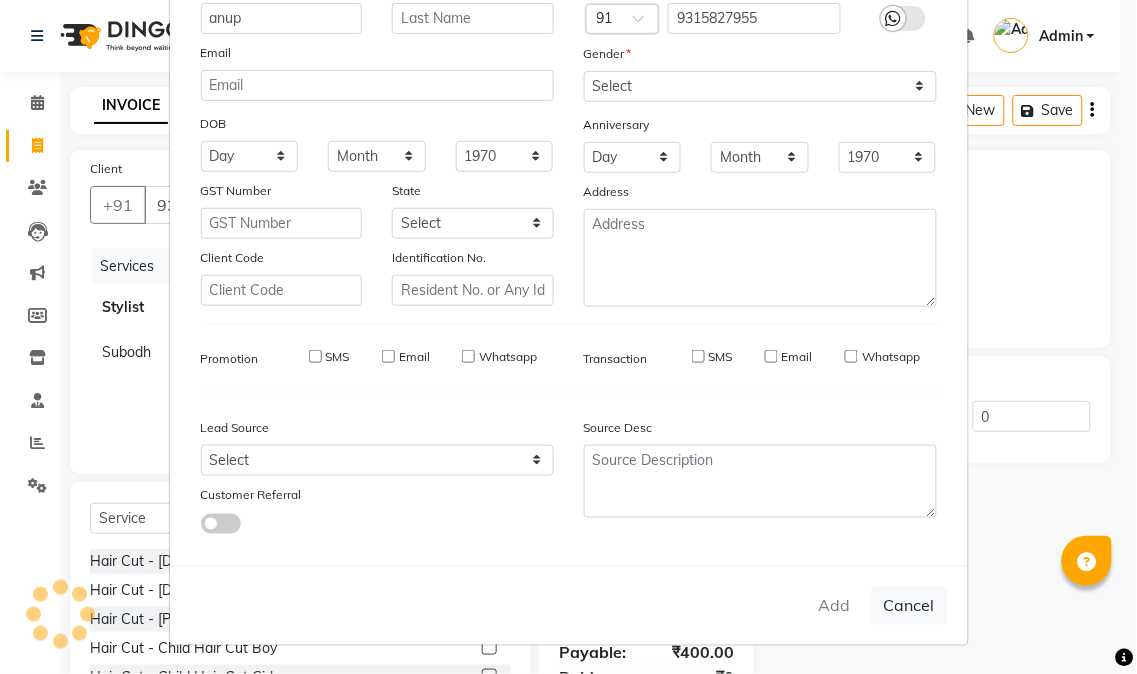 type 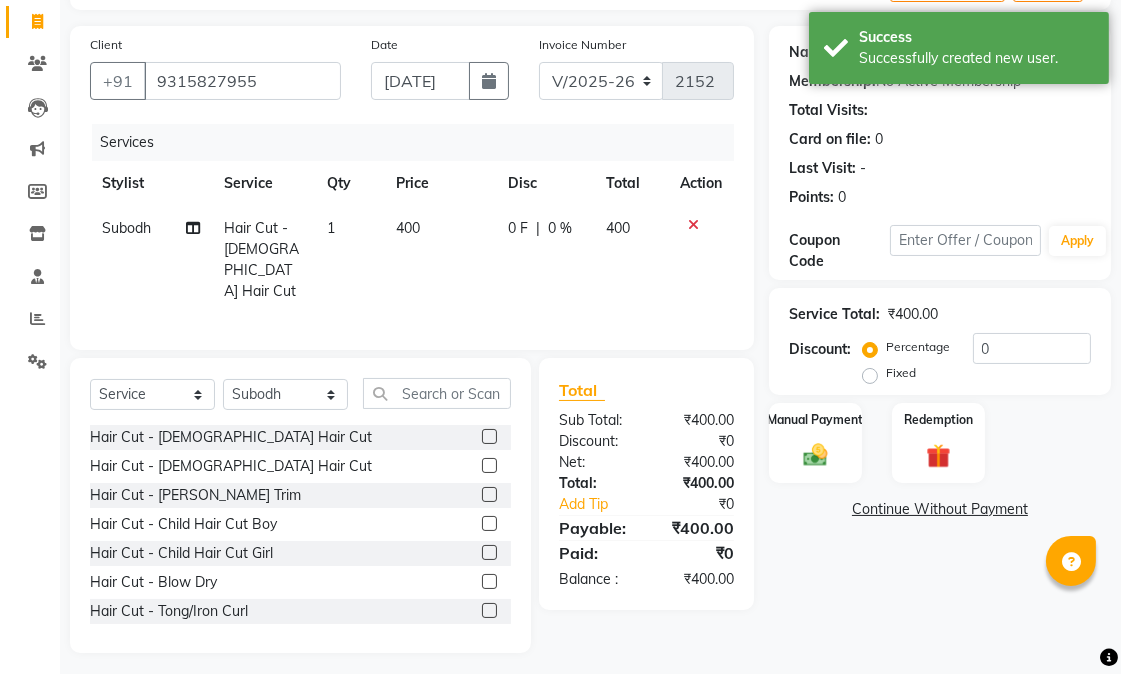 scroll, scrollTop: 128, scrollLeft: 0, axis: vertical 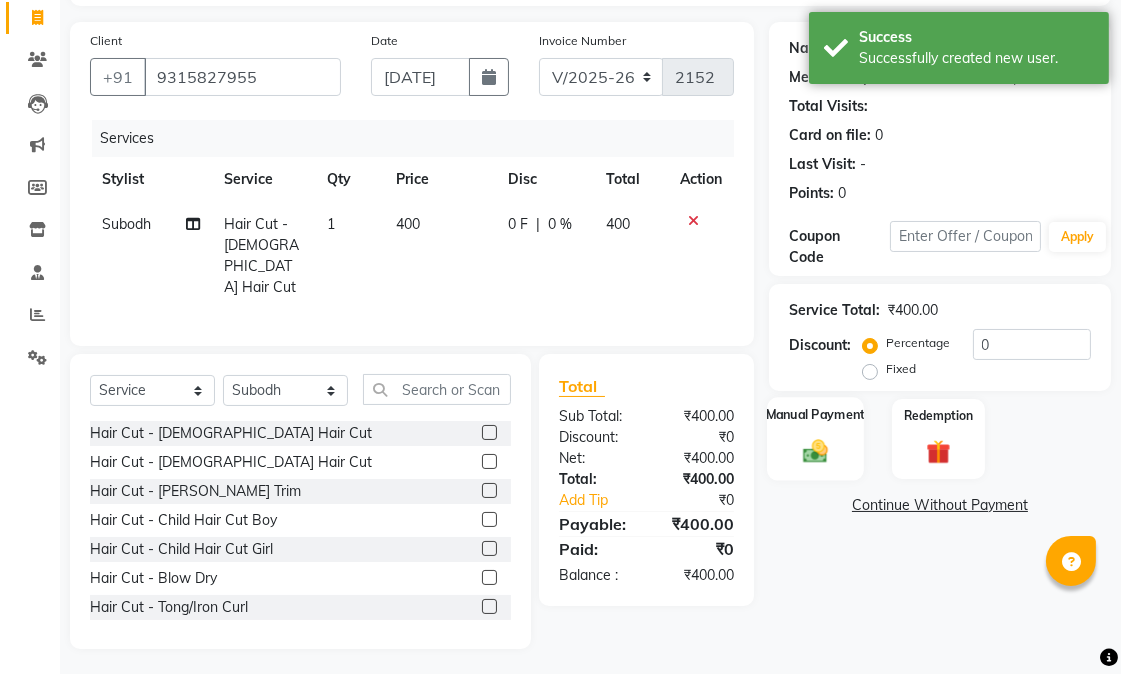 click 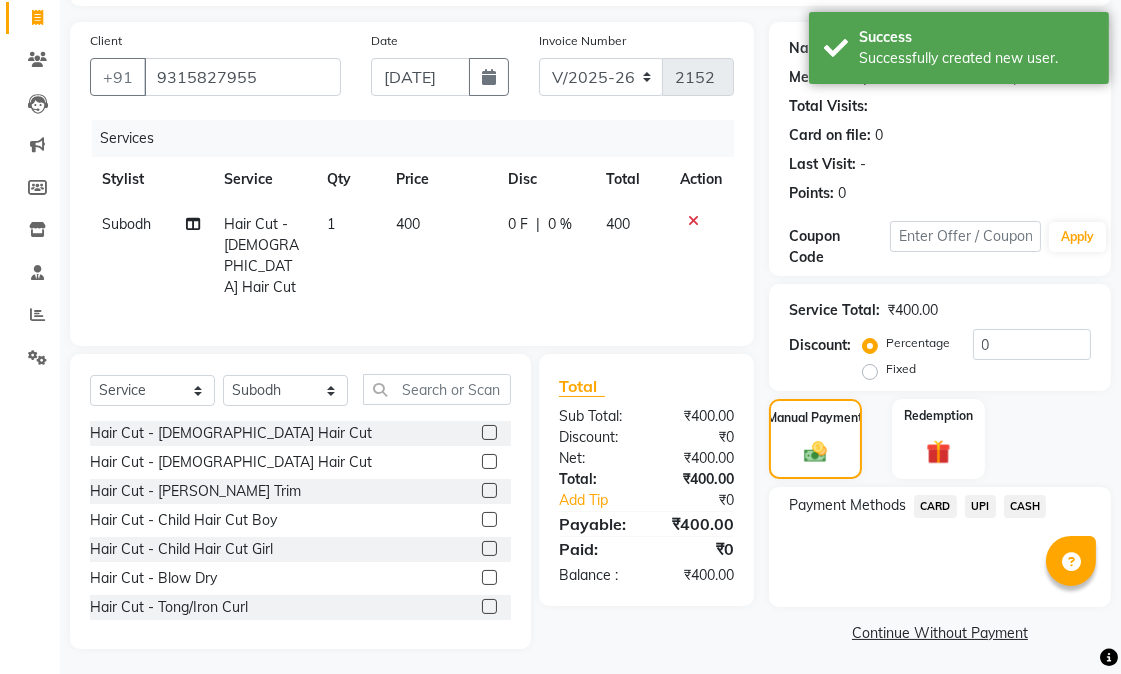 click on "CASH" 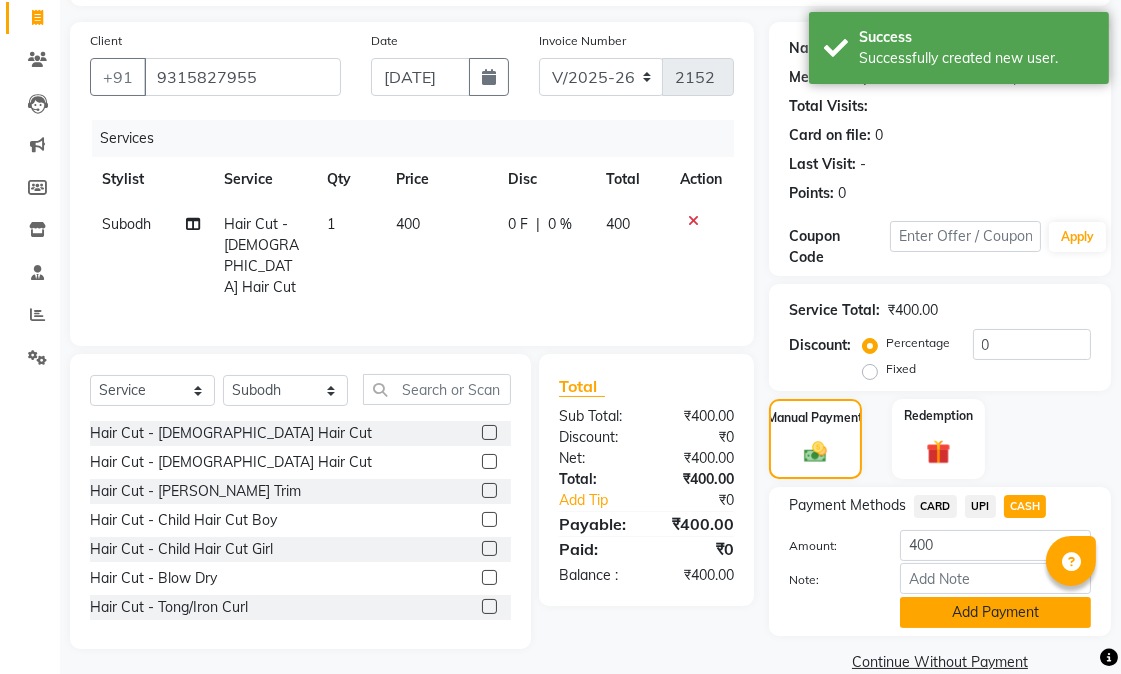 click on "Add Payment" 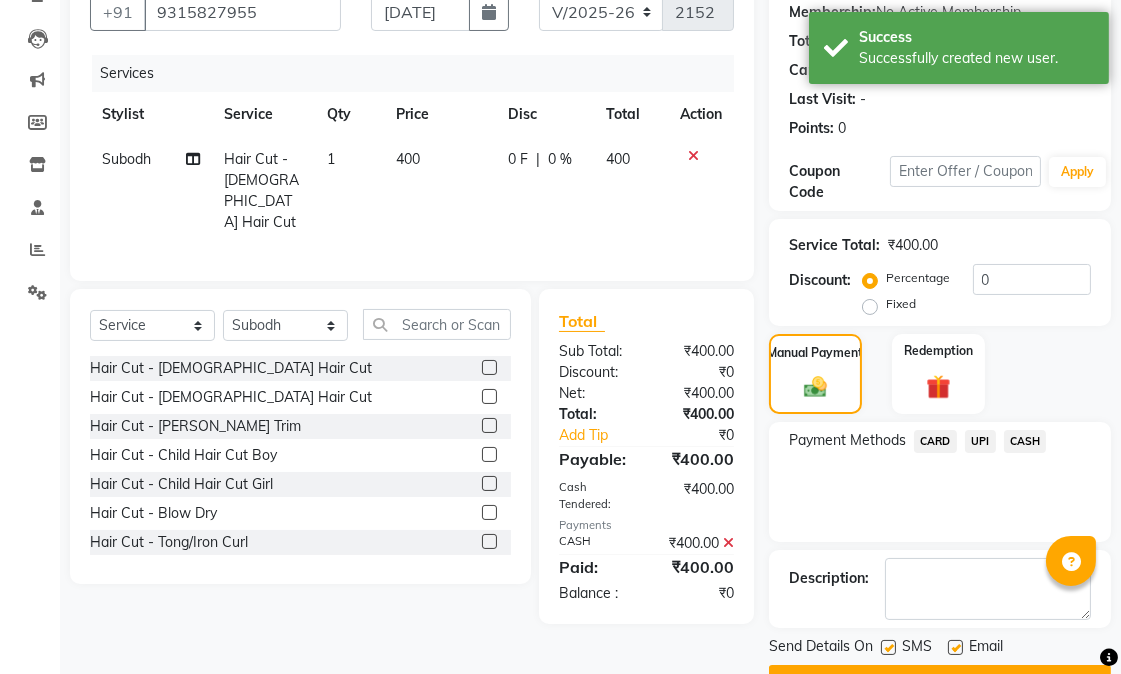 scroll, scrollTop: 244, scrollLeft: 0, axis: vertical 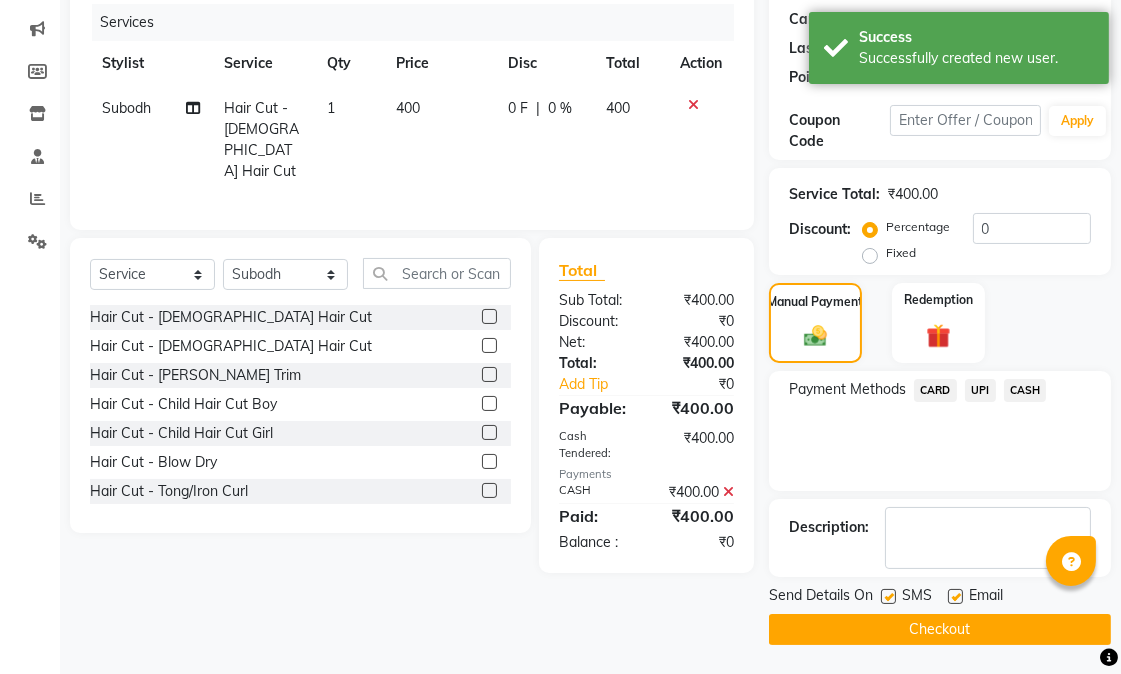 click 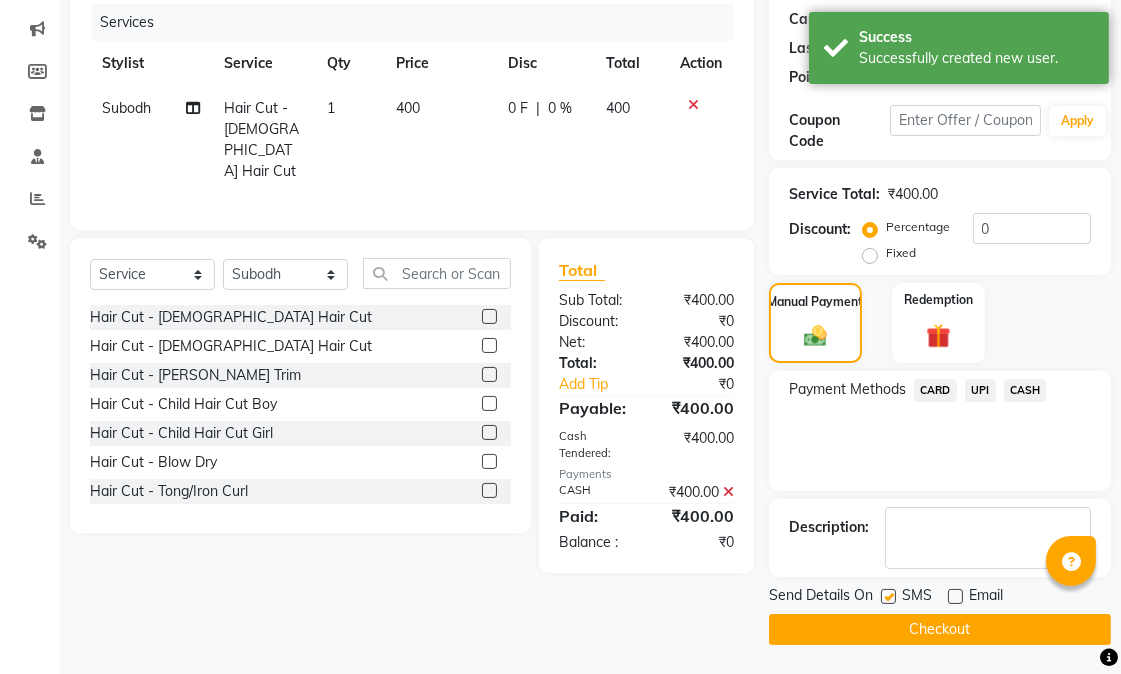 click 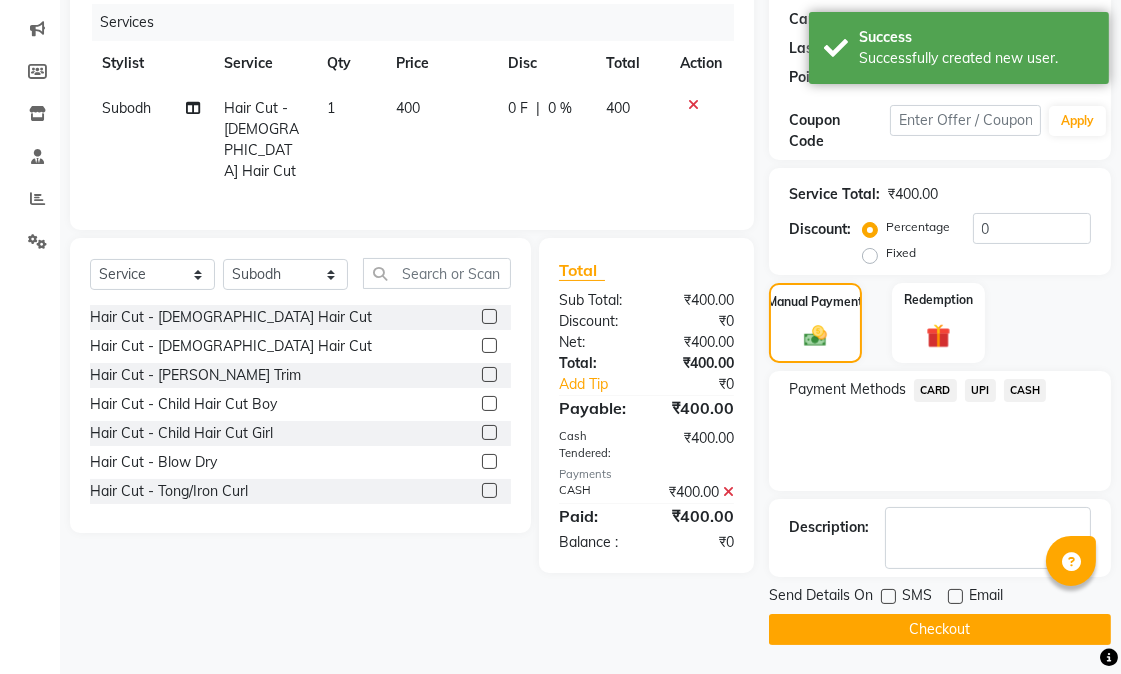 click on "Checkout" 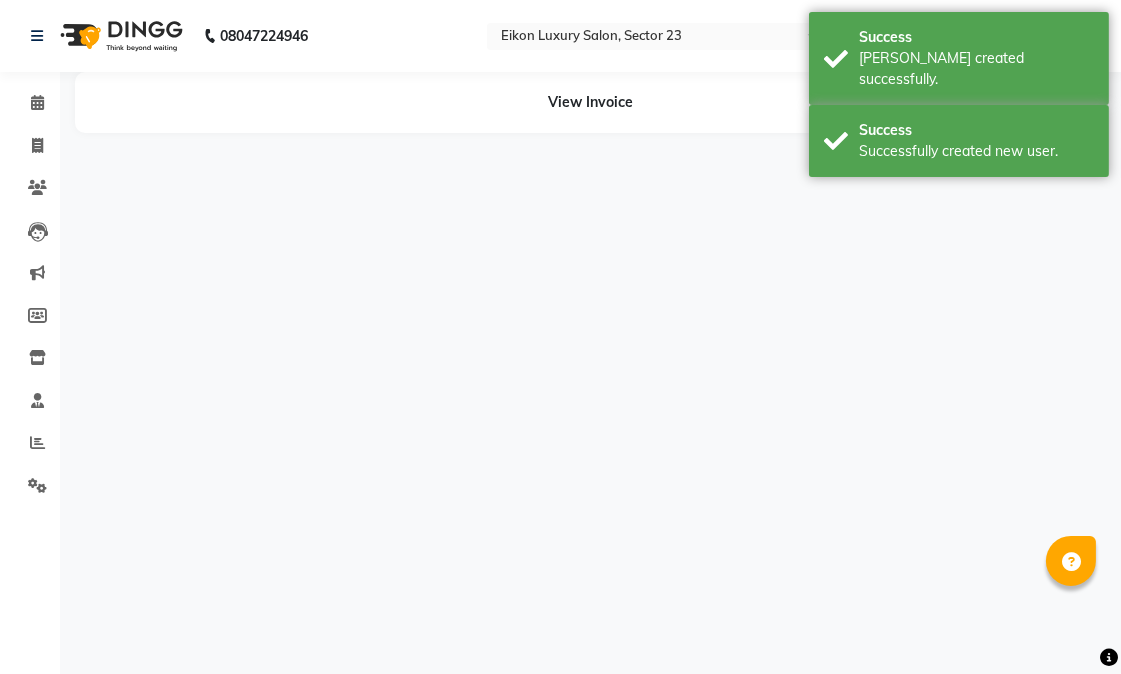 scroll, scrollTop: 0, scrollLeft: 0, axis: both 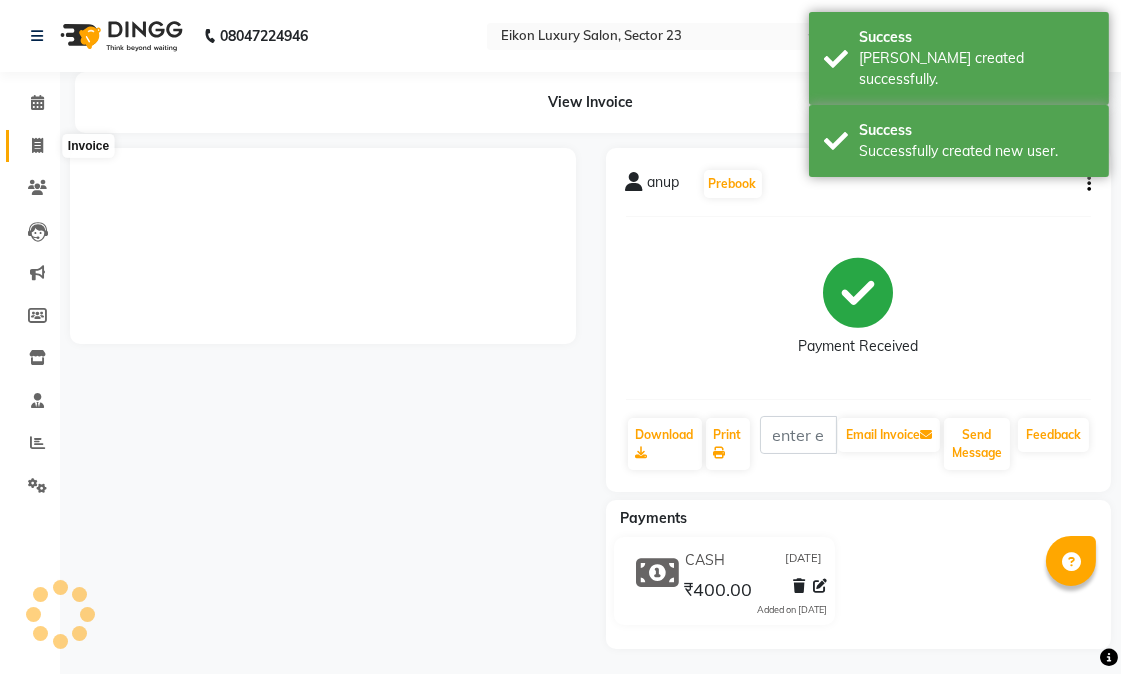 click on "Invoice" 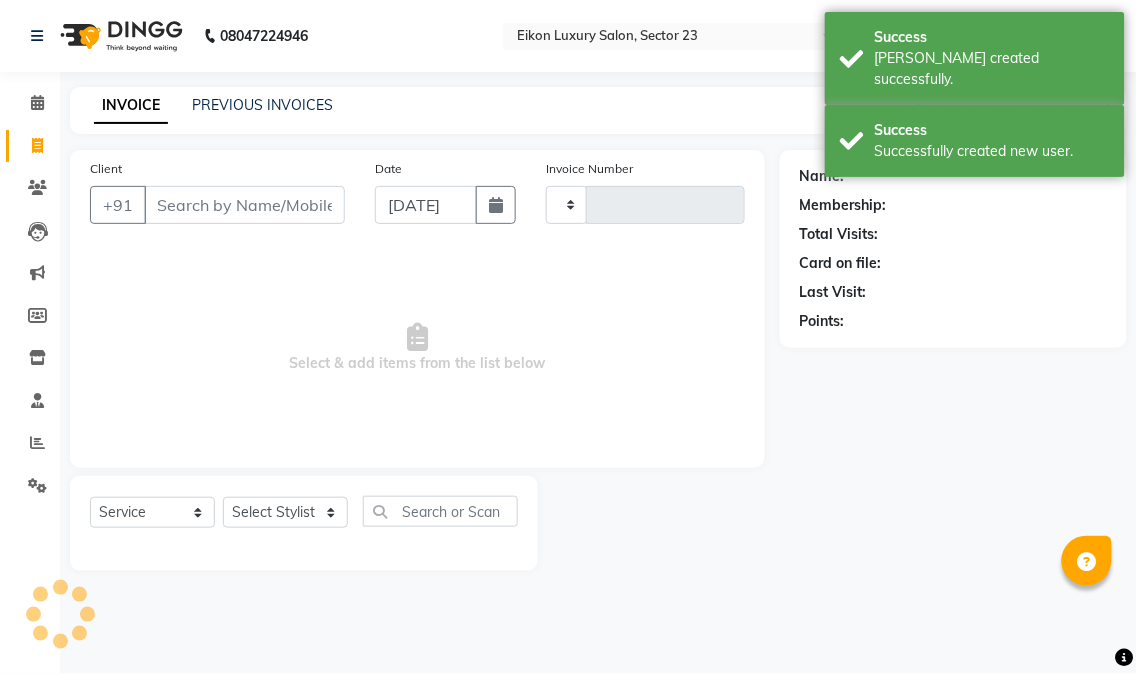 type on "2153" 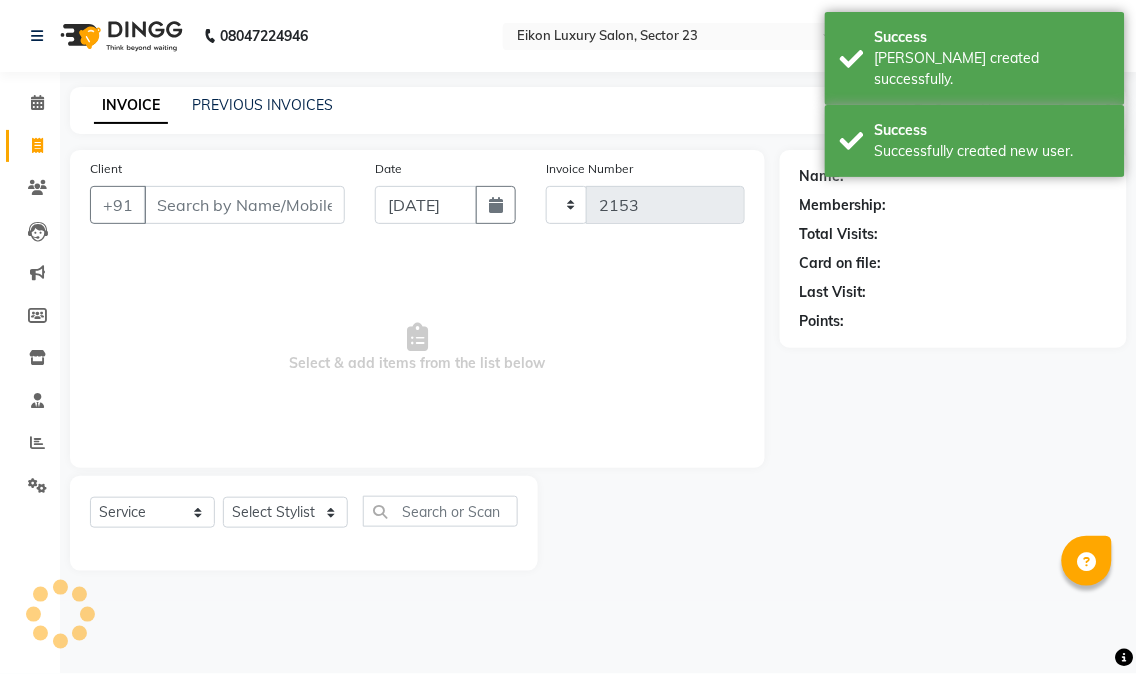 select on "7080" 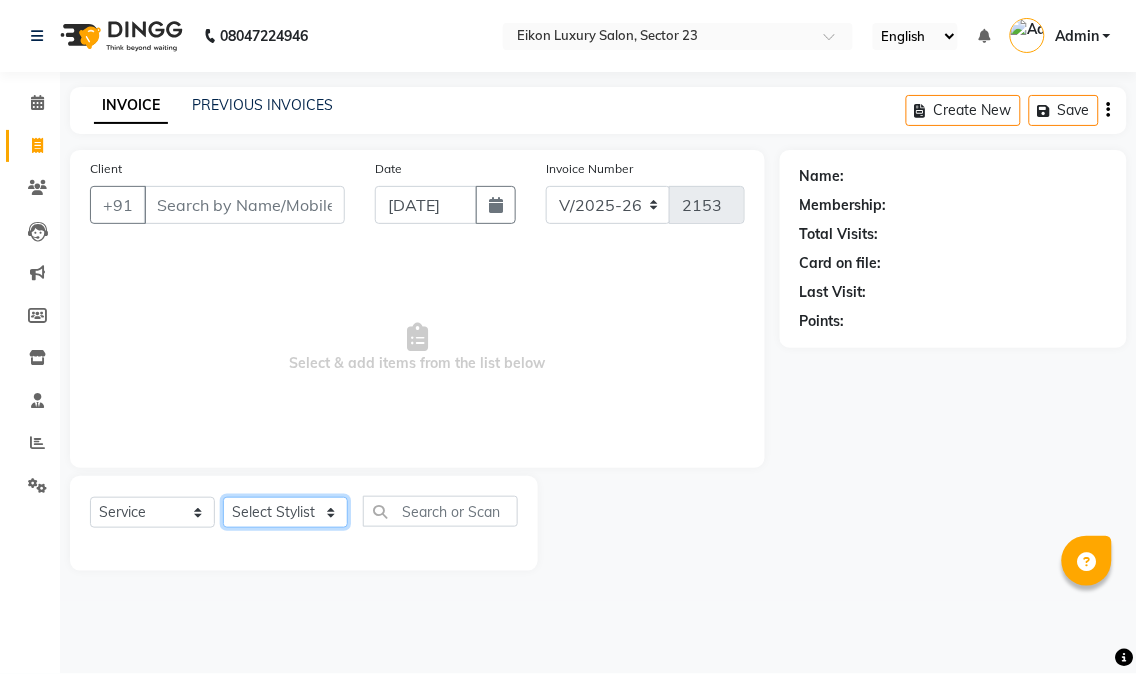 drag, startPoint x: 293, startPoint y: 512, endPoint x: 293, endPoint y: 497, distance: 15 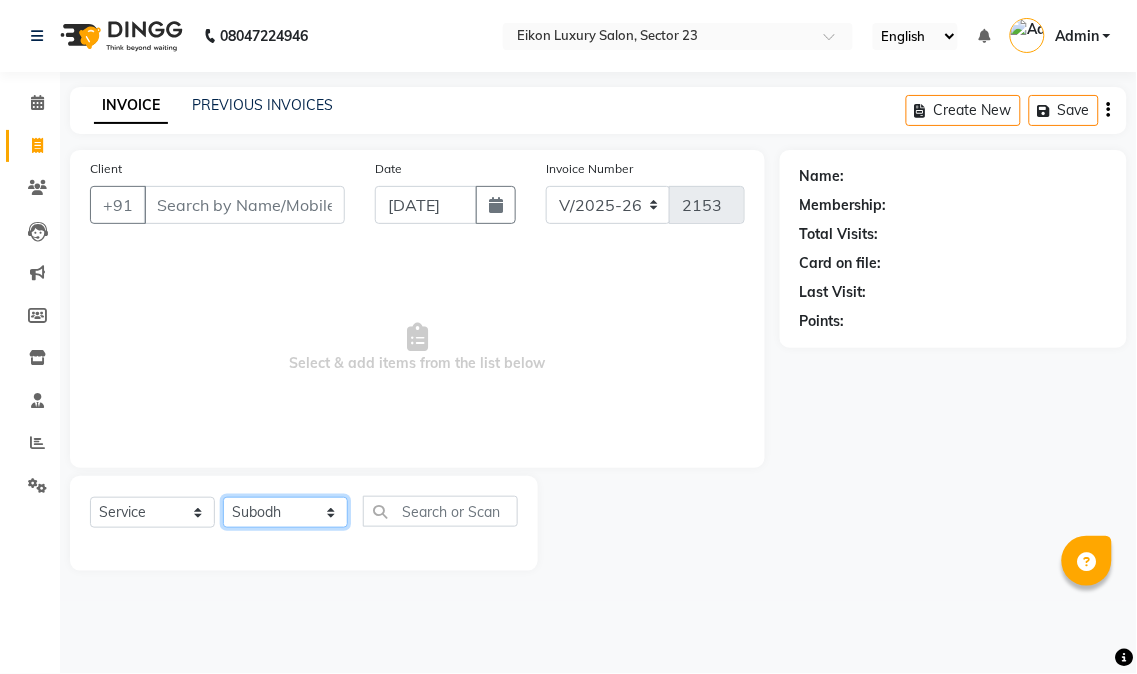 click on "Select Stylist Abhishek amit anchal Ashu Bilal Dildar Geeta Hritik Jatin Manav Mohit Pinki Prince Ruby Sagar Subhash Subodh Uday" 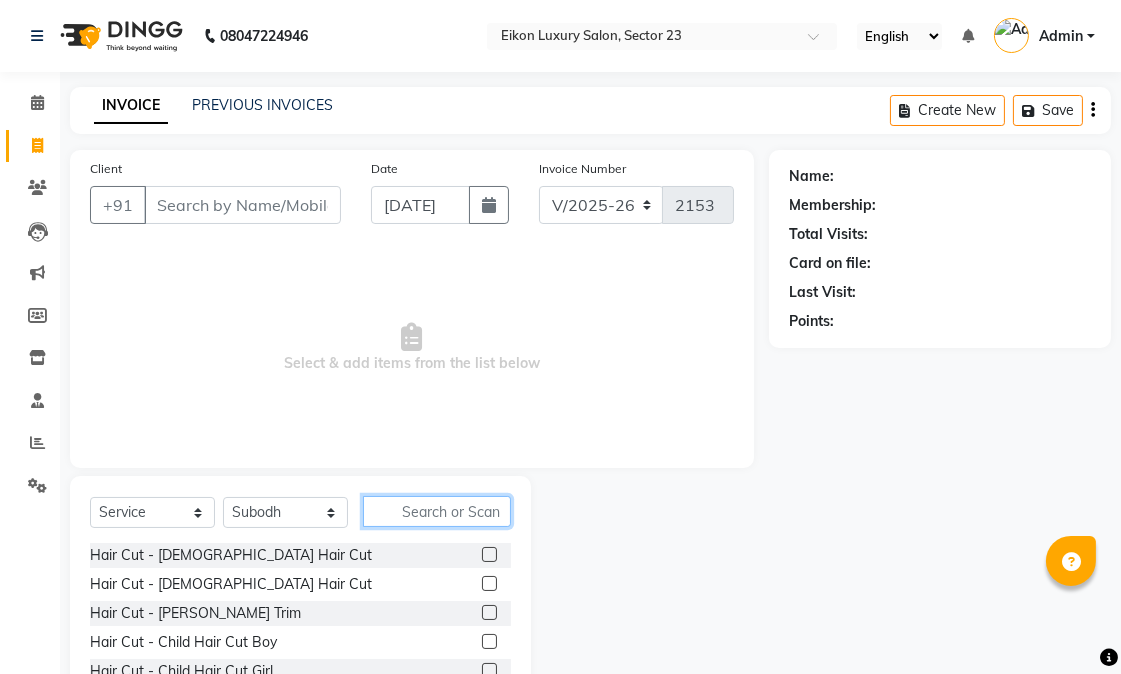 click 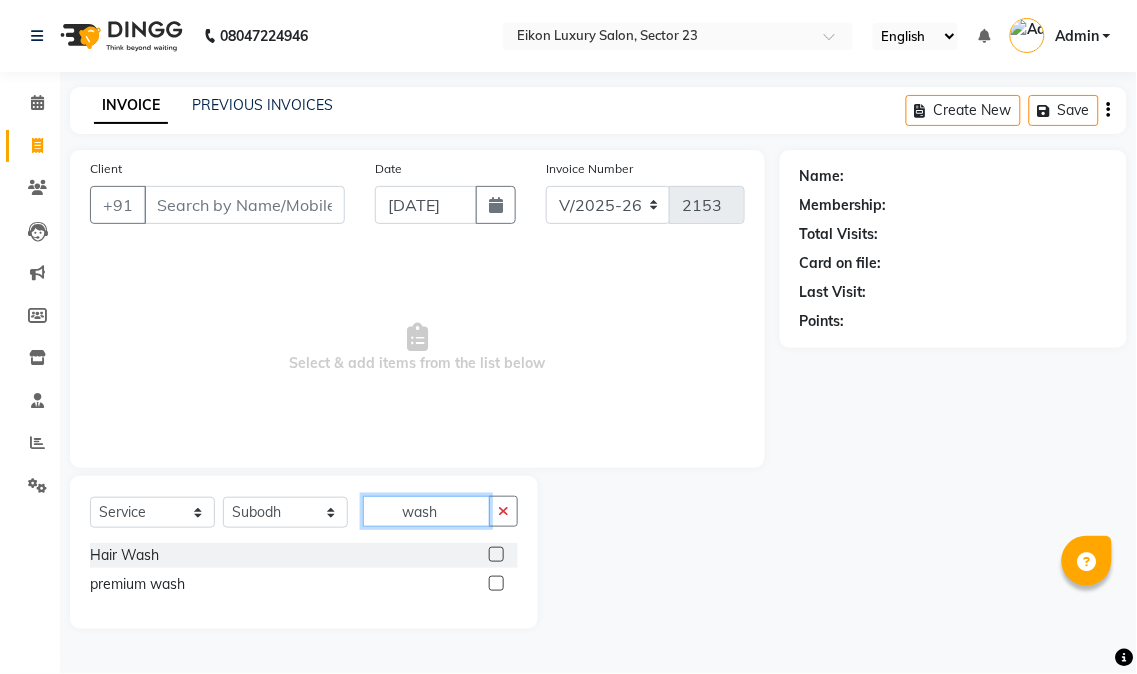 type on "wash" 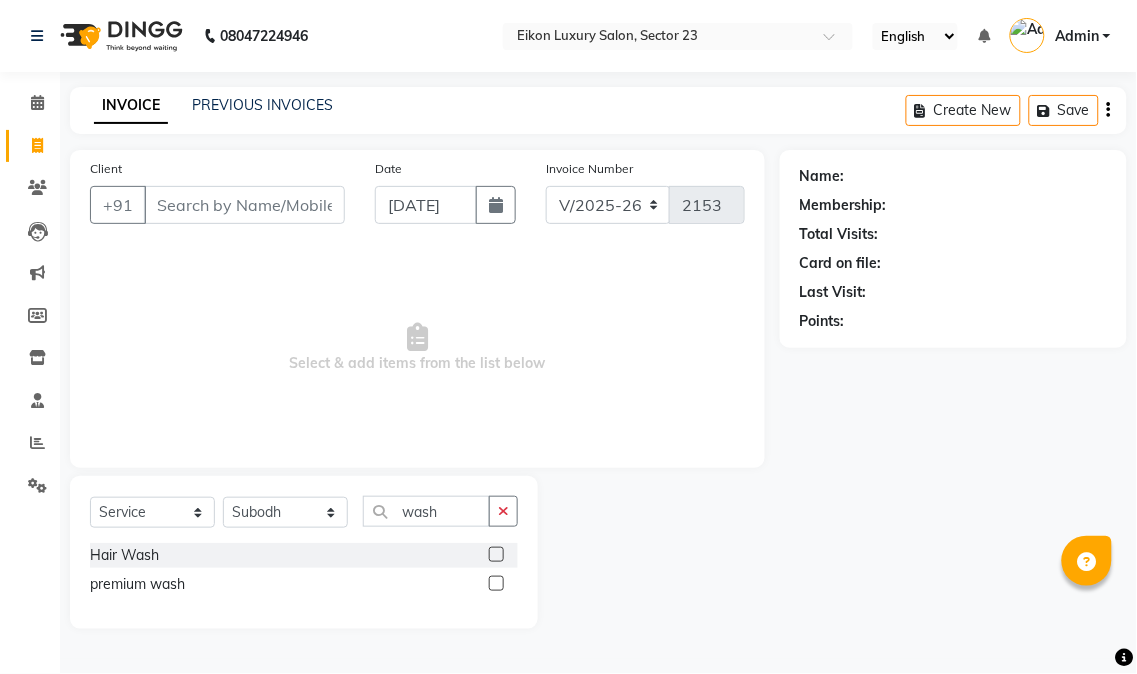 click 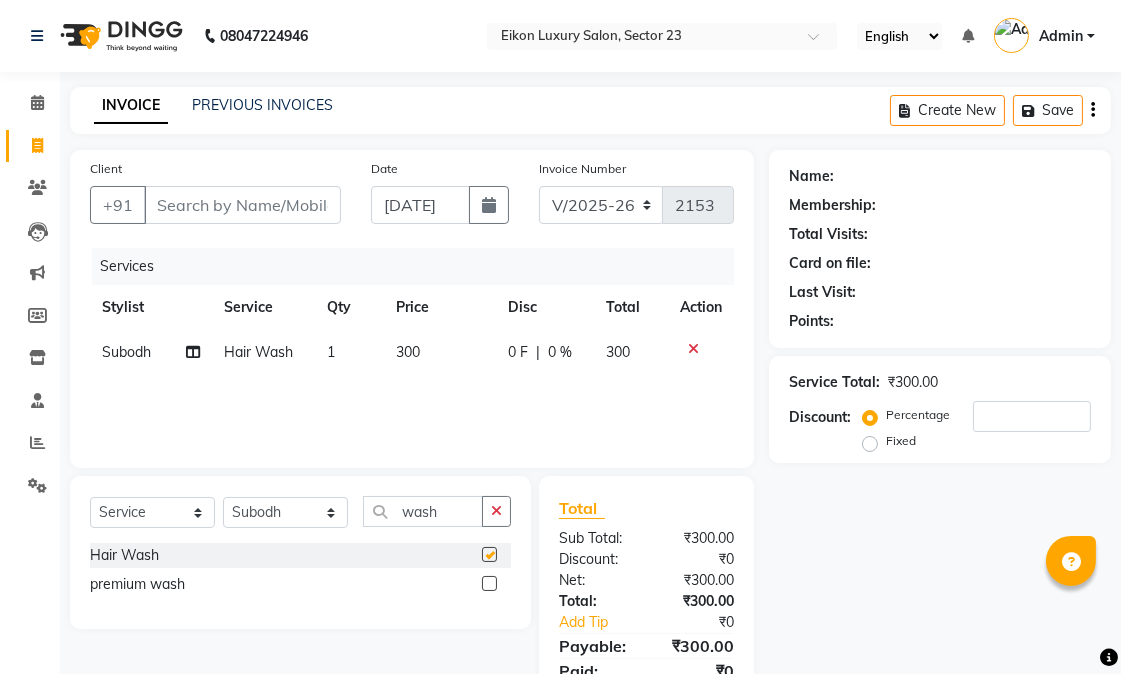 checkbox on "false" 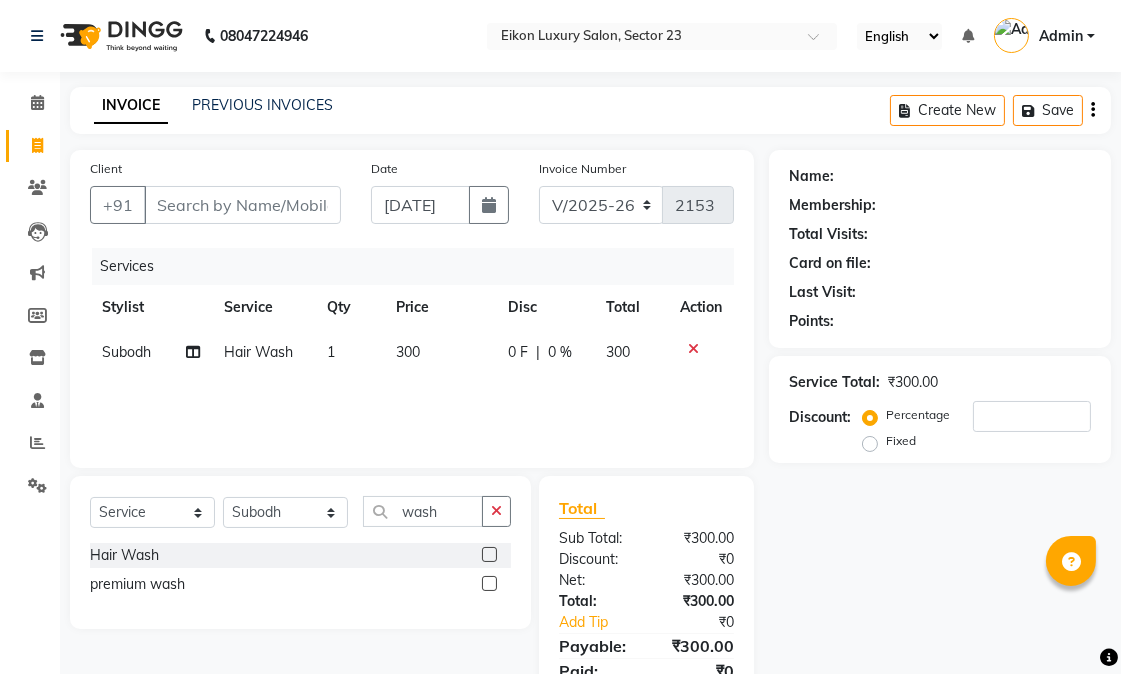 click on "300" 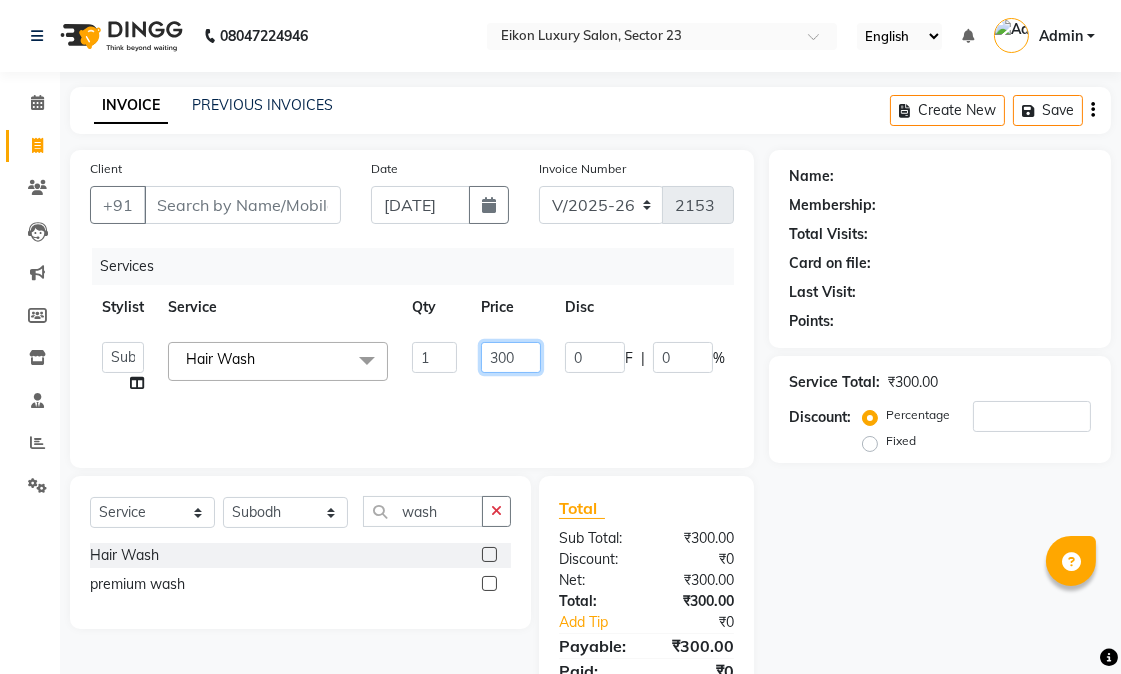 drag, startPoint x: 505, startPoint y: 362, endPoint x: 483, endPoint y: 354, distance: 23.409399 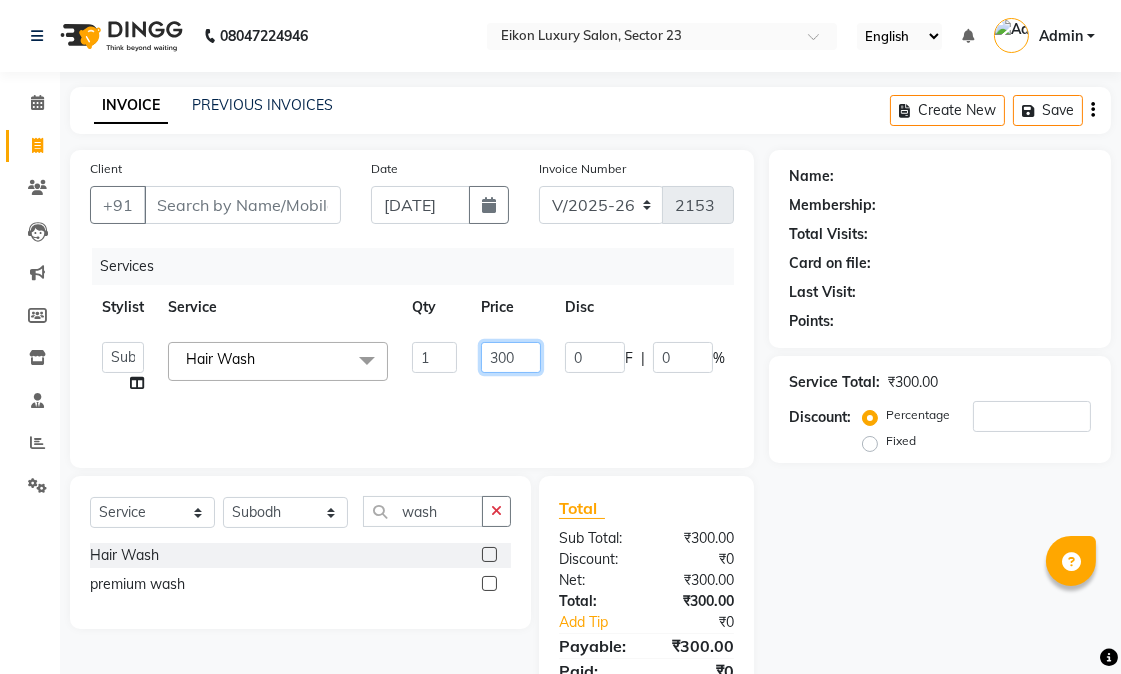 click on "300" 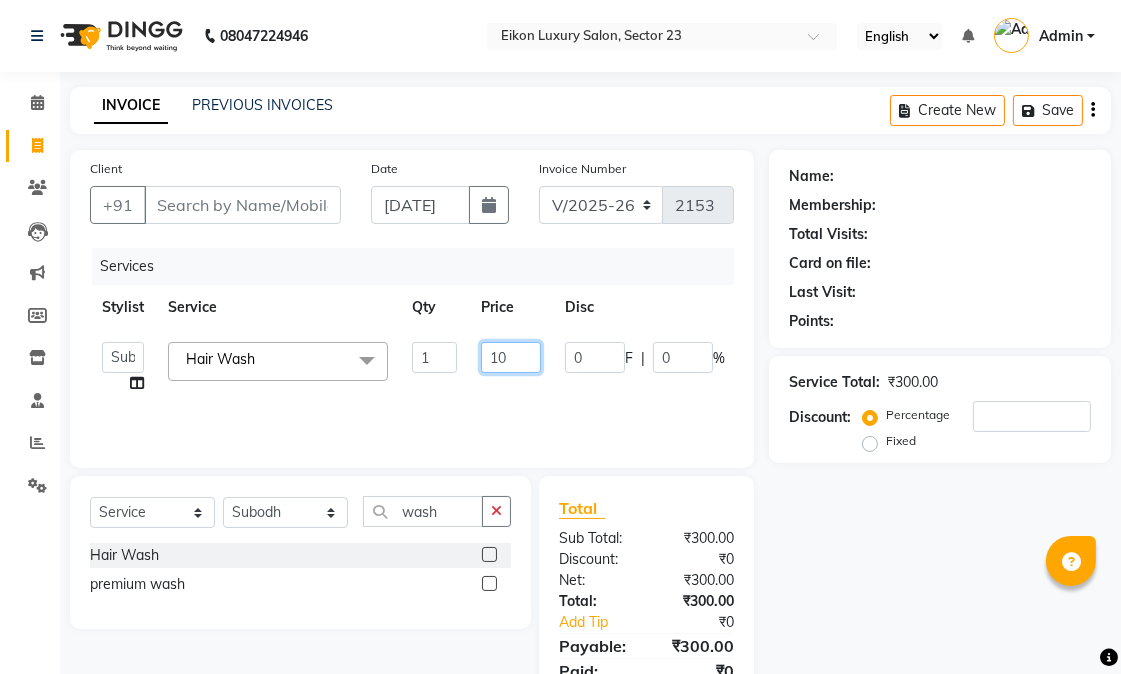 type on "150" 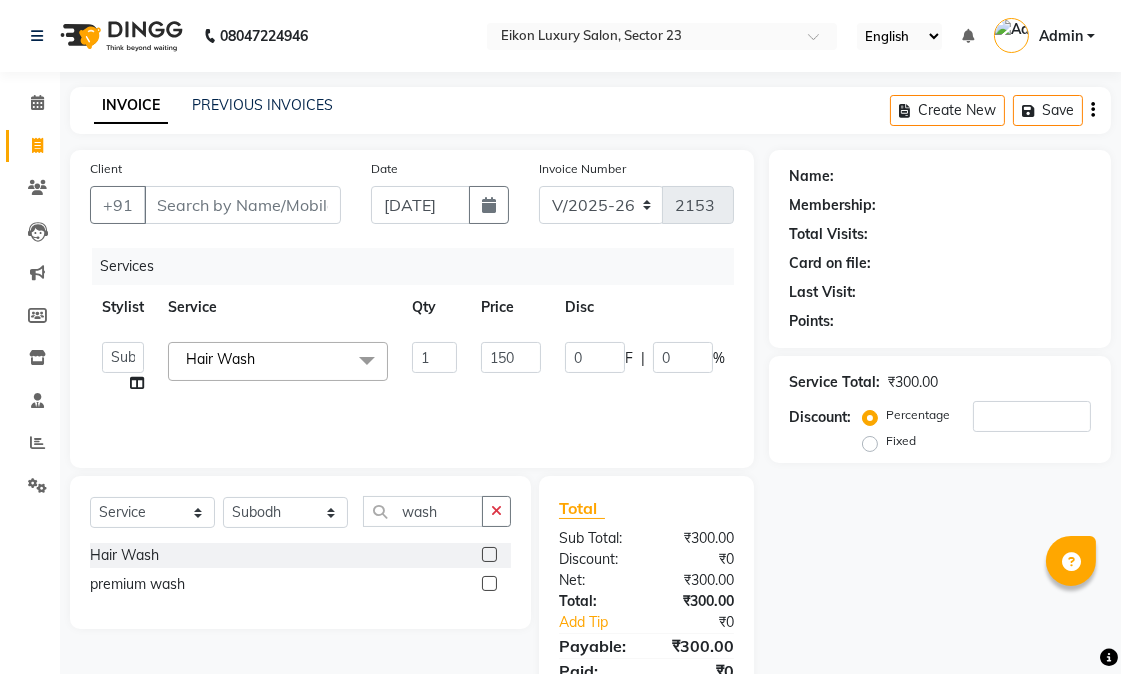click on "Services Stylist Service Qty Price Disc Total Action  Abhishek   amit   anchal   Ashu   Bilal   Dildar   Geeta   Hritik   Jatin   Manav   Mohit   Pinki   Prince   Ruby   Sagar   Subhash   Subodh   Uday  Hair Wash  x Hair Cut - Female Hair Cut Hair Cut - Gents Hair Cut Hair Cut - Beard Trim Hair Cut - Child Hair Cut Boy Hair Cut - Child Hair Cut Girl Hair Cut - Blow Dry Hair Cut - Tong/Iron Curl Hair Cut - Iron Hair Wash premium wash eyebrow eyebrow upperlip gel paint nail cut file mask biotin Hair Styling - Blow Dry Hair Styling - Blow Dry Outcurls Hair Styling - Curls Hair Styling - Hair Do Hair Styling - Pressing deep conditioning bob cut Treatment - Repair Rituals Treatment - Moisture Rituals Treatment - Scalp and Length Treatment Treatment - Dandruff Treatment with Rituals Treatment - Hair Fall Treatment with Rituals Treatment - One Step Repair Treatment Treatment - Keratin Treatment Treatment - Smoothening Treatment - Ola Plex Treatment - Goji Treatment - Purifying Treatment - Ocean Miracle blanch RGEN" 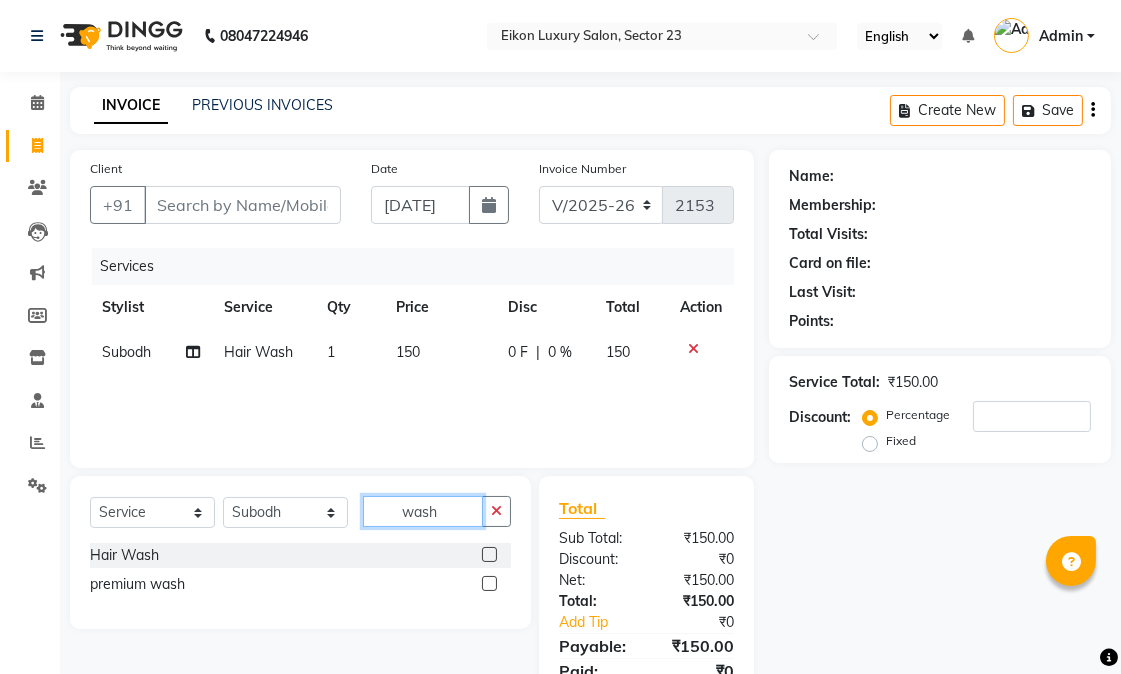 drag, startPoint x: 445, startPoint y: 518, endPoint x: 380, endPoint y: 521, distance: 65.06919 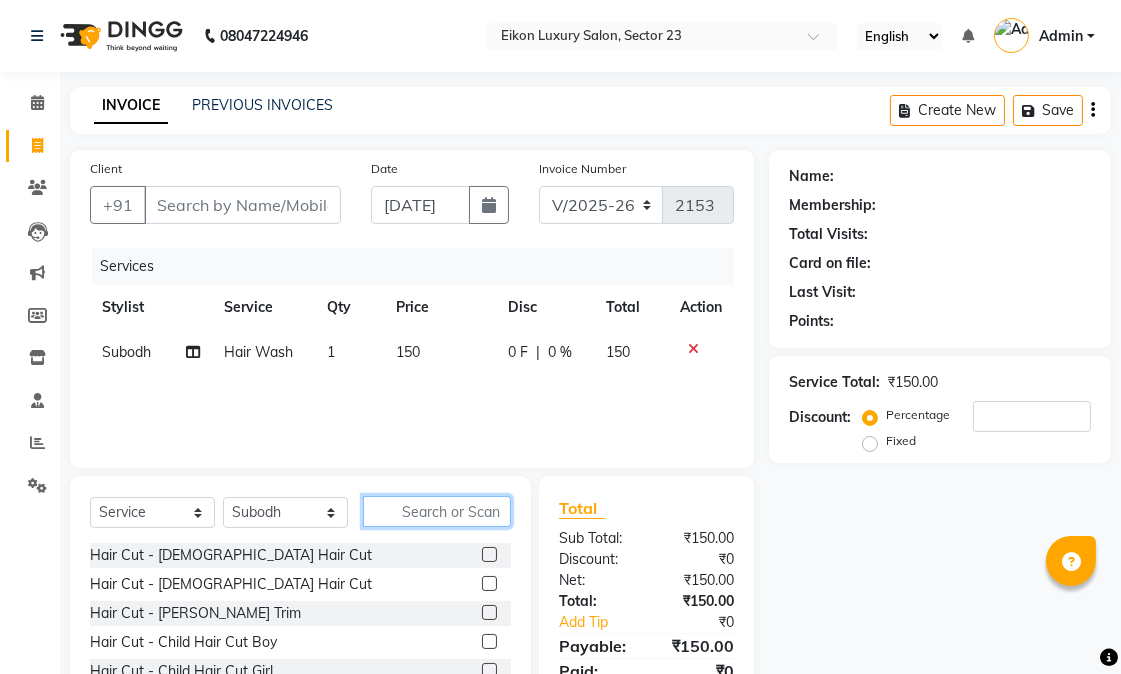 type 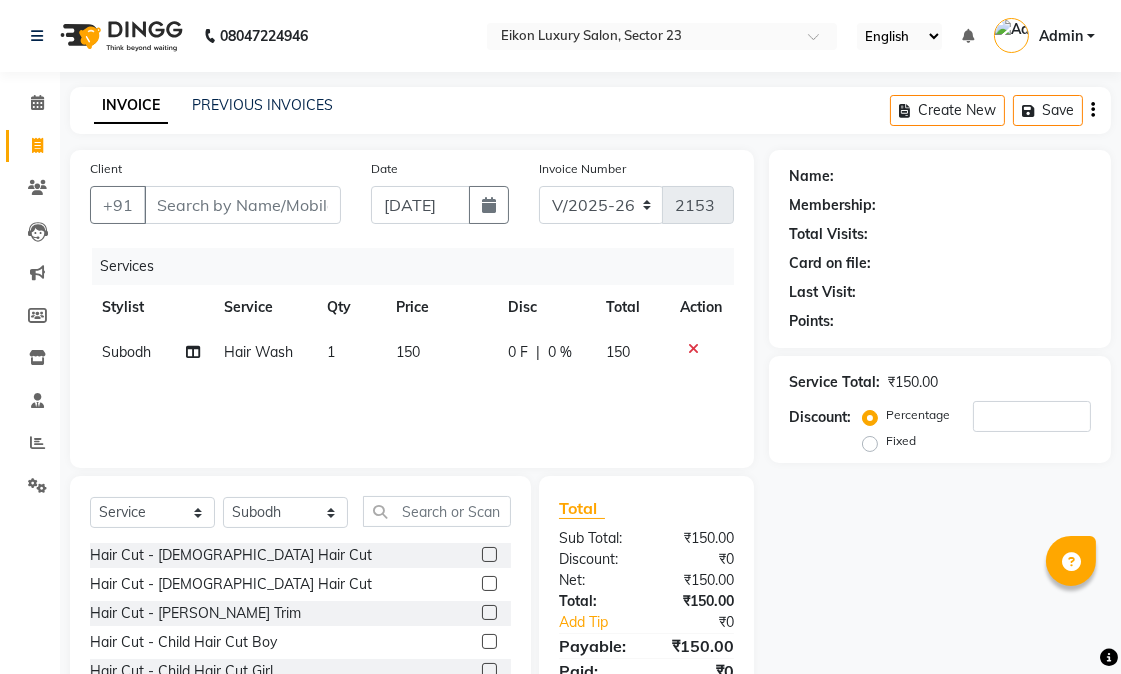 click 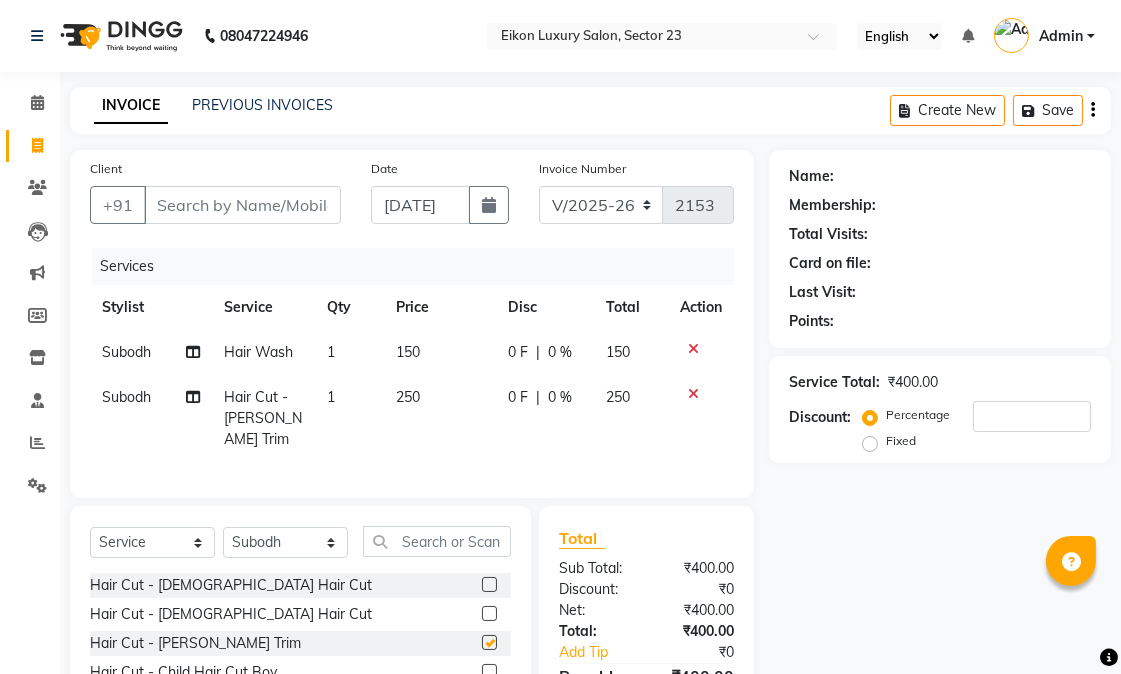 checkbox on "false" 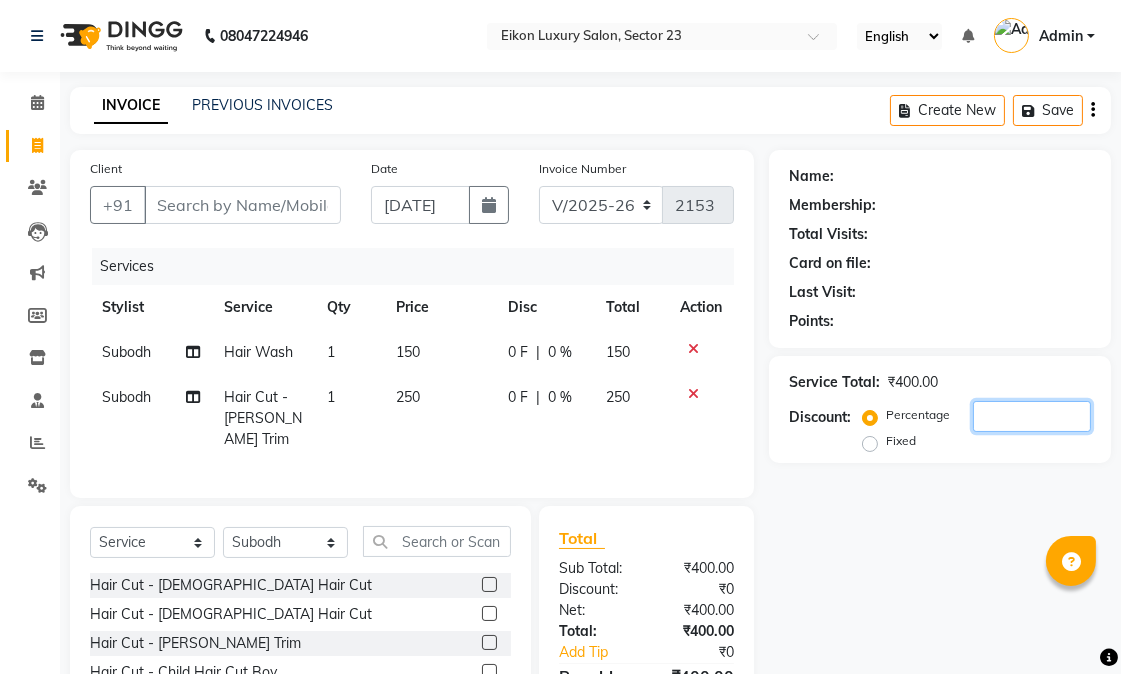 click 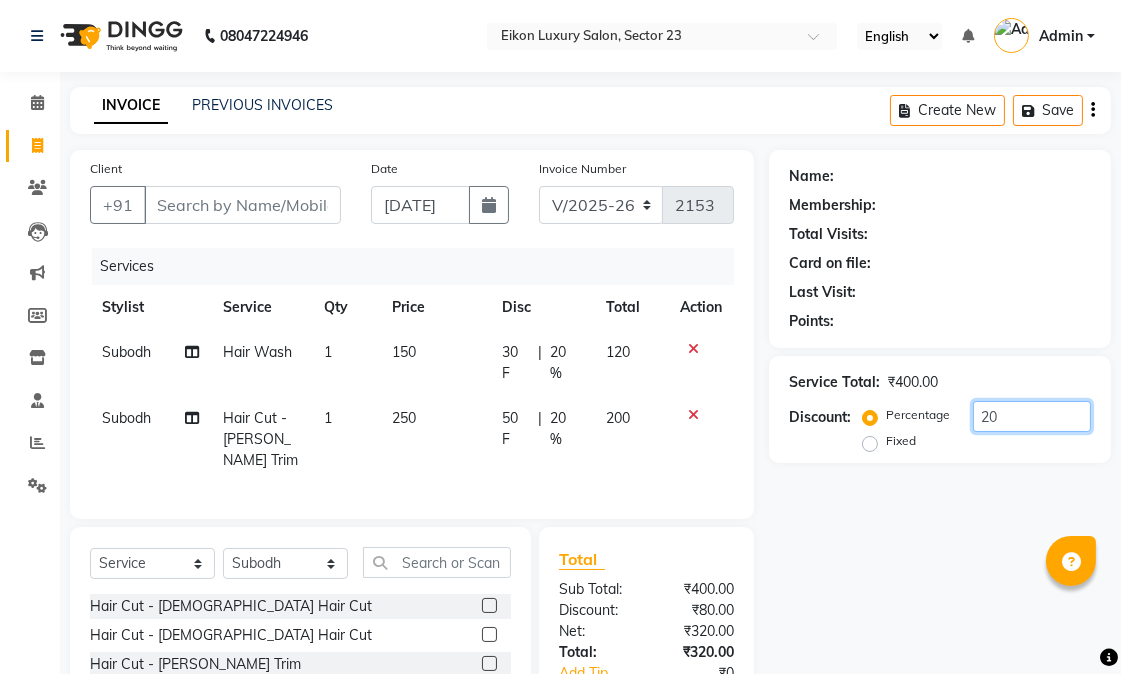 type on "20" 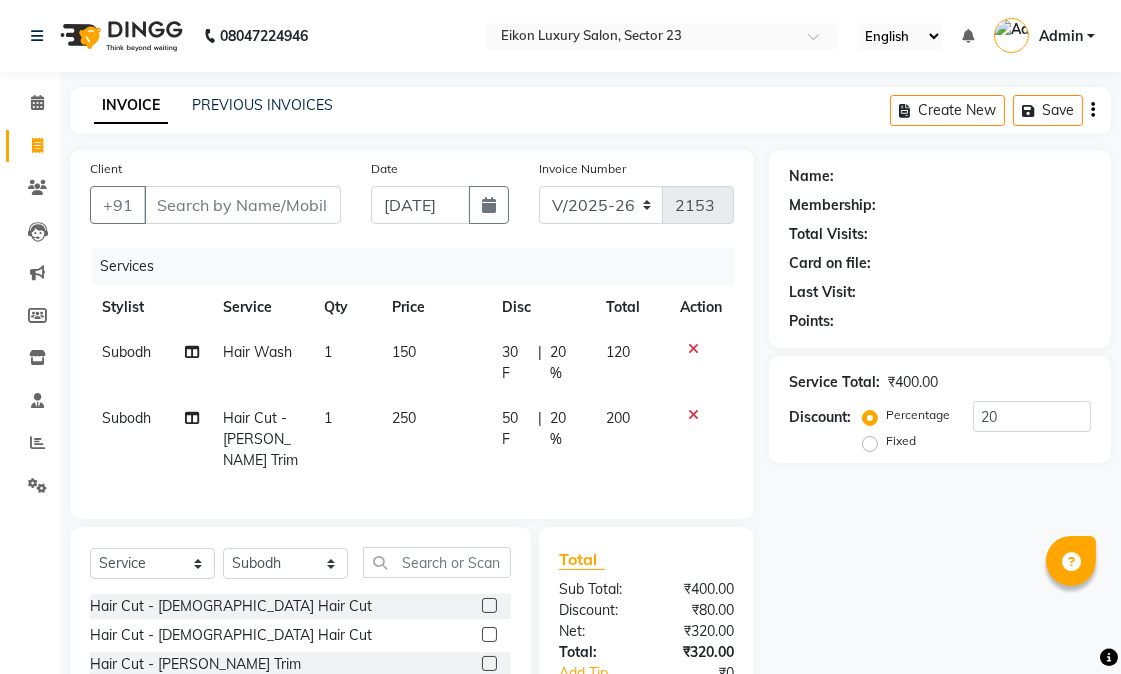 click on "Name: Membership: Total Visits: Card on file: Last Visit:  Points:  Service Total:  ₹400.00  Discount:  Percentage   Fixed  20" 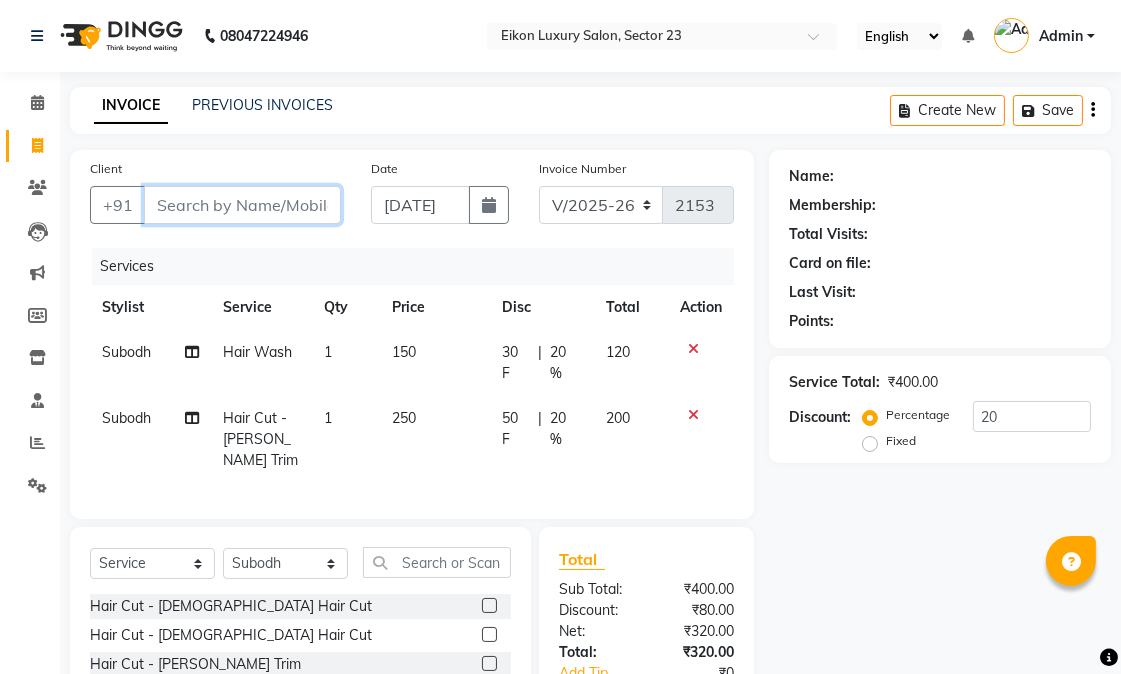 click on "Client" at bounding box center (242, 205) 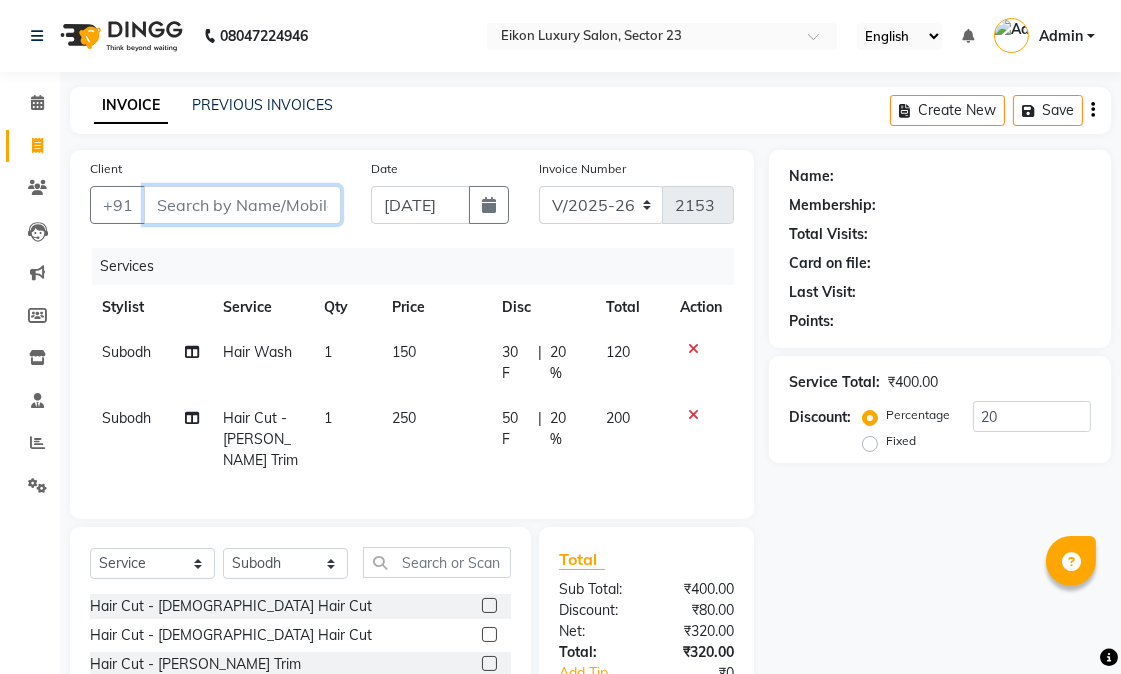 type on "e" 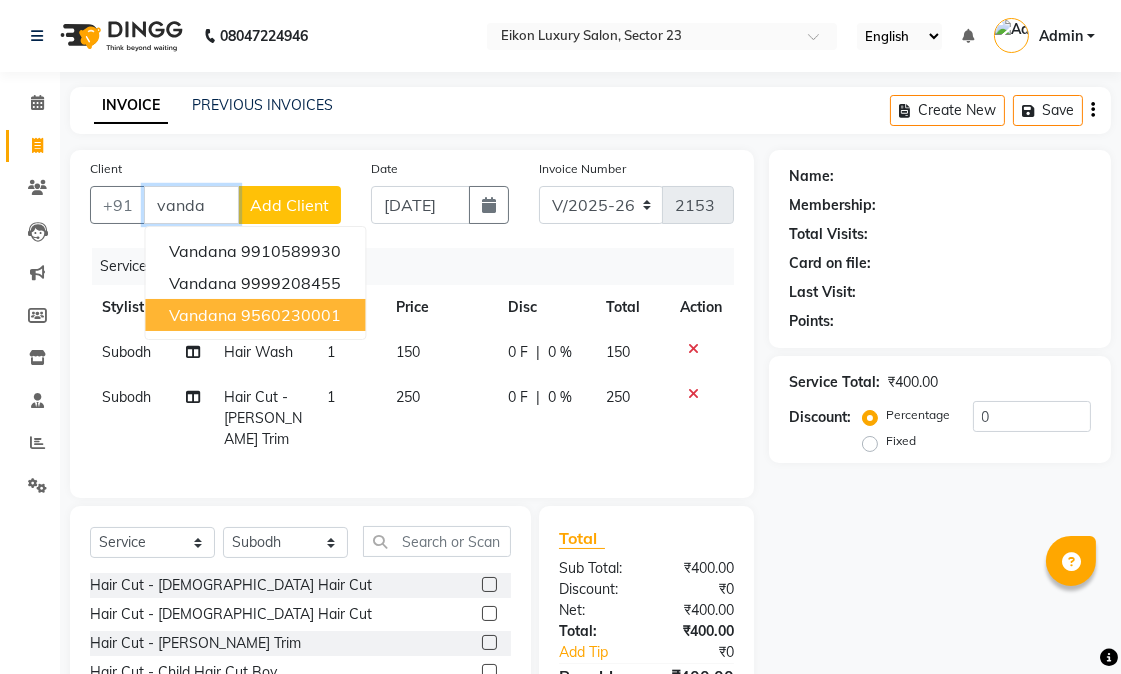click on "9560230001" at bounding box center (291, 315) 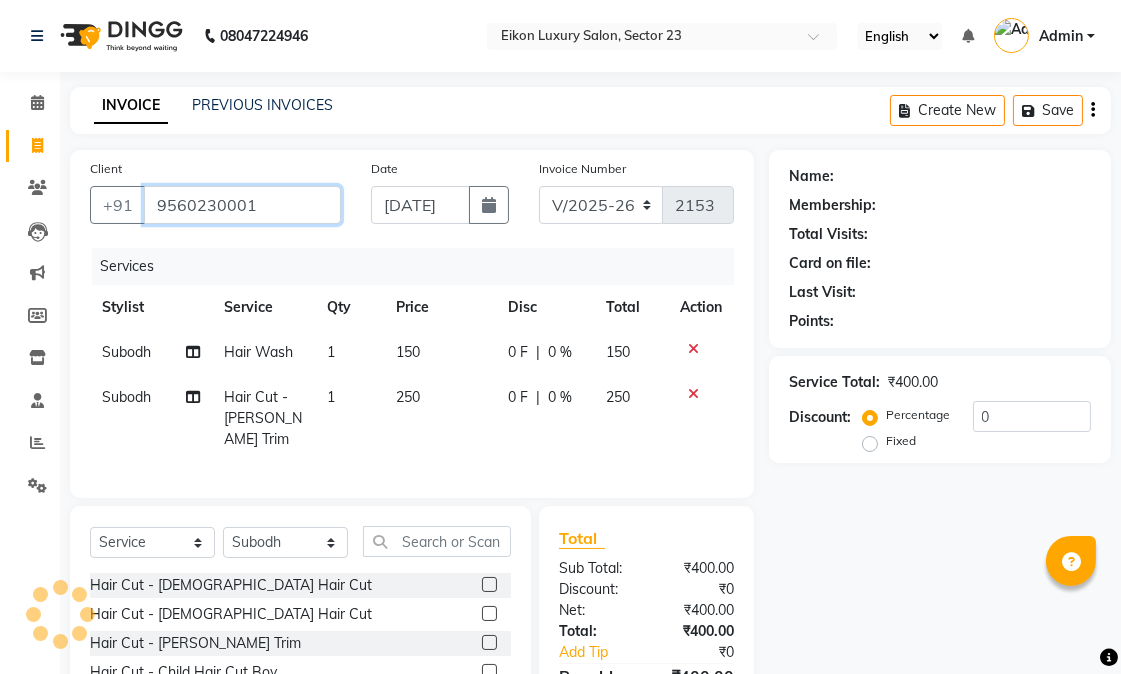 type on "9560230001" 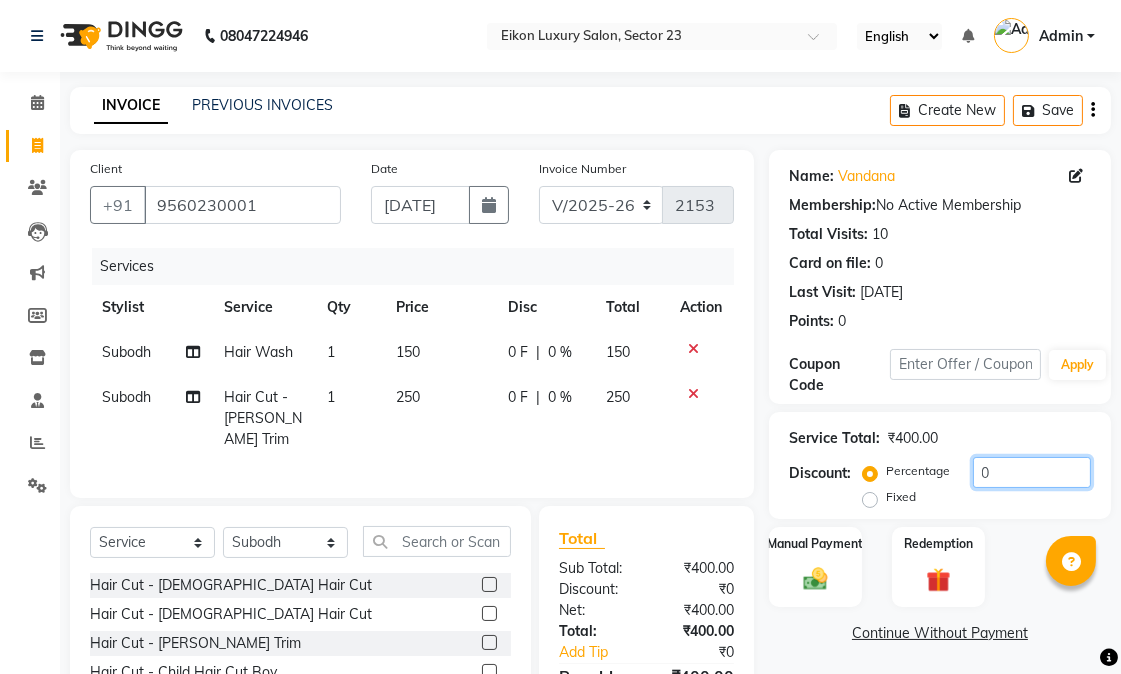 drag, startPoint x: 990, startPoint y: 483, endPoint x: 926, endPoint y: 485, distance: 64.03124 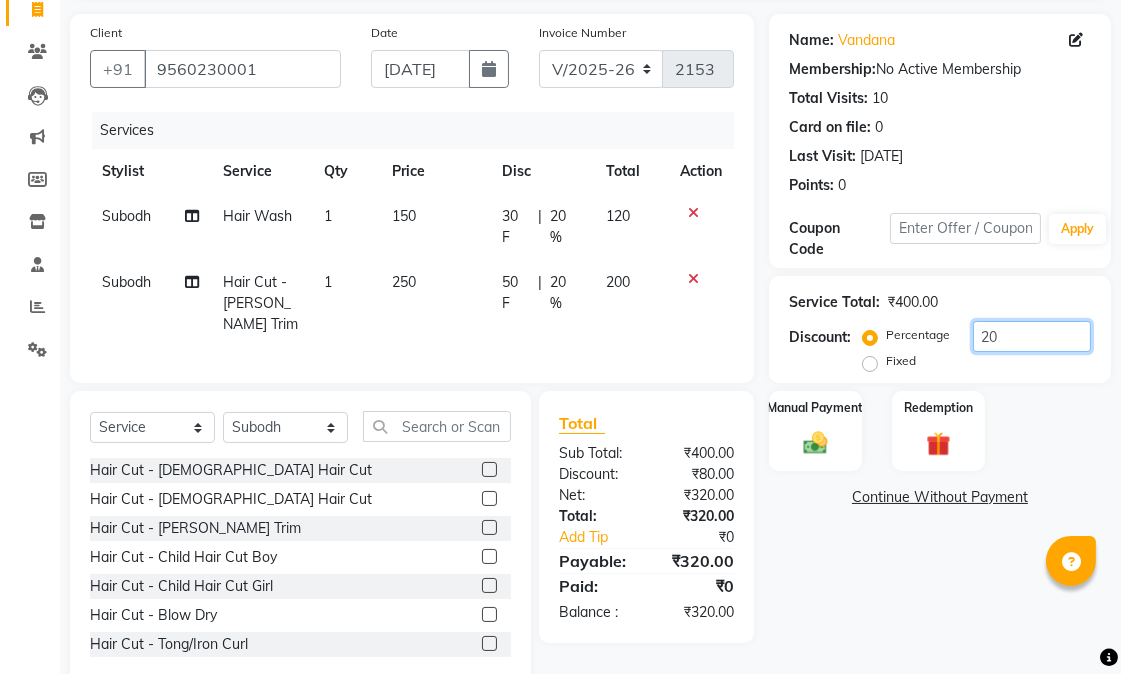 scroll, scrollTop: 160, scrollLeft: 0, axis: vertical 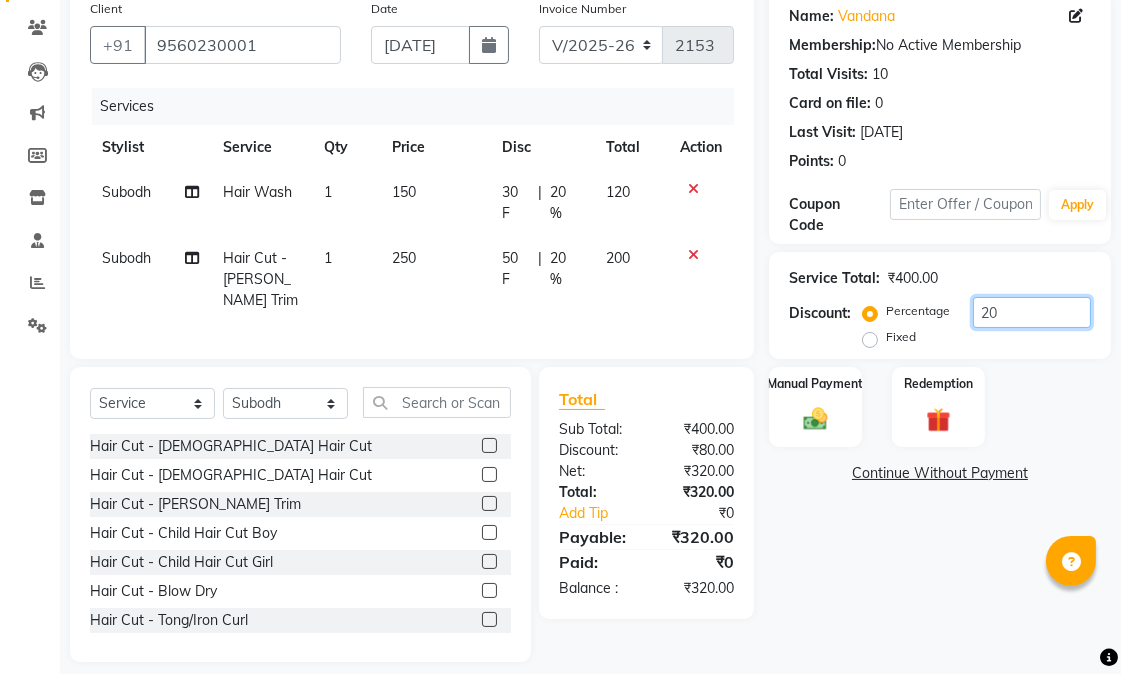 type on "20" 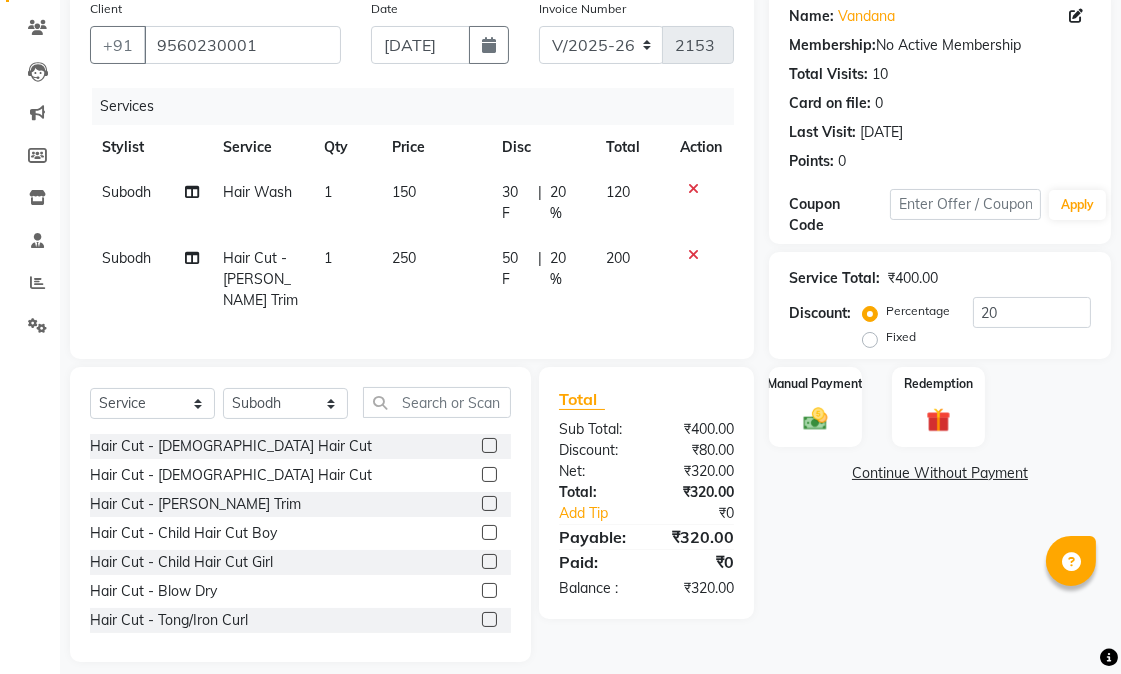 click on "Name: Vandana  Membership:  No Active Membership  Total Visits:  10 Card on file:  0 Last Visit:   09-07-2025 Points:   0  Coupon Code Apply Service Total:  ₹400.00  Discount:  Percentage   Fixed  20 Manual Payment Redemption  Continue Without Payment" 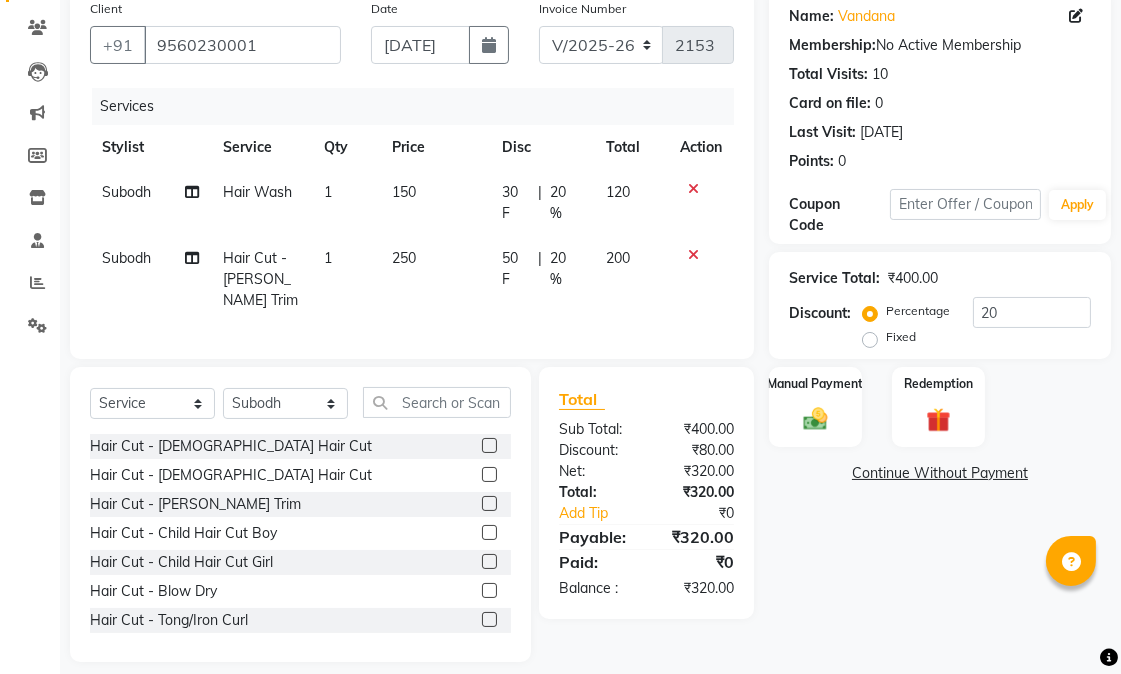 click on "Name: Vandana  Membership:  No Active Membership  Total Visits:  10 Card on file:  0 Last Visit:   09-07-2025 Points:   0  Coupon Code Apply Service Total:  ₹400.00  Discount:  Percentage   Fixed  20 Manual Payment Redemption  Continue Without Payment" 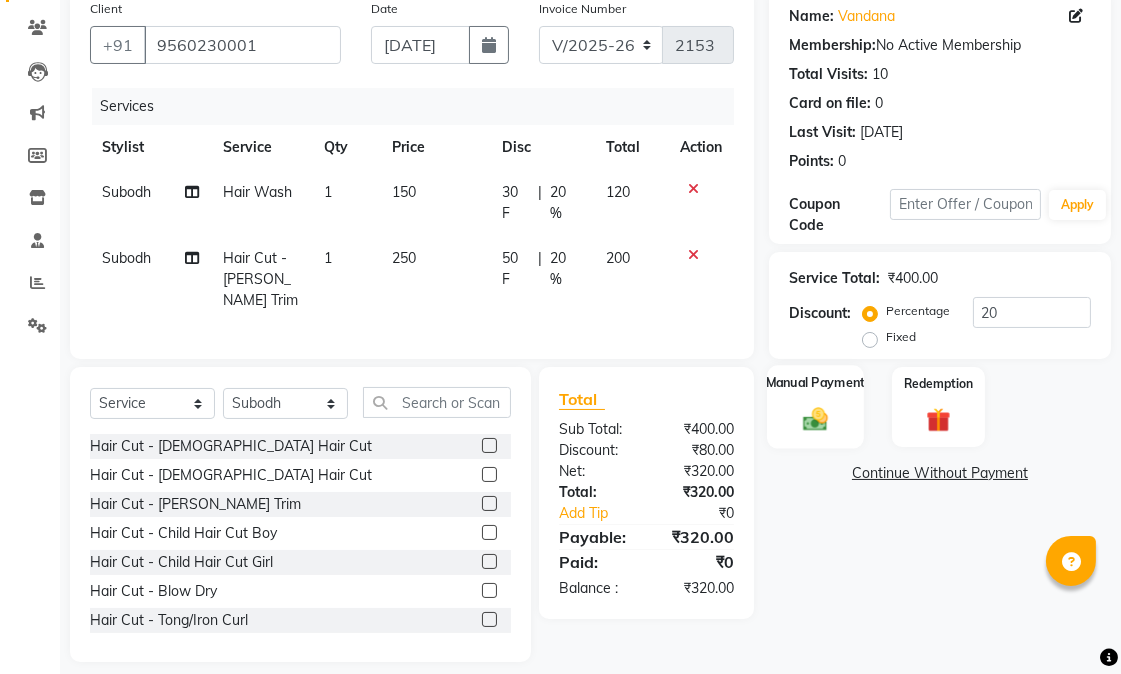 click on "Manual Payment" 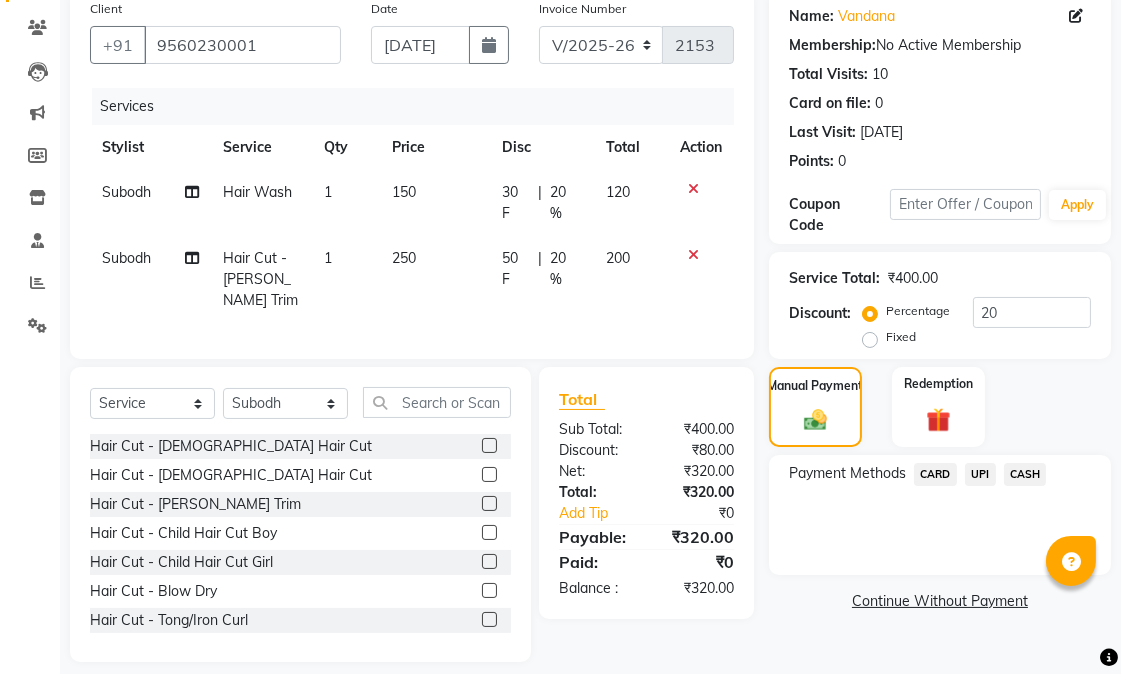 click on "UPI" 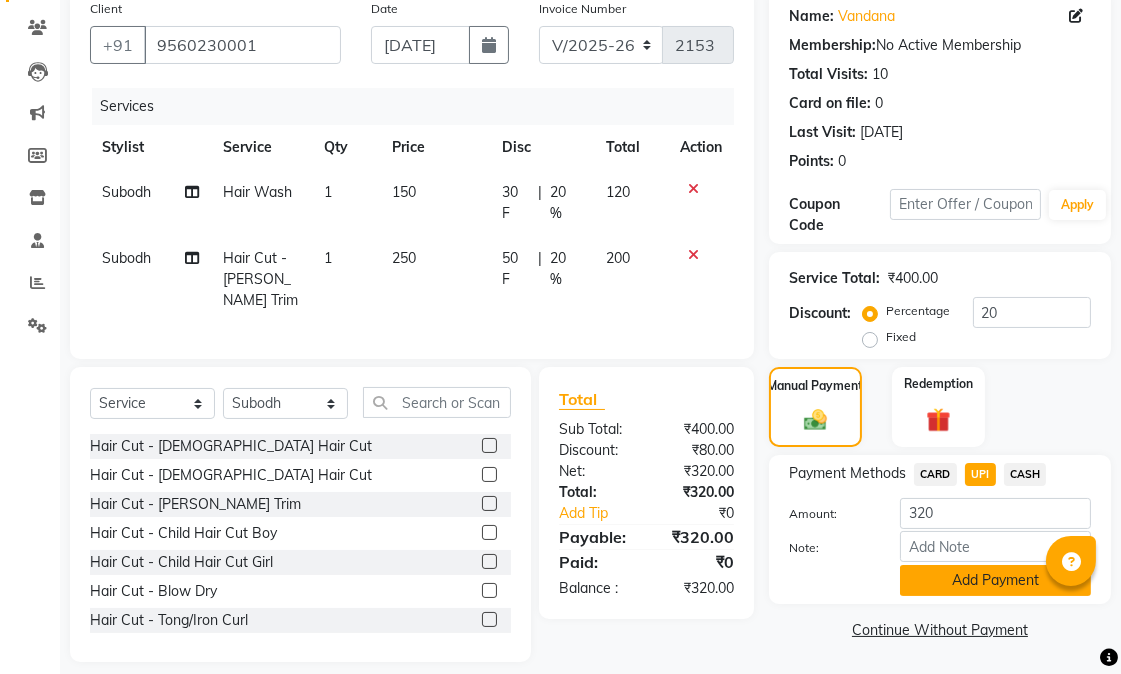click on "Add Payment" 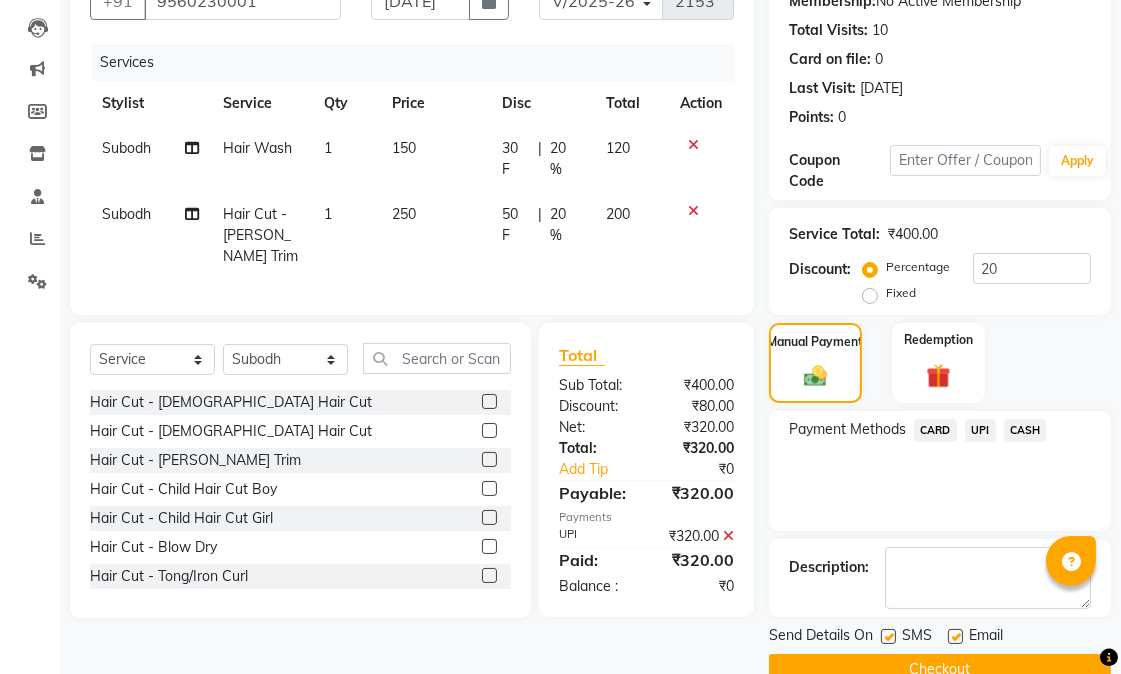 scroll, scrollTop: 244, scrollLeft: 0, axis: vertical 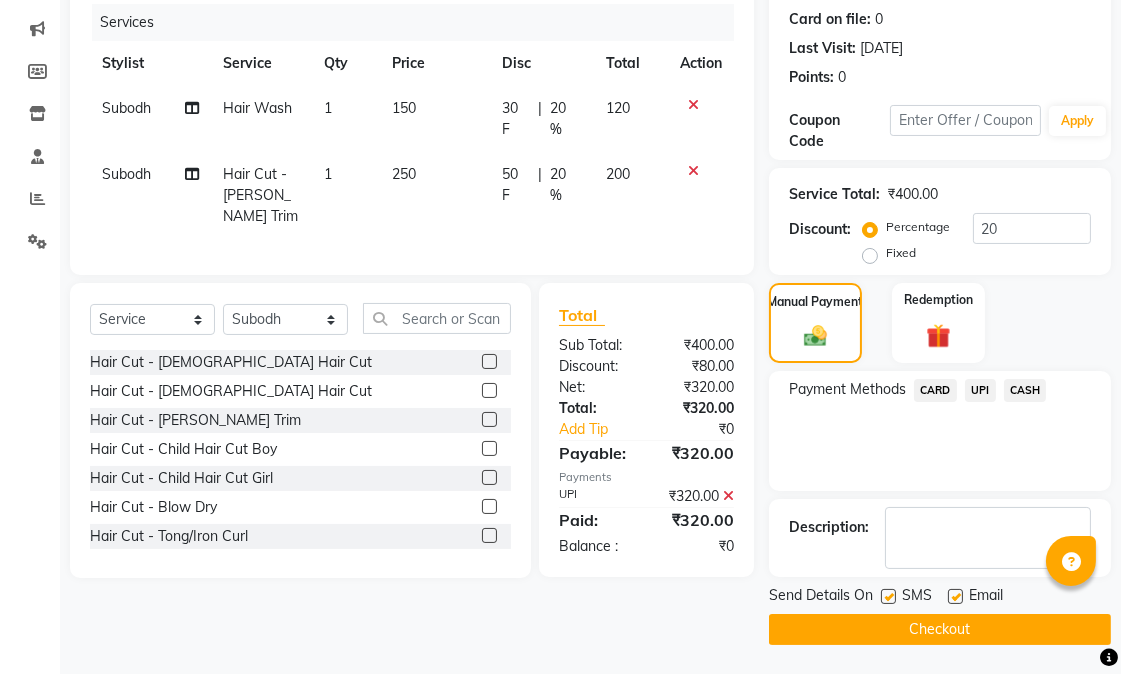 click 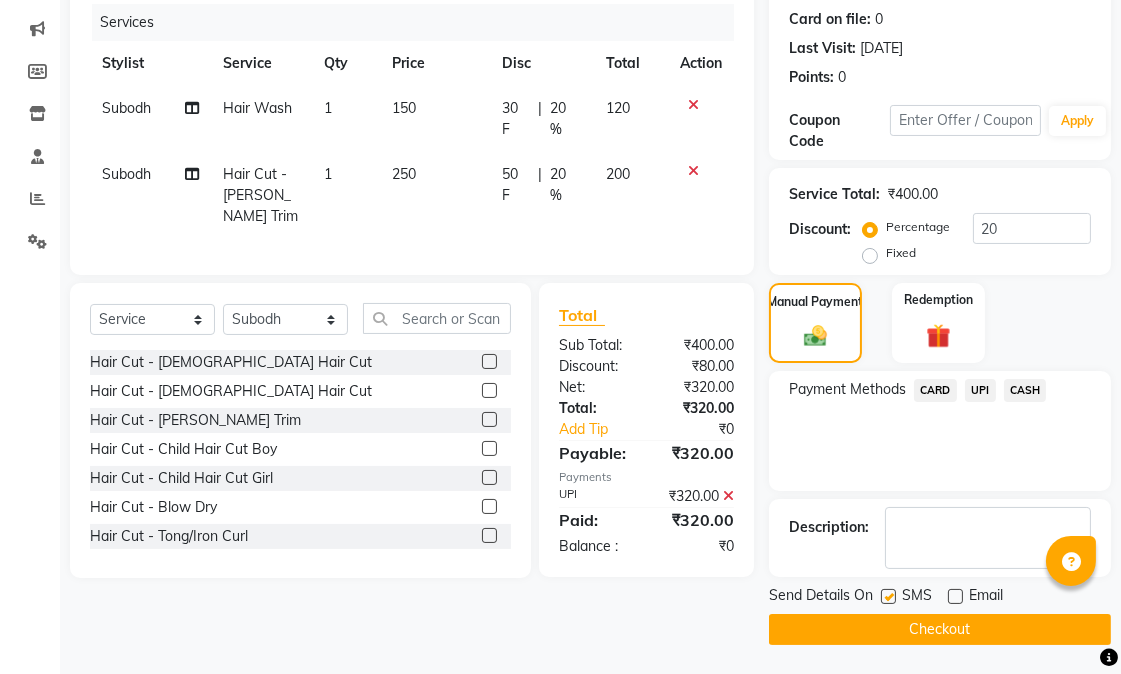 click 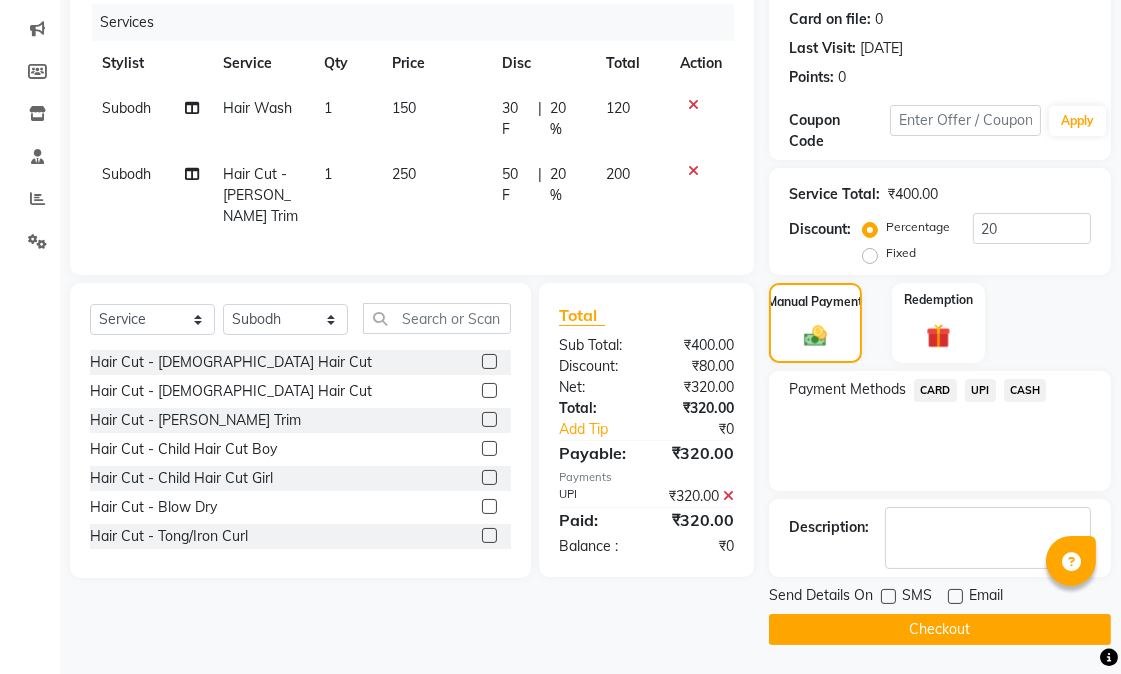 click on "Checkout" 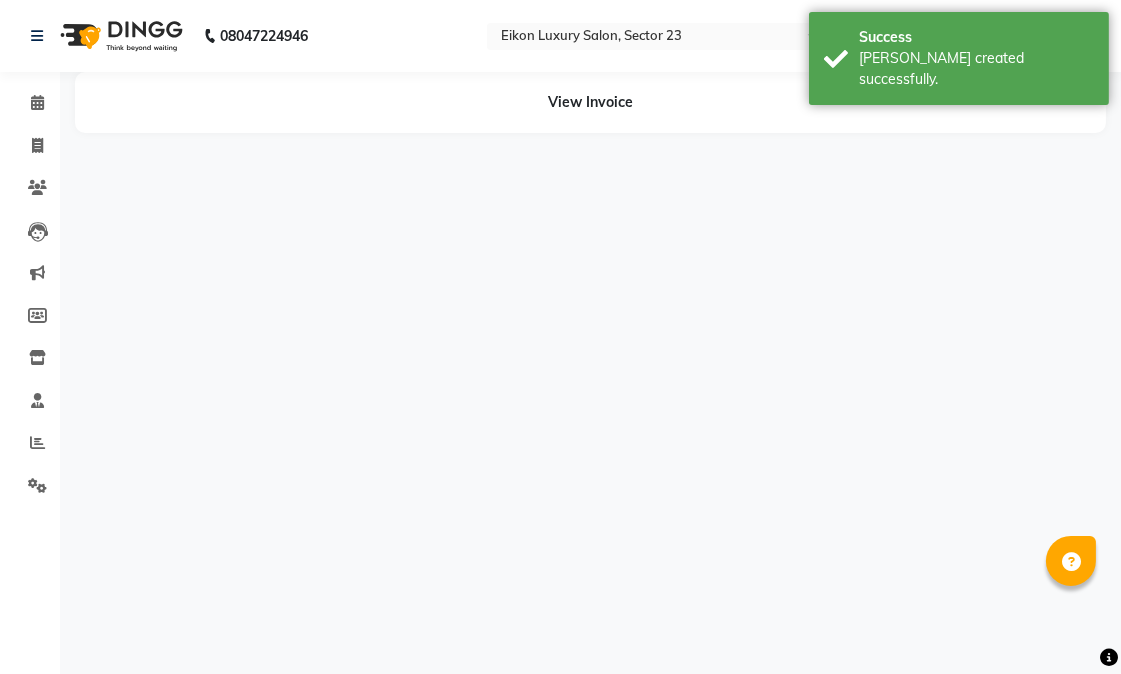 scroll, scrollTop: 0, scrollLeft: 0, axis: both 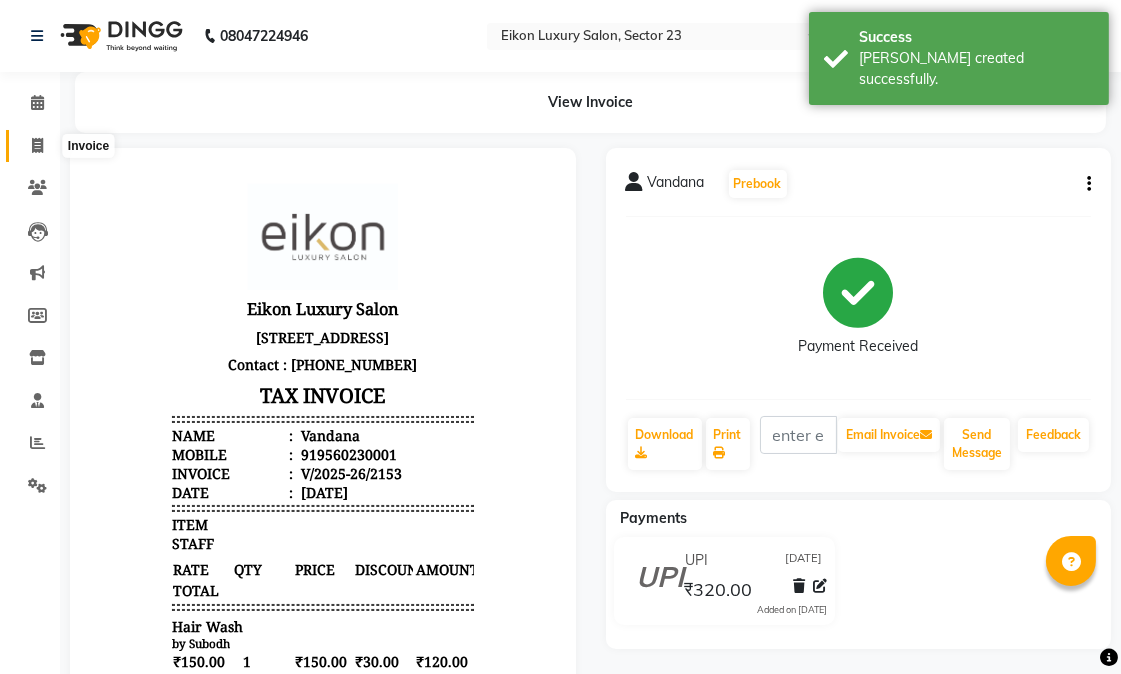 click 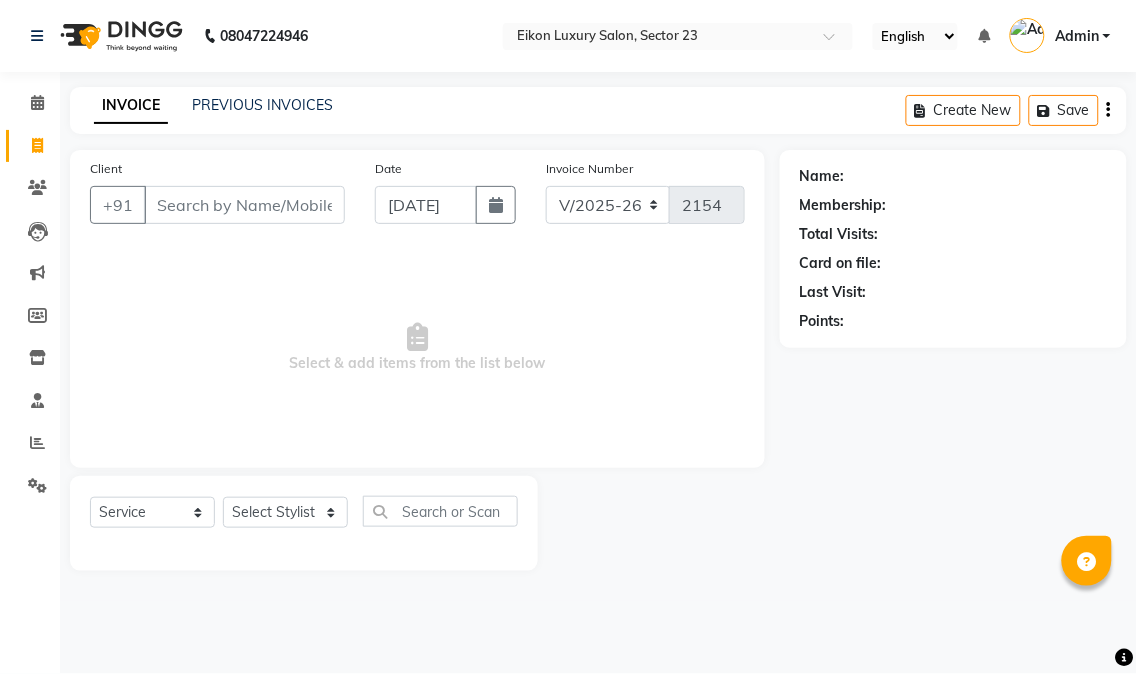 click on "Name: Membership: Total Visits: Card on file: Last Visit:  Points:" 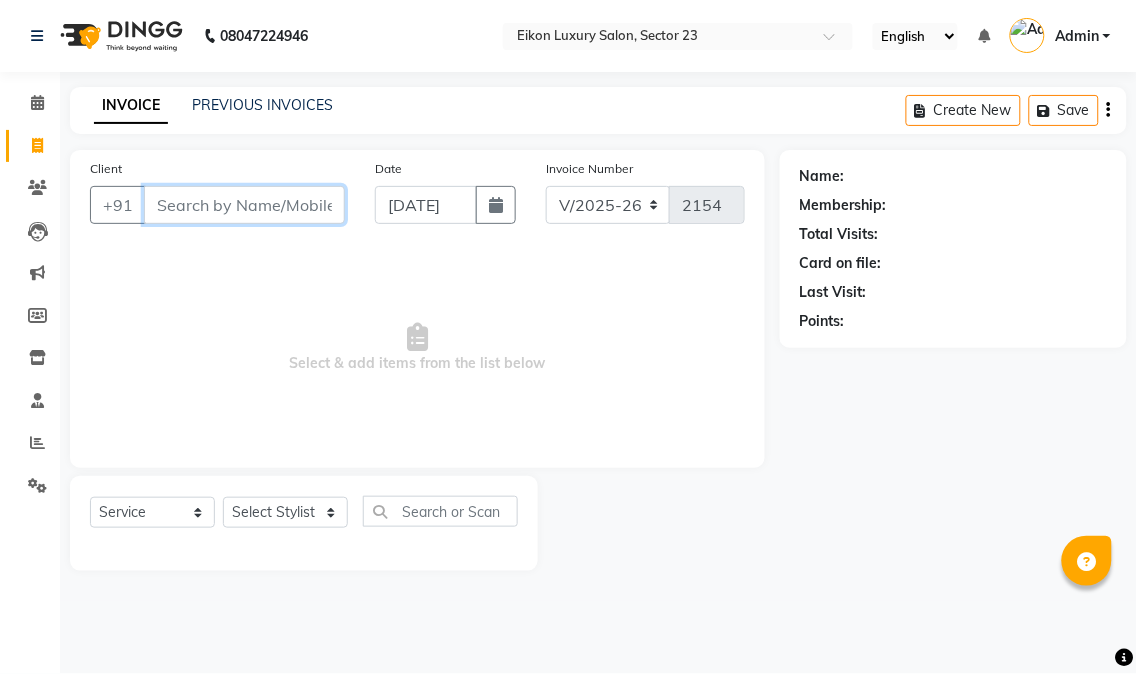 click on "Client" at bounding box center (244, 205) 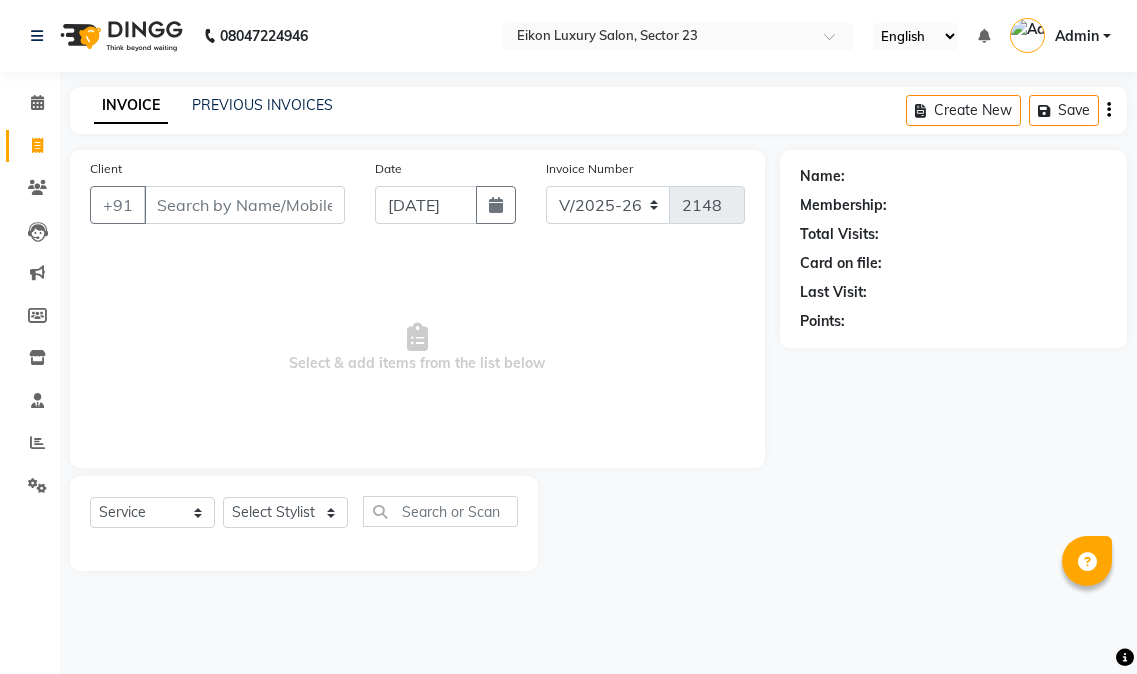 select on "7080" 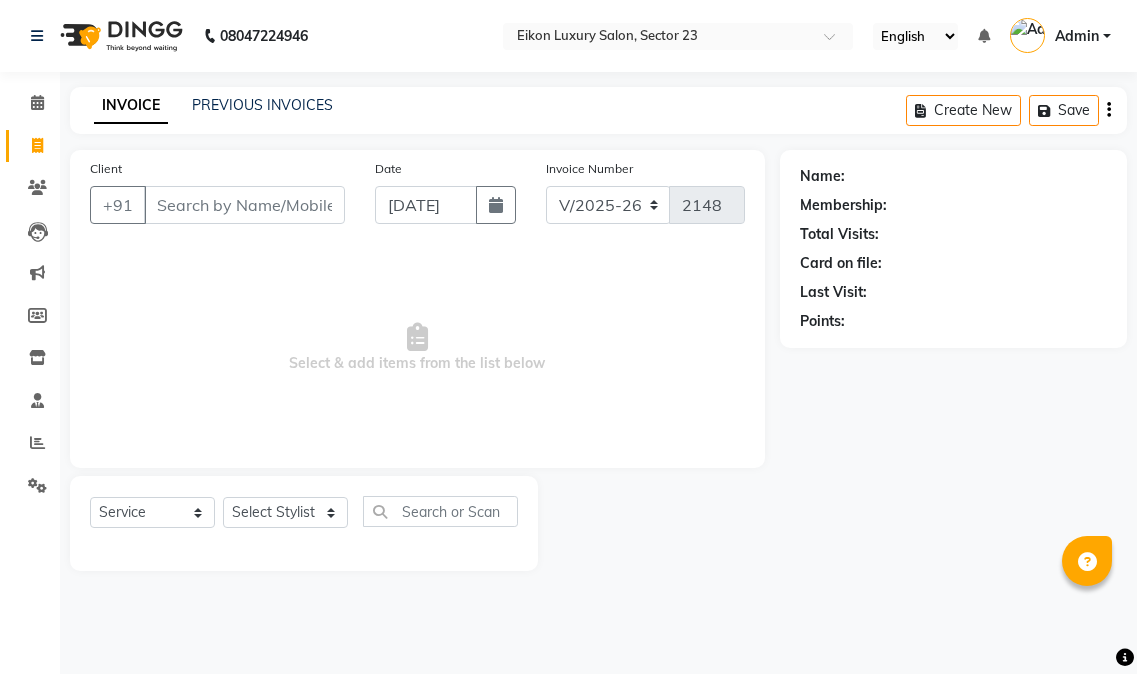 scroll, scrollTop: 0, scrollLeft: 0, axis: both 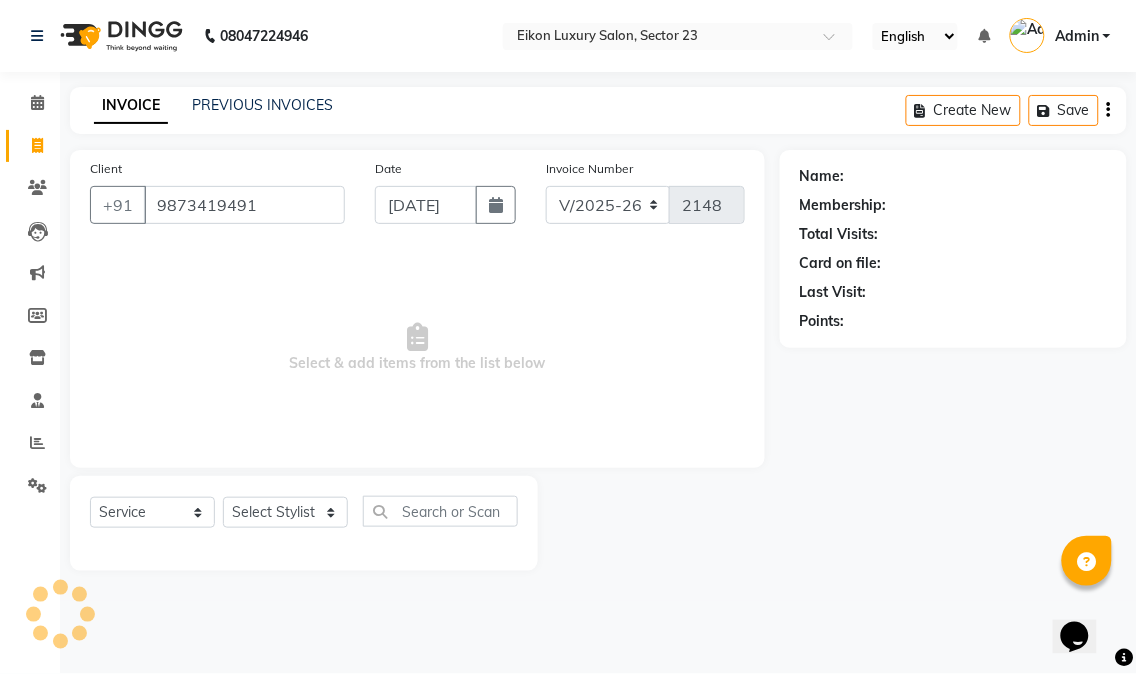 type on "9873419491" 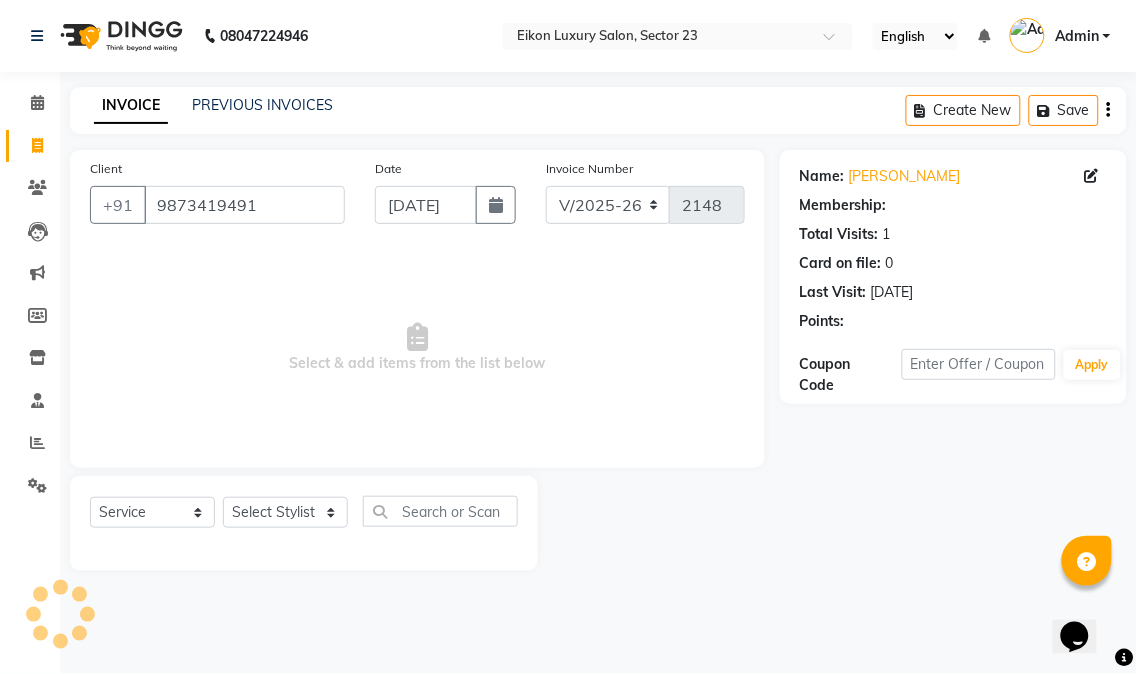 select on "1: Object" 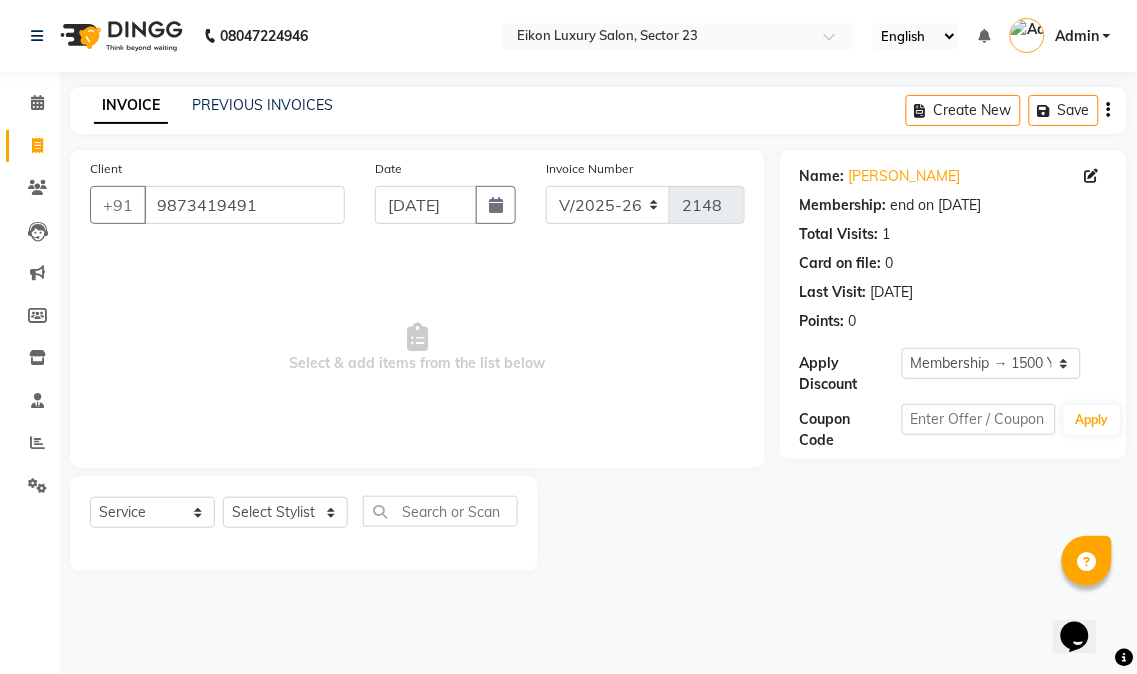 drag, startPoint x: 332, startPoint y: 342, endPoint x: 0, endPoint y: 717, distance: 500.84827 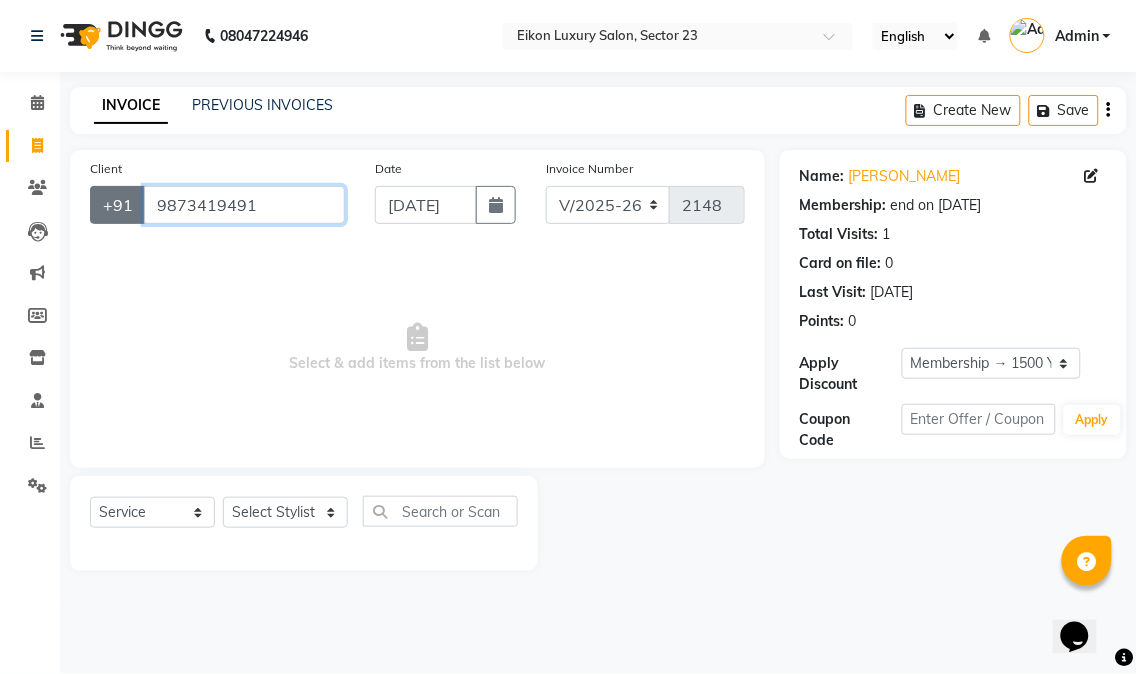 drag, startPoint x: 292, startPoint y: 211, endPoint x: 125, endPoint y: 211, distance: 167 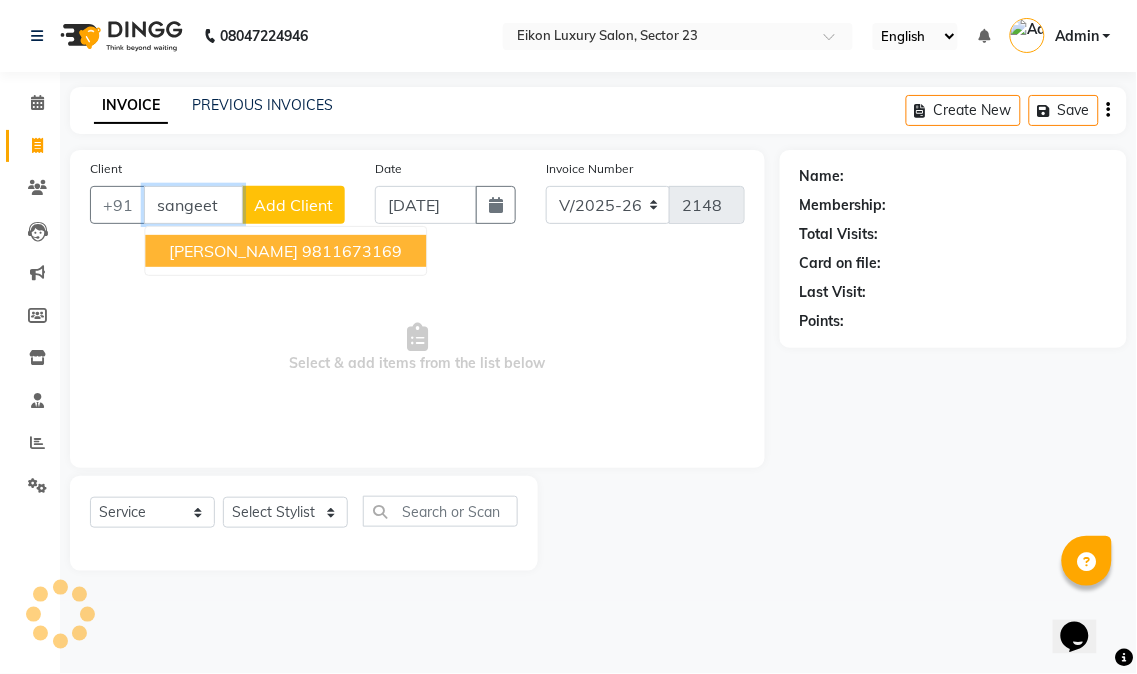 click on "Sangeeta chawla" at bounding box center (233, 251) 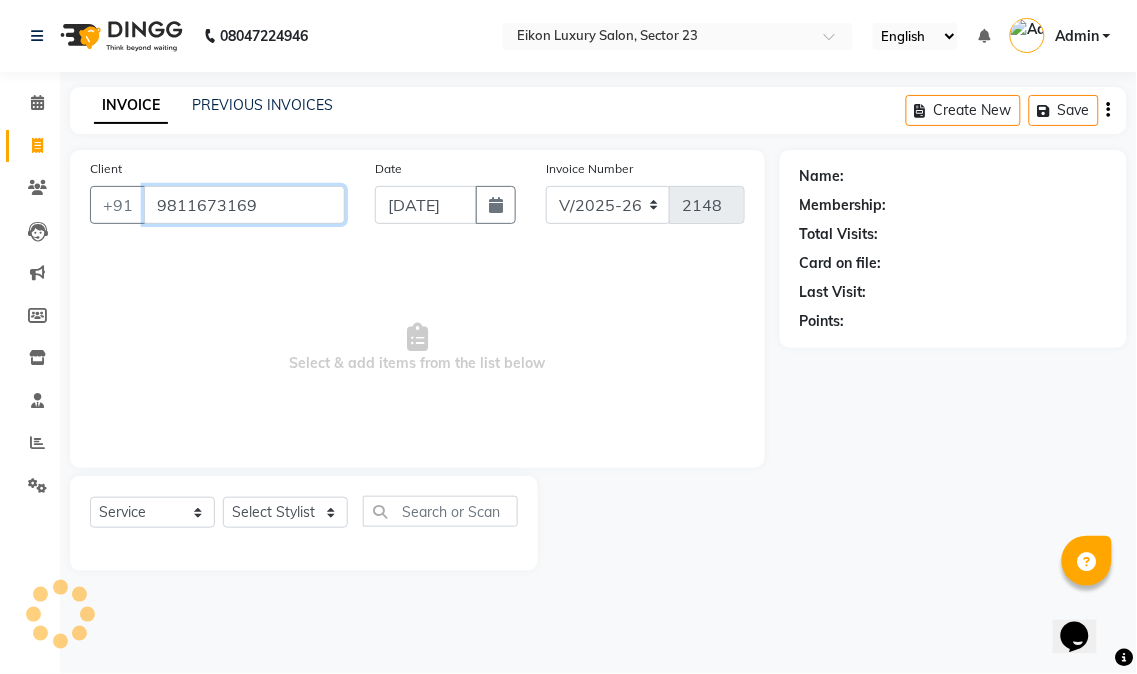 type on "9811673169" 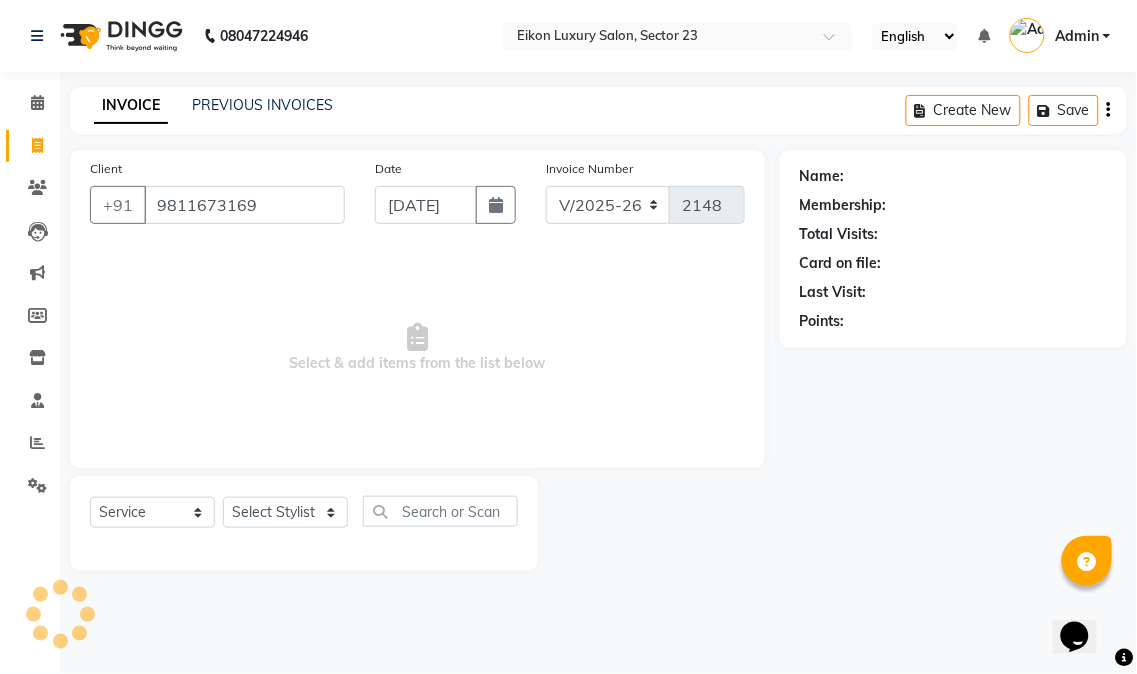 select on "1: Object" 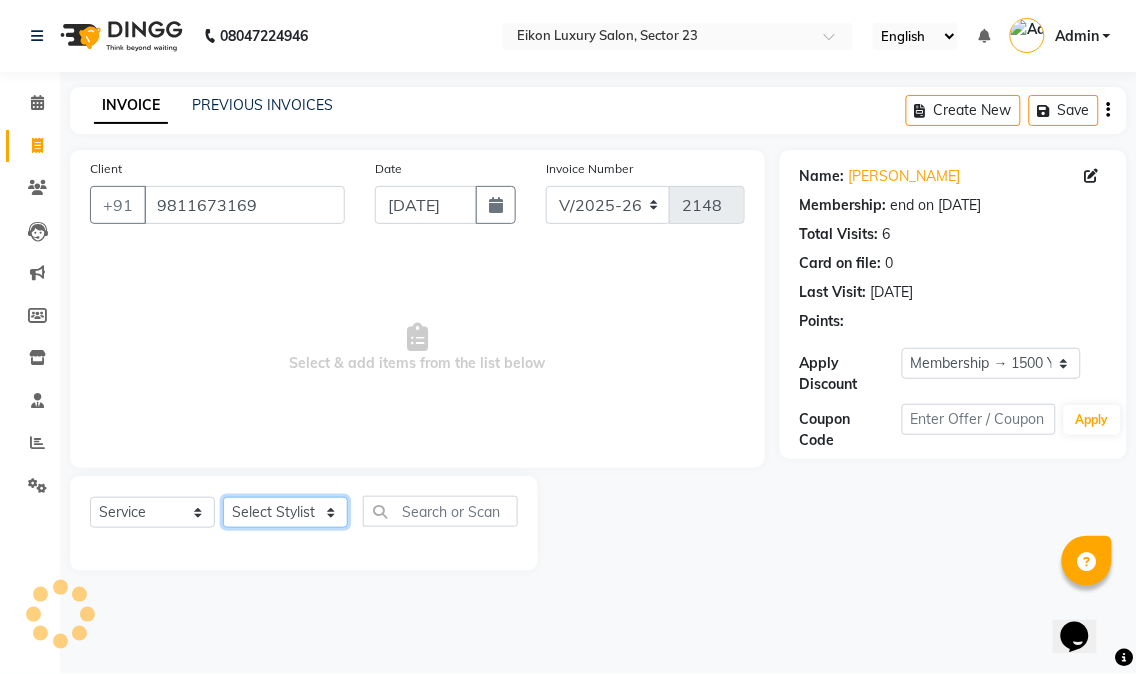 click on "Select Stylist Abhishek amit [PERSON_NAME] [PERSON_NAME] [PERSON_NAME] [PERSON_NAME] [PERSON_NAME] [PERSON_NAME] Mohit [PERSON_NAME] [PERSON_NAME] [PERSON_NAME] [PERSON_NAME] [PERSON_NAME]" 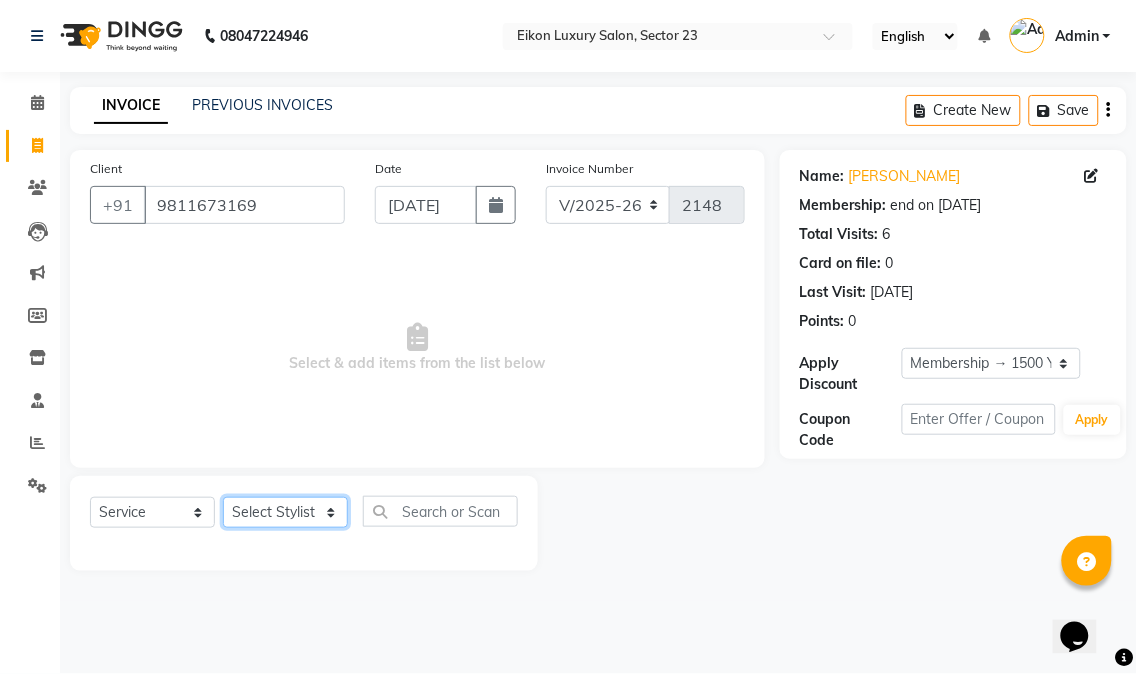 select on "58953" 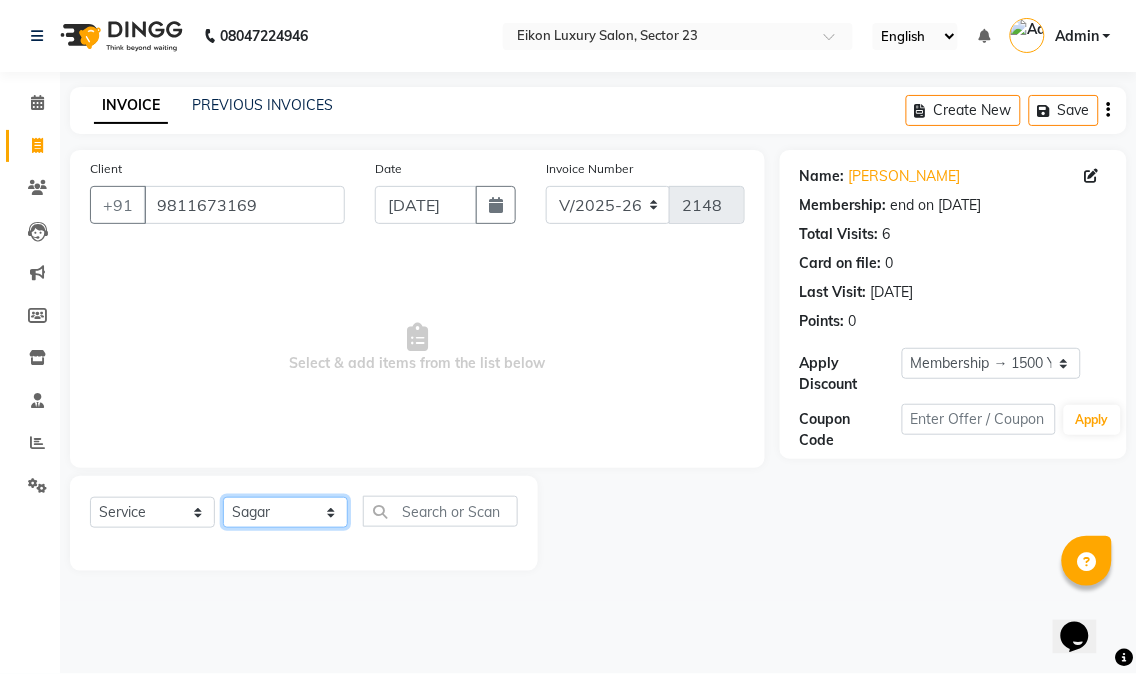 click on "Select Stylist Abhishek amit [PERSON_NAME] [PERSON_NAME] [PERSON_NAME] [PERSON_NAME] [PERSON_NAME] [PERSON_NAME] Mohit [PERSON_NAME] [PERSON_NAME] [PERSON_NAME] [PERSON_NAME] [PERSON_NAME]" 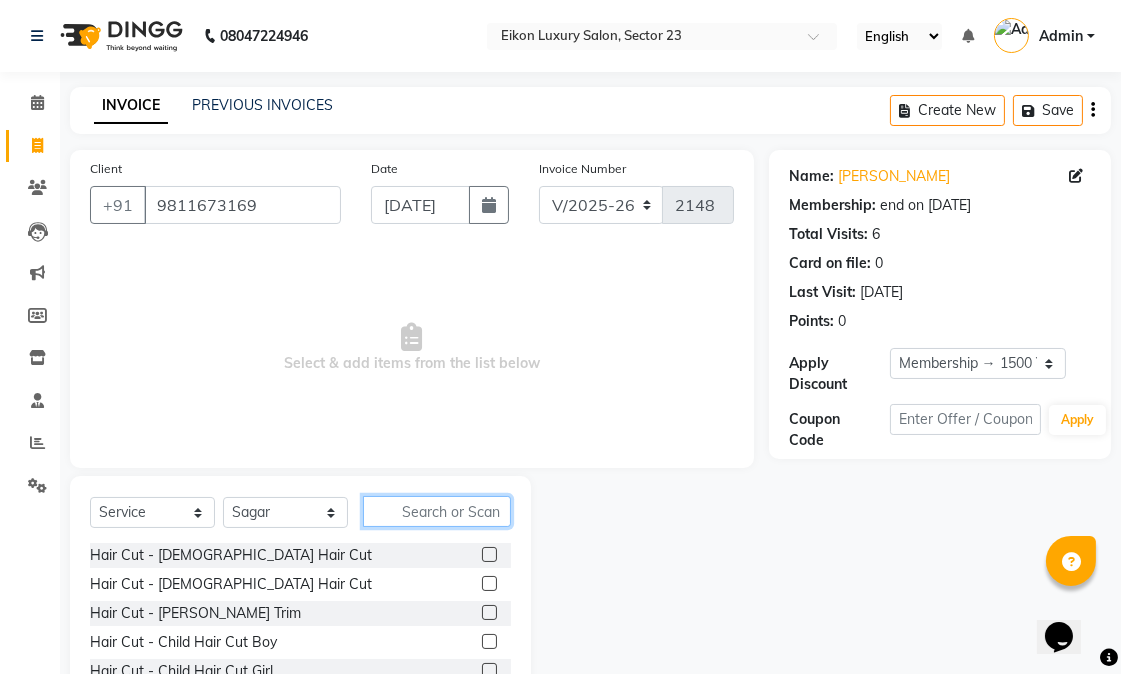 click 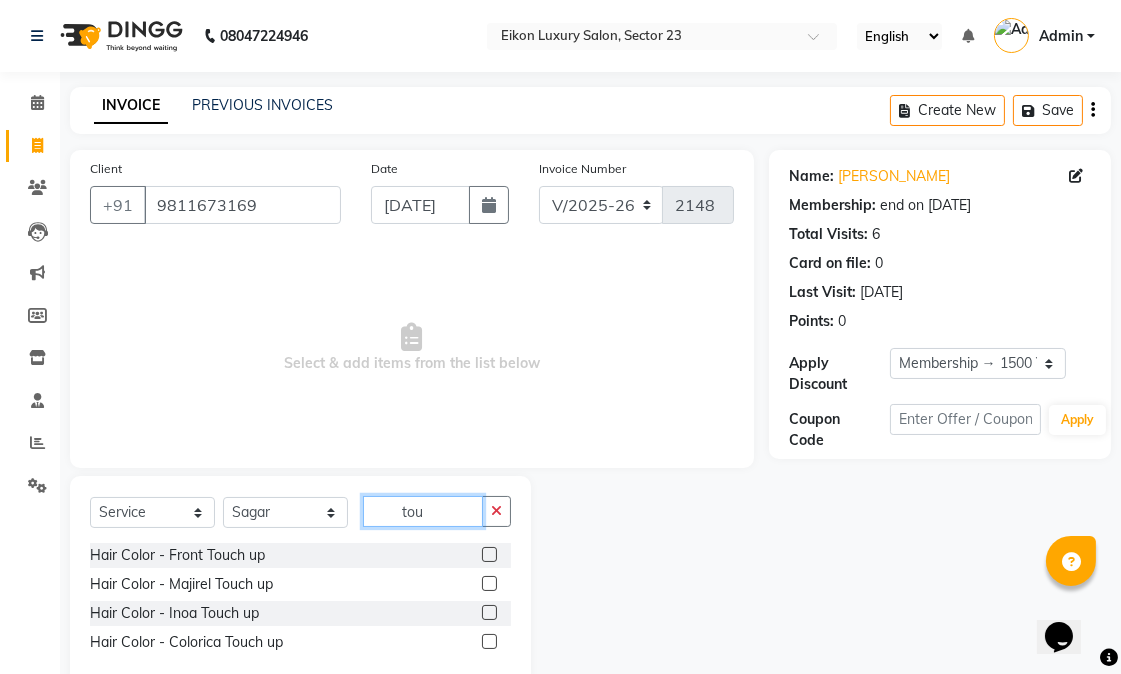 type on "tou" 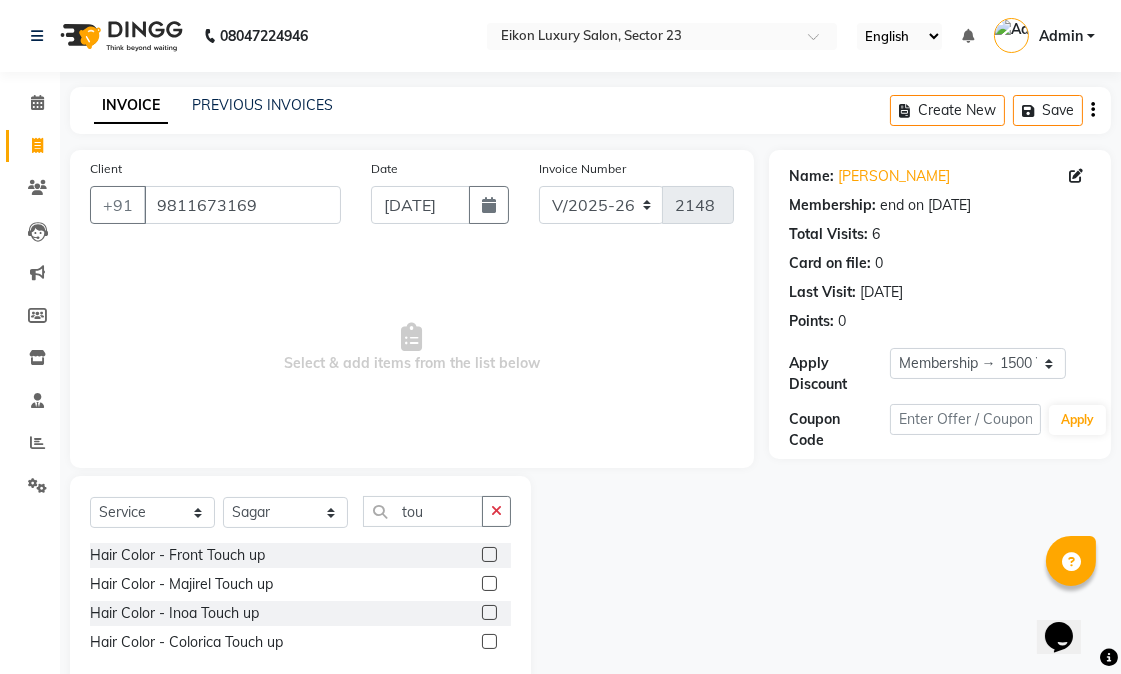click 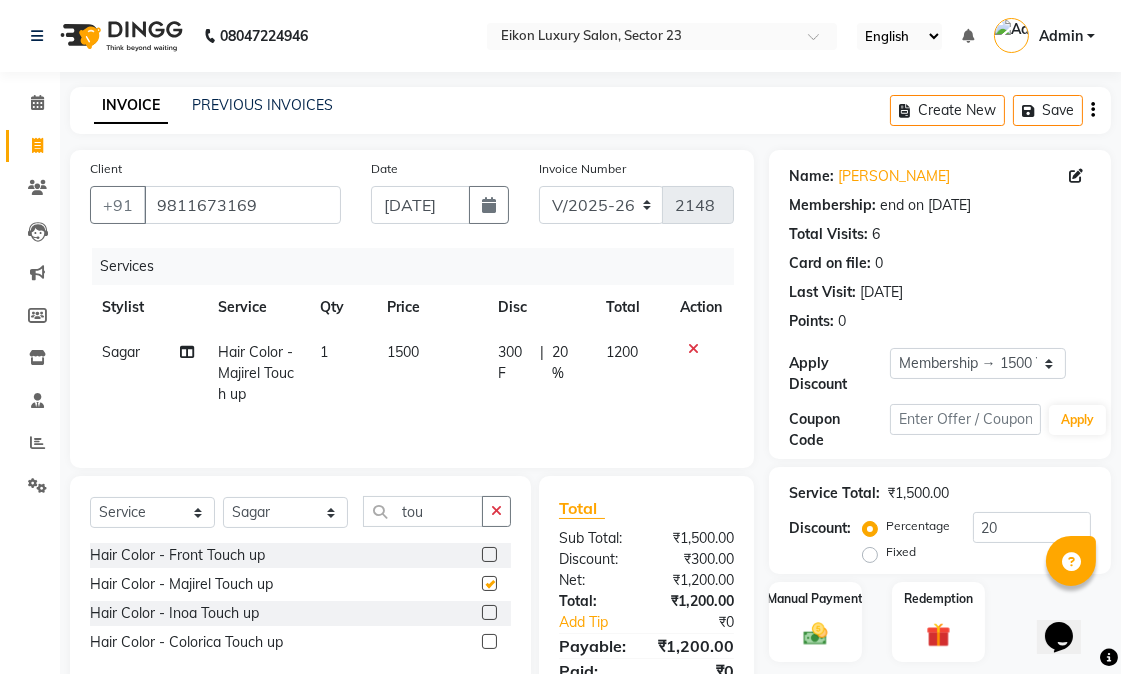 checkbox on "false" 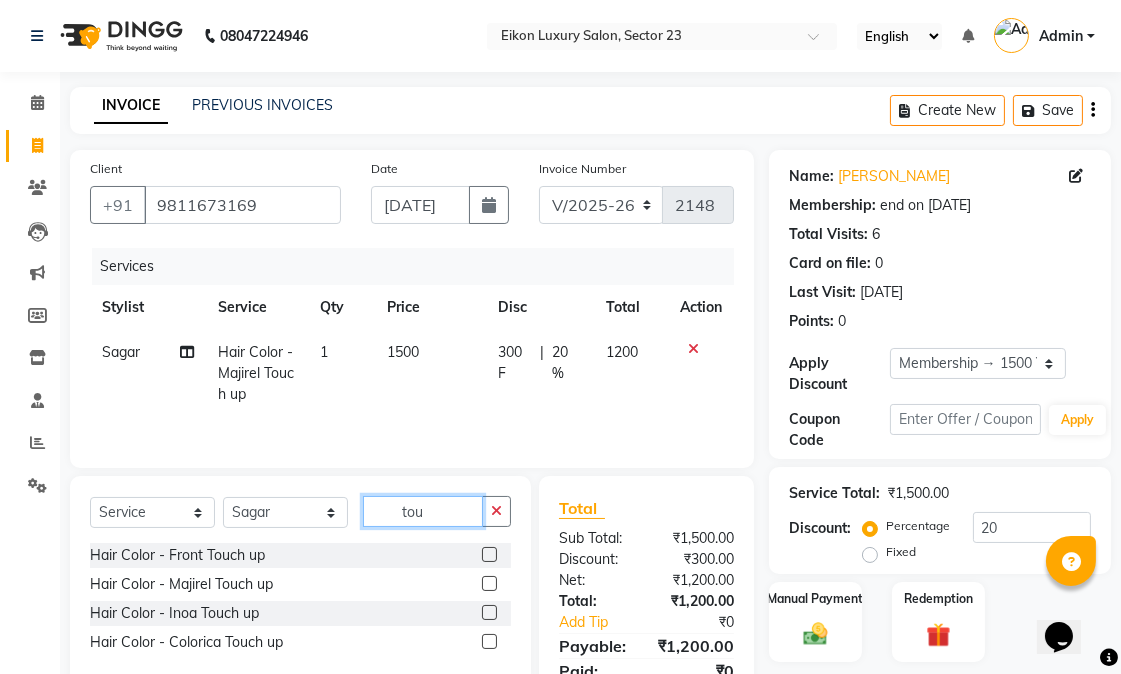 drag, startPoint x: 414, startPoint y: 510, endPoint x: 391, endPoint y: 500, distance: 25.079872 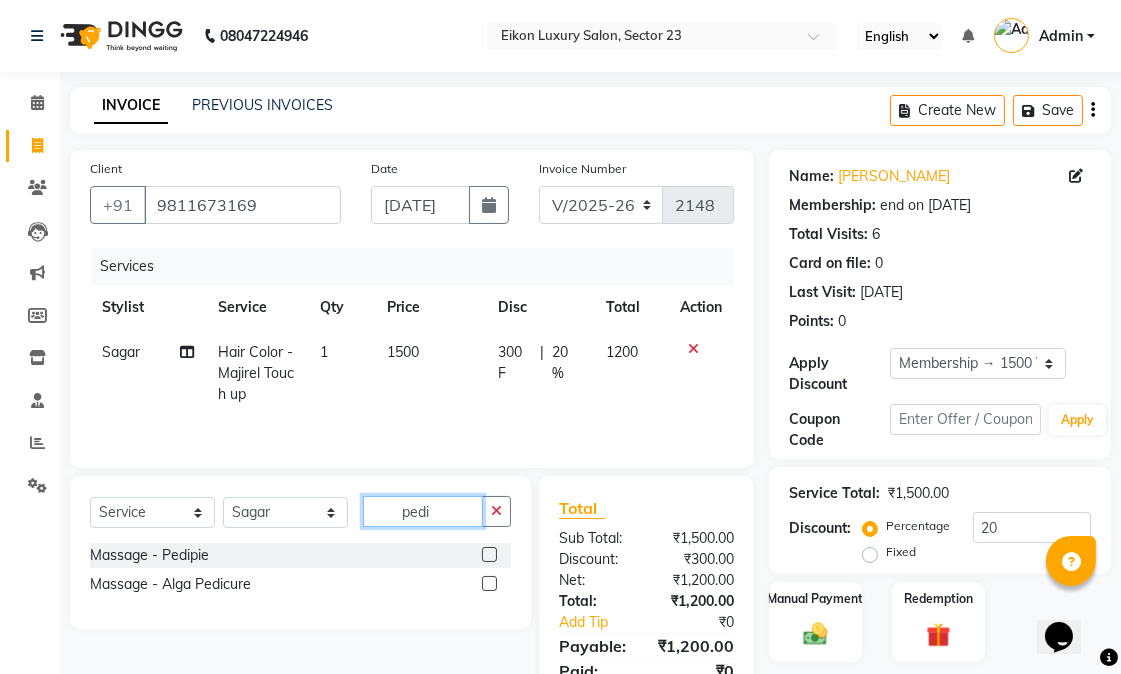 type on "pedi" 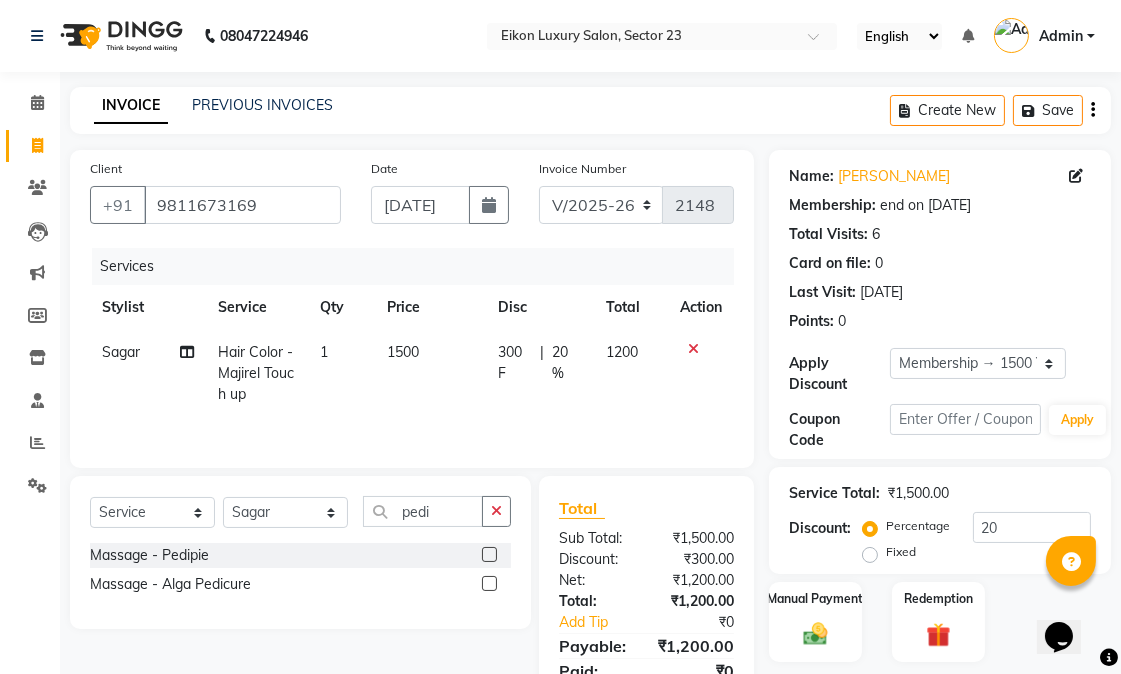 click 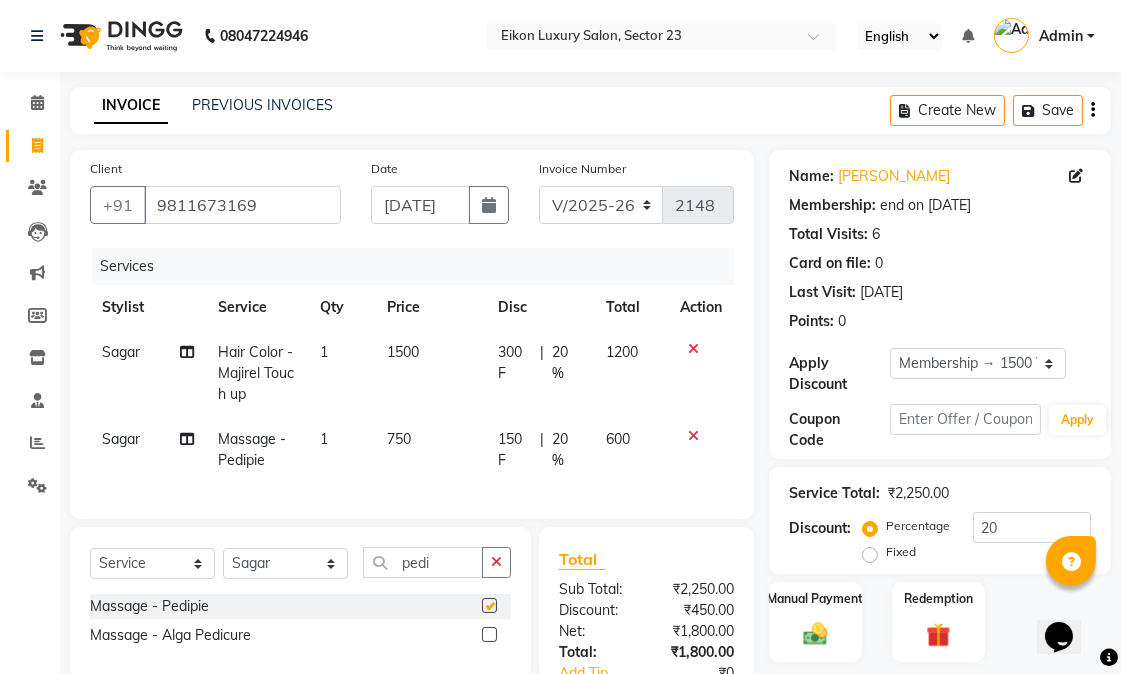 checkbox on "false" 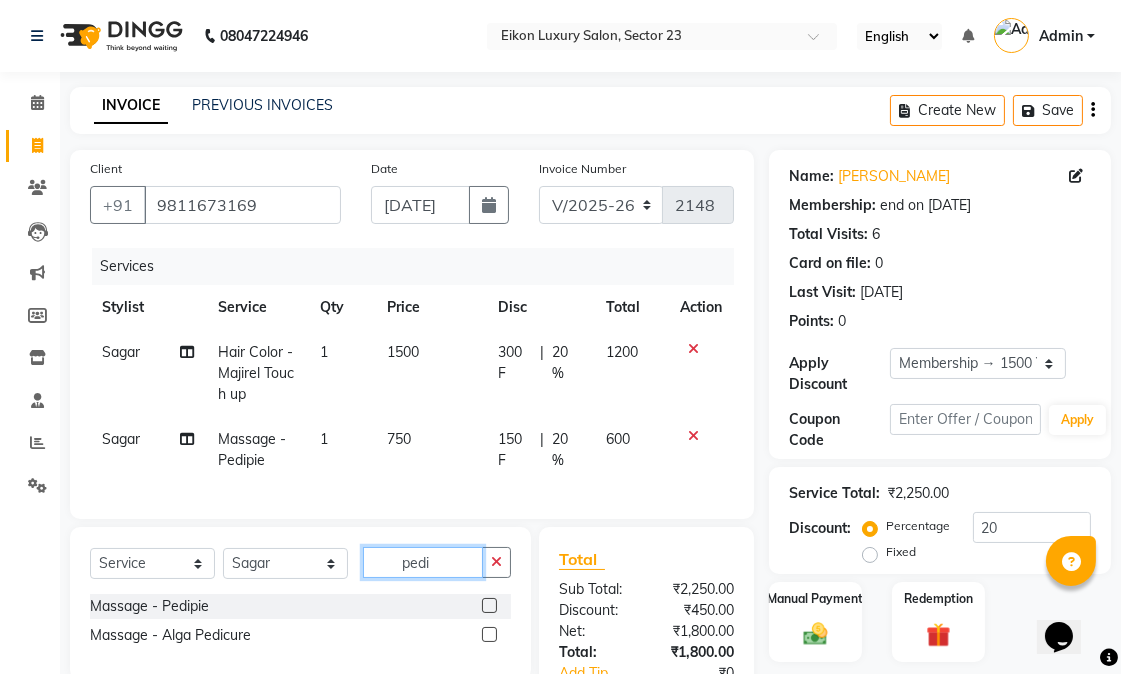 click on "Select  Service  Product  Membership  Package Voucher Prepaid Gift Card  Select Stylist Abhishek amit anchal Ashu Bilal Dildar Geeta Hritik Jatin Manav Mohit Pinki Prince Ruby Sagar Subhash Subodh Uday pedi Massage - Pedipie  Massage - Alga Pedicure" 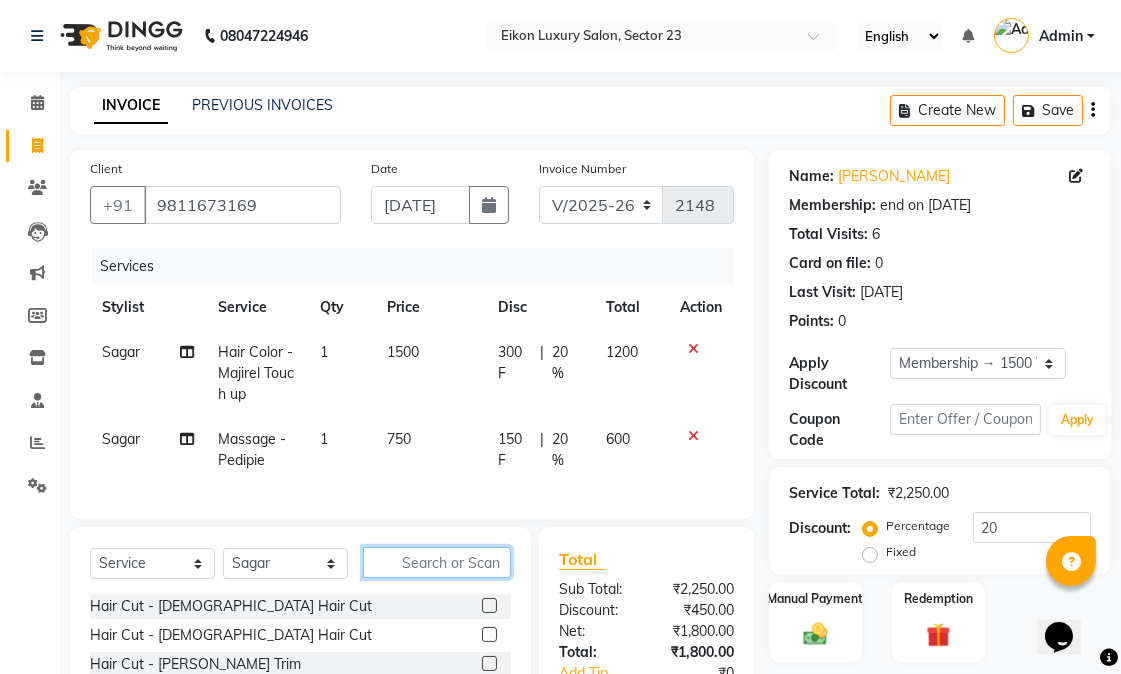 type 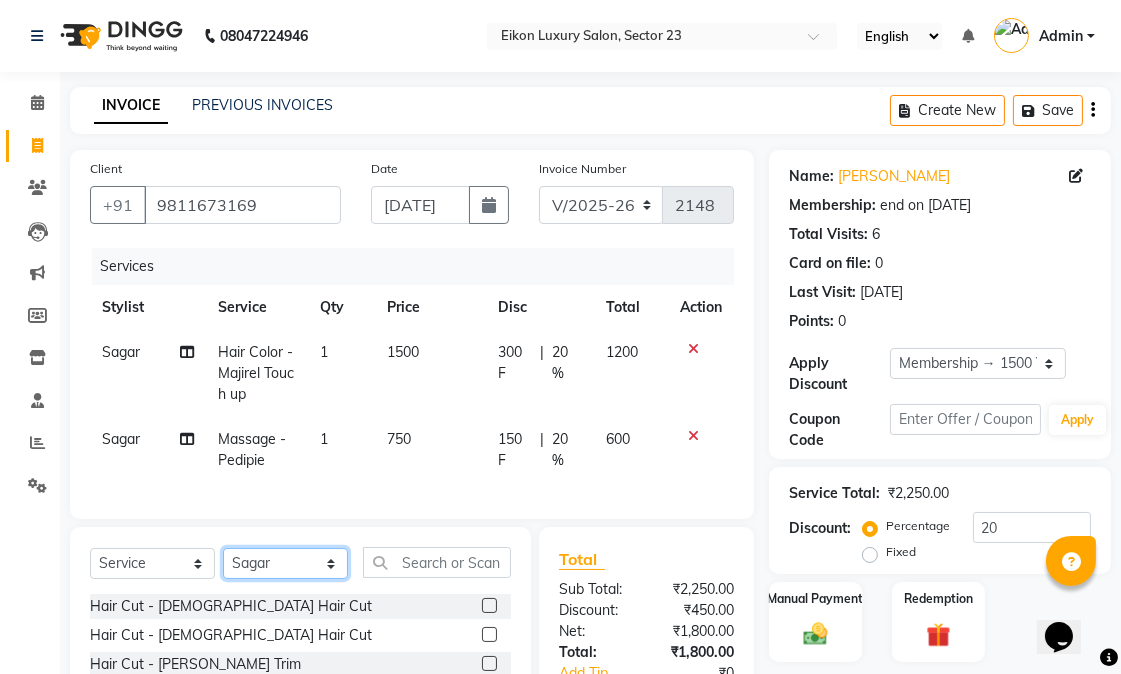 click on "Select Stylist Abhishek amit [PERSON_NAME] [PERSON_NAME] [PERSON_NAME] [PERSON_NAME] [PERSON_NAME] [PERSON_NAME] Mohit [PERSON_NAME] [PERSON_NAME] [PERSON_NAME] [PERSON_NAME] [PERSON_NAME]" 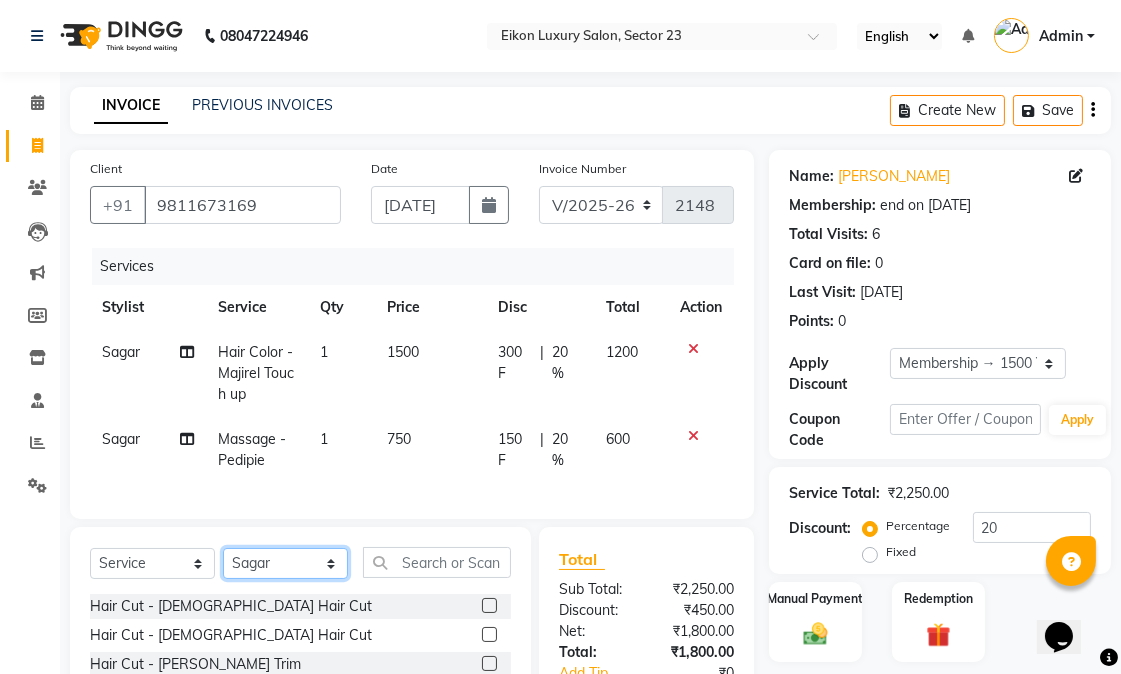 select on "58948" 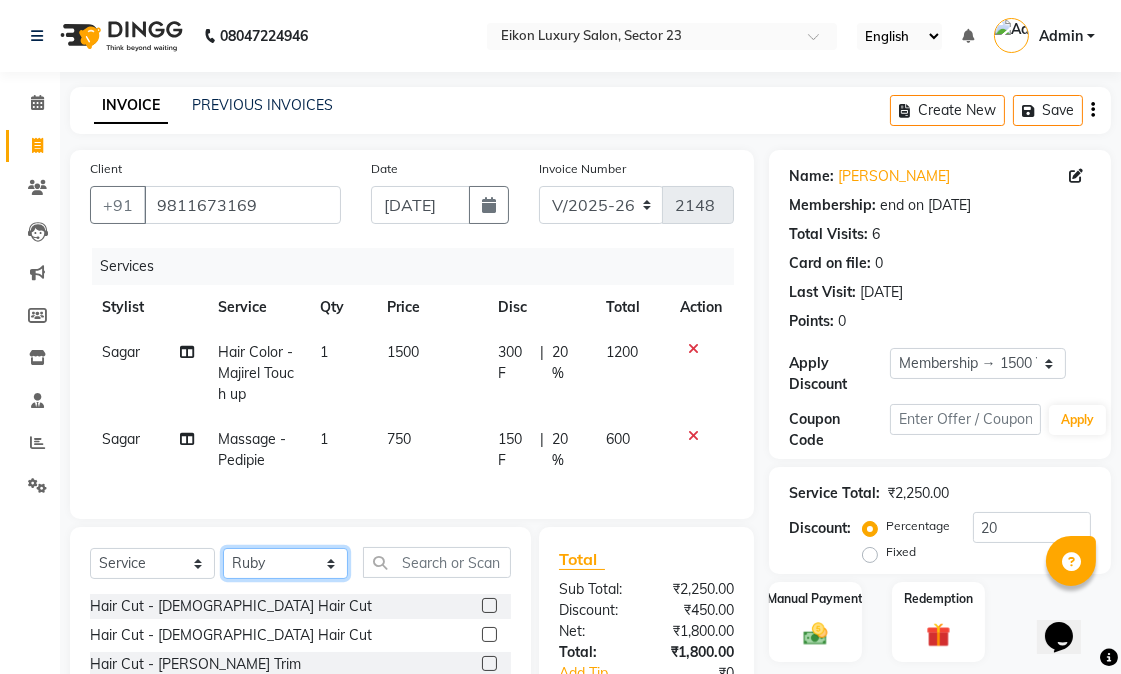 click on "Select Stylist Abhishek amit [PERSON_NAME] [PERSON_NAME] [PERSON_NAME] [PERSON_NAME] [PERSON_NAME] [PERSON_NAME] Mohit [PERSON_NAME] [PERSON_NAME] [PERSON_NAME] [PERSON_NAME] [PERSON_NAME]" 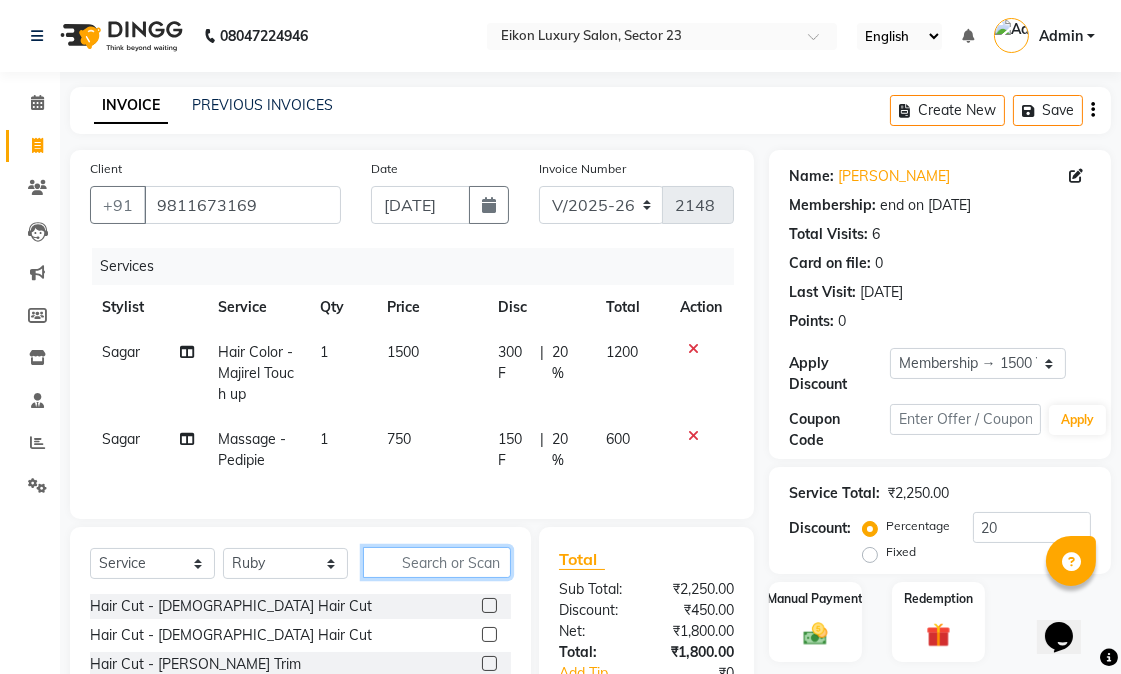 click 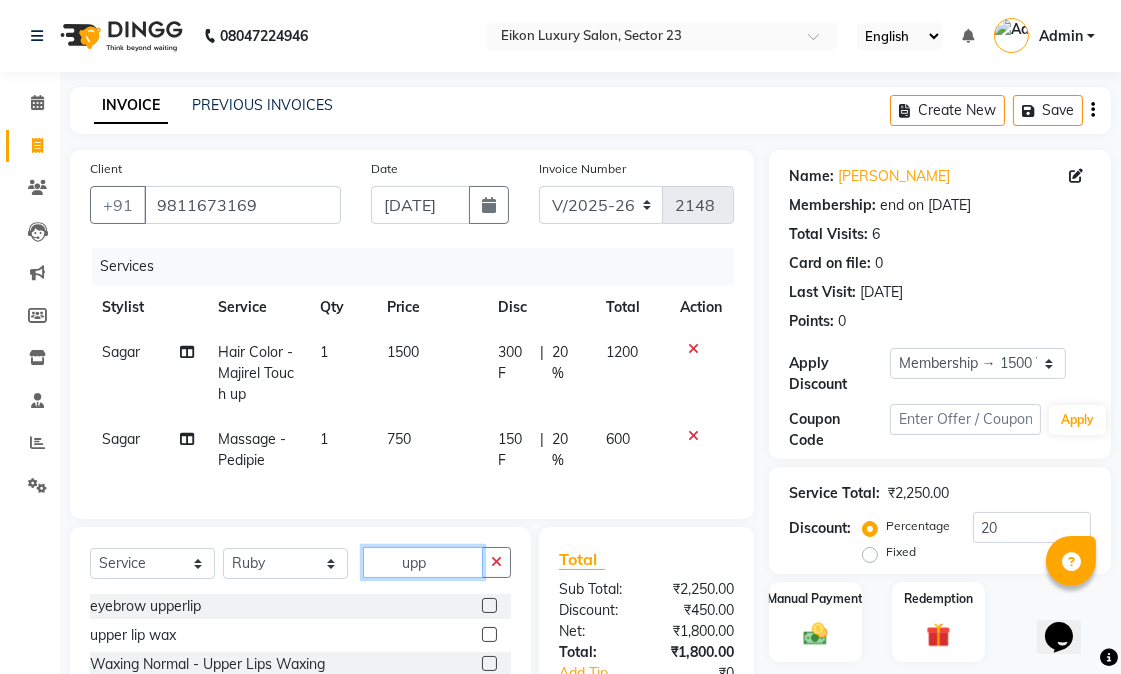 type on "upp" 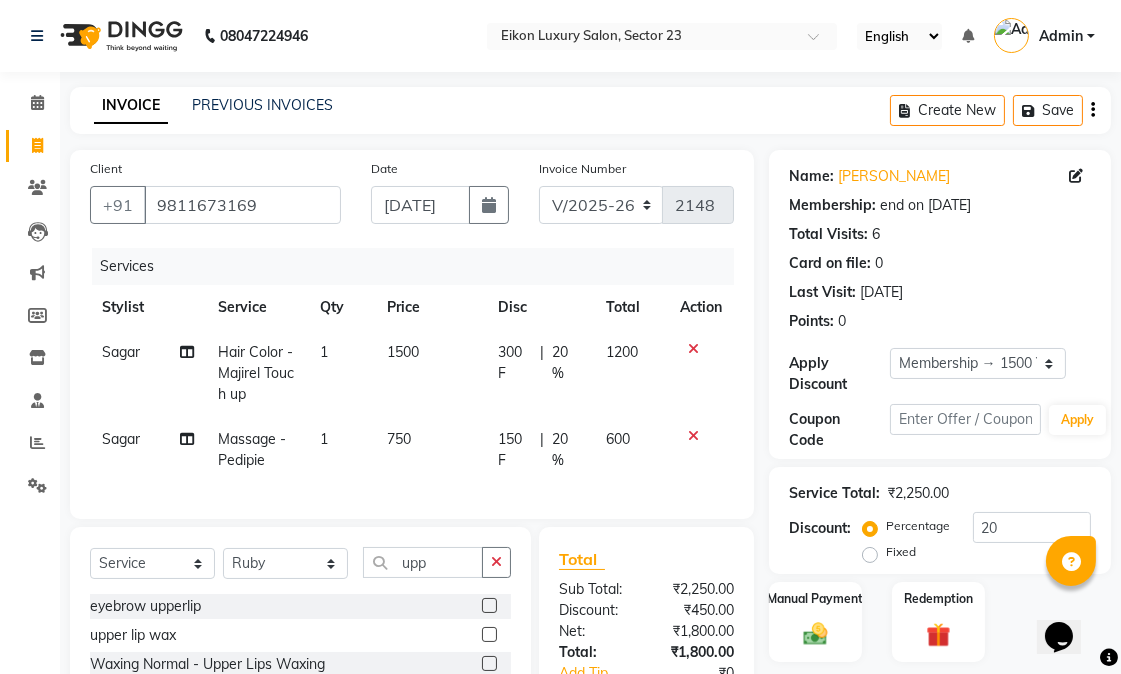 click 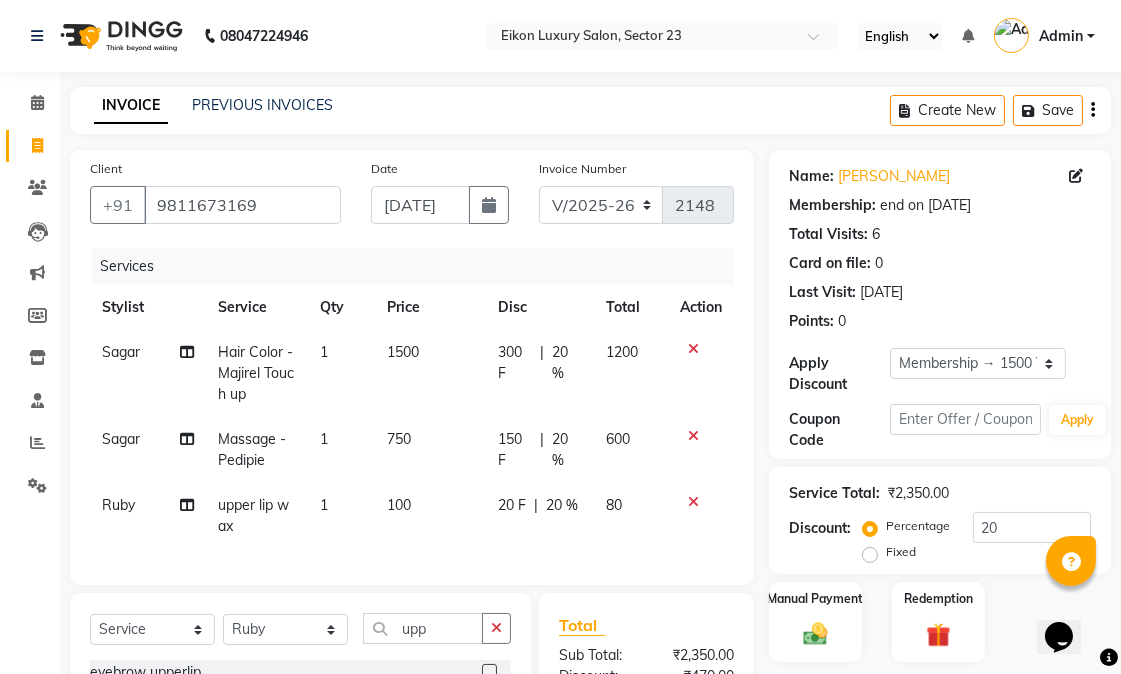 checkbox on "false" 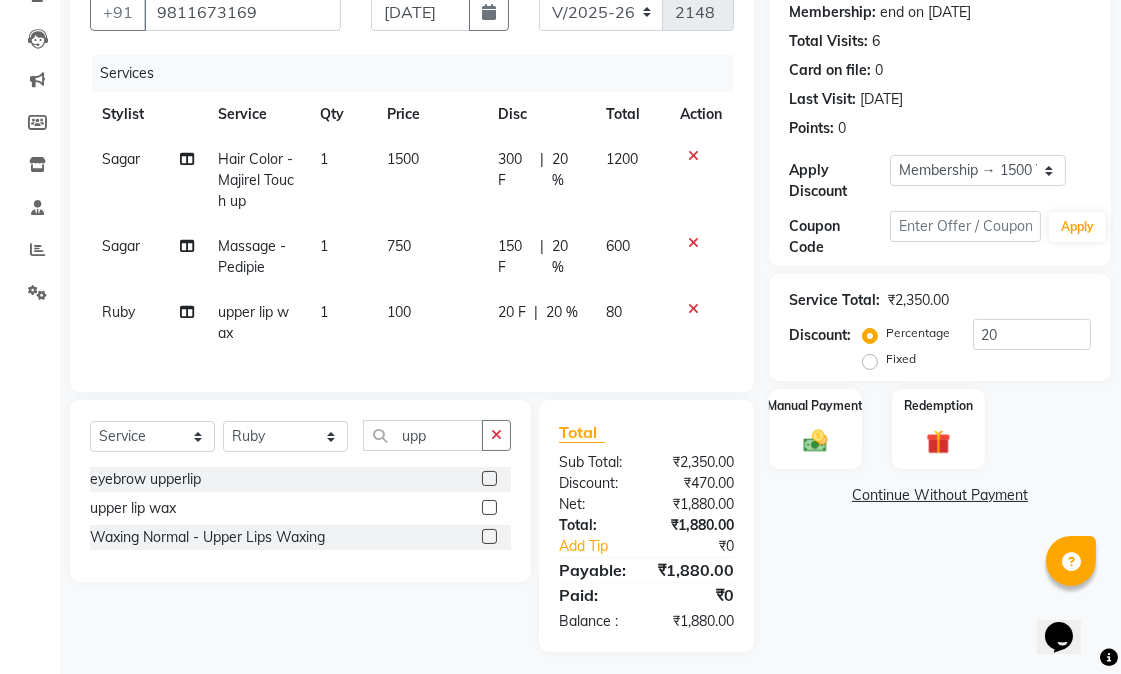 scroll, scrollTop: 241, scrollLeft: 0, axis: vertical 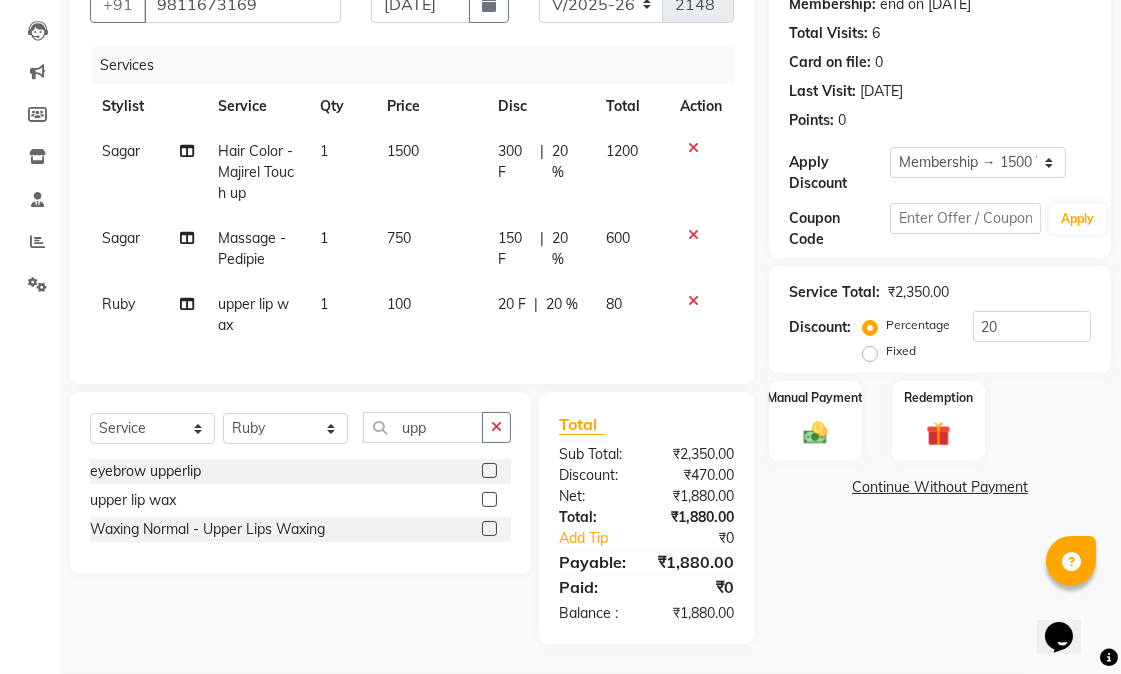 click on "Name: Sangeeta Chawla Membership: end on 19-10-2025 Total Visits:  6 Card on file:  0 Last Visit:   08-07-2025 Points:   0  Apply Discount Select Membership → 1500 Yearly Membership Coupon Code Apply Service Total:  ₹2,350.00  Discount:  Percentage   Fixed  20 Manual Payment Redemption  Continue Without Payment" 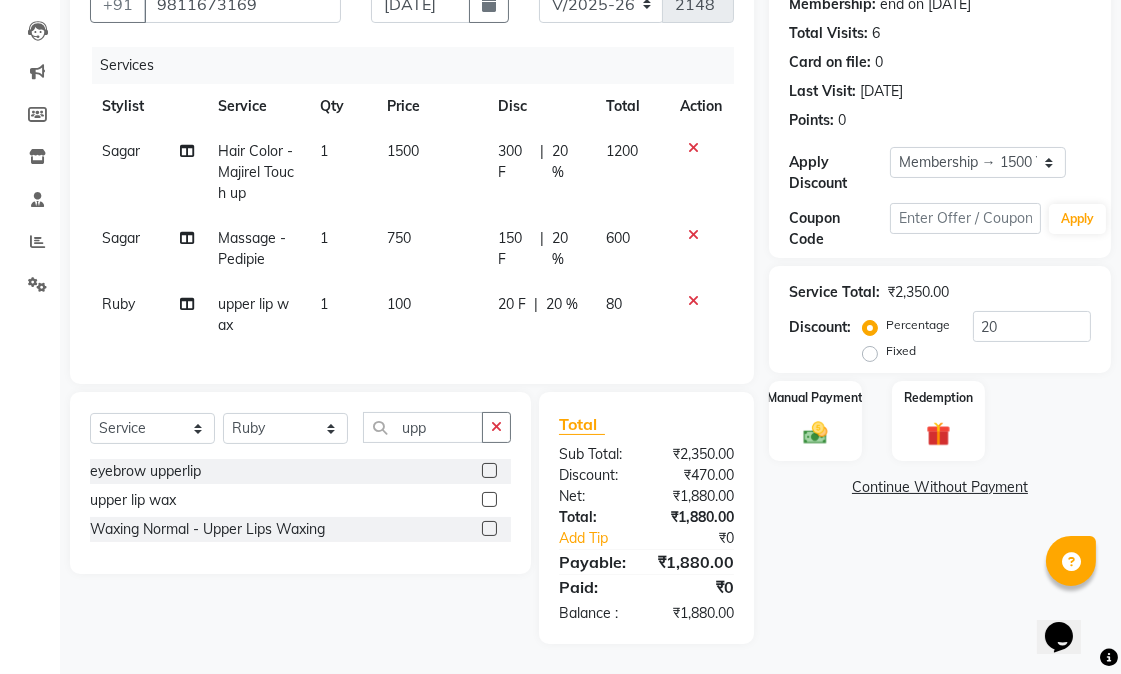 click on "1500" 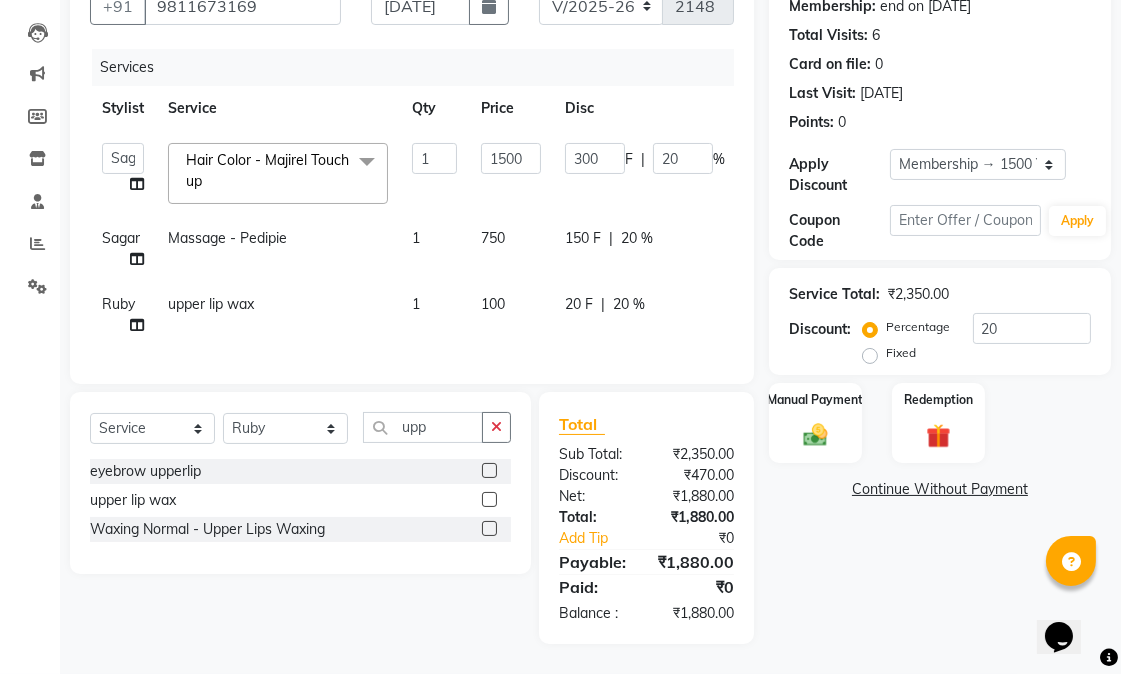 scroll, scrollTop: 240, scrollLeft: 0, axis: vertical 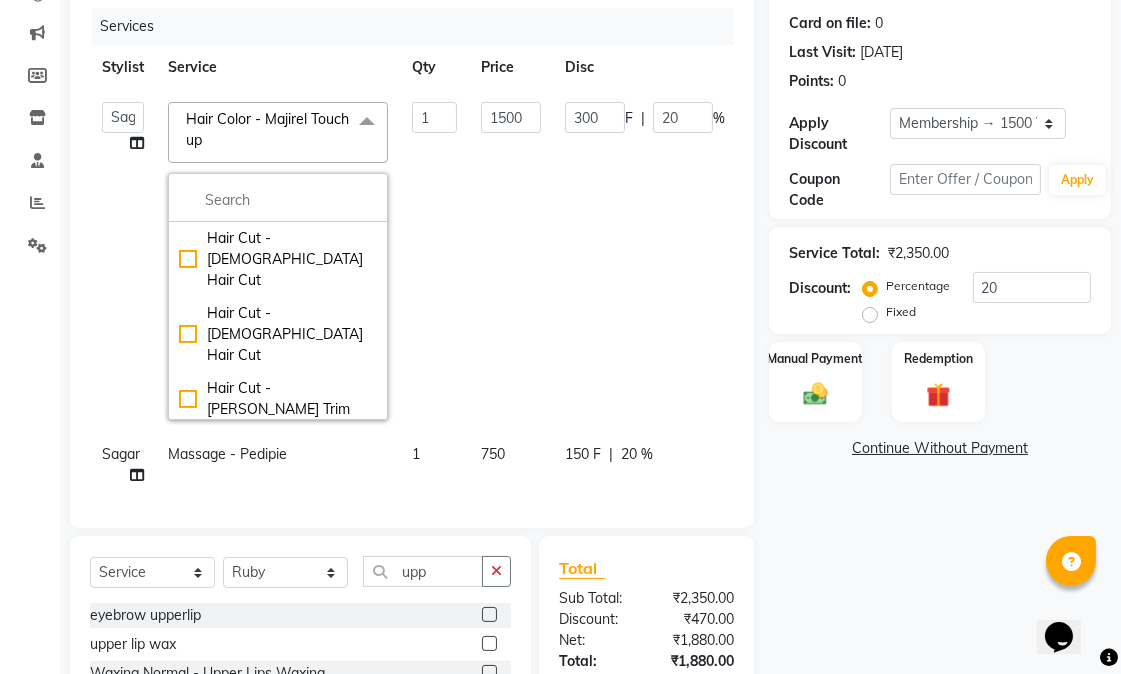 click on "Hair Color - Majirel Touch up  x" 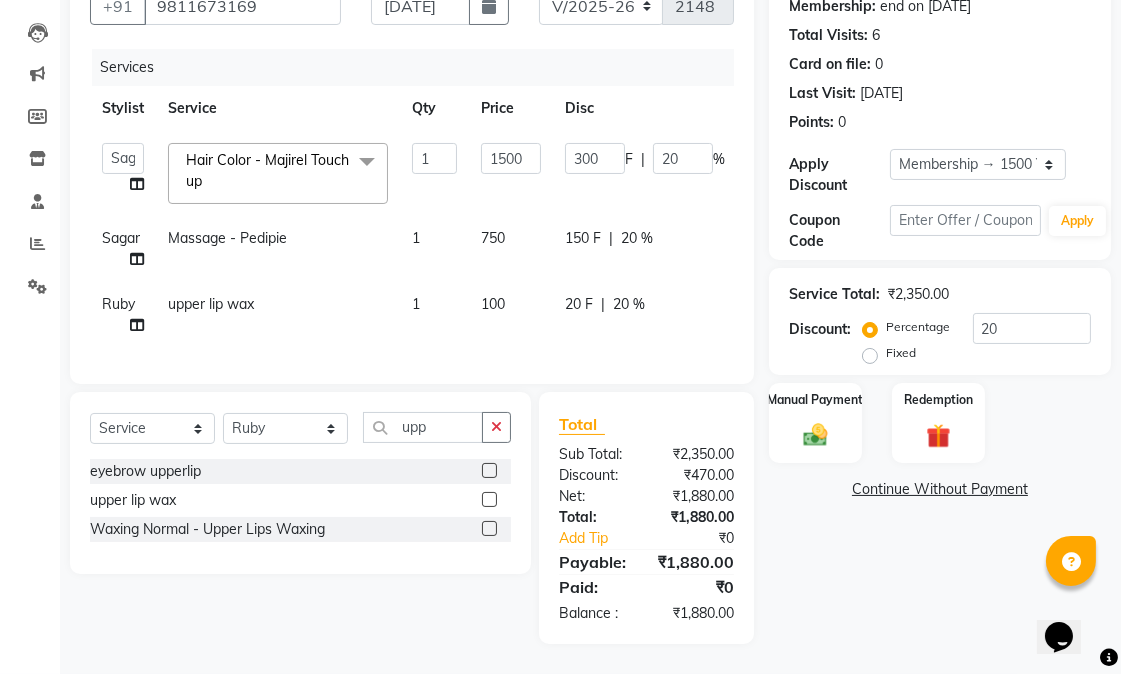 click on "Hair Color - Majirel Touch up  x" 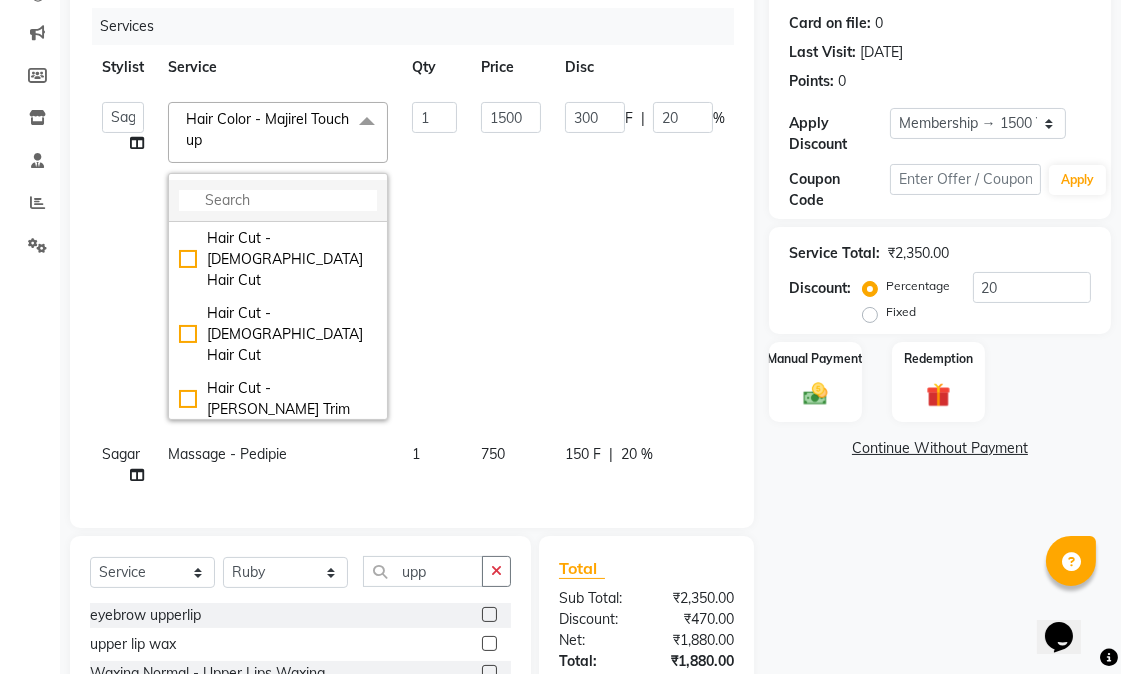 click 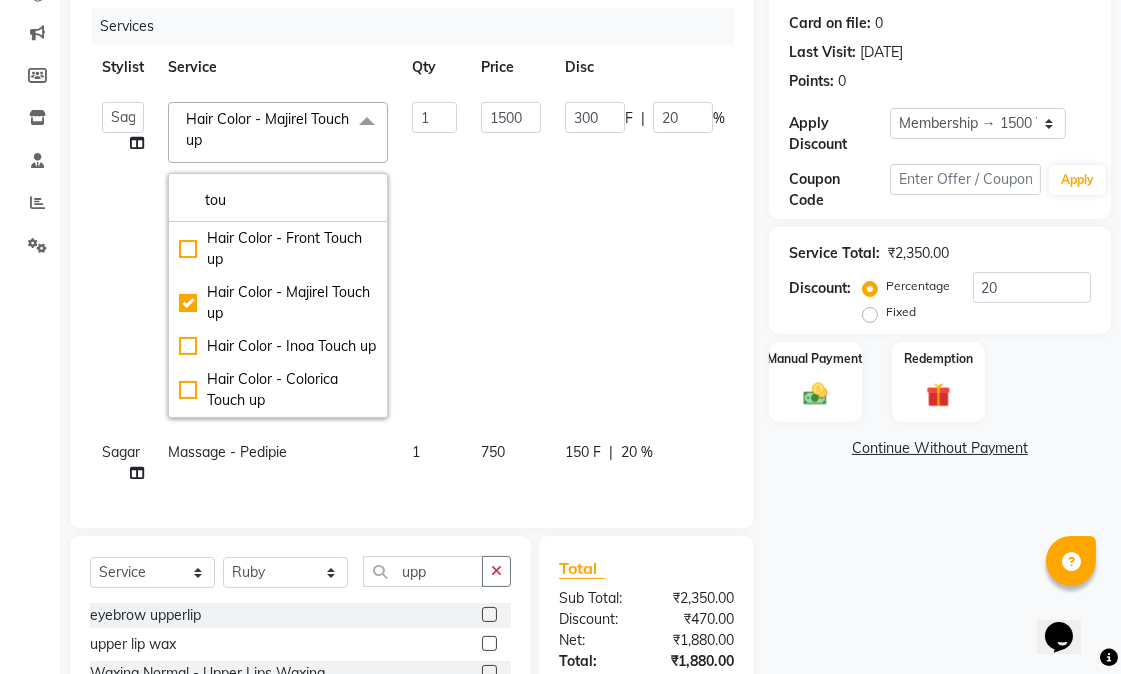type on "tou" 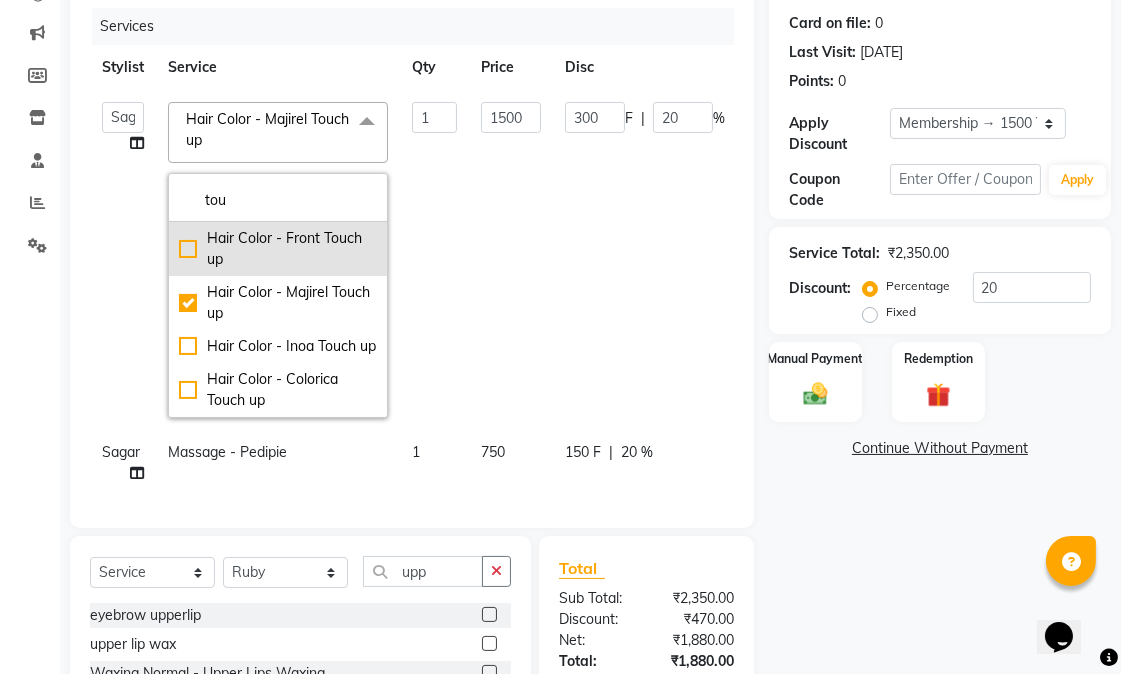 click on "Hair Color - Front Touch up" 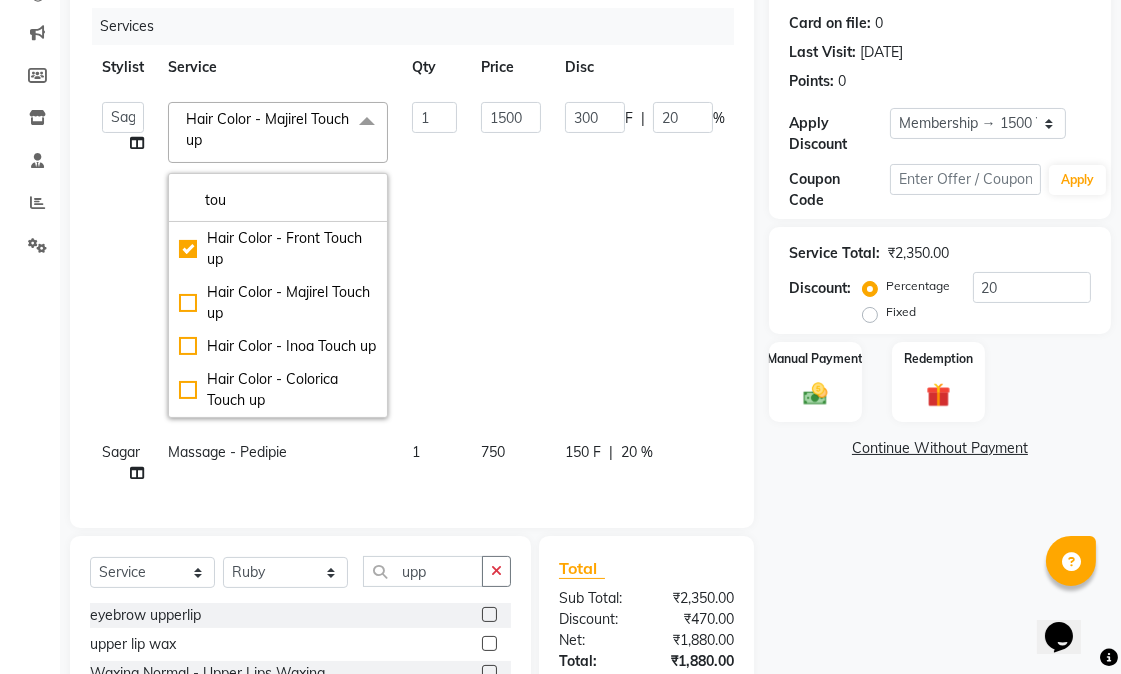 checkbox on "true" 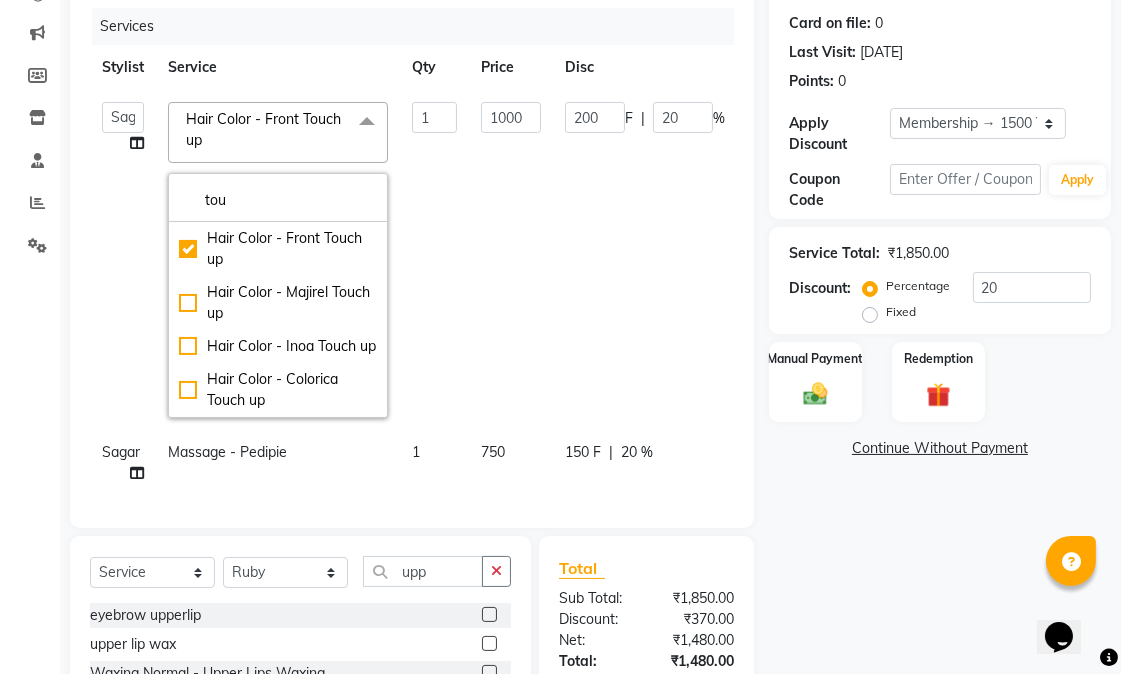 click on "200 F | 20 %" 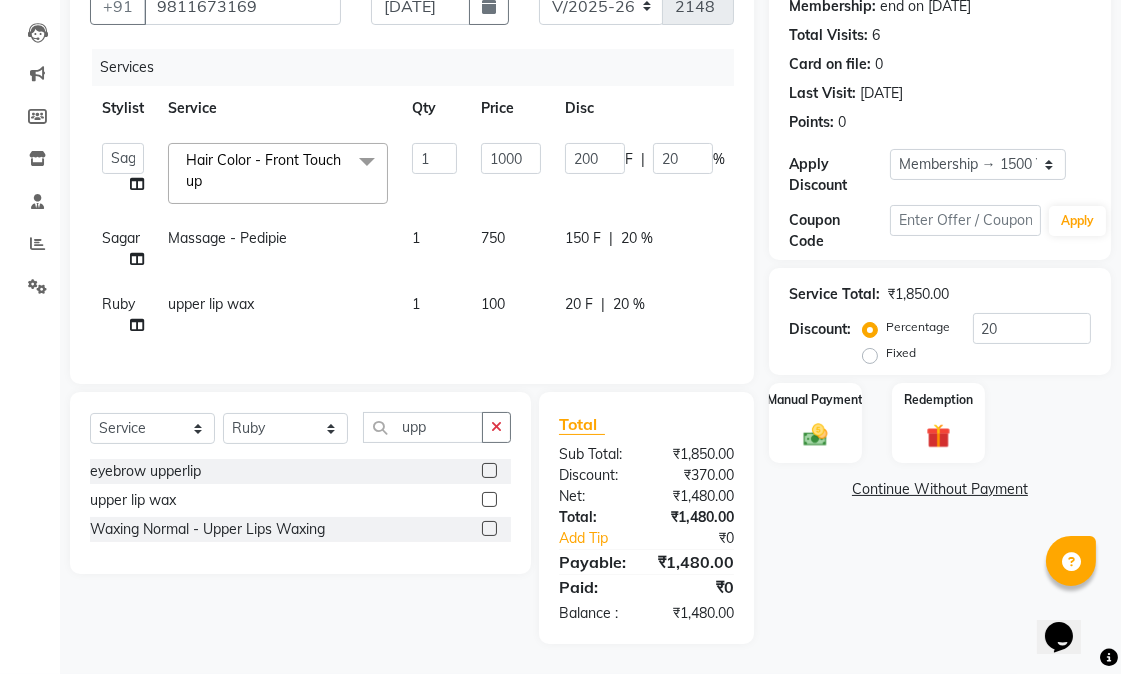 click on "Name: Sangeeta Chawla Membership: end on 19-10-2025 Total Visits:  6 Card on file:  0 Last Visit:   08-07-2025 Points:   0  Apply Discount Select Membership → 1500 Yearly Membership Coupon Code Apply Service Total:  ₹1,850.00  Discount:  Percentage   Fixed  20 Manual Payment Redemption  Continue Without Payment" 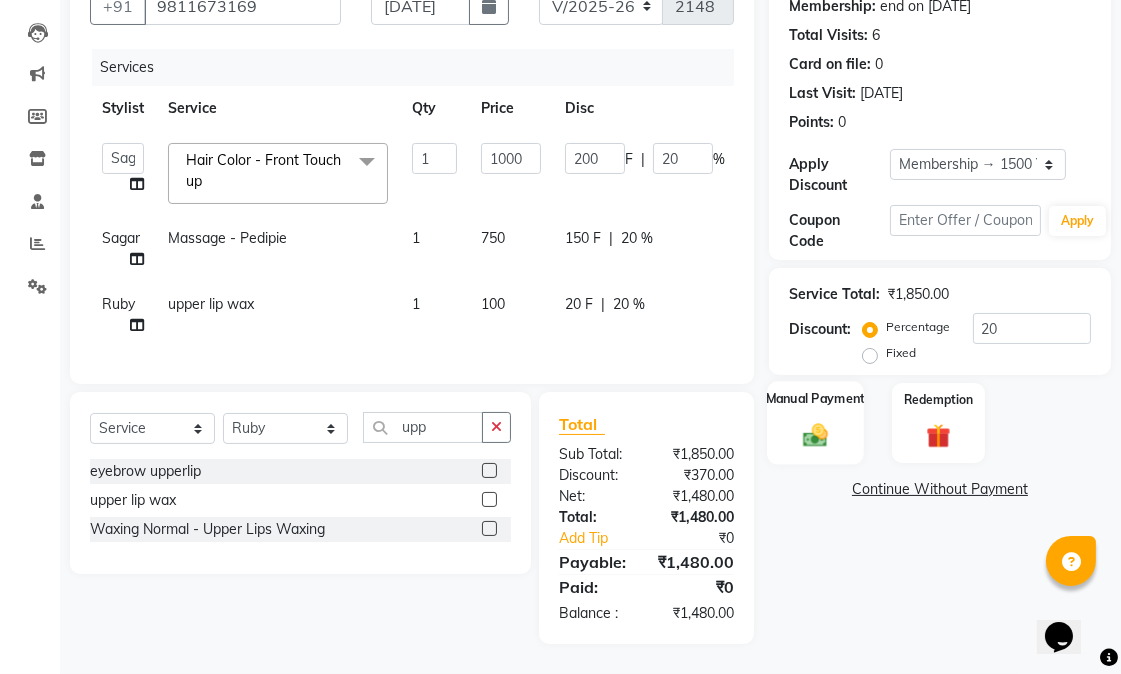 click 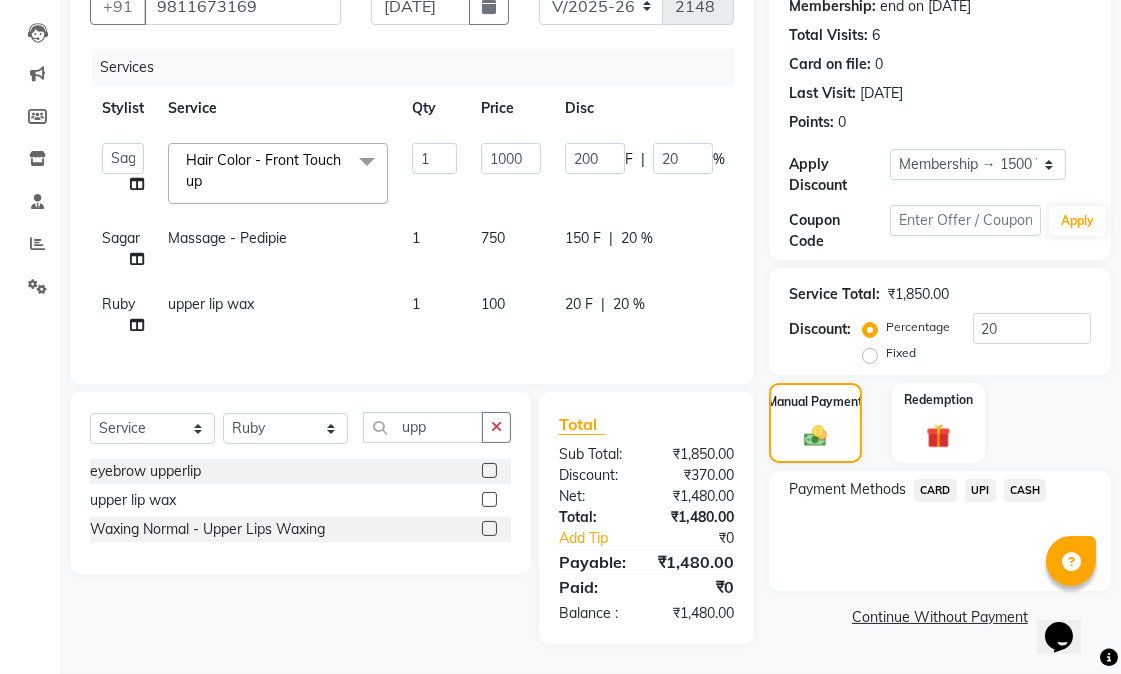 click on "CASH" 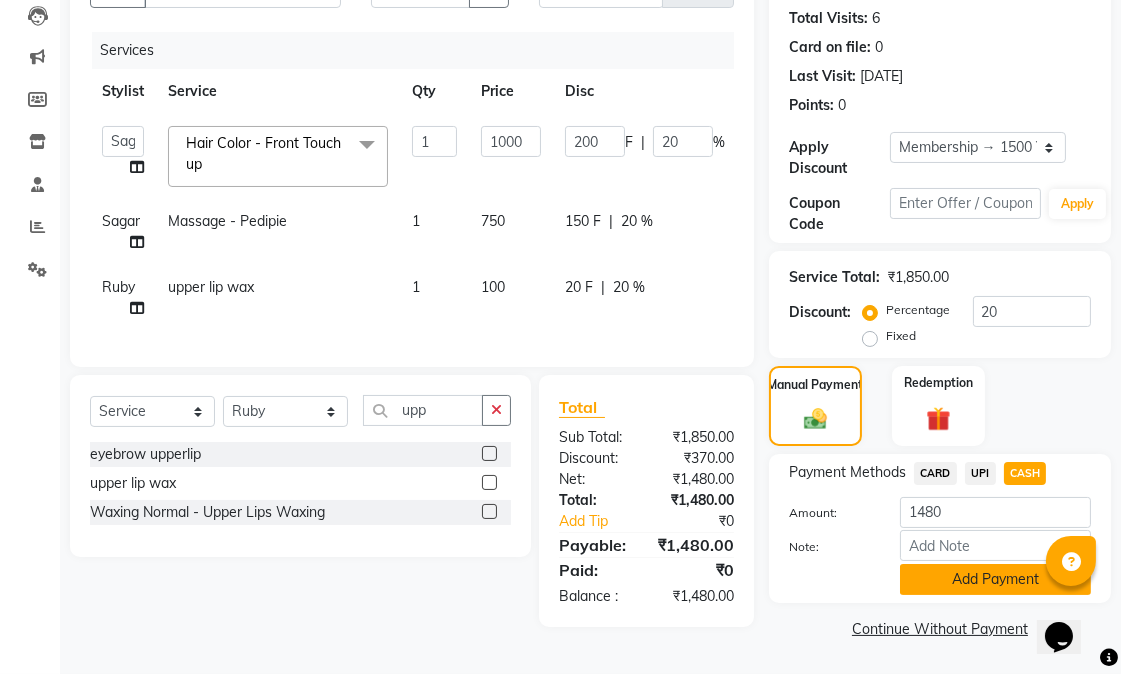 click on "Add Payment" 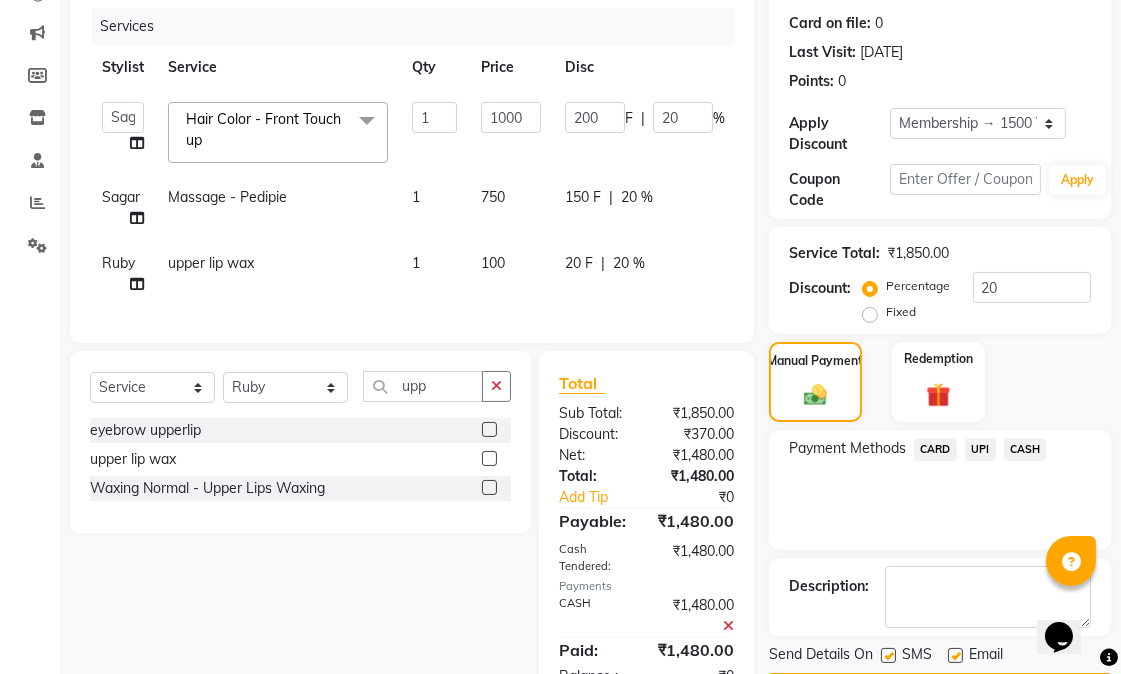 click on "Email" 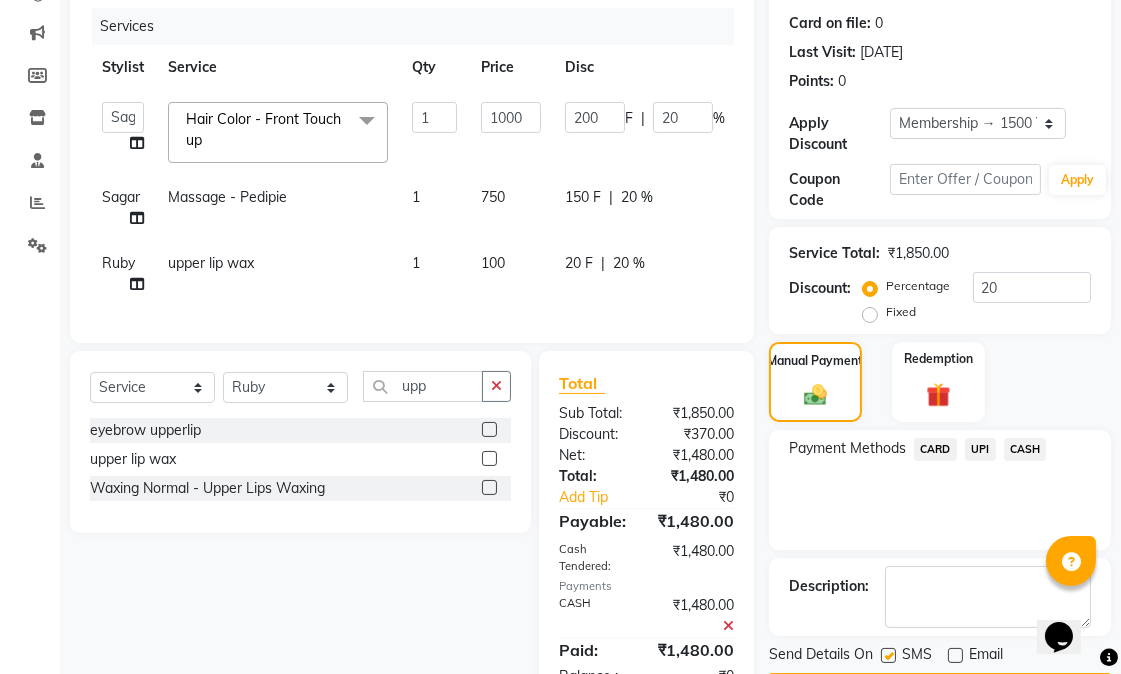 click 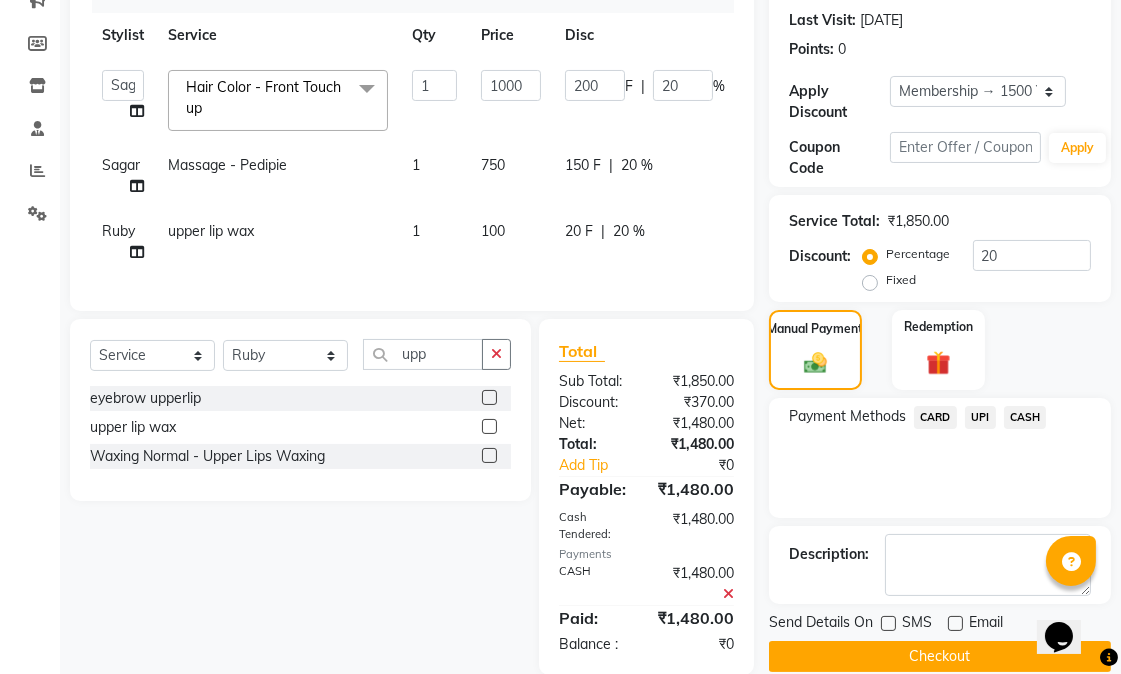 scroll, scrollTop: 343, scrollLeft: 0, axis: vertical 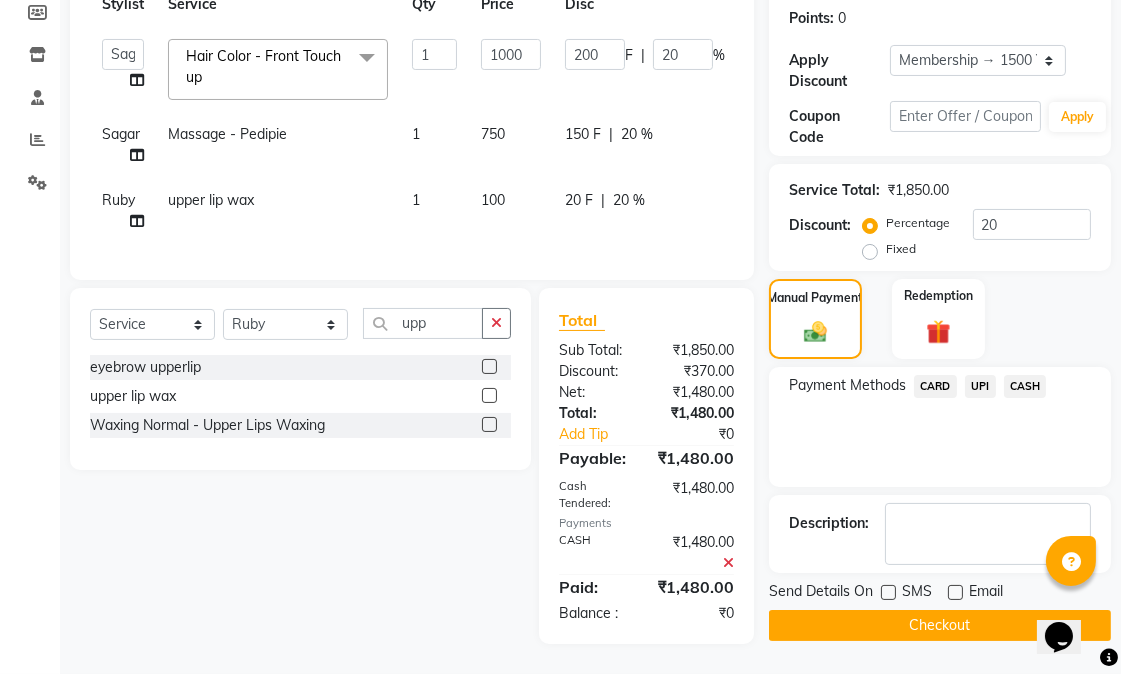 click on "Checkout" 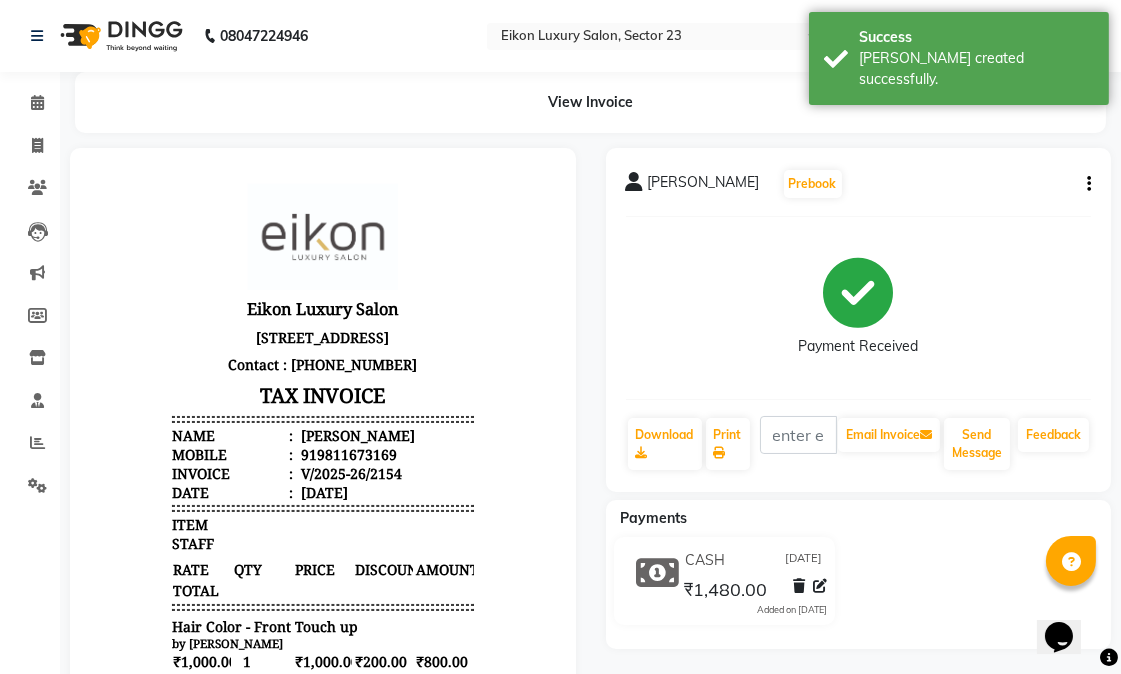 scroll, scrollTop: 0, scrollLeft: 0, axis: both 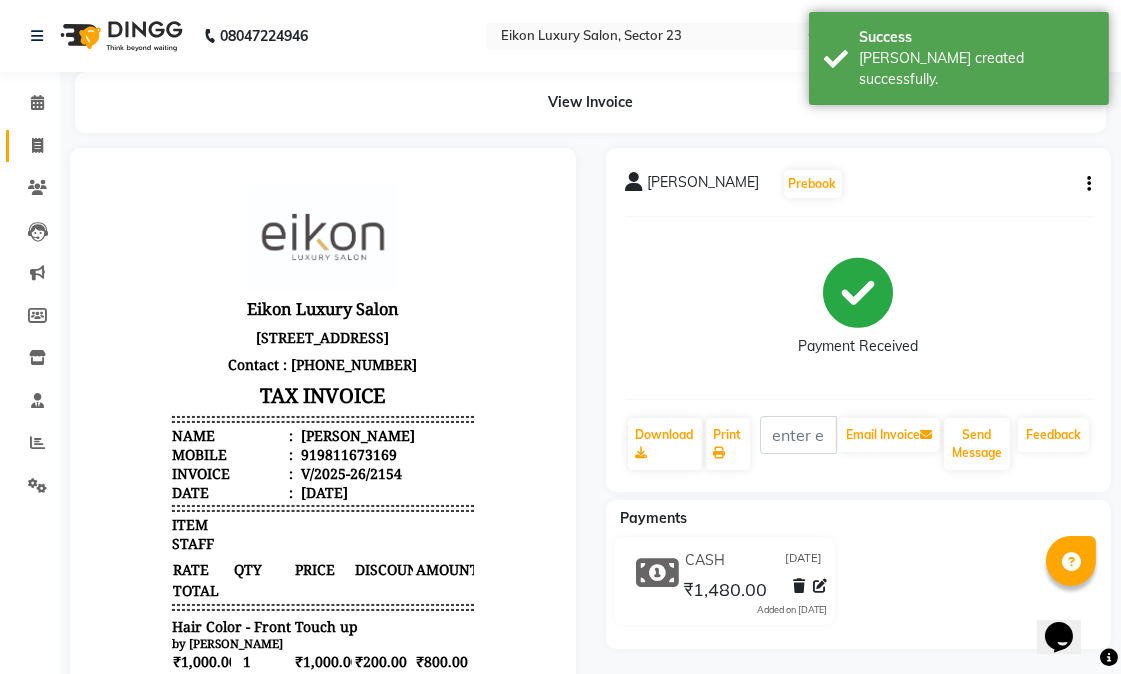 click 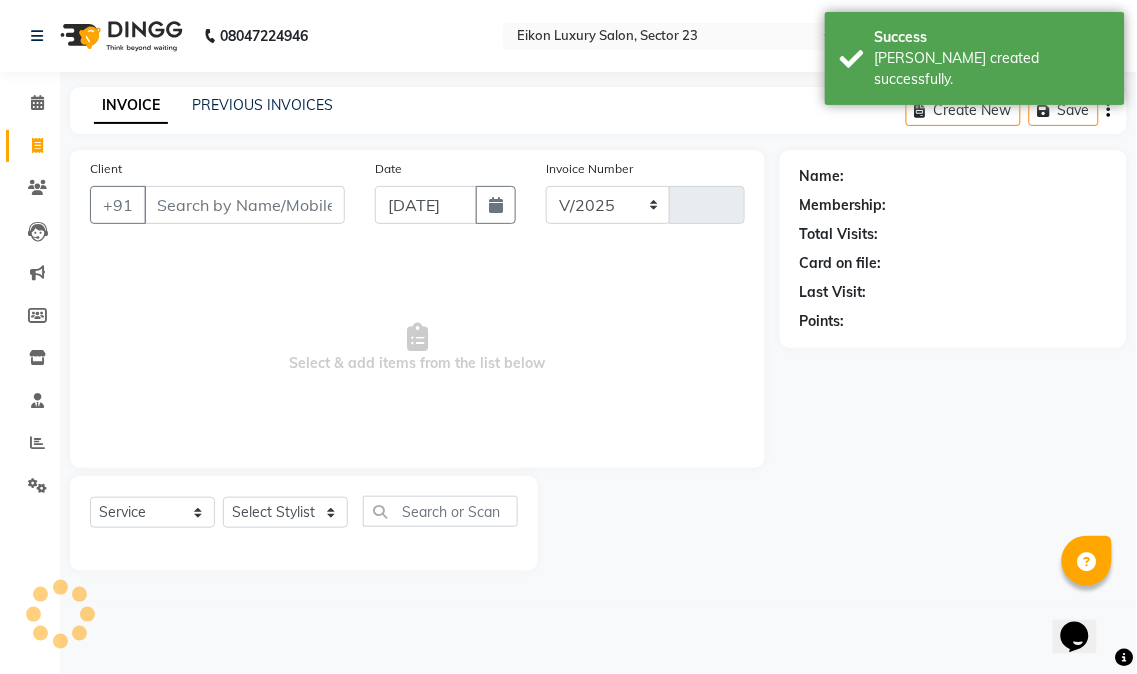 select on "7080" 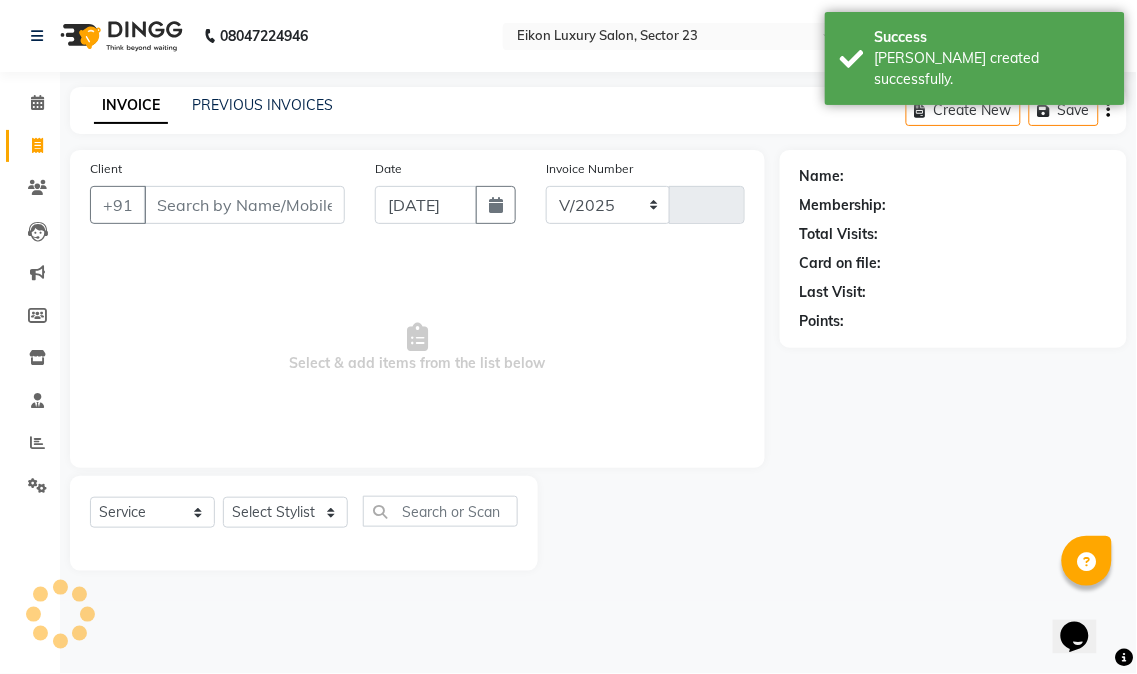 type on "2155" 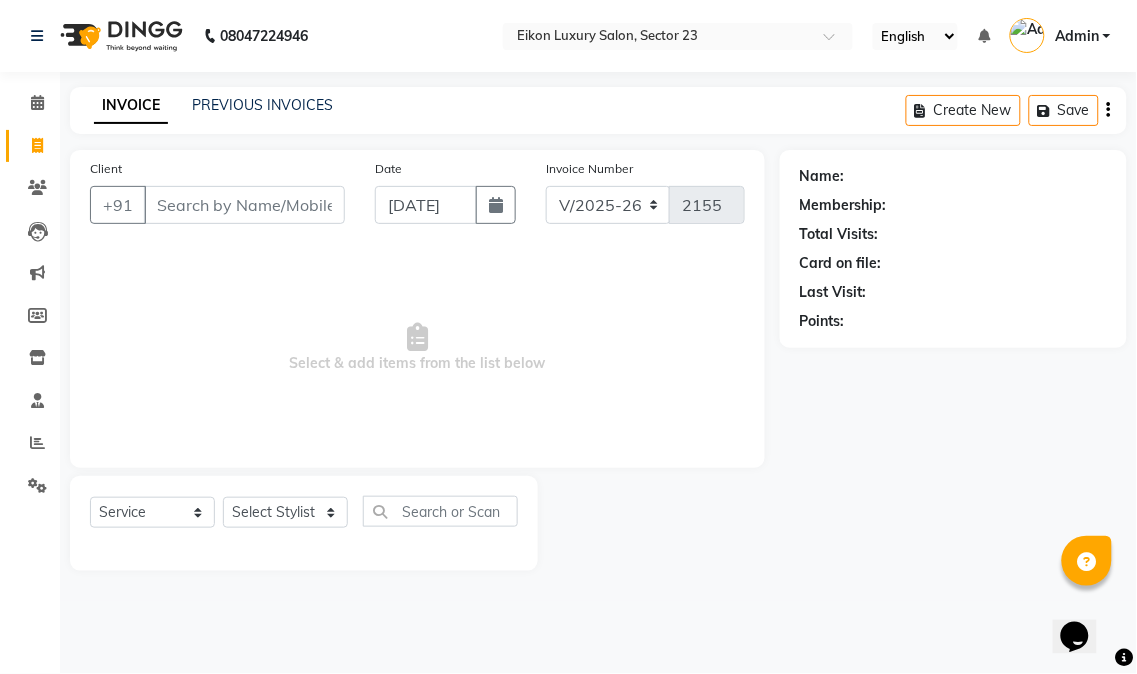 click on "Client" at bounding box center (244, 205) 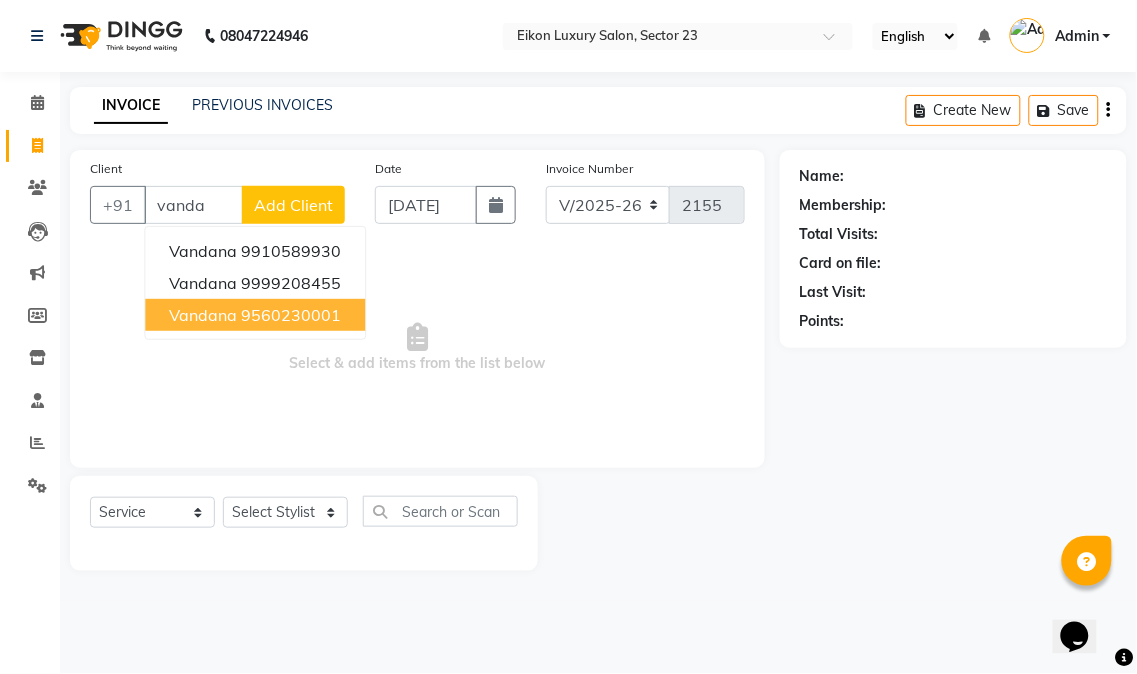 click on "9560230001" at bounding box center [291, 315] 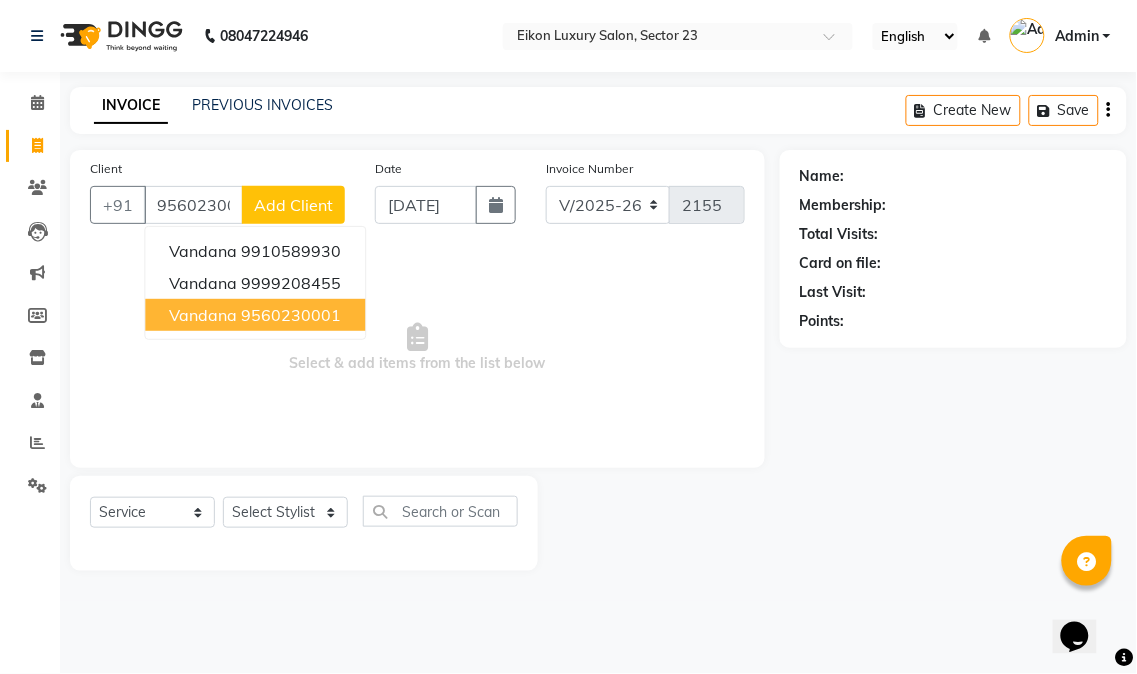 type on "9560230001" 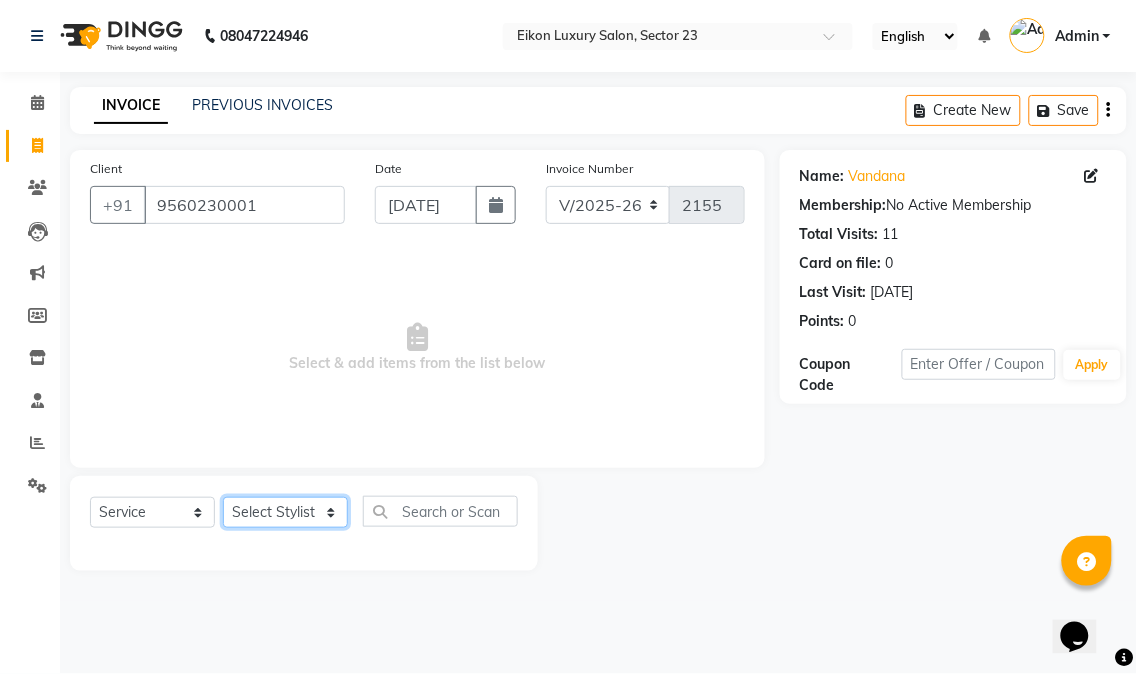 click on "Select Stylist Abhishek amit [PERSON_NAME] [PERSON_NAME] [PERSON_NAME] [PERSON_NAME] [PERSON_NAME] [PERSON_NAME] Mohit [PERSON_NAME] [PERSON_NAME] [PERSON_NAME] [PERSON_NAME] [PERSON_NAME]" 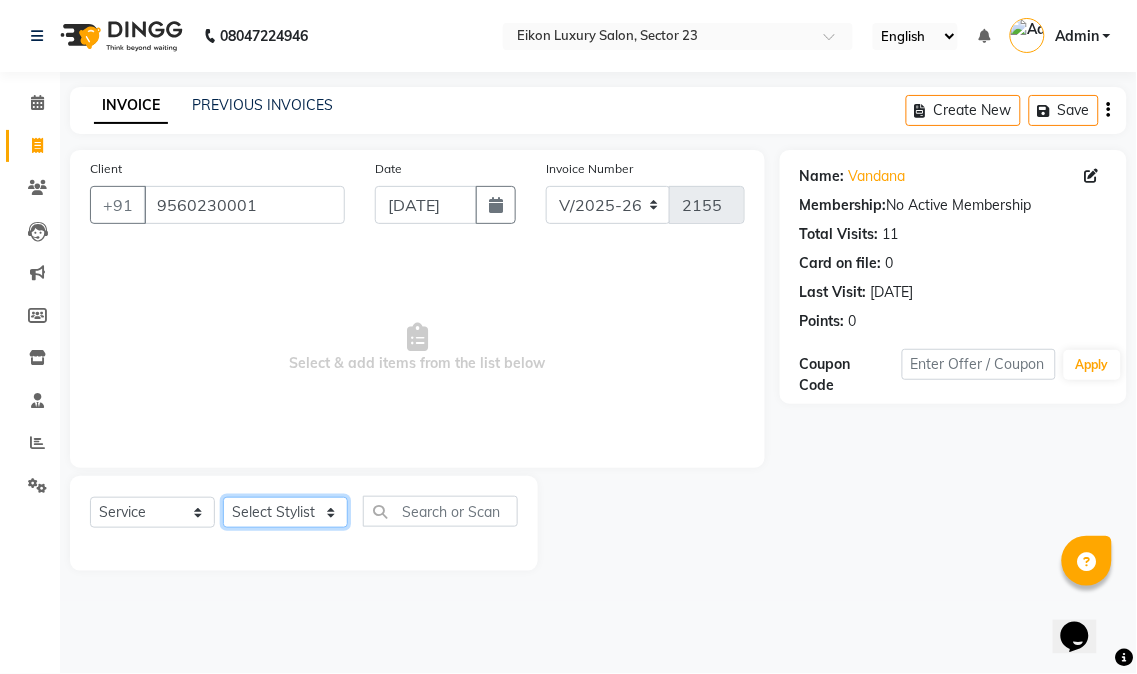 select on "58954" 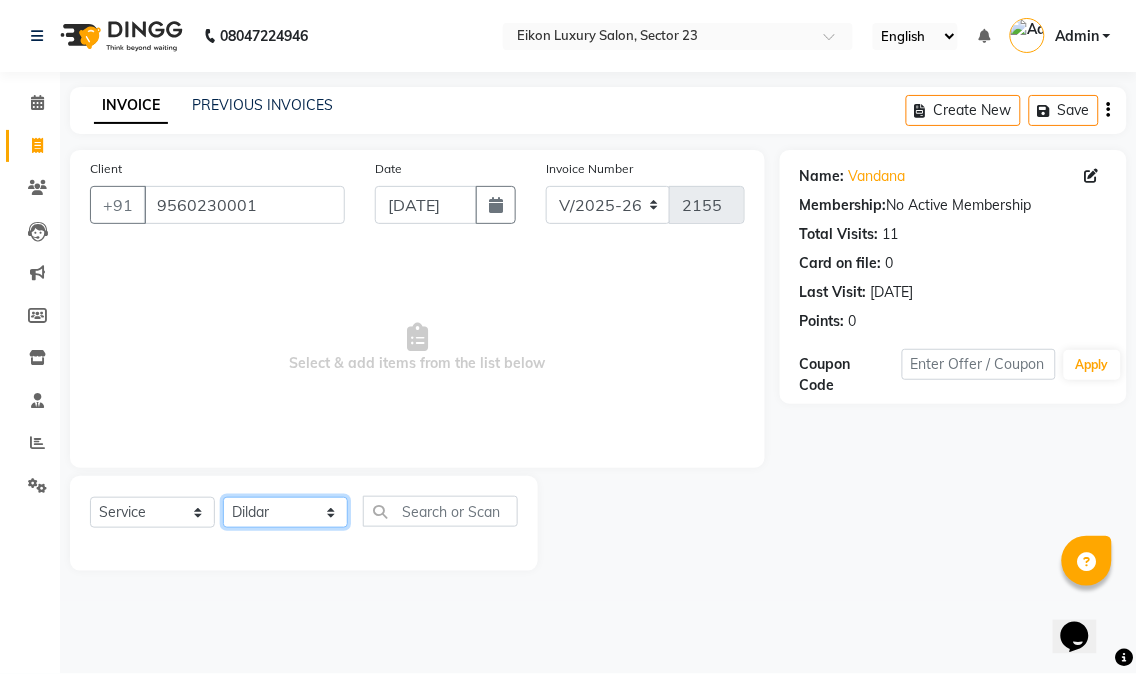 click on "Select Stylist Abhishek amit [PERSON_NAME] [PERSON_NAME] [PERSON_NAME] [PERSON_NAME] [PERSON_NAME] [PERSON_NAME] Mohit [PERSON_NAME] [PERSON_NAME] [PERSON_NAME] [PERSON_NAME] [PERSON_NAME]" 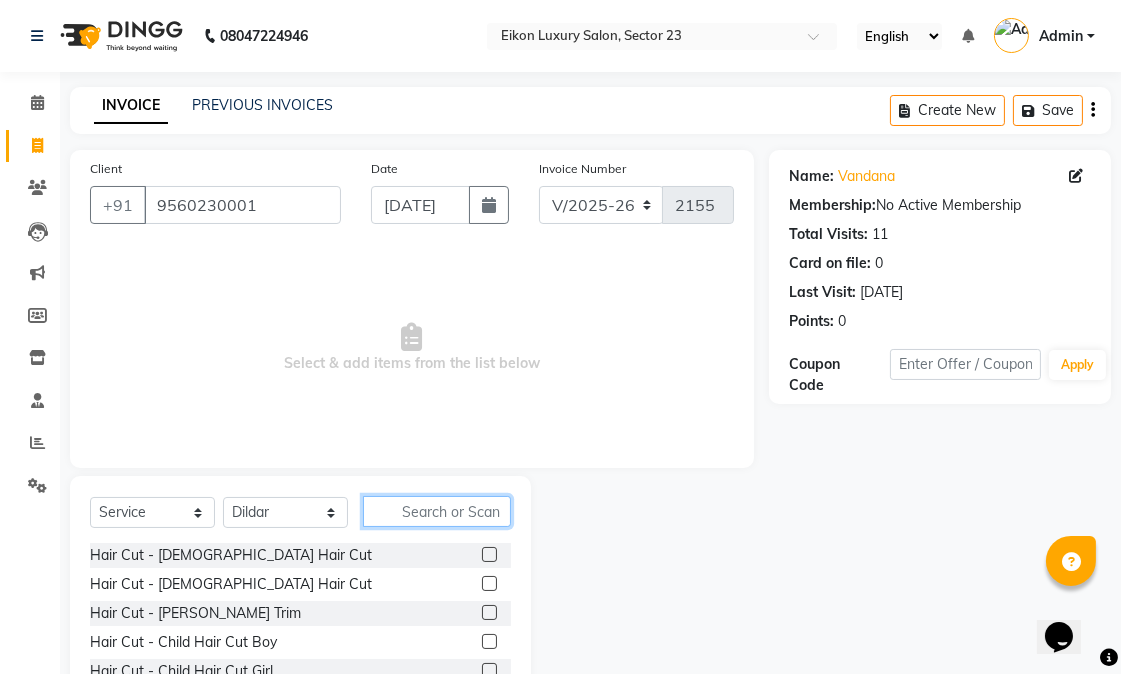 click 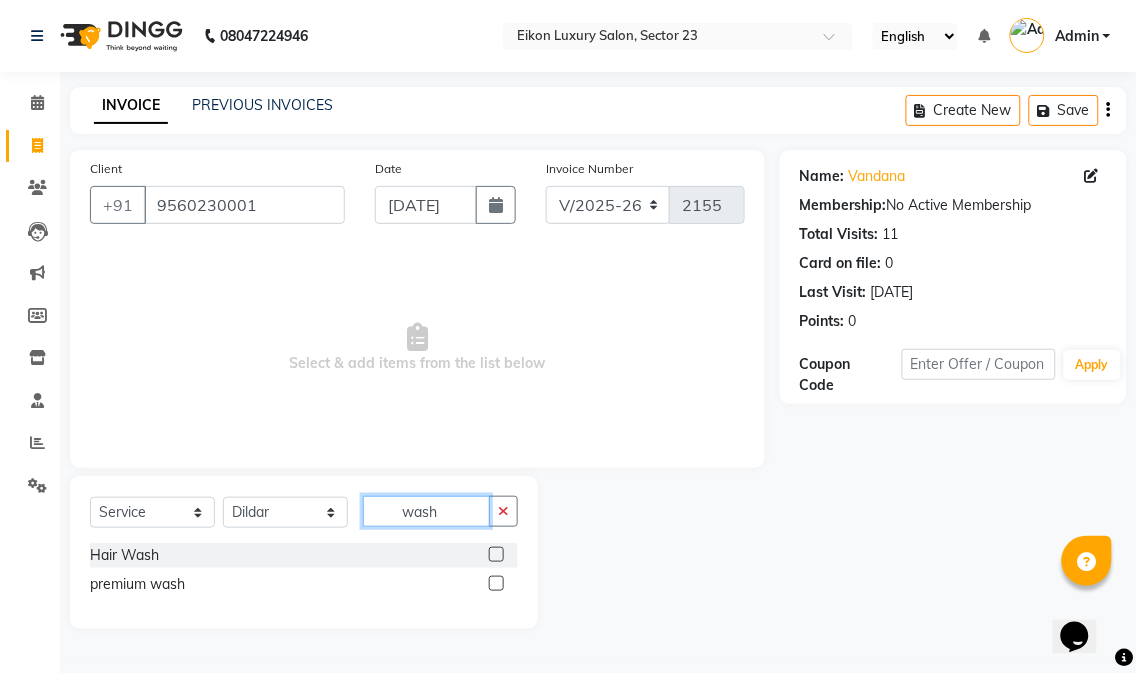 type on "wash" 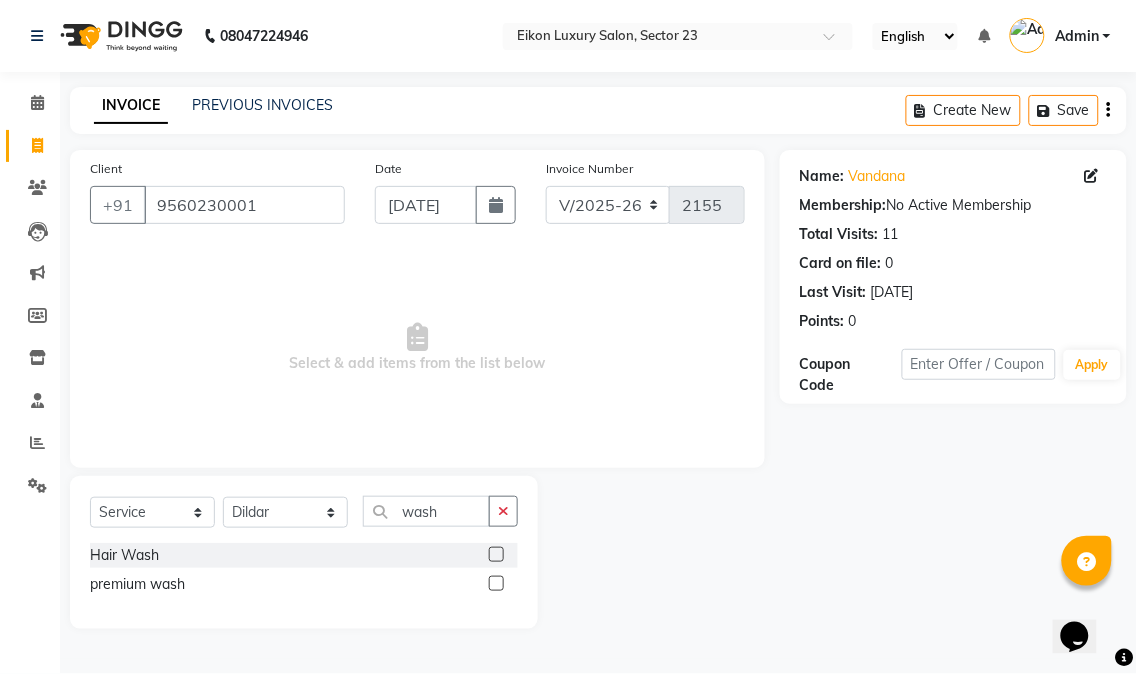click 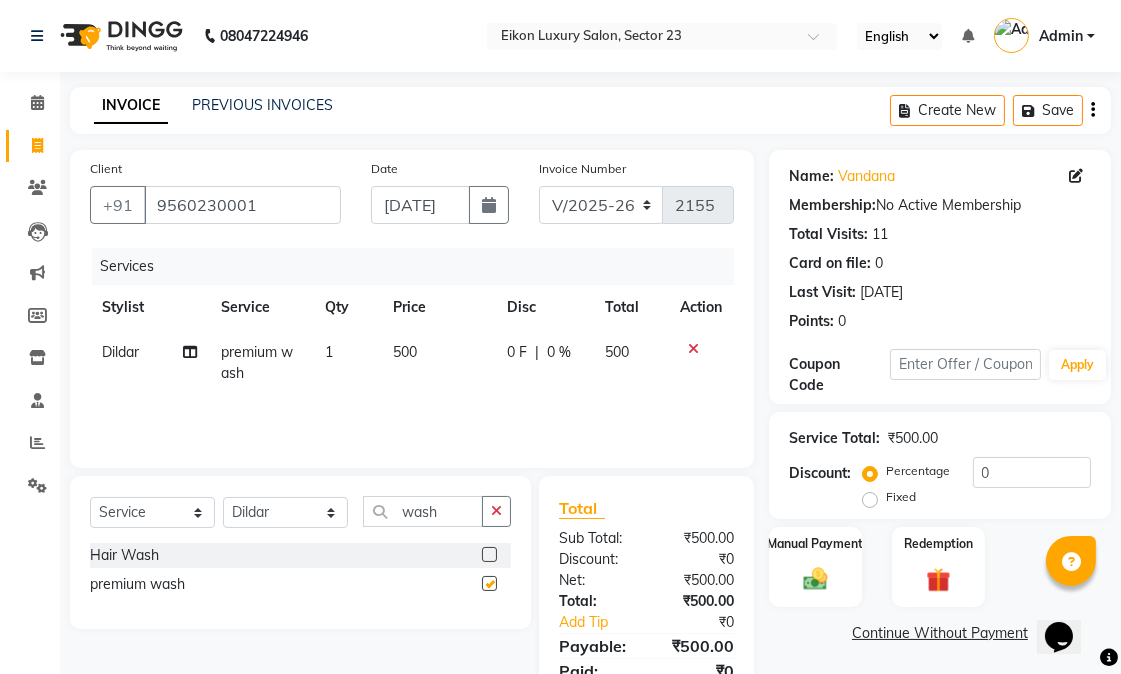 checkbox on "false" 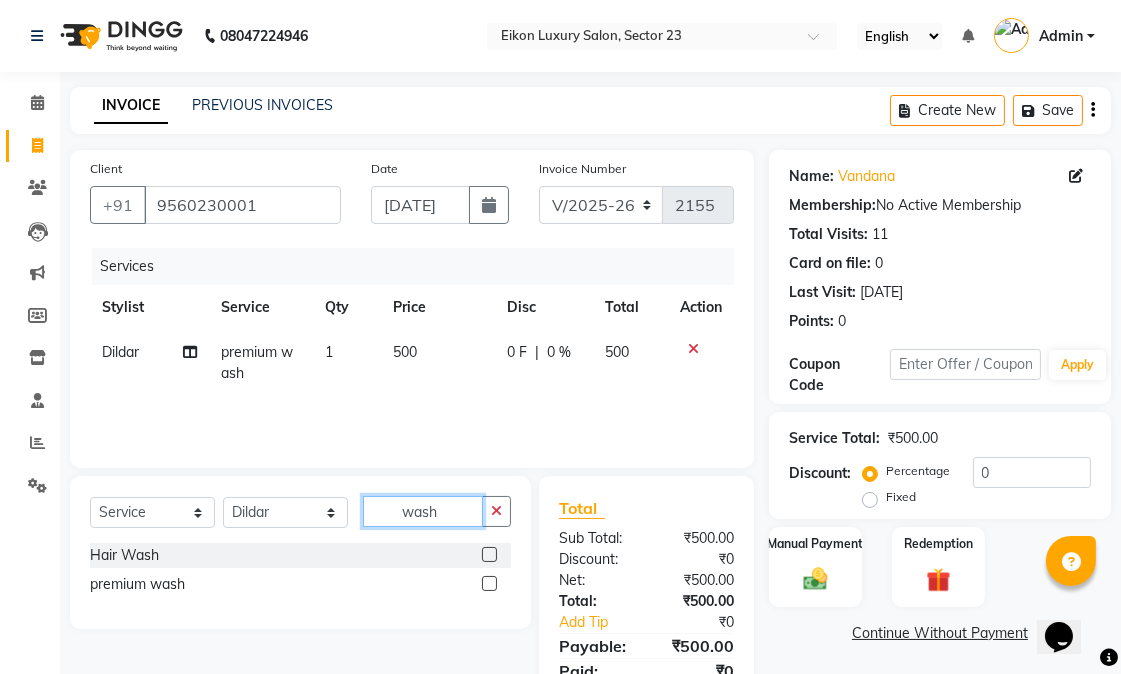 drag, startPoint x: 444, startPoint y: 512, endPoint x: 403, endPoint y: 498, distance: 43.32436 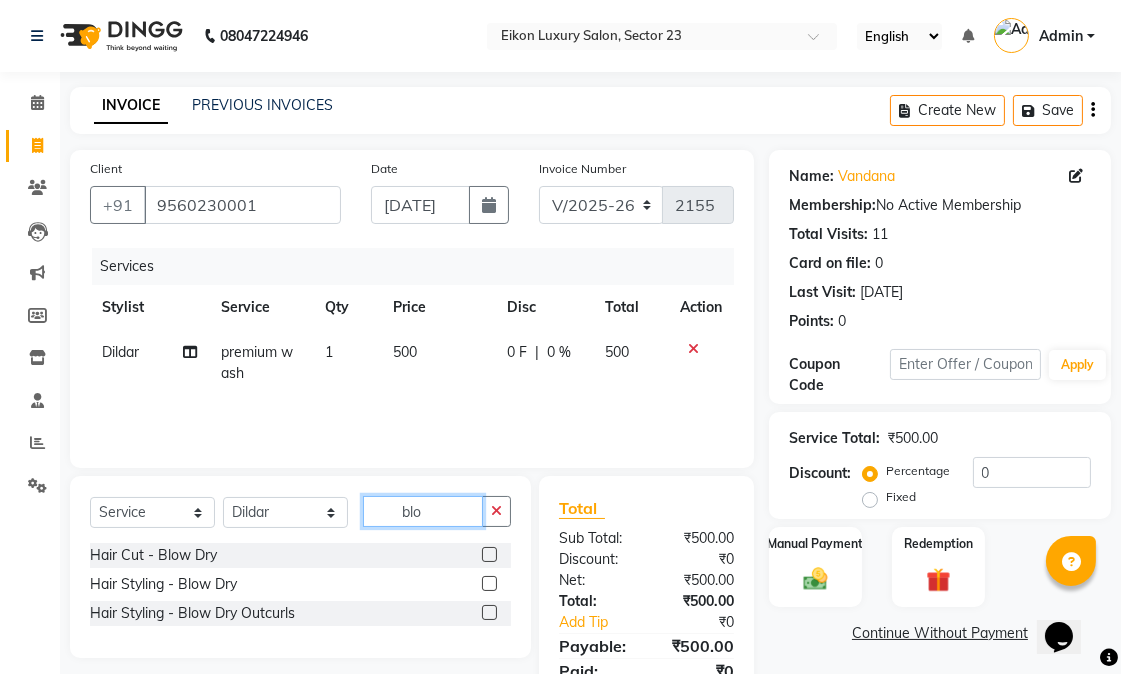 type on "blo" 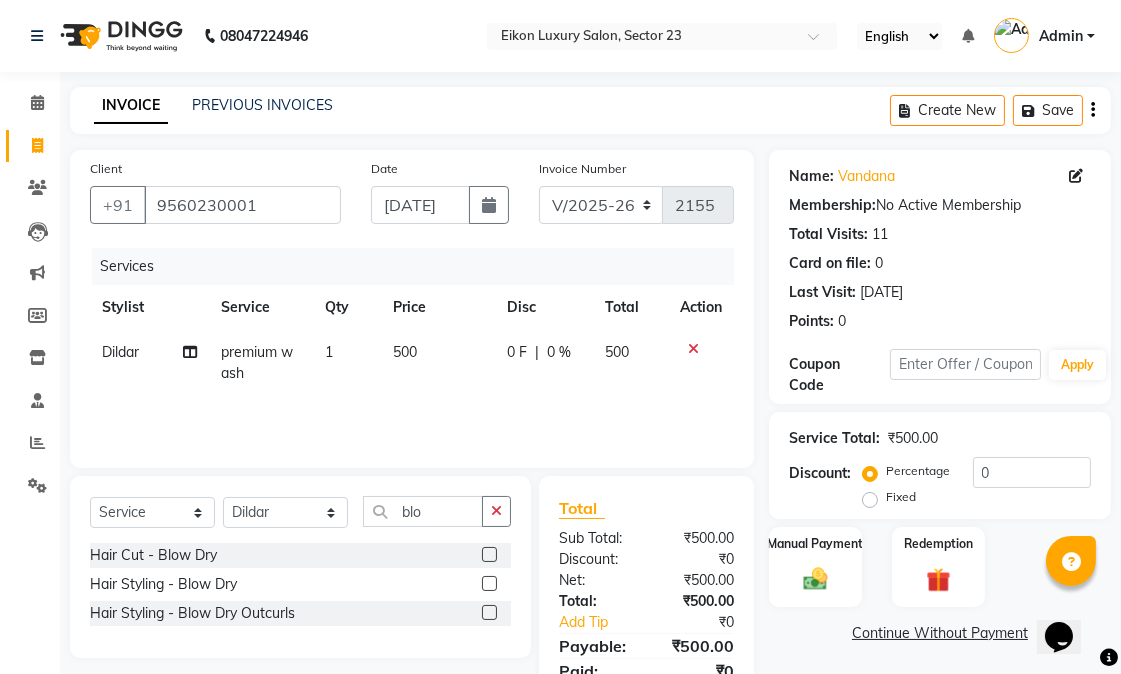 click 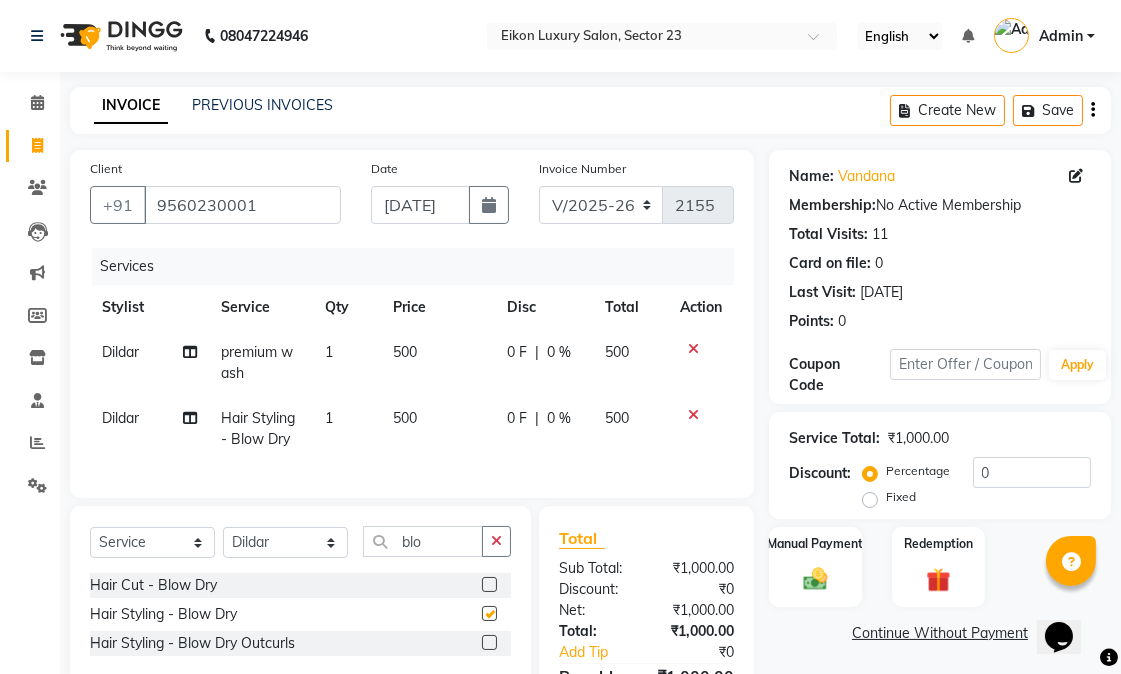 checkbox on "false" 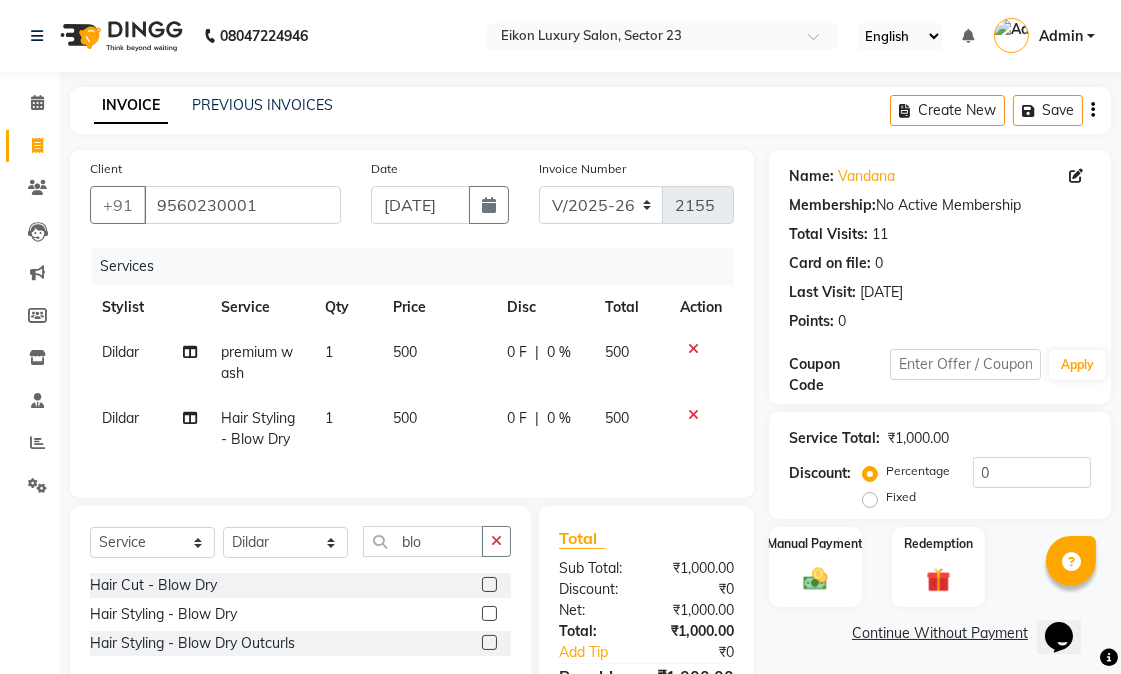 scroll, scrollTop: 154, scrollLeft: 0, axis: vertical 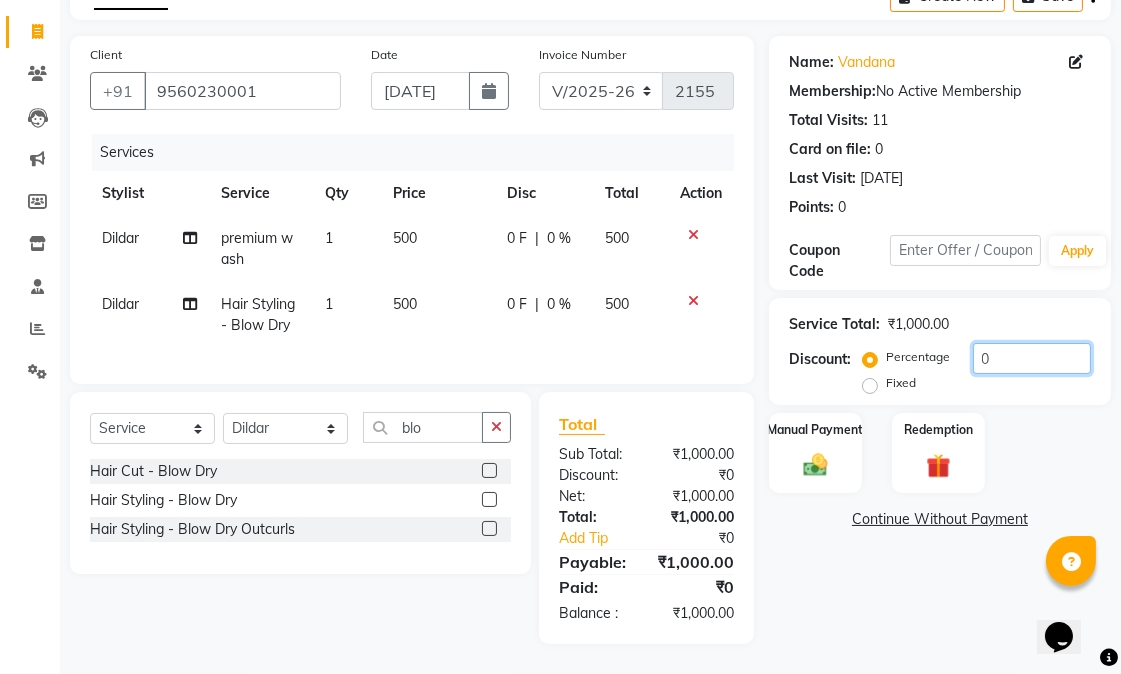 drag, startPoint x: 995, startPoint y: 321, endPoint x: 960, endPoint y: 316, distance: 35.35534 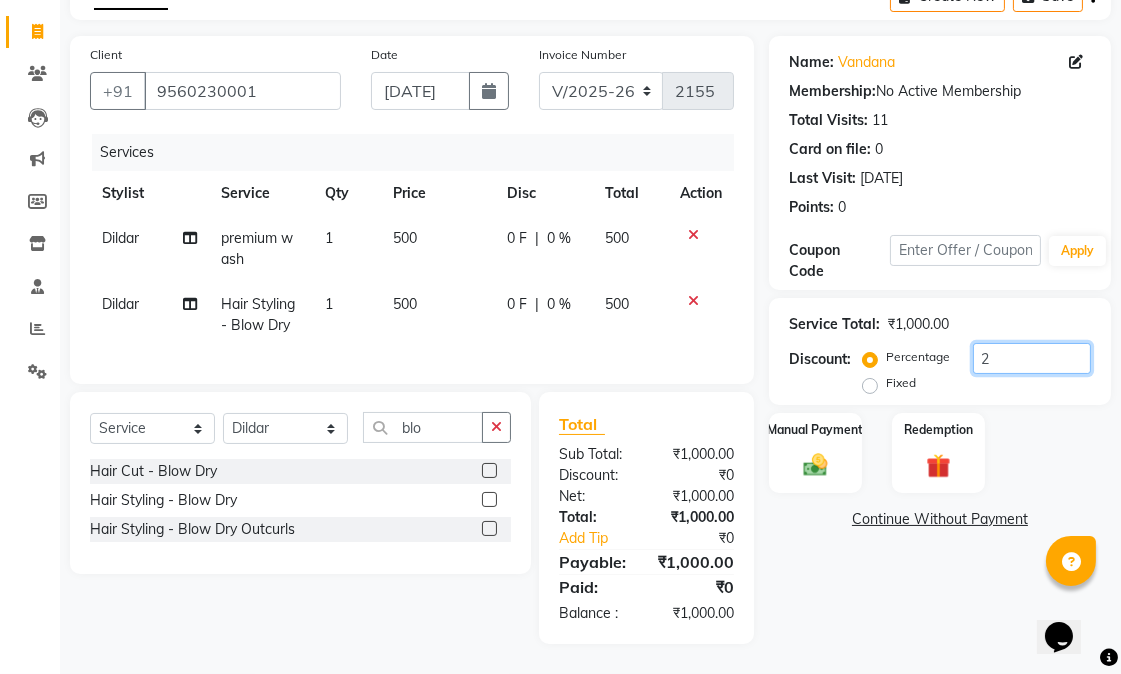 scroll, scrollTop: 130, scrollLeft: 0, axis: vertical 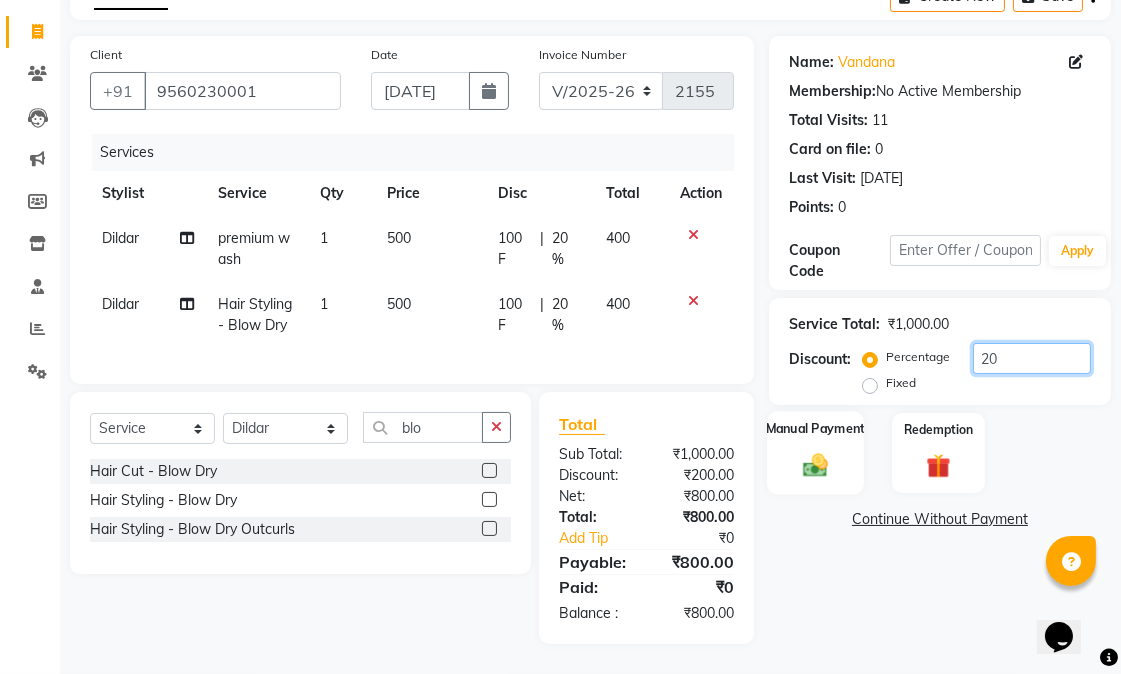 type on "20" 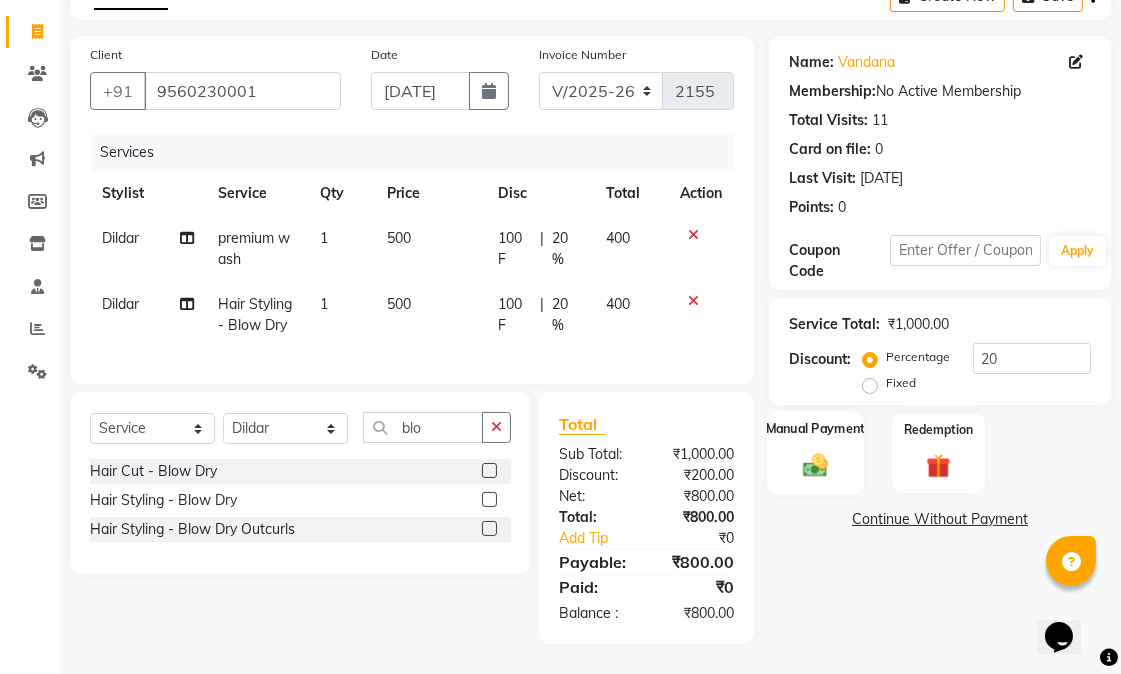 click 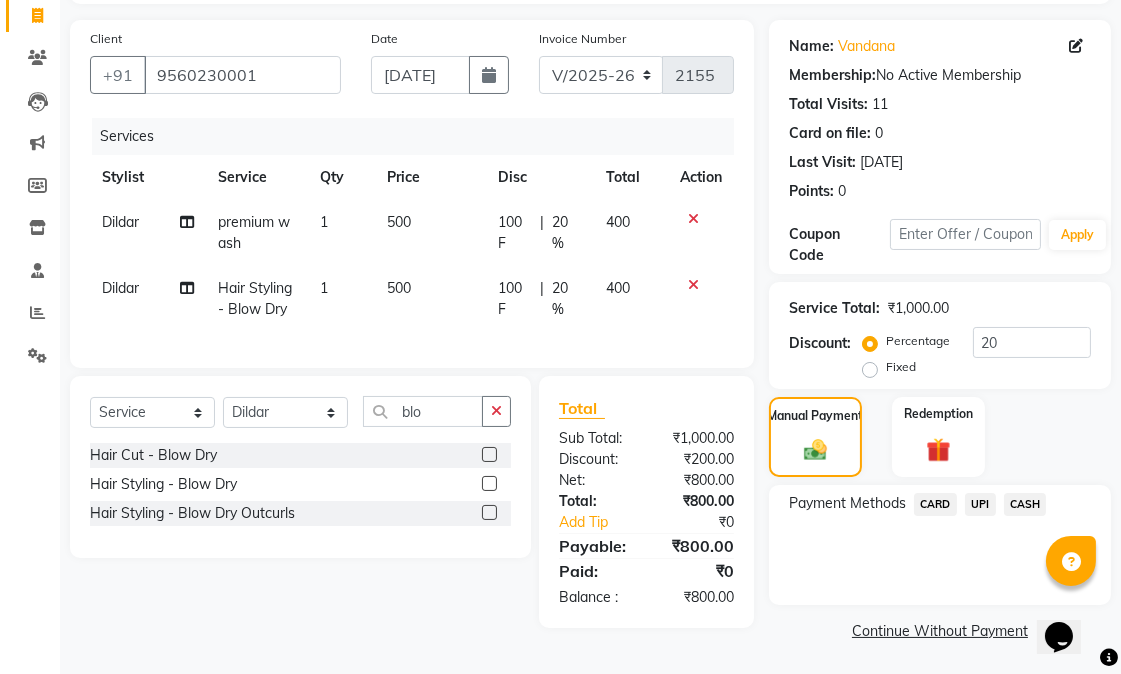 click on "UPI" 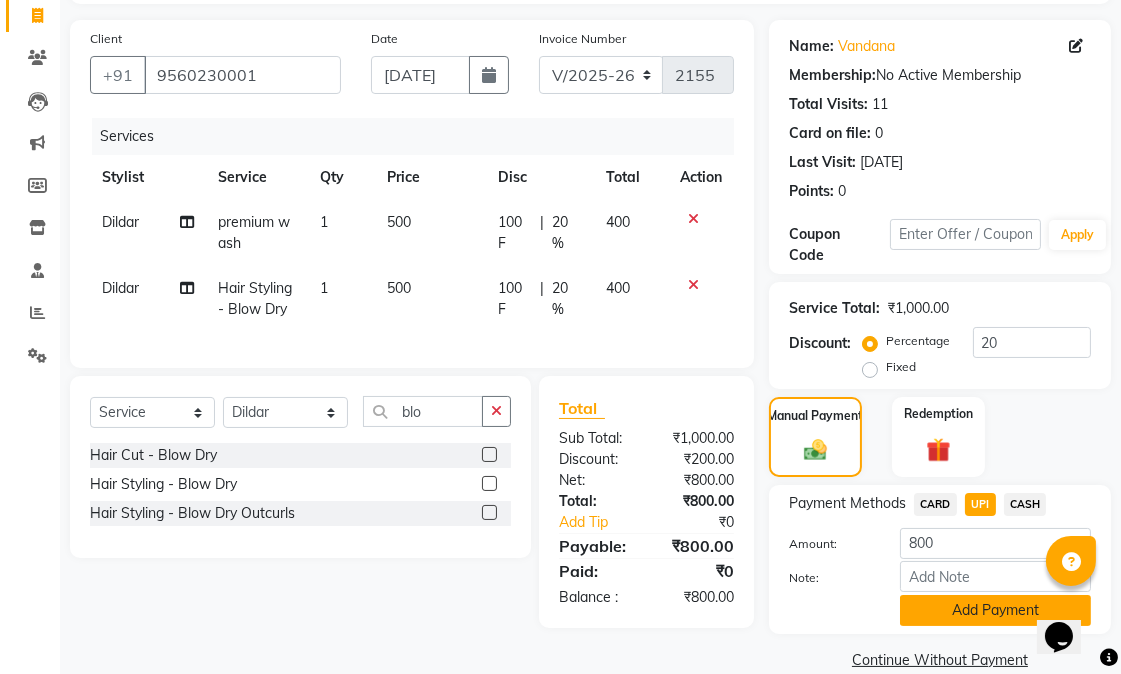 click on "Add Payment" 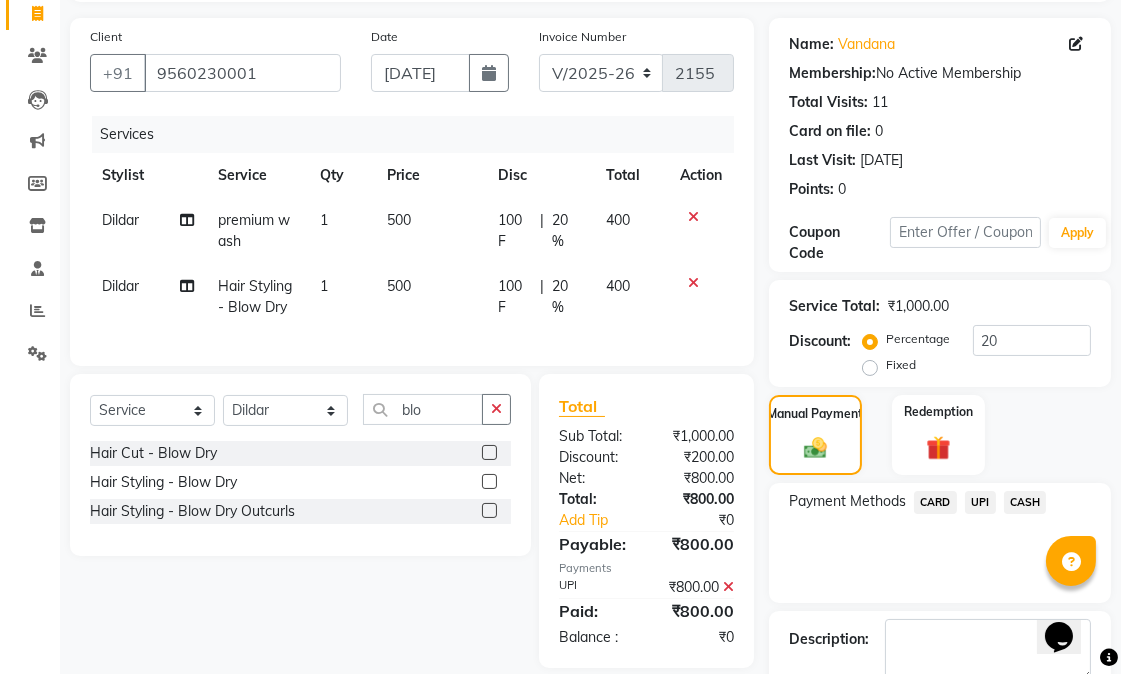 scroll, scrollTop: 244, scrollLeft: 0, axis: vertical 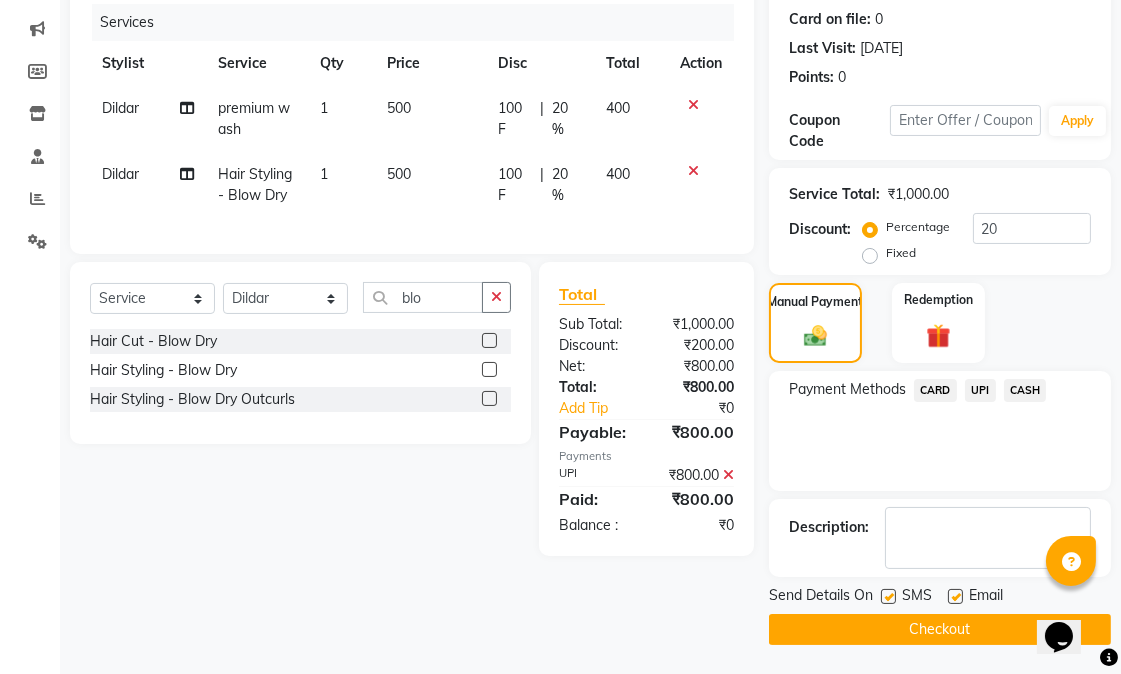 click 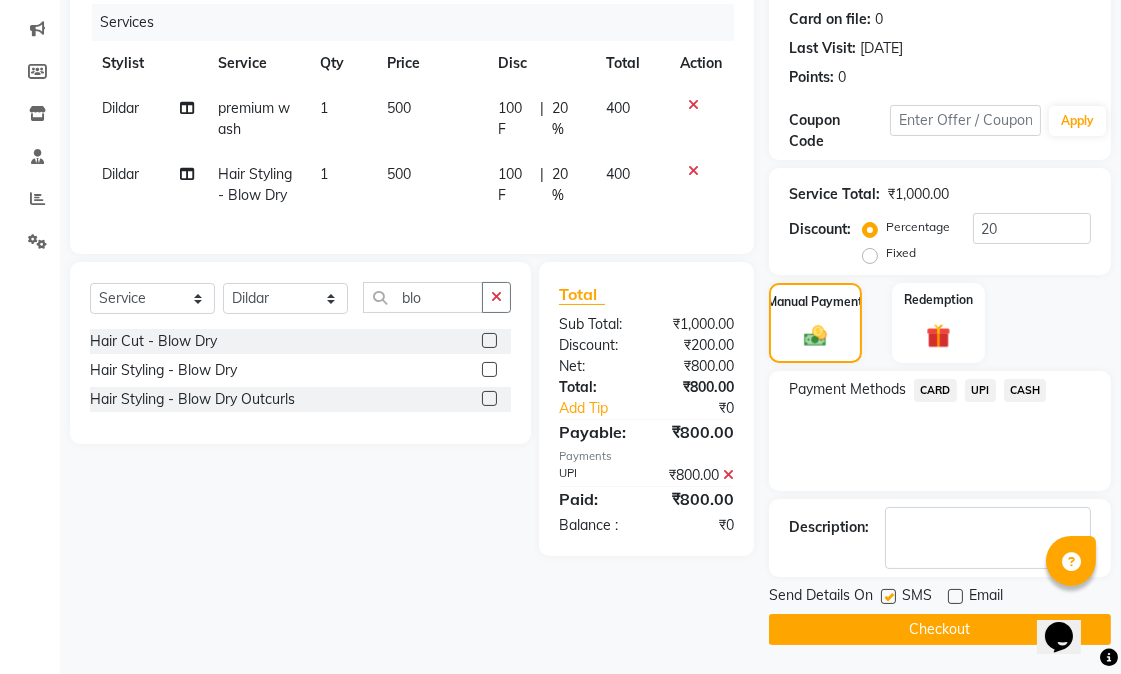 click 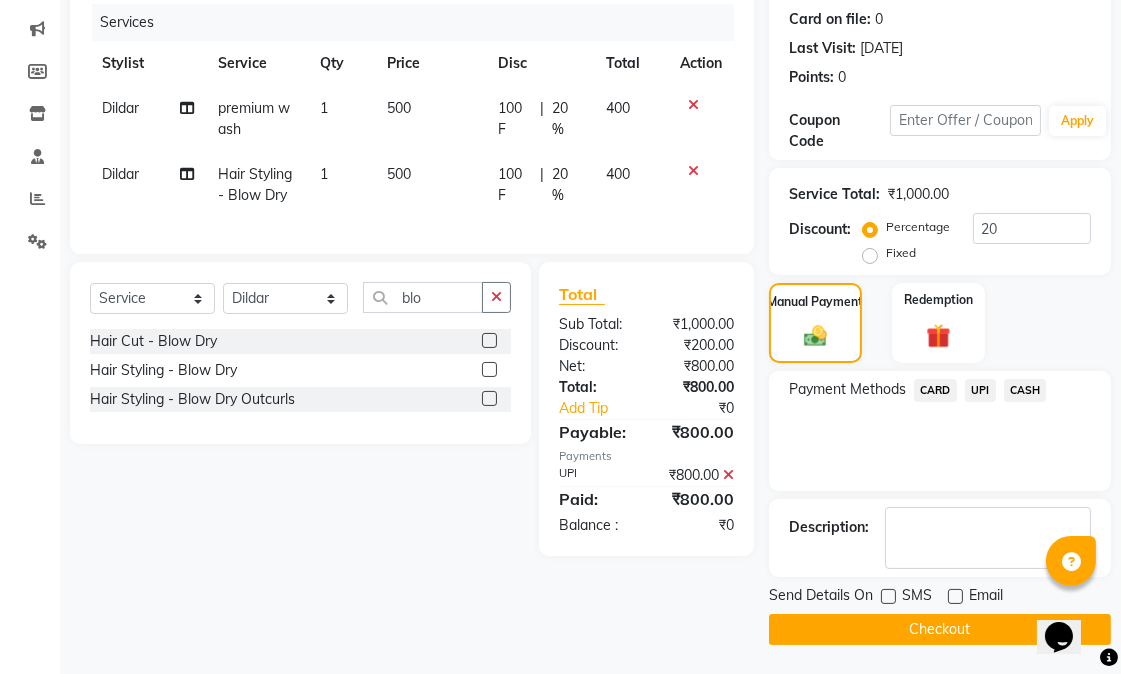 click on "Checkout" 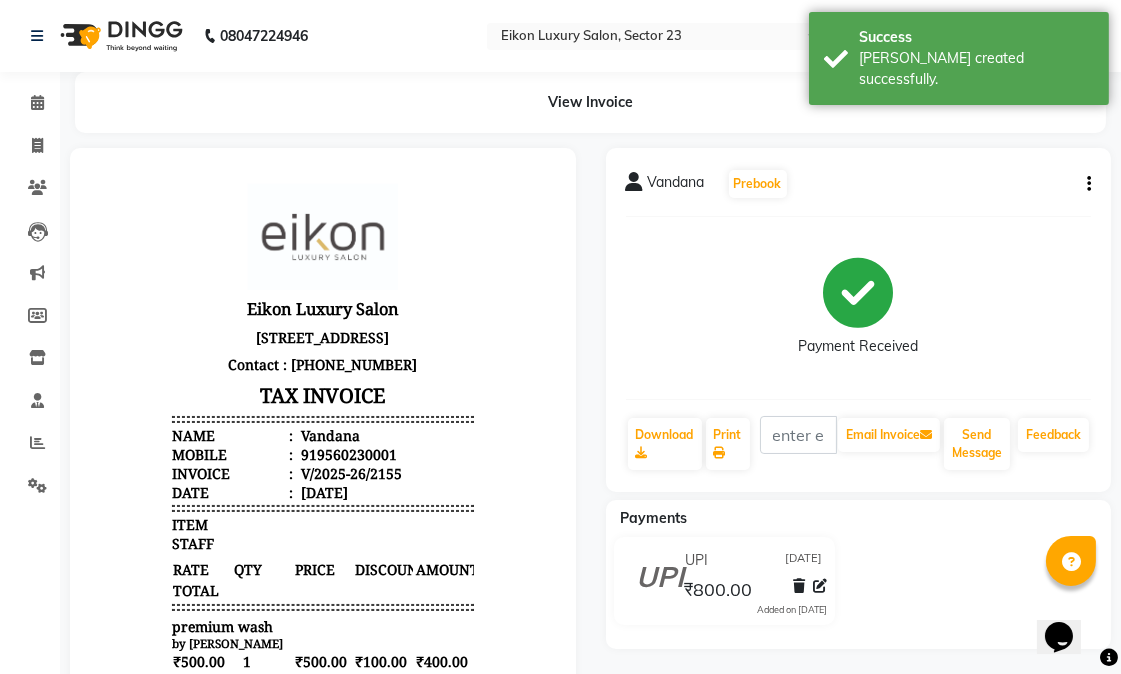 scroll, scrollTop: 0, scrollLeft: 0, axis: both 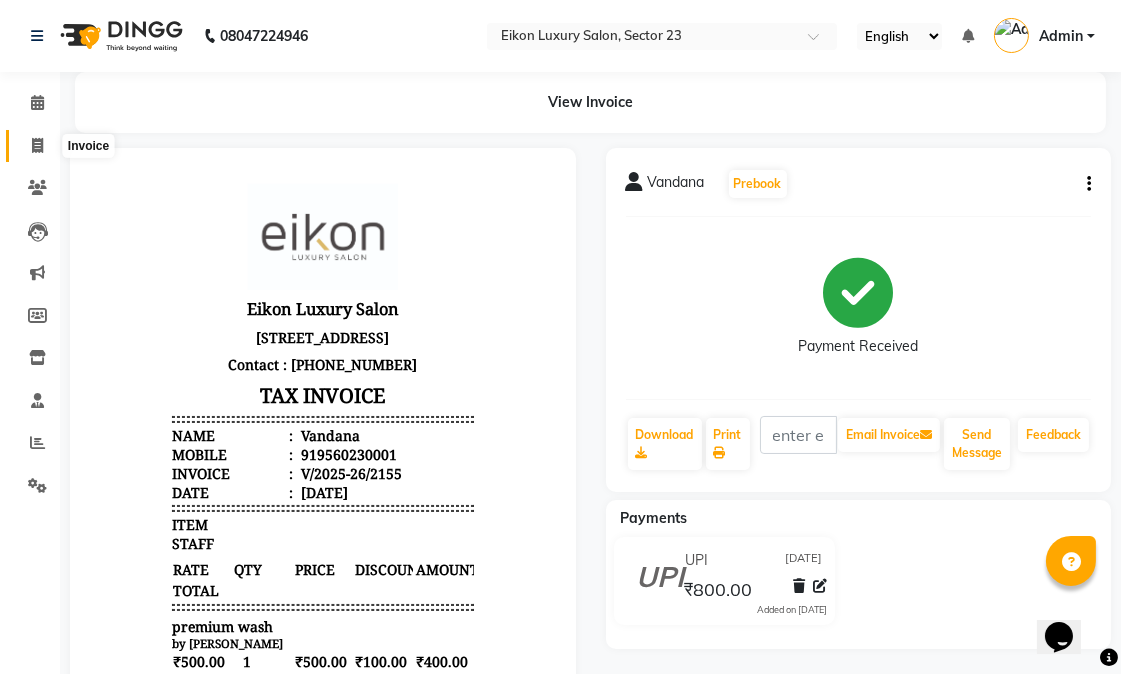 click 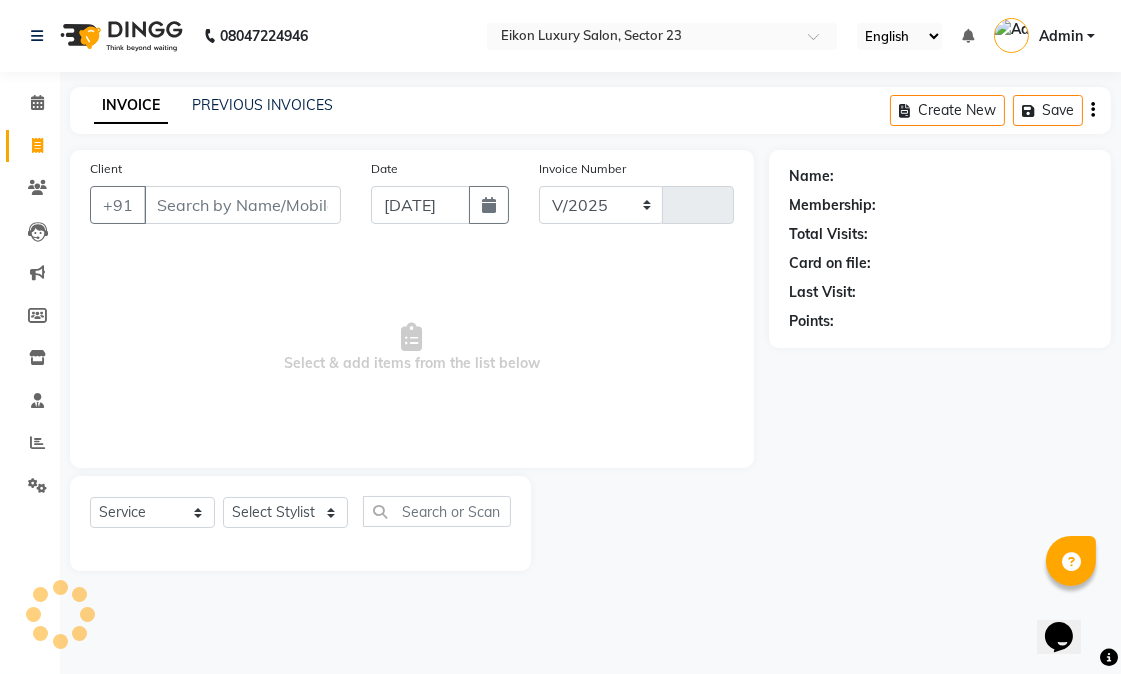 select on "7080" 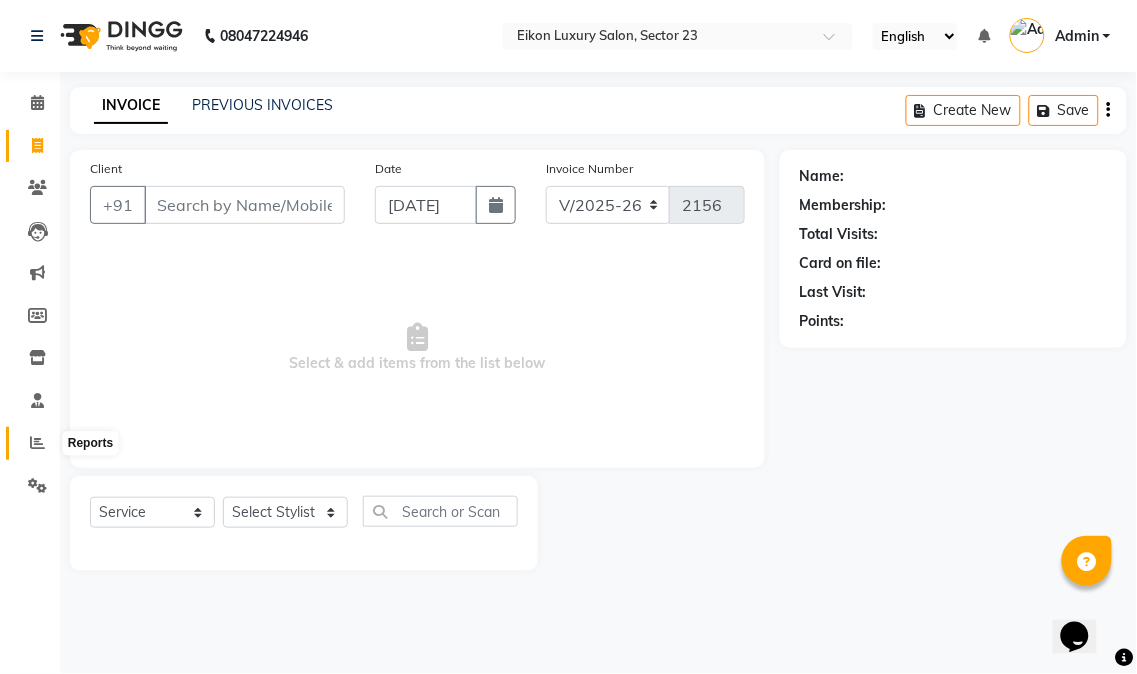 click 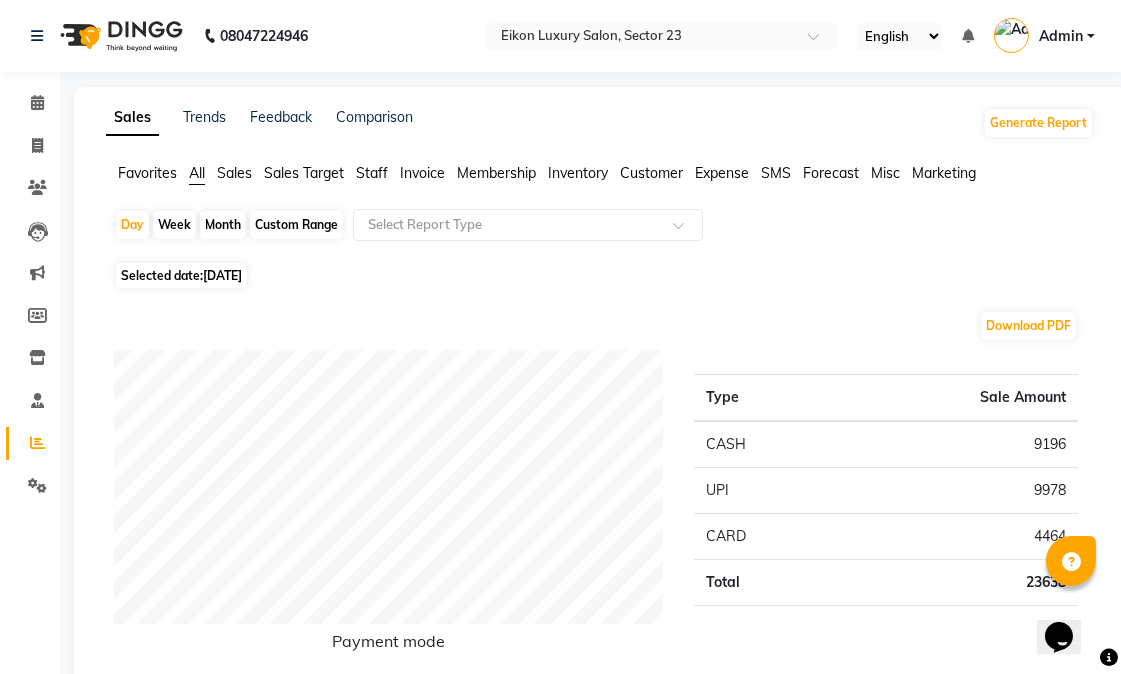click on "Month" 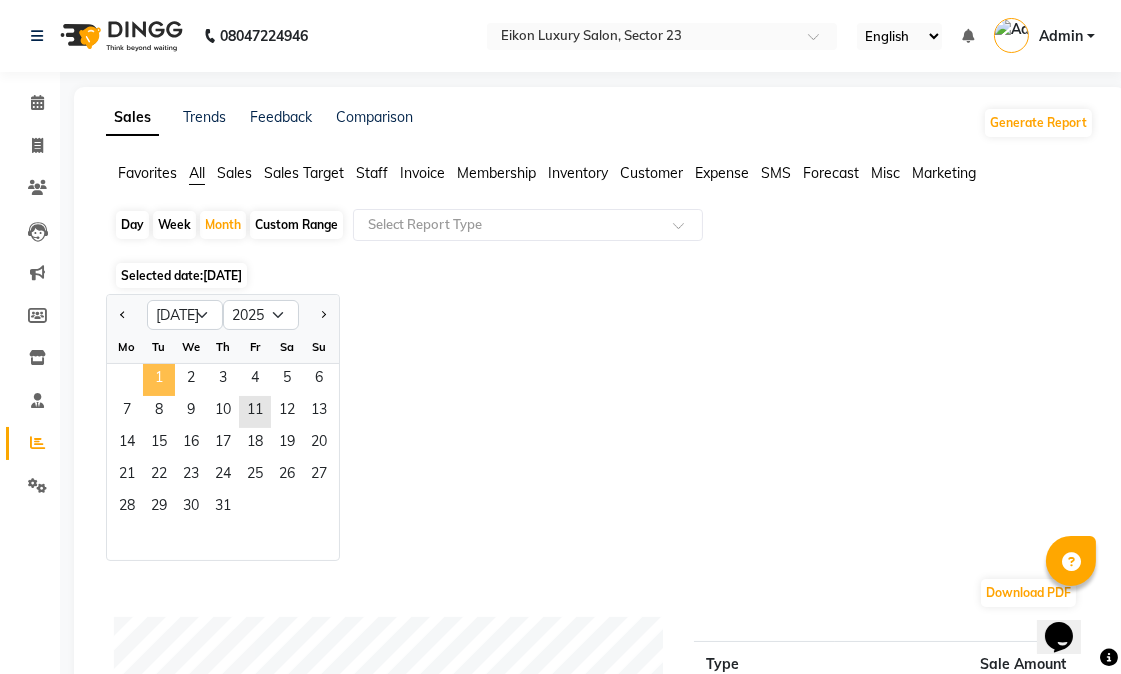 click on "1" 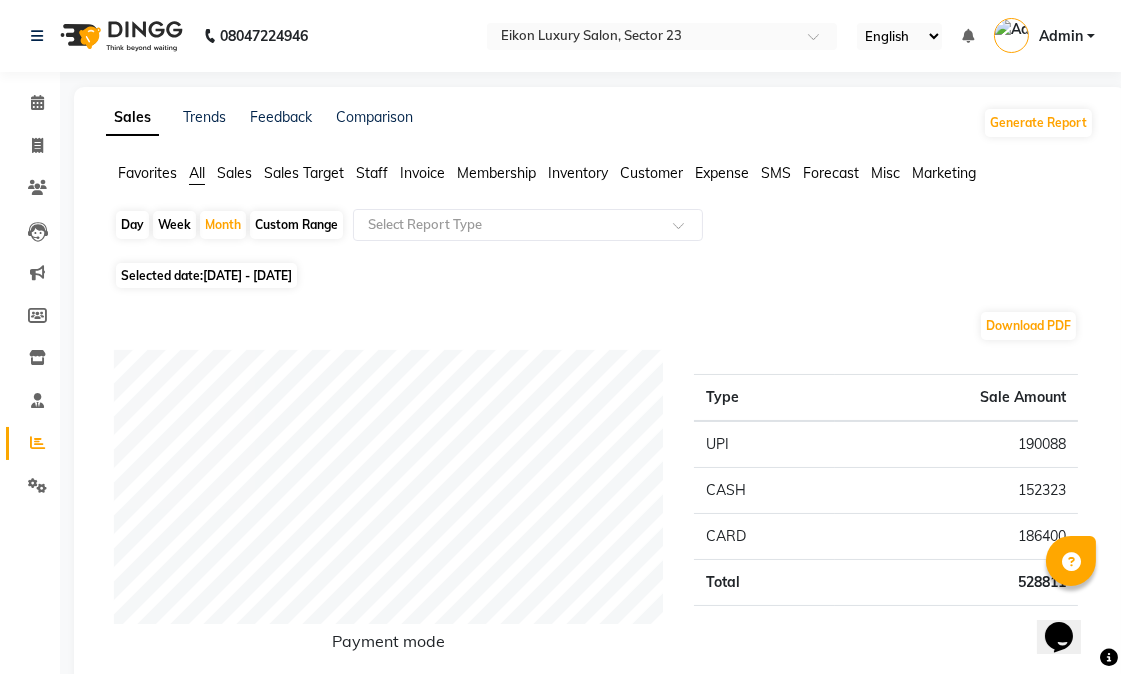 click on "Staff" 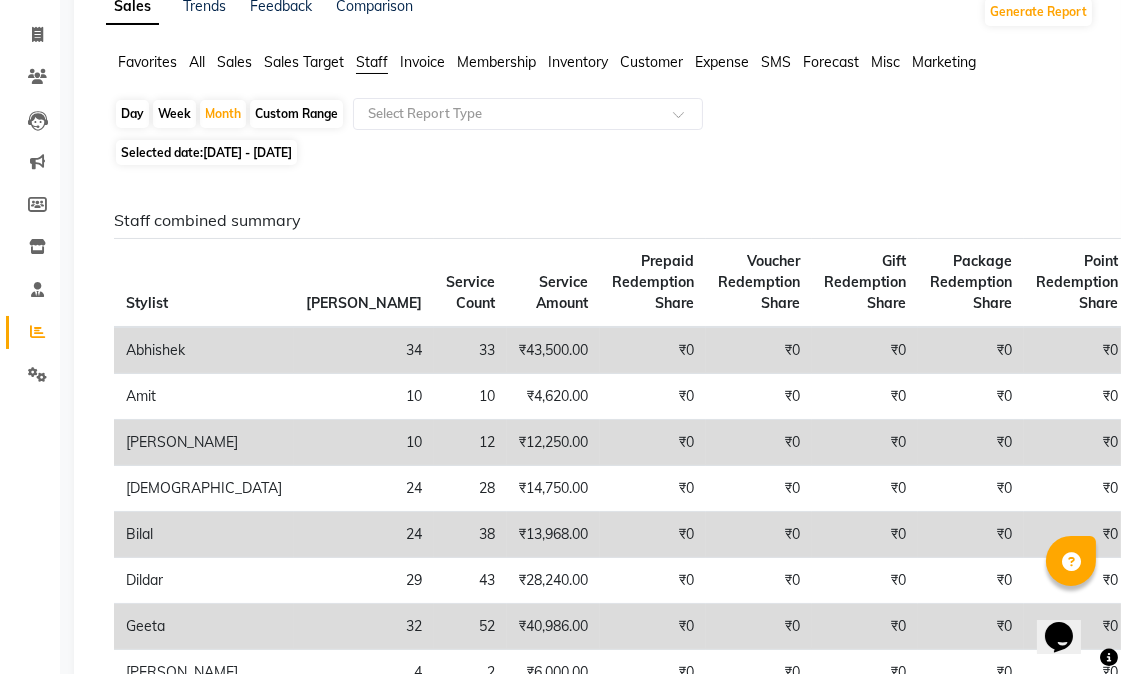 scroll, scrollTop: 0, scrollLeft: 0, axis: both 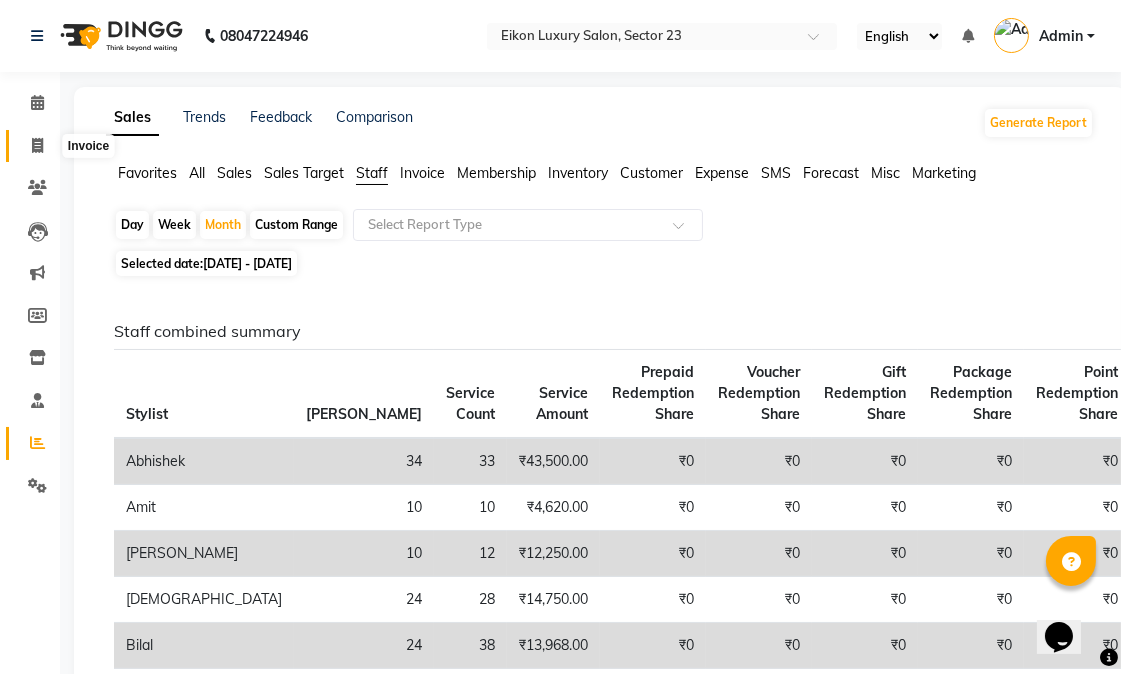 click 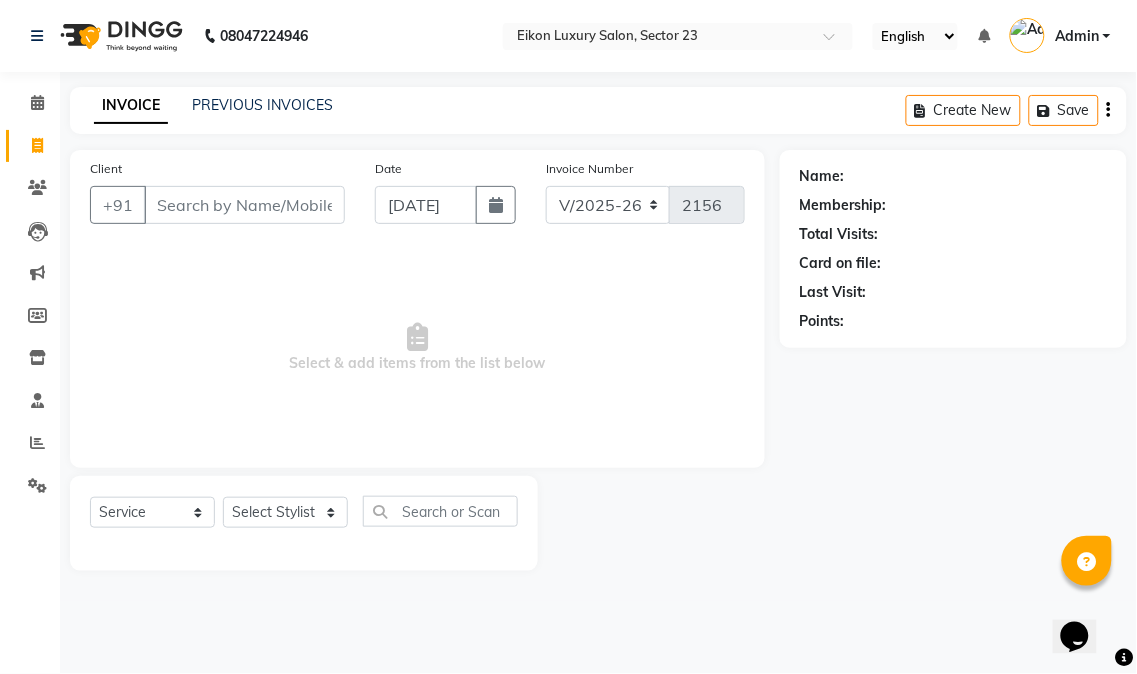 click on "Client" at bounding box center [244, 205] 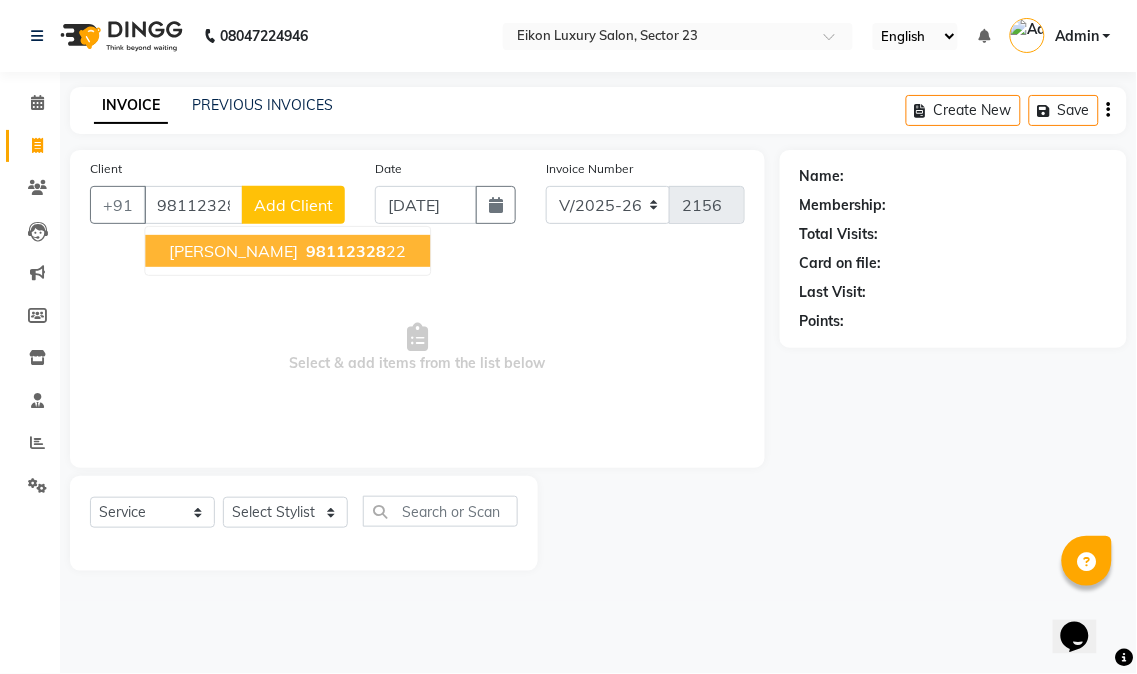 click on "98112328" at bounding box center (346, 251) 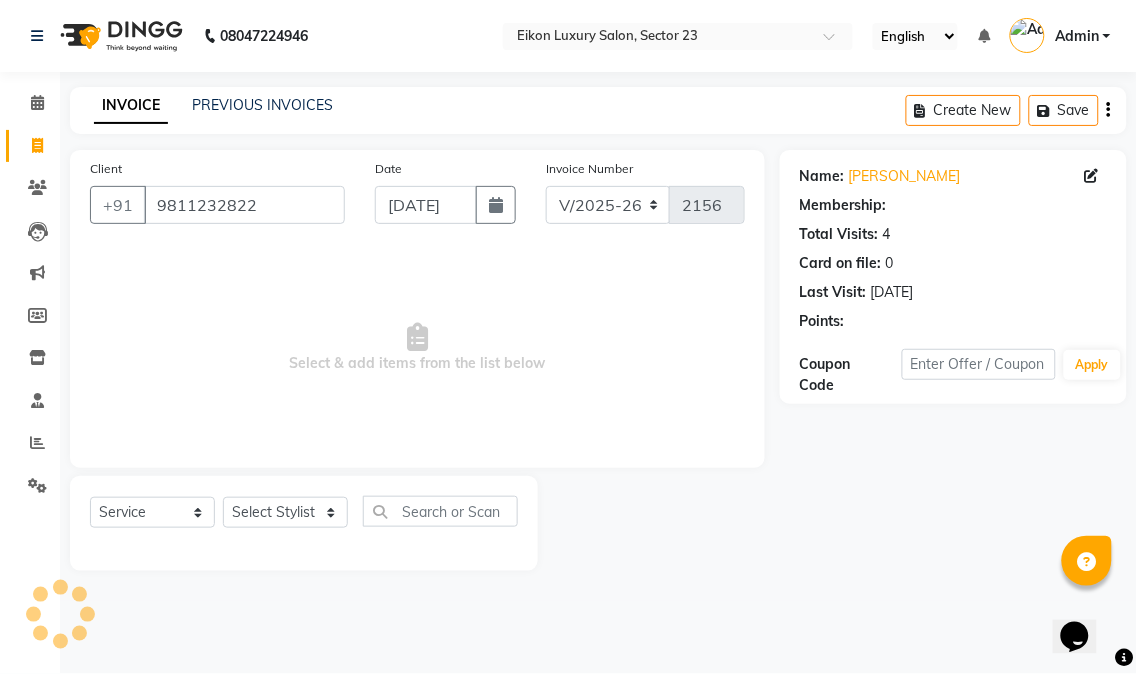select on "1: Object" 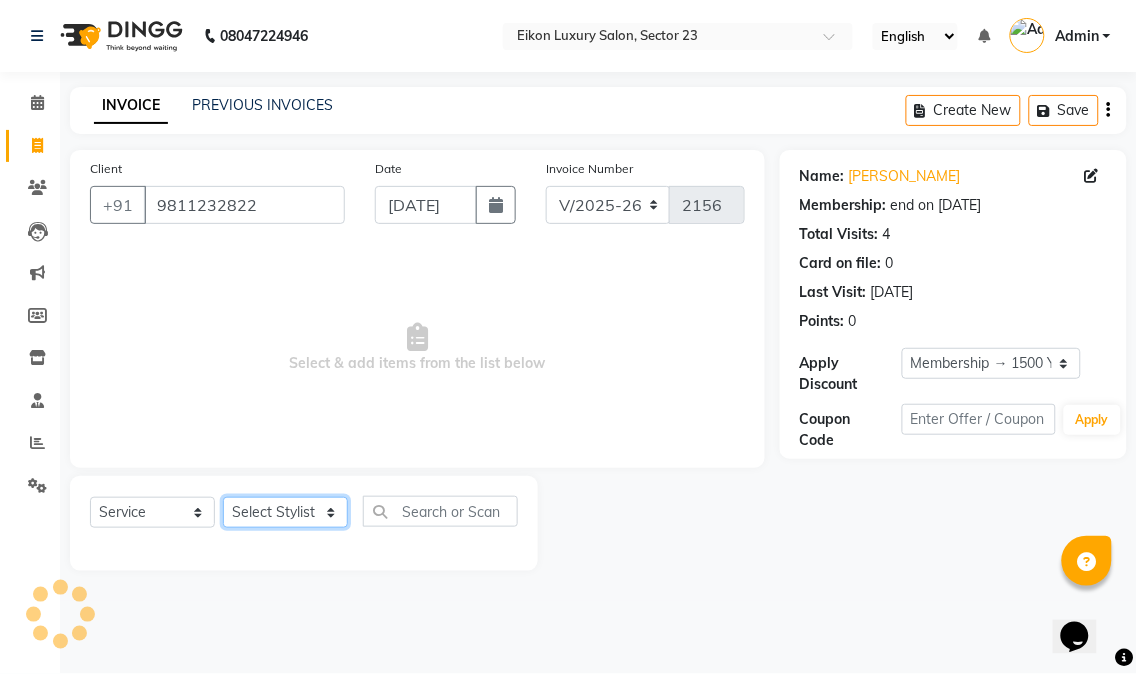 click on "Select Stylist Abhishek amit [PERSON_NAME] [PERSON_NAME] [PERSON_NAME] [PERSON_NAME] [PERSON_NAME] [PERSON_NAME] Mohit [PERSON_NAME] [PERSON_NAME] [PERSON_NAME] [PERSON_NAME] [PERSON_NAME]" 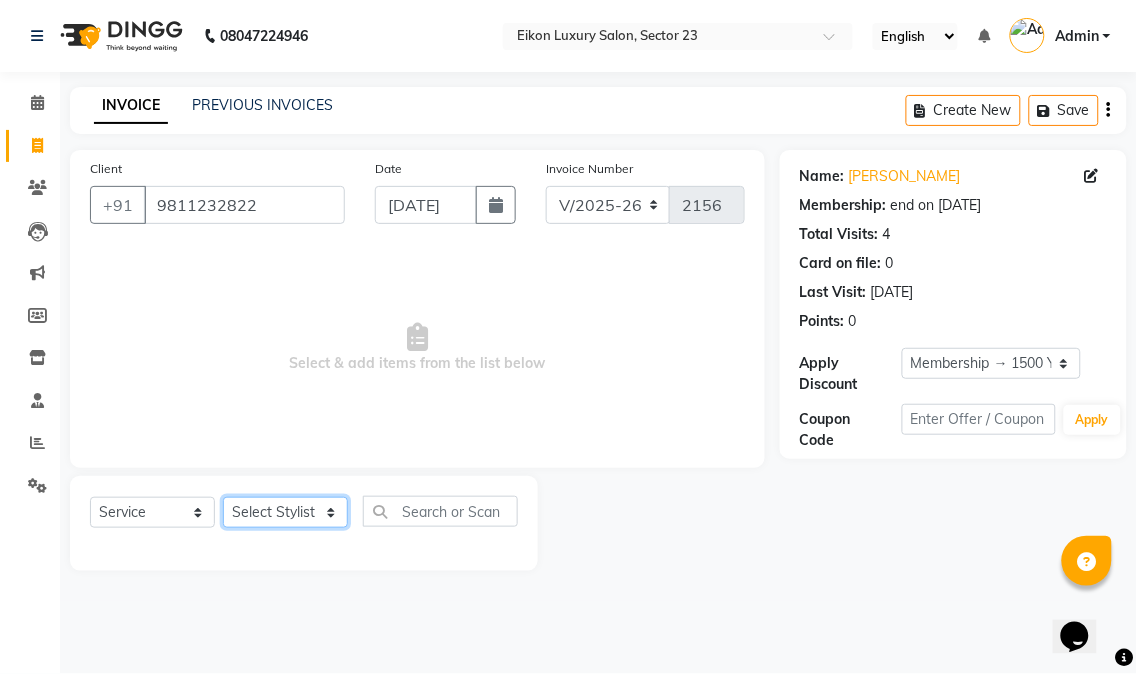 select on "58958" 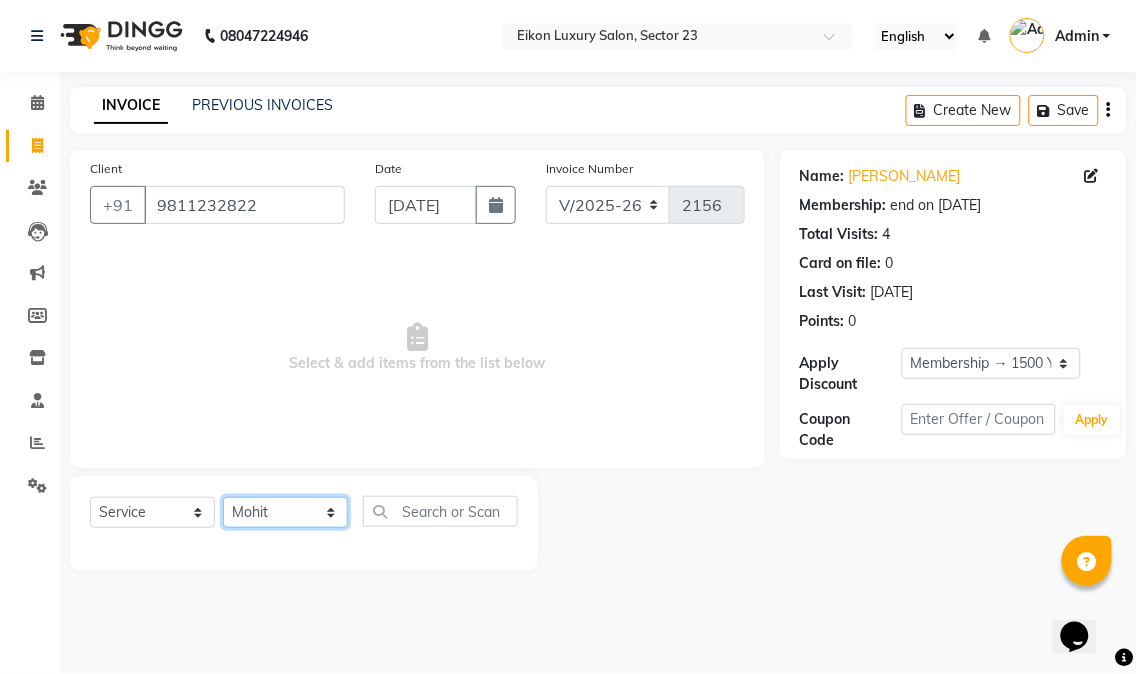 click on "Select Stylist Abhishek amit [PERSON_NAME] [PERSON_NAME] [PERSON_NAME] [PERSON_NAME] [PERSON_NAME] [PERSON_NAME] Mohit [PERSON_NAME] [PERSON_NAME] [PERSON_NAME] [PERSON_NAME] [PERSON_NAME]" 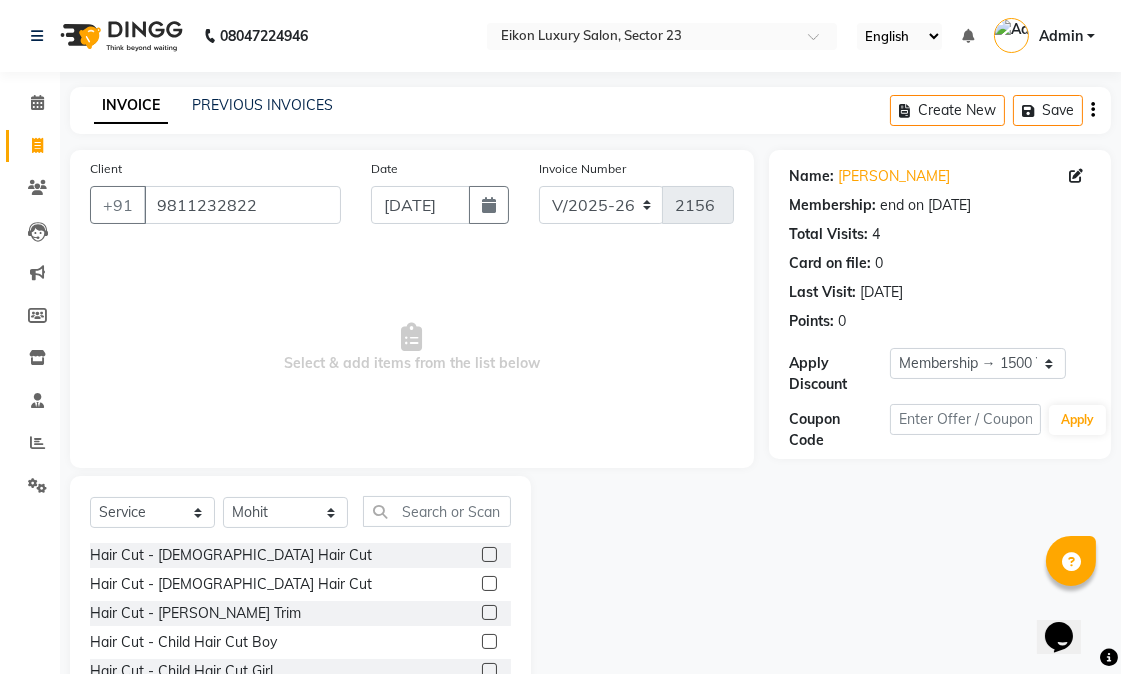 click 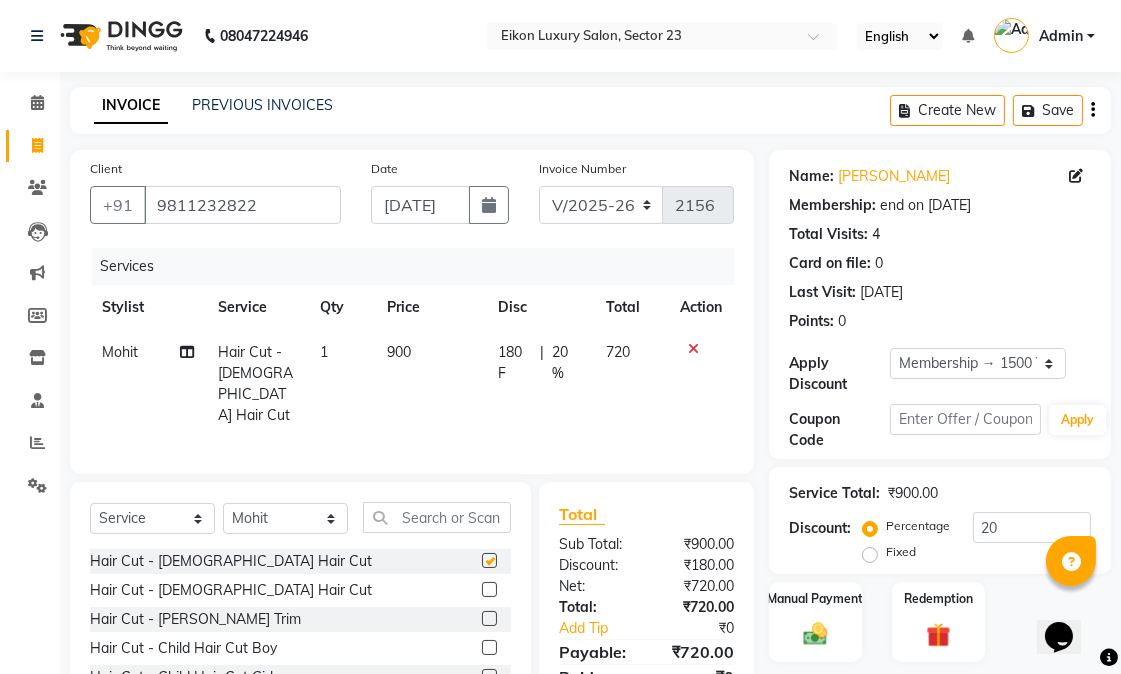 checkbox on "false" 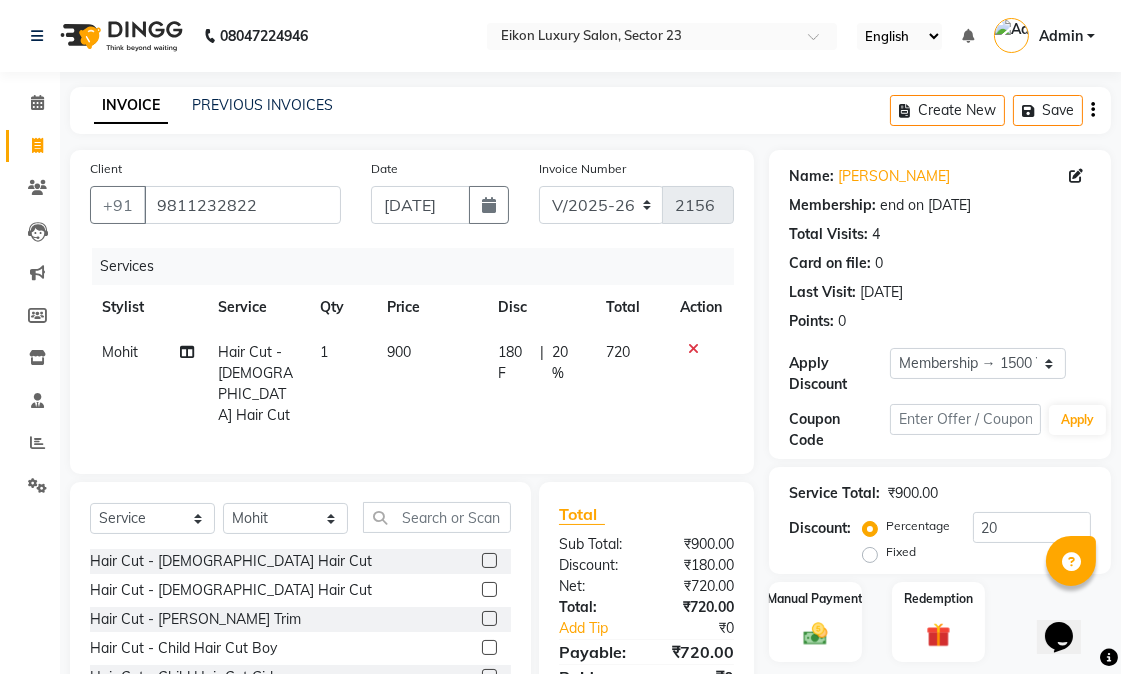 scroll, scrollTop: 128, scrollLeft: 0, axis: vertical 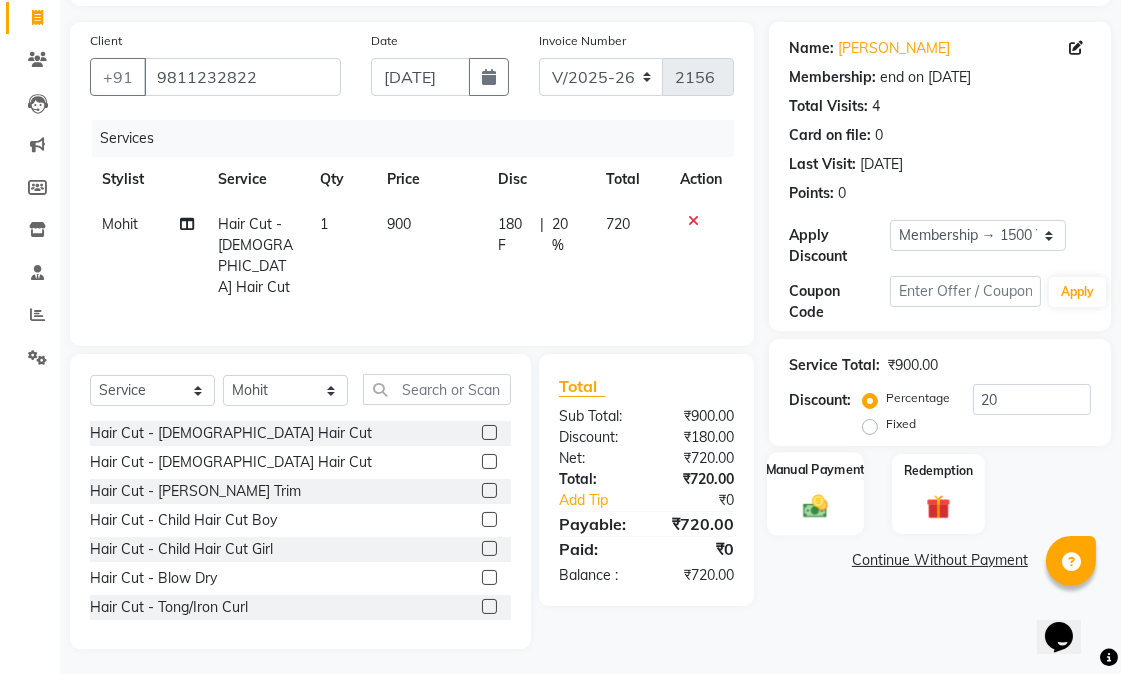 click on "Manual Payment" 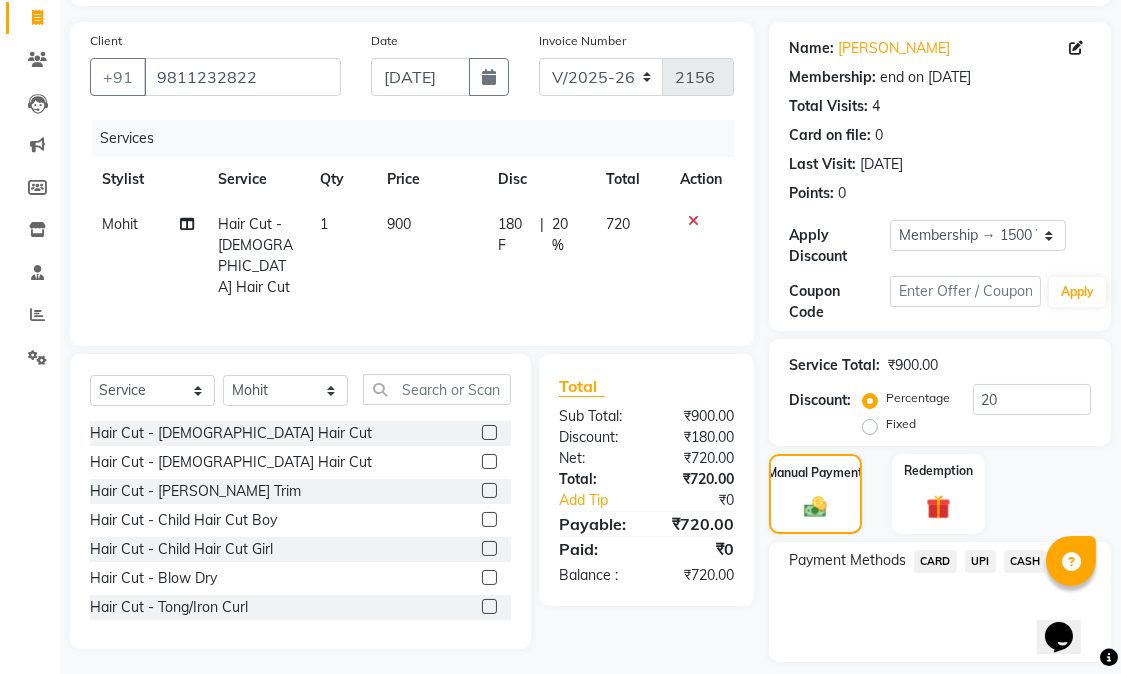 drag, startPoint x: 967, startPoint y: 568, endPoint x: 982, endPoint y: 564, distance: 15.524175 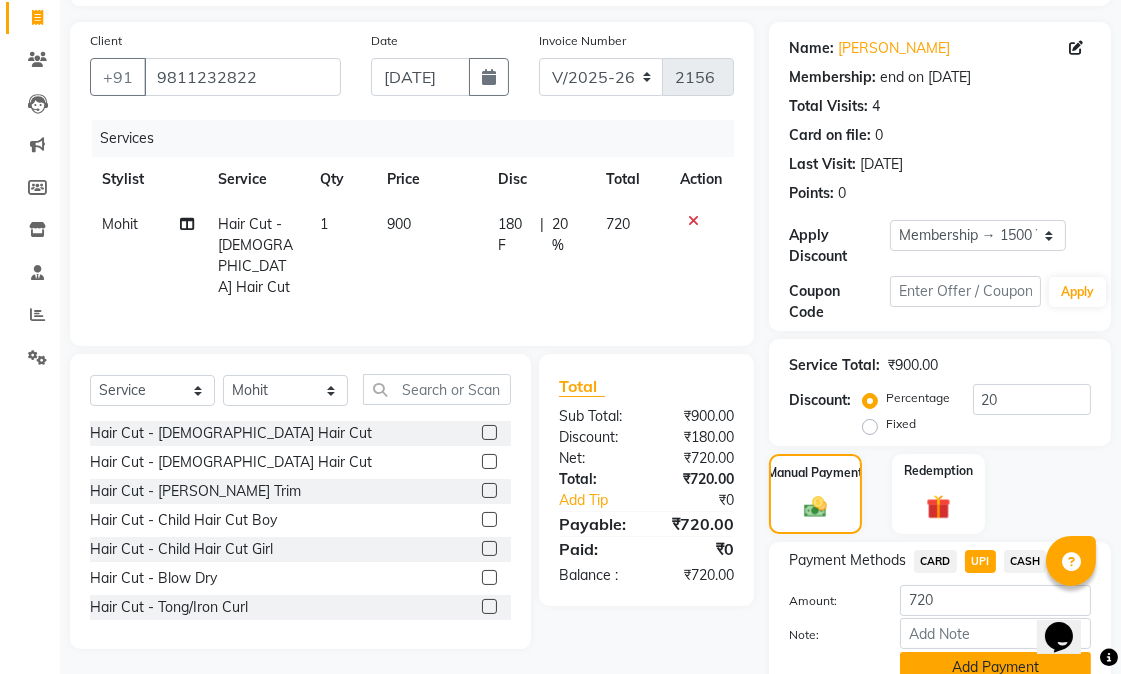 click on "Add Payment" 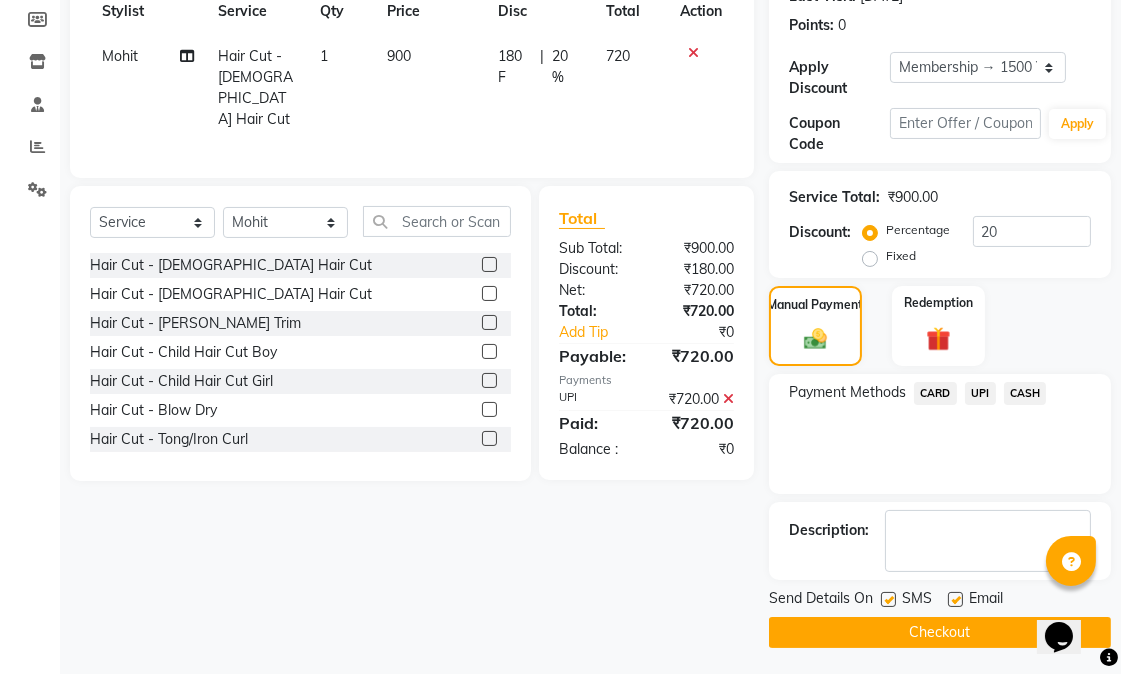 scroll, scrollTop: 300, scrollLeft: 0, axis: vertical 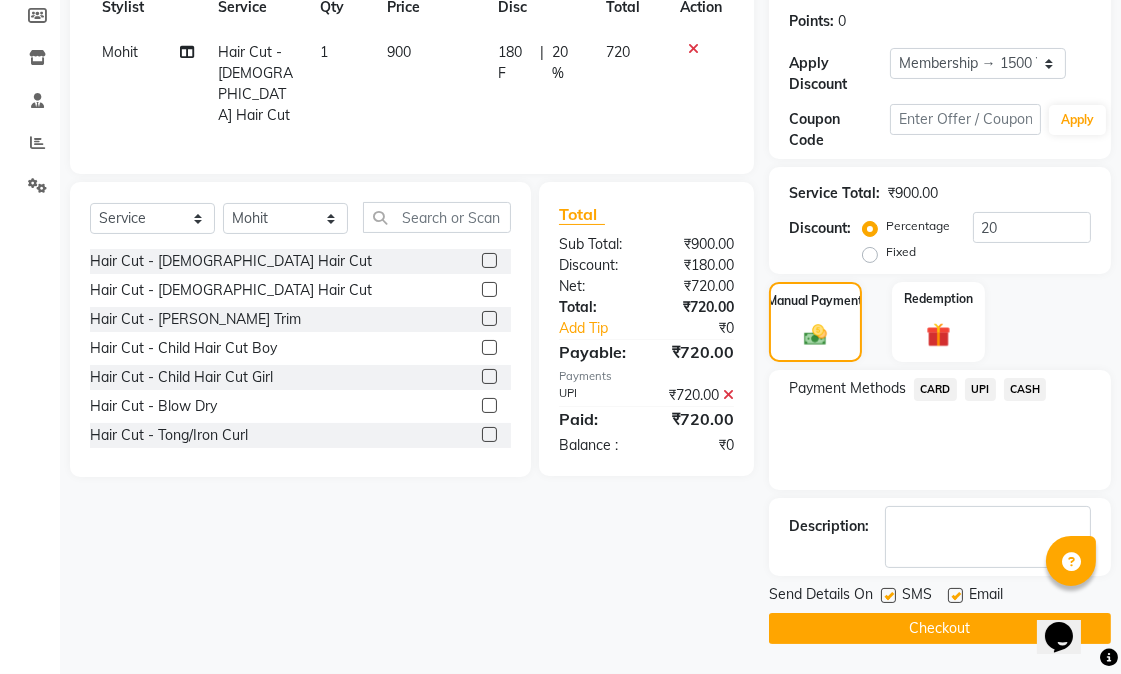 drag, startPoint x: 958, startPoint y: 596, endPoint x: 941, endPoint y: 596, distance: 17 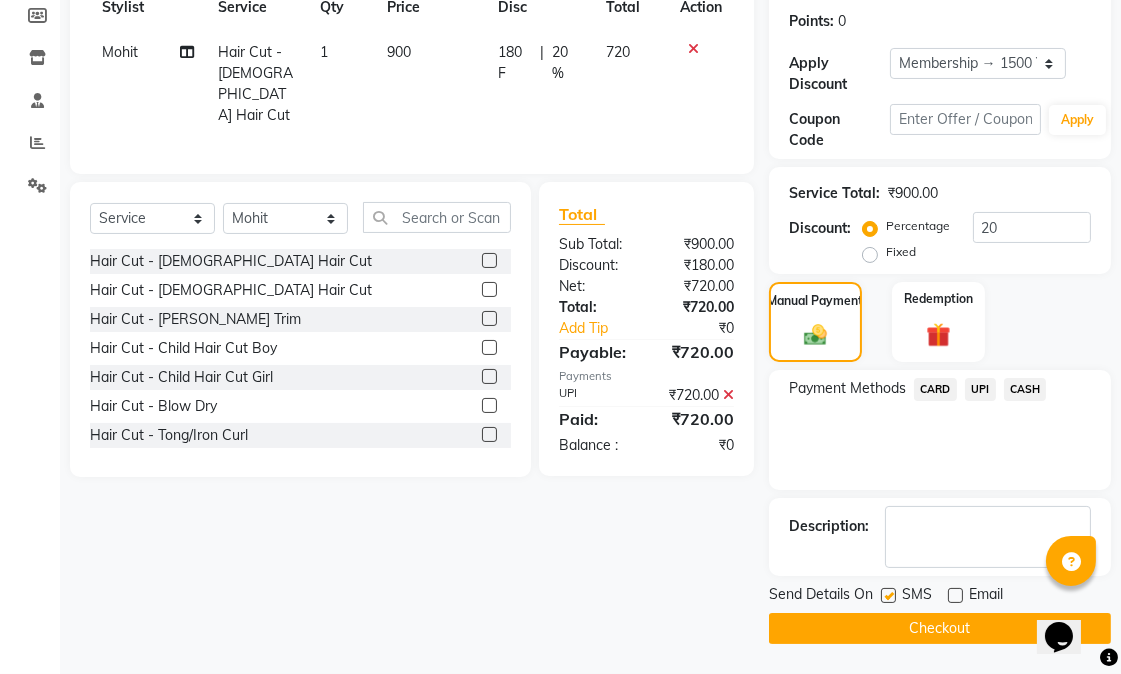 click 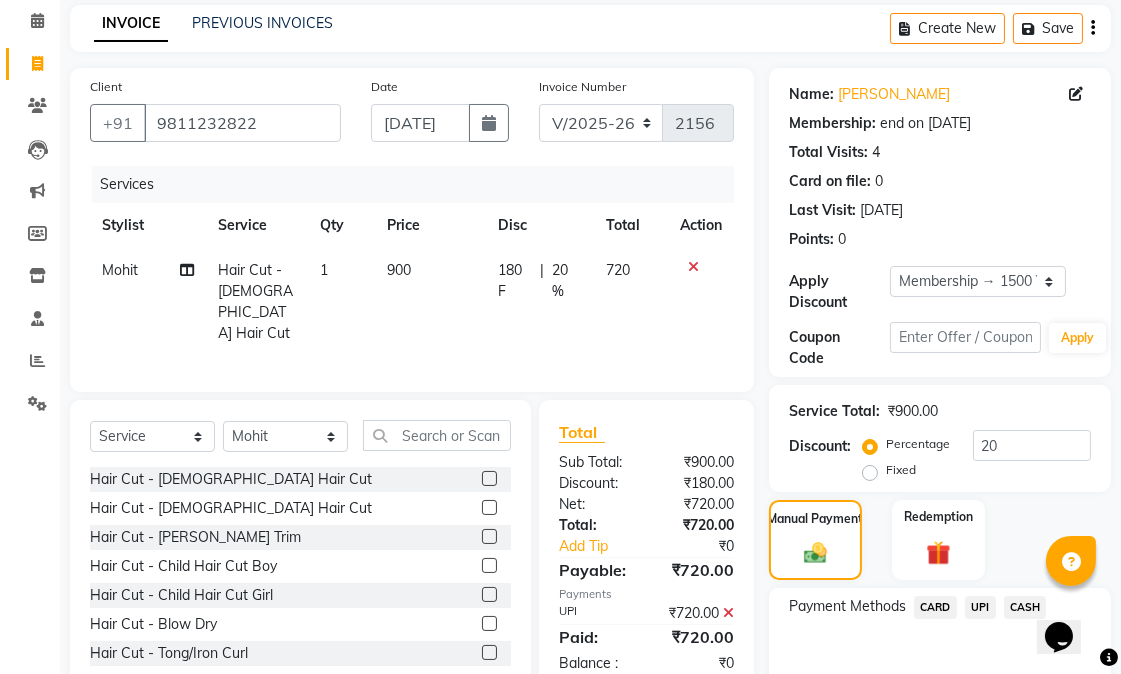 scroll, scrollTop: 300, scrollLeft: 0, axis: vertical 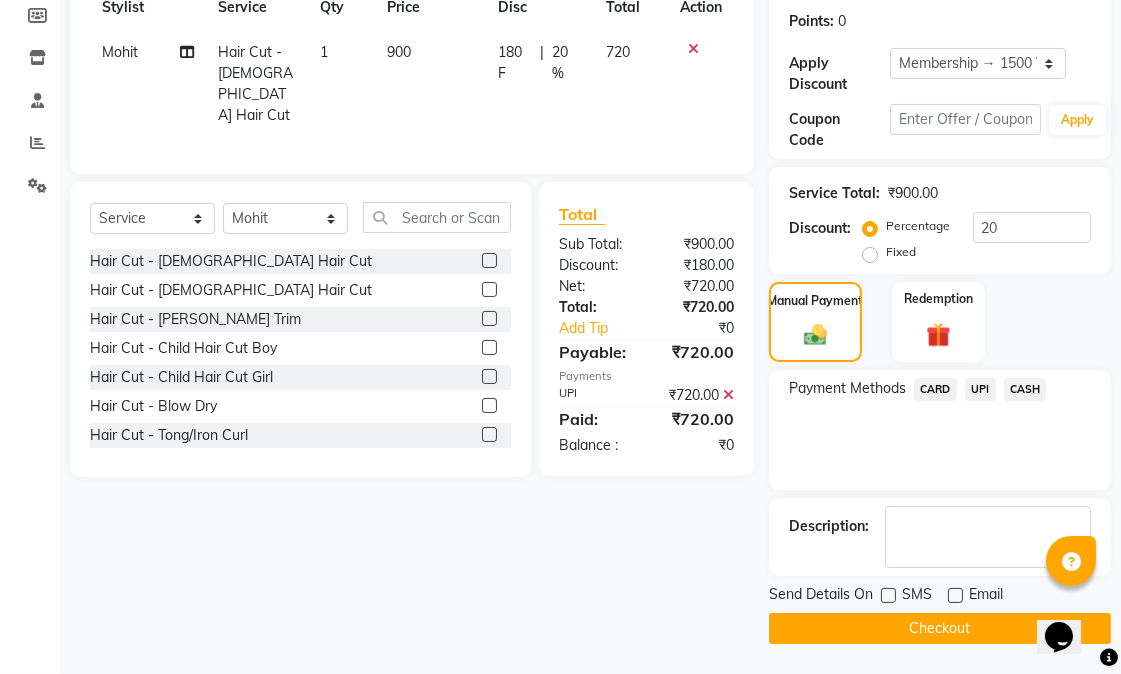 click on "Checkout" 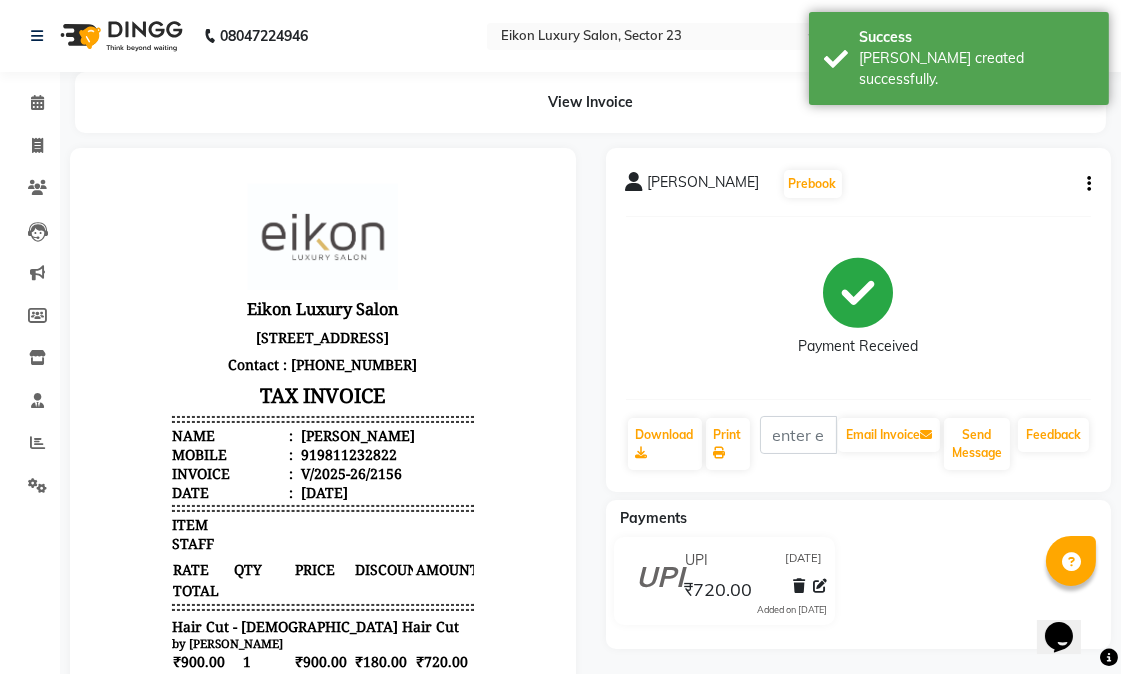 scroll, scrollTop: 0, scrollLeft: 0, axis: both 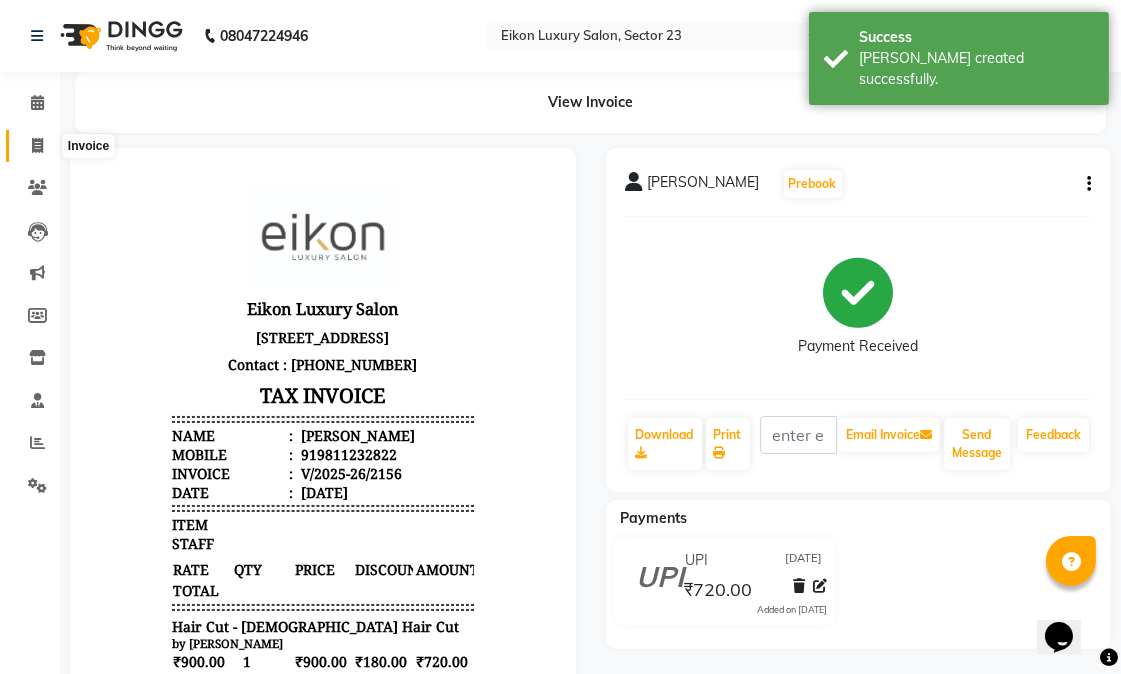 click 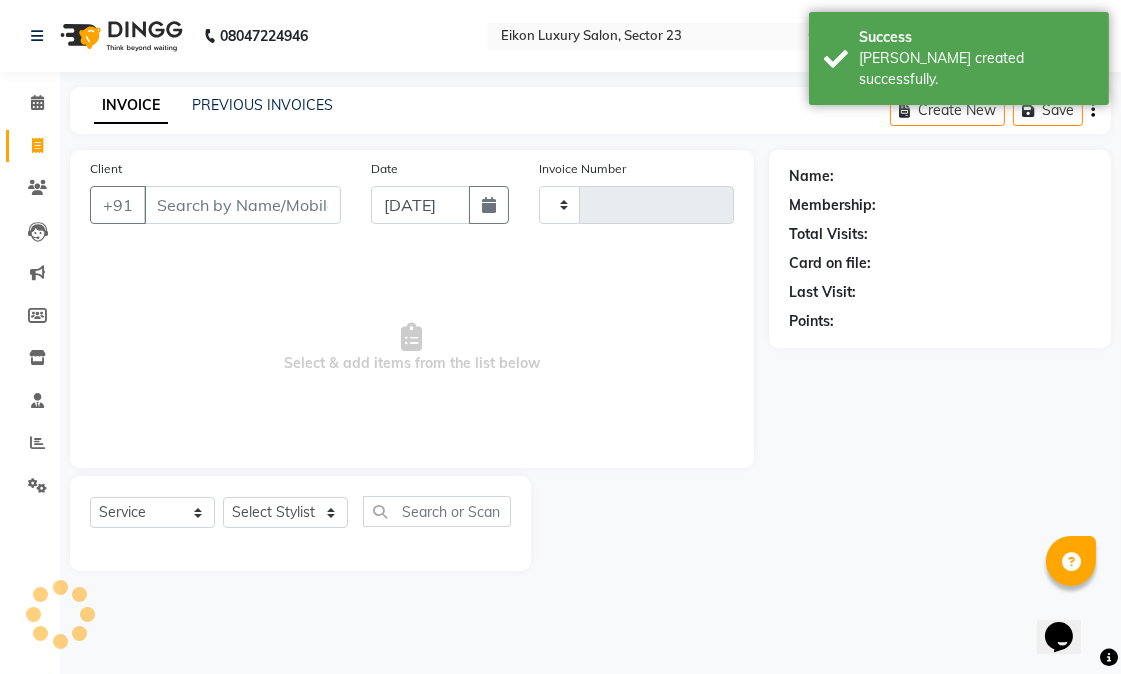 type on "2157" 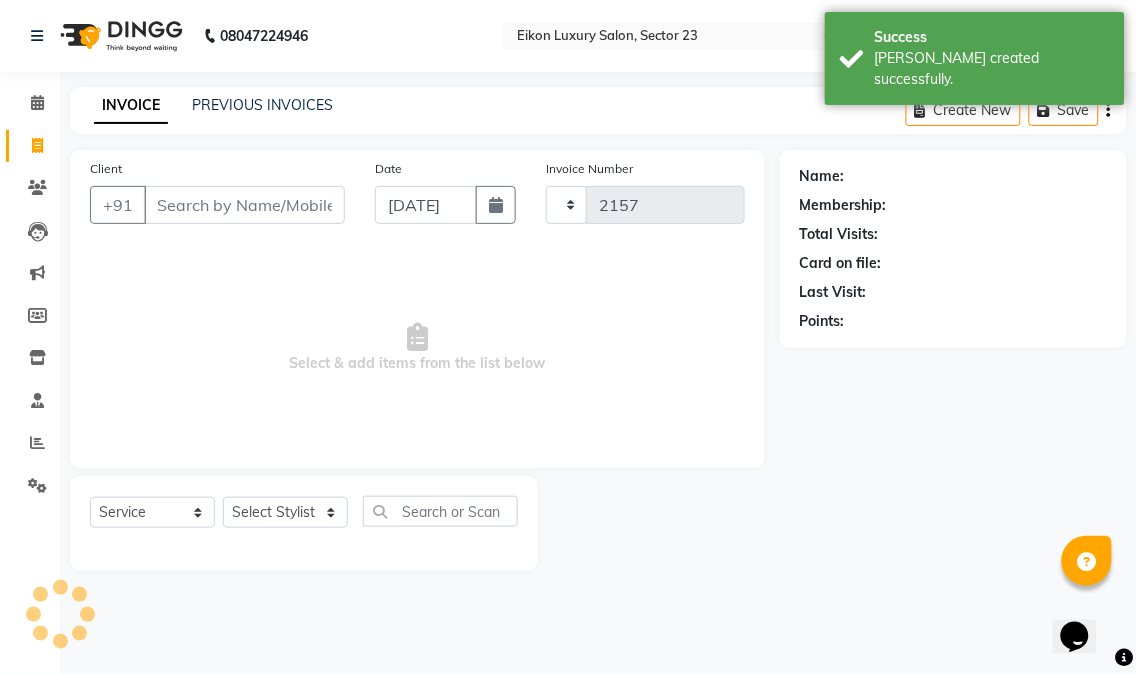 select on "7080" 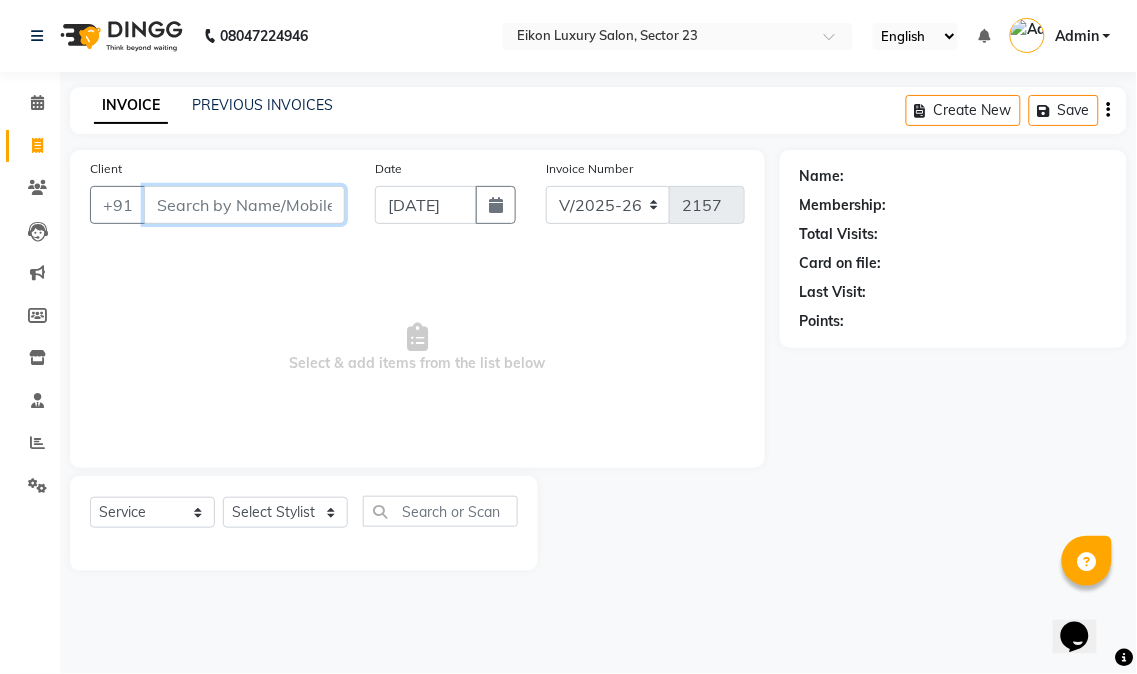 paste on "9873419491" 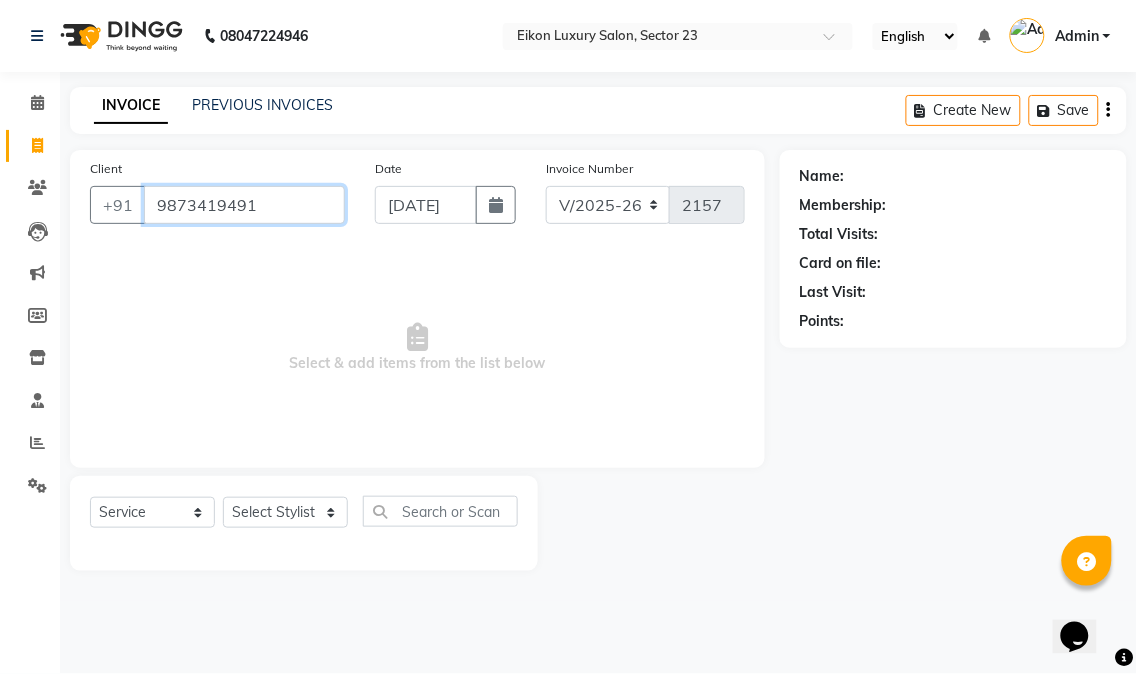 type on "9873419491" 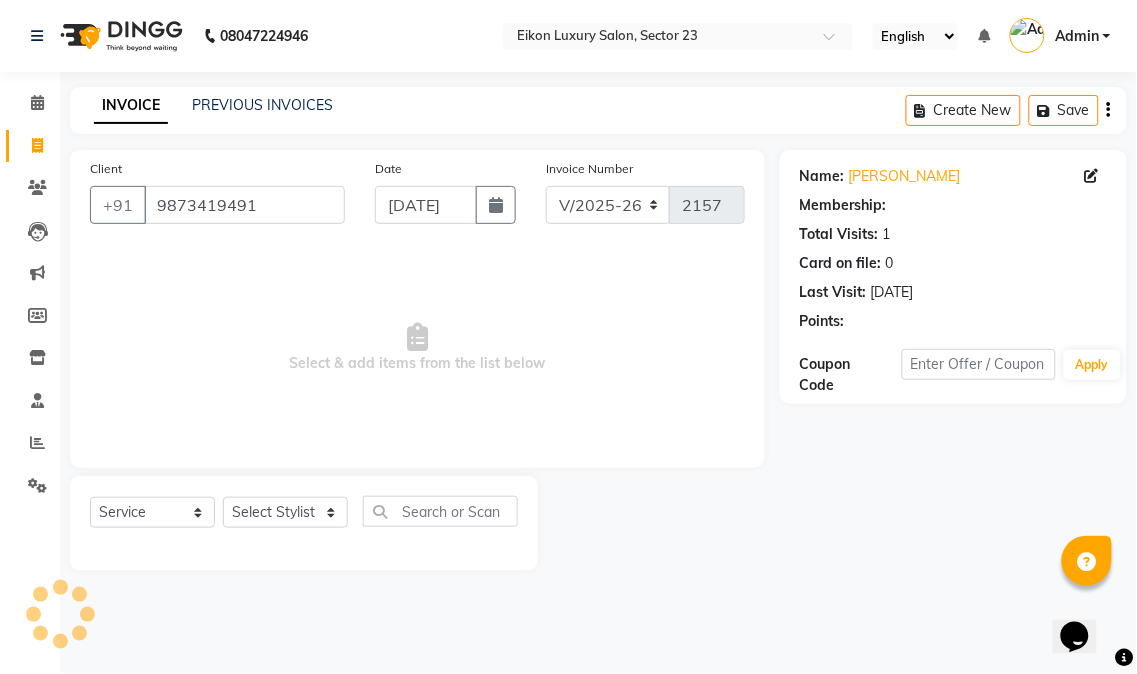 select on "1: Object" 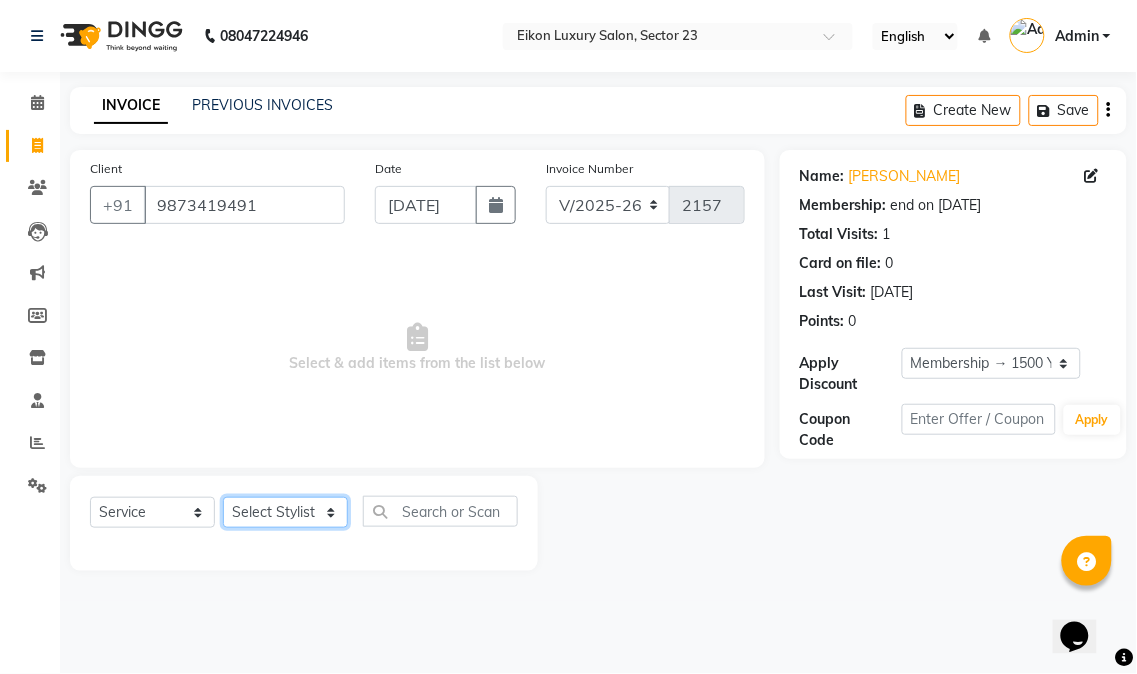 click on "Select Stylist Abhishek amit anchal Ashu Bilal Dildar Geeta Hritik Jatin Manav Mohit Pinki Prince Ruby Sagar Subhash Subodh Uday" 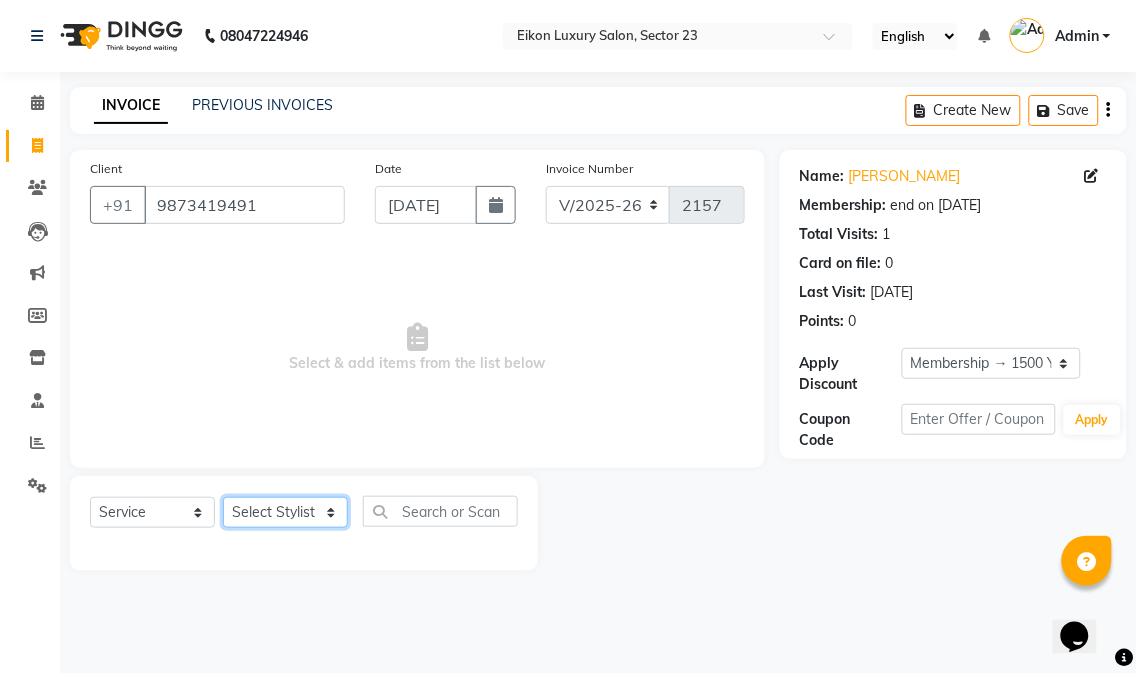 select on "58949" 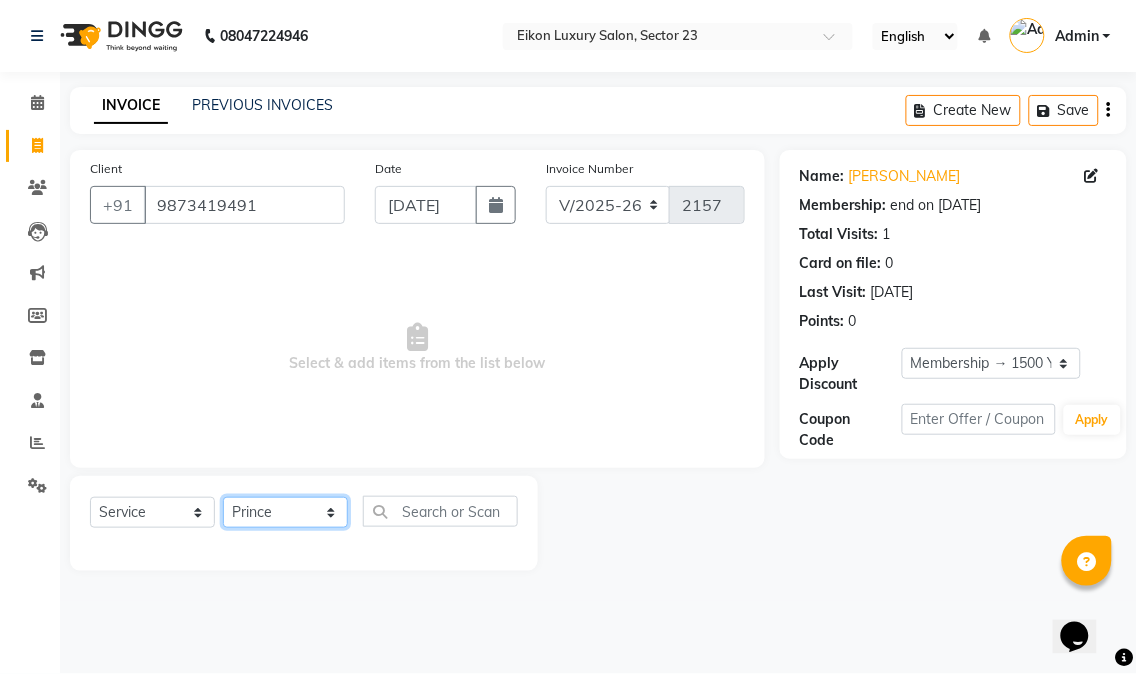 click on "Select Stylist Abhishek amit anchal Ashu Bilal Dildar Geeta Hritik Jatin Manav Mohit Pinki Prince Ruby Sagar Subhash Subodh Uday" 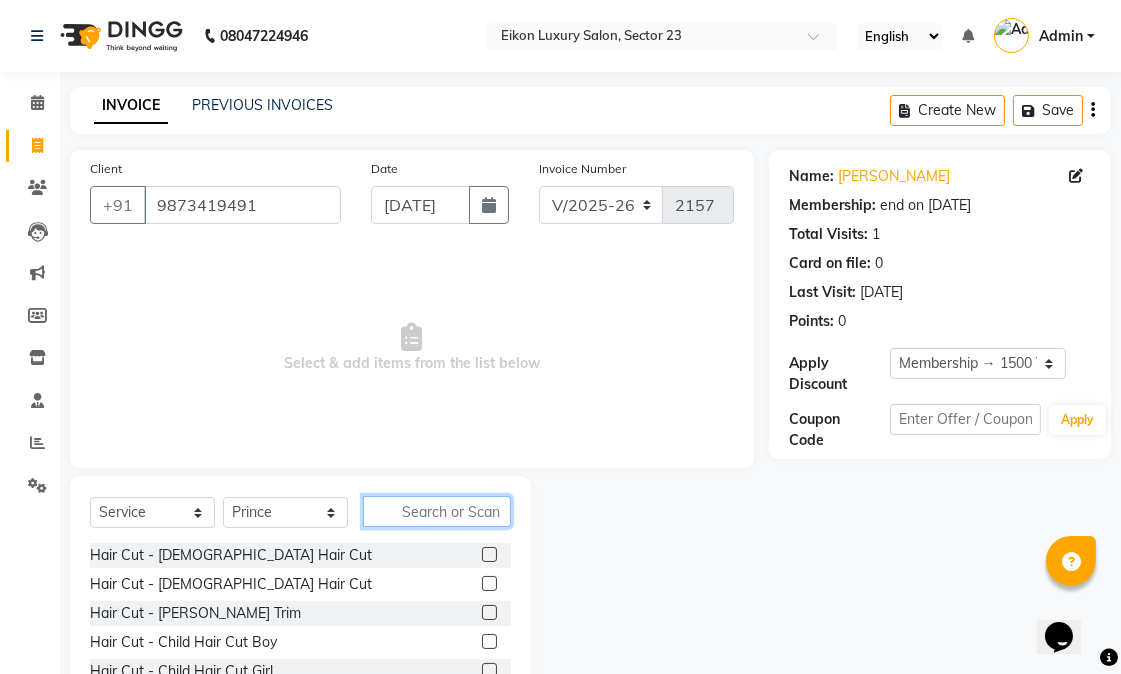 click 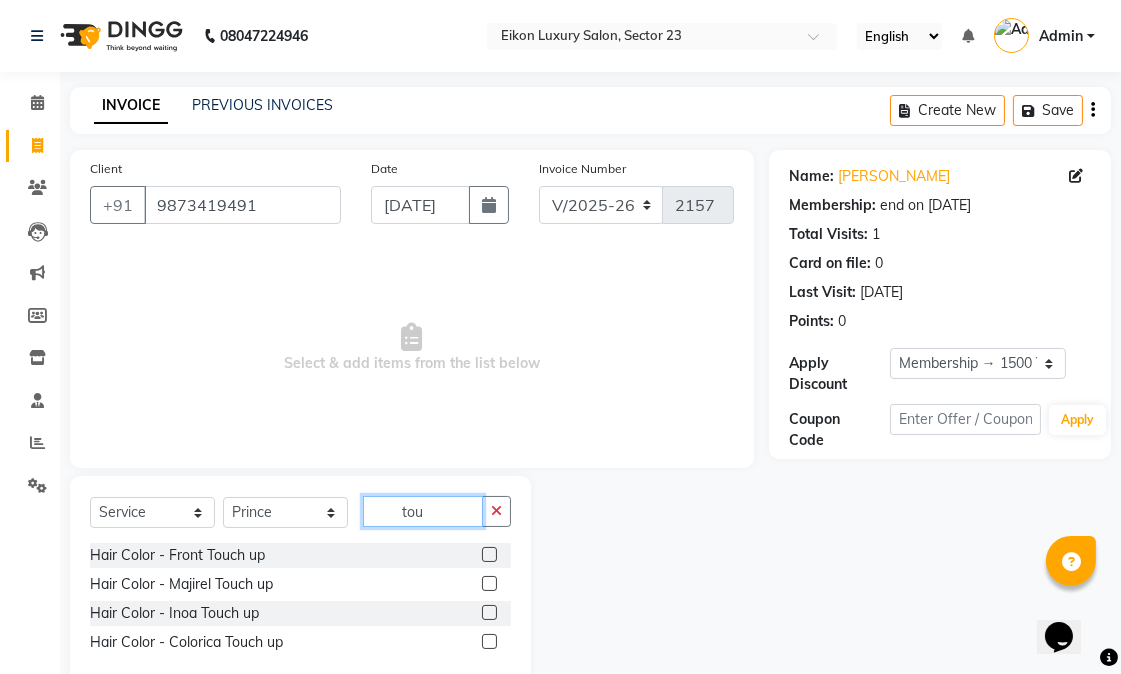 type on "tou" 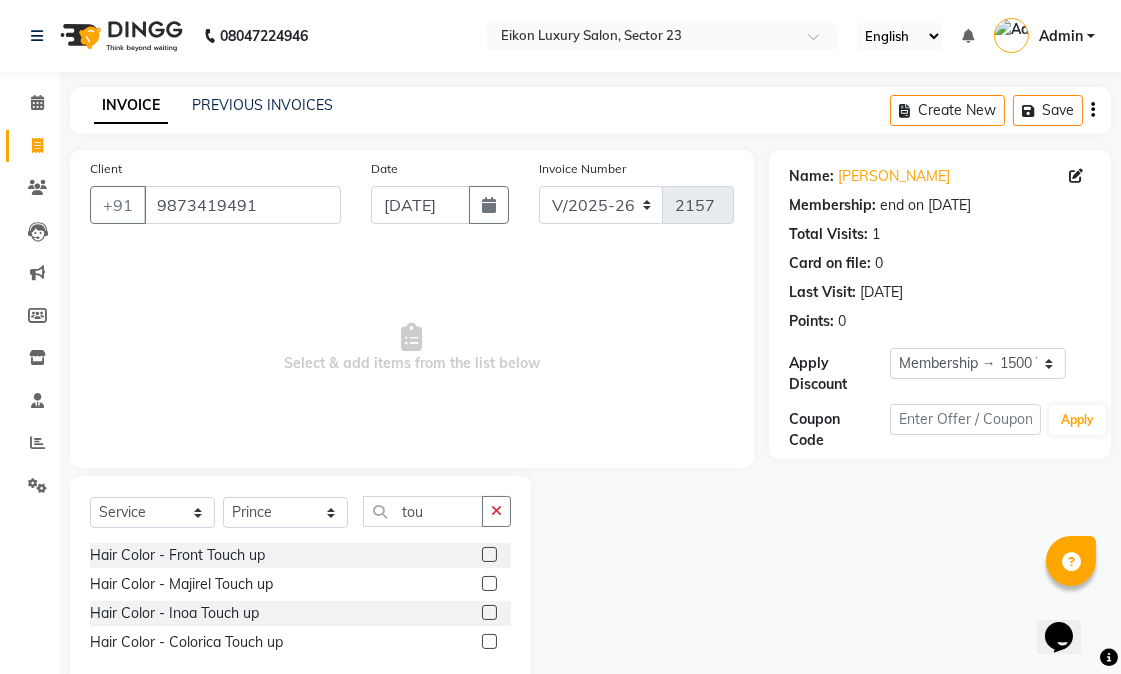 click 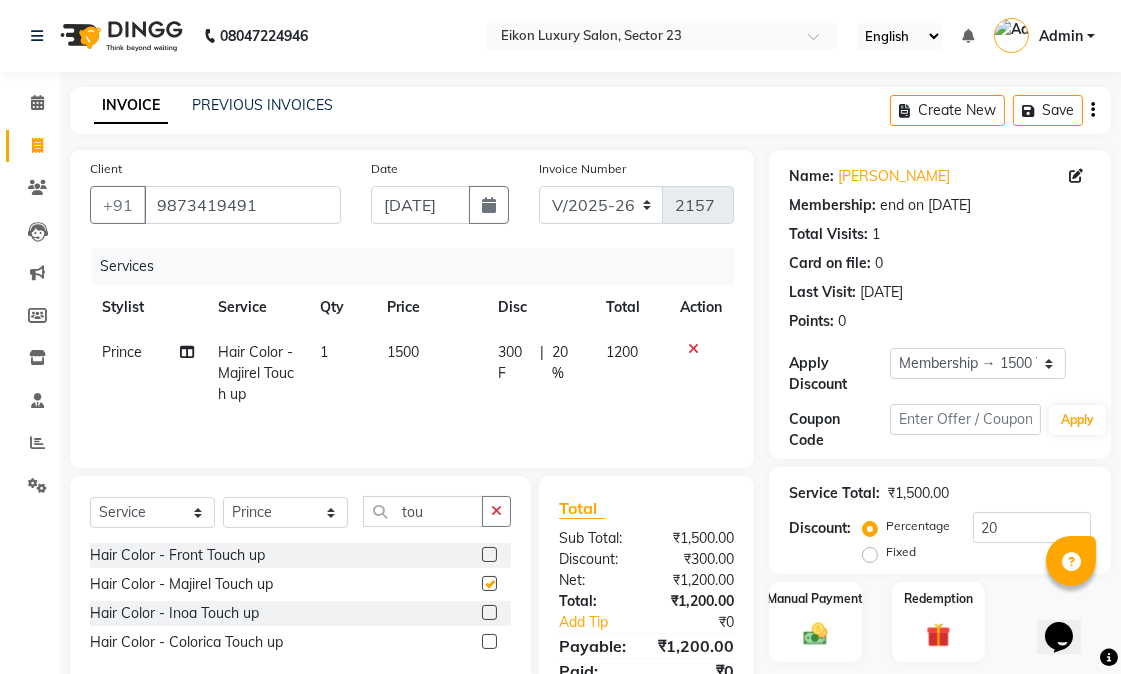 checkbox on "false" 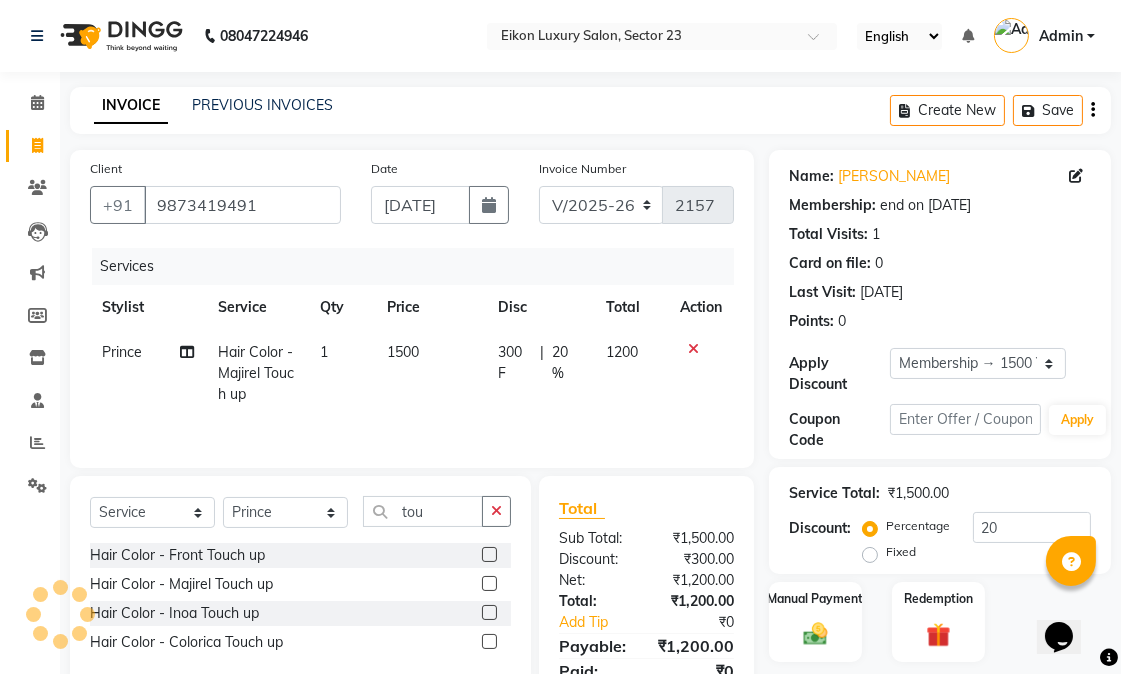 scroll, scrollTop: 110, scrollLeft: 0, axis: vertical 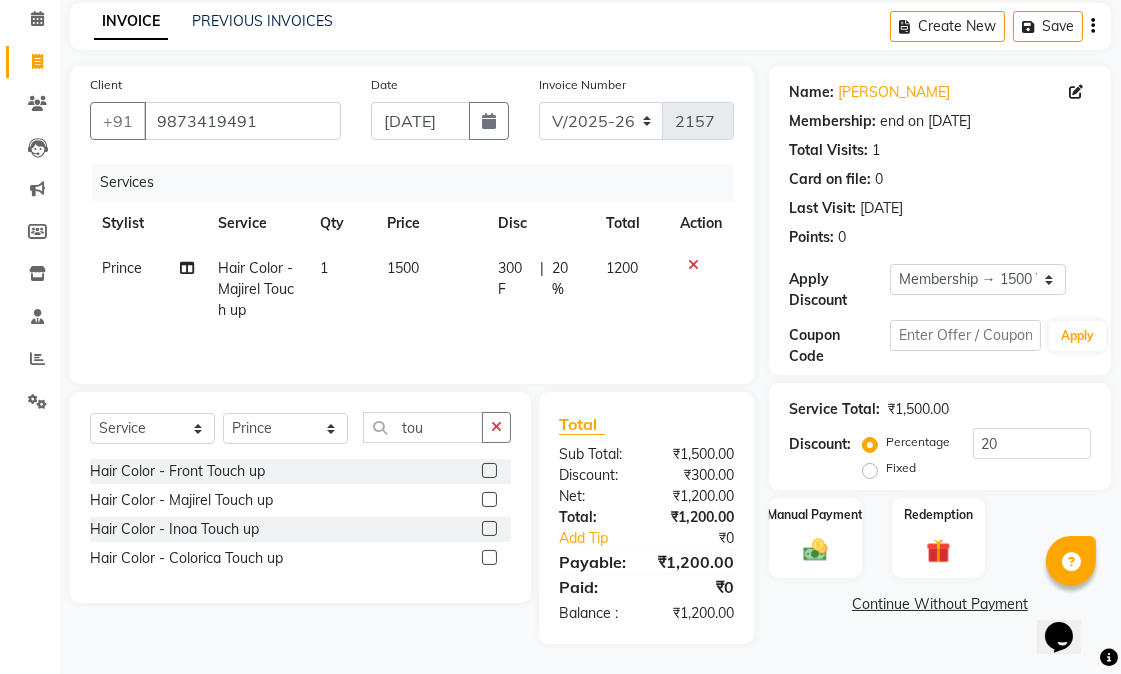 click on "Name: Nisha Sharma Membership: end on 06-10-2025 Total Visits:  1 Card on file:  0 Last Visit:   06-10-2024 Points:   0  Apply Discount Select Membership → 1500 Yearly Membership Coupon Code Apply Service Total:  ₹1,500.00  Discount:  Percentage   Fixed  20 Manual Payment Redemption  Continue Without Payment" 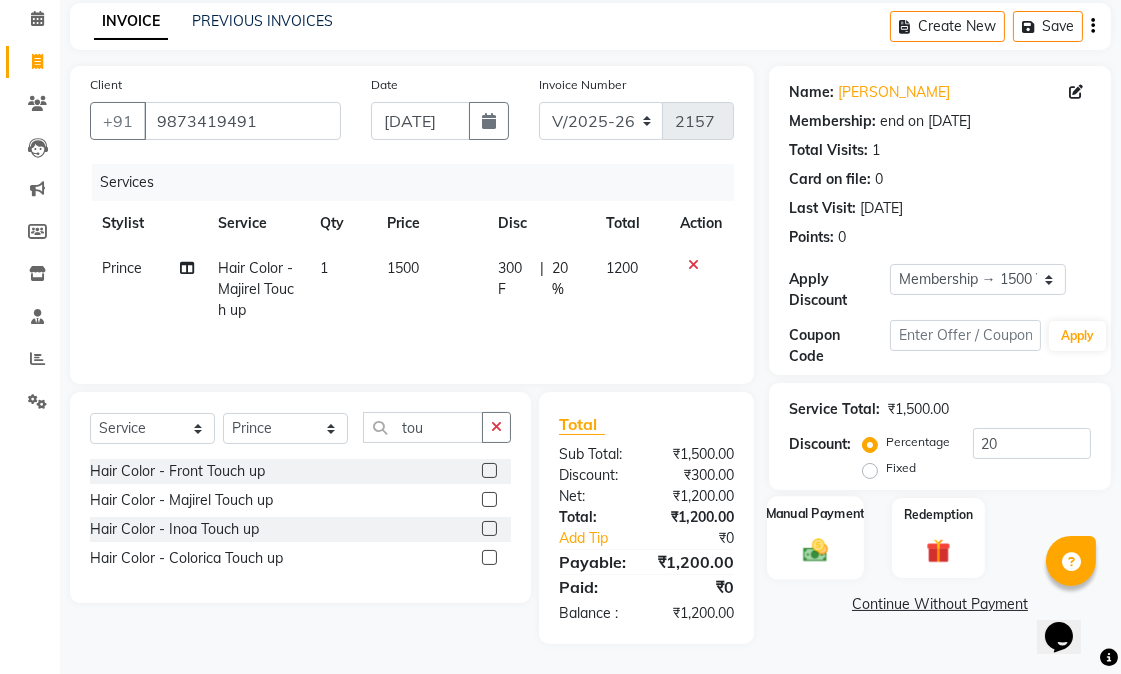 click 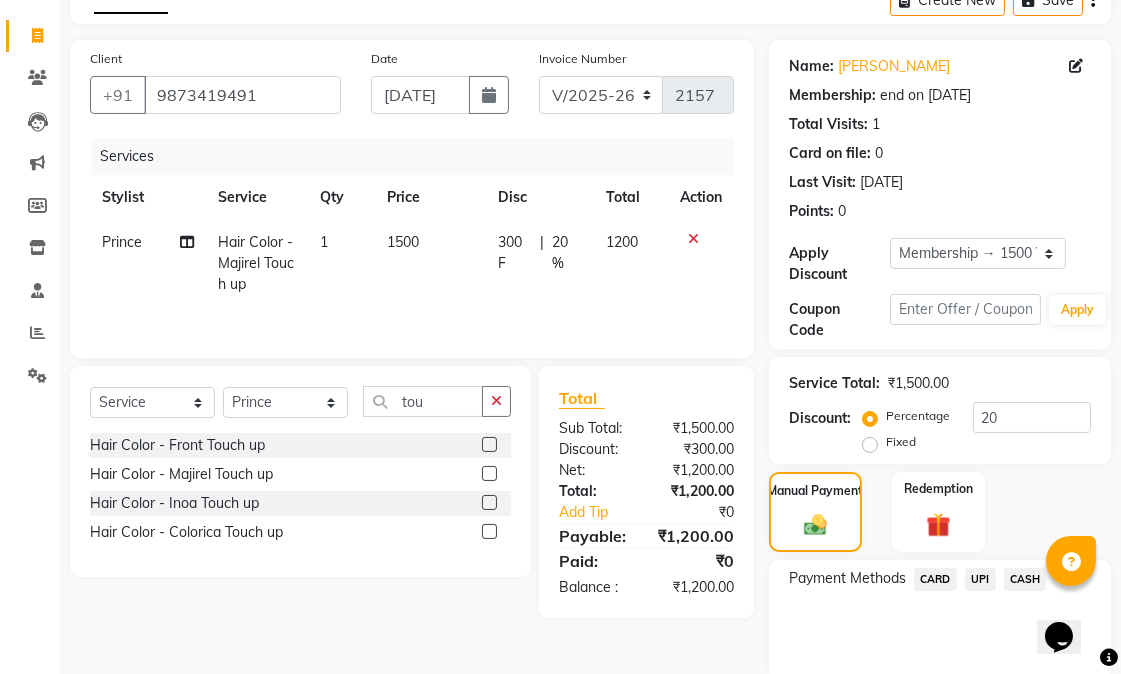 scroll, scrollTop: 186, scrollLeft: 0, axis: vertical 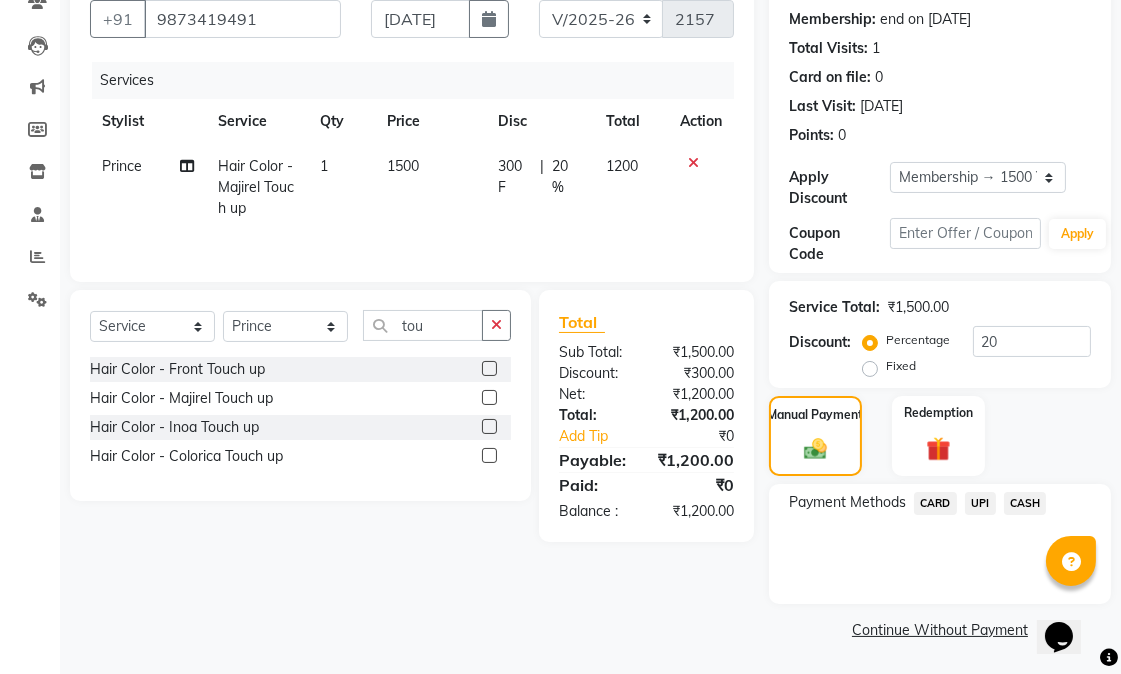 click on "CASH" 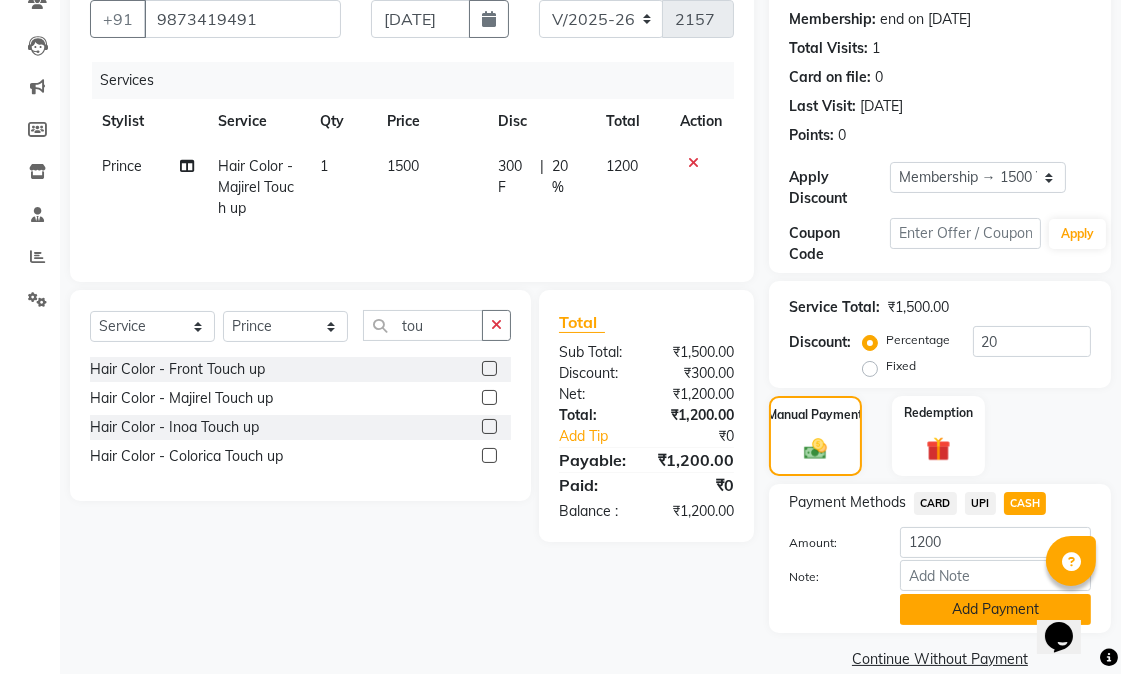 click on "Add Payment" 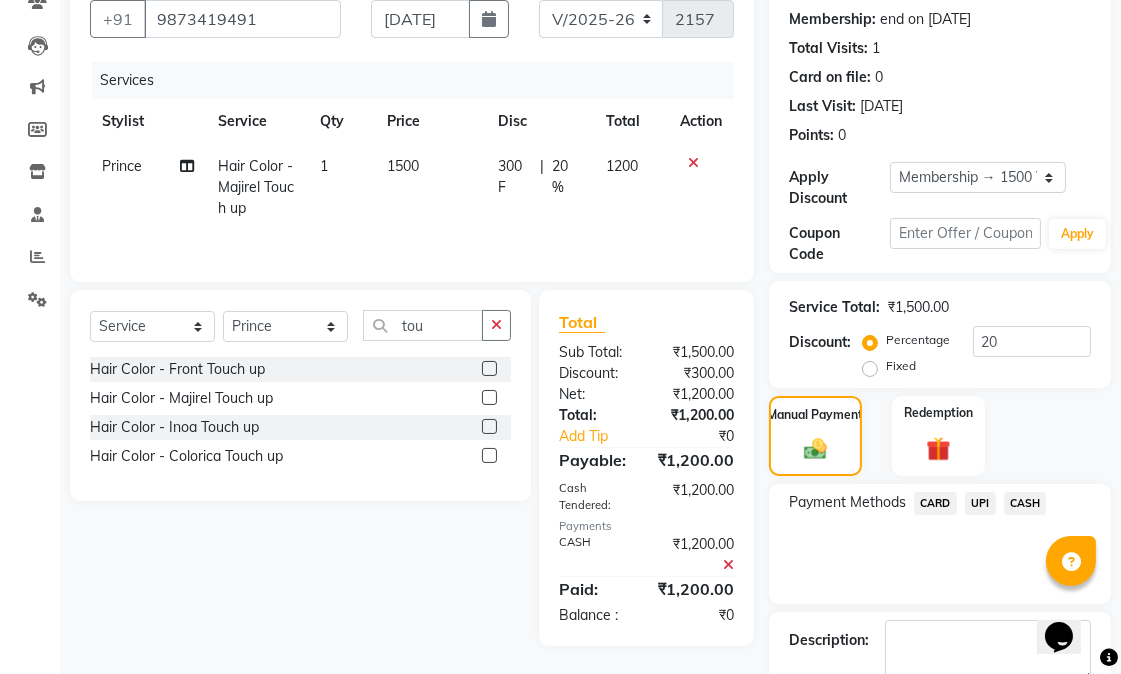scroll, scrollTop: 300, scrollLeft: 0, axis: vertical 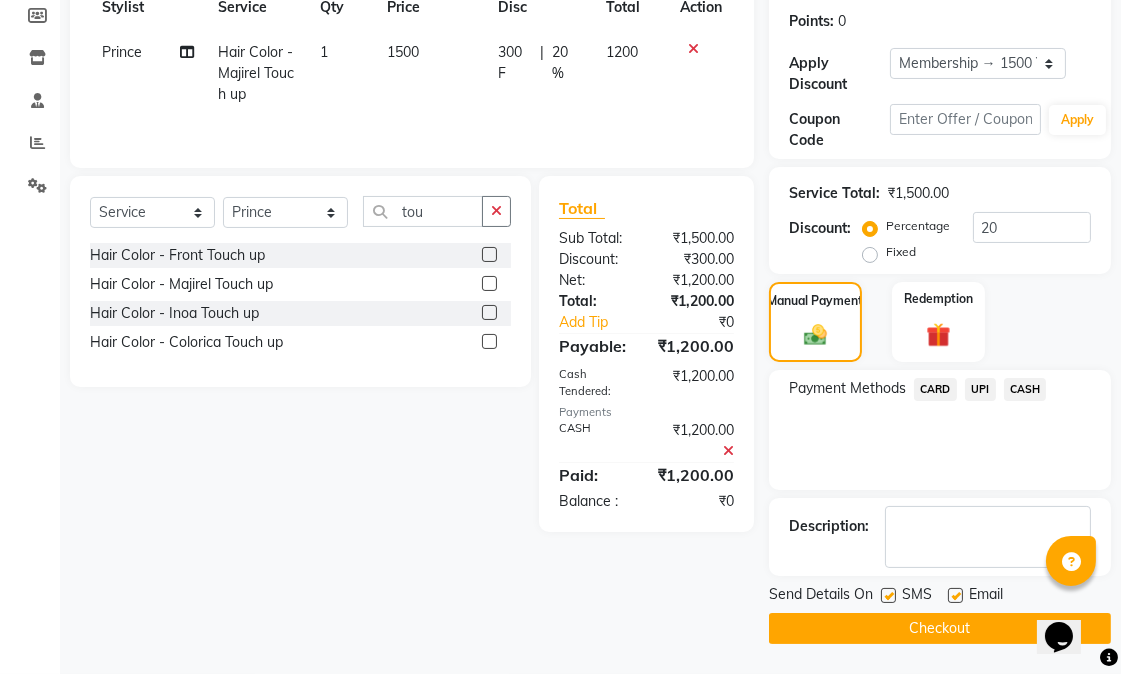 drag, startPoint x: 954, startPoint y: 596, endPoint x: 884, endPoint y: 595, distance: 70.00714 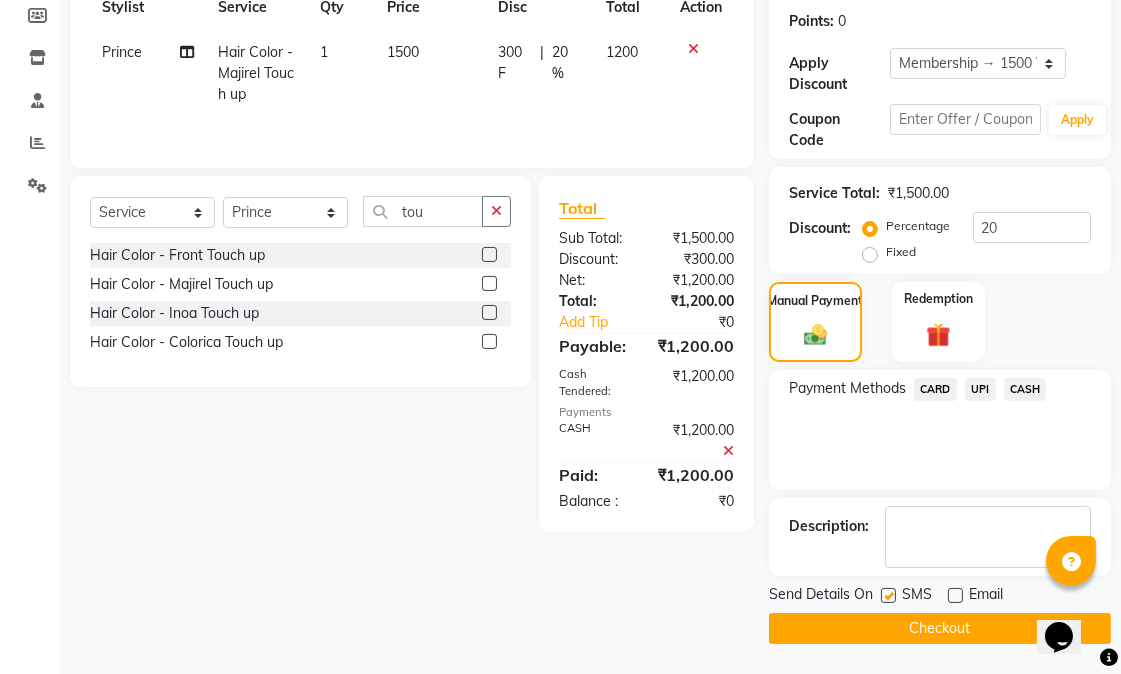 click 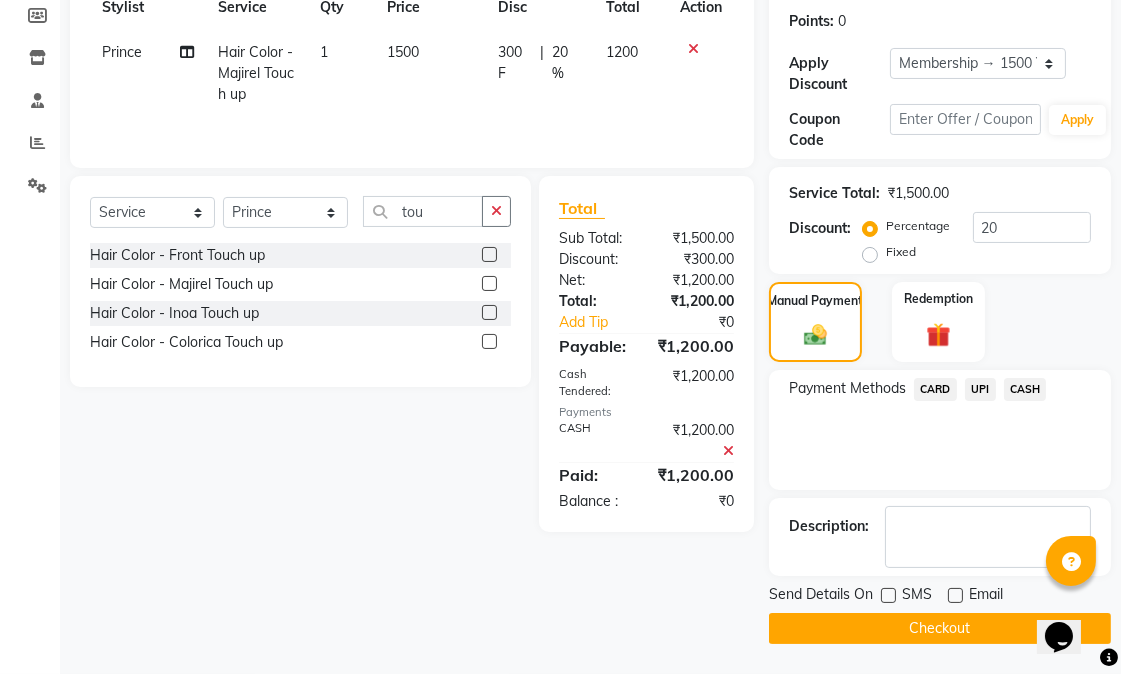 click on "Checkout" 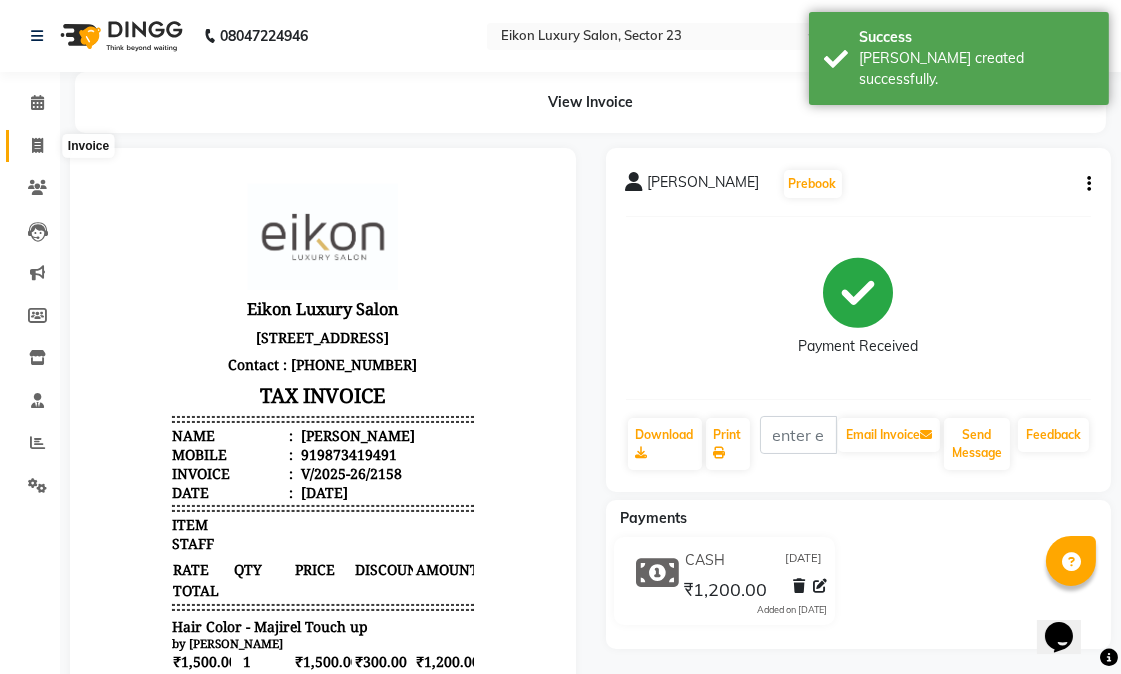 scroll, scrollTop: 0, scrollLeft: 0, axis: both 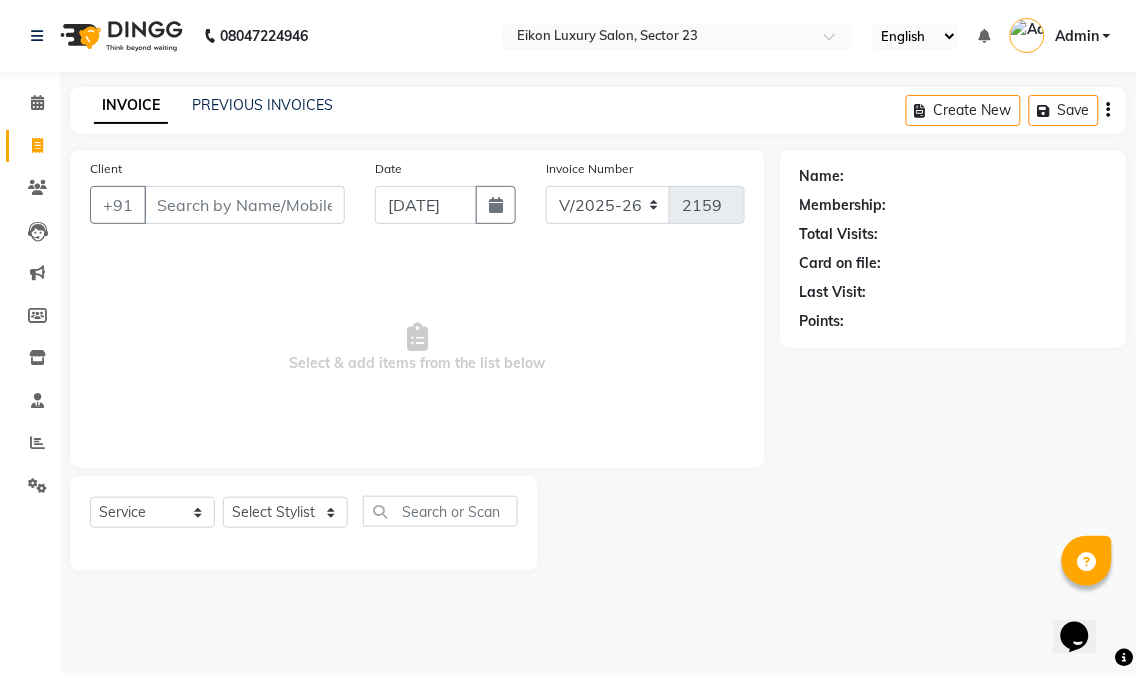 click on "Client" at bounding box center (244, 205) 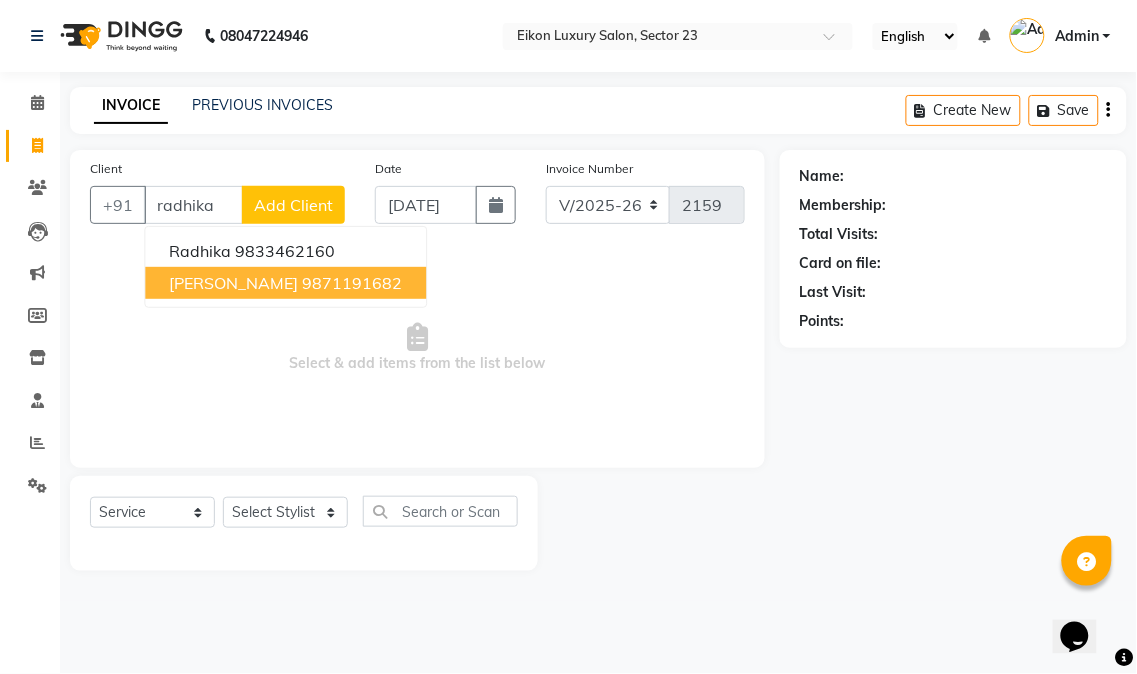 click on "Radhika  Mathur  9871191682" at bounding box center [285, 283] 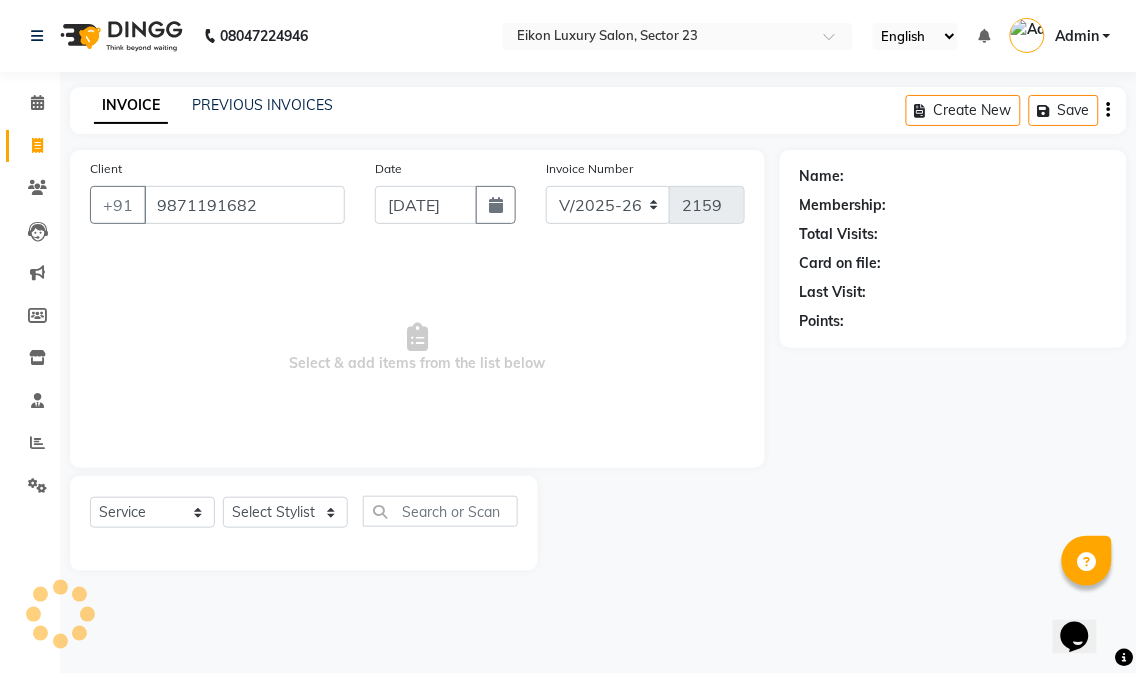 type on "9871191682" 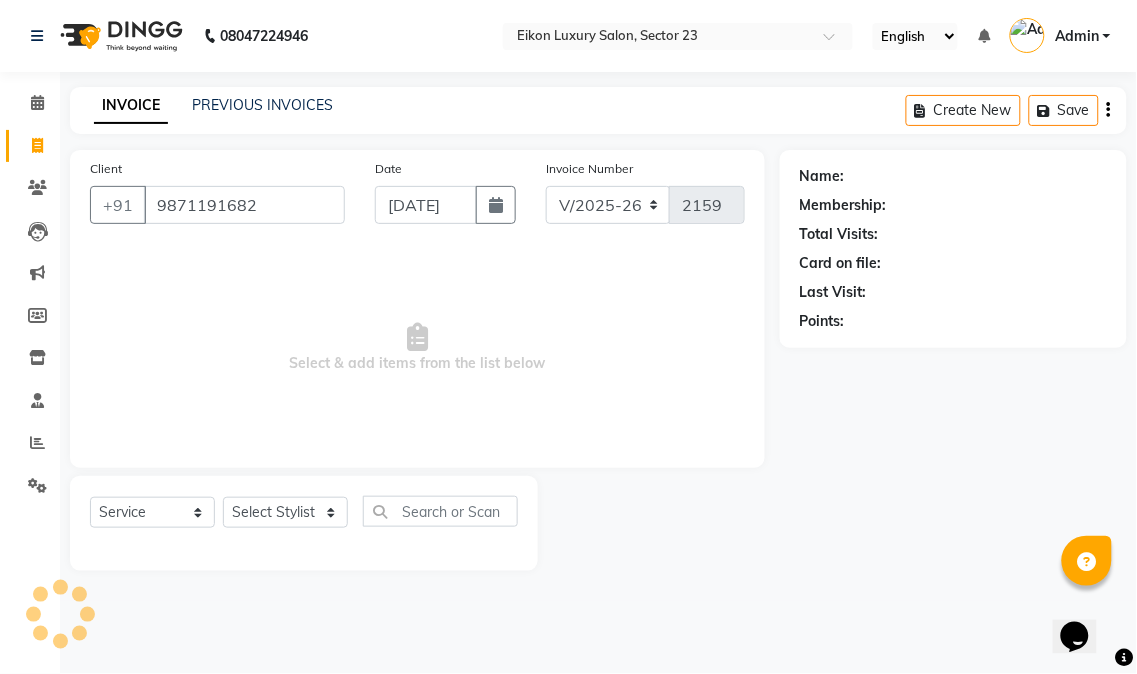 select on "1: Object" 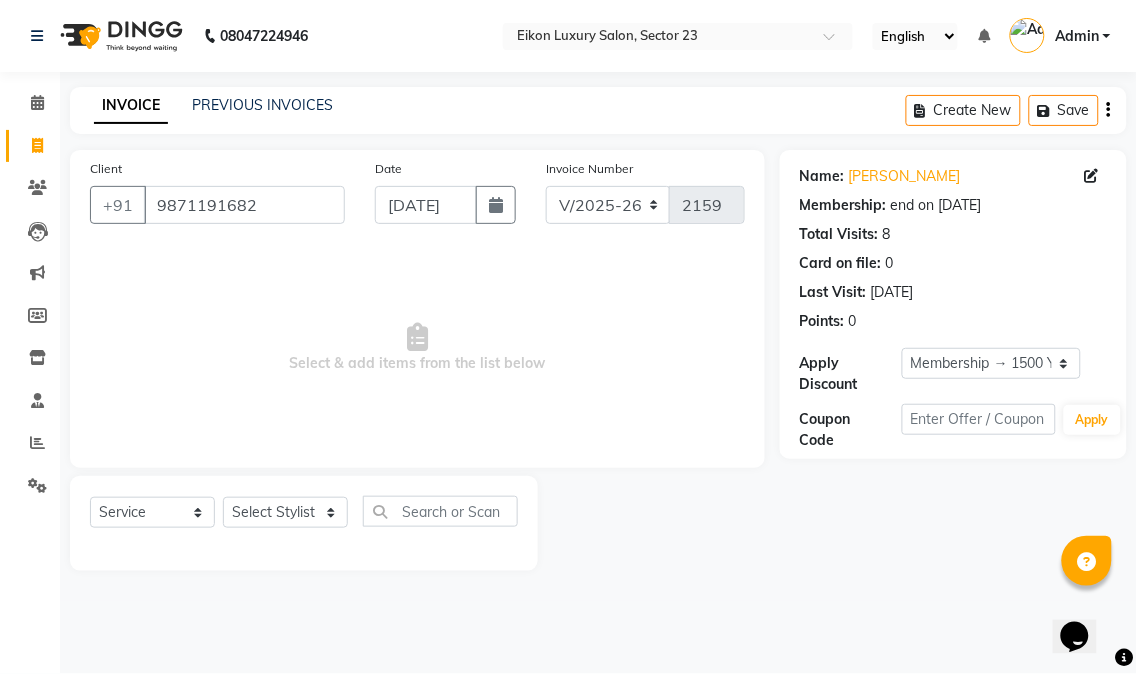 click on "Select  Service  Product  Membership  Package Voucher Prepaid Gift Card  Select Stylist Abhishek amit anchal Ashu Bilal Dildar Geeta Hritik Jatin Manav Mohit Pinki Prince Ruby Sagar Subhash Subodh Uday" 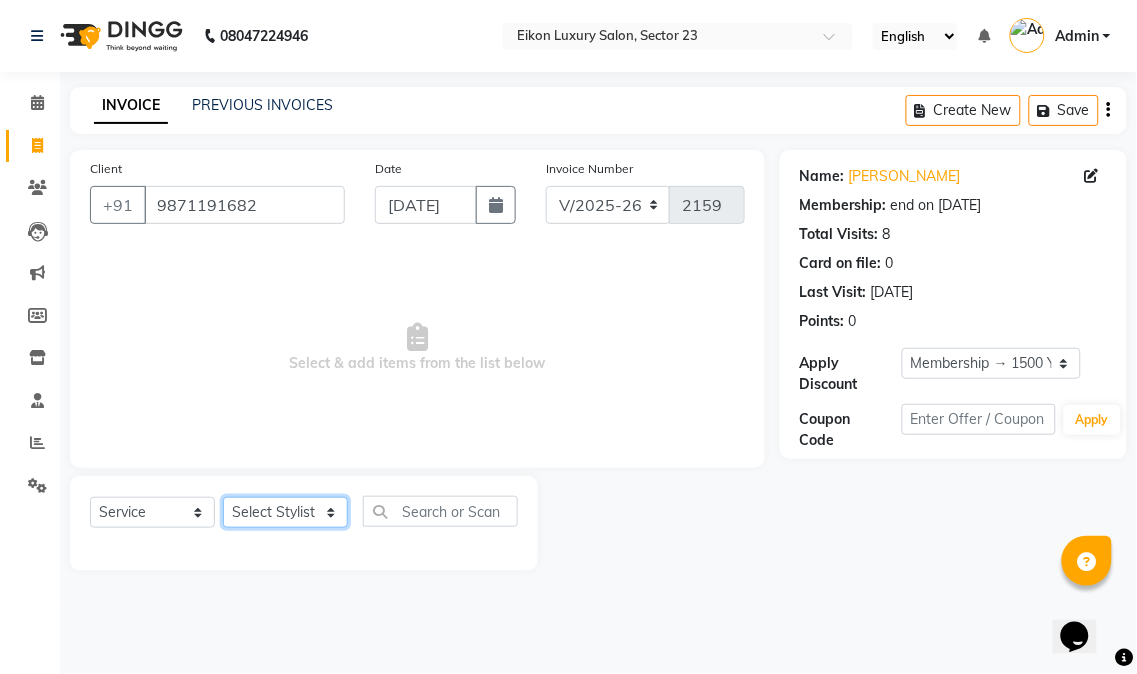 click on "Select Stylist Abhishek amit anchal Ashu Bilal Dildar Geeta Hritik Jatin Manav Mohit Pinki Prince Ruby Sagar Subhash Subodh Uday" 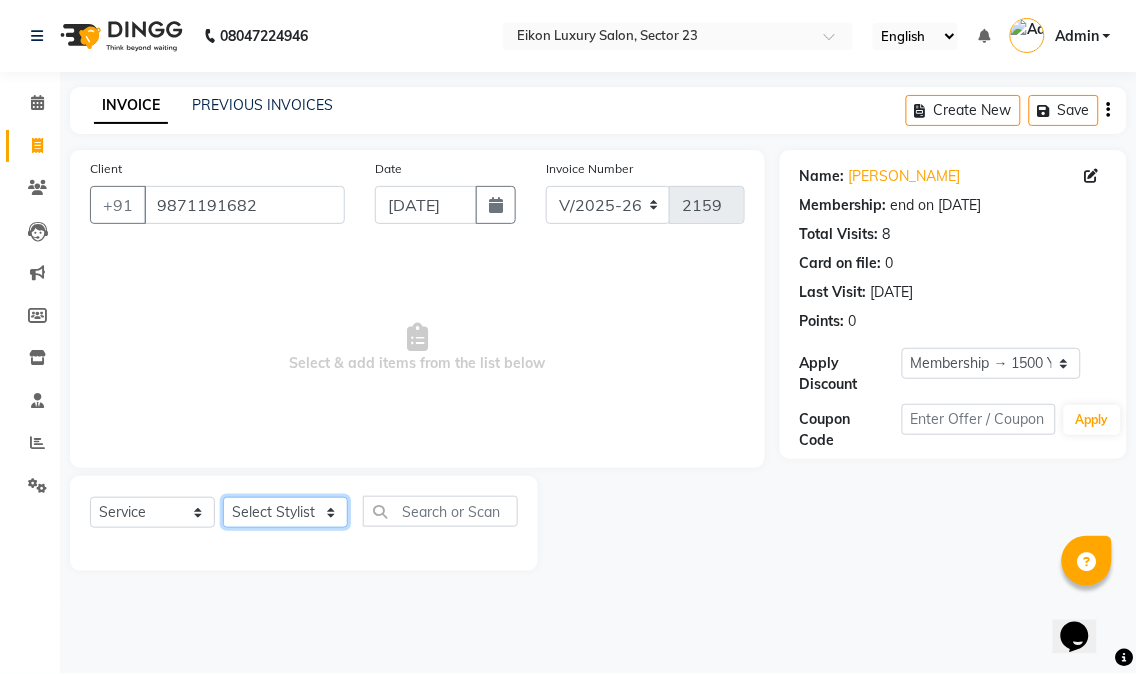 select on "58957" 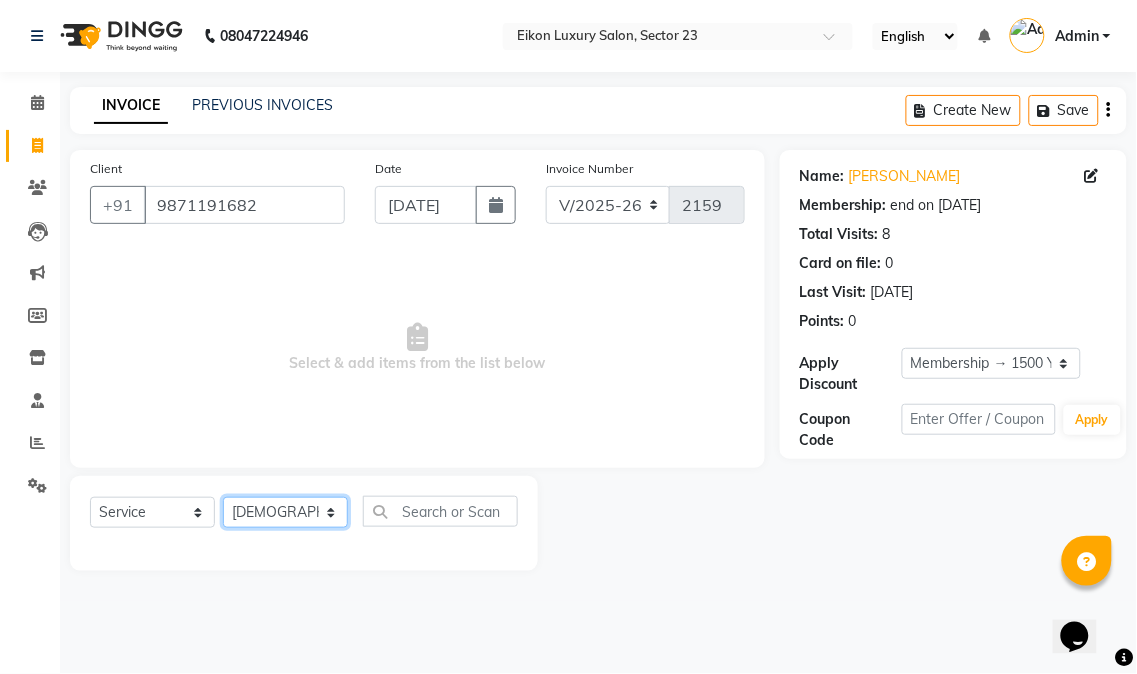 click on "Select Stylist Abhishek amit anchal Ashu Bilal Dildar Geeta Hritik Jatin Manav Mohit Pinki Prince Ruby Sagar Subhash Subodh Uday" 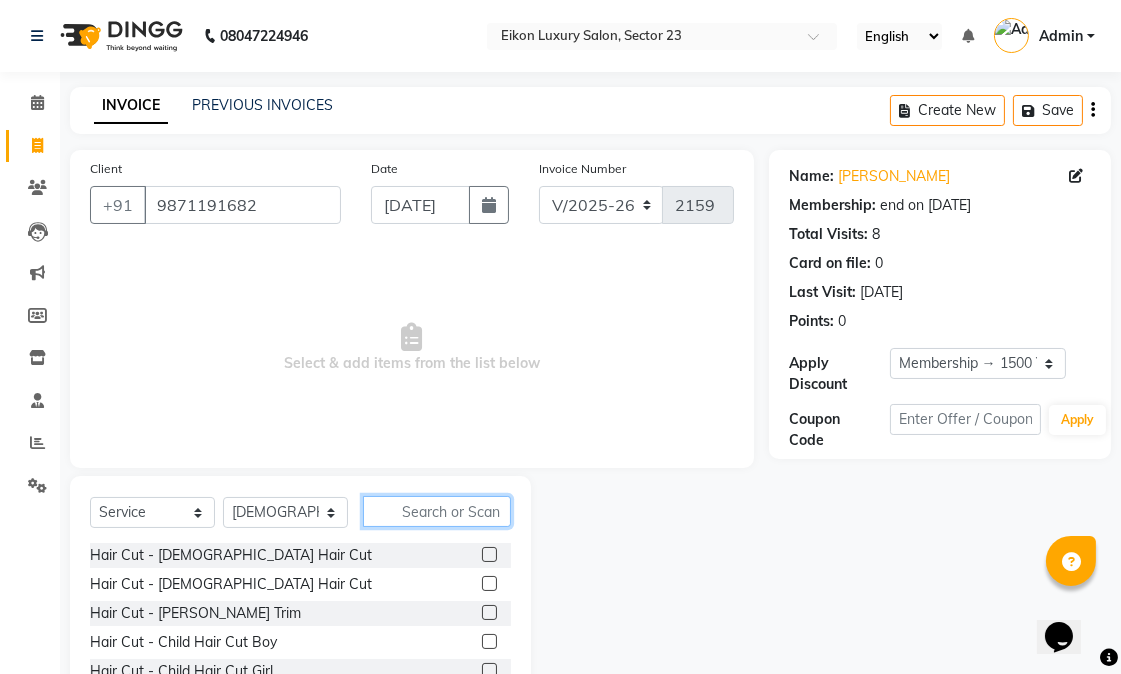 click 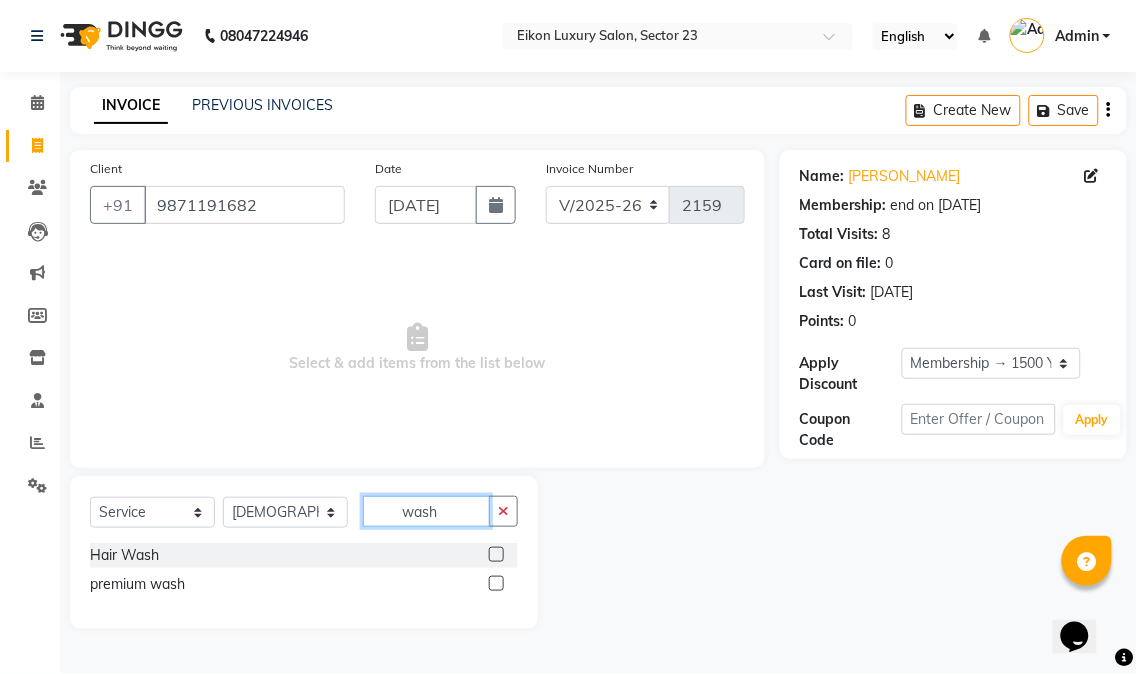type on "wash" 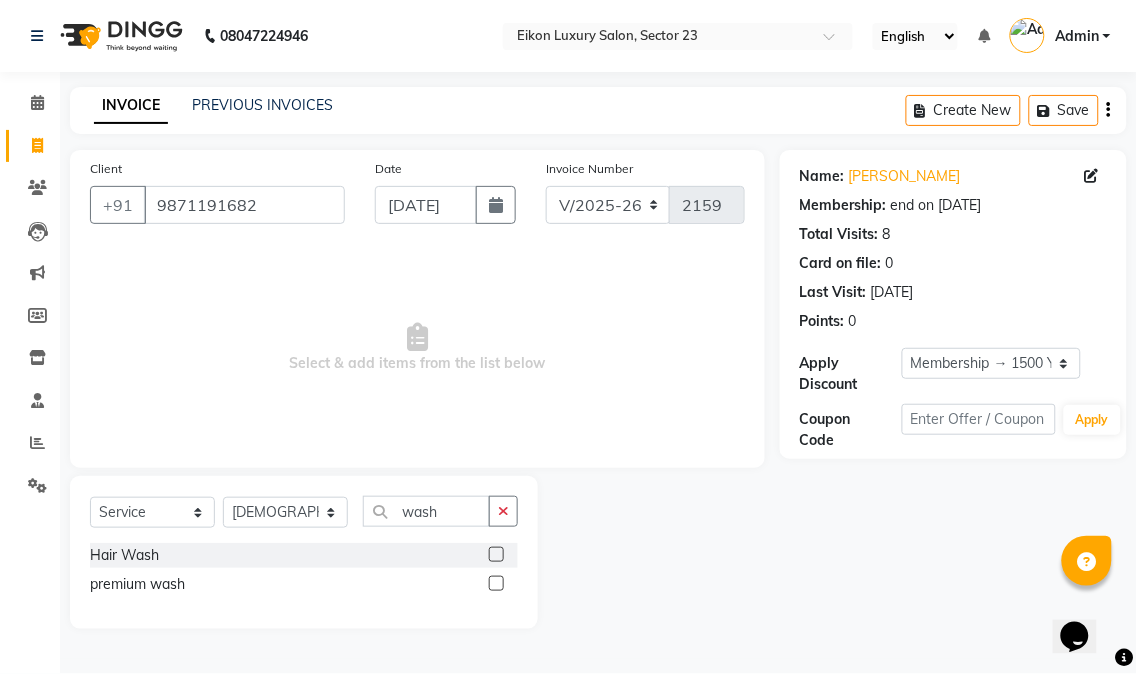 click 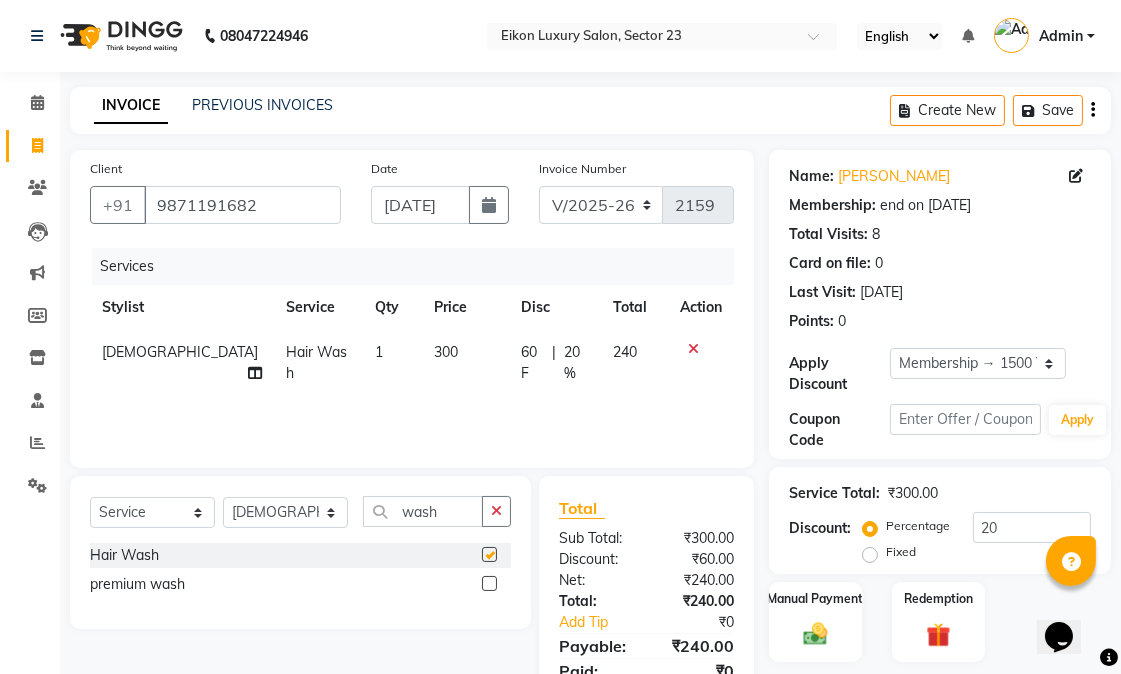 checkbox on "false" 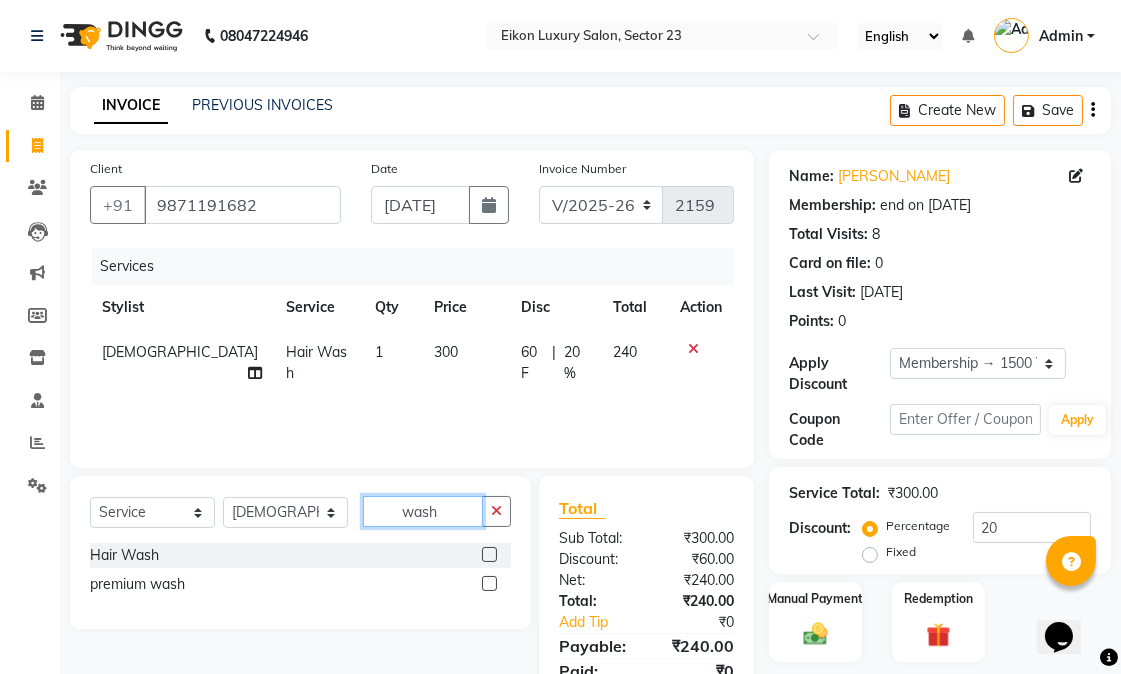 click on "wash" 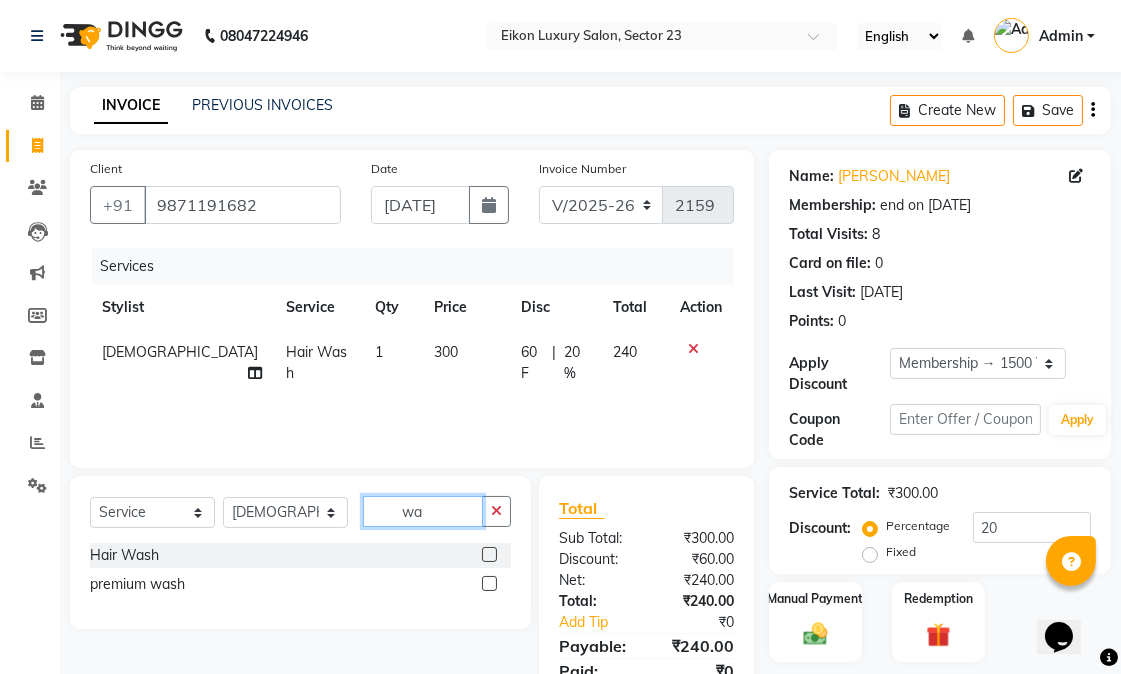 type on "w" 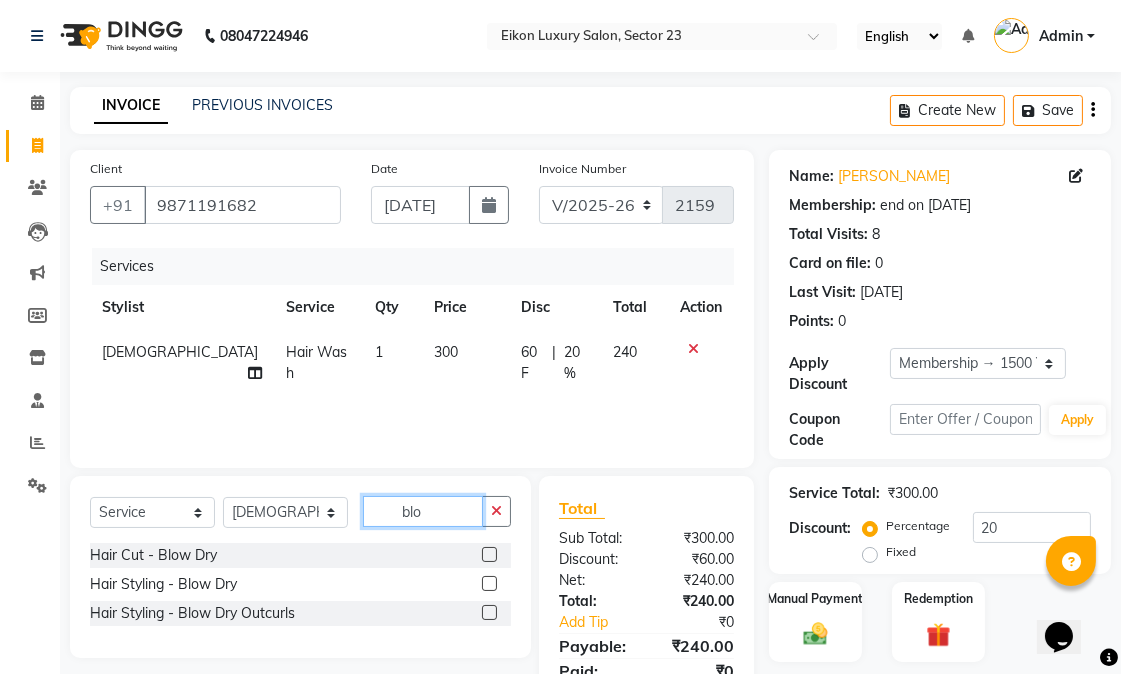 type on "blo" 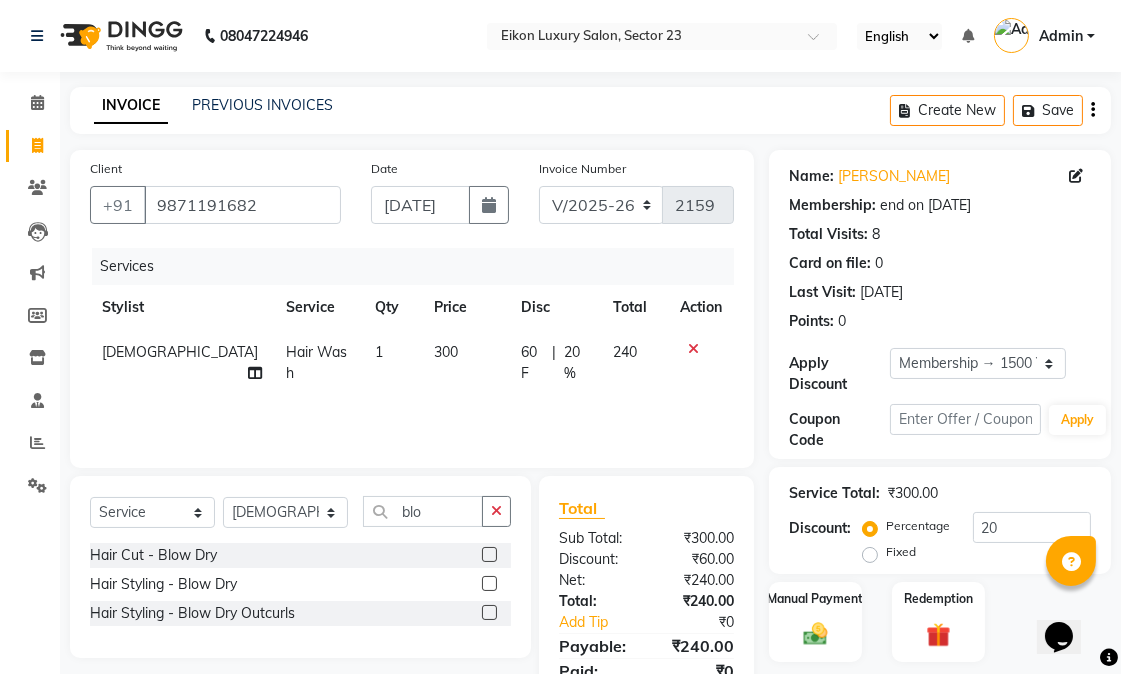 click 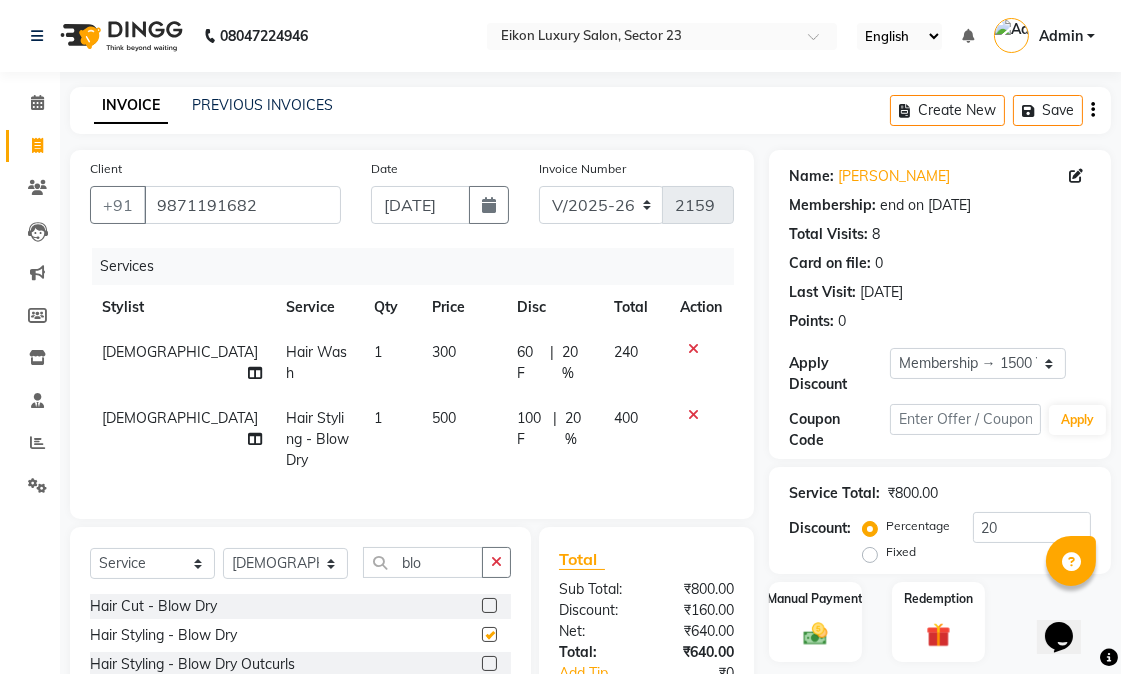 checkbox on "false" 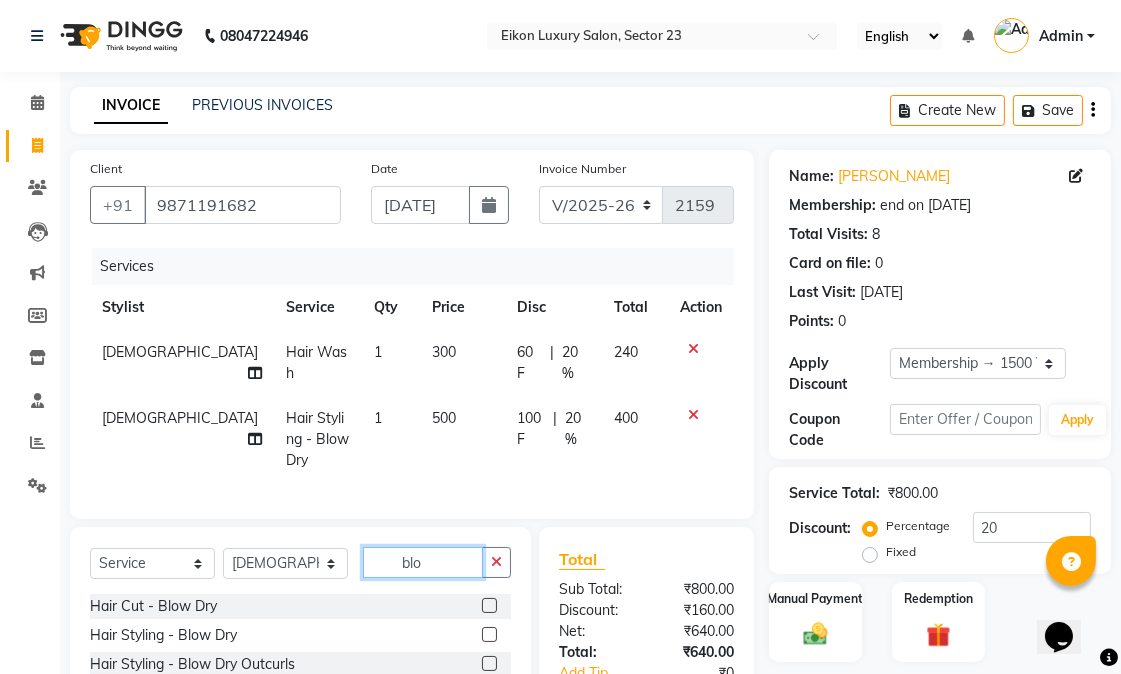 click on "blo" 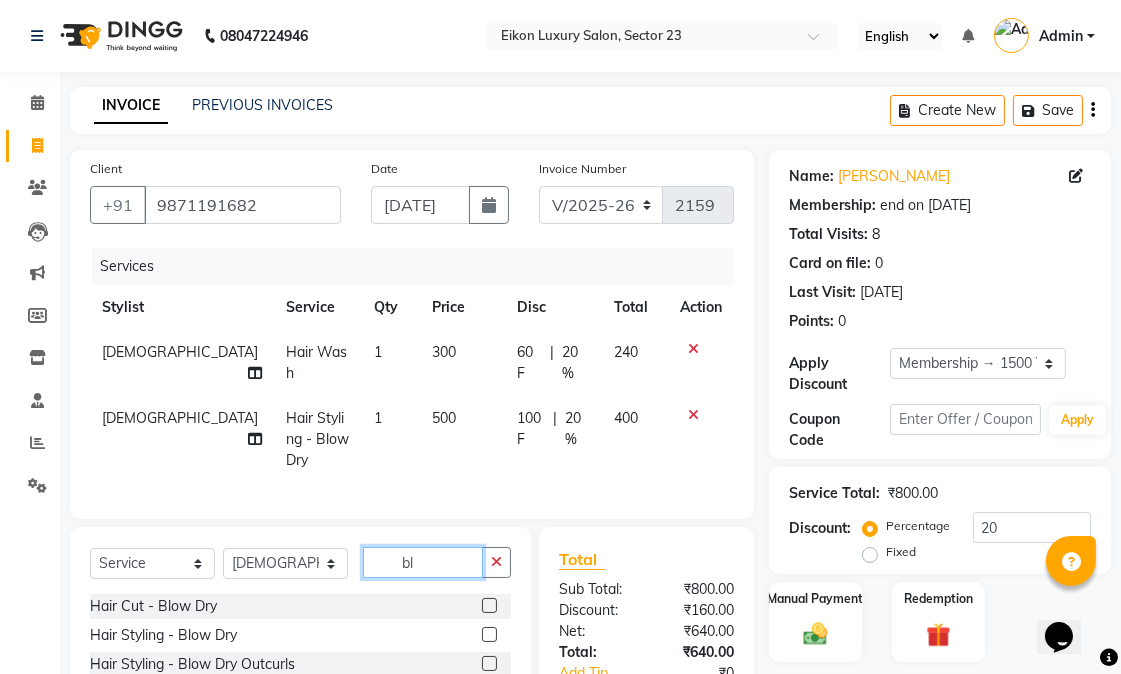 type on "b" 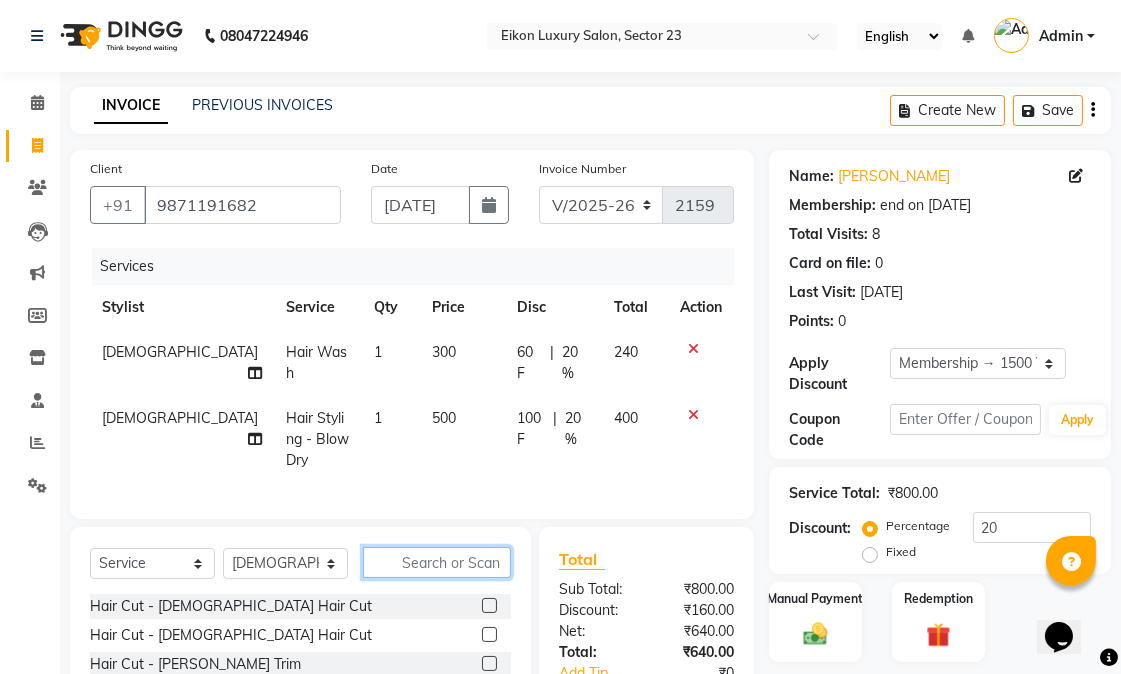type 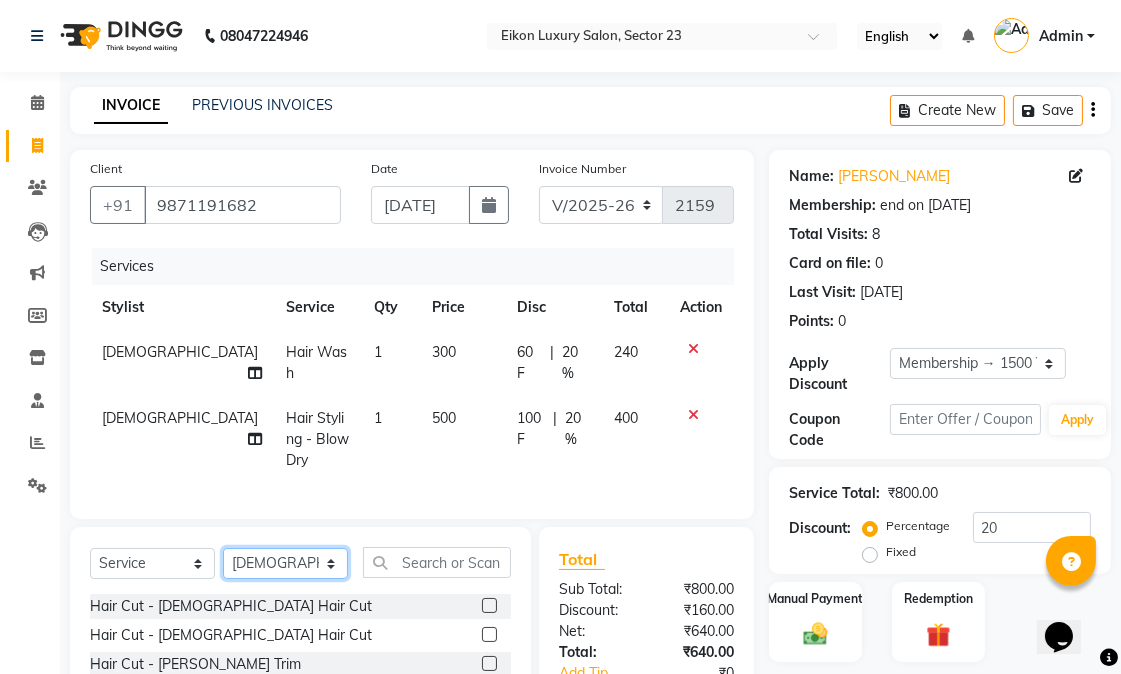 click on "Select Stylist Abhishek amit anchal Ashu Bilal Dildar Geeta Hritik Jatin Manav Mohit Pinki Prince Ruby Sagar Subhash Subodh Uday" 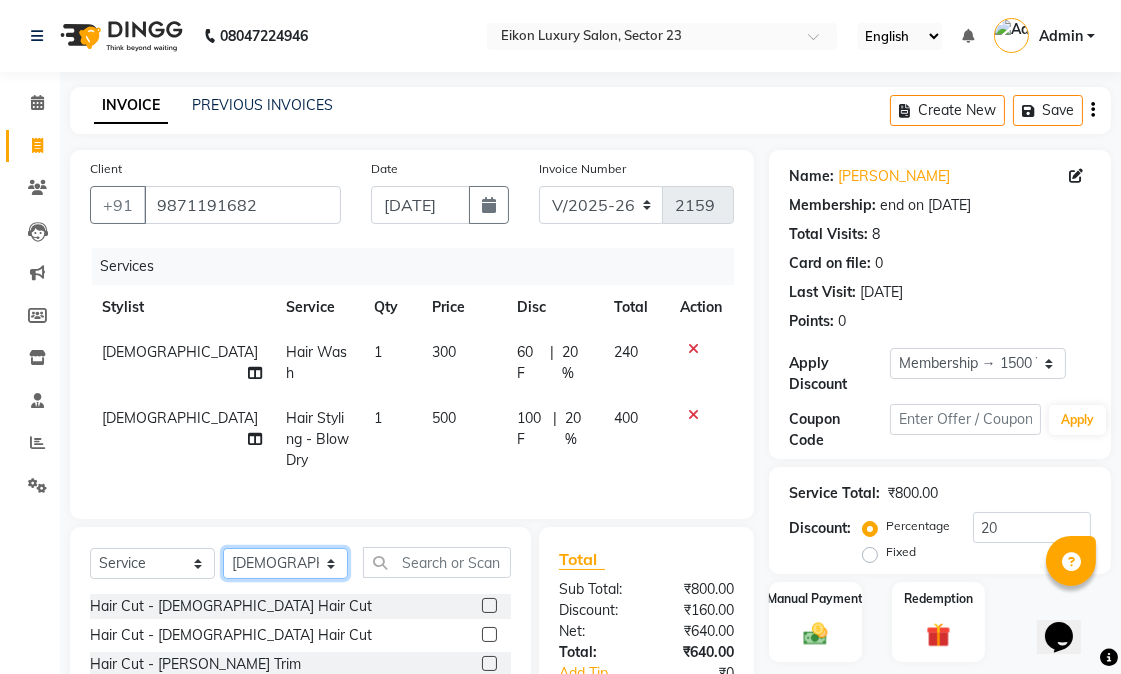select on "58955" 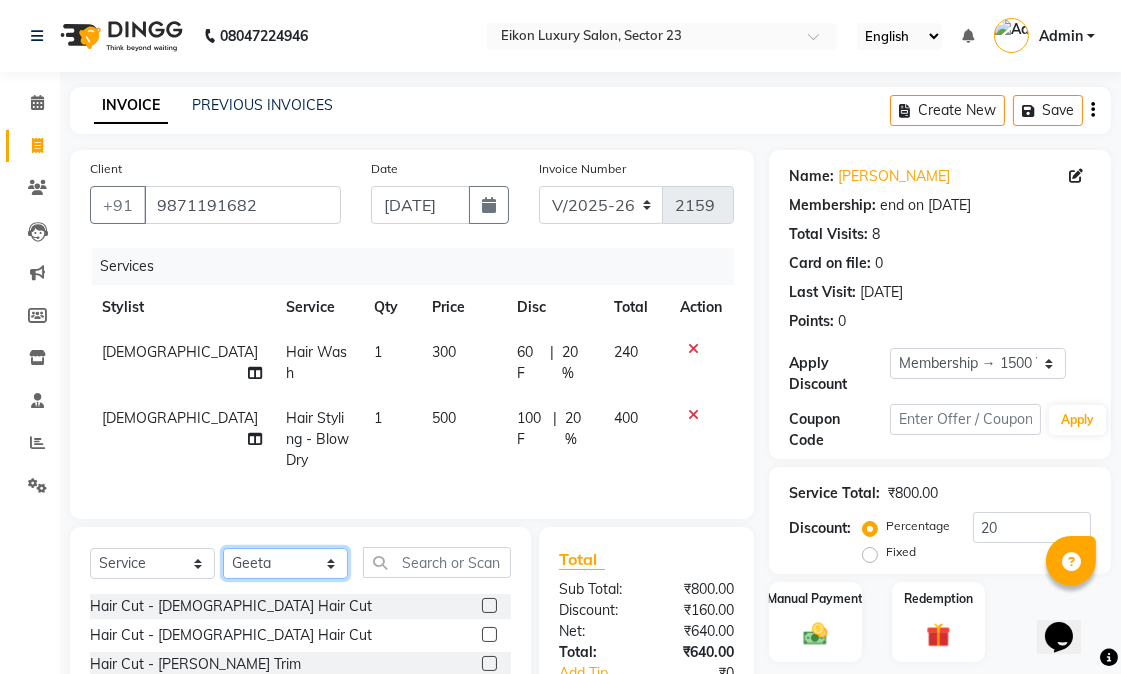 click on "Select Stylist Abhishek amit anchal Ashu Bilal Dildar Geeta Hritik Jatin Manav Mohit Pinki Prince Ruby Sagar Subhash Subodh Uday" 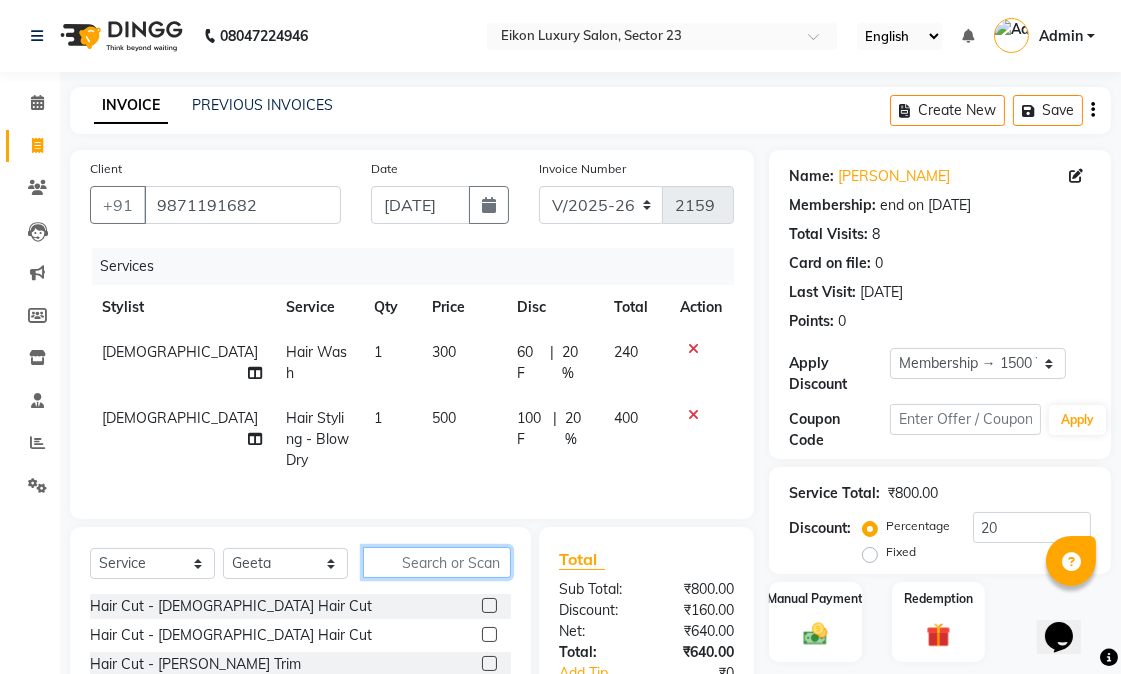 click 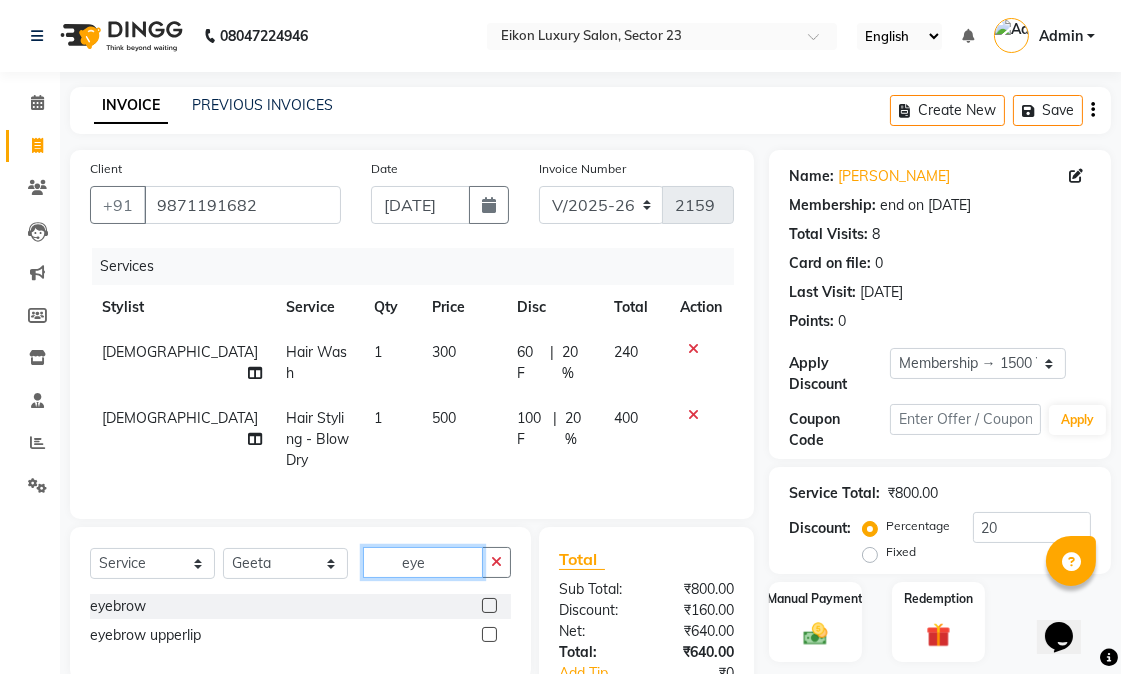 type on "eye" 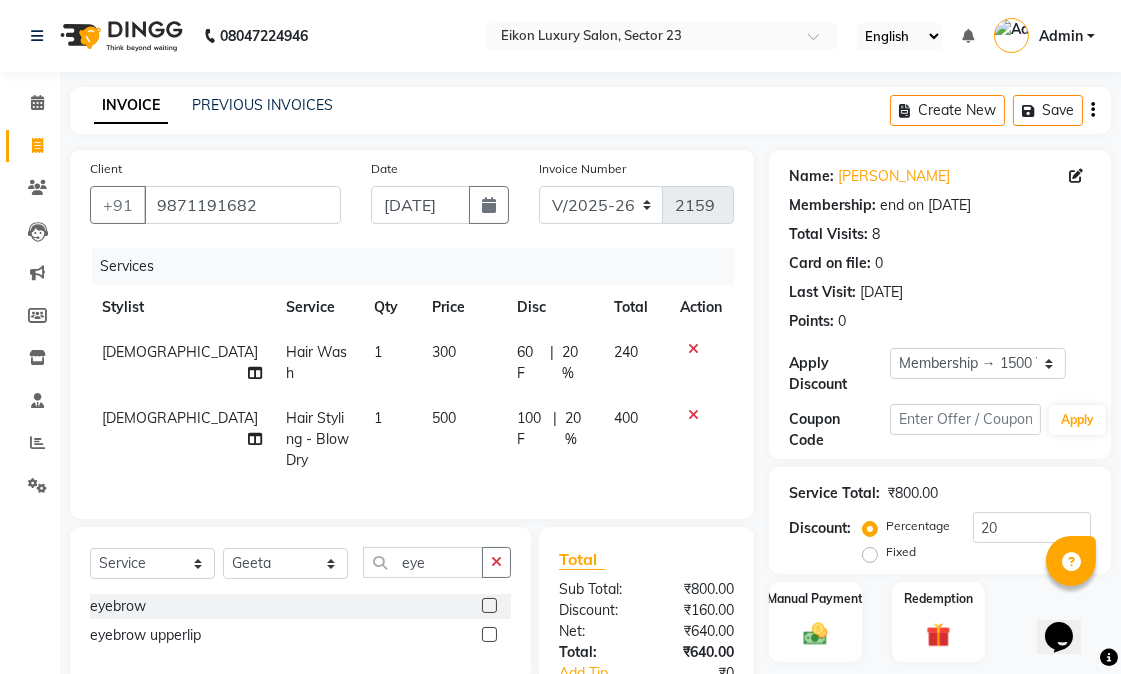 click 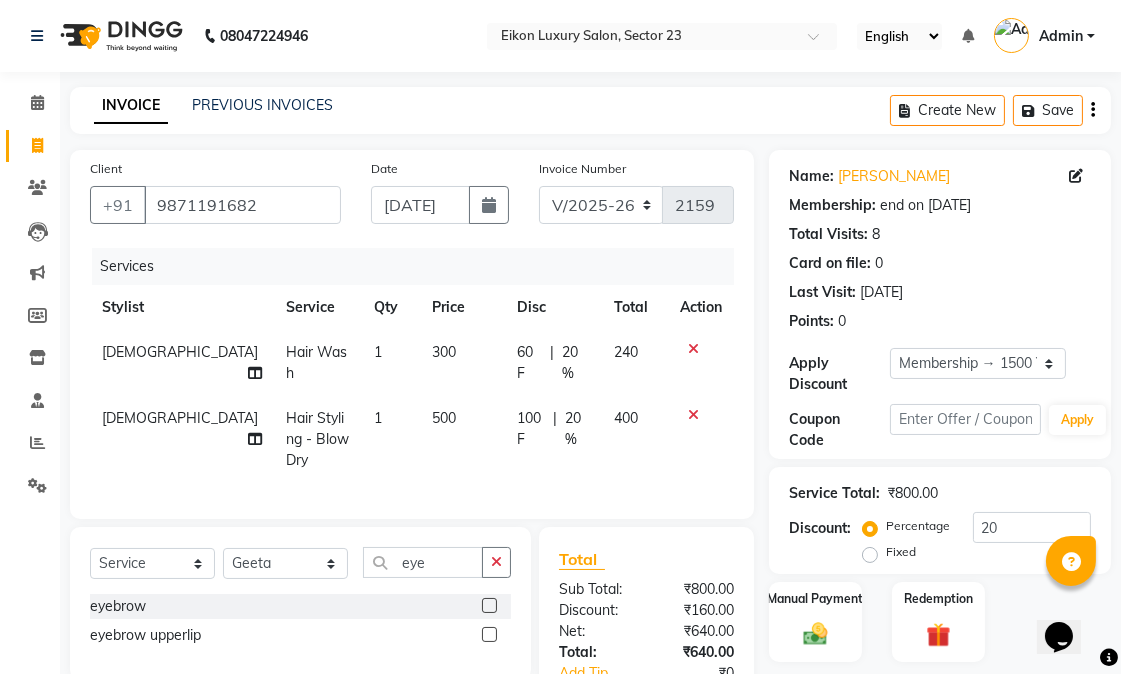 click on "Select  Service  Product  Membership  Package Voucher Prepaid Gift Card  Select Stylist Abhishek amit anchal Ashu Bilal Dildar Geeta Hritik Jatin Manav Mohit Pinki Prince Ruby Sagar Subhash Subodh Uday eye eyebrow  eyebrow upperlip" 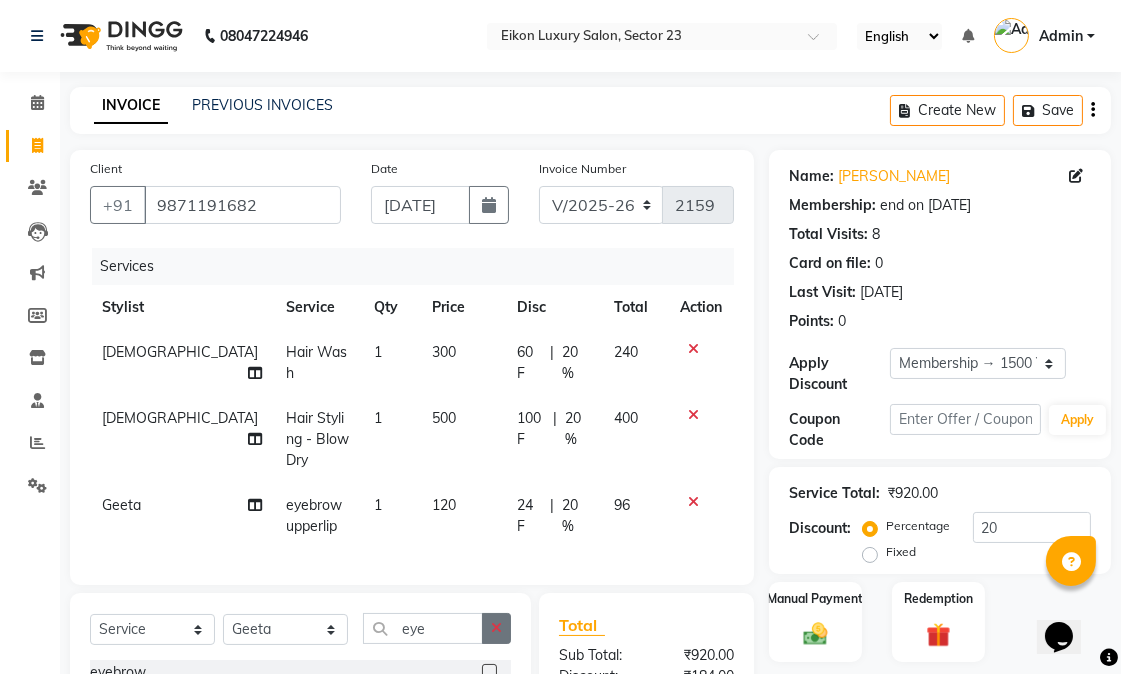 checkbox on "false" 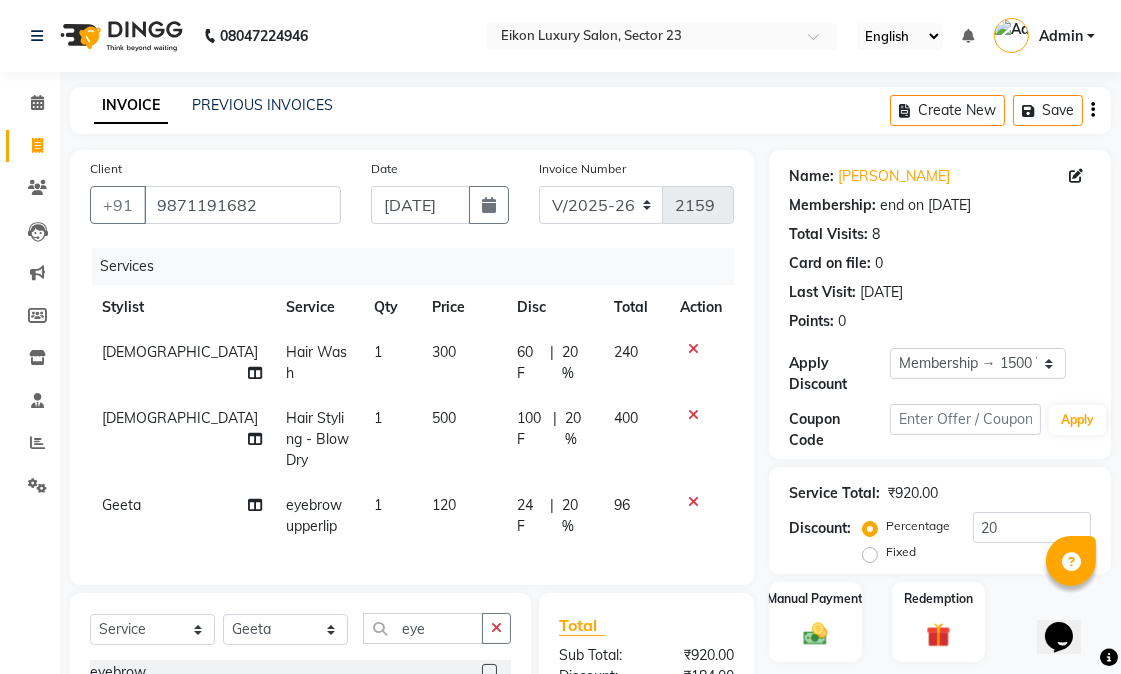 scroll, scrollTop: 175, scrollLeft: 0, axis: vertical 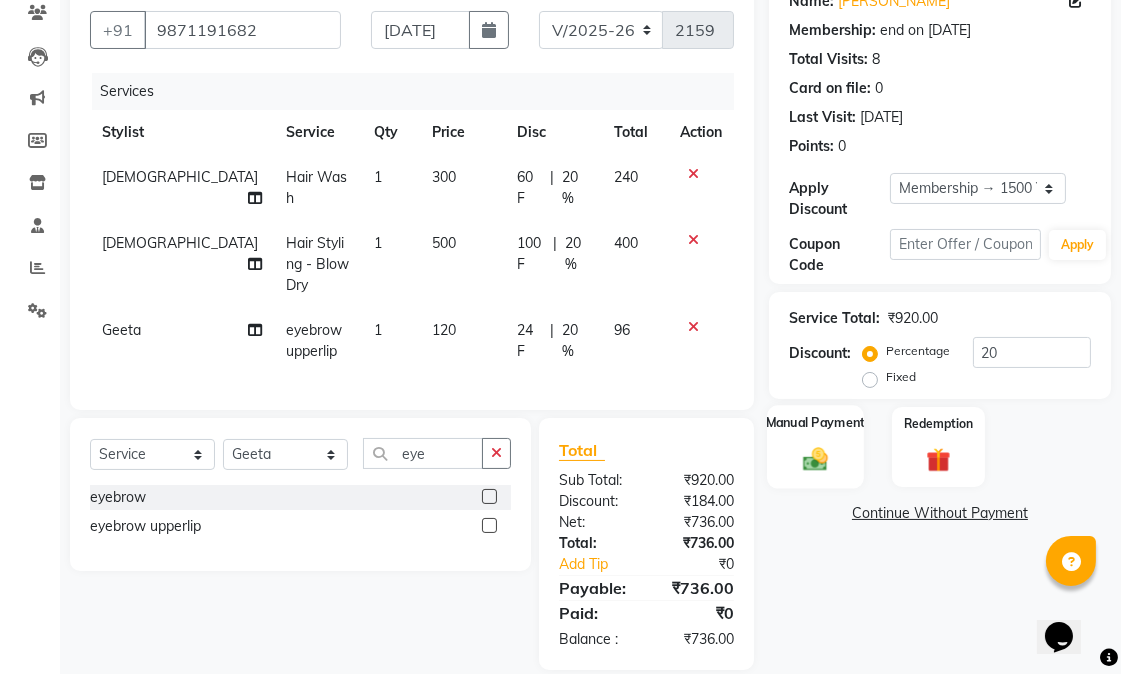 click on "Manual Payment" 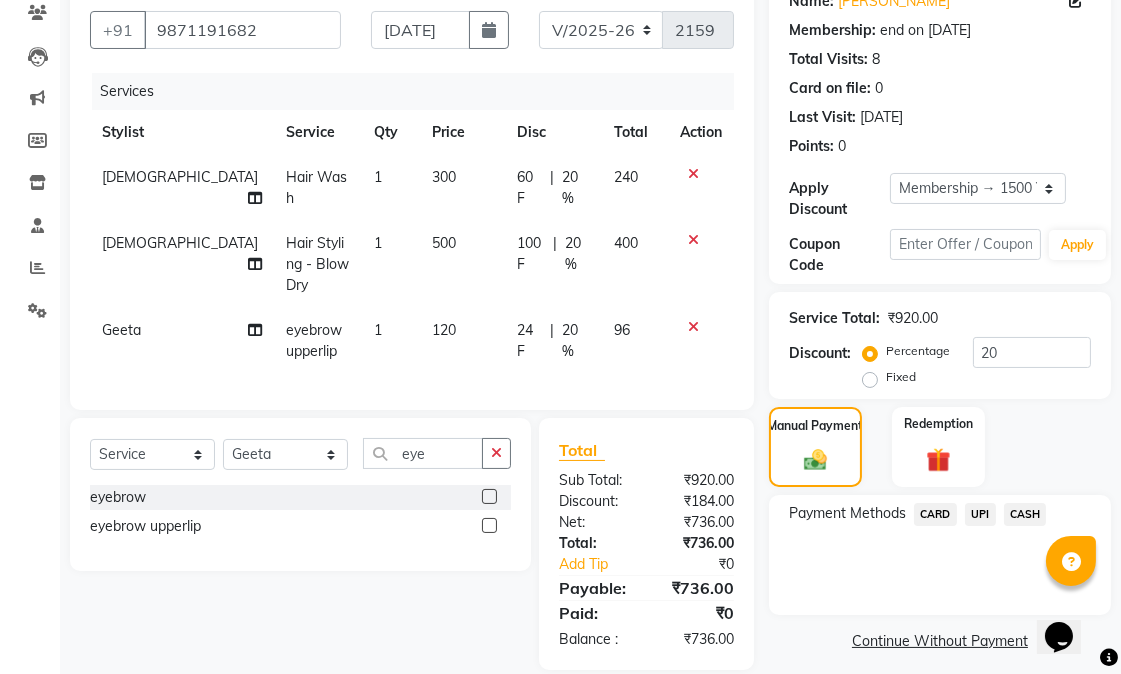 click on "CARD" 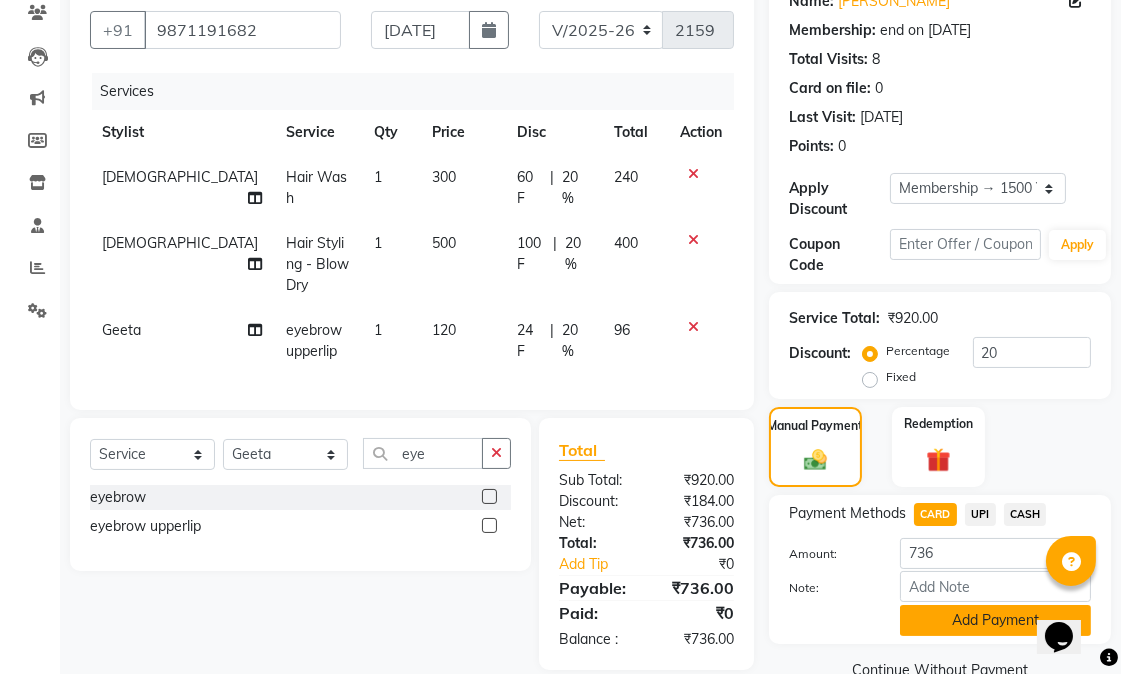 click on "Add Payment" 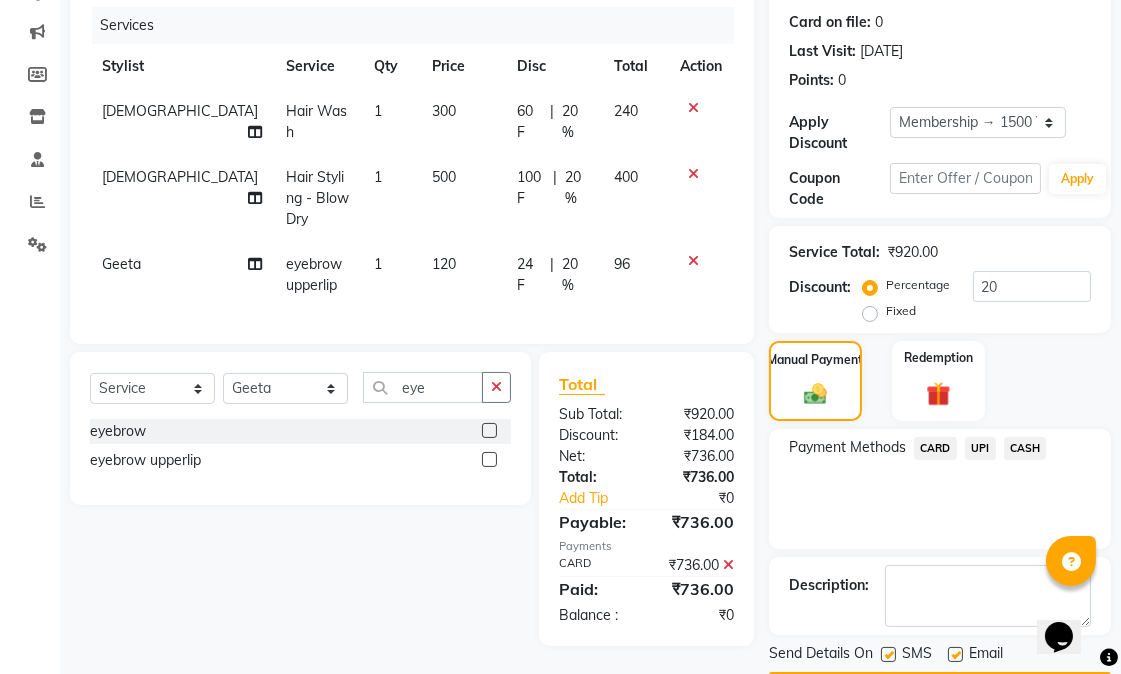 scroll, scrollTop: 300, scrollLeft: 0, axis: vertical 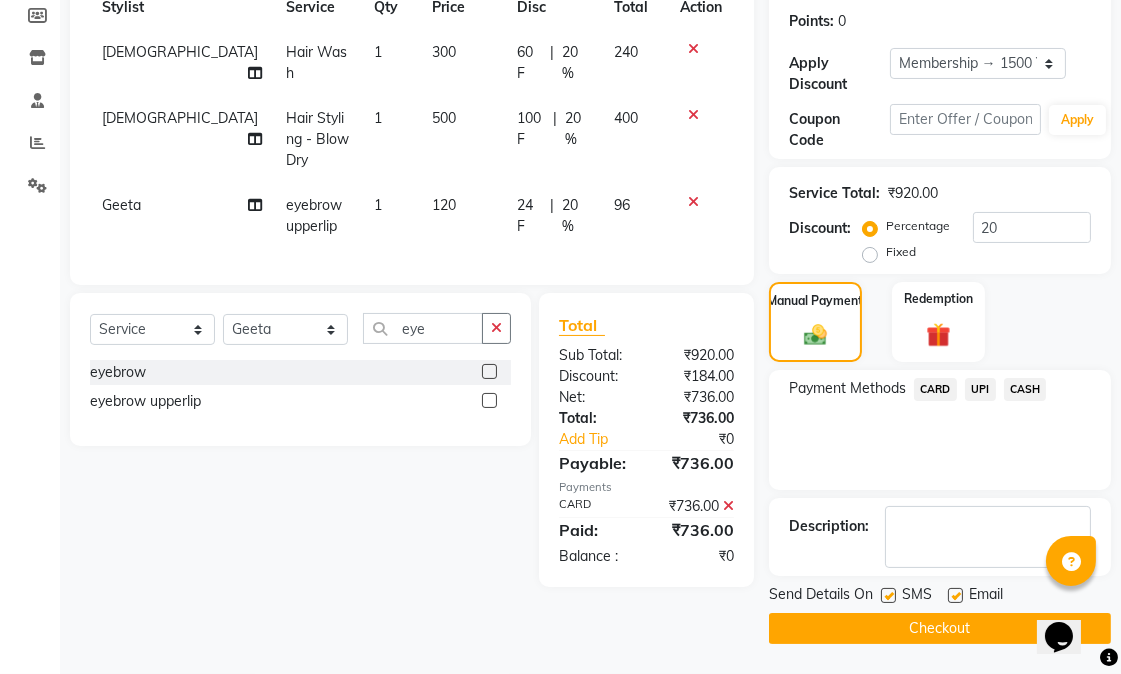 click 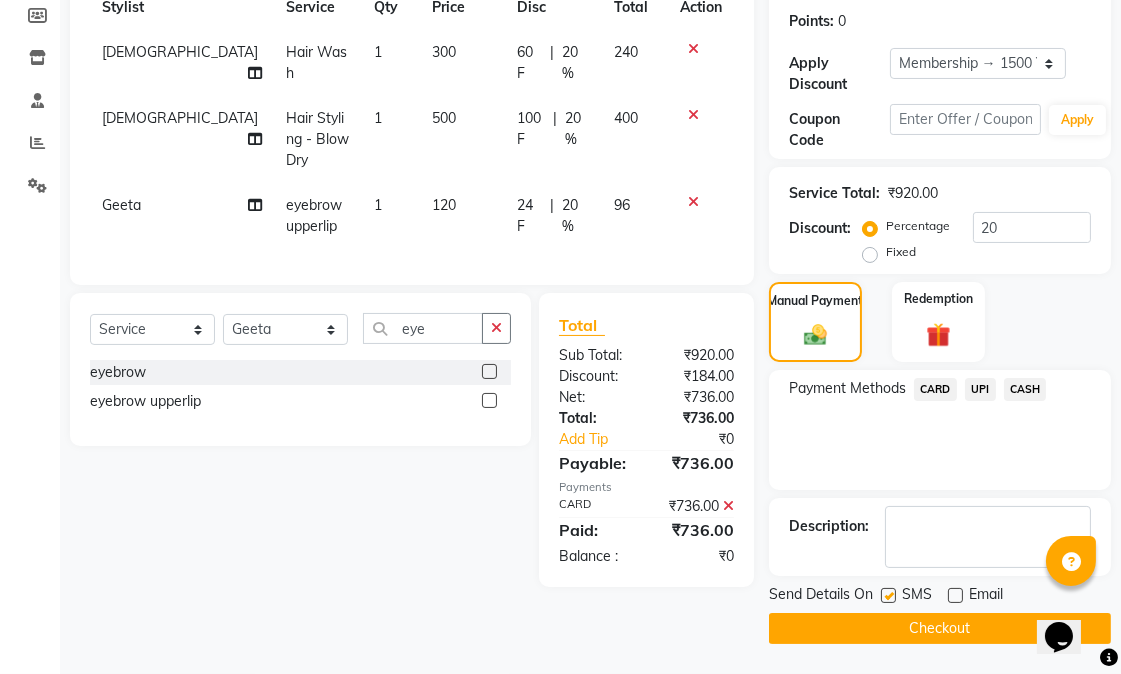 click 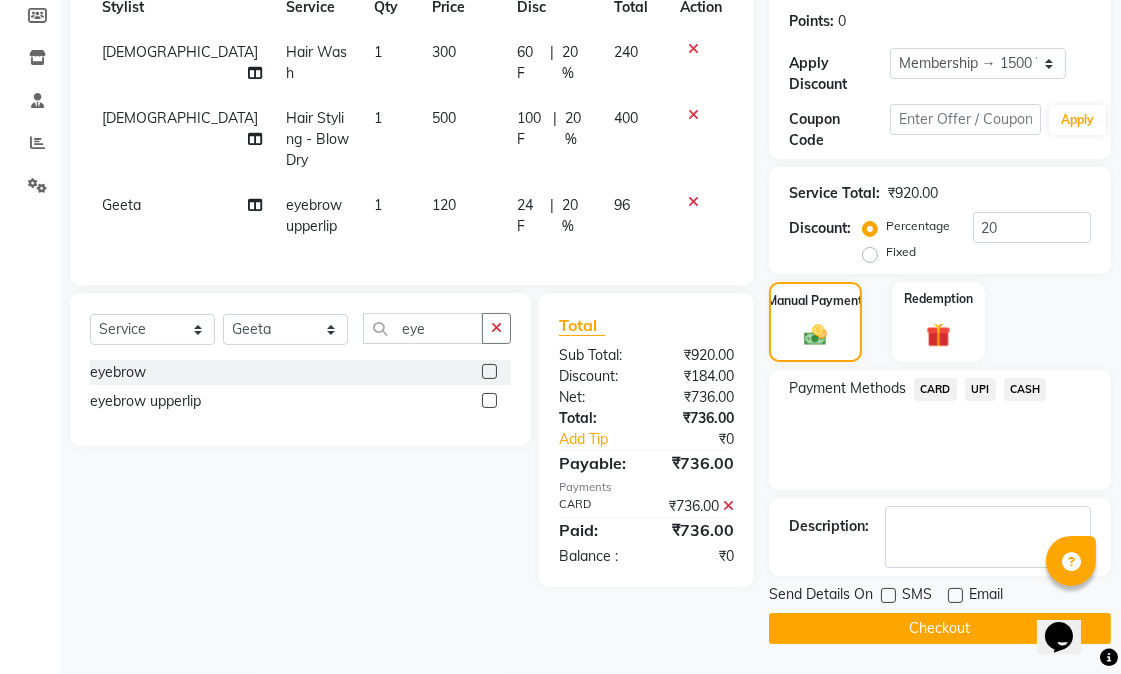 click on "Checkout" 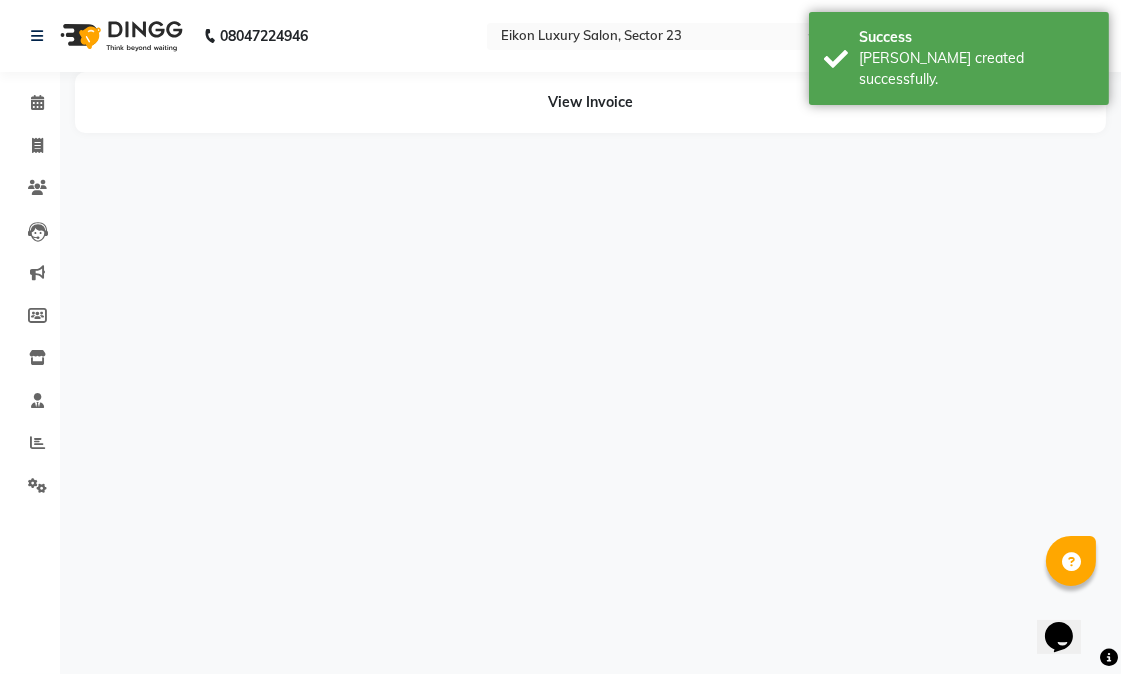 scroll, scrollTop: 0, scrollLeft: 0, axis: both 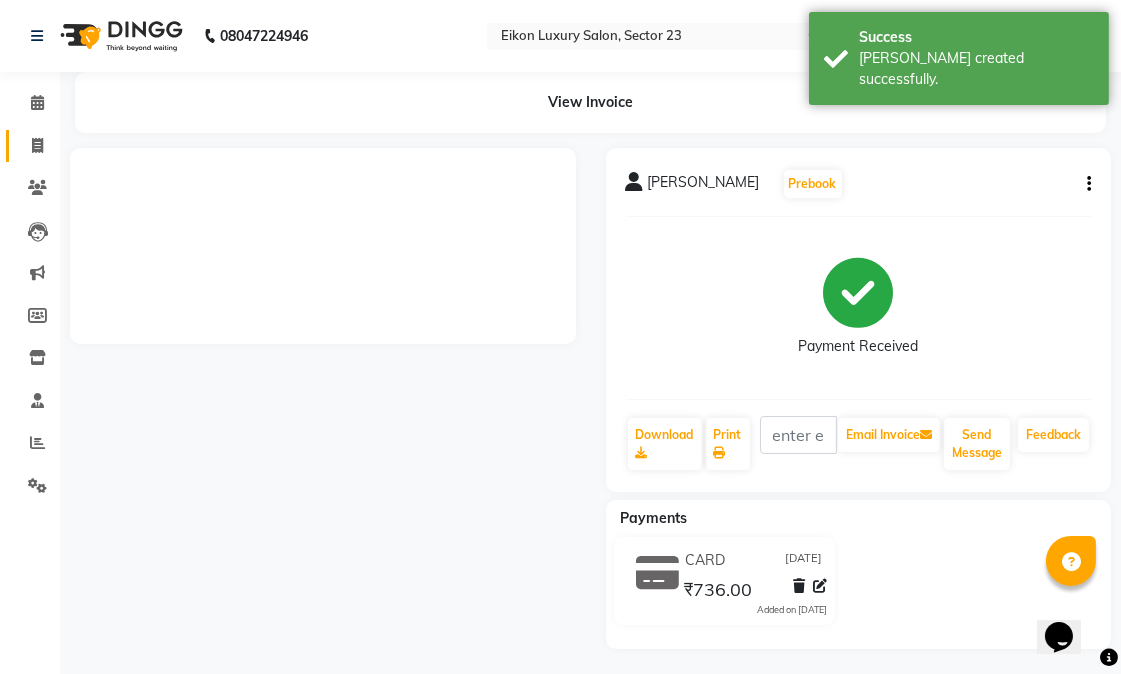 click 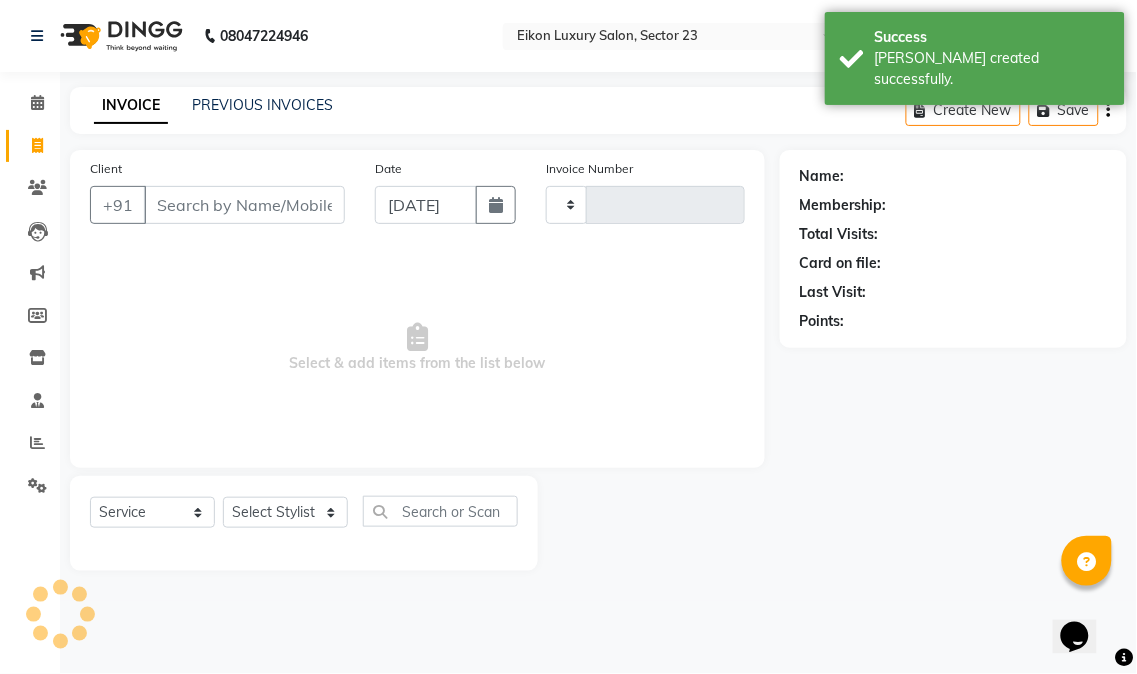 type on "2160" 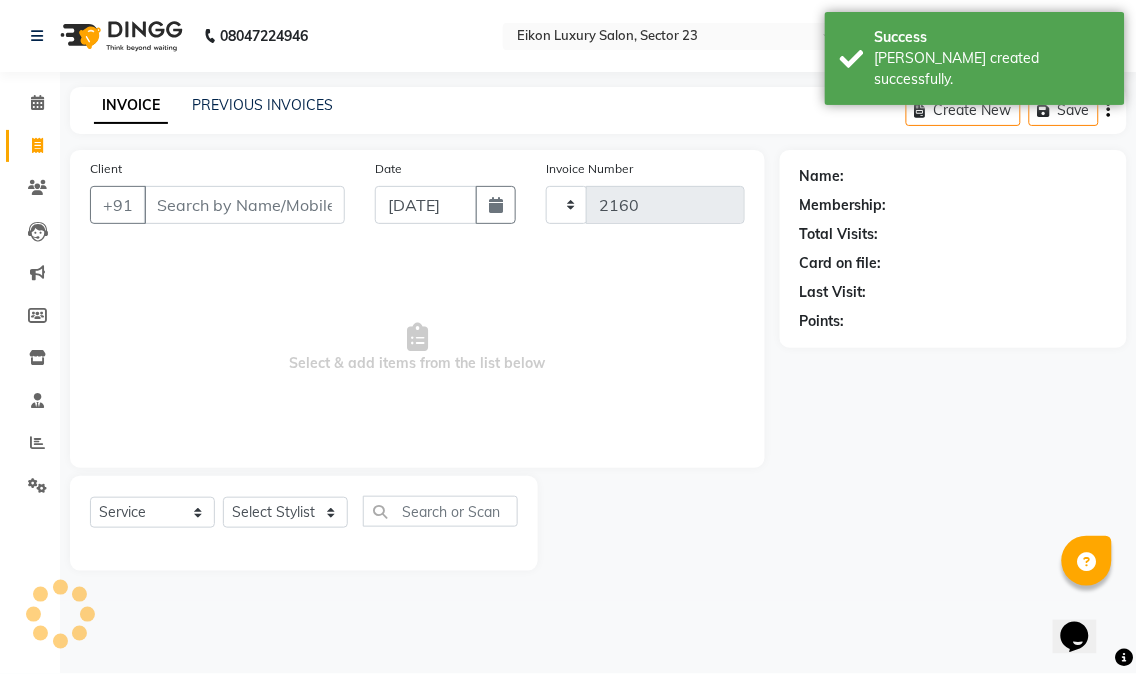 select on "7080" 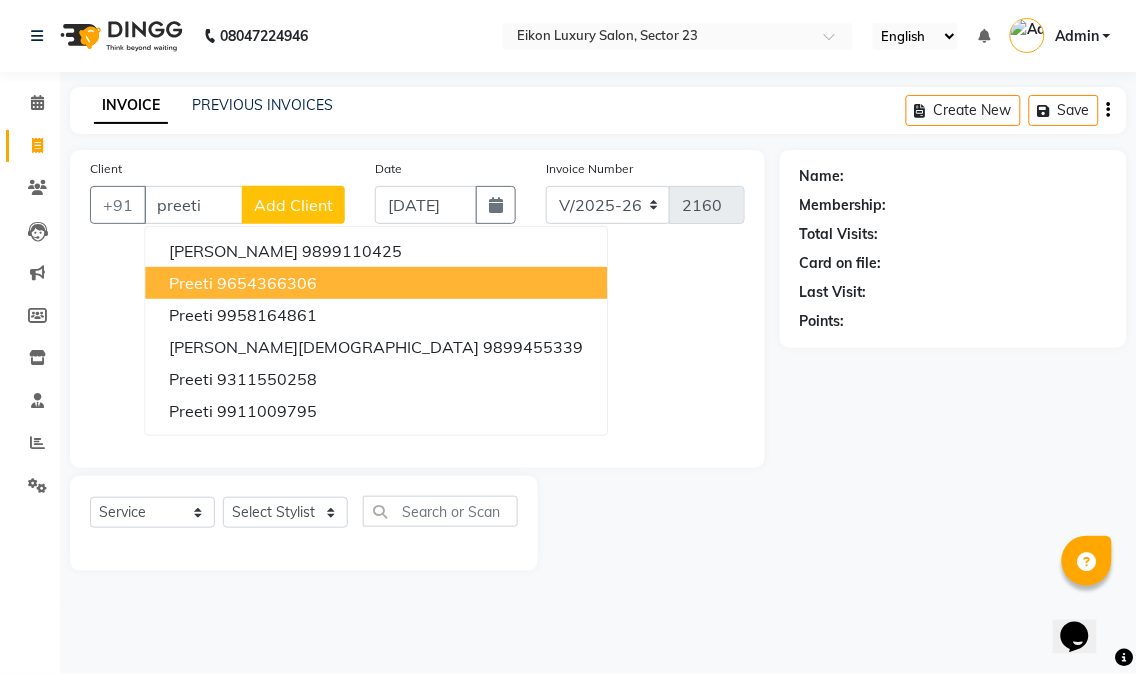 click on "Preeti" at bounding box center (191, 283) 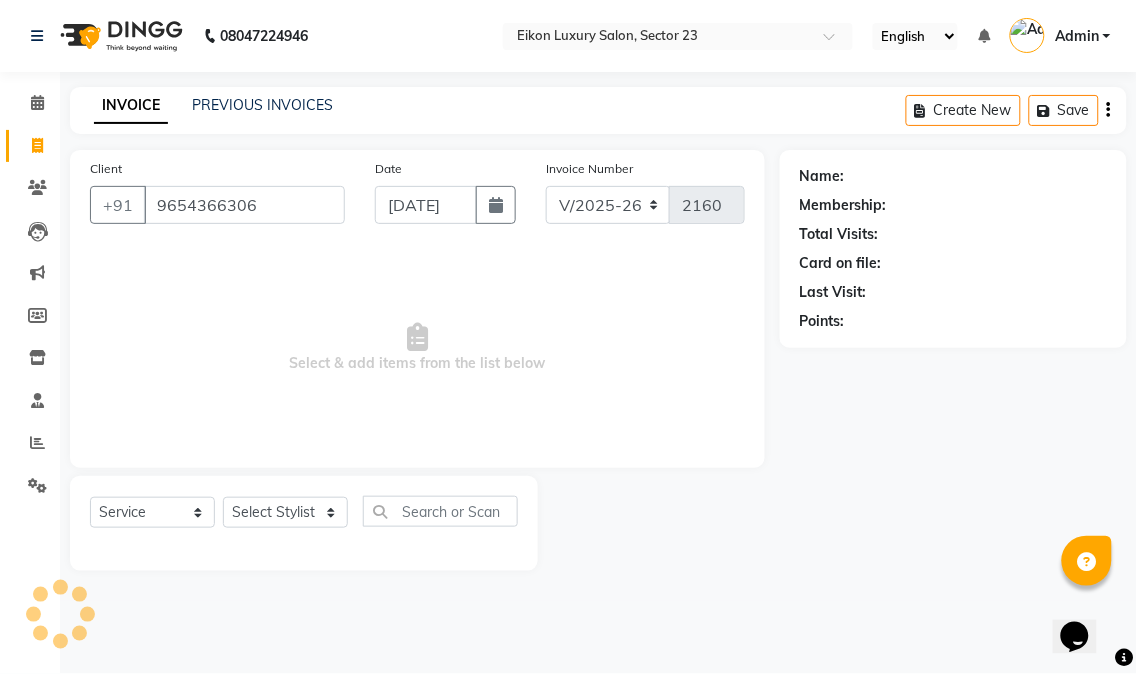 type on "9654366306" 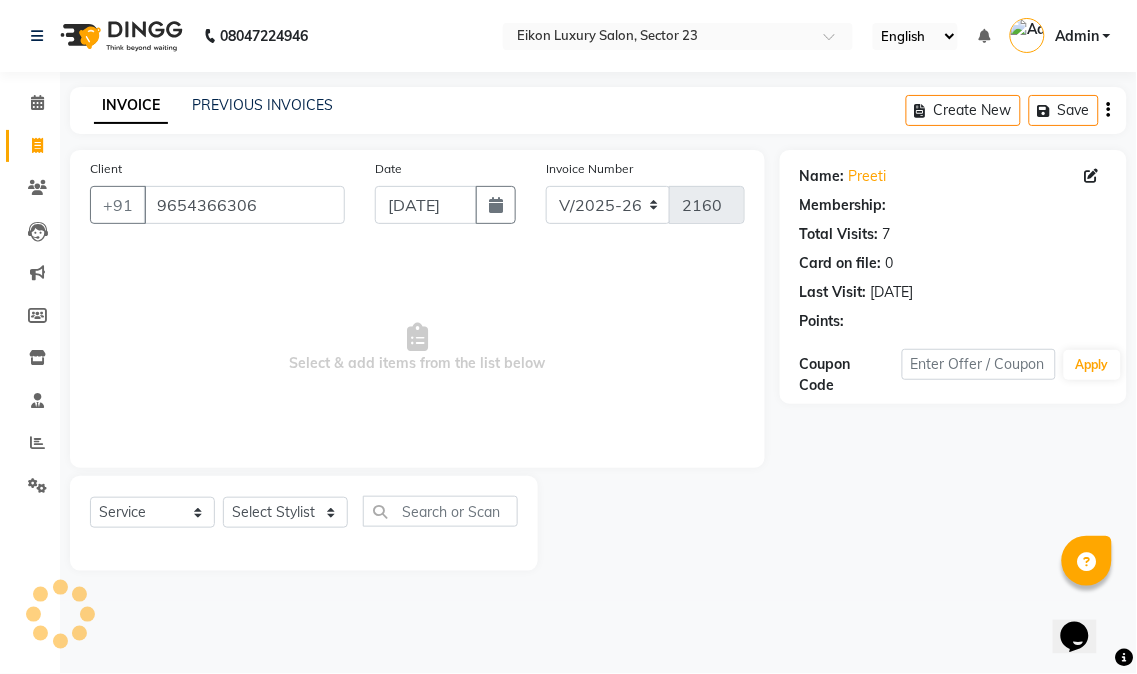 select on "1: Object" 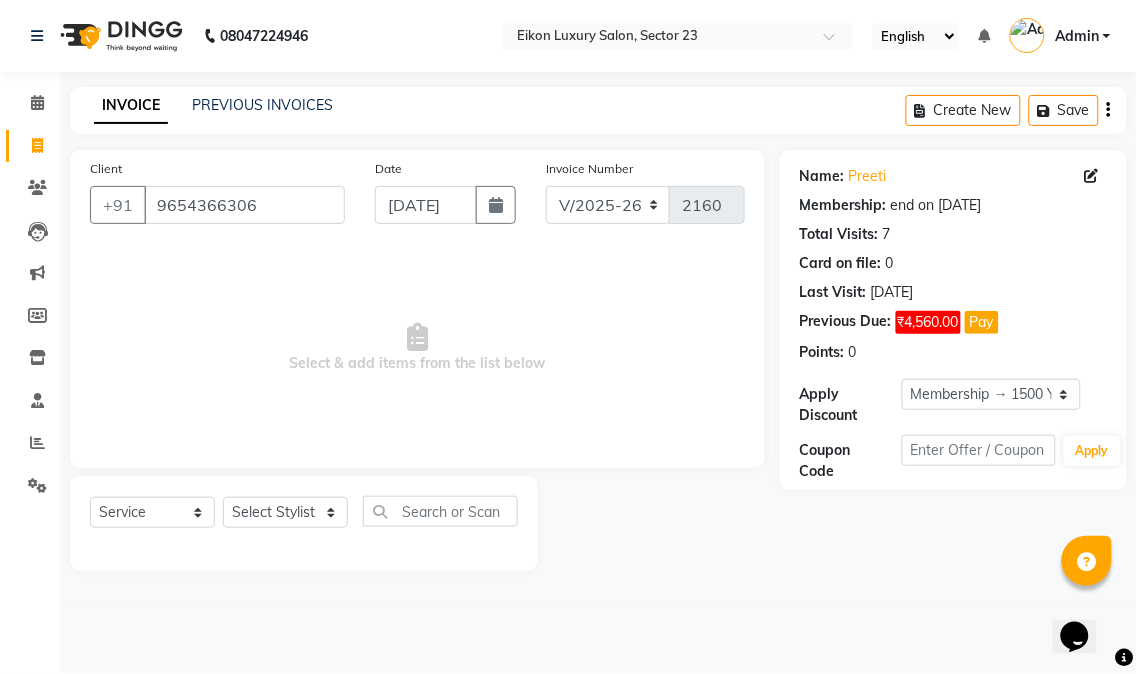click on "₹4,560.00" 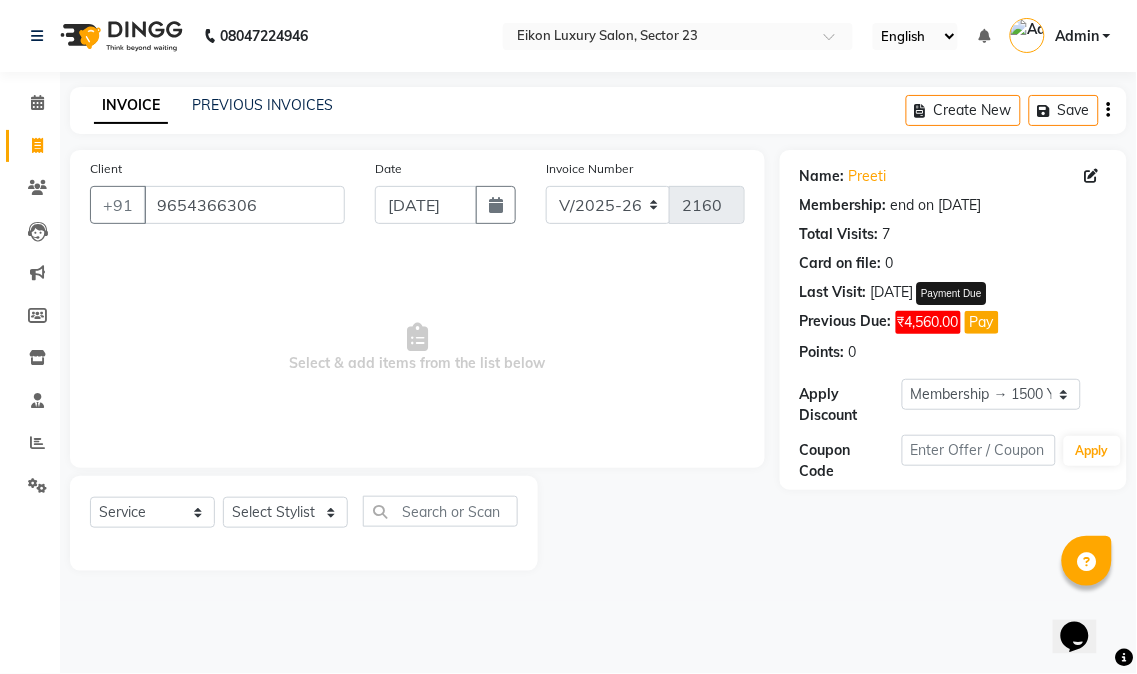 click on "Pay" 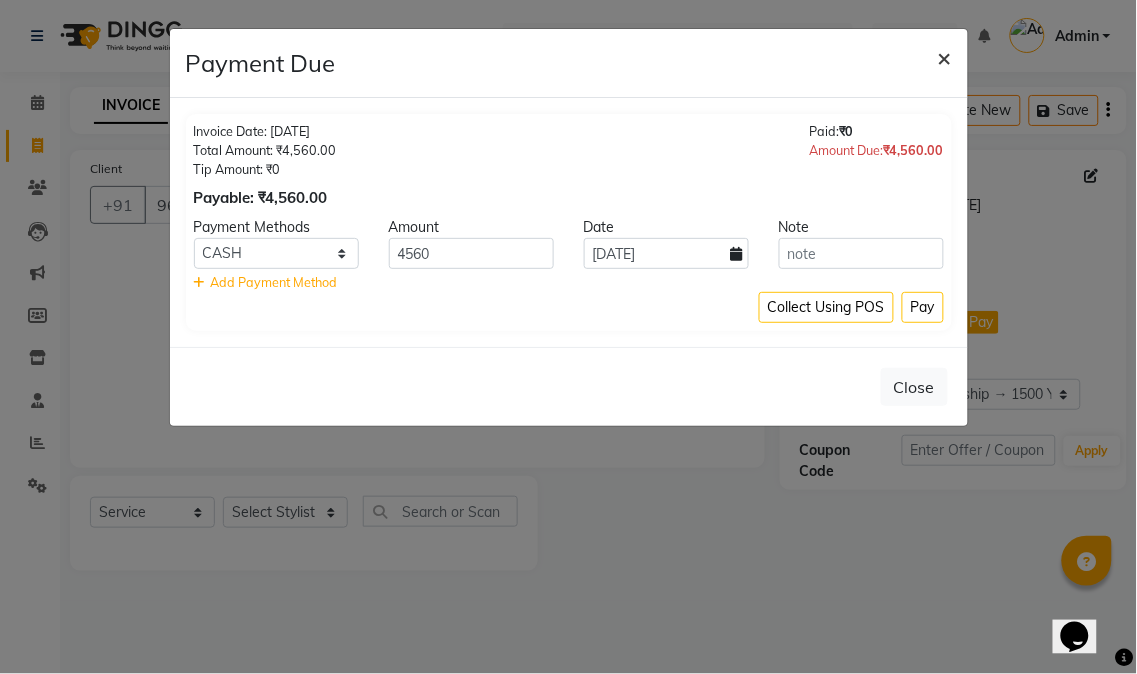 click on "×" 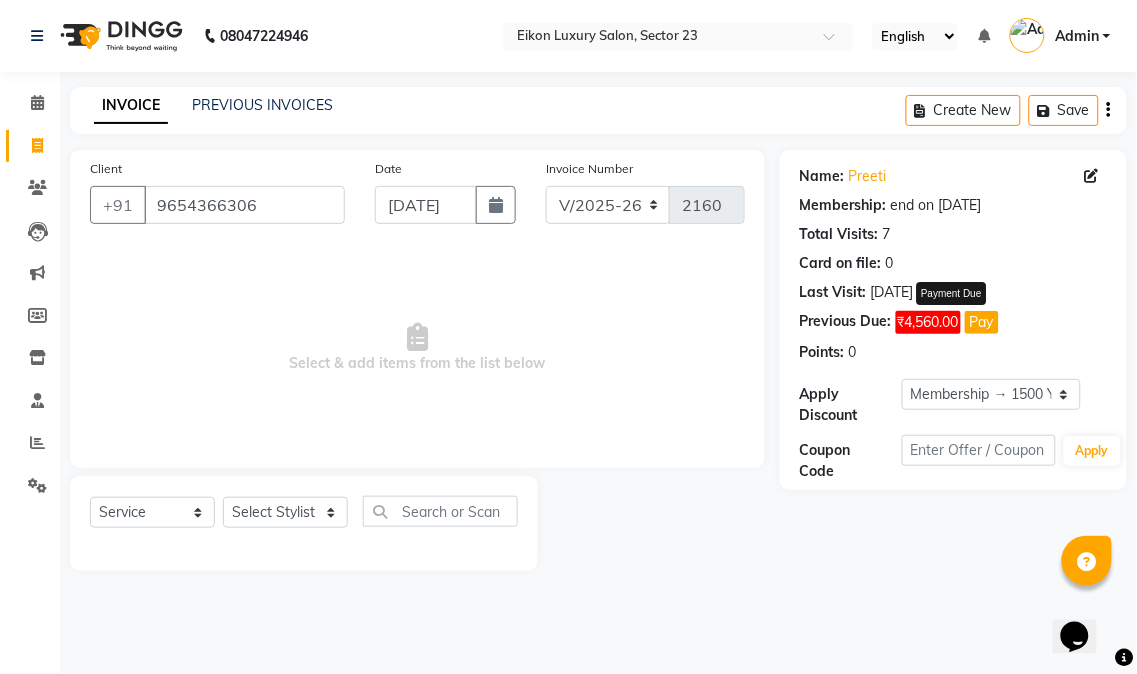 click on "Pay" 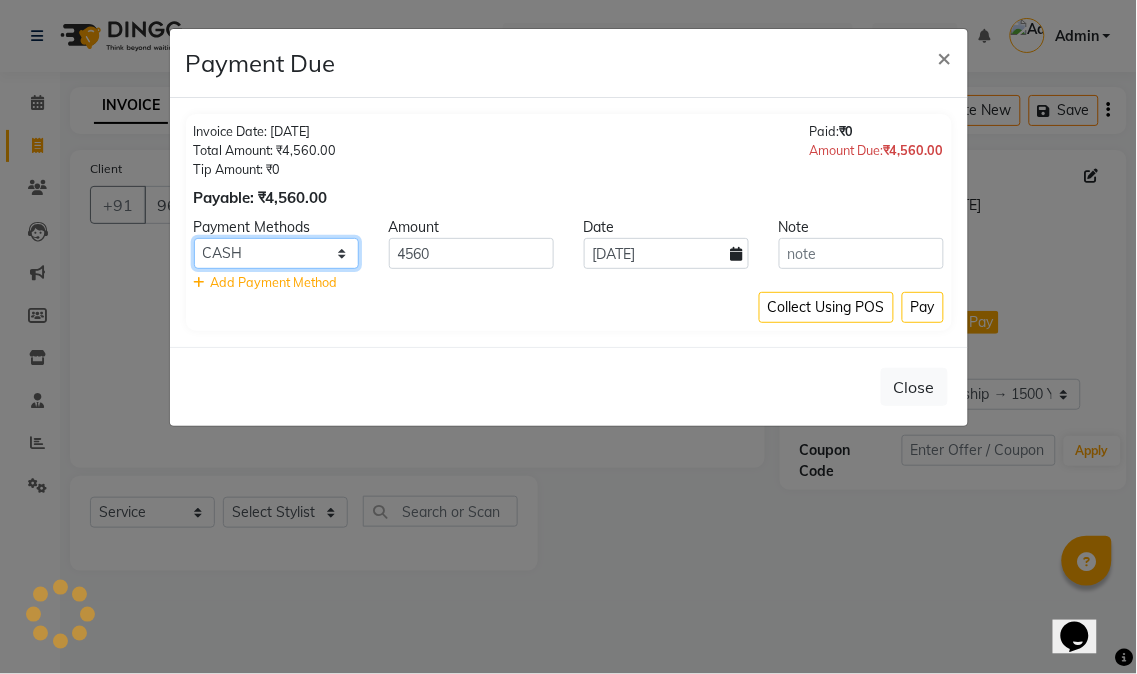 click on "CARD UPI CASH" 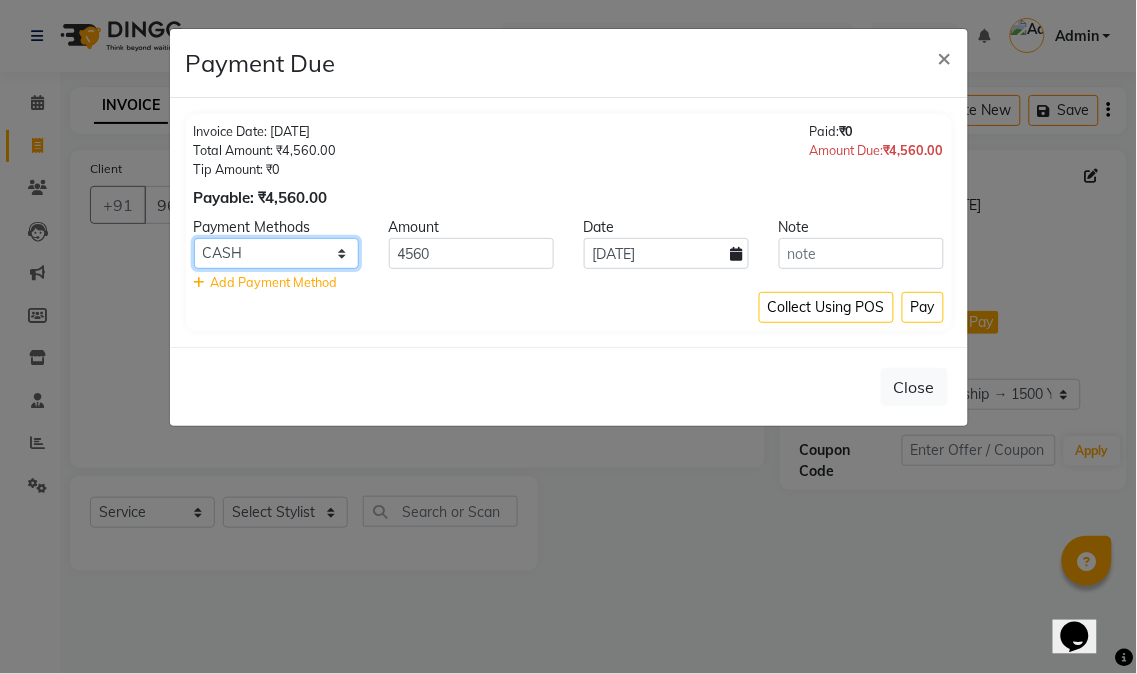 select on "8" 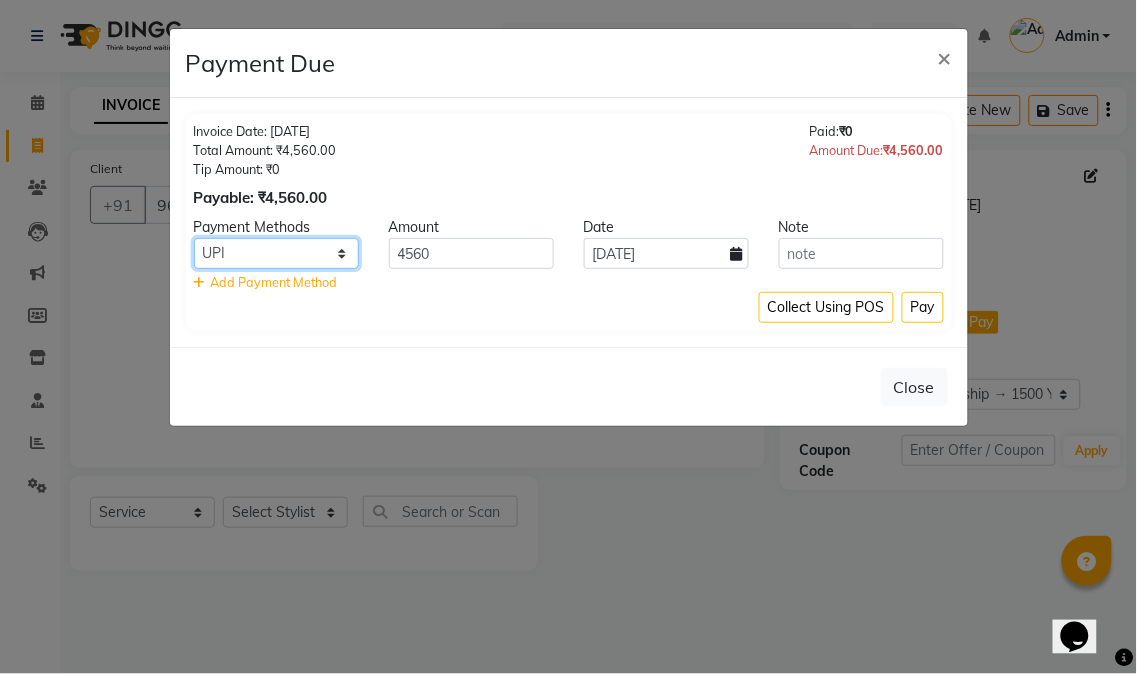 click on "CARD UPI CASH" 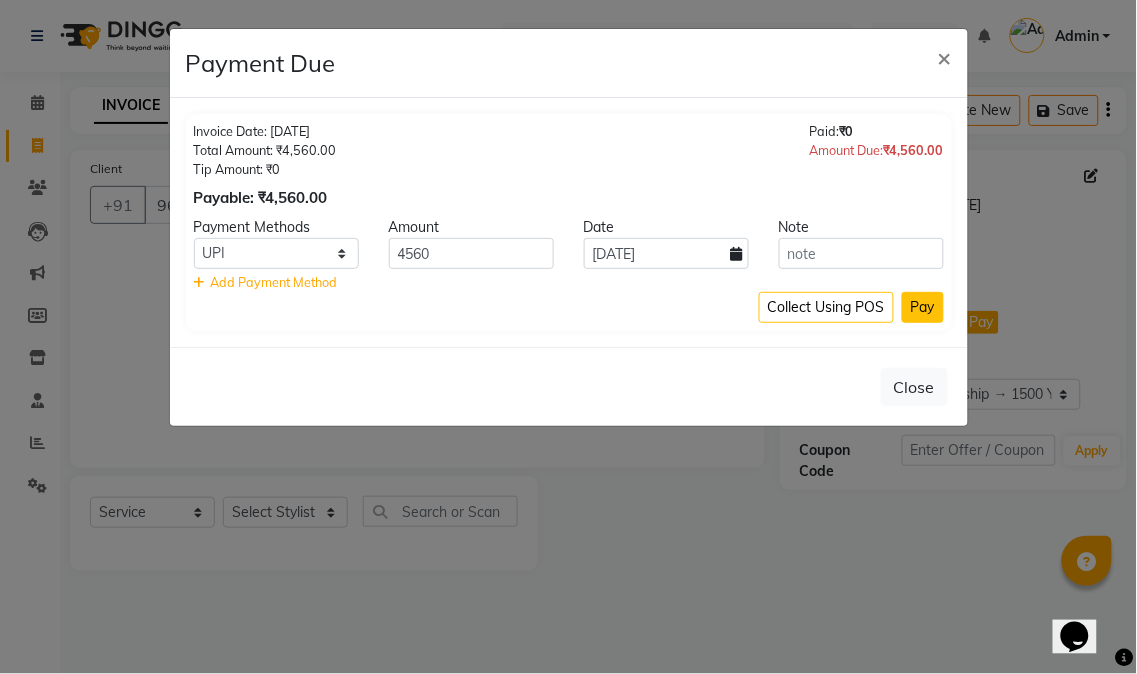 click on "Pay" 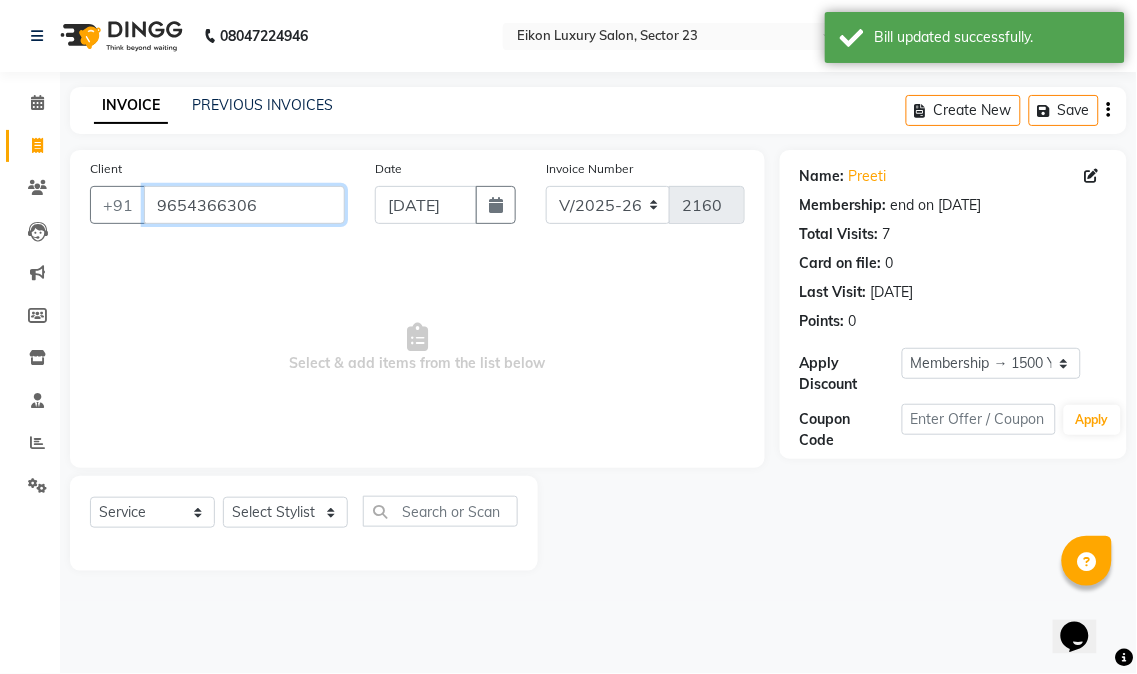 drag, startPoint x: 275, startPoint y: 206, endPoint x: 160, endPoint y: 186, distance: 116.72617 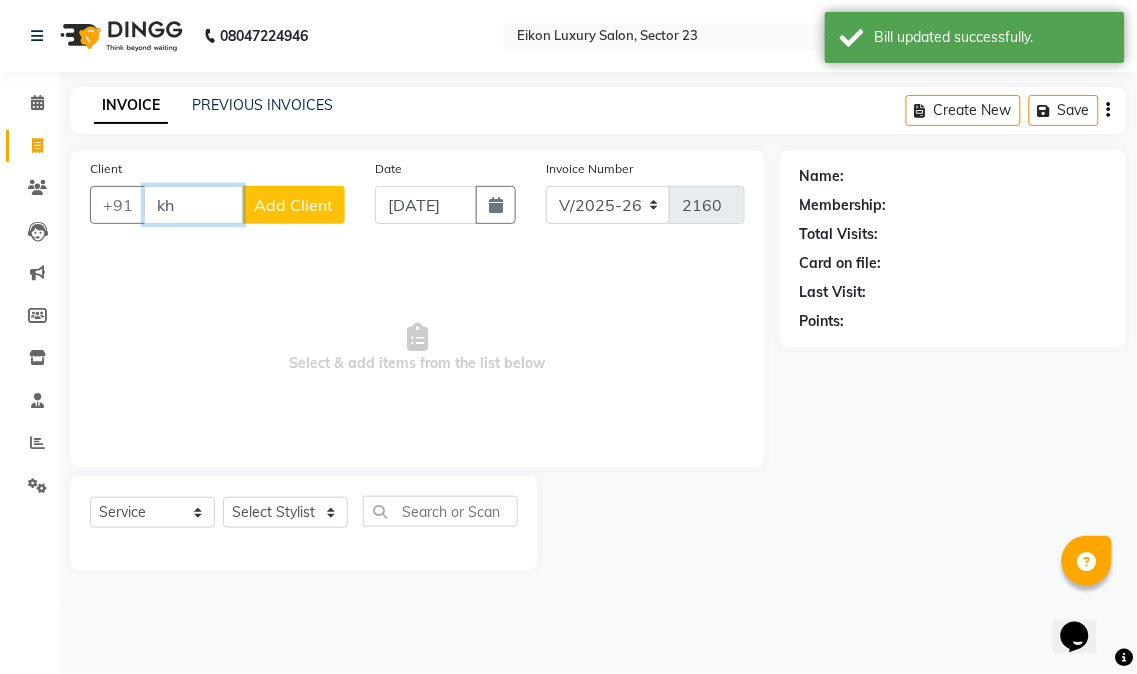 type on "k" 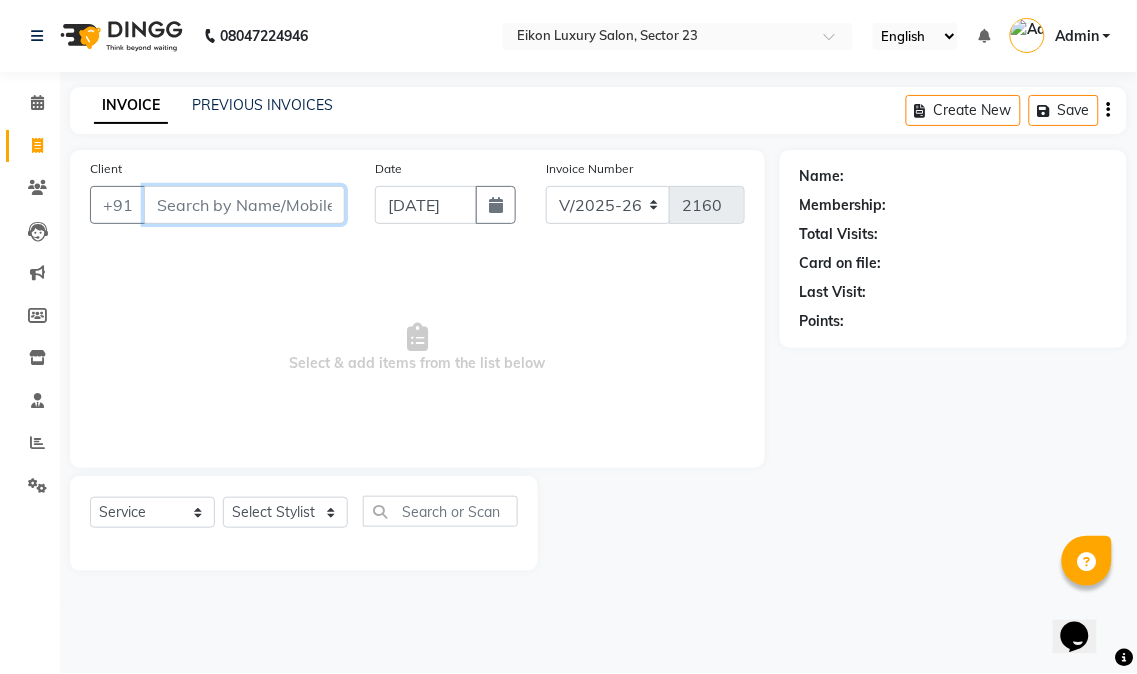 click on "Client" at bounding box center [244, 205] 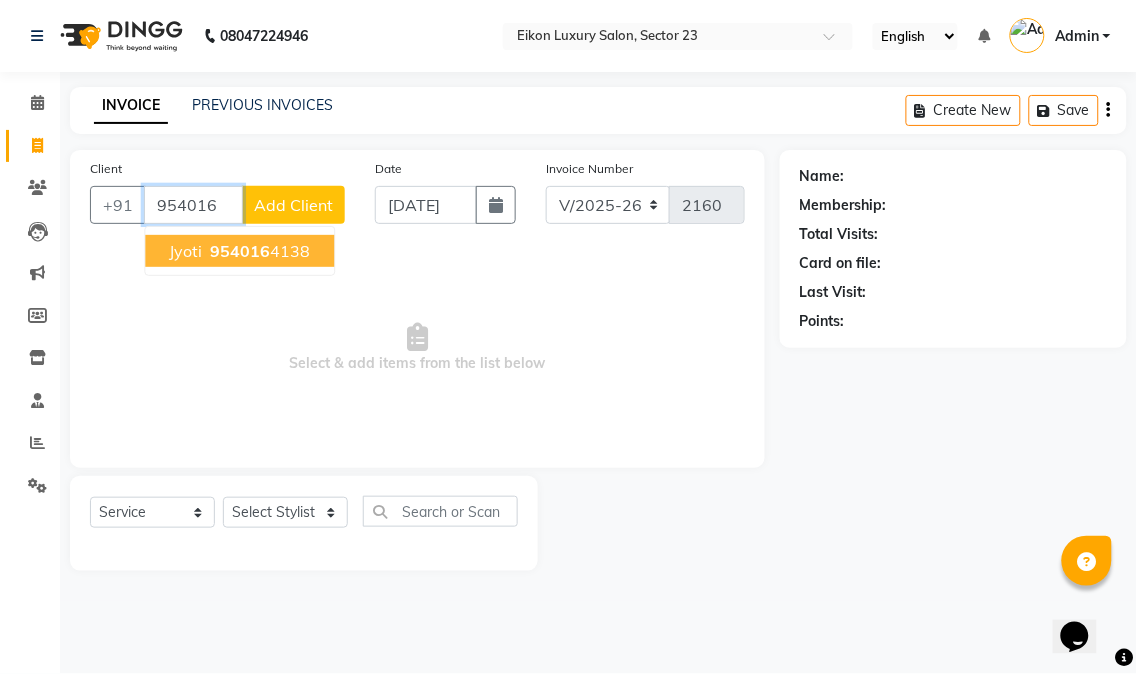 click on "954016" at bounding box center [240, 251] 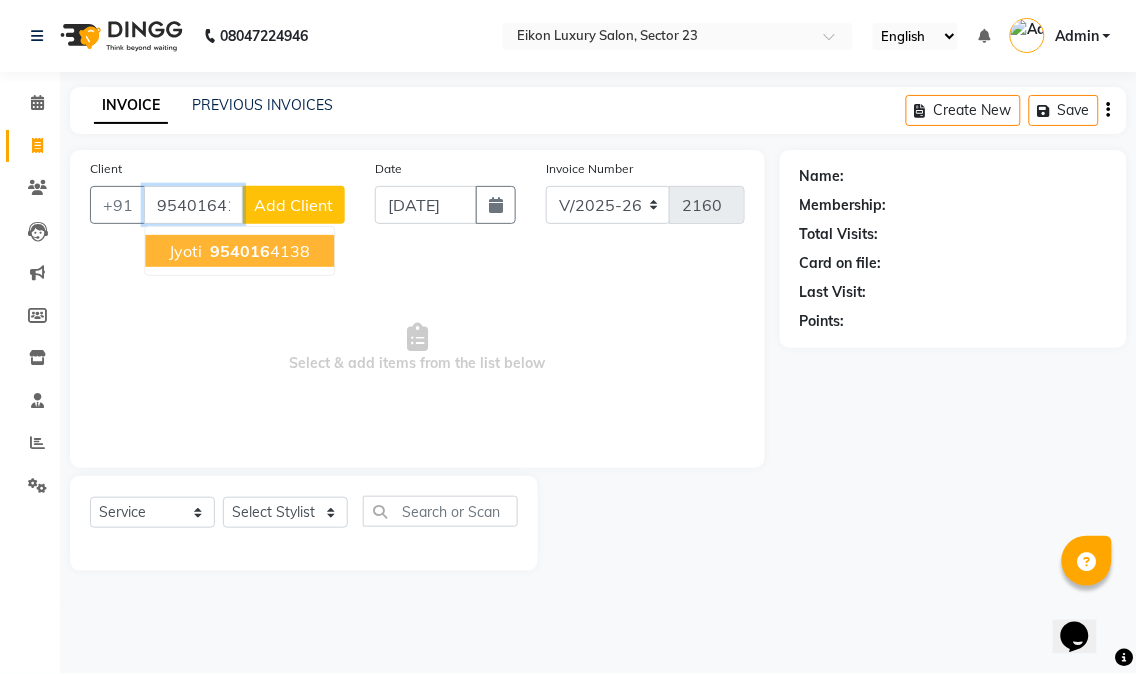type on "9540164138" 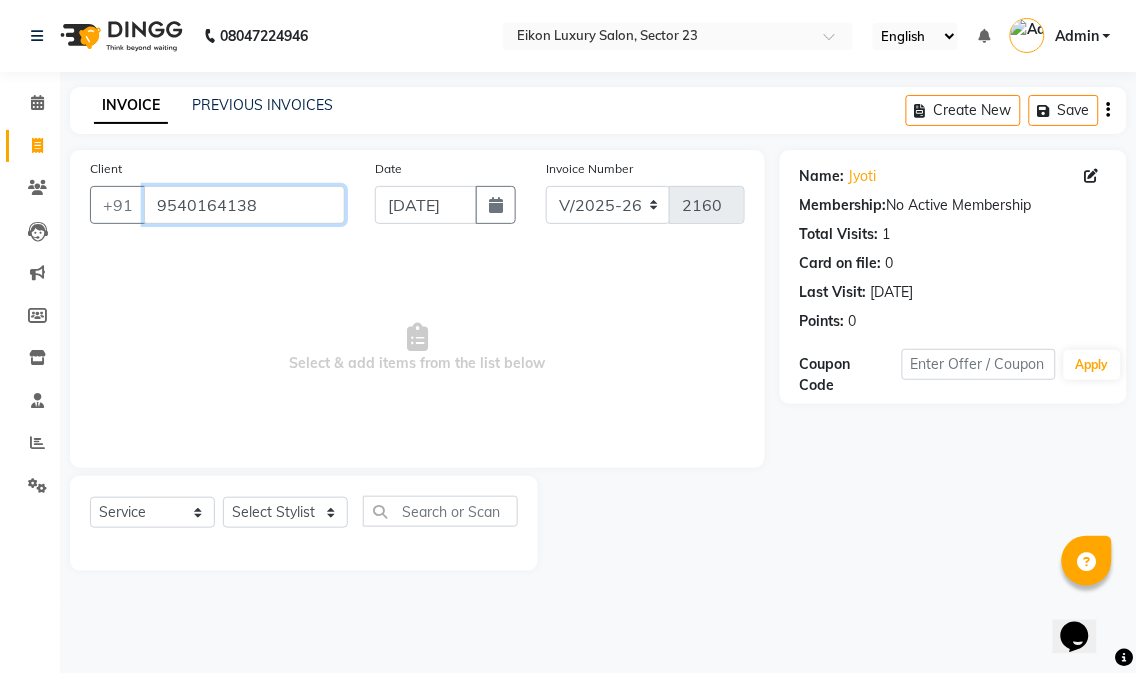 drag, startPoint x: 282, startPoint y: 207, endPoint x: 158, endPoint y: 191, distance: 125.028 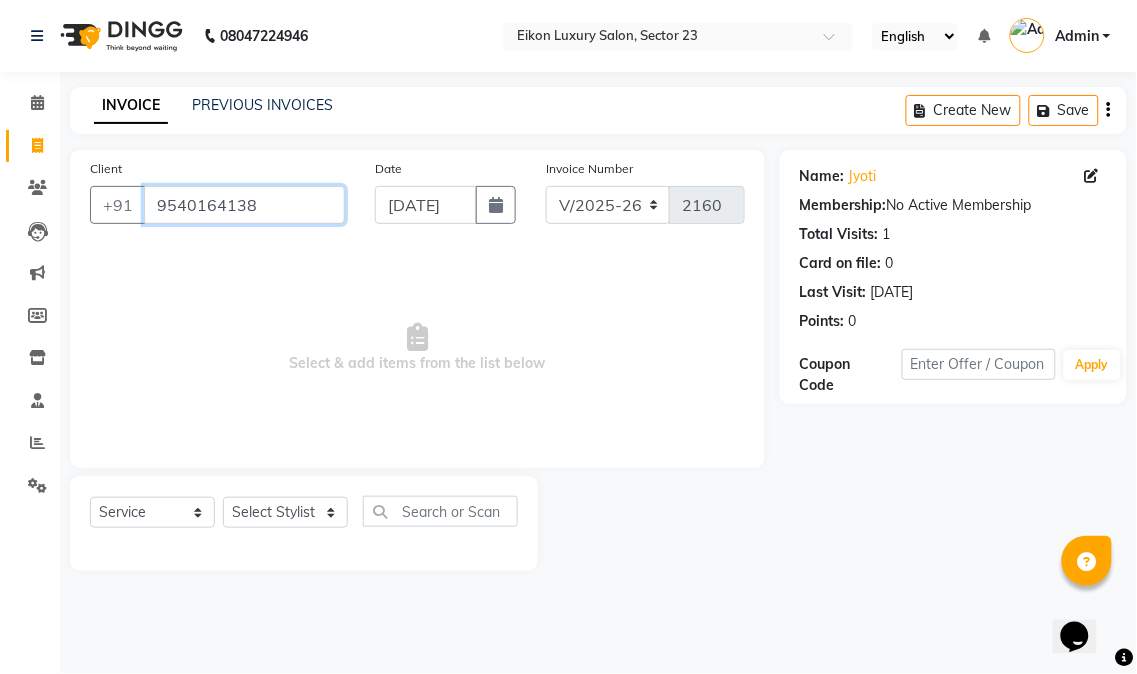 click on "9540164138" at bounding box center [244, 205] 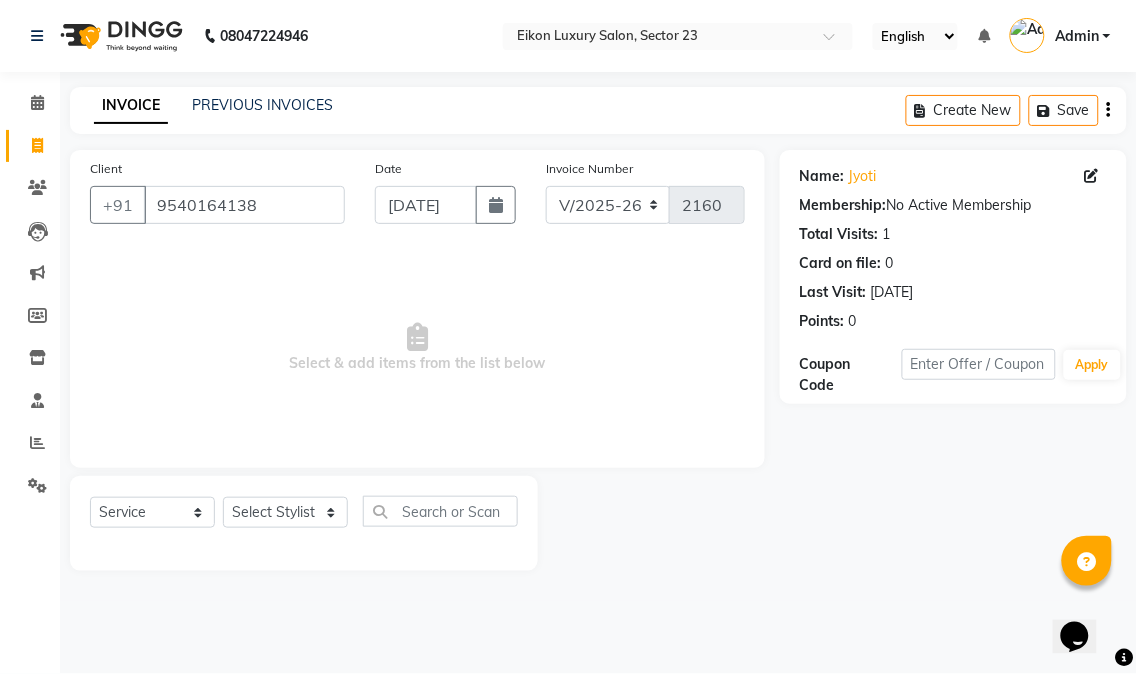 click on "Select & add items from the list below" at bounding box center (417, 348) 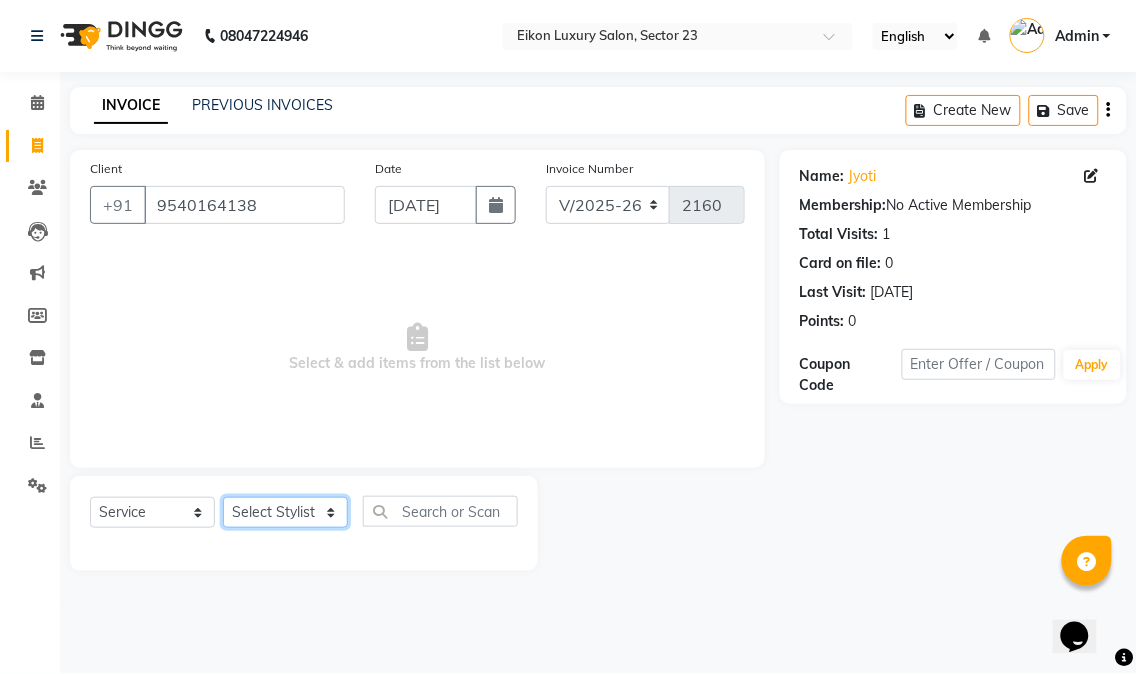 click on "Select Stylist Abhishek amit anchal Ashu Bilal Dildar Geeta Hritik Jatin Manav Mohit Pinki Prince Ruby Sagar Subhash Subodh Uday" 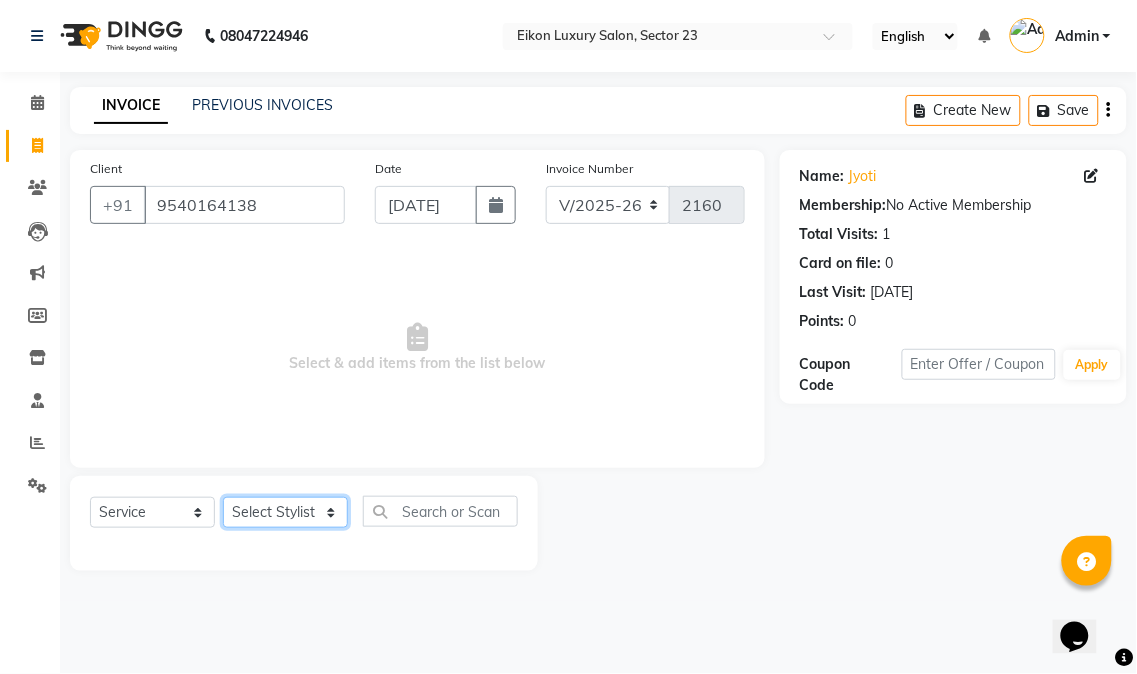 select on "78752" 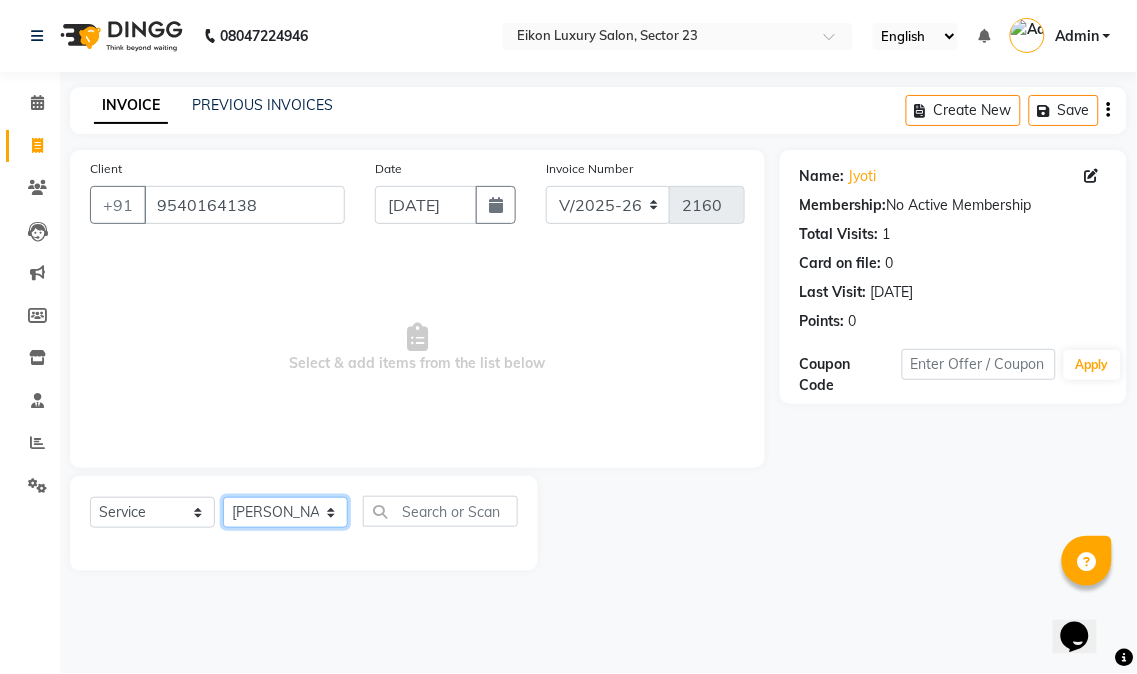 click on "Select Stylist Abhishek amit anchal Ashu Bilal Dildar Geeta Hritik Jatin Manav Mohit Pinki Prince Ruby Sagar Subhash Subodh Uday" 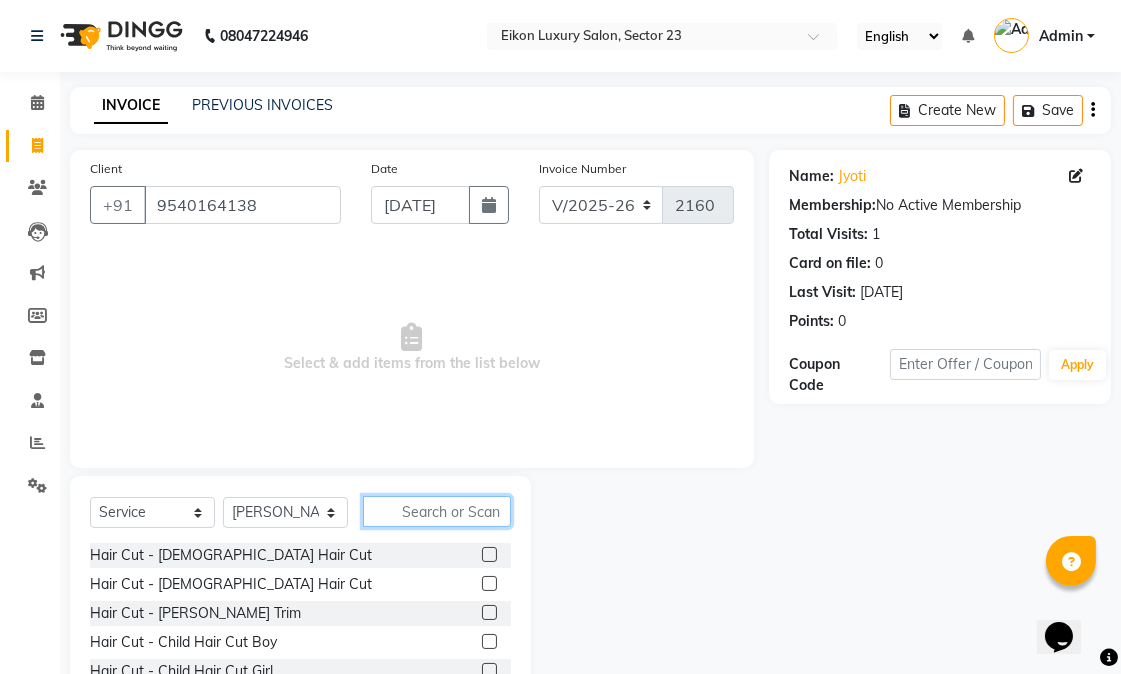 click 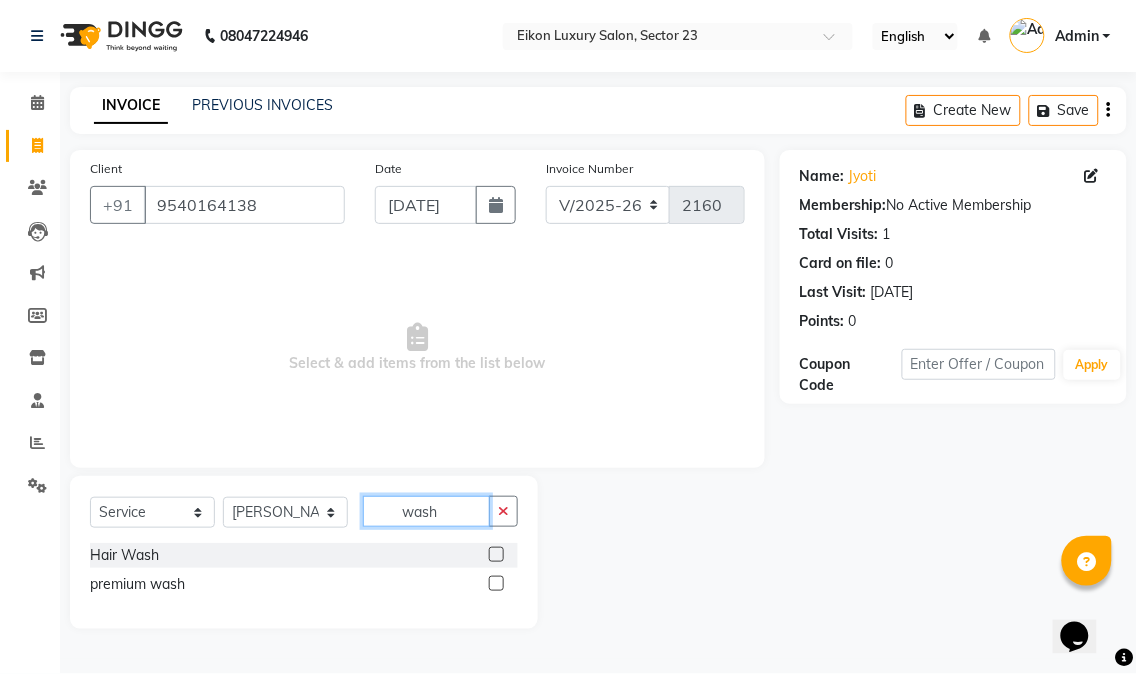type on "wash" 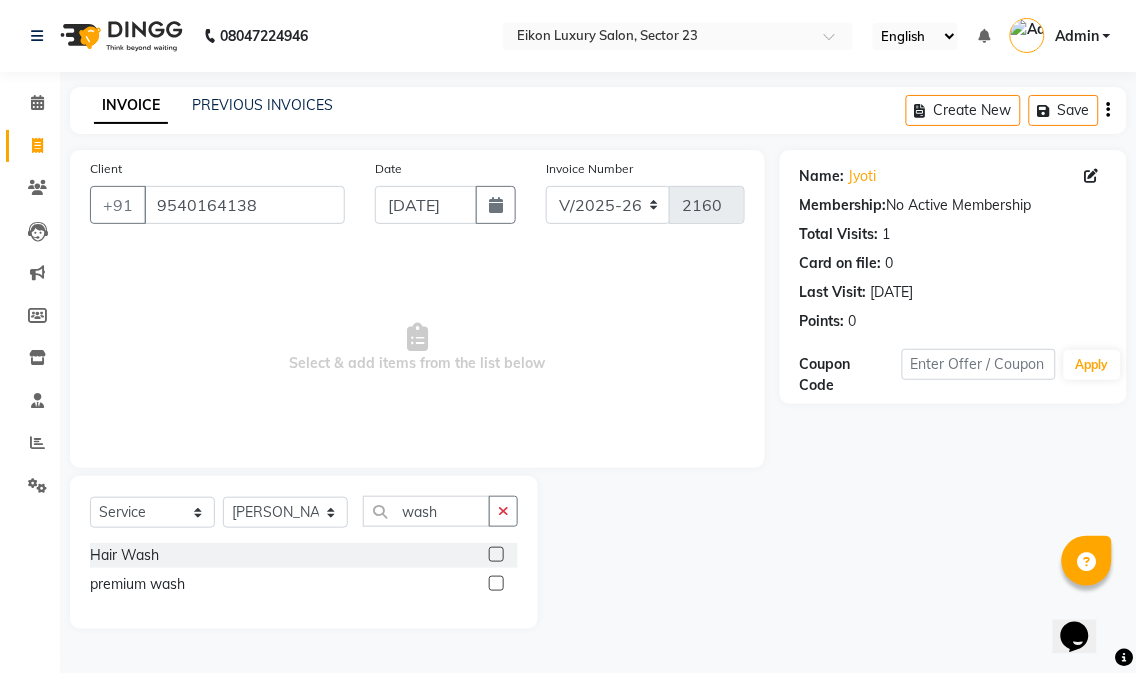 click 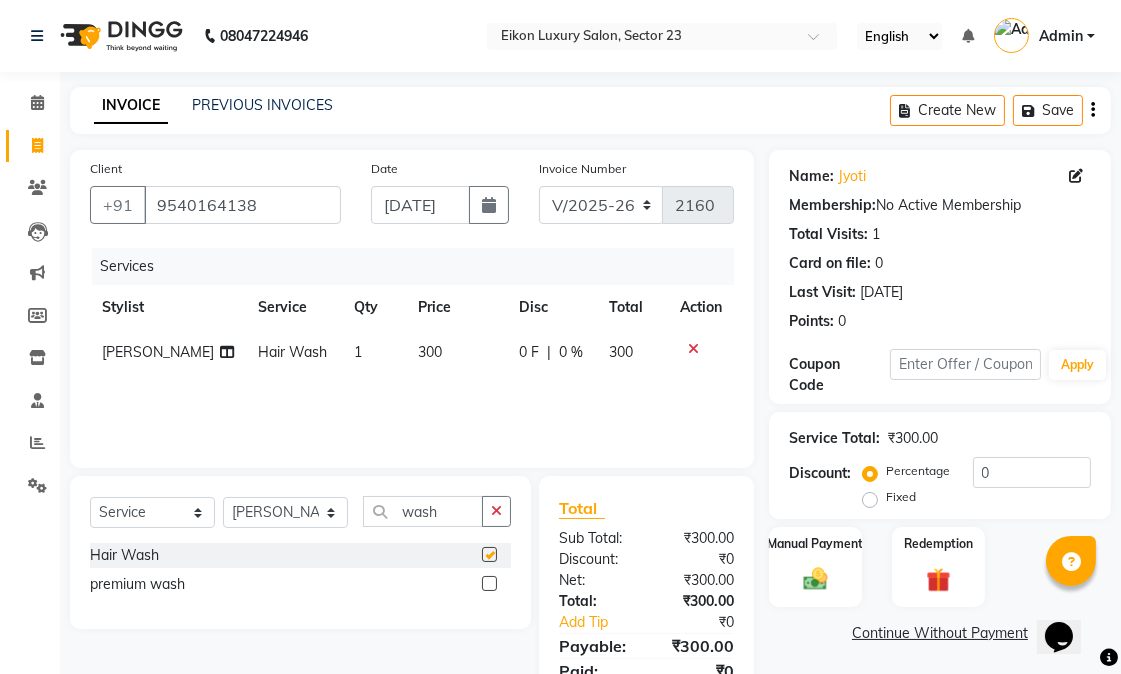 checkbox on "false" 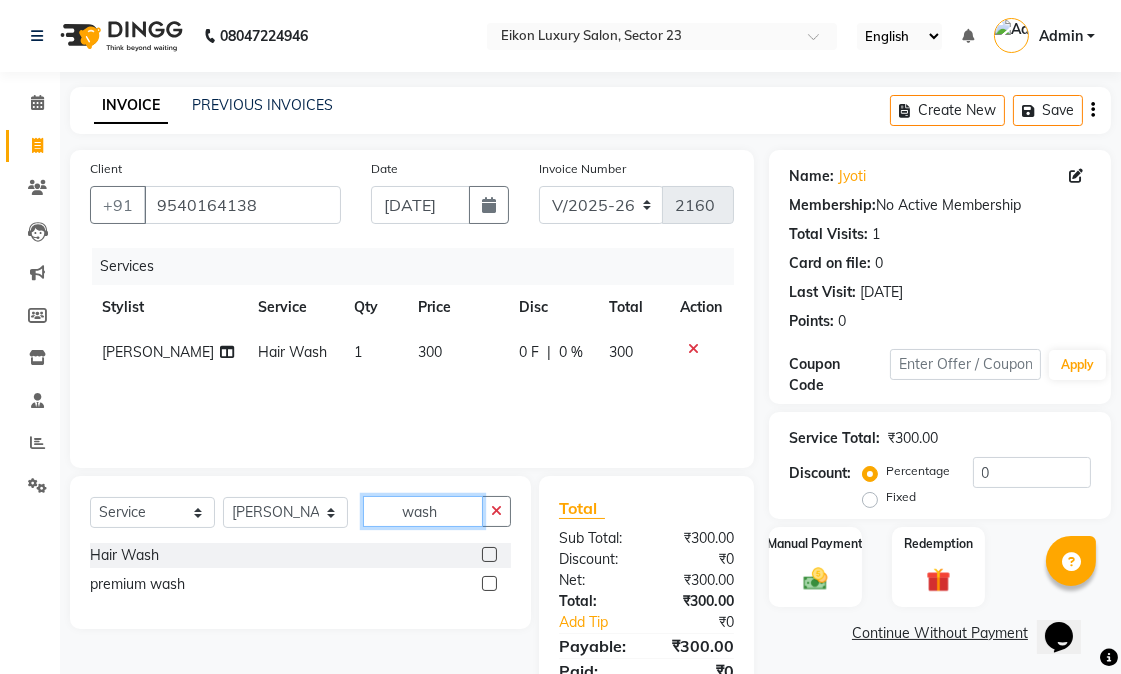 drag, startPoint x: 381, startPoint y: 478, endPoint x: 360, endPoint y: 472, distance: 21.84033 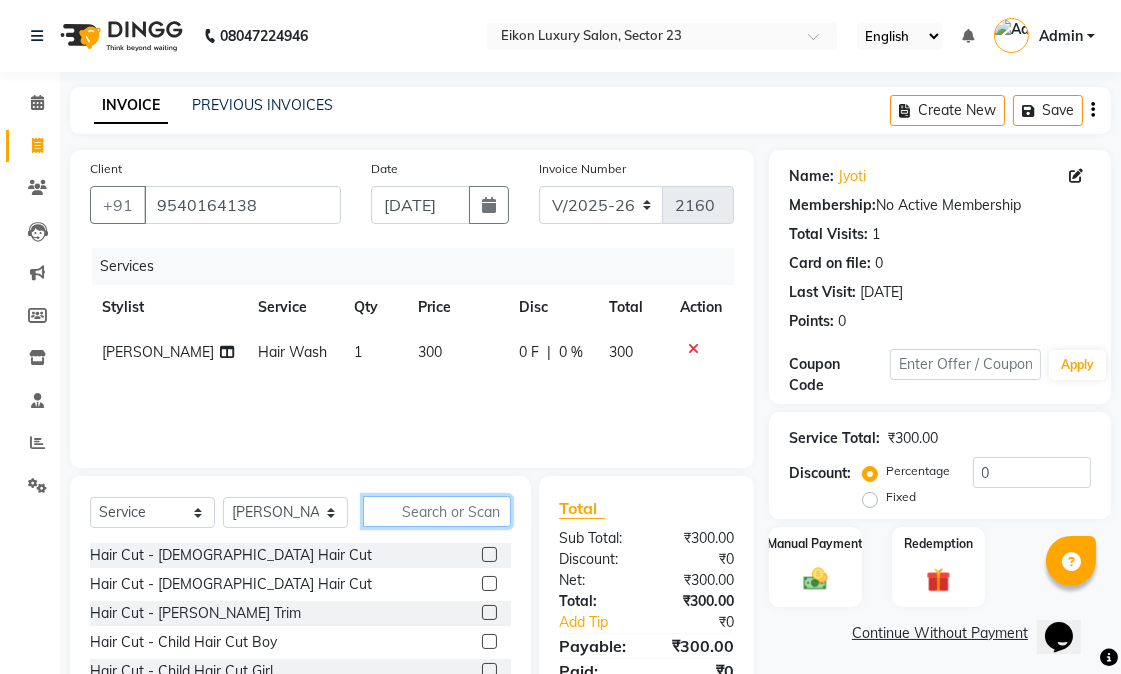 type 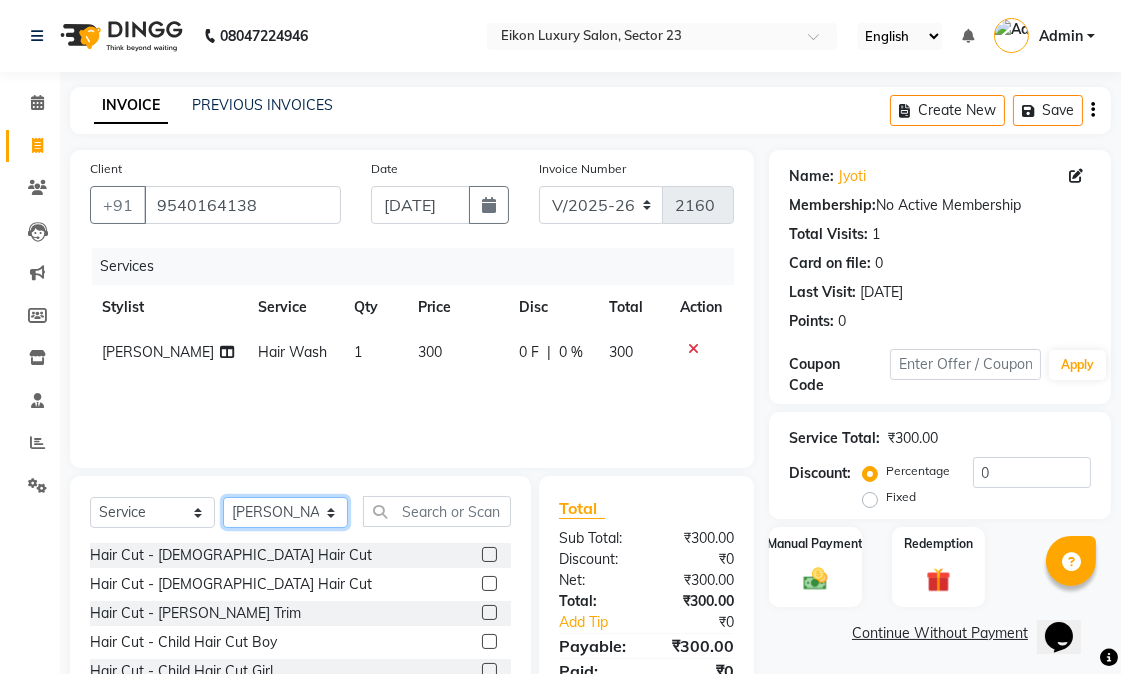 click on "Select Stylist Abhishek amit anchal Ashu Bilal Dildar Geeta Hritik Jatin Manav Mohit Pinki Prince Ruby Sagar Subhash Subodh Uday" 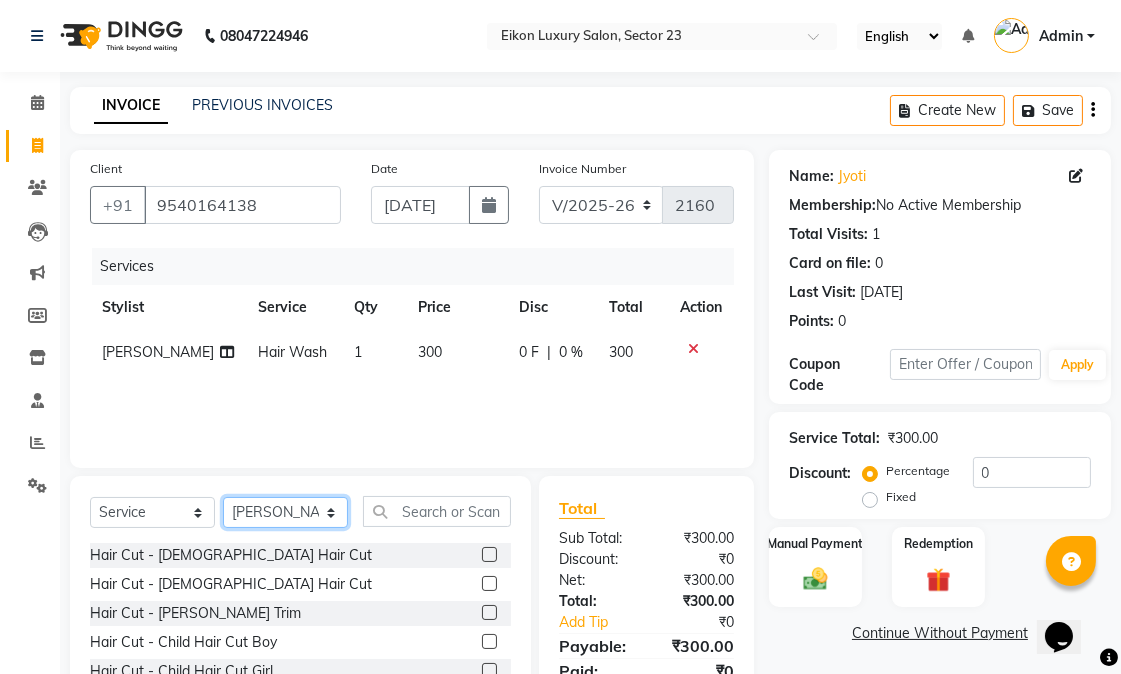 select on "58958" 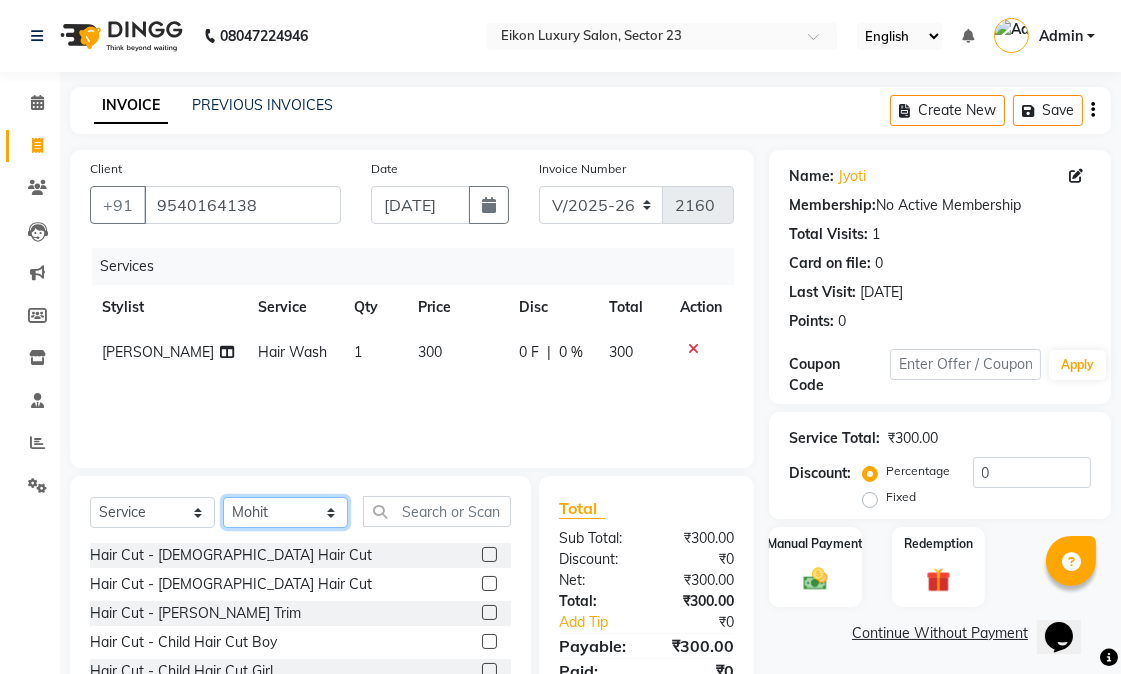 click on "Select Stylist Abhishek amit anchal Ashu Bilal Dildar Geeta Hritik Jatin Manav Mohit Pinki Prince Ruby Sagar Subhash Subodh Uday" 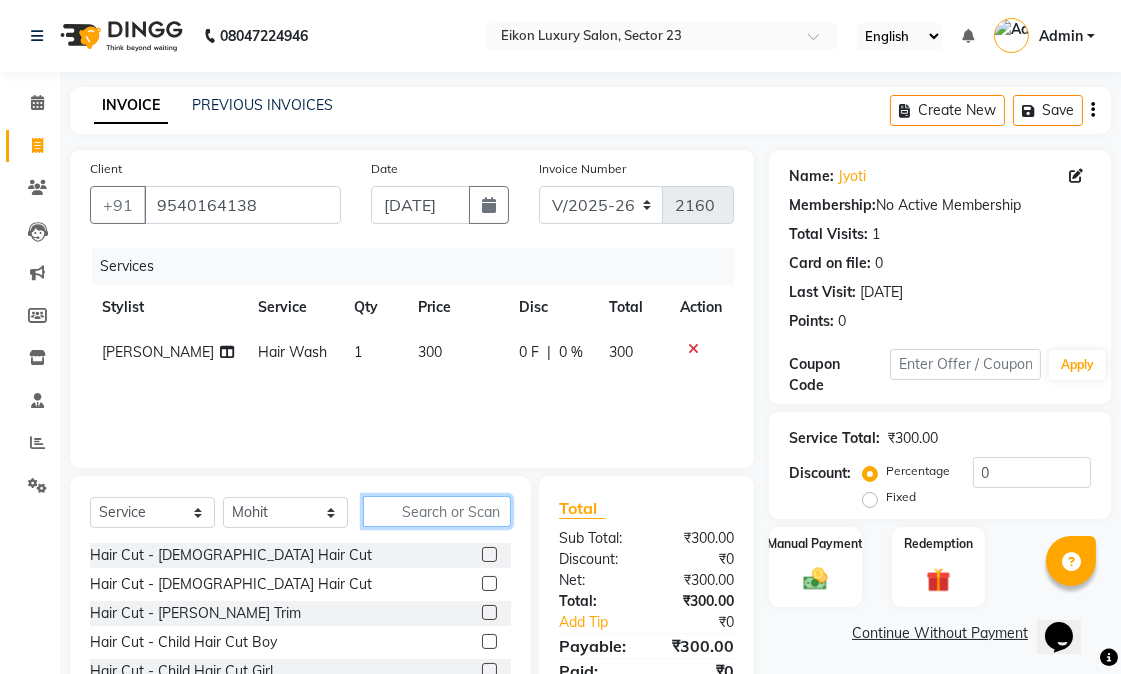 click 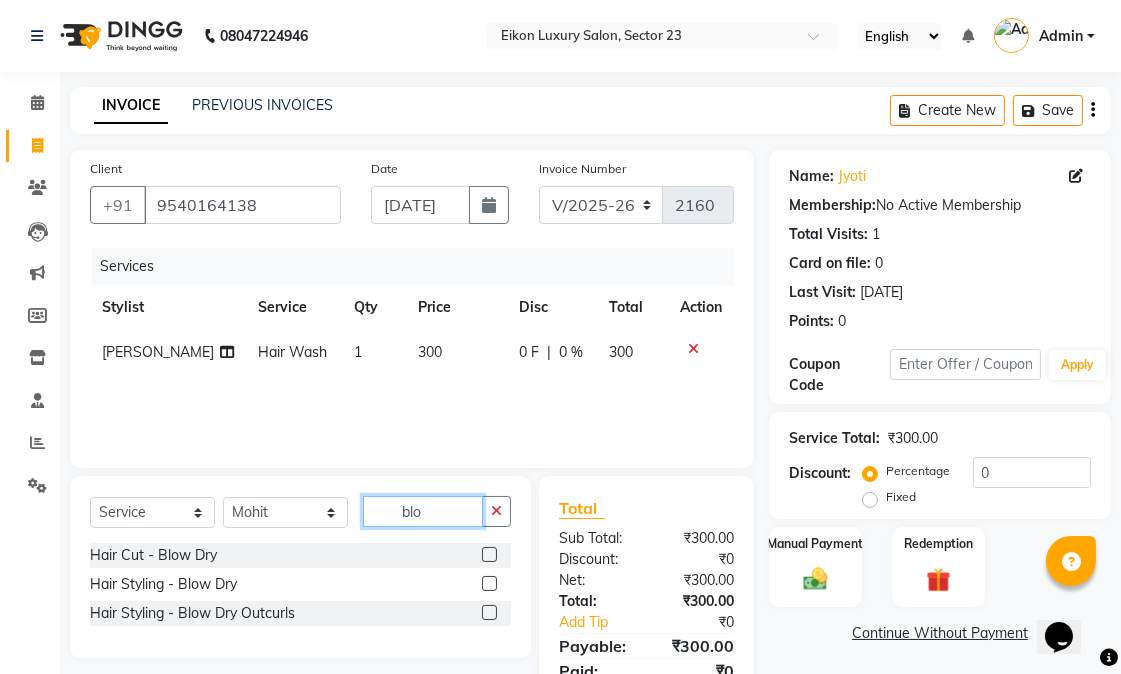 type on "blo" 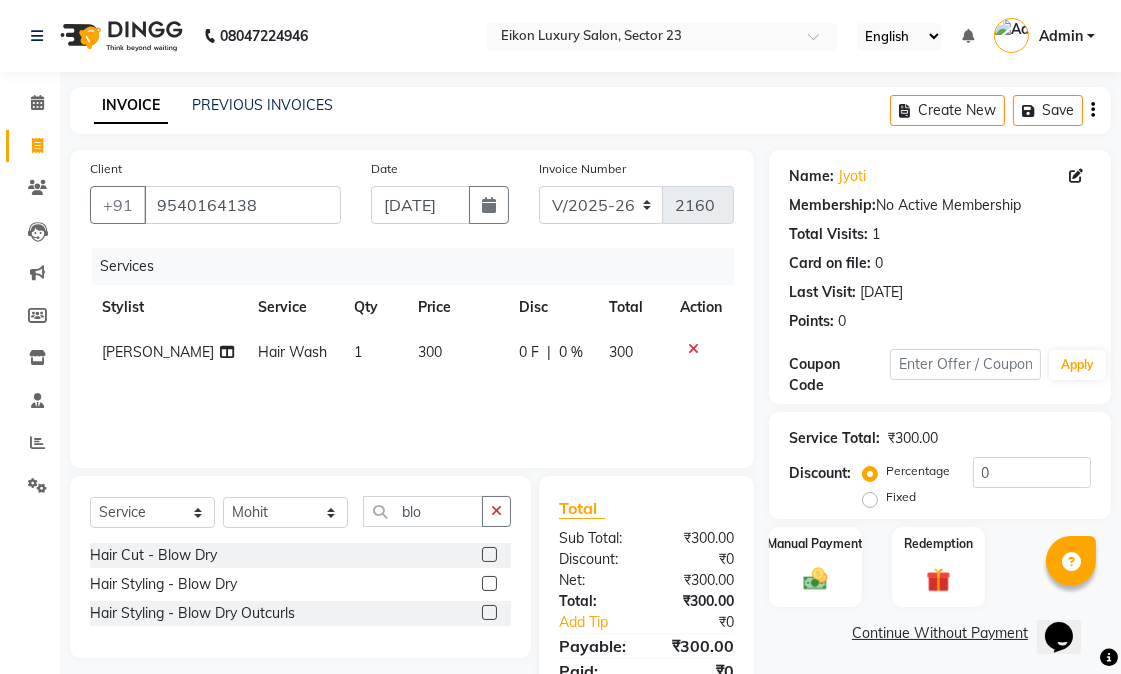 click 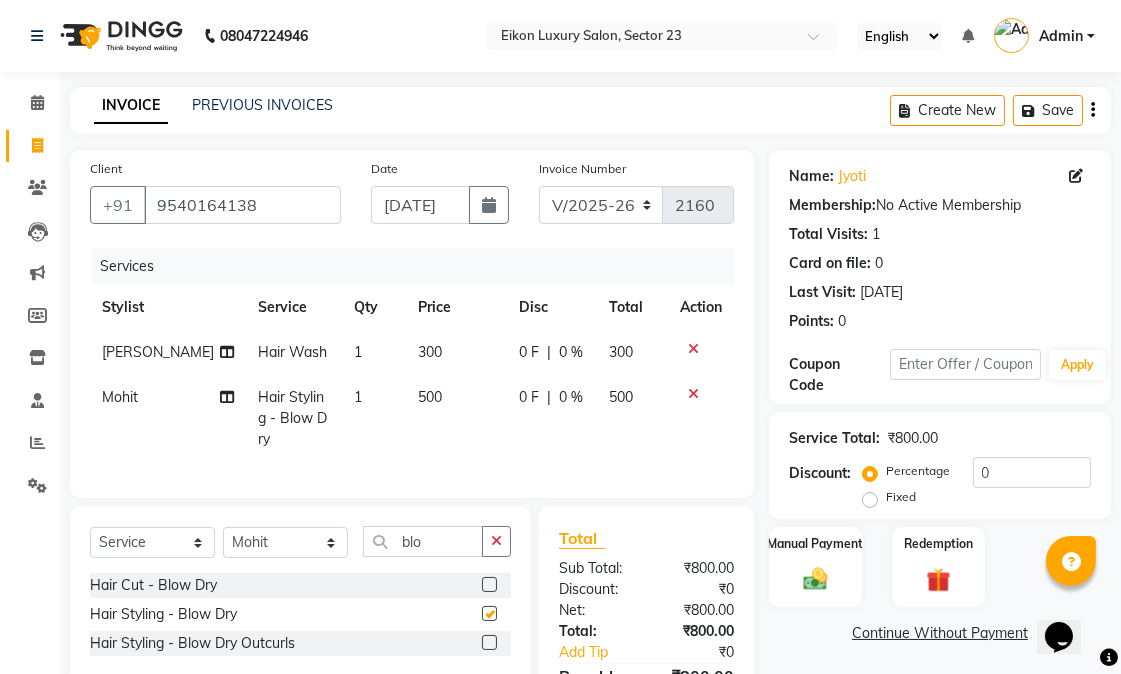 checkbox on "false" 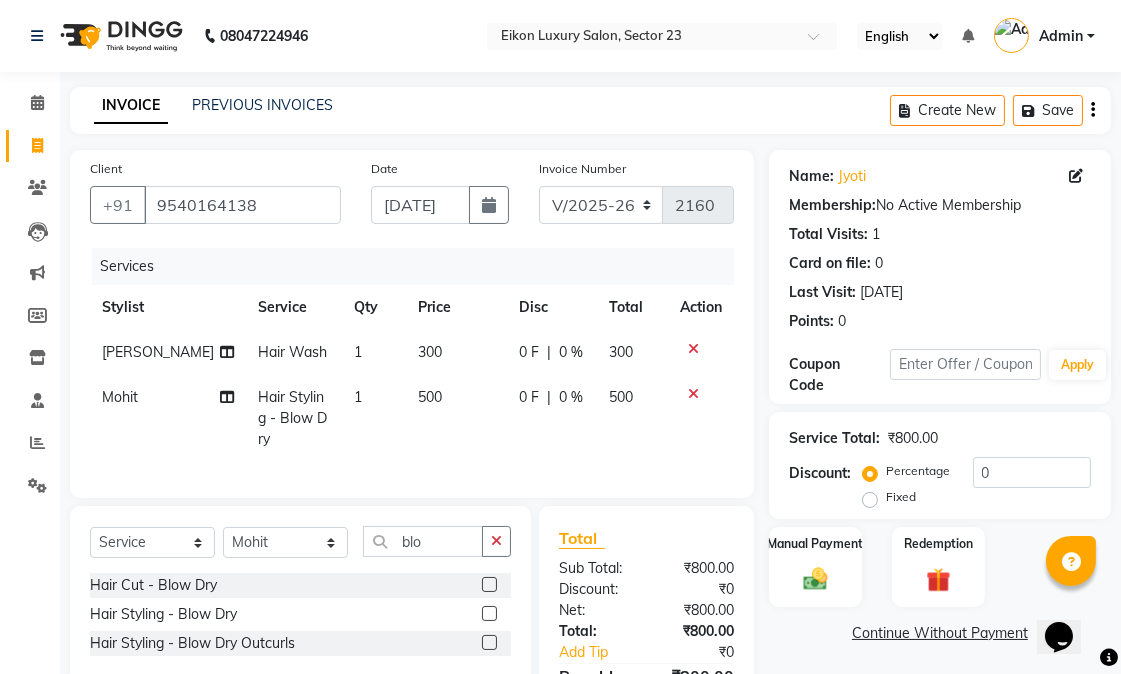 scroll, scrollTop: 110, scrollLeft: 0, axis: vertical 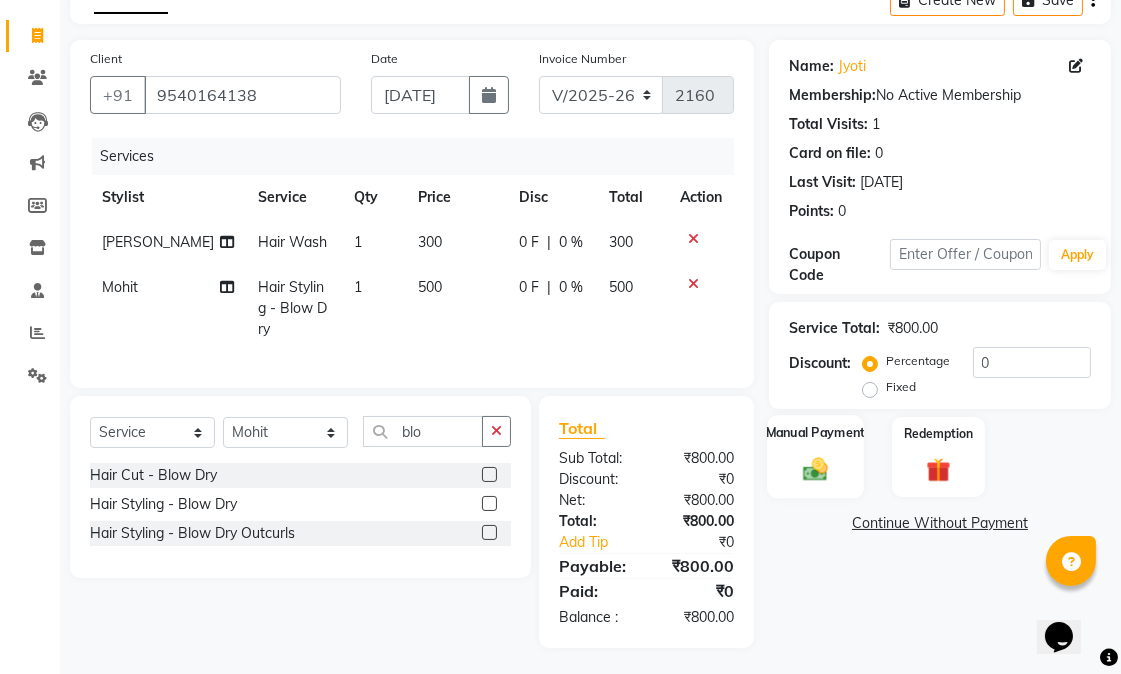 click on "Manual Payment" 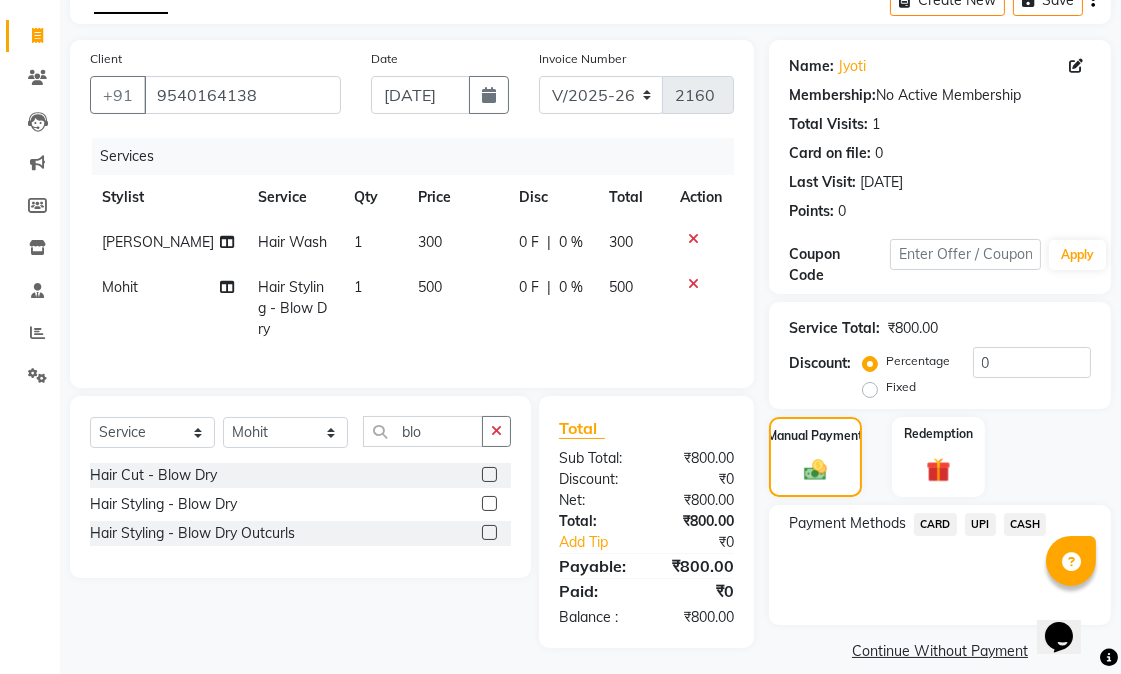 click on "CASH" 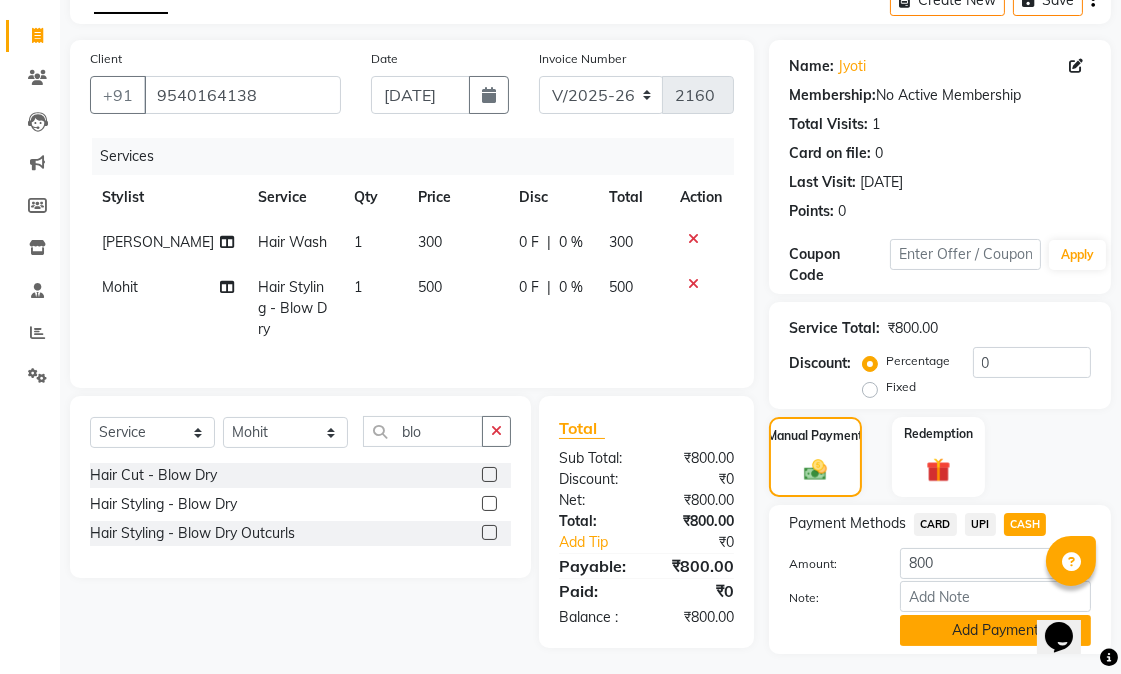 click on "Add Payment" 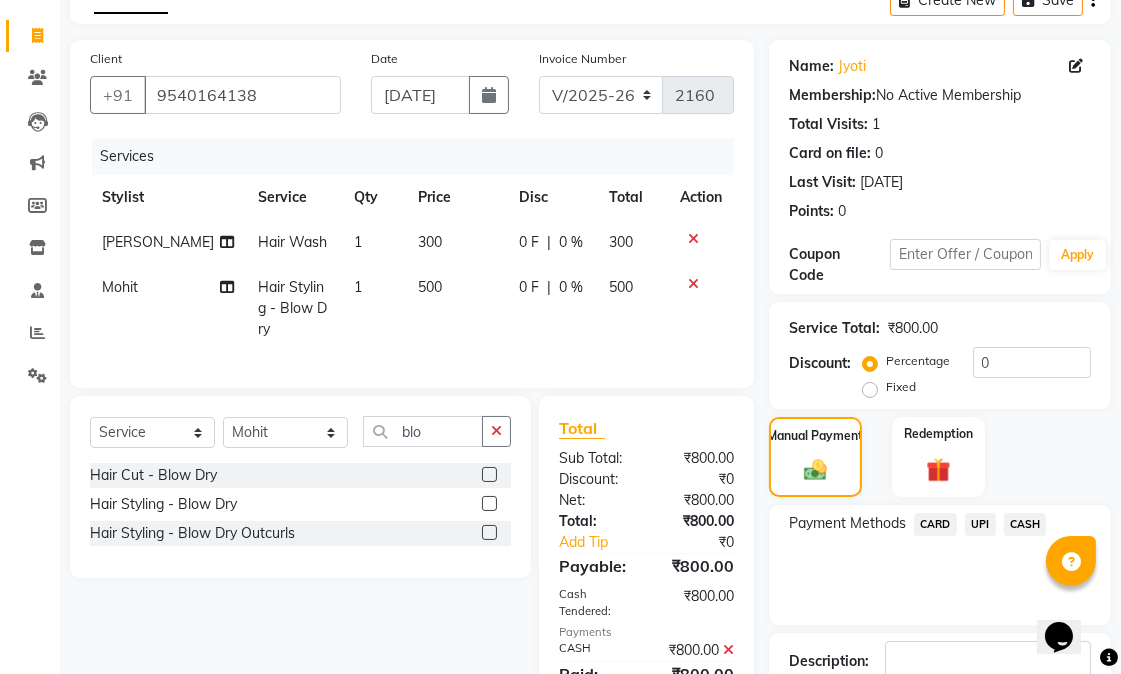 scroll, scrollTop: 244, scrollLeft: 0, axis: vertical 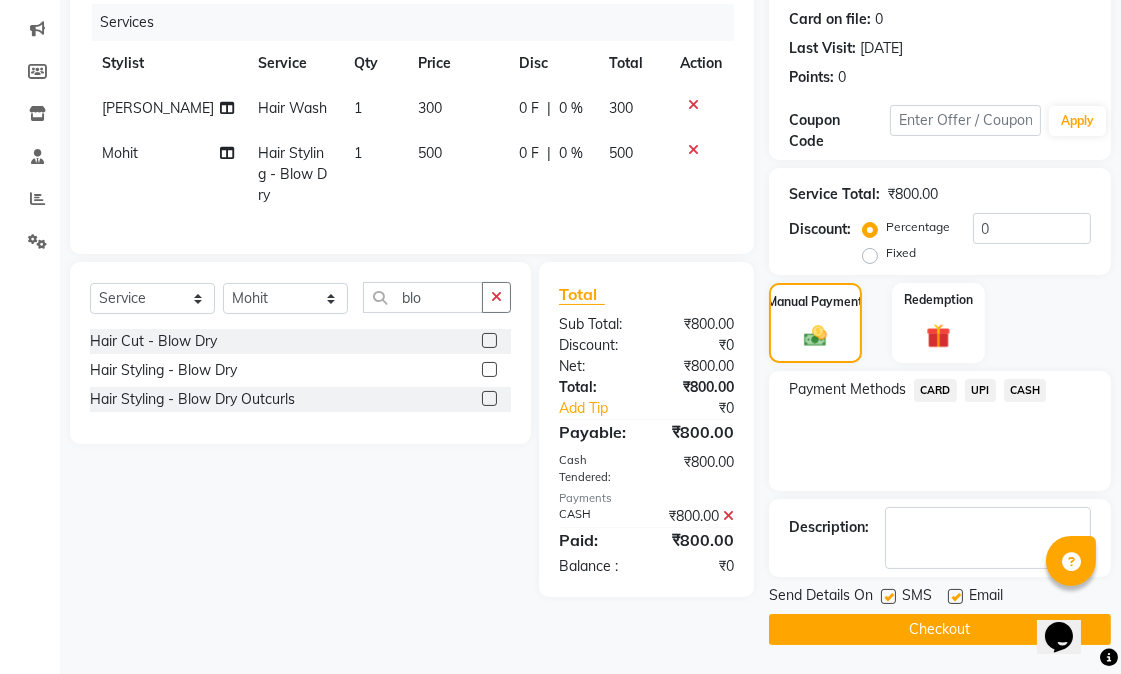 drag, startPoint x: 957, startPoint y: 593, endPoint x: 935, endPoint y: 593, distance: 22 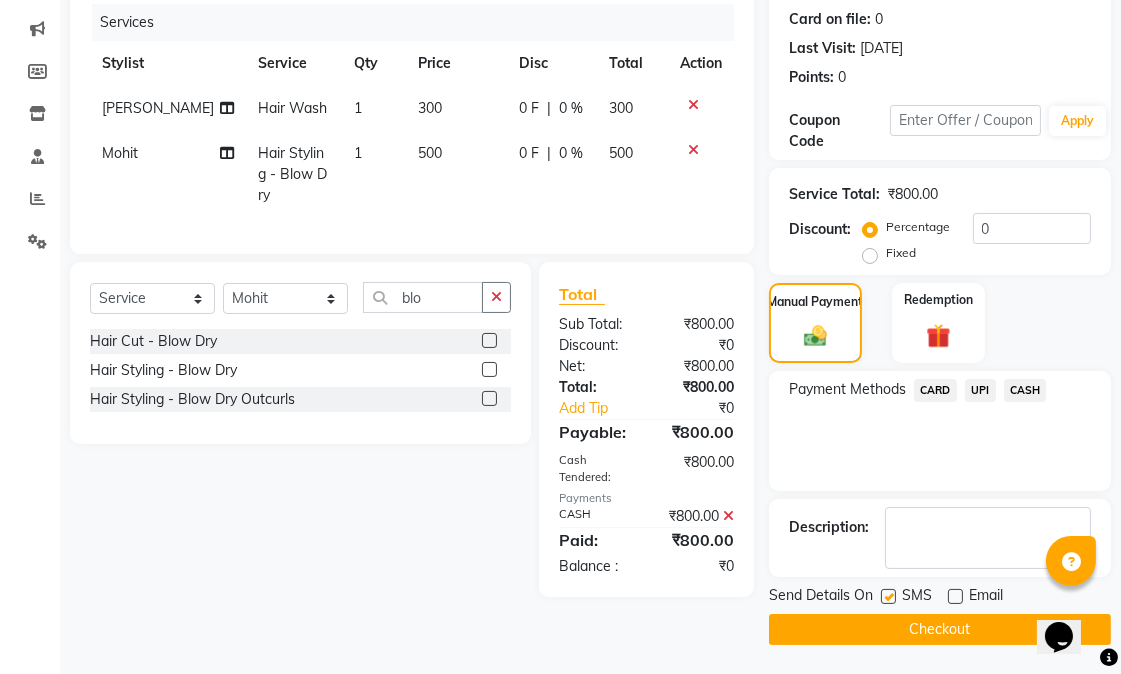 click 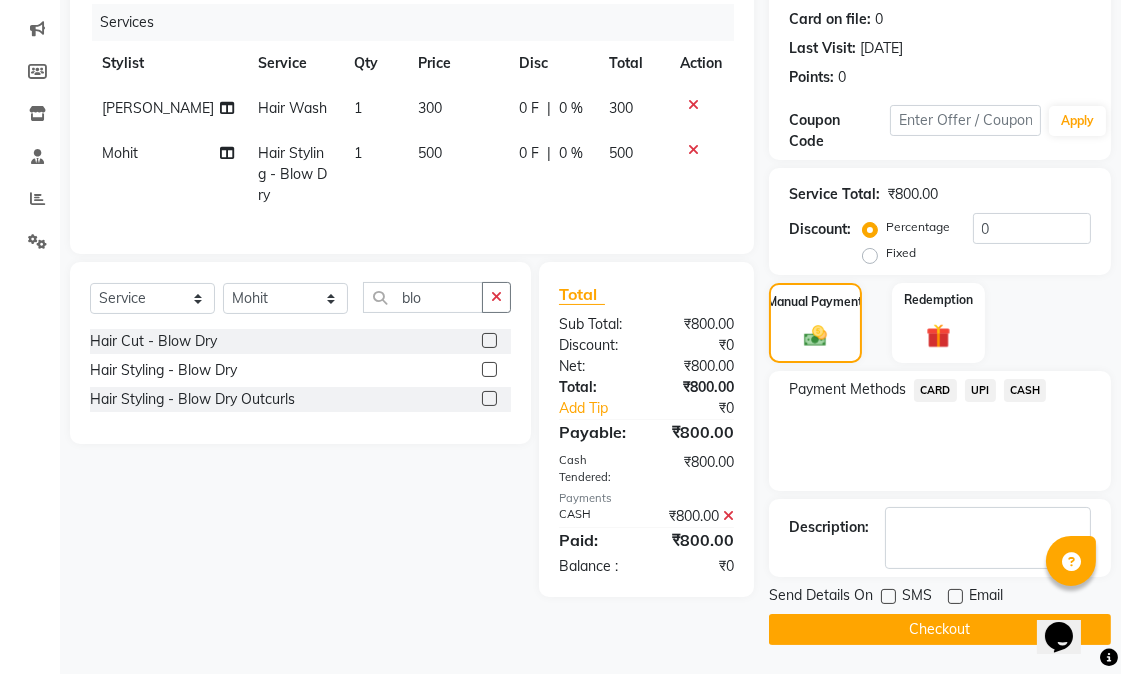click on "Checkout" 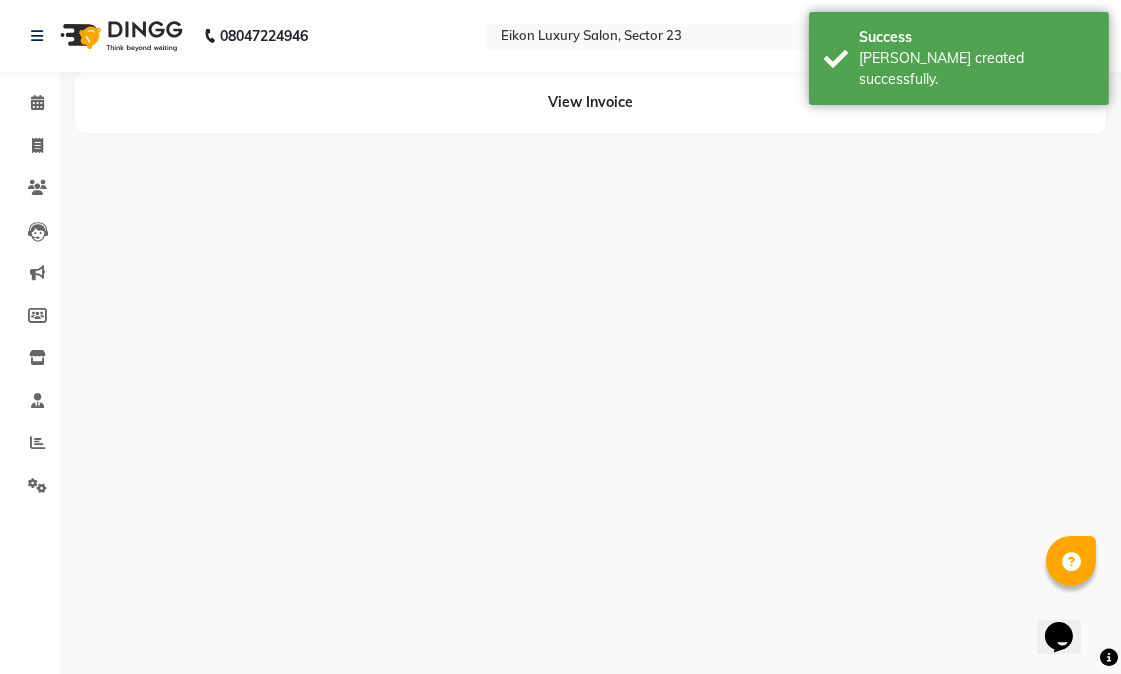 scroll, scrollTop: 0, scrollLeft: 0, axis: both 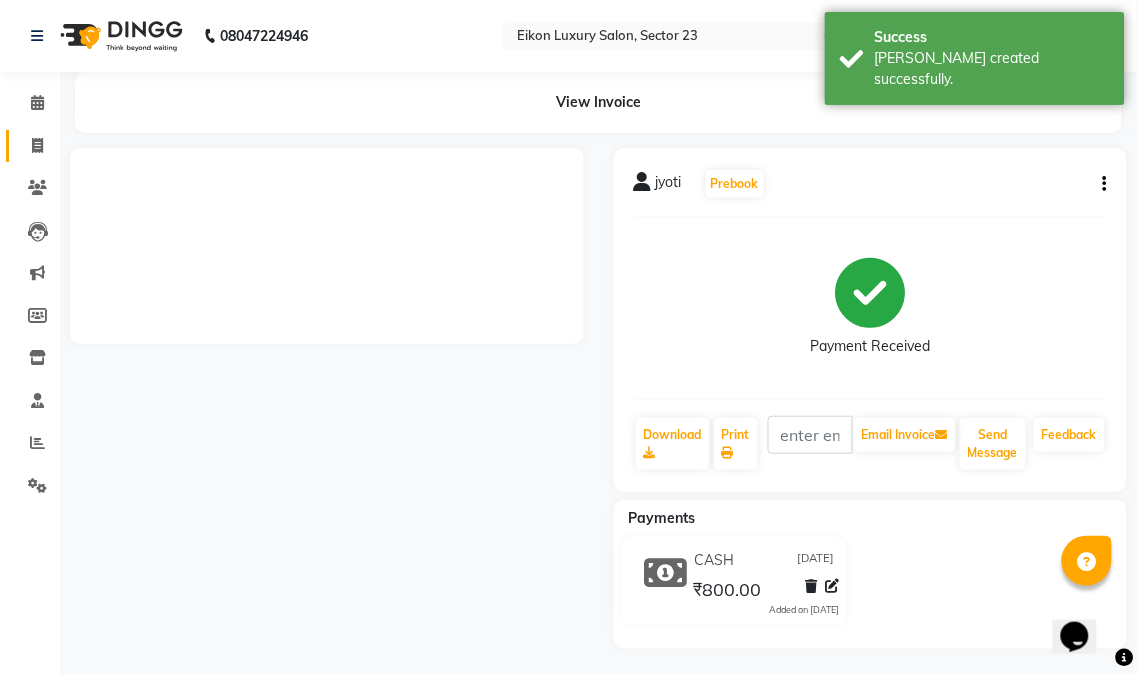 click 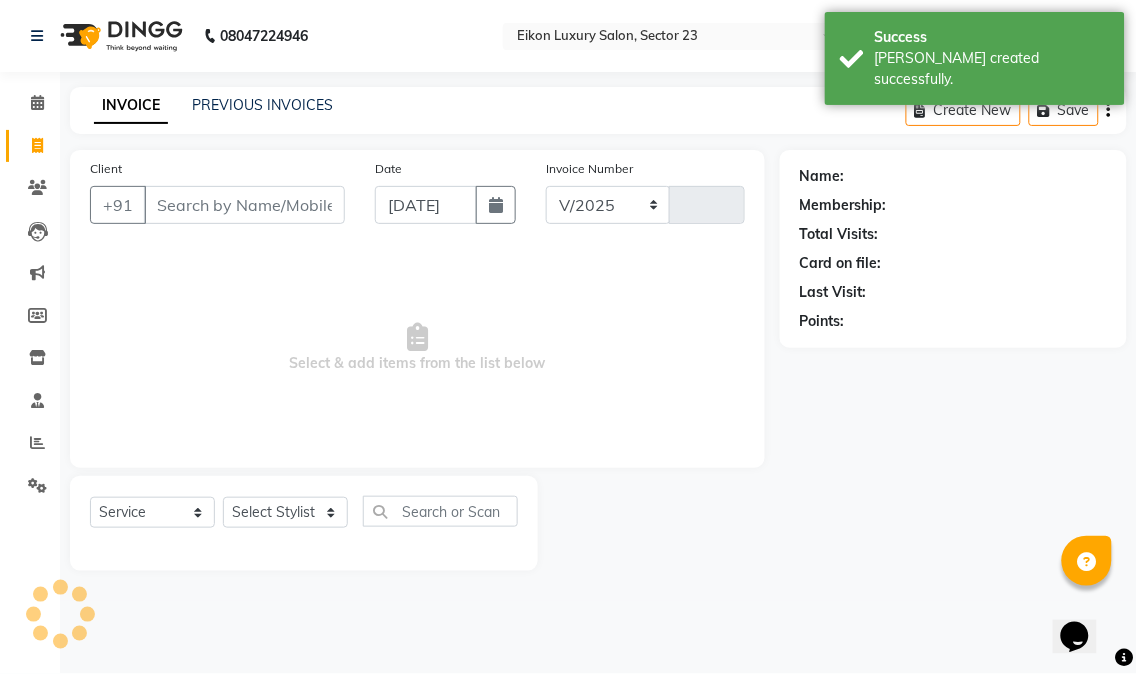 select on "7080" 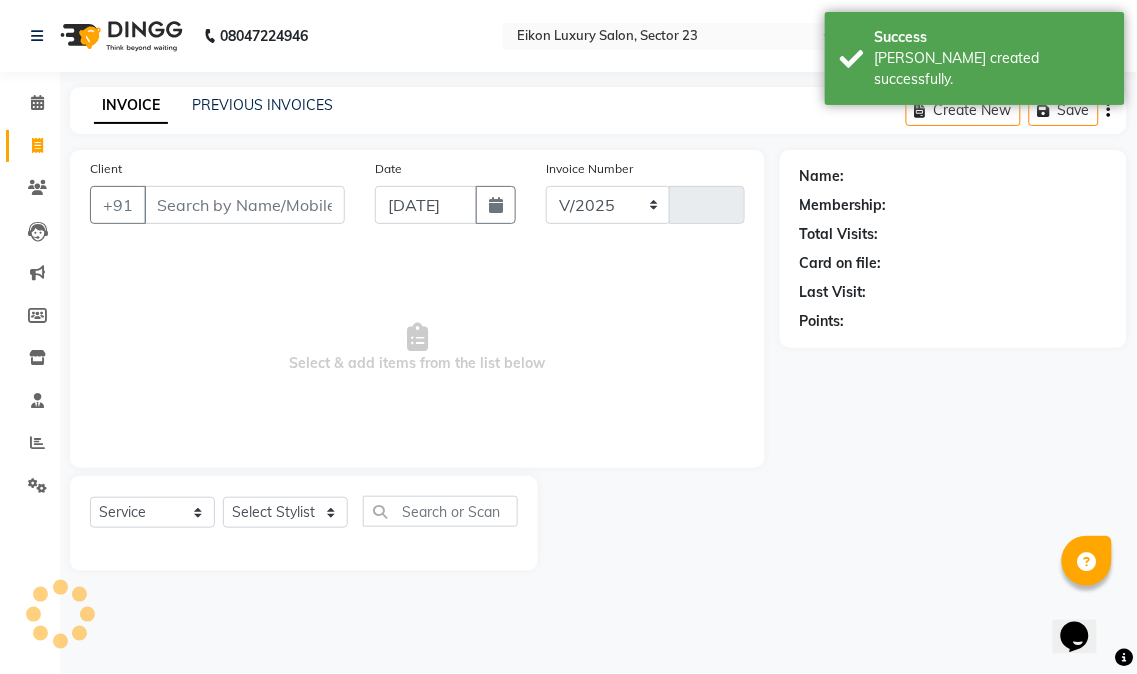 type on "2161" 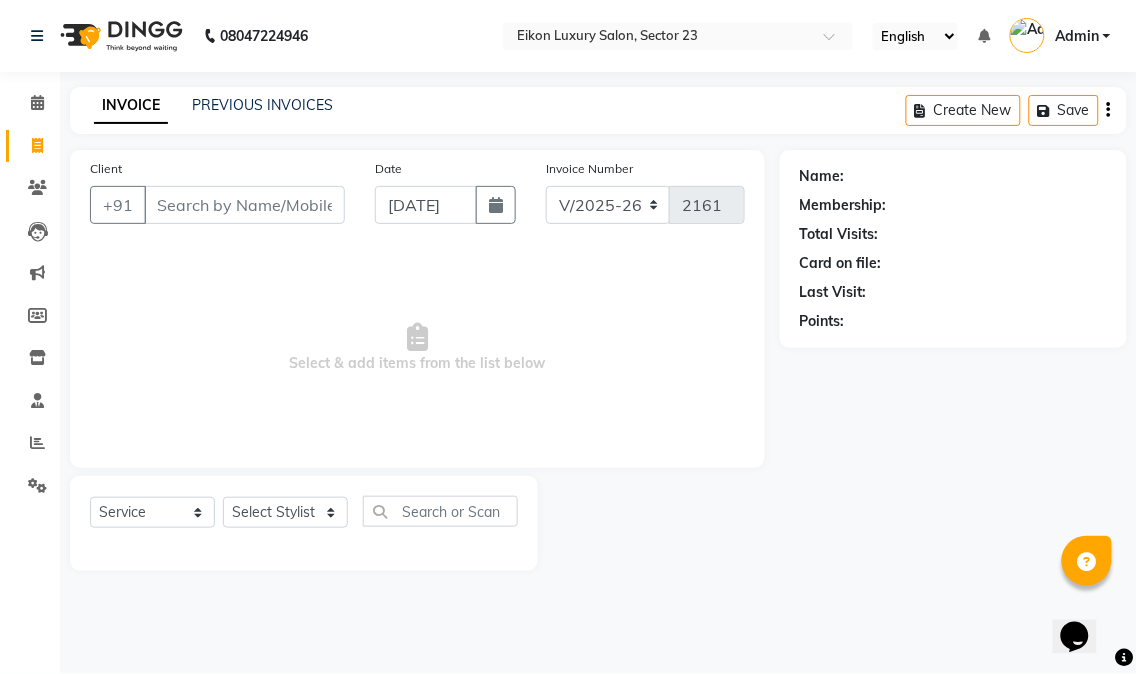 click on "08047224946 Select Location × Eikon Luxury Salon, Sector 23 English ENGLISH Español العربية मराठी हिंदी ગુજરાતી தமிழ் 中文 Notifications nothing to show Admin Manage Profile Change Password Sign out  Version:3.15.4  ☀ Eikon Luxury Salon, Sector 23  Calendar  Invoice  Clients  Leads   Marketing  Members  Inventory  Staff  Reports  Settings Completed InProgress Upcoming Dropped Tentative Check-In Confirm Bookings Generate Report Segments Page Builder INVOICE PREVIOUS INVOICES Create New   Save  Client +91 Date 11-07-2025 Invoice Number V/2025 V/2025-26 2161  Select & add items from the list below  Select  Service  Product  Membership  Package Voucher Prepaid Gift Card  Select Stylist Abhishek amit anchal Ashu Bilal Dildar Geeta Hritik Jatin Manav Mohit Pinki Prince Ruby Sagar Subhash Subodh Uday Name: Membership: Total Visits: Card on file: Last Visit:  Points:" at bounding box center [568, 337] 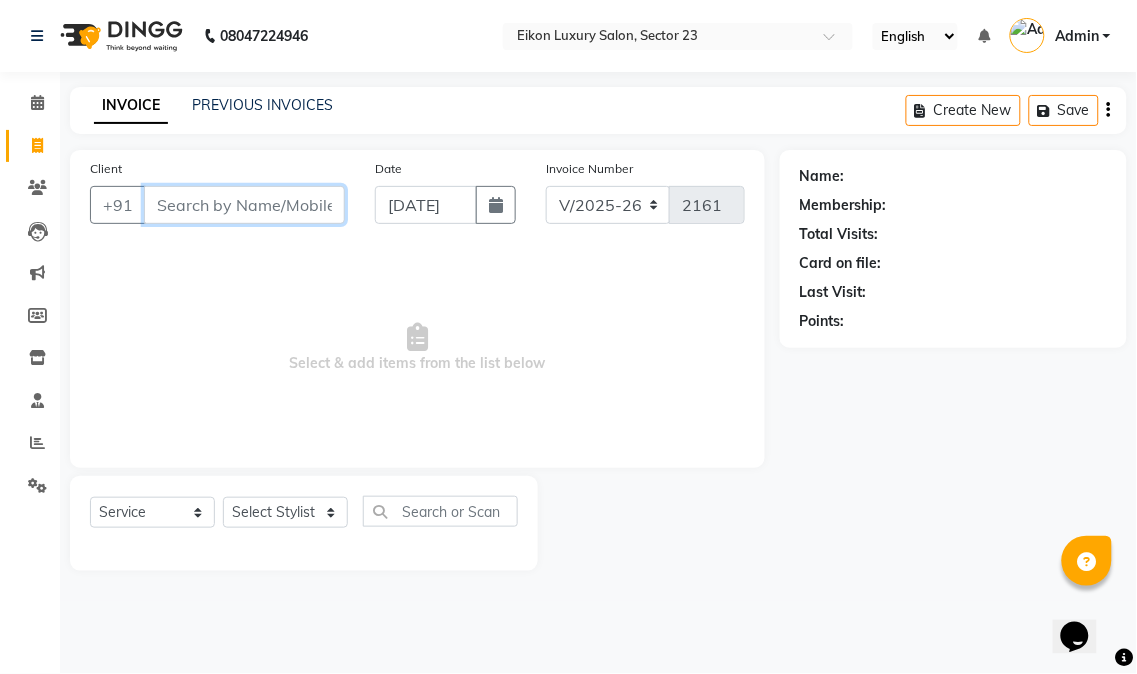 click on "Client" at bounding box center [244, 205] 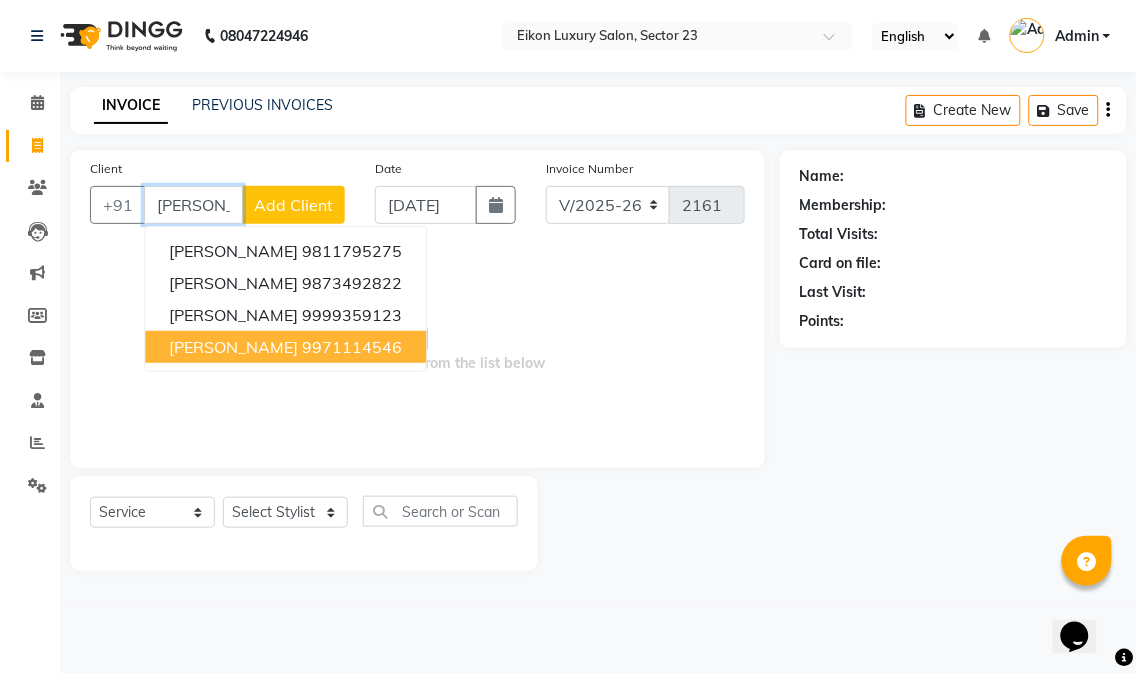 click on "9971114546" at bounding box center (352, 347) 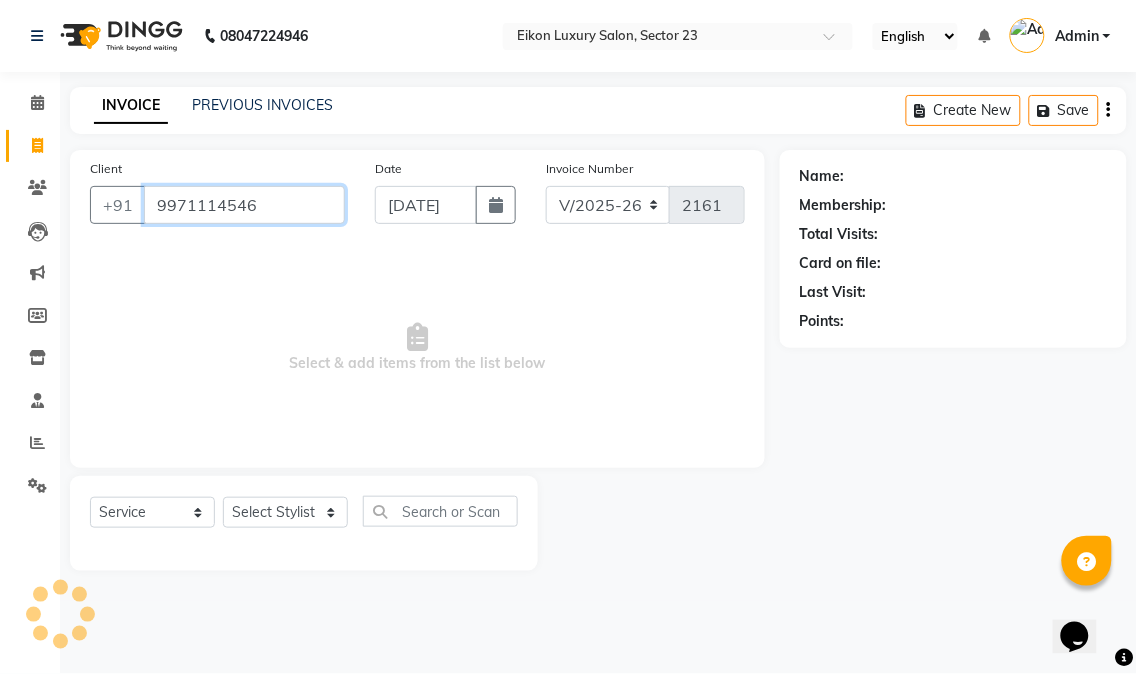 type on "9971114546" 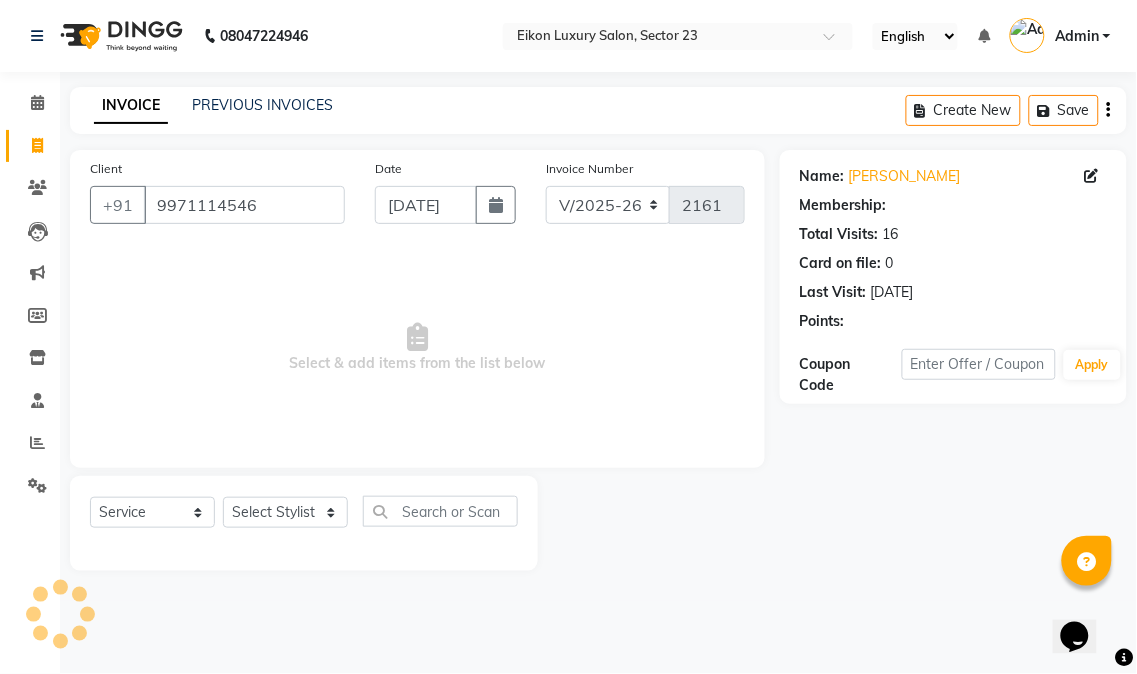 select on "1: Object" 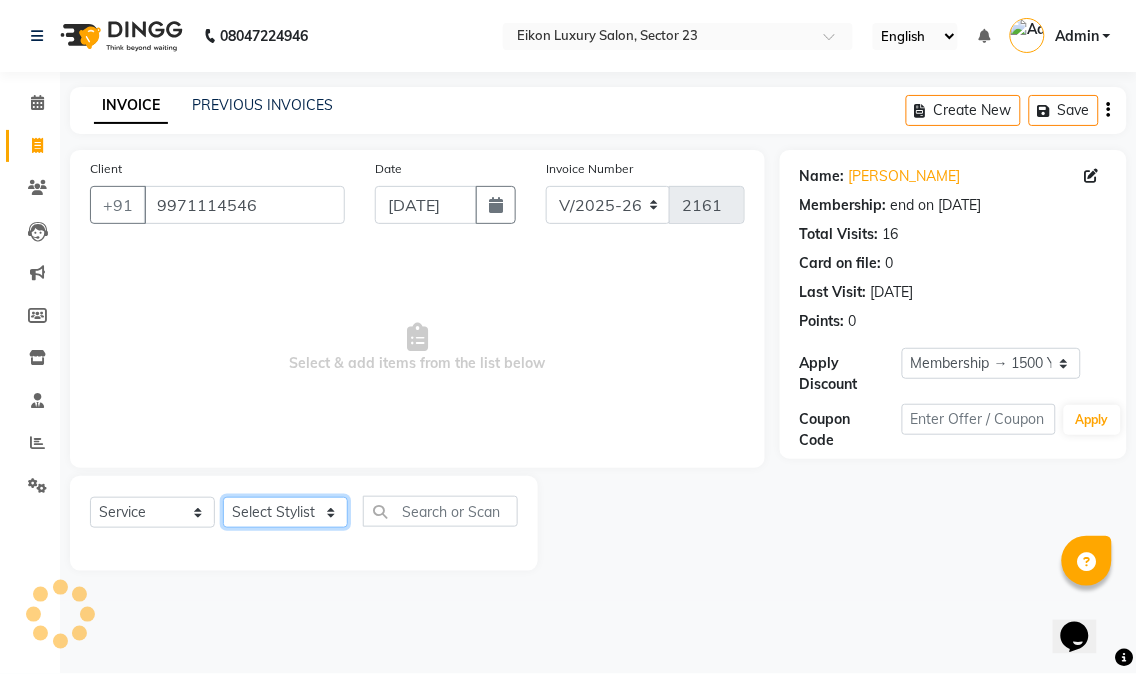 click on "Select Stylist Abhishek amit anchal Ashu Bilal Dildar Geeta Hritik Jatin Manav Mohit Pinki Prince Ruby Sagar Subhash Subodh Uday" 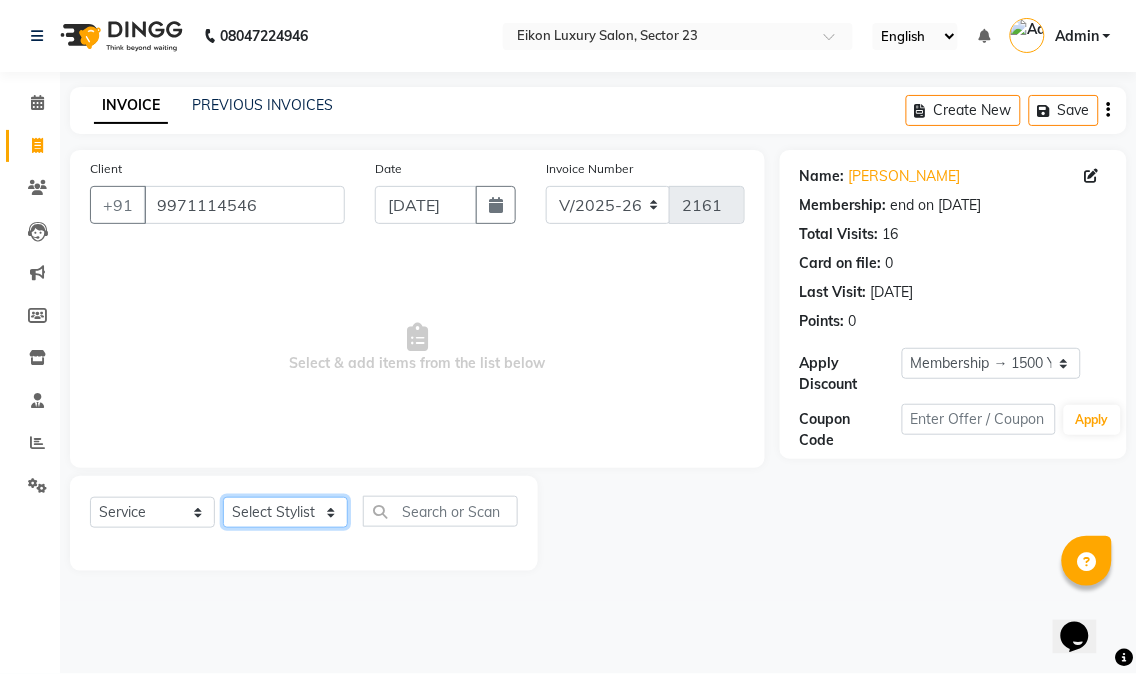 select on "58956" 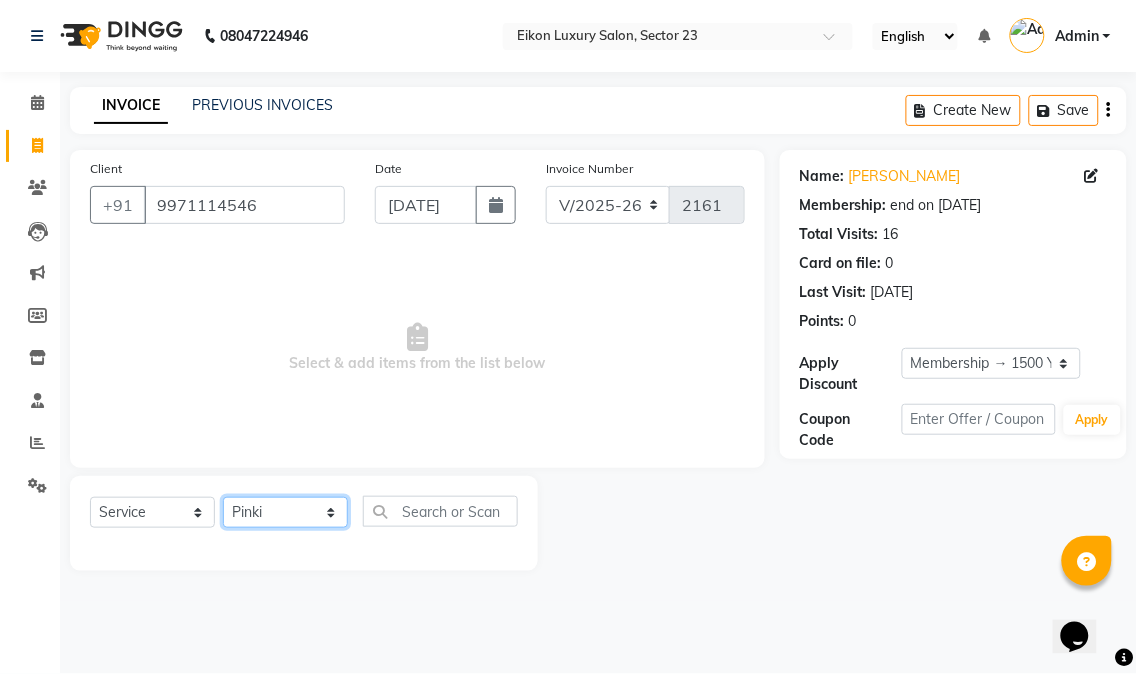 click on "Select Stylist Abhishek amit anchal Ashu Bilal Dildar Geeta Hritik Jatin Manav Mohit Pinki Prince Ruby Sagar Subhash Subodh Uday" 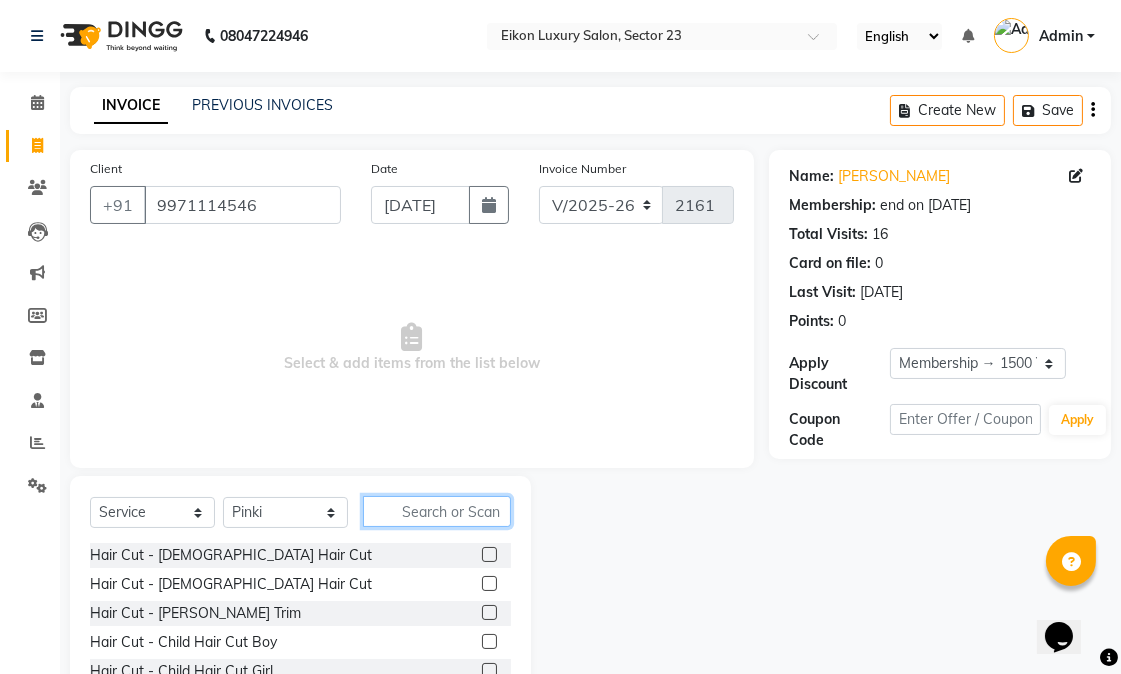 click 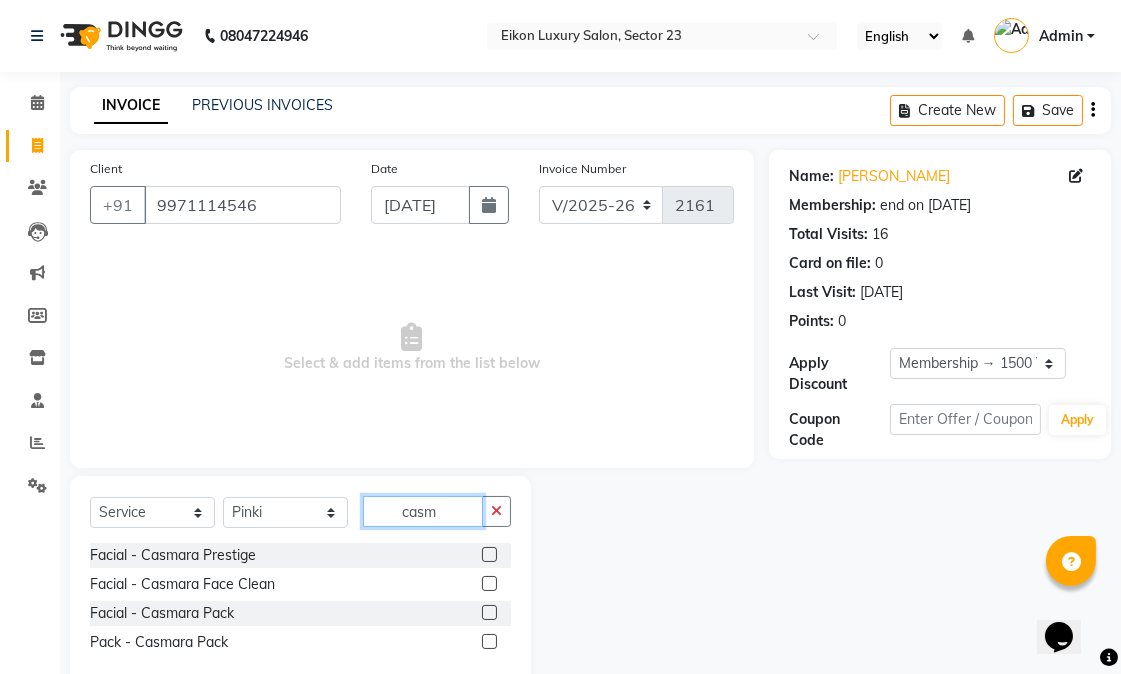 type on "casm" 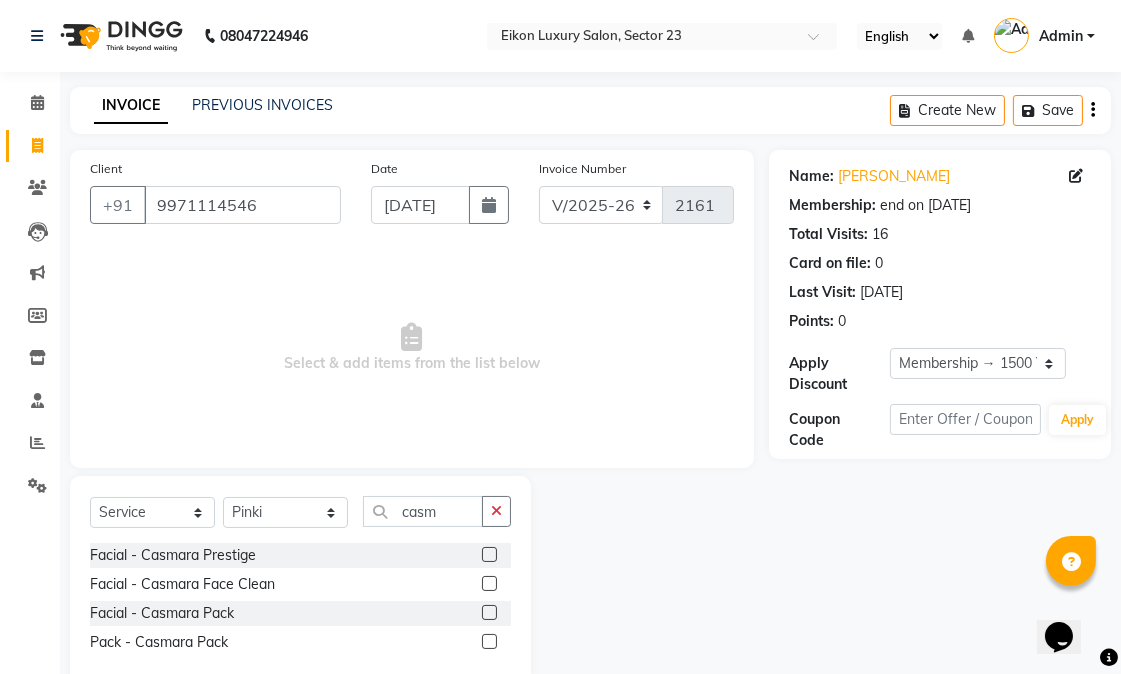 click 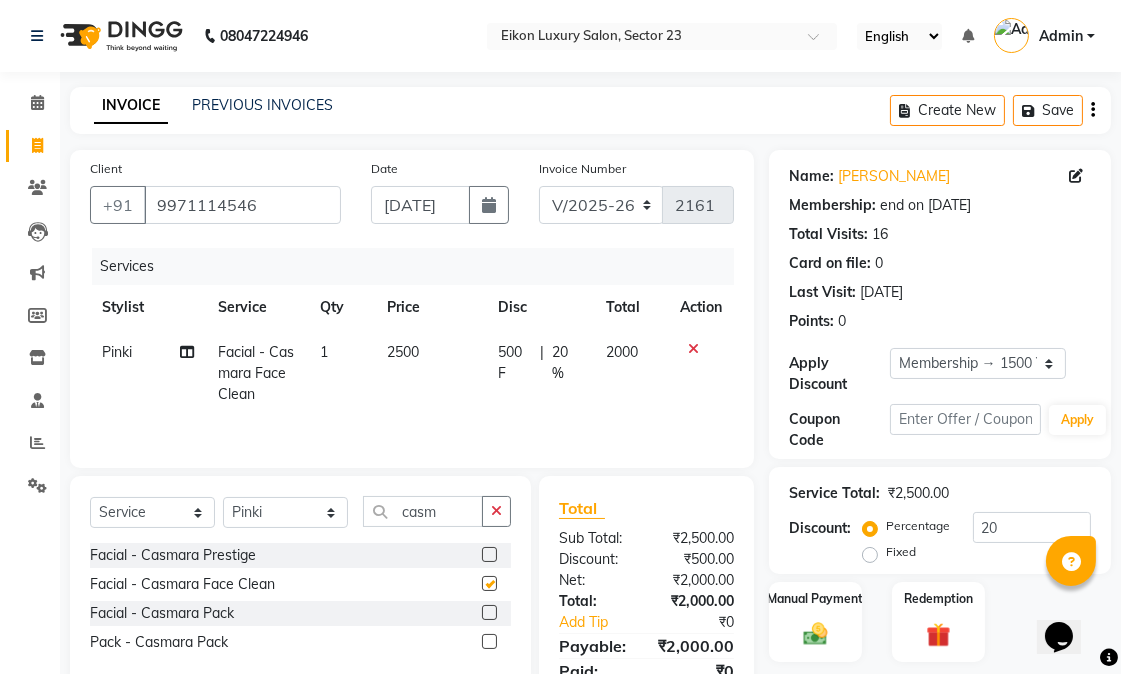 checkbox on "false" 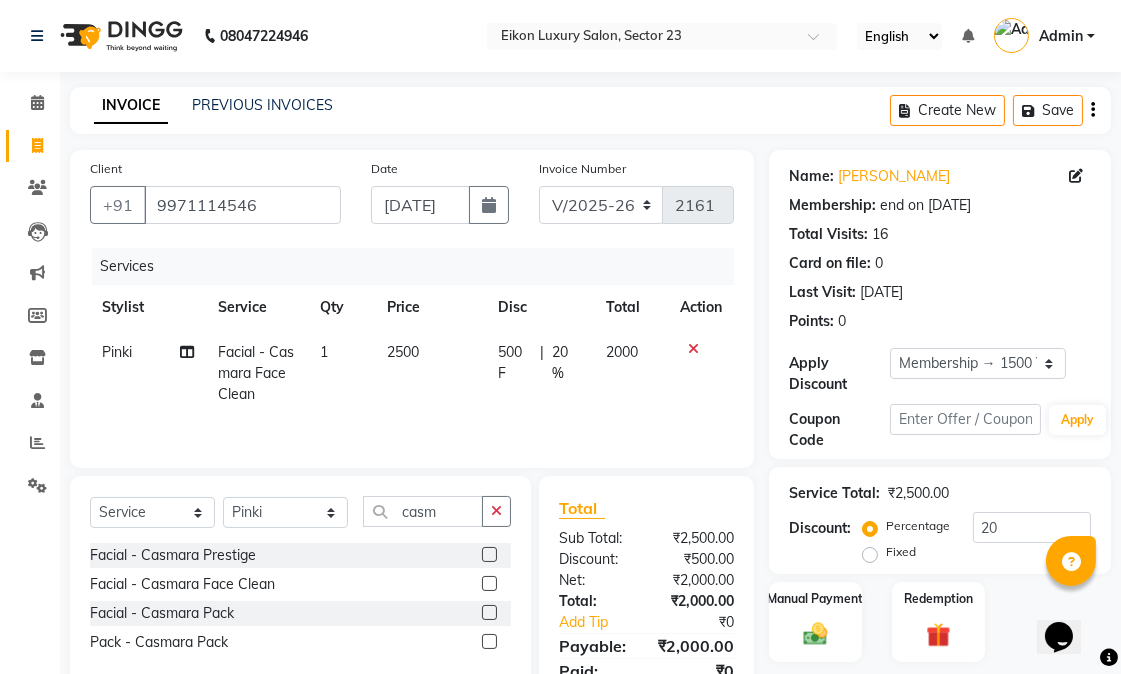 scroll, scrollTop: 110, scrollLeft: 0, axis: vertical 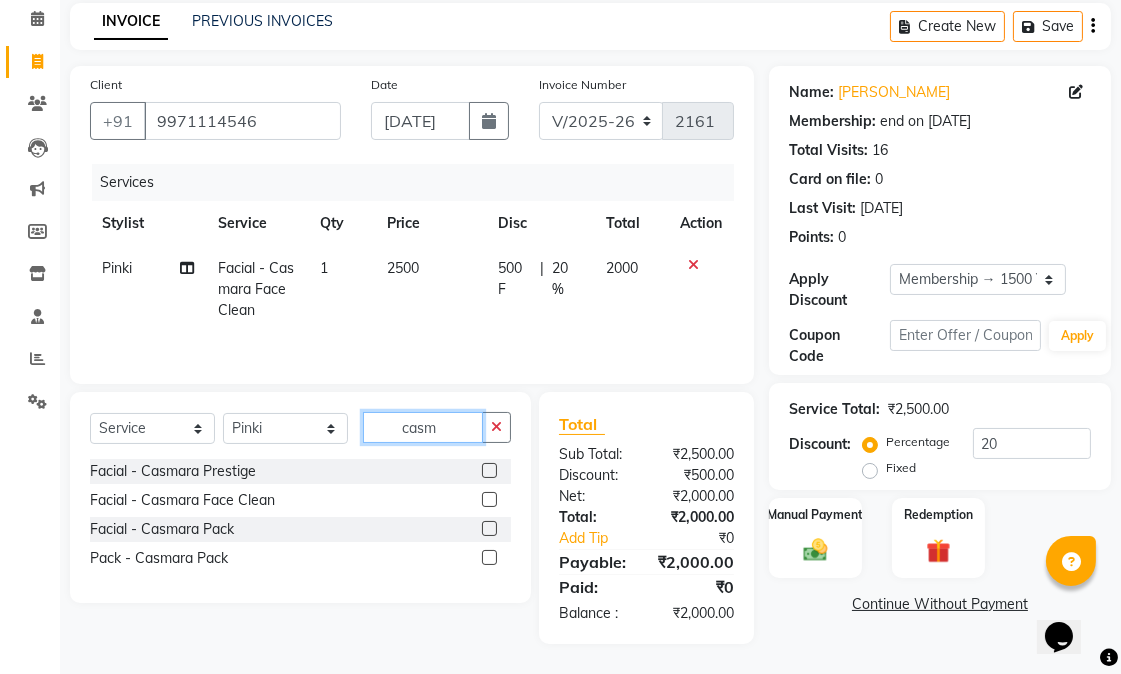 drag, startPoint x: 472, startPoint y: 405, endPoint x: 401, endPoint y: 398, distance: 71.34424 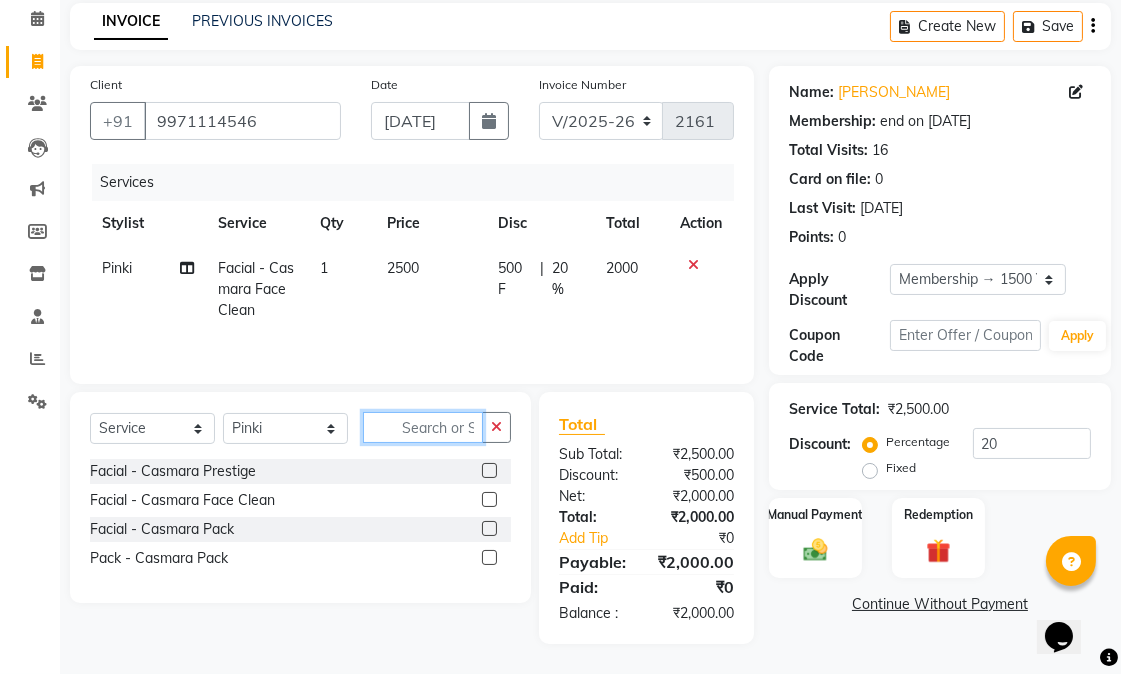 type on "=" 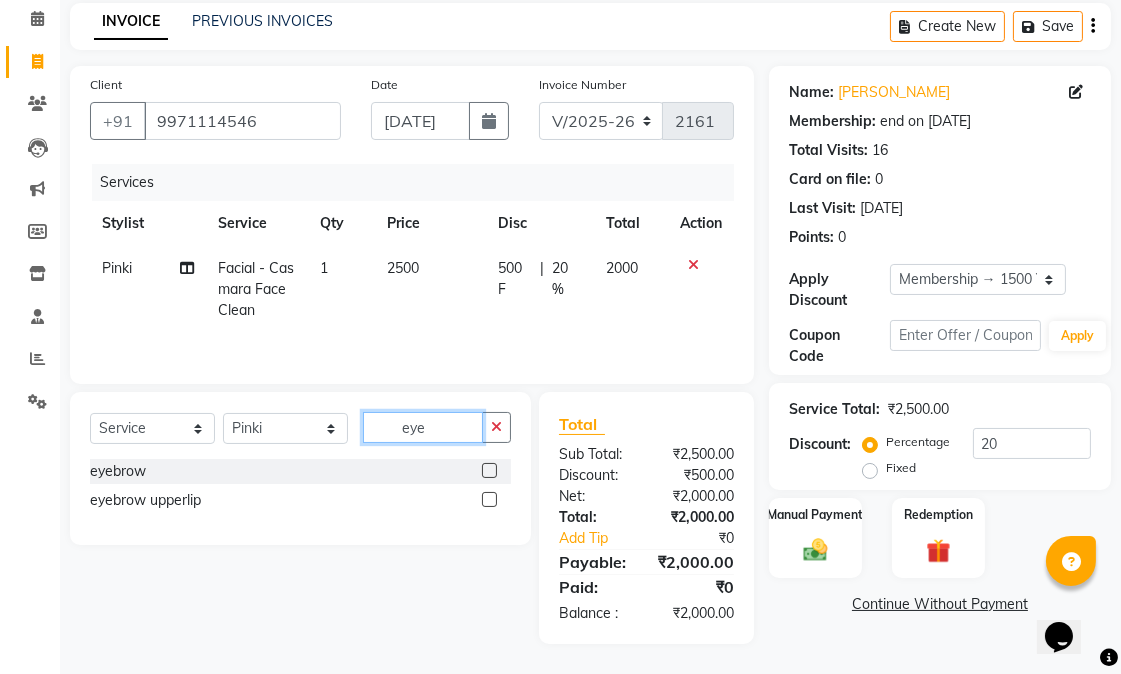 type on "eye" 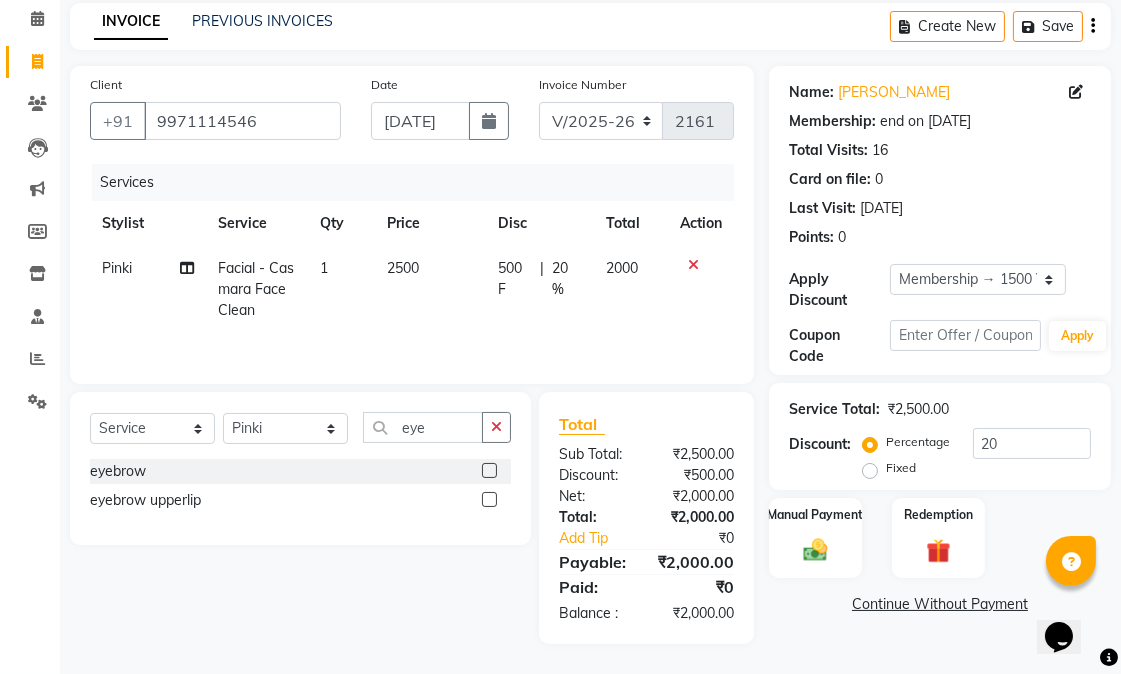 click 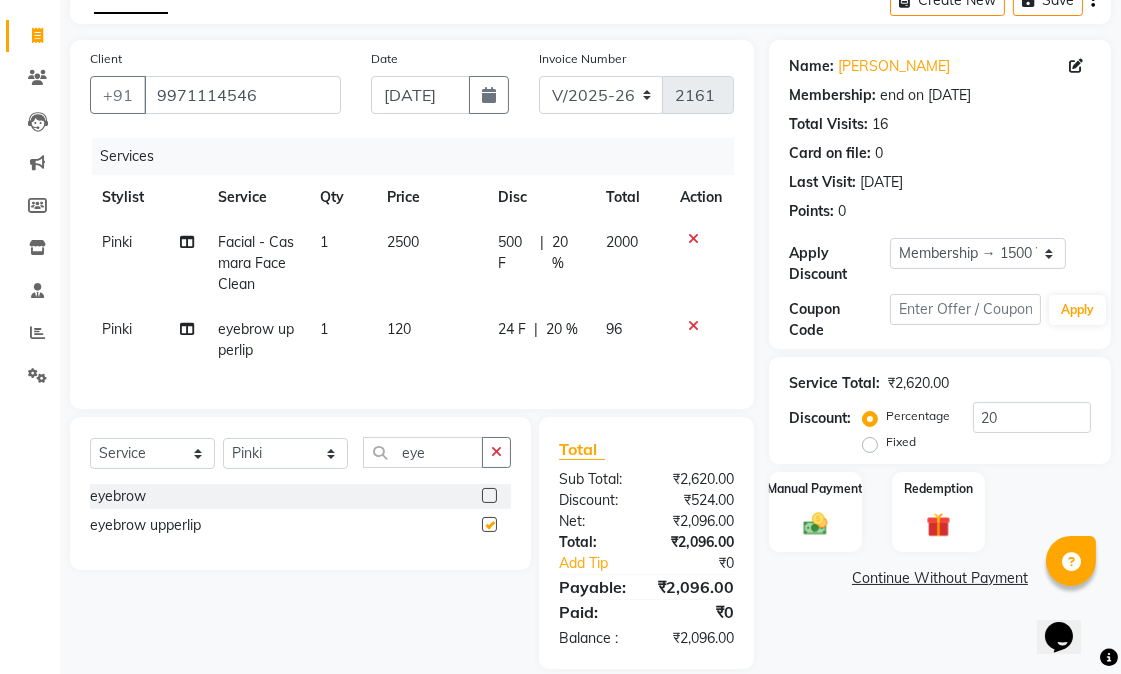checkbox on "false" 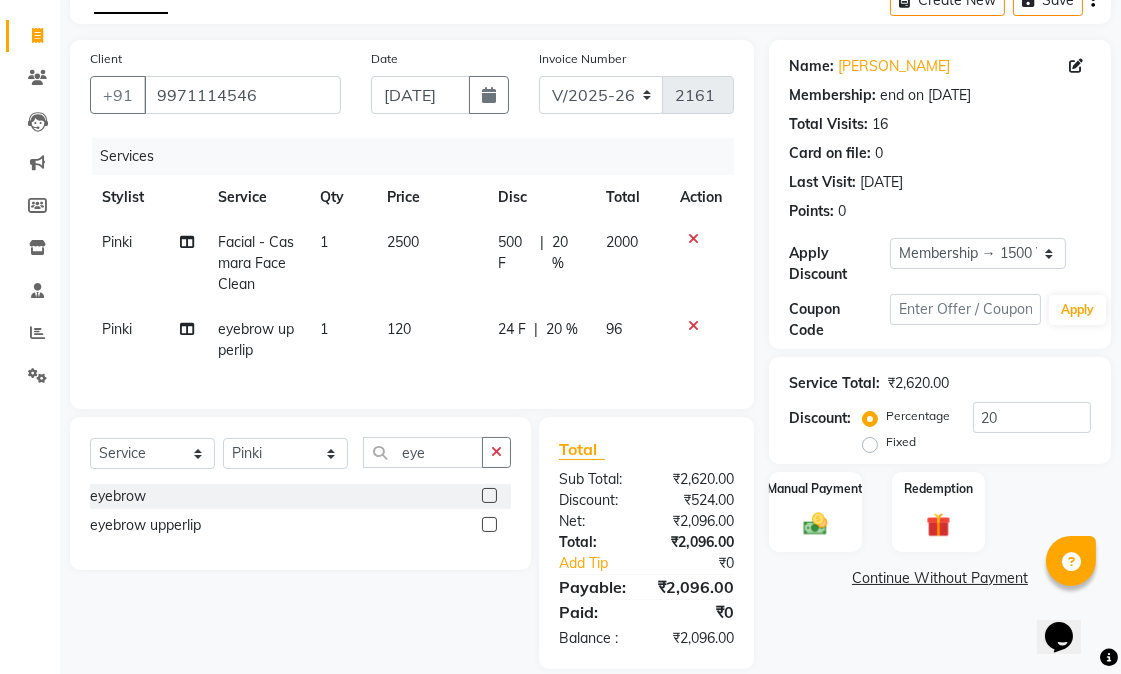 scroll, scrollTop: 175, scrollLeft: 0, axis: vertical 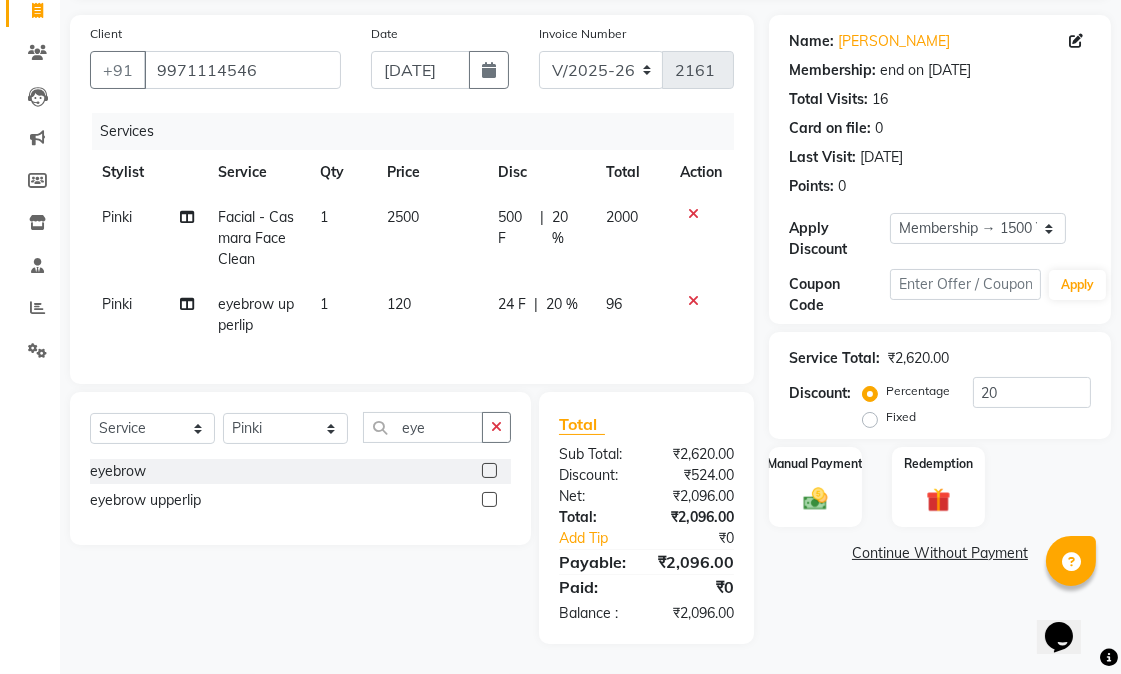 click on "Name: Charu Taneja Membership: end on 16-06-2026 Total Visits:  16 Card on file:  0 Last Visit:   11-07-2025 Points:   0  Apply Discount Select Membership → 1500 Yearly Membership Coupon Code Apply Service Total:  ₹2,620.00  Discount:  Percentage   Fixed  20 Manual Payment Redemption  Continue Without Payment" 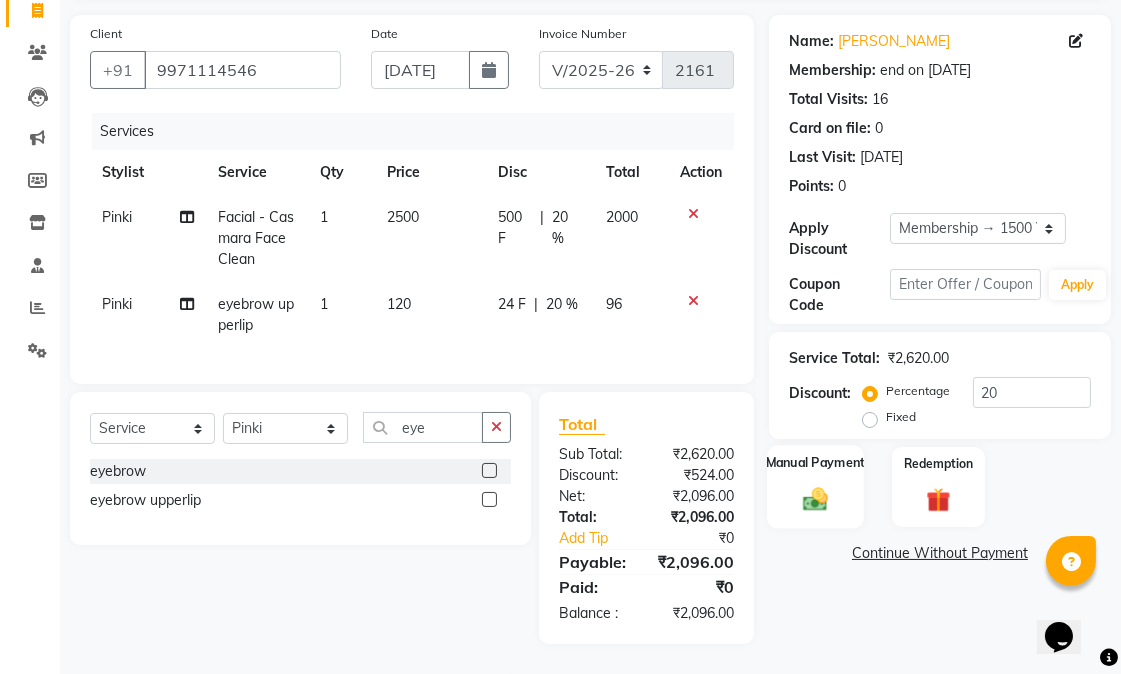 click on "Manual Payment" 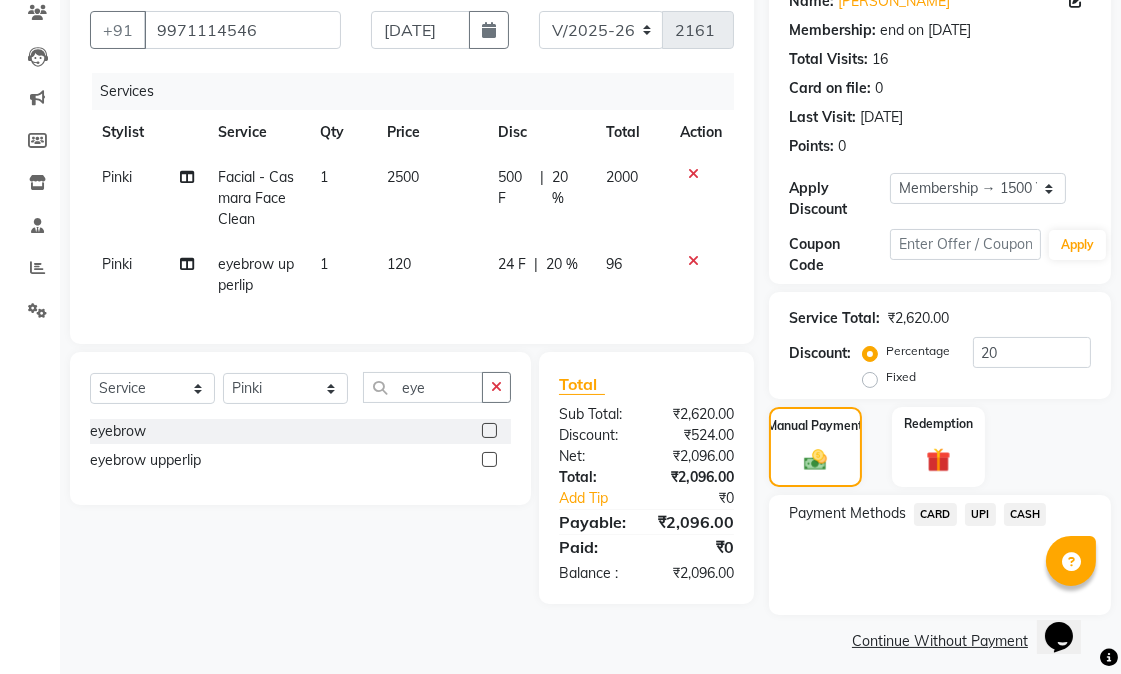 click on "CASH" 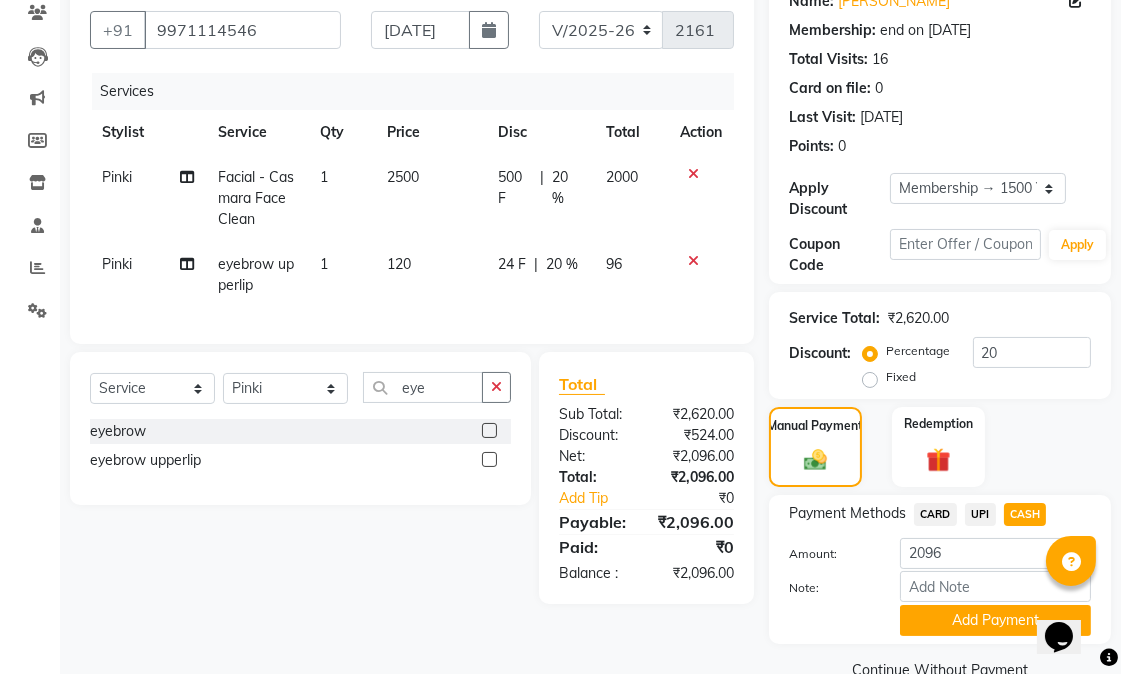 click on "Add Payment" 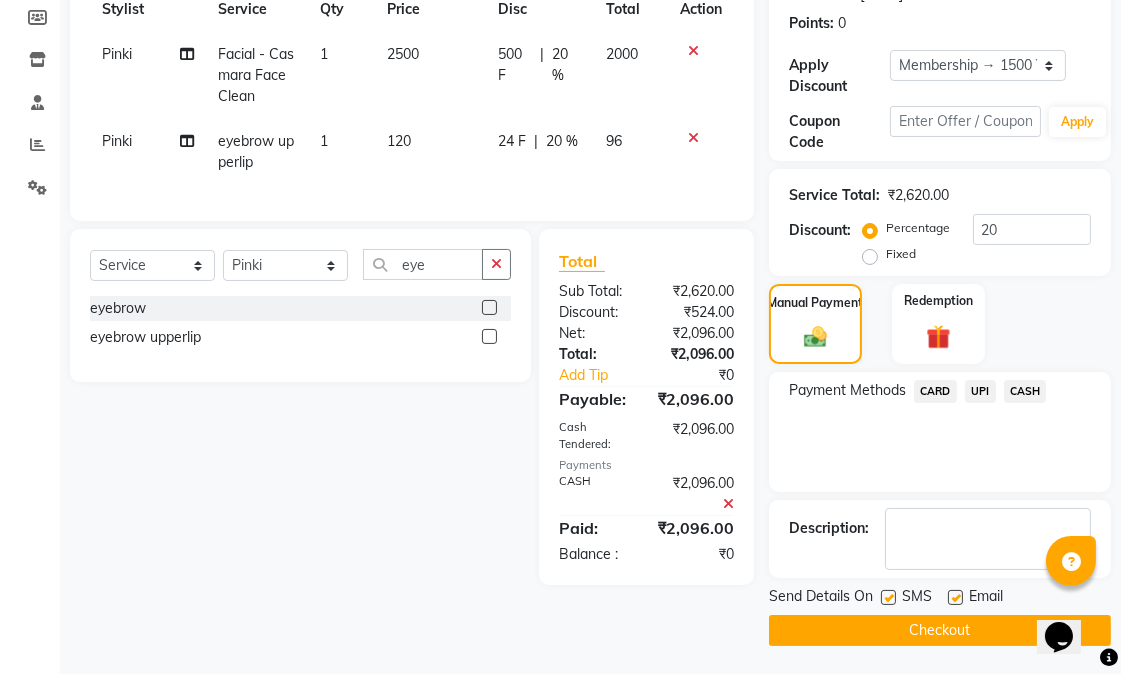 scroll, scrollTop: 300, scrollLeft: 0, axis: vertical 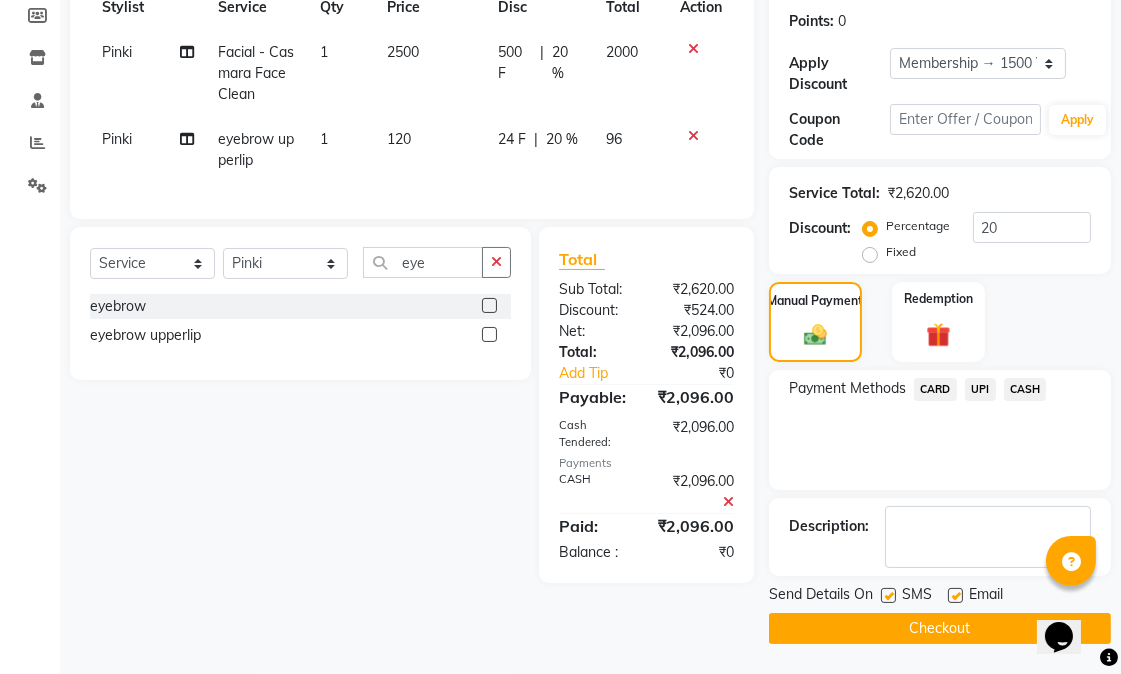 click 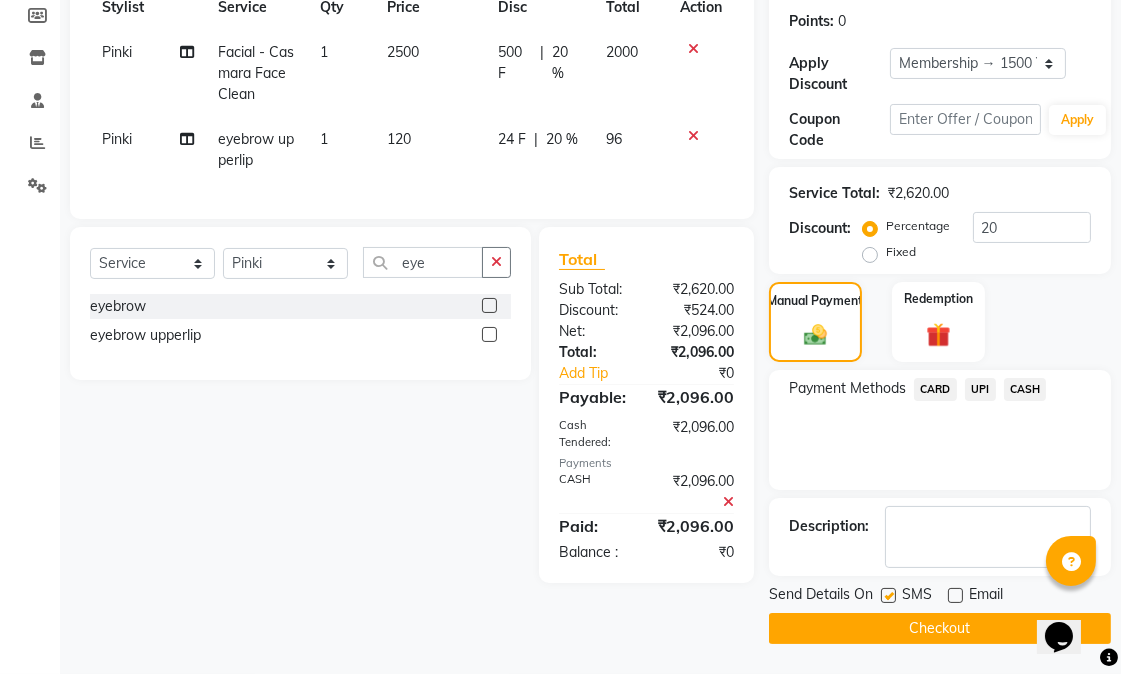 click 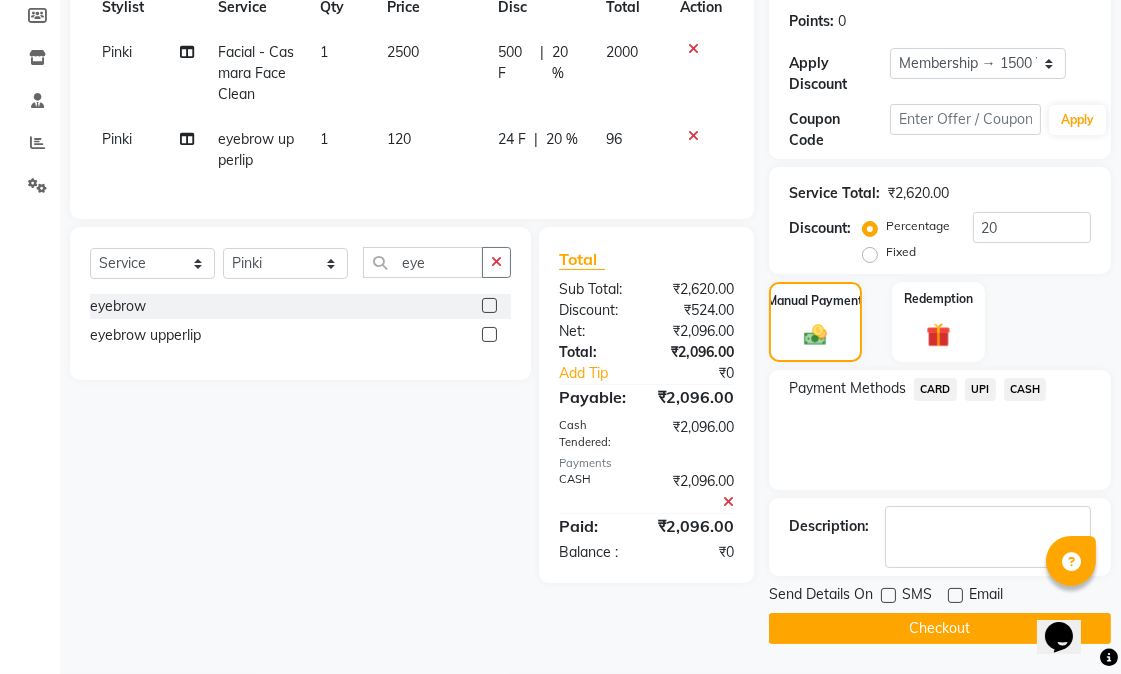 click on "Checkout" 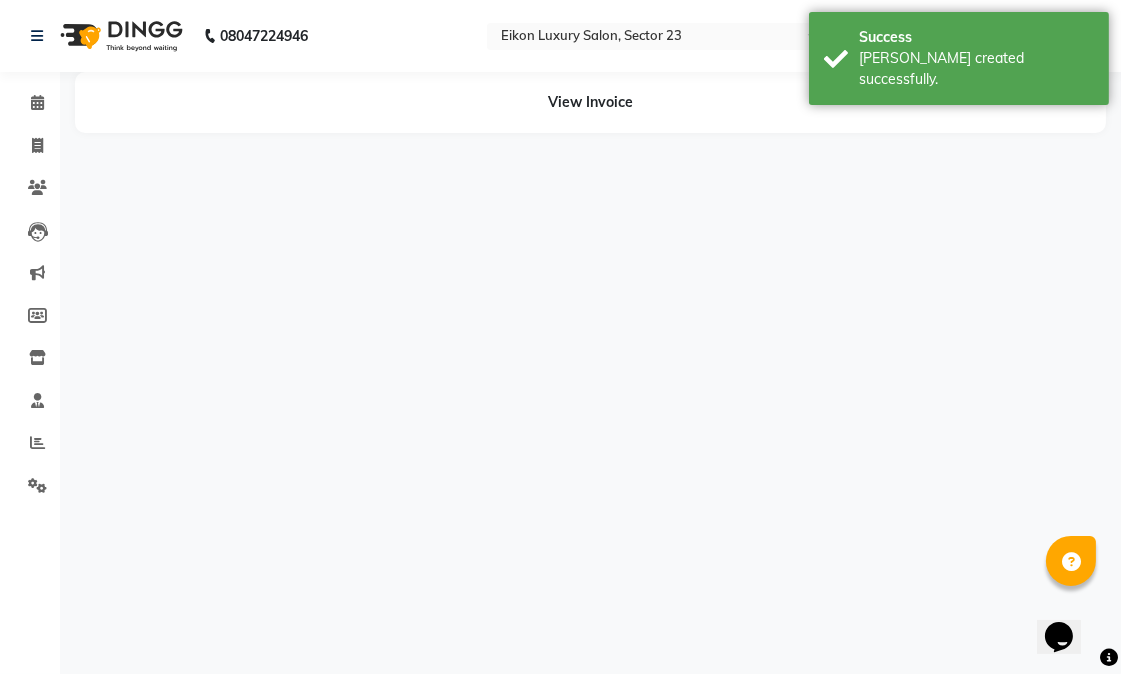 scroll, scrollTop: 0, scrollLeft: 0, axis: both 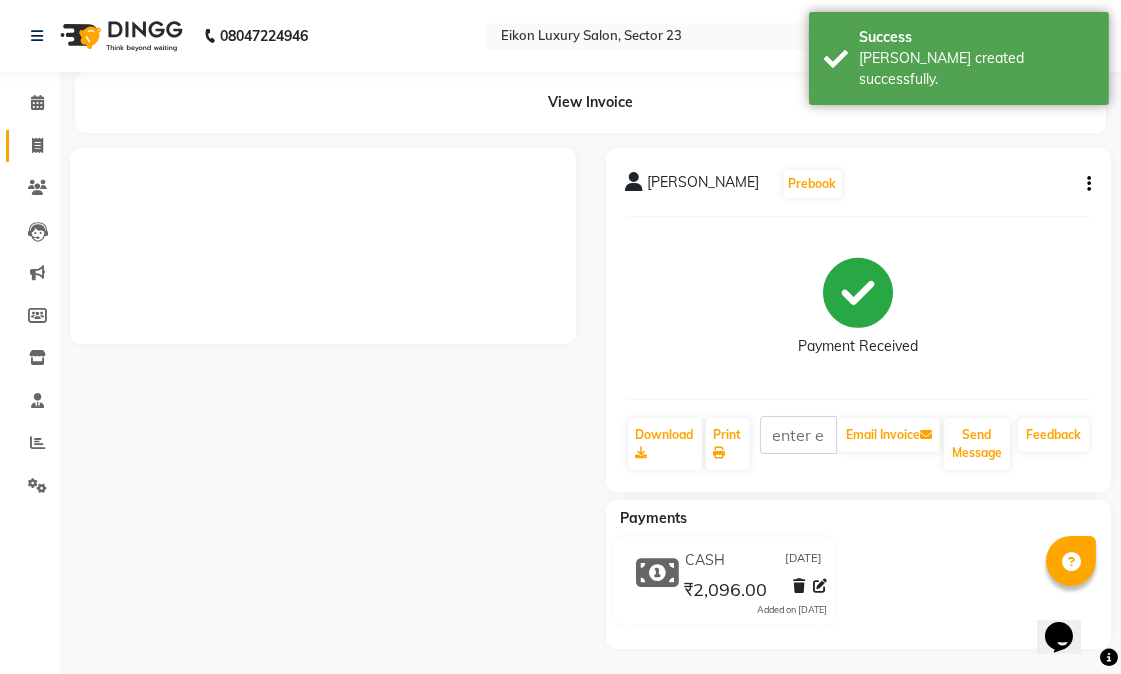 click 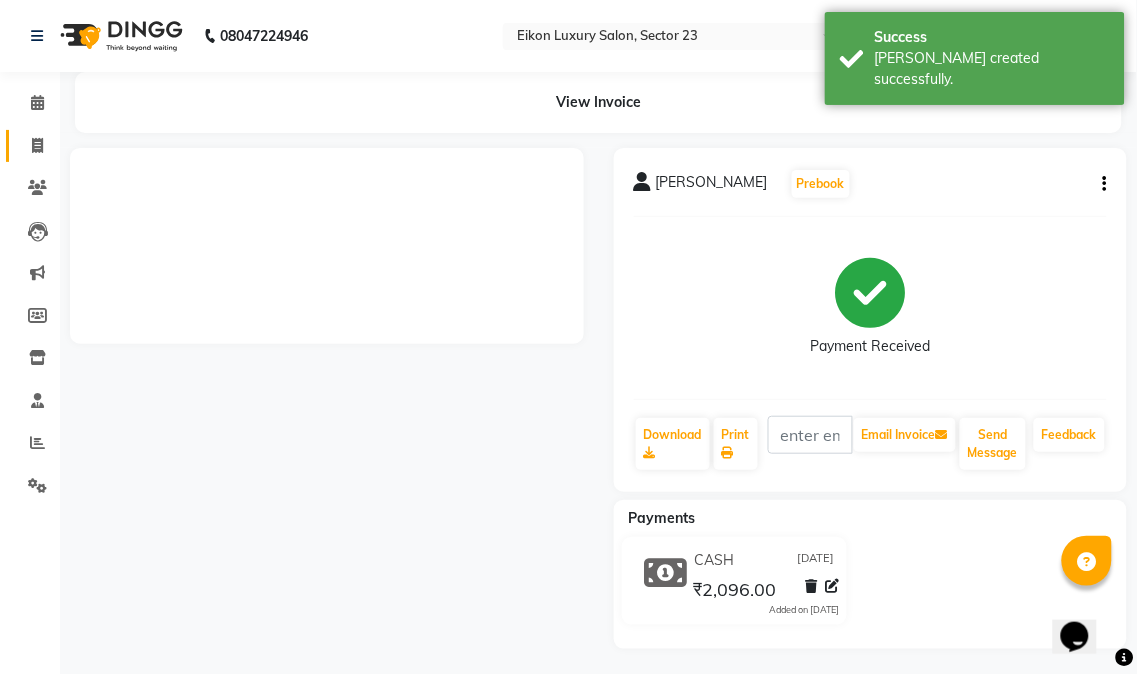 select on "service" 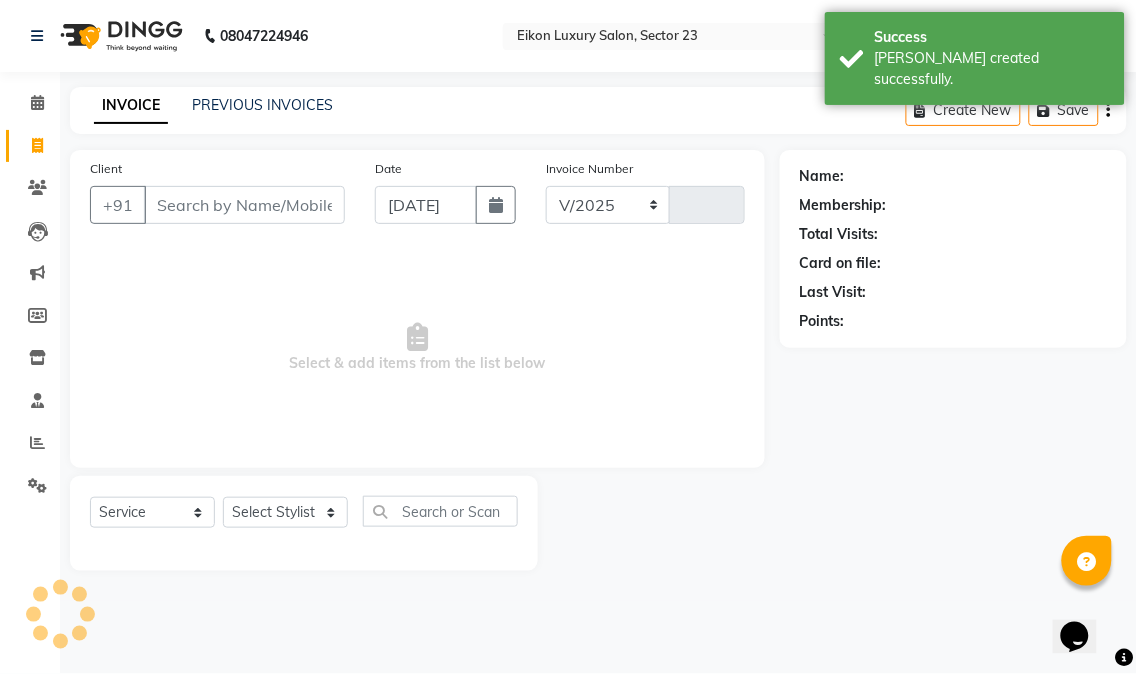 select on "7080" 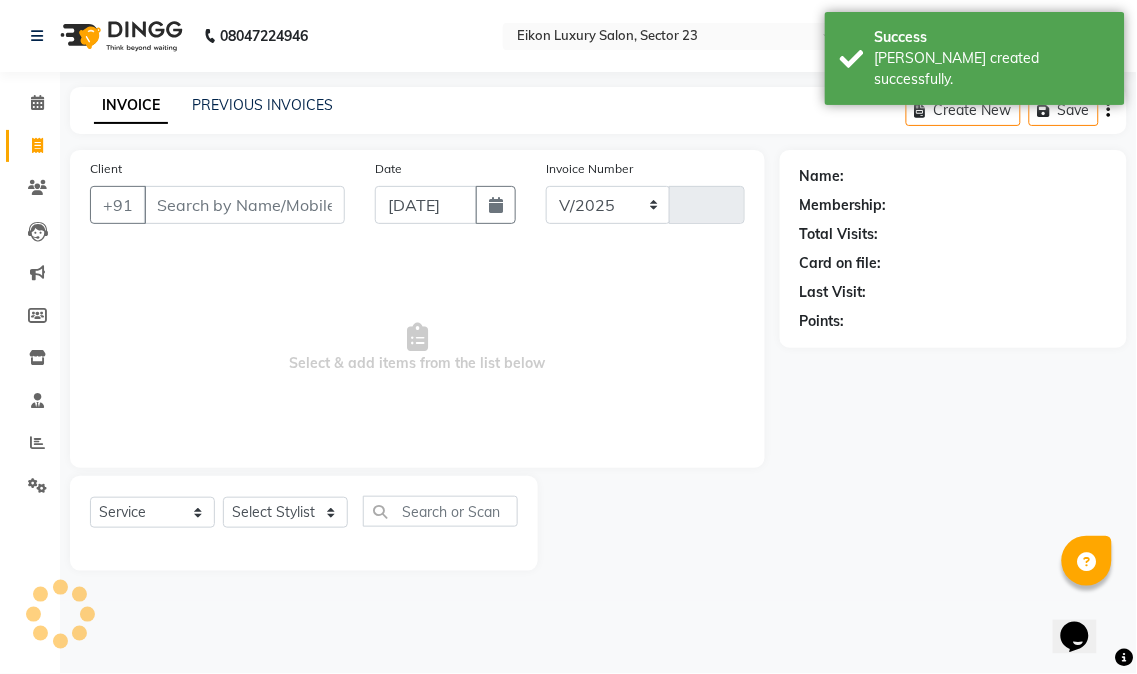 type on "2162" 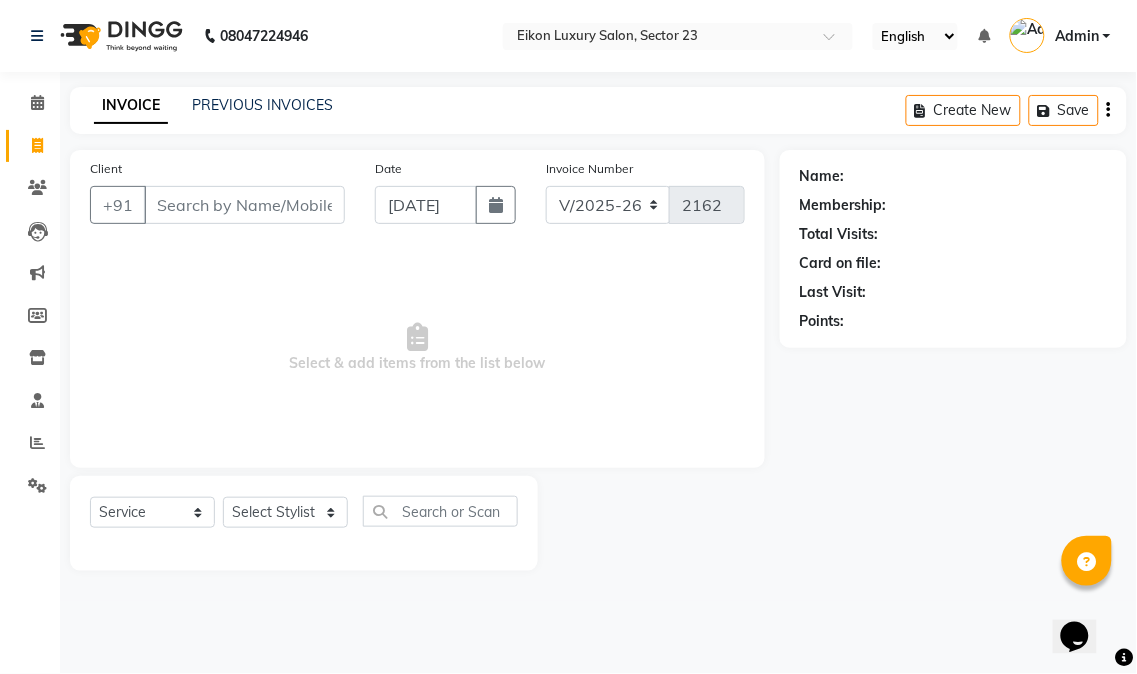 click on "Client" at bounding box center (244, 205) 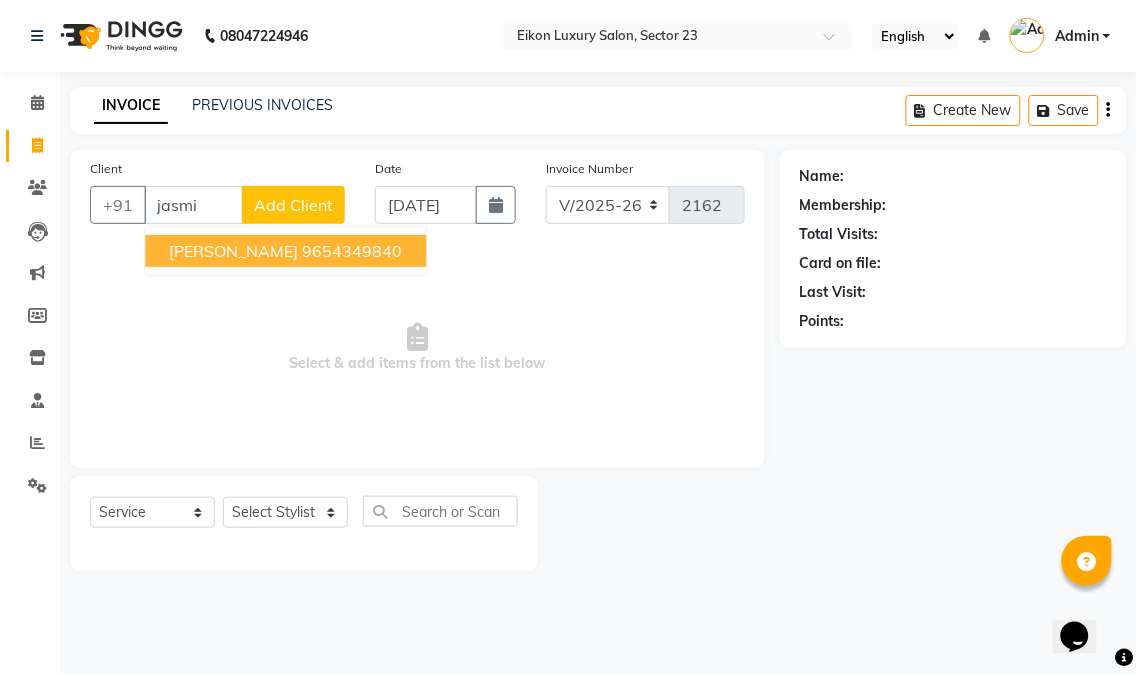click on "Jasmine  Arora" at bounding box center [233, 251] 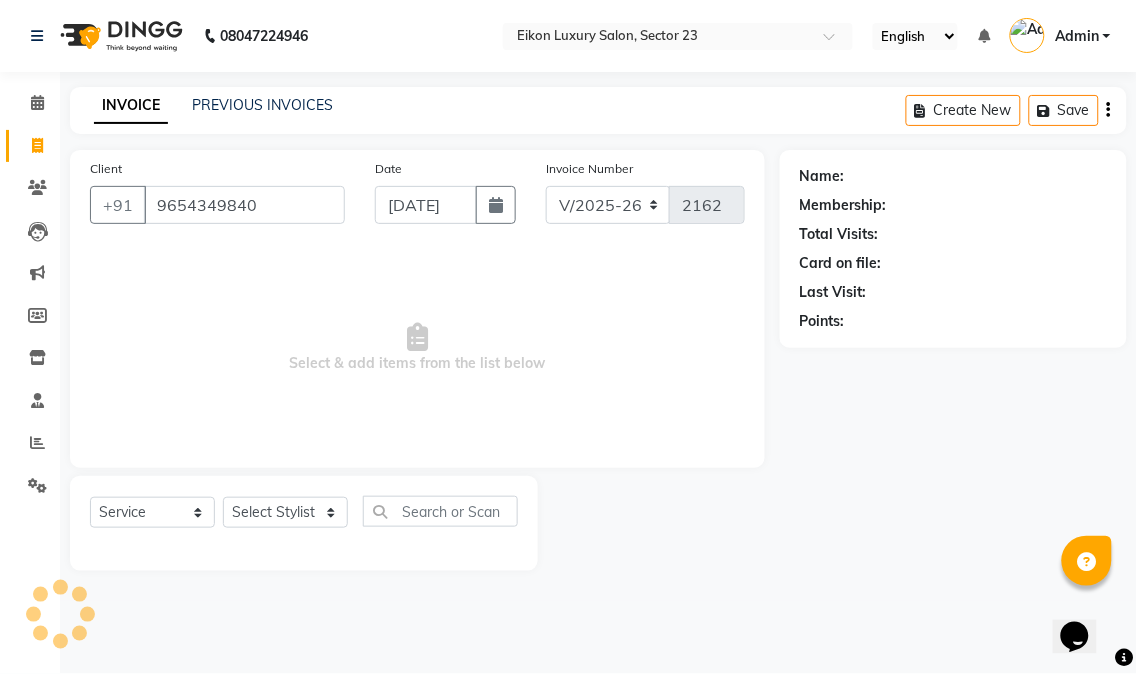 type on "9654349840" 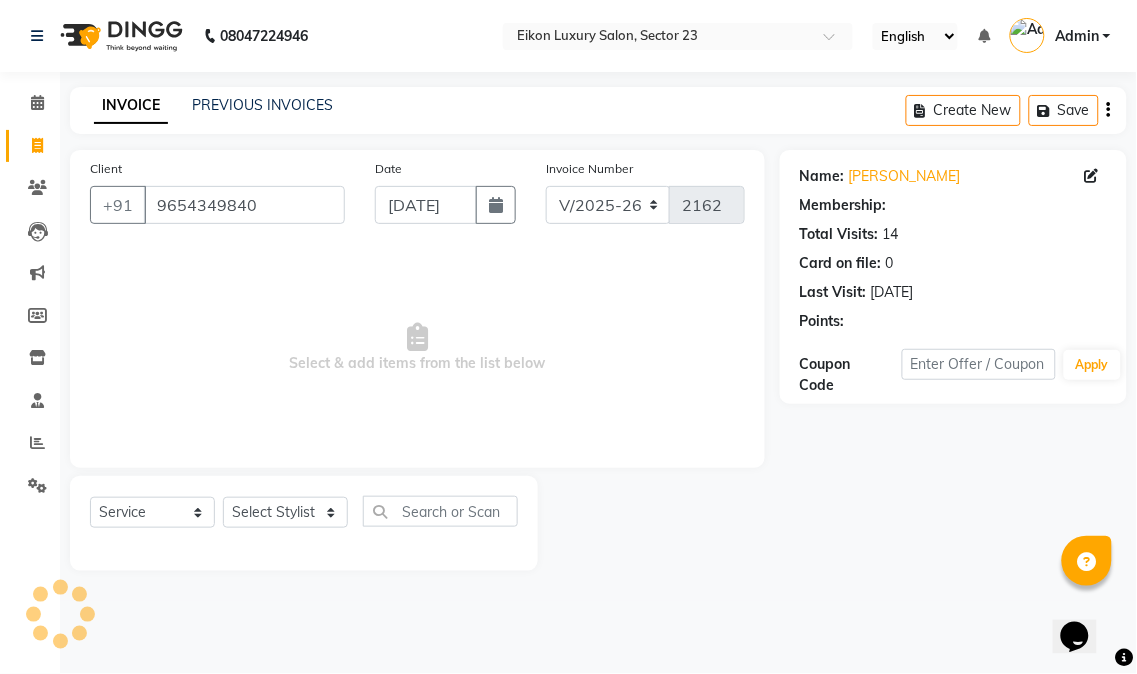 select on "1: Object" 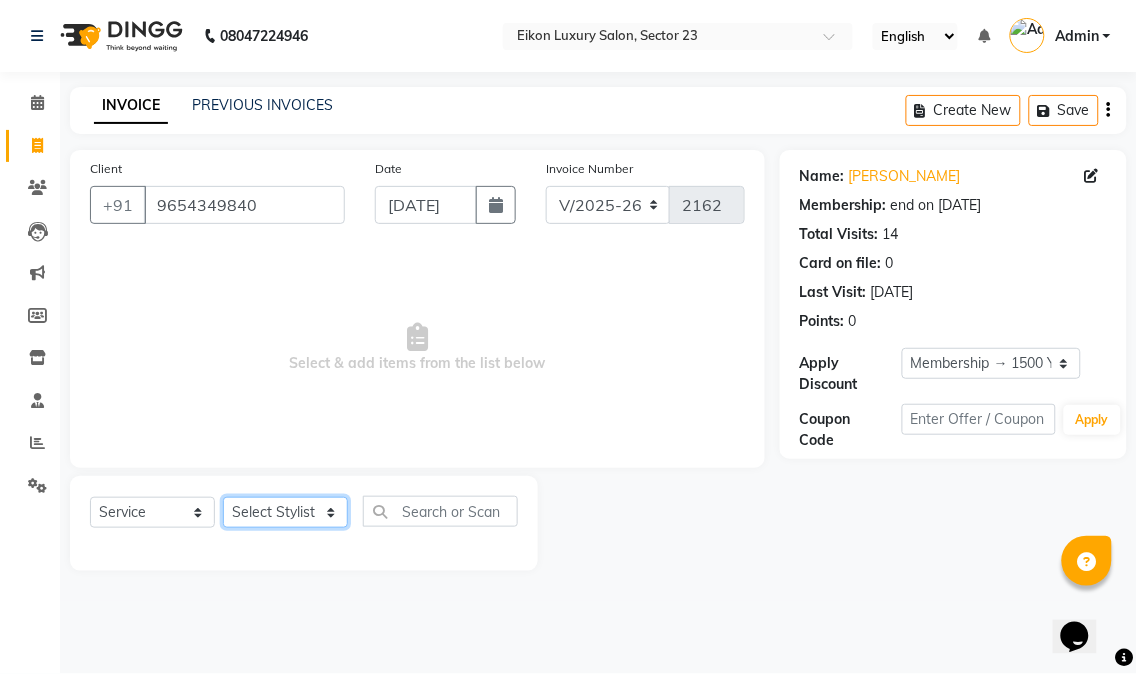 click on "Select Stylist Abhishek amit anchal Ashu Bilal Dildar Geeta Hritik Jatin Manav Mohit Pinki Prince Ruby Sagar Subhash Subodh Uday" 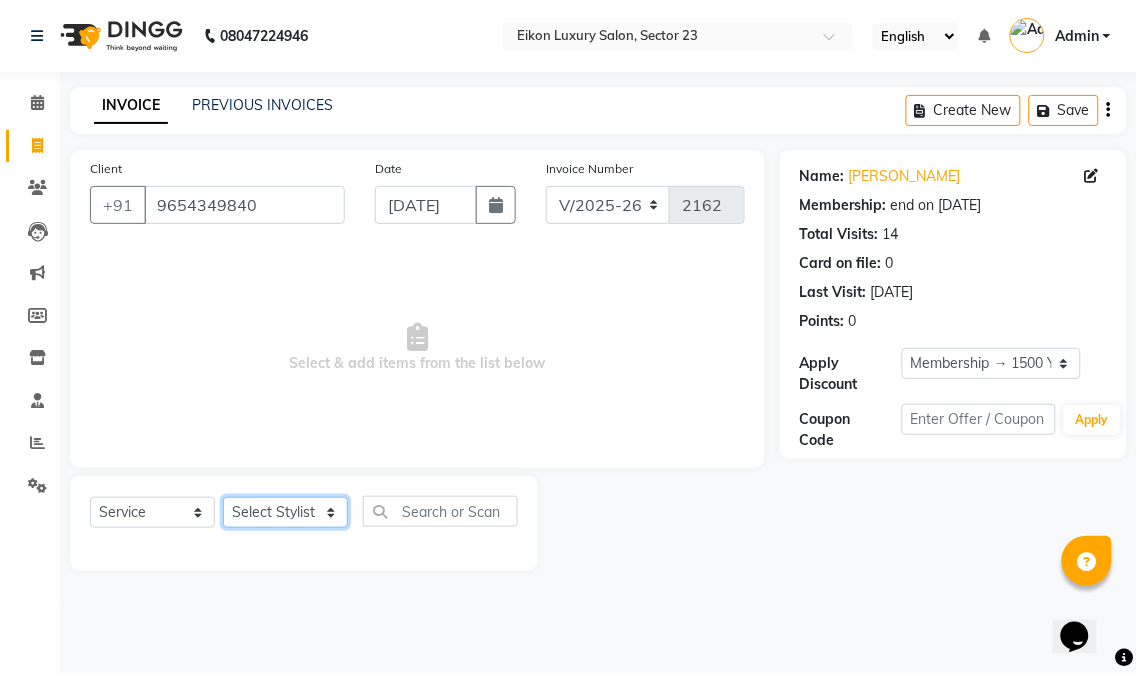 select on "58949" 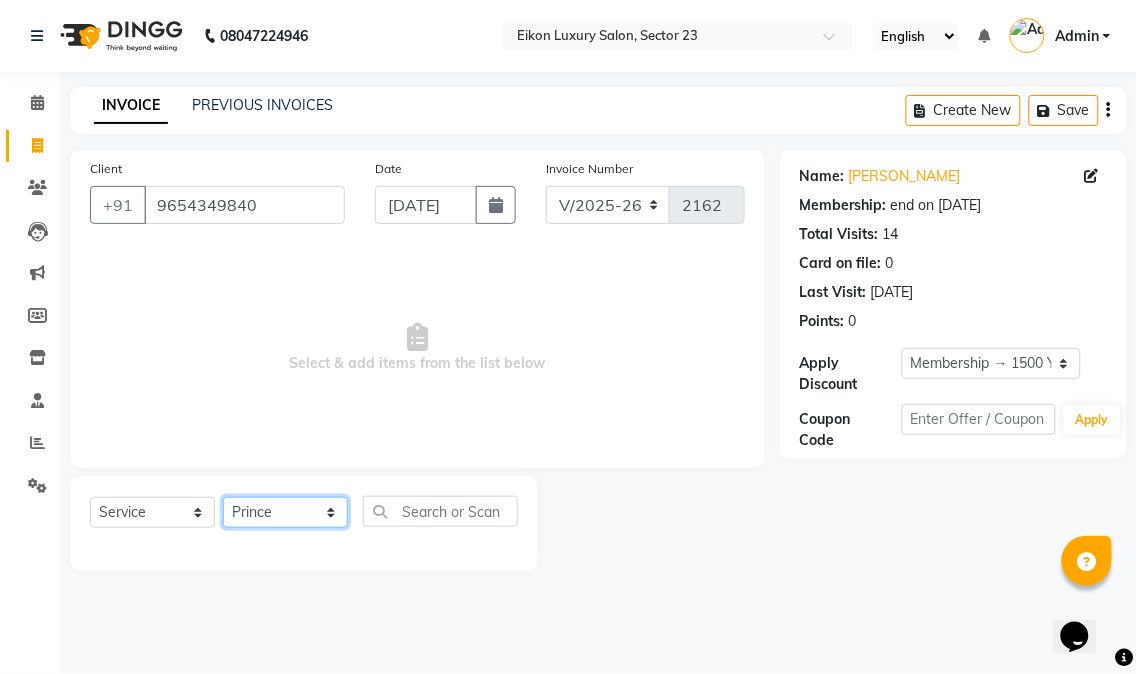 click on "Select Stylist Abhishek amit anchal Ashu Bilal Dildar Geeta Hritik Jatin Manav Mohit Pinki Prince Ruby Sagar Subhash Subodh Uday" 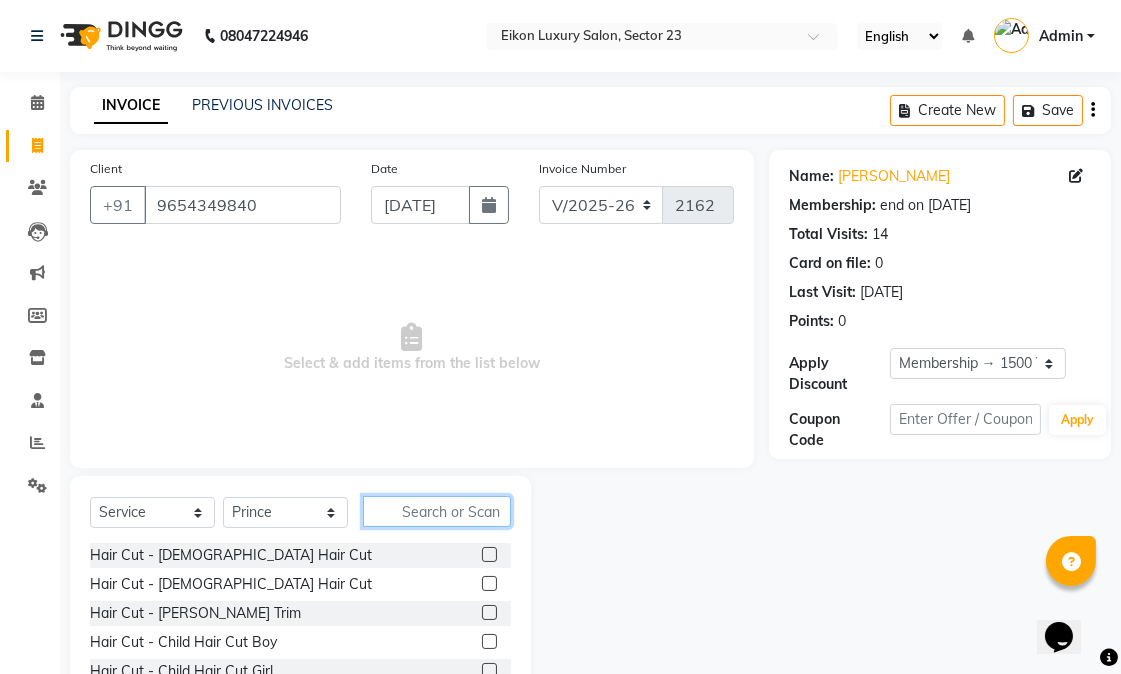 click 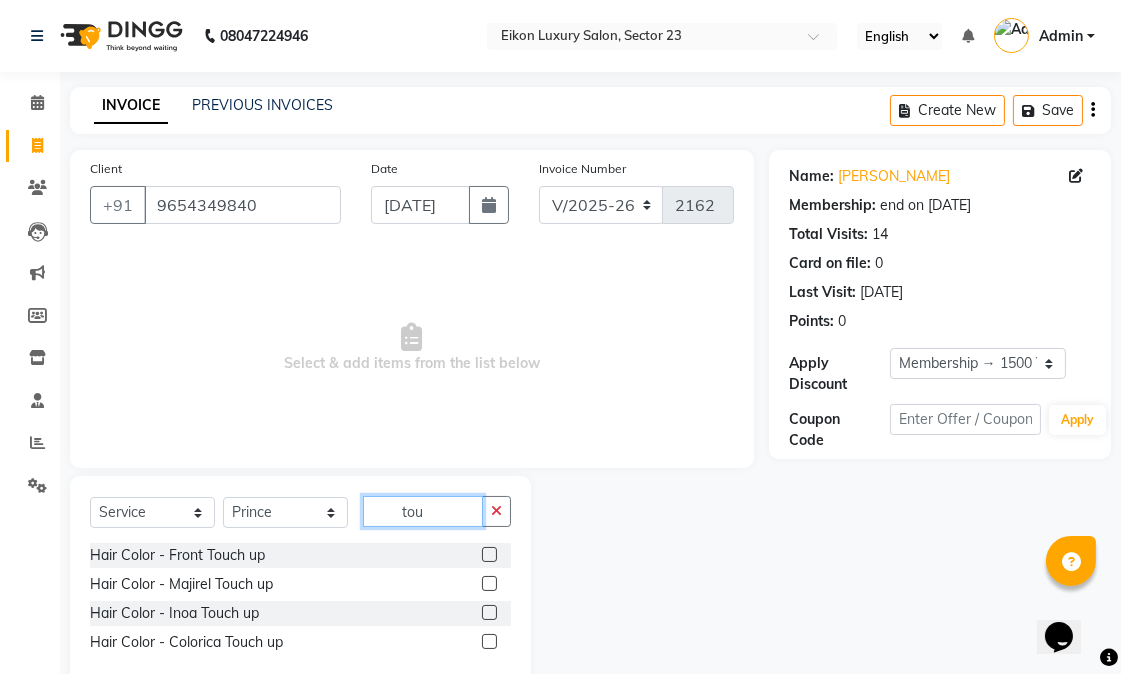 type on "tou" 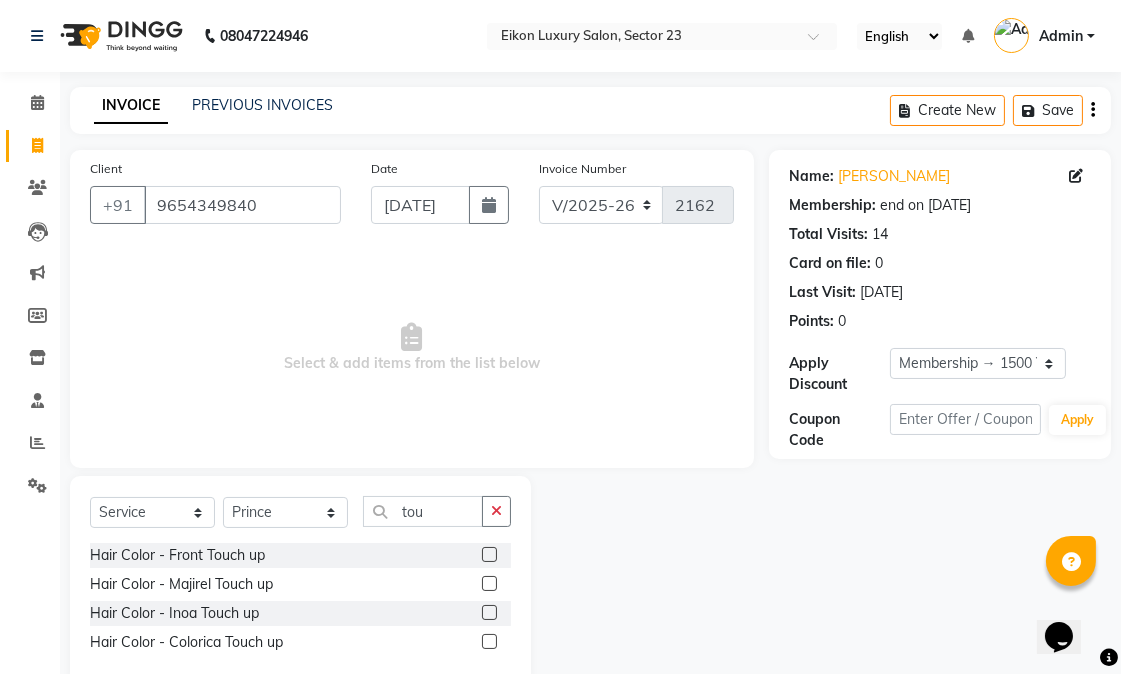 click 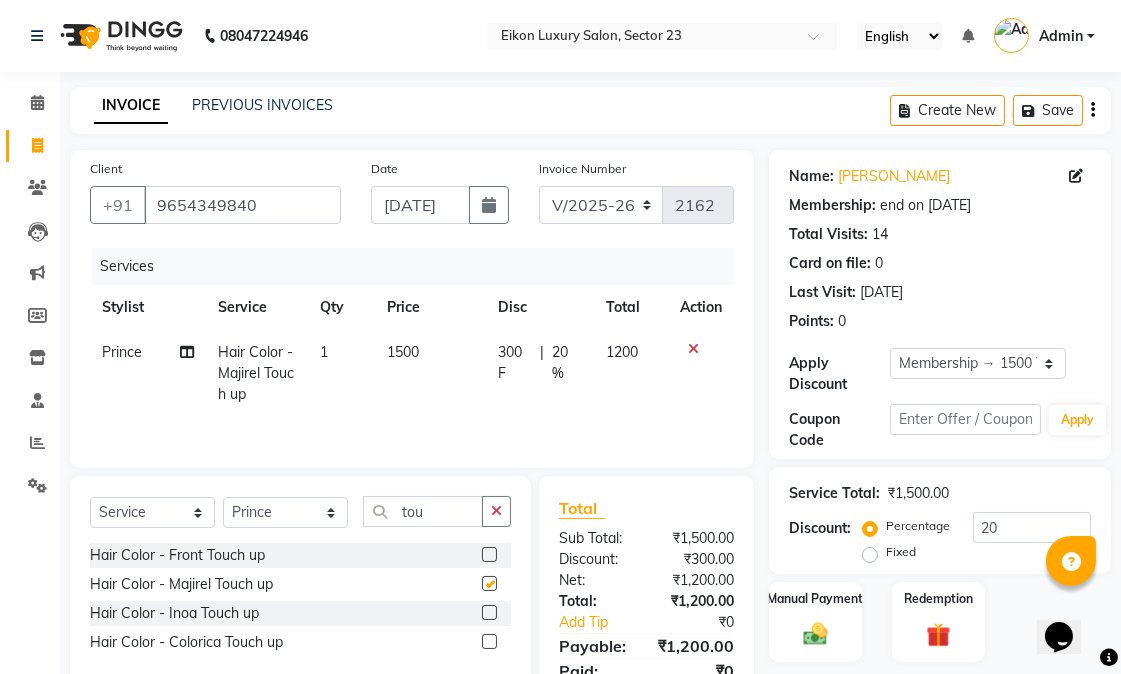 checkbox on "false" 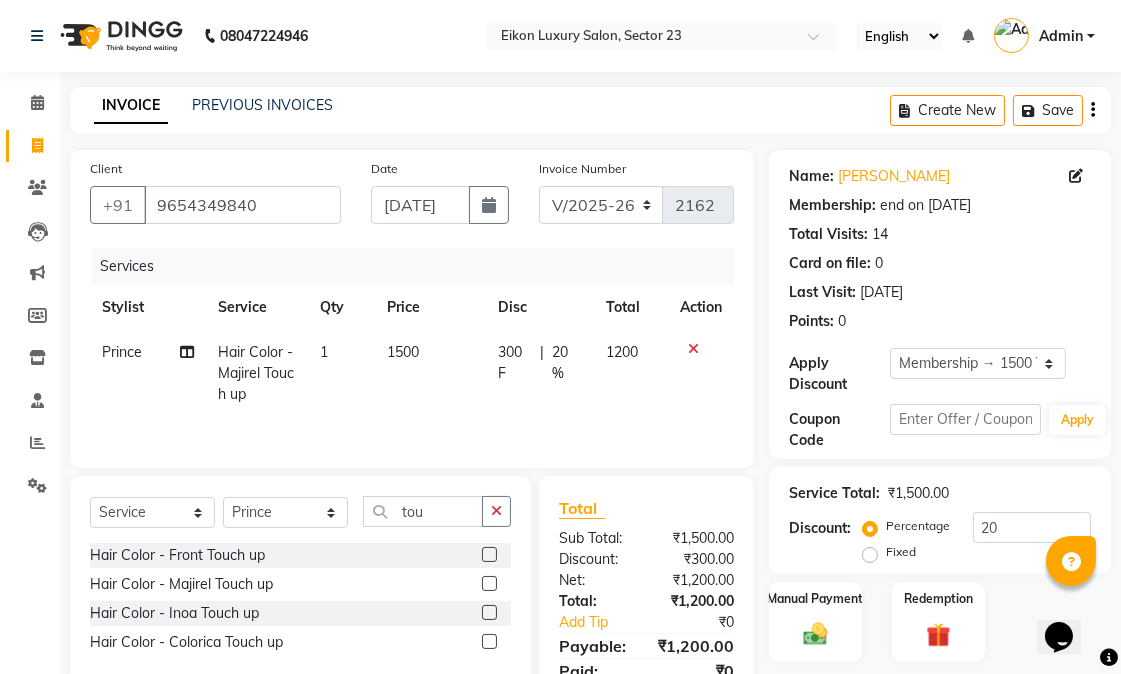 scroll, scrollTop: 110, scrollLeft: 0, axis: vertical 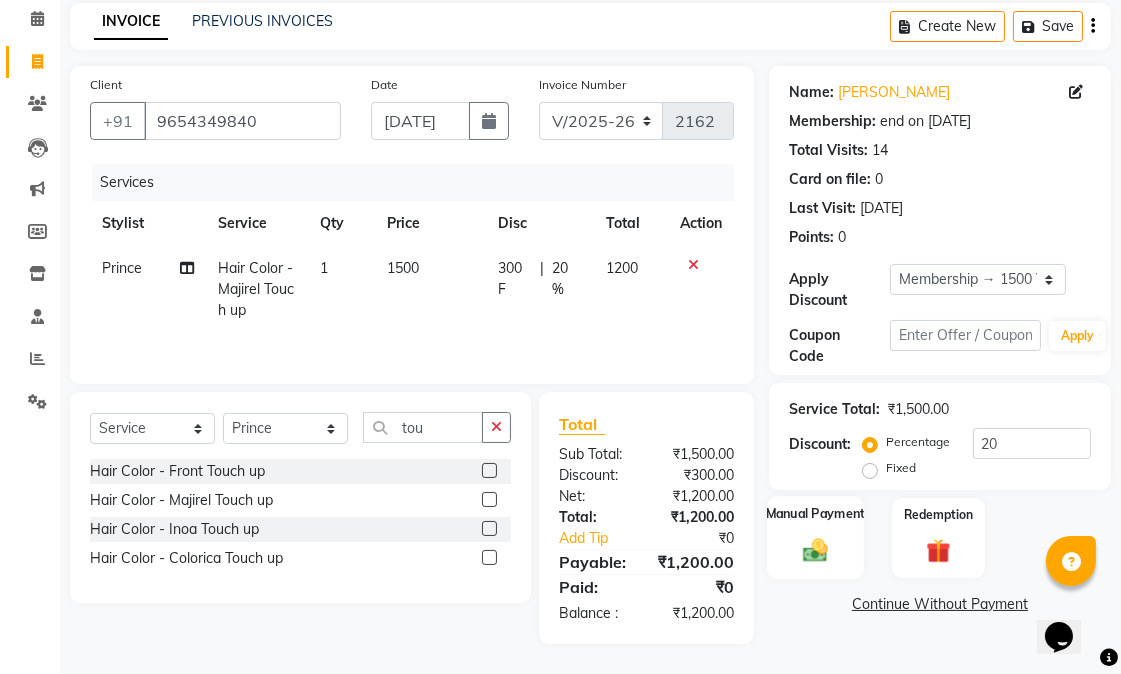click on "Manual Payment" 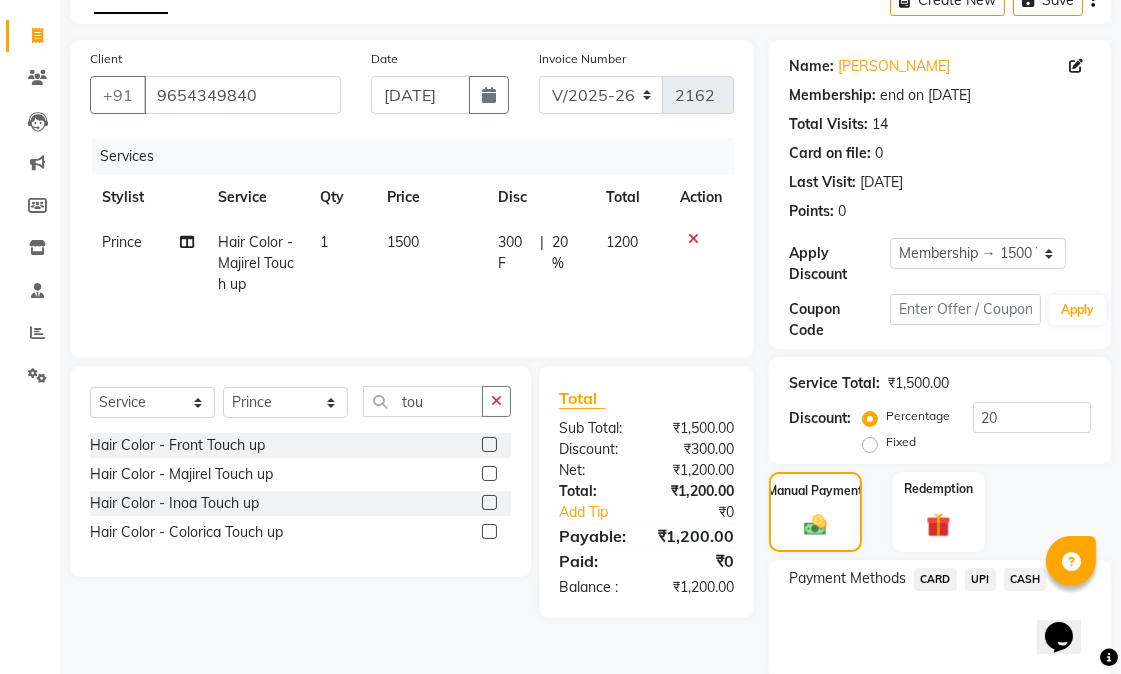 click on "CARD" 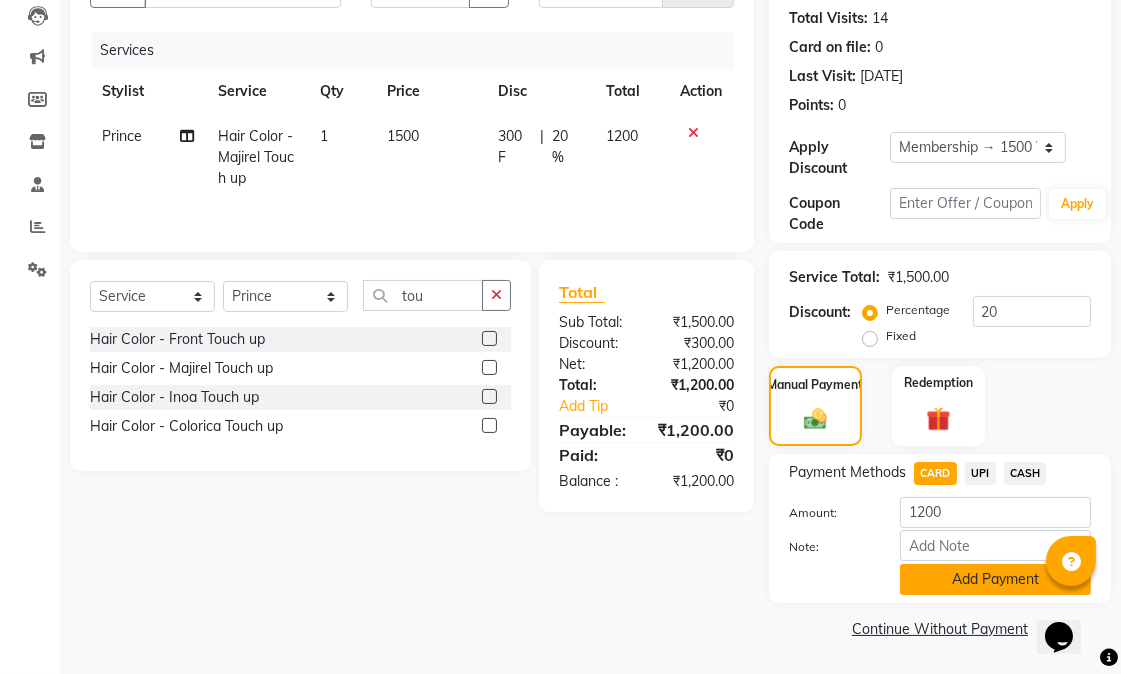click on "Add Payment" 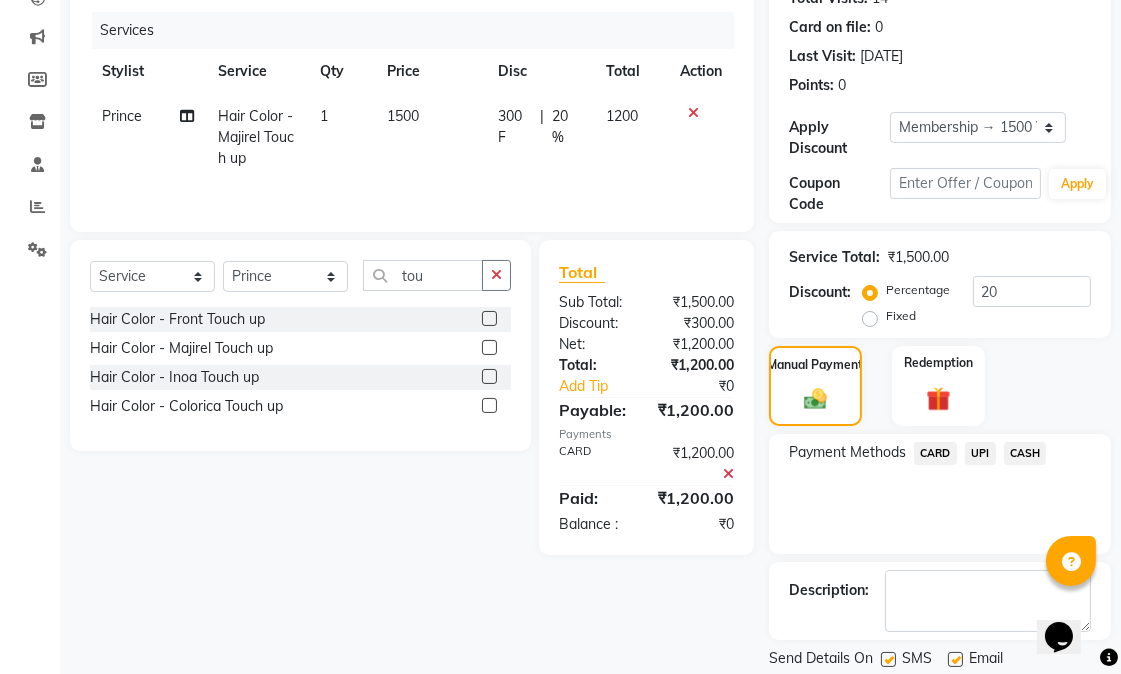 scroll, scrollTop: 300, scrollLeft: 0, axis: vertical 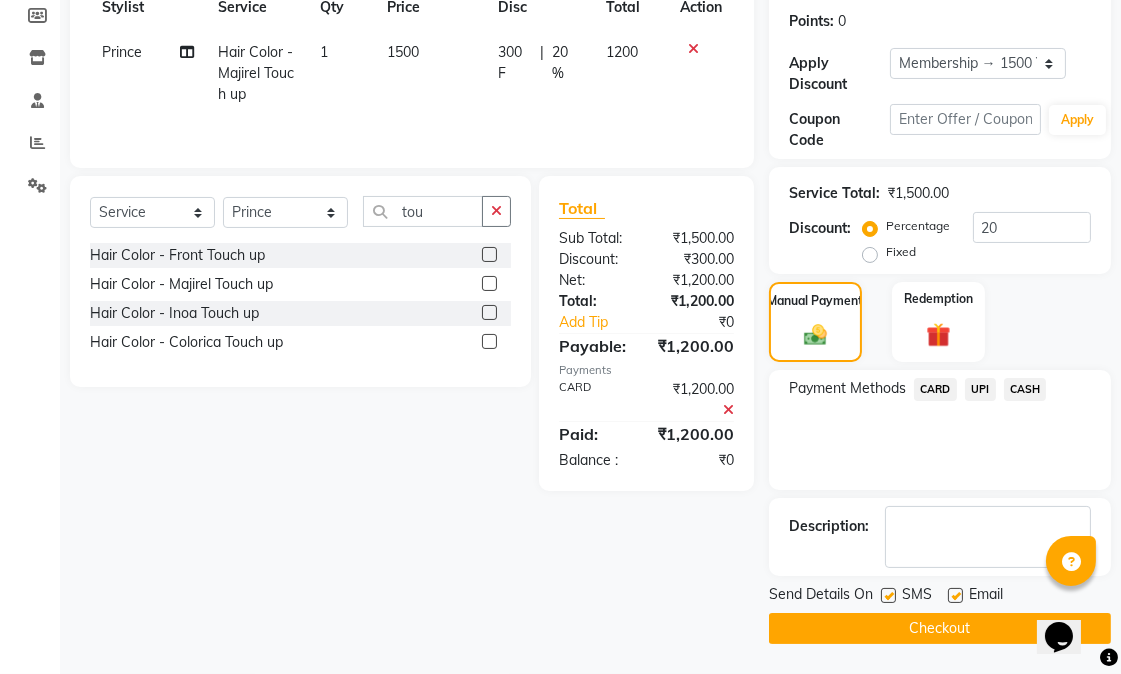drag, startPoint x: 958, startPoint y: 602, endPoint x: 946, endPoint y: 602, distance: 12 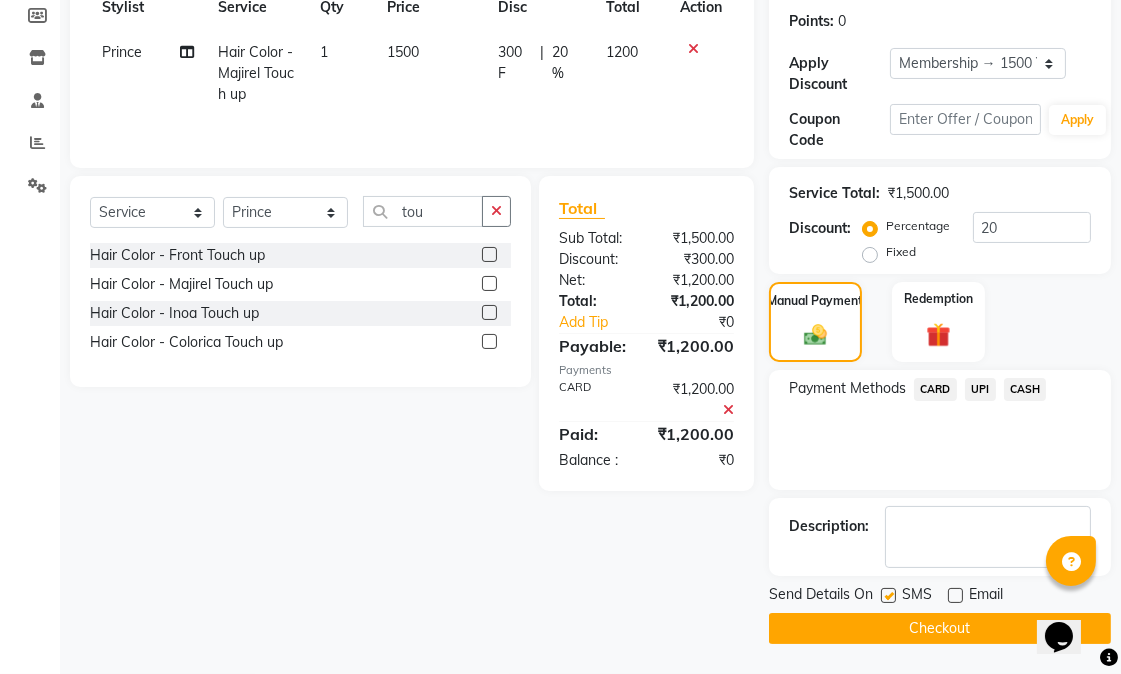 click 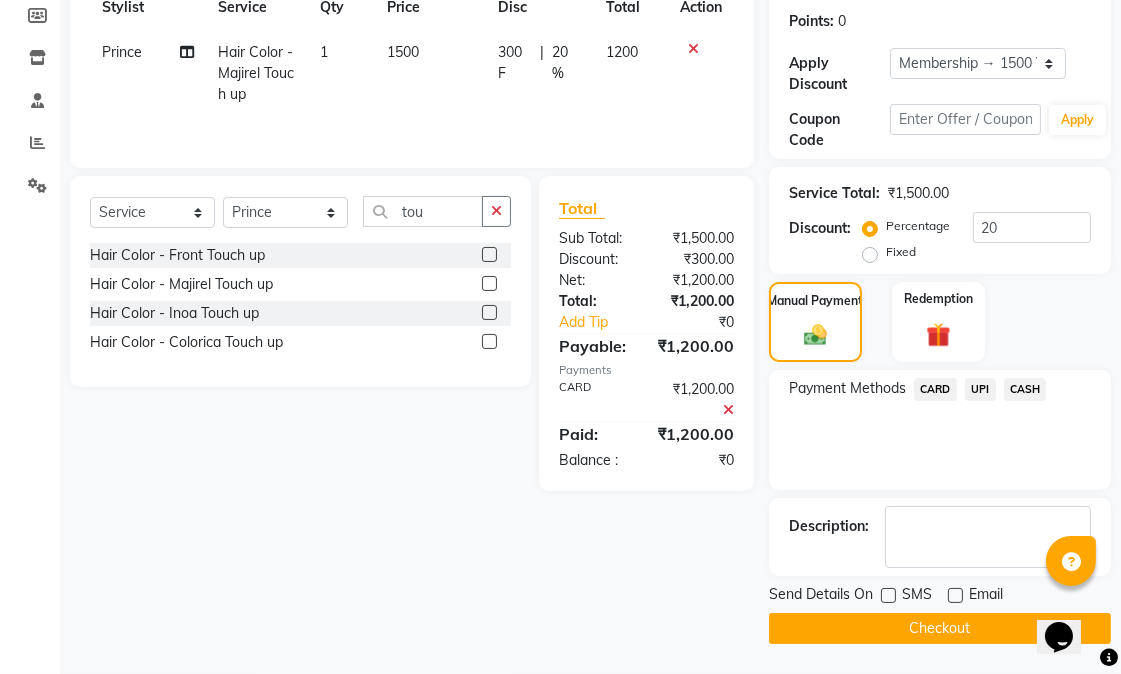 click on "Checkout" 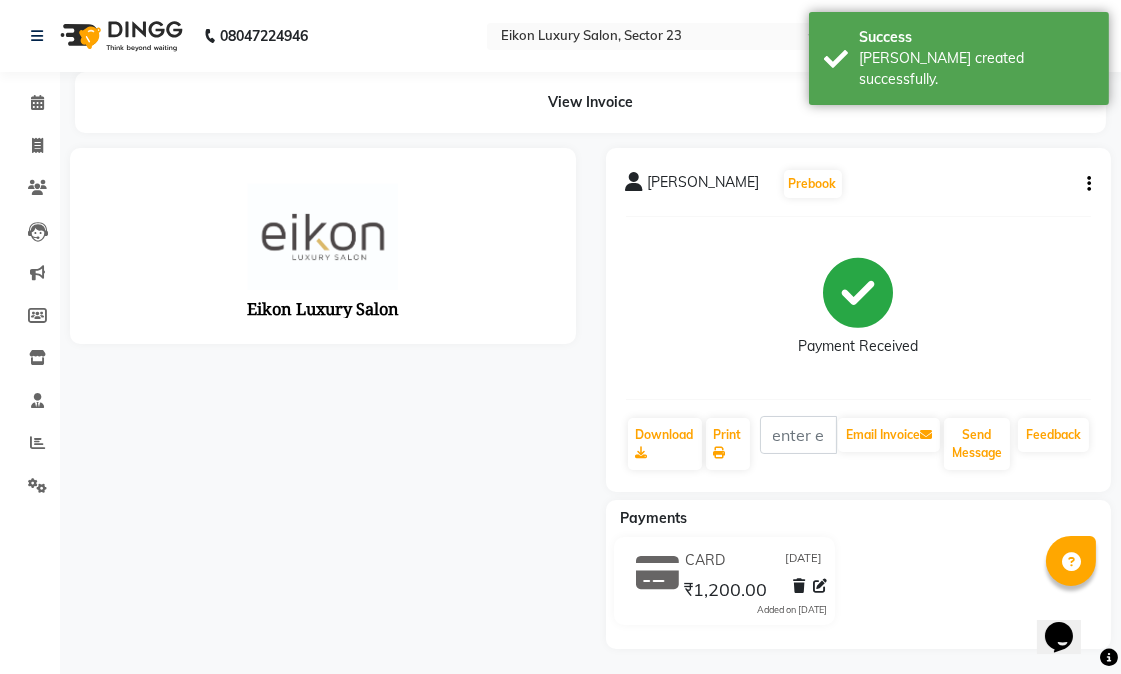 scroll, scrollTop: 0, scrollLeft: 0, axis: both 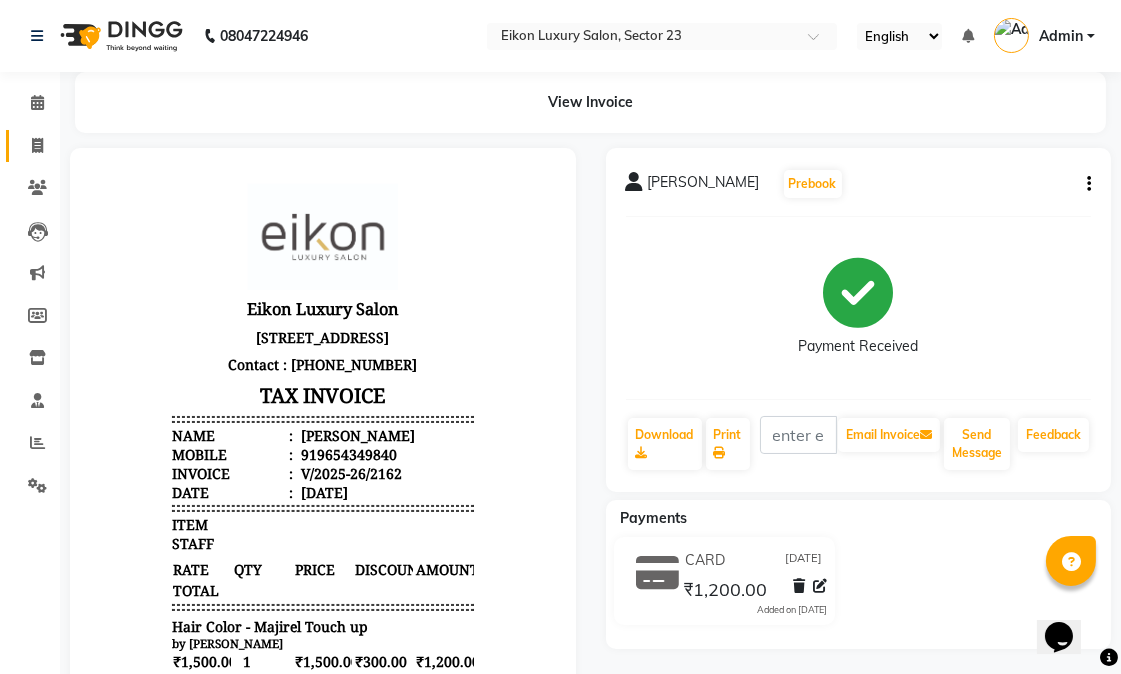 click 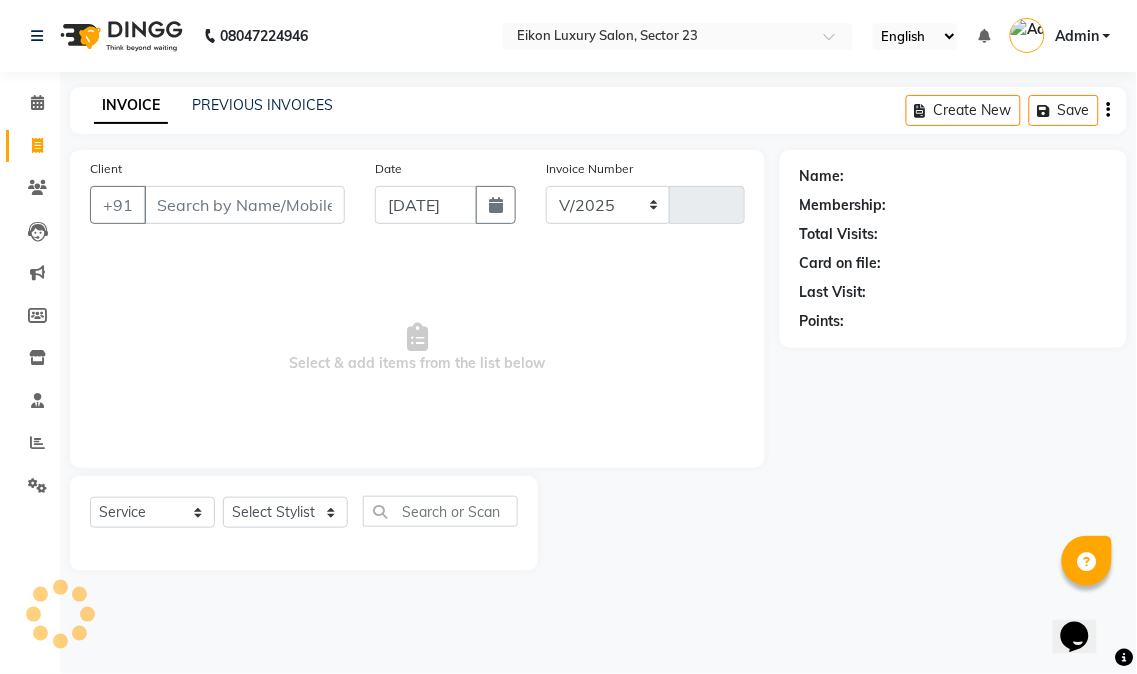 select on "7080" 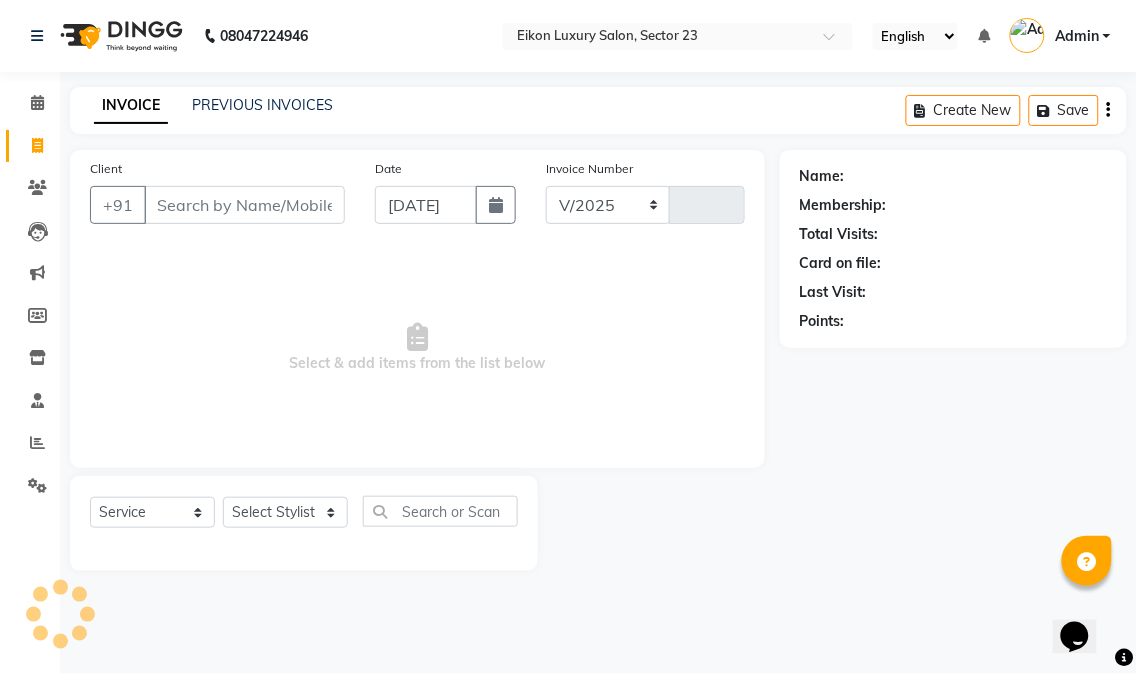 type on "2163" 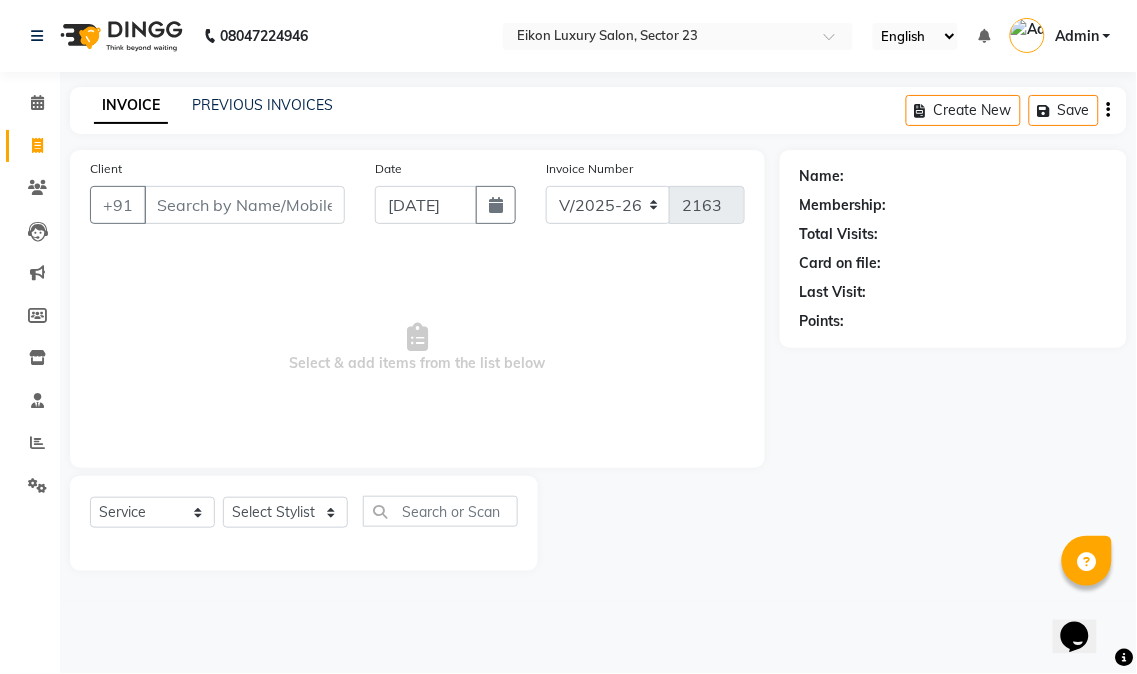 click on "Client" at bounding box center [244, 205] 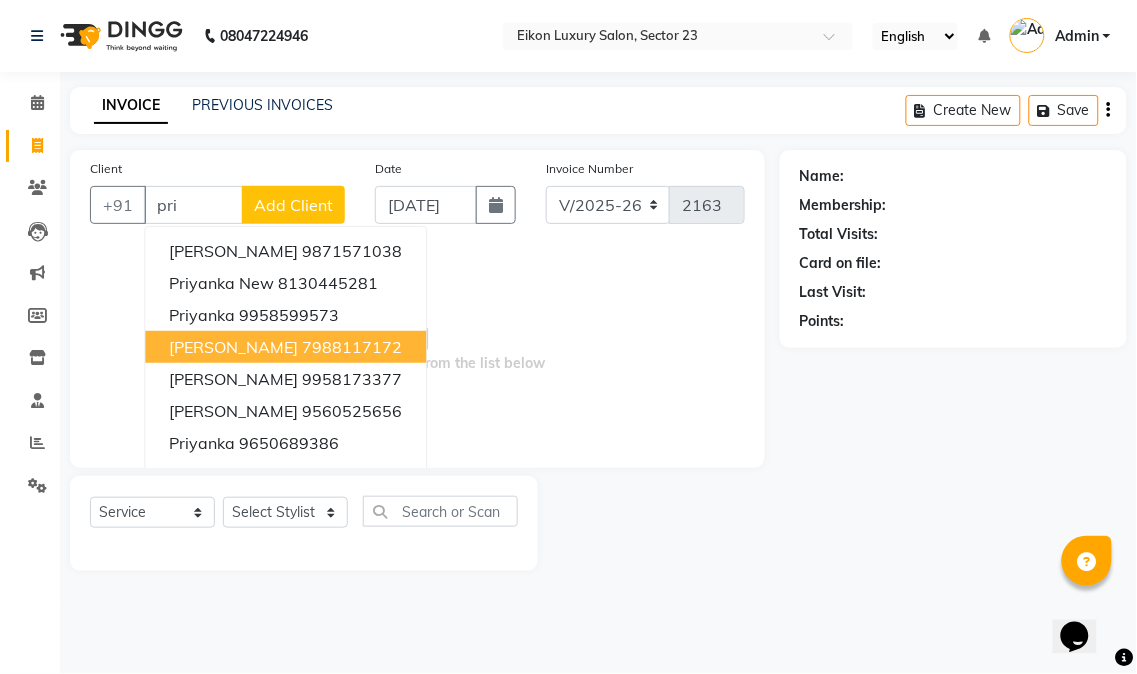 click on "priyanka dhaiya  7988117172" at bounding box center (285, 347) 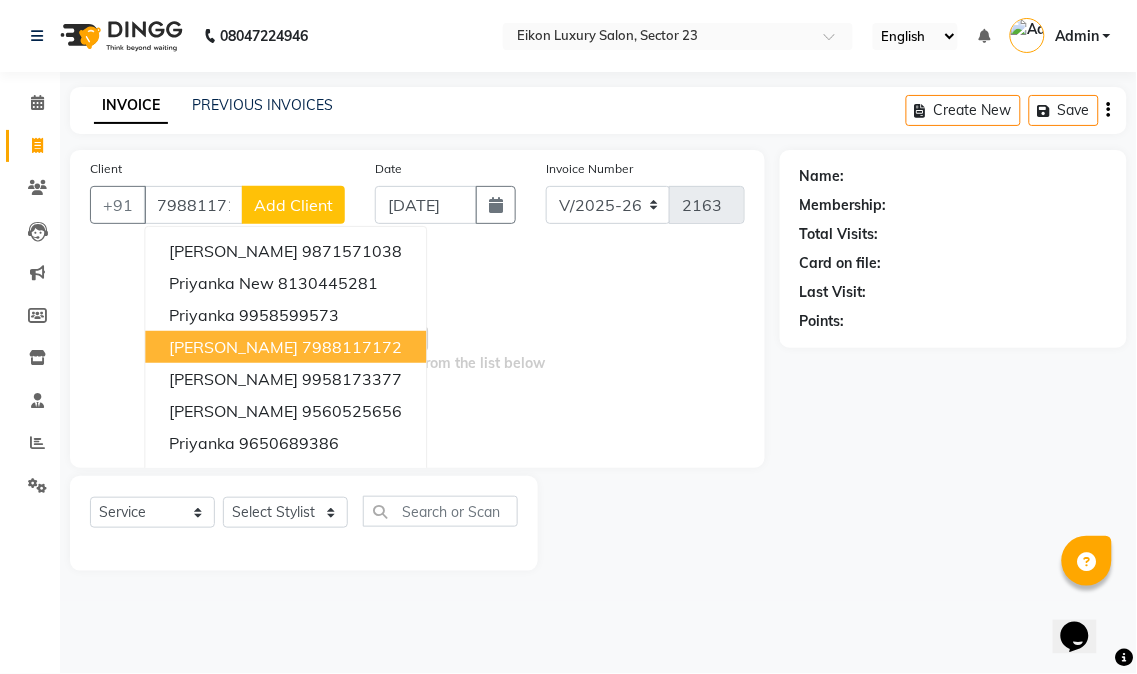 type on "7988117172" 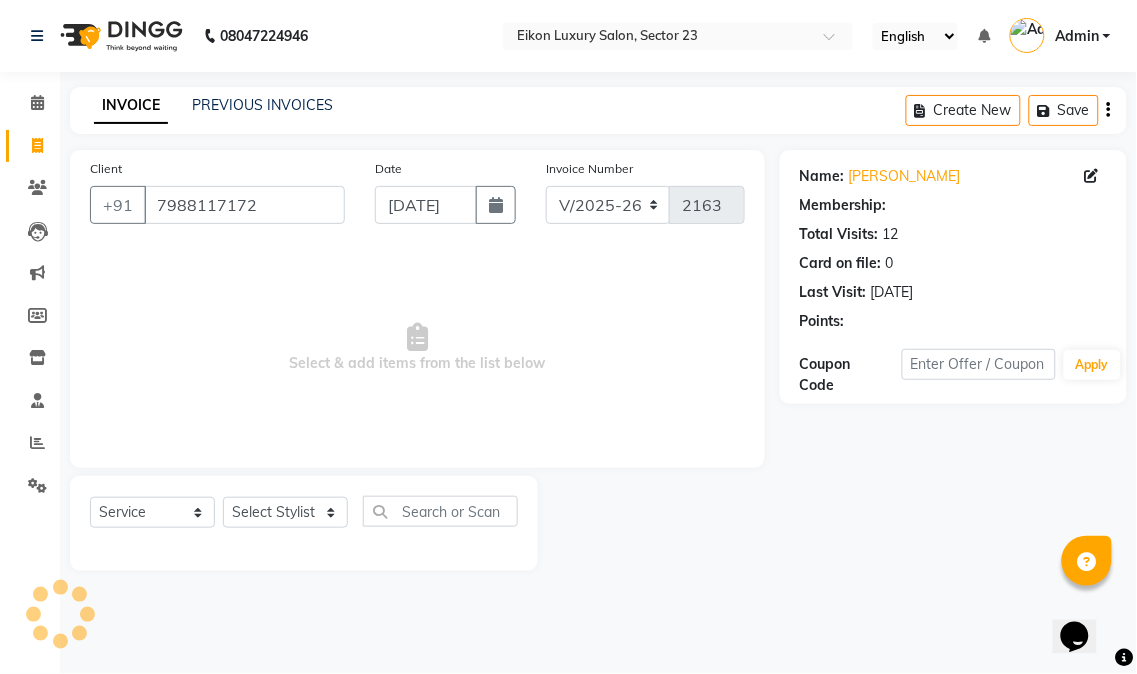 select on "1: Object" 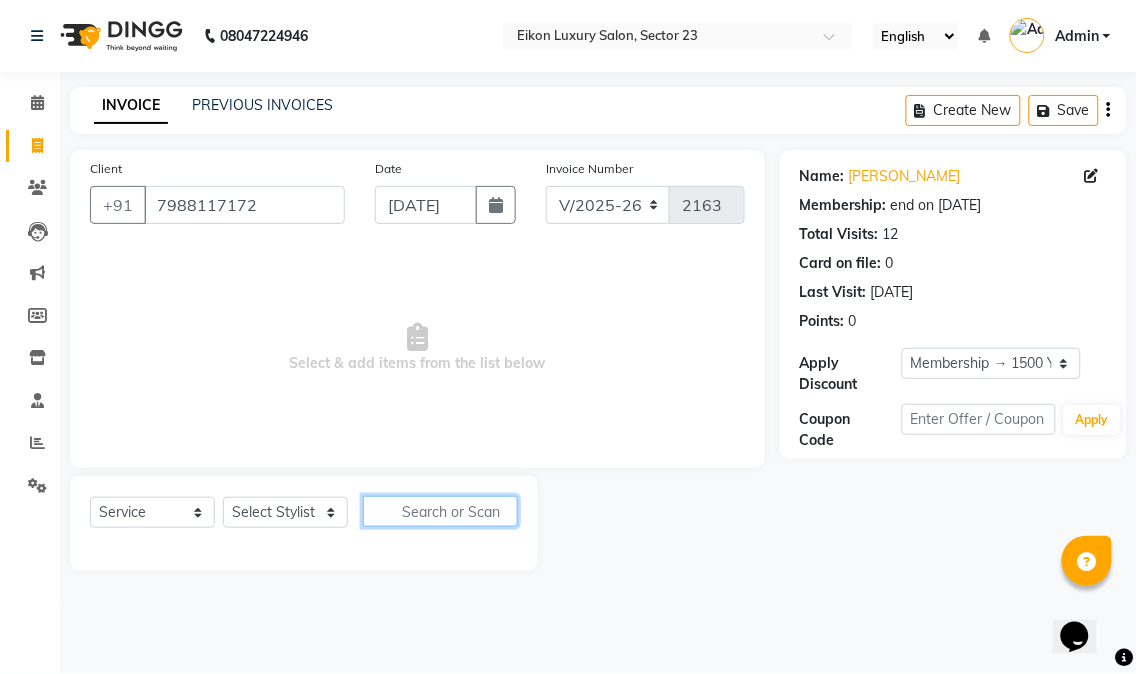 click 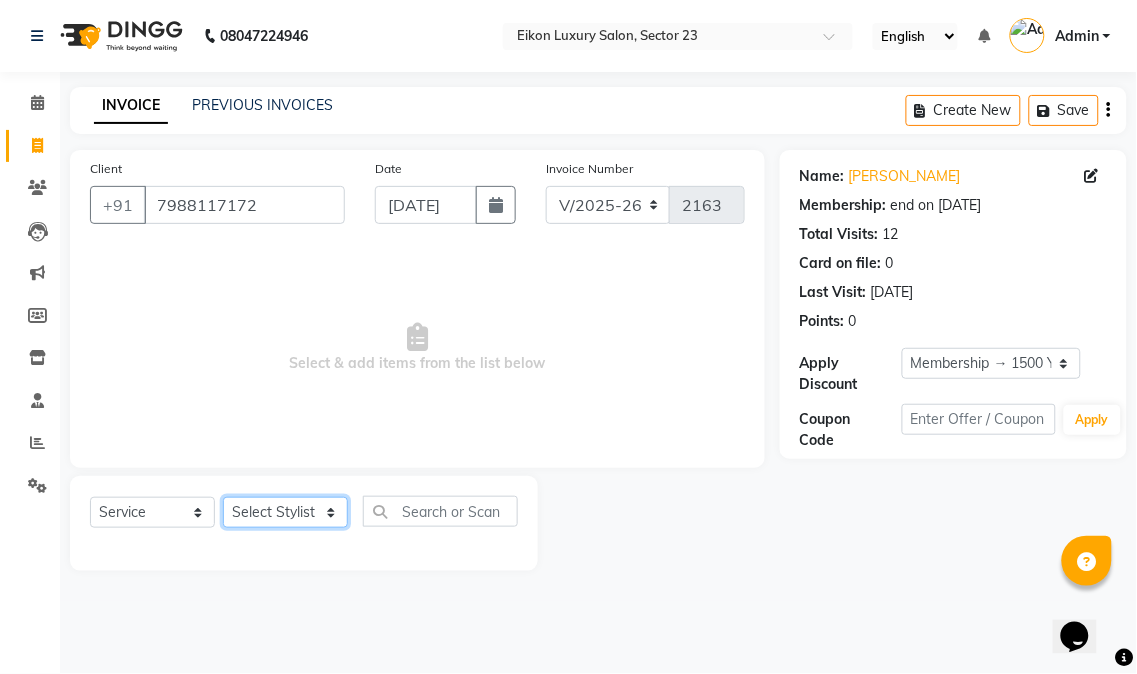 click on "Select Stylist Abhishek amit anchal Ashu Bilal Dildar Geeta Hritik Jatin Manav Mohit Pinki Prince Ruby Sagar Subhash Subodh Uday" 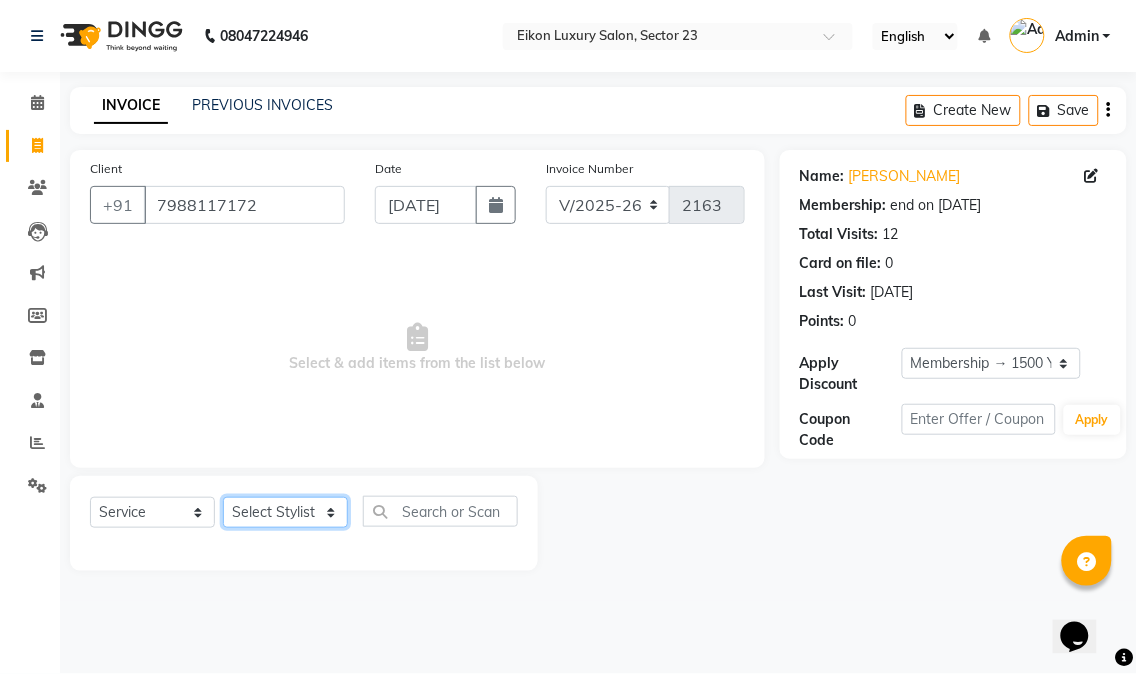 select on "58954" 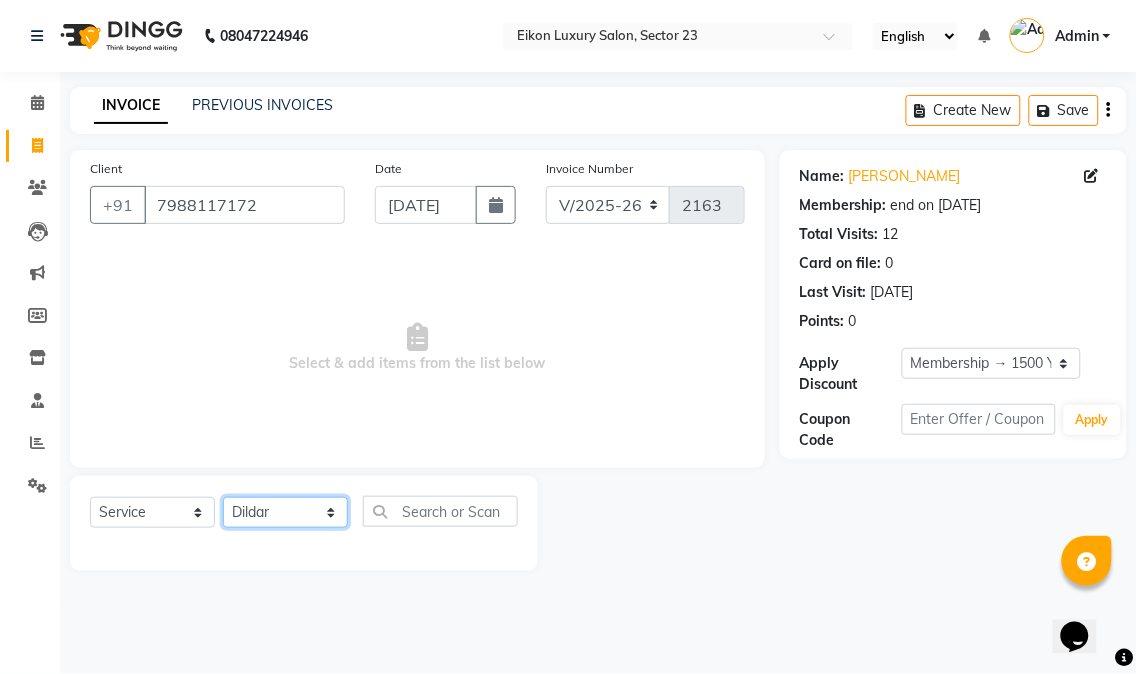 click on "Select Stylist Abhishek amit anchal Ashu Bilal Dildar Geeta Hritik Jatin Manav Mohit Pinki Prince Ruby Sagar Subhash Subodh Uday" 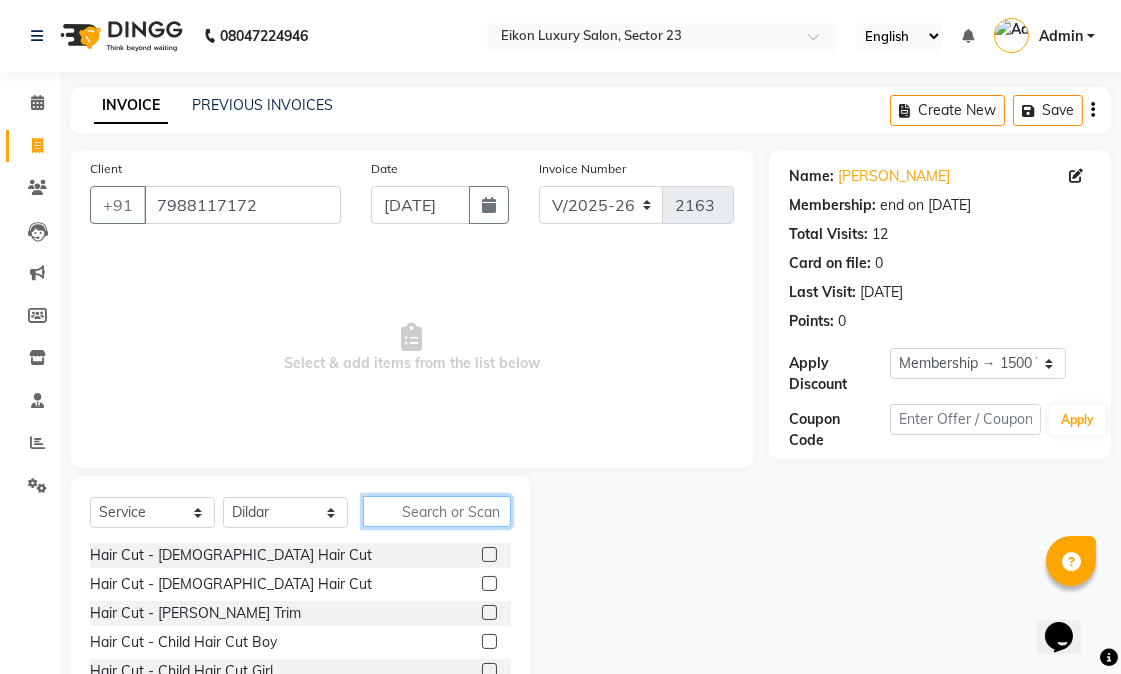 click 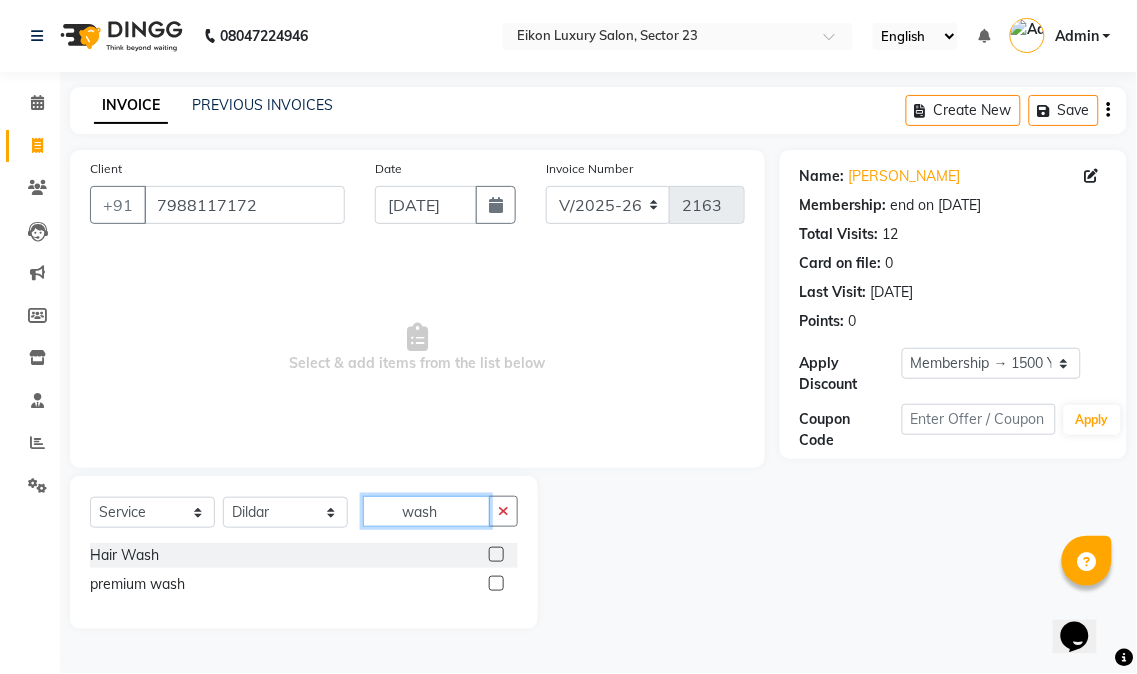 type on "wash" 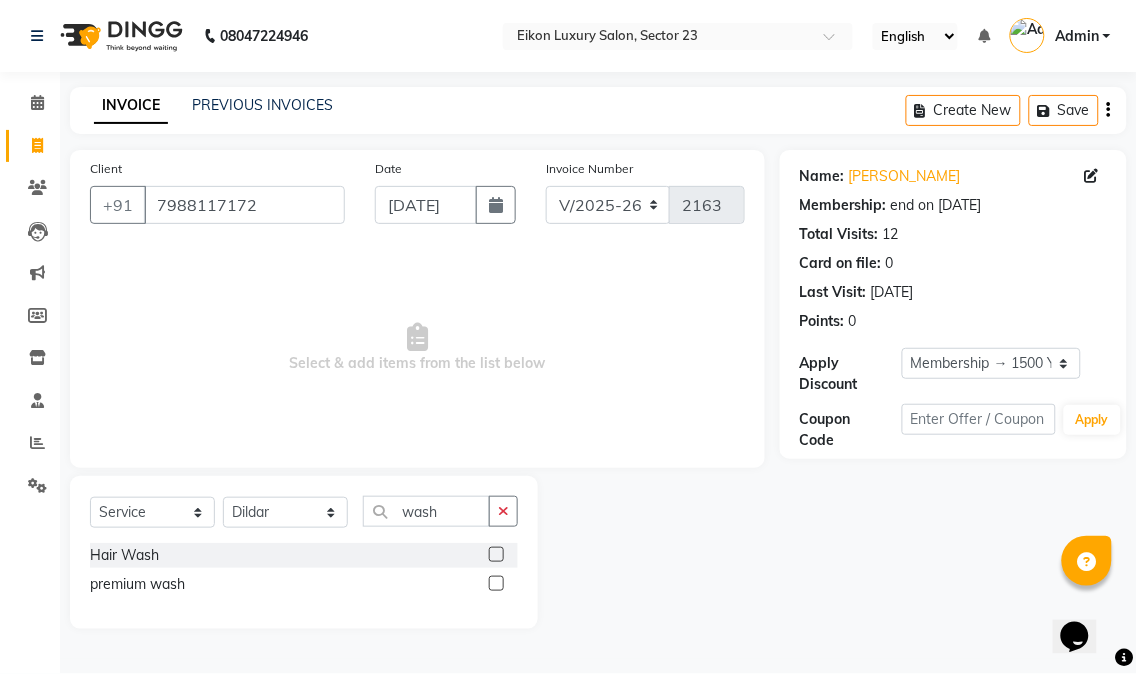 click 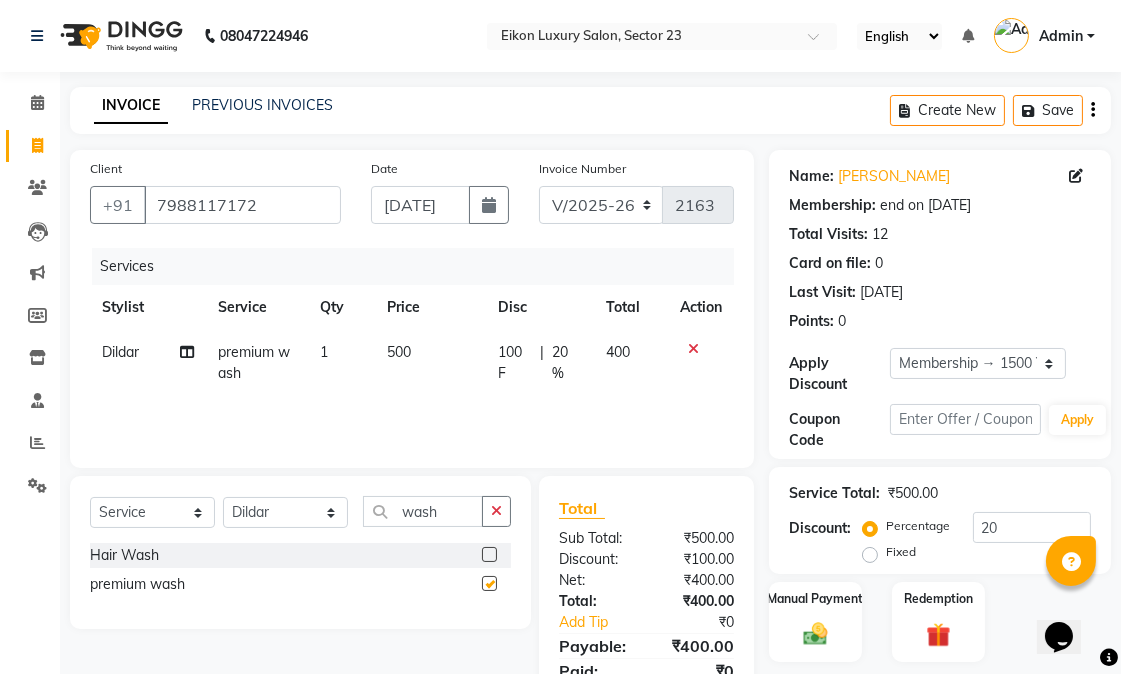 checkbox on "false" 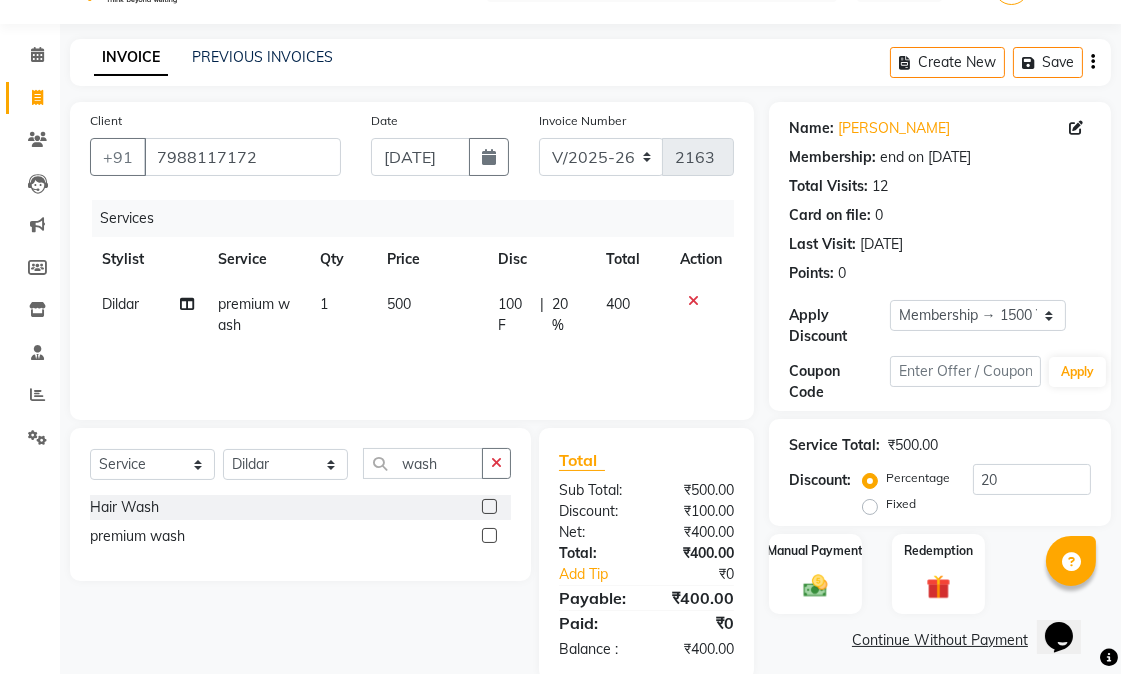scroll, scrollTop: 84, scrollLeft: 0, axis: vertical 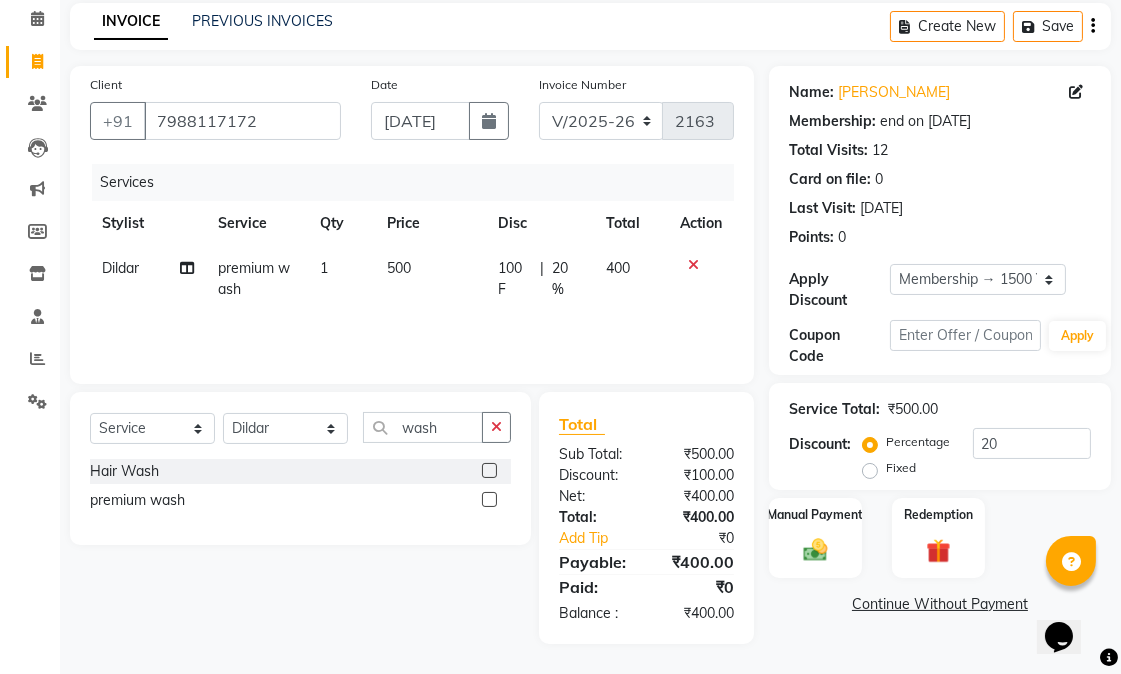 click on "Name: Priyanka Dhaiya Membership: end on 15-09-2025 Total Visits:  12 Card on file:  0 Last Visit:   09-07-2025 Points:   0  Apply Discount Select Membership → 1500 Yearly Membership Coupon Code Apply Service Total:  ₹500.00  Discount:  Percentage   Fixed  20 Manual Payment Redemption  Continue Without Payment" 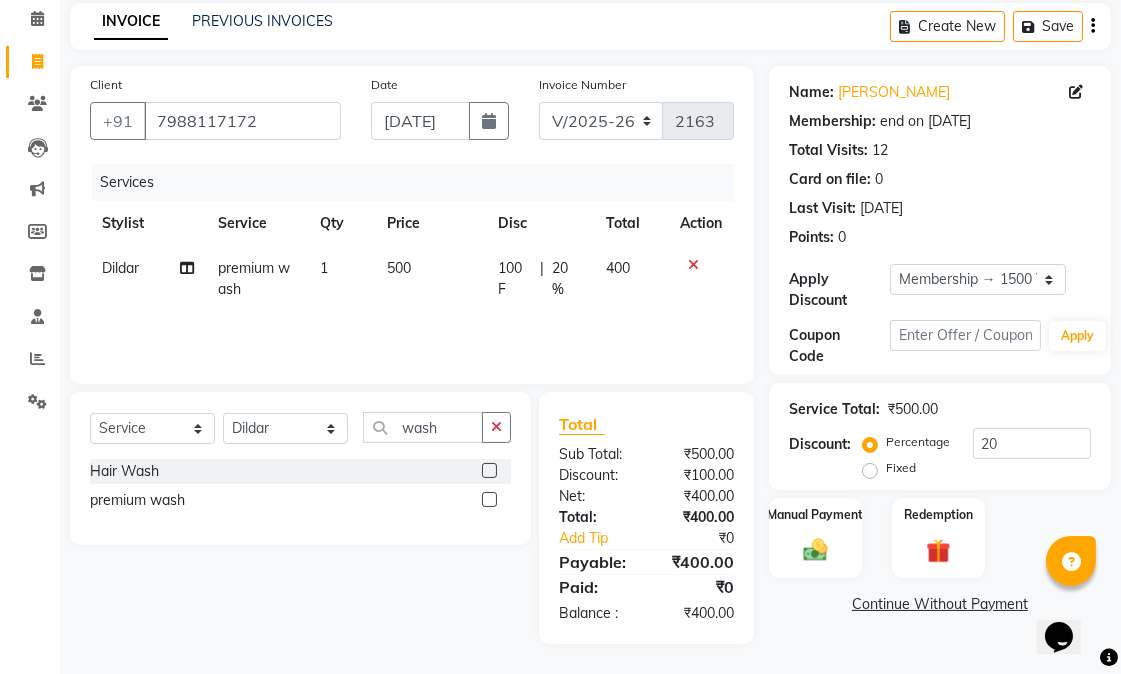 click on "INVOICE PREVIOUS INVOICES Create New   Save  Client +91 7988117172 Date 11-07-2025 Invoice Number V/2025 V/2025-26 2163 Services Stylist Service Qty Price Disc Total Action Dildar premium wash 1 500 100 F | 20 % 400 Select  Service  Product  Membership  Package Voucher Prepaid Gift Card  Select Stylist Abhishek amit anchal Ashu Bilal Dildar Geeta Hritik Jatin Manav Mohit Pinki Prince Ruby Sagar Subhash Subodh Uday wash Hair Wash  premium wash  Total Sub Total: ₹500.00 Discount: ₹100.00 Net: ₹400.00 Total: ₹400.00 Add Tip ₹0 Payable: ₹400.00 Paid: ₹0 Balance   : ₹400.00 Name: Priyanka Dhaiya Membership: end on 15-09-2025 Total Visits:  12 Card on file:  0 Last Visit:   09-07-2025 Points:   0  Apply Discount Select Membership → 1500 Yearly Membership Coupon Code Apply Service Total:  ₹500.00  Discount:  Percentage   Fixed  20 Manual Payment Redemption  Continue Without Payment" 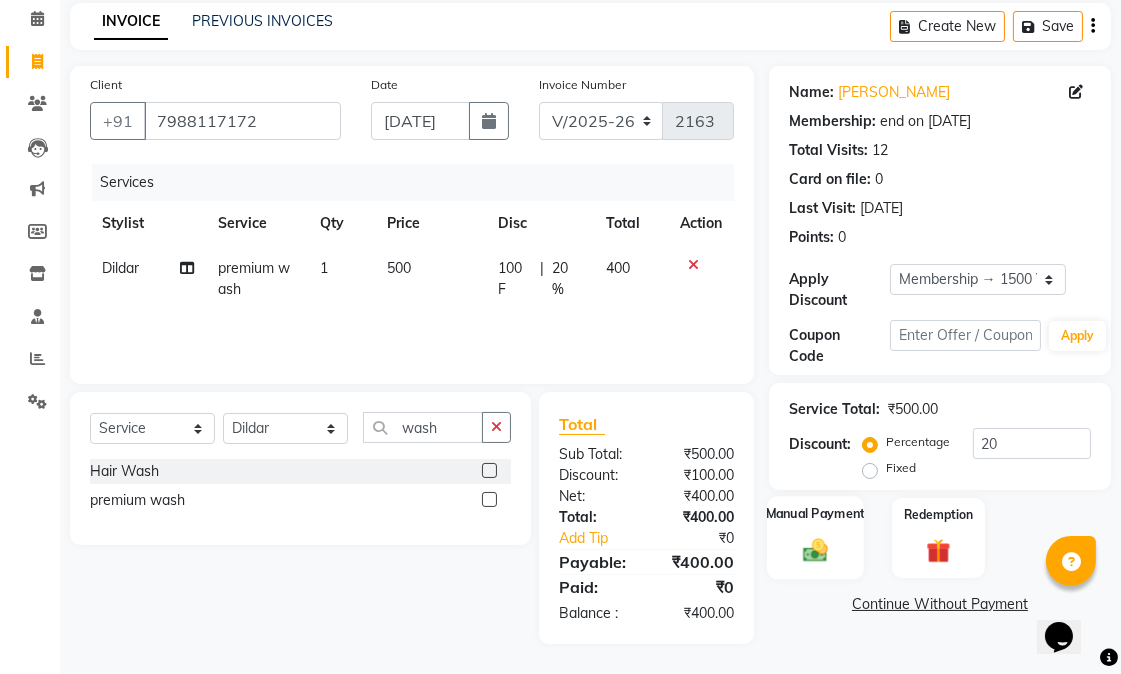 click 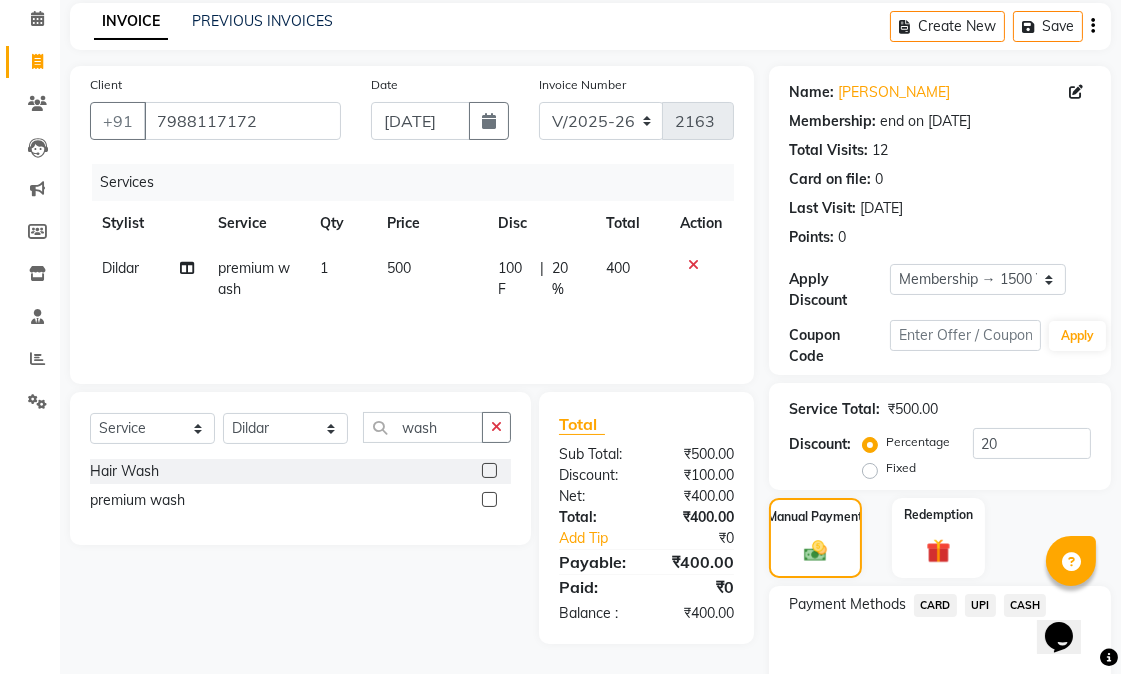click on "UPI" 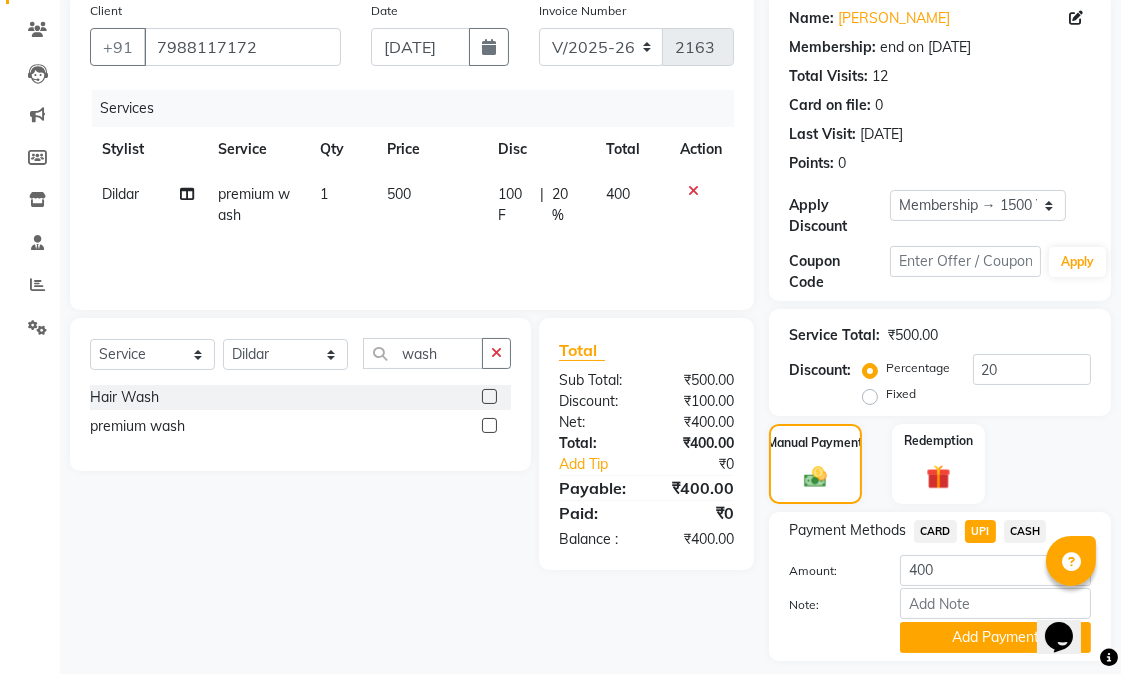 scroll, scrollTop: 216, scrollLeft: 0, axis: vertical 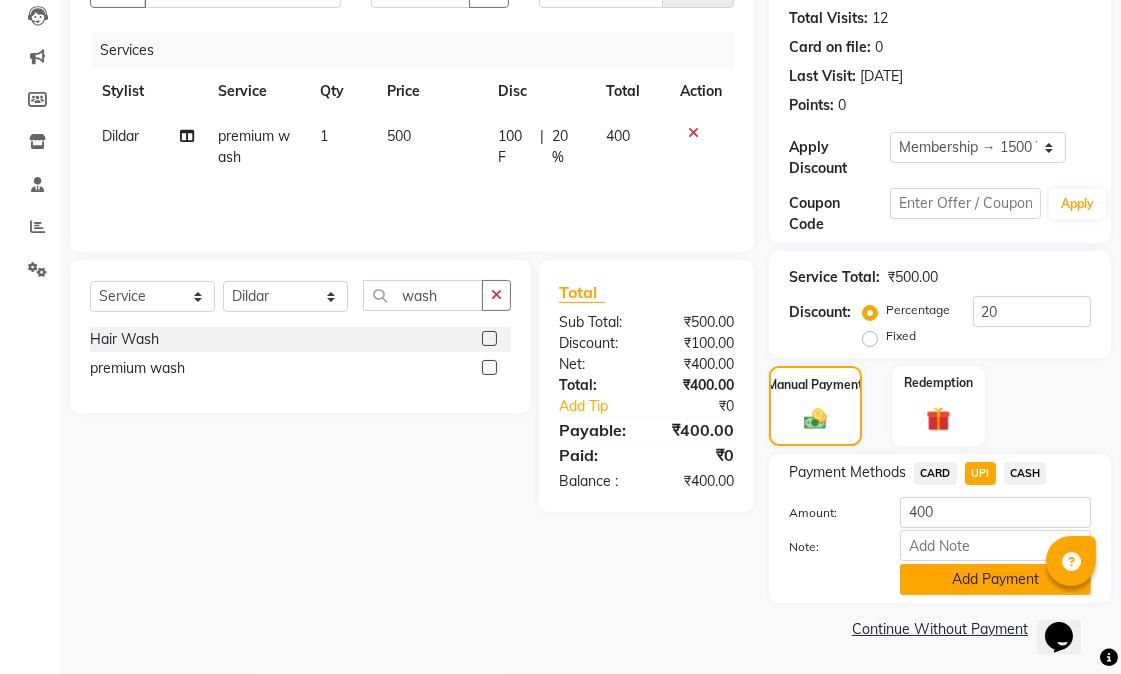 click on "Add Payment" 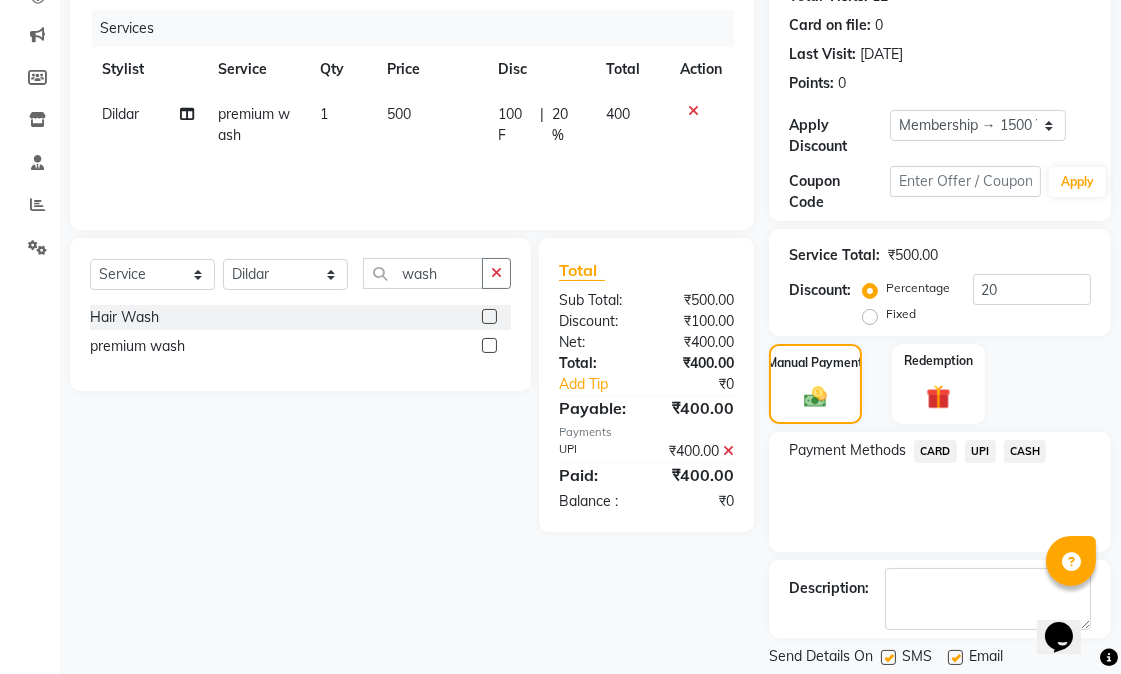 scroll, scrollTop: 300, scrollLeft: 0, axis: vertical 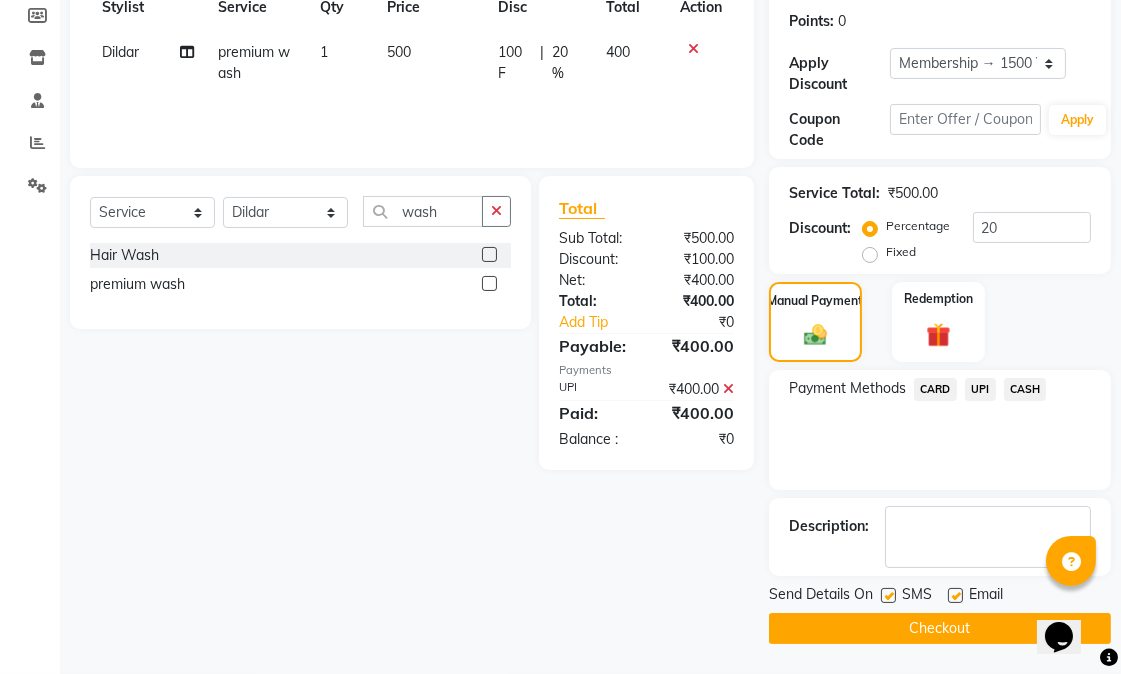 click 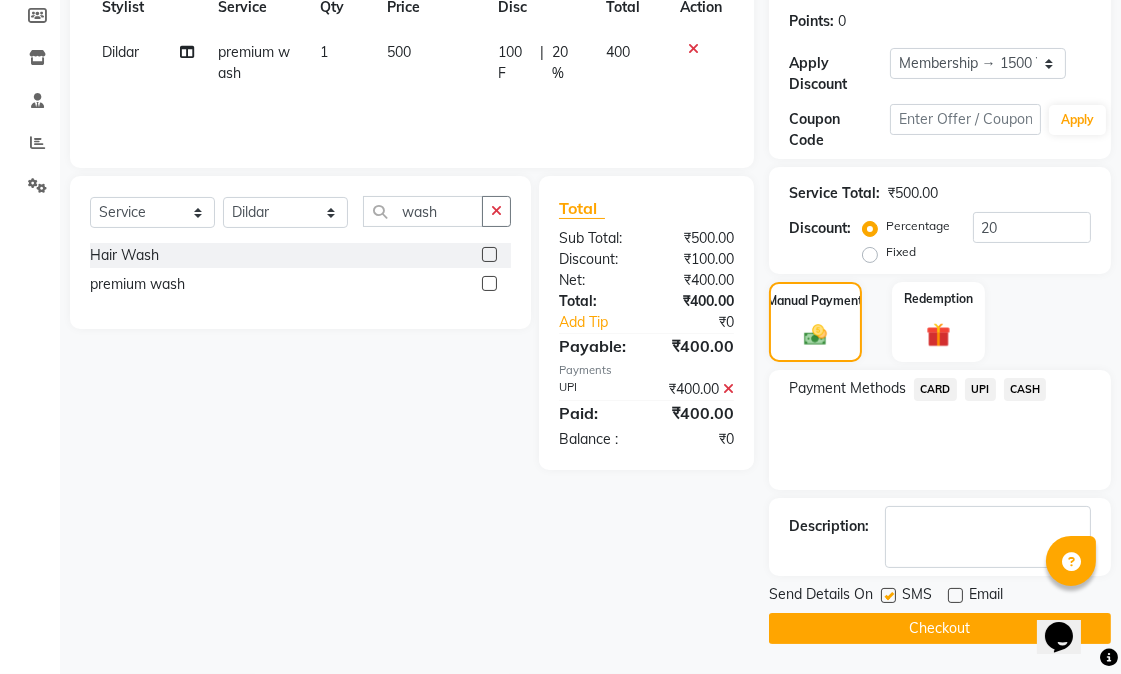 click 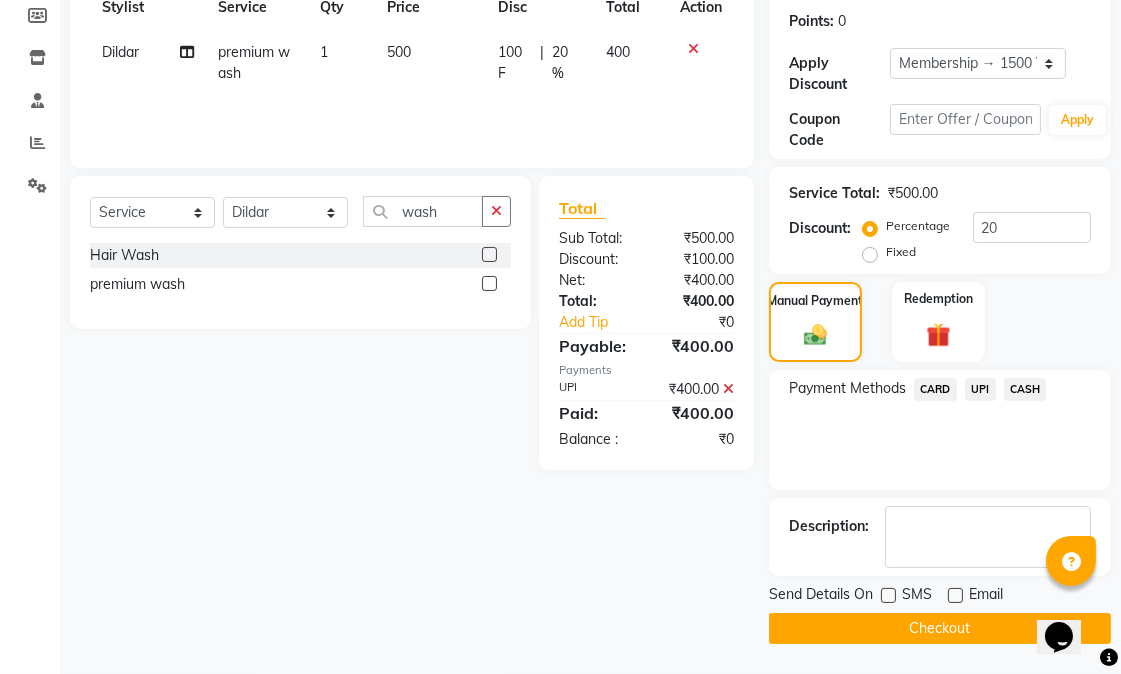 click 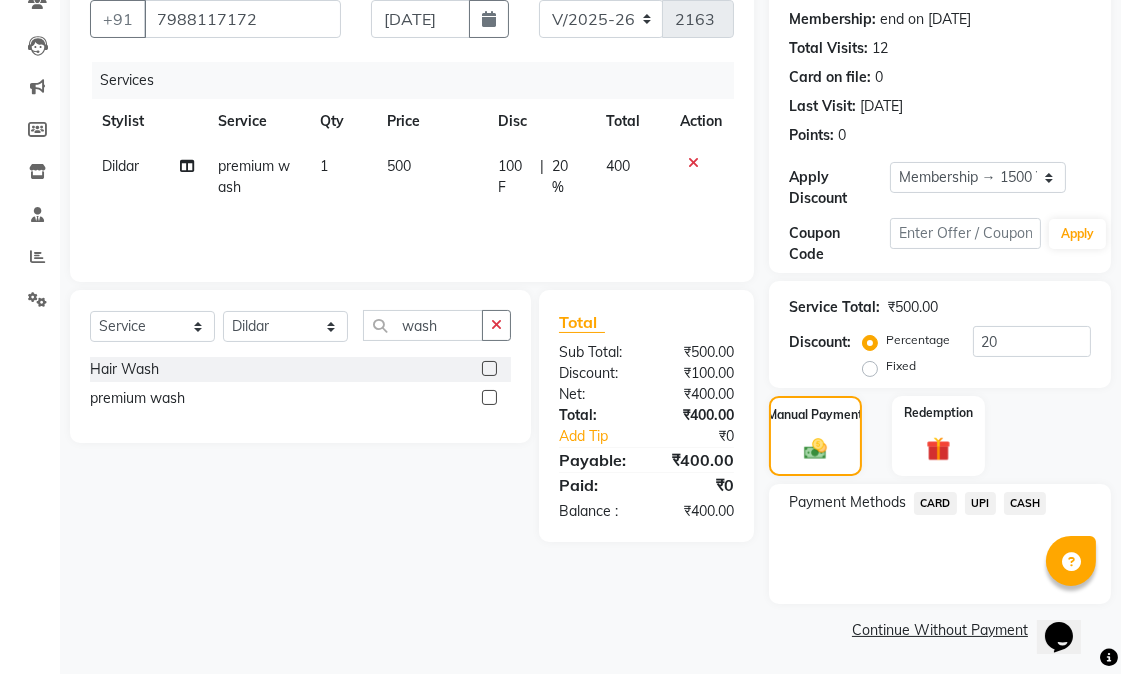 click on "UPI" 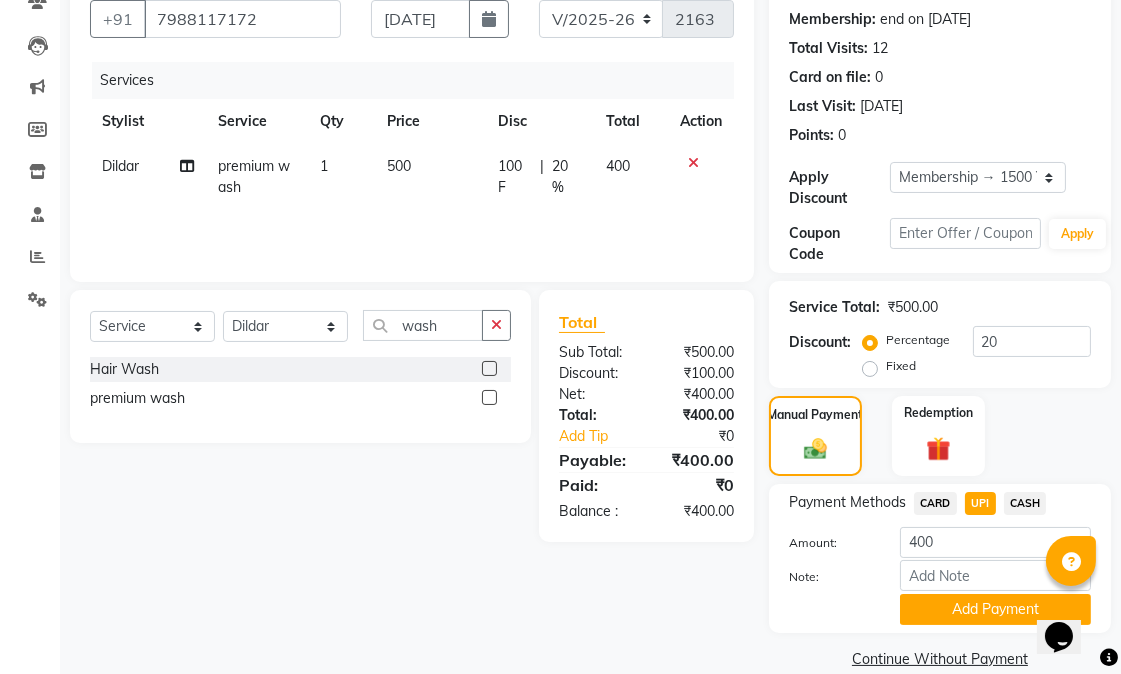scroll, scrollTop: 216, scrollLeft: 0, axis: vertical 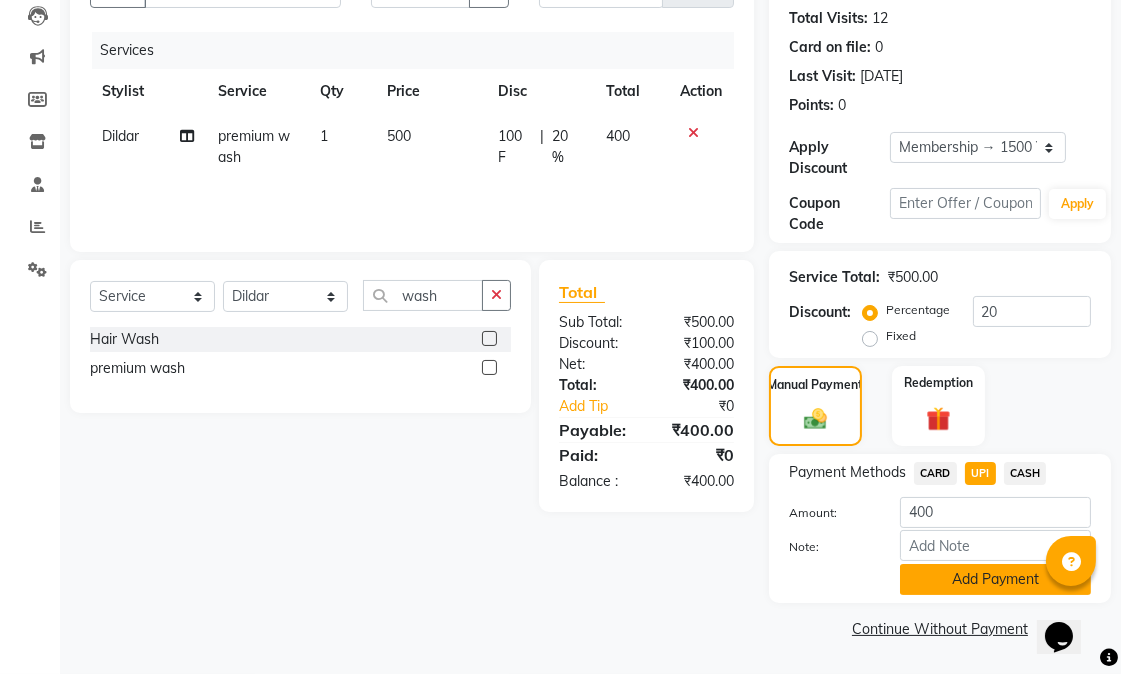 click on "Add Payment" 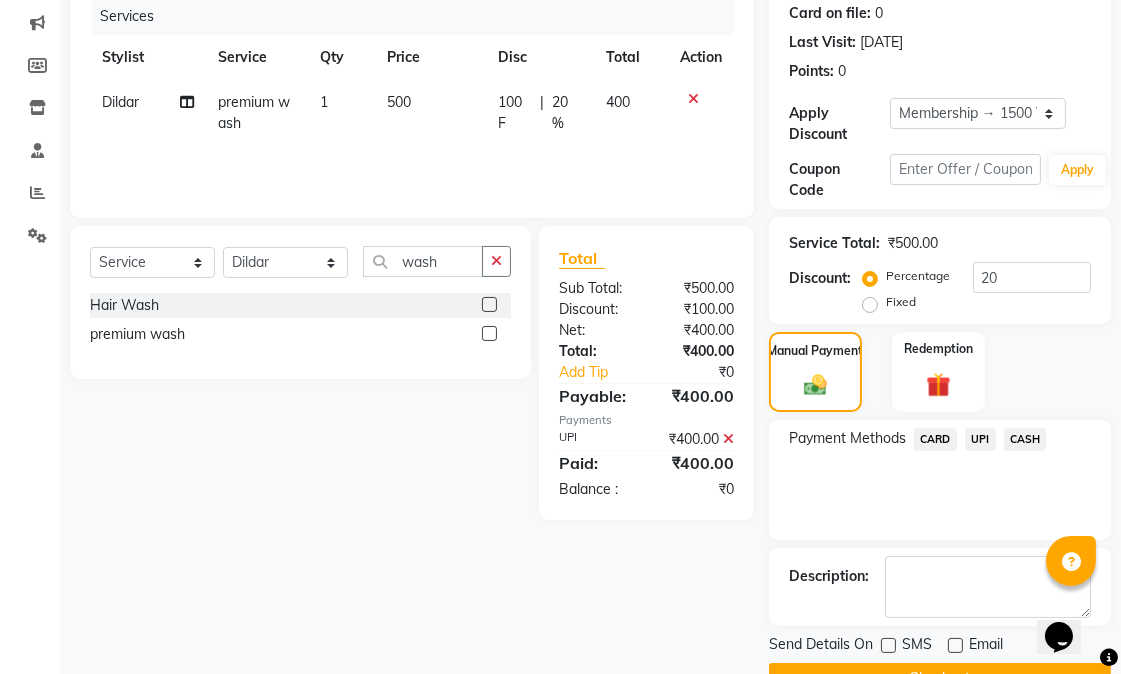 scroll, scrollTop: 300, scrollLeft: 0, axis: vertical 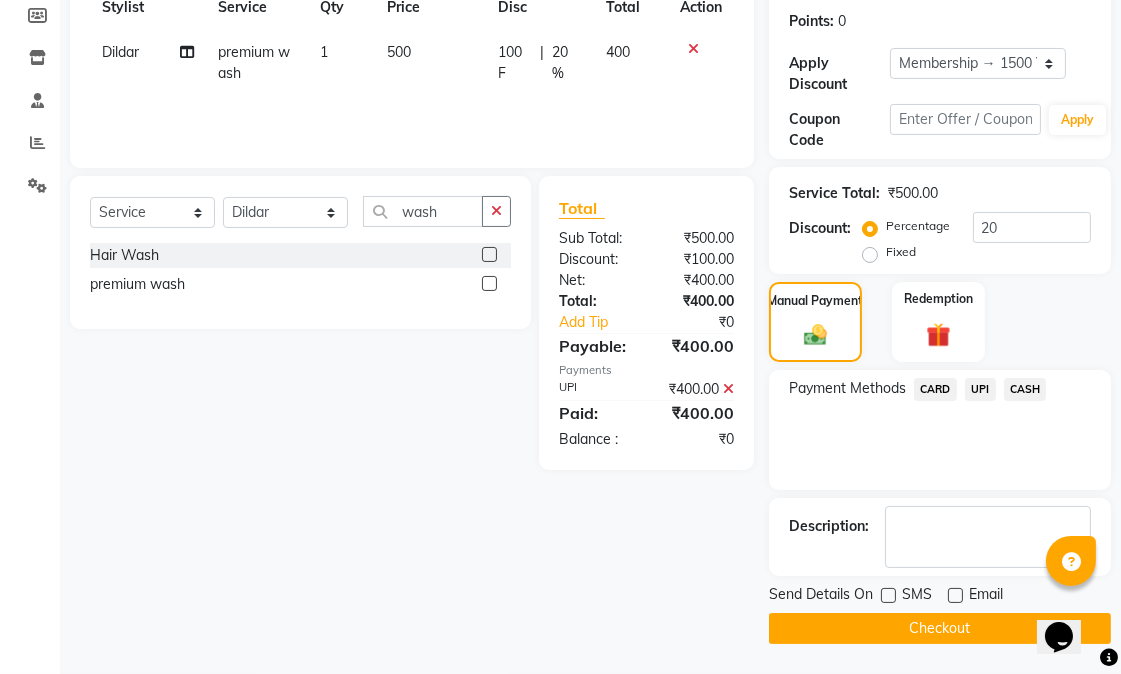 click on "Checkout" 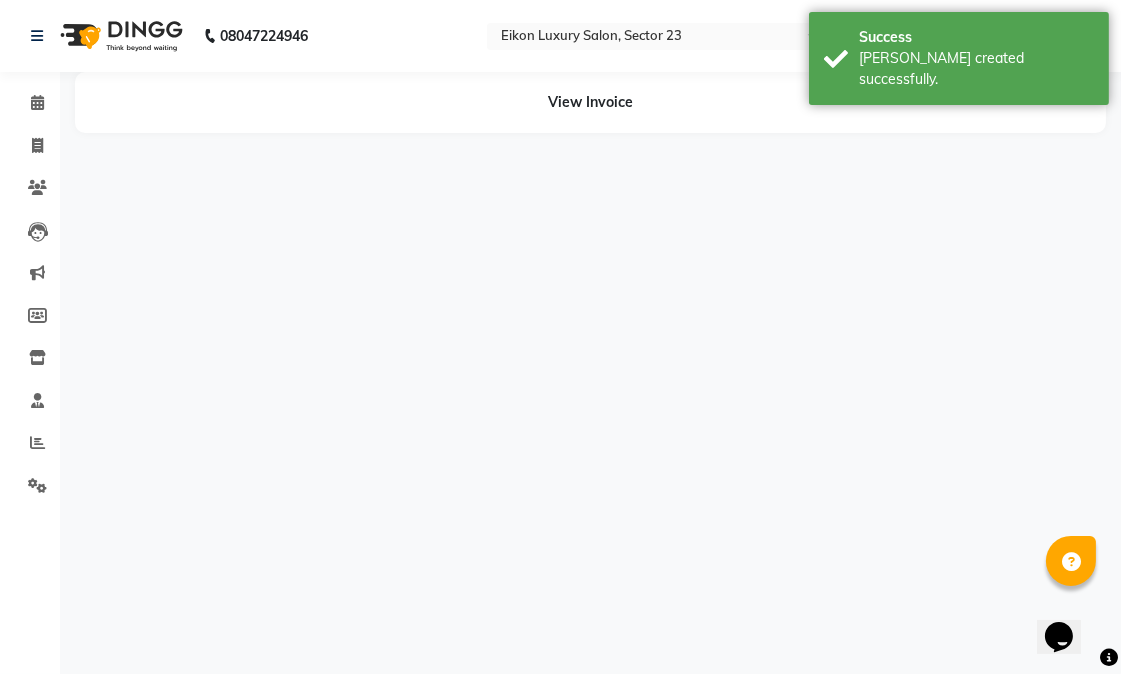 scroll, scrollTop: 0, scrollLeft: 0, axis: both 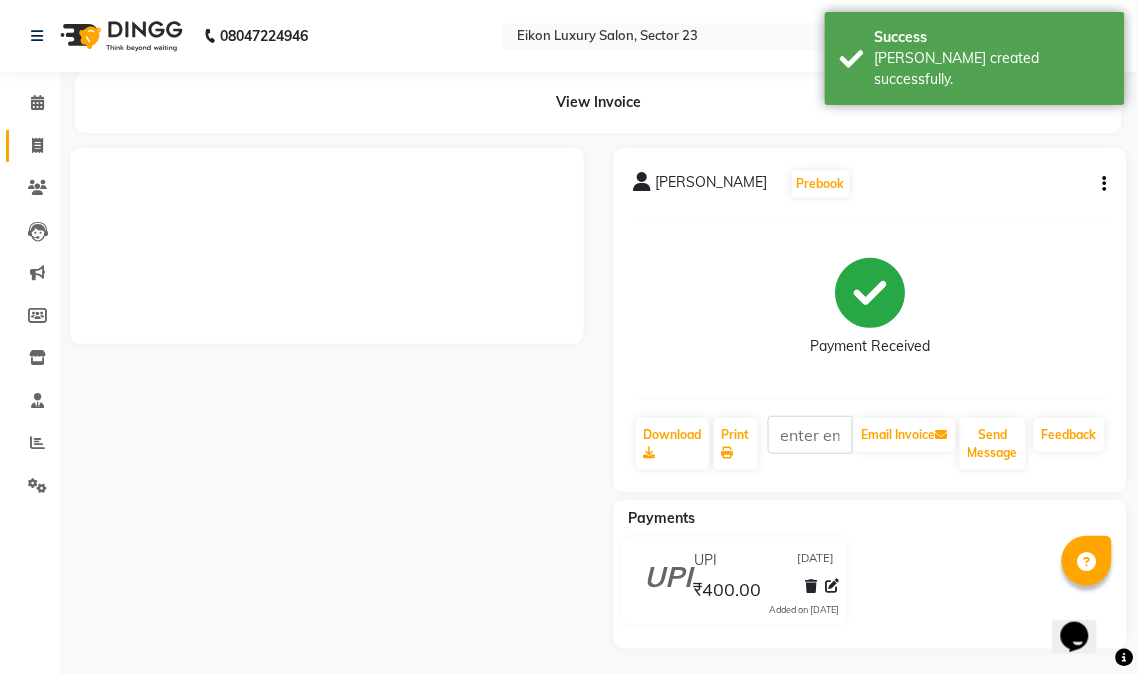 click 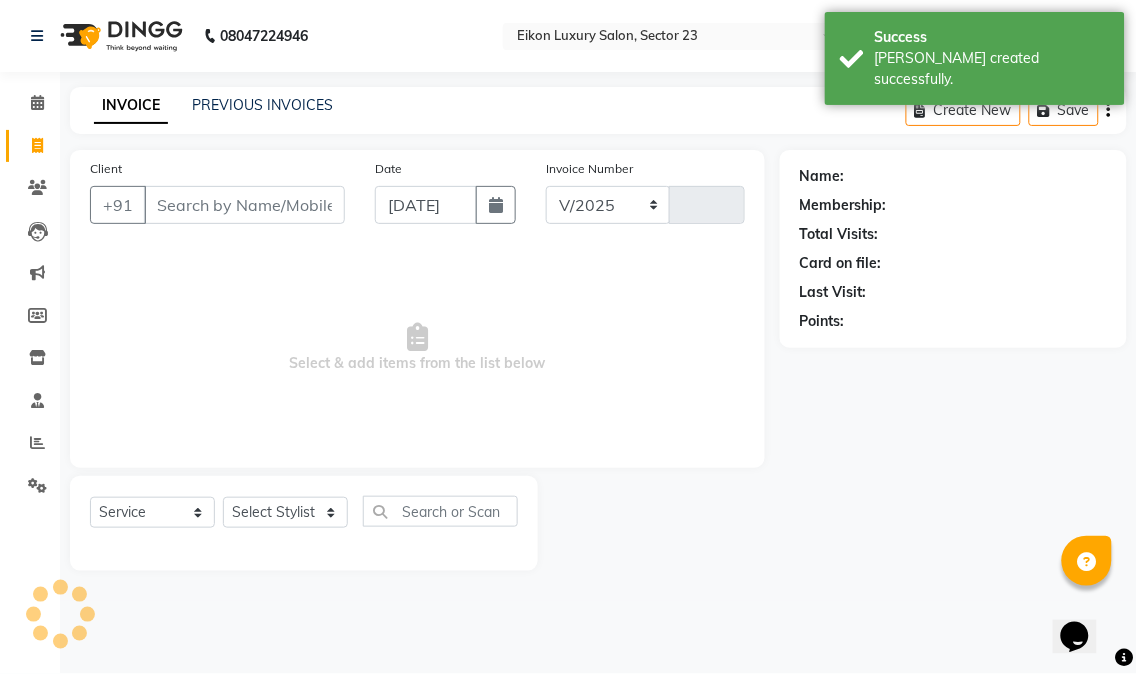 select on "7080" 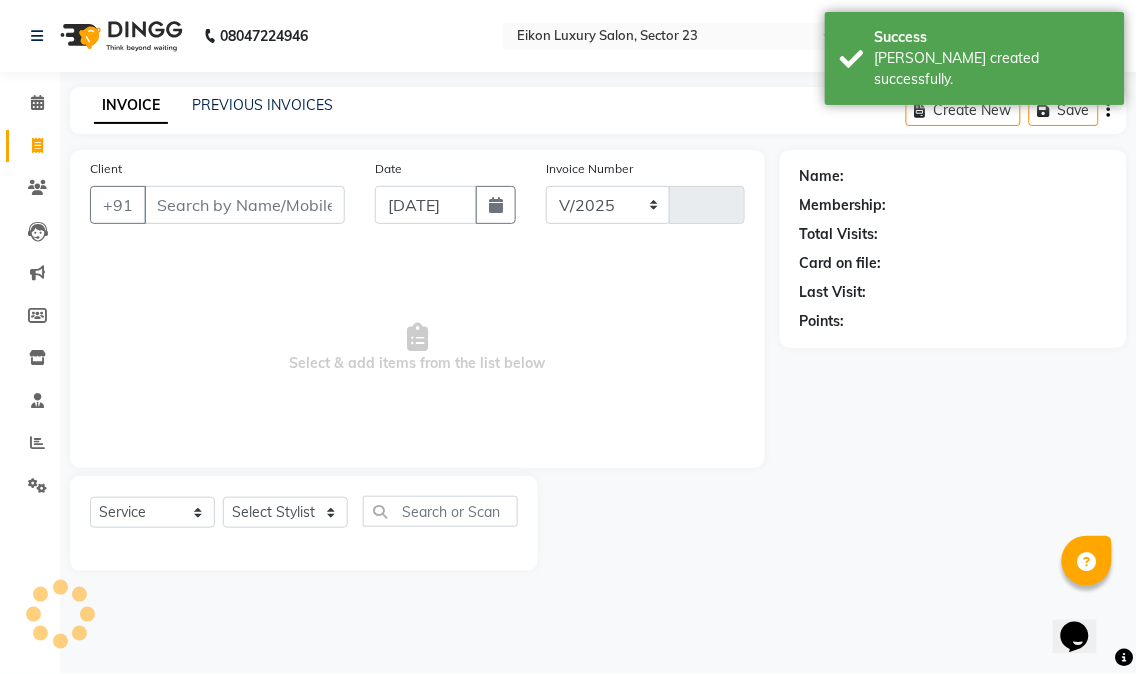 type on "2164" 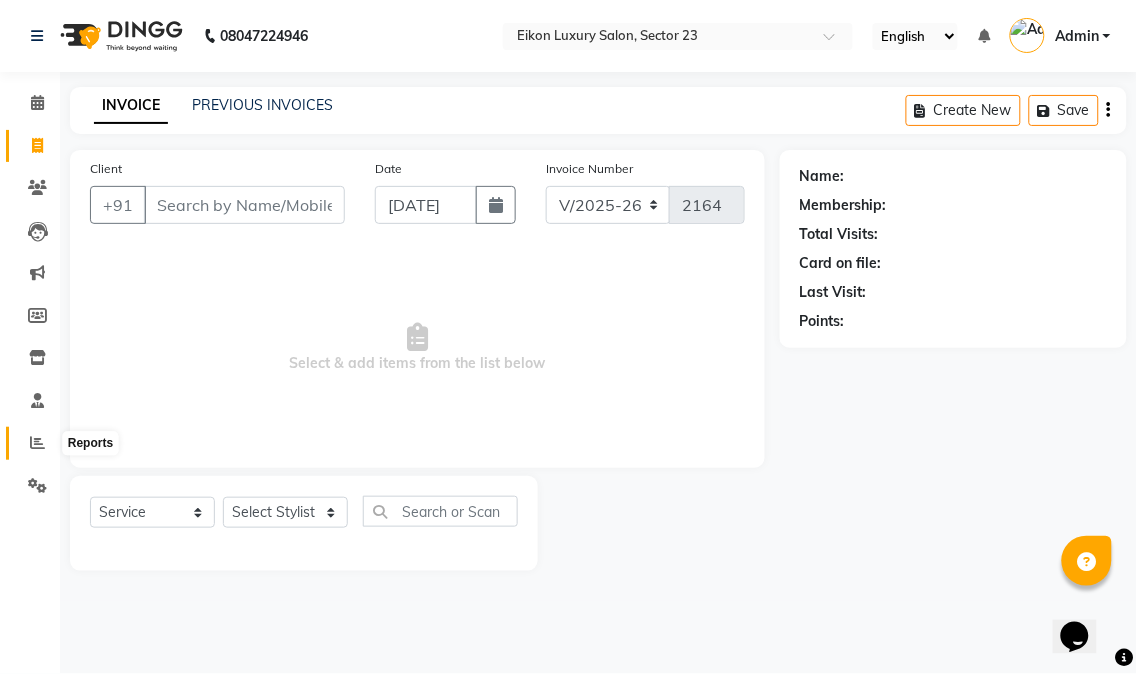 click 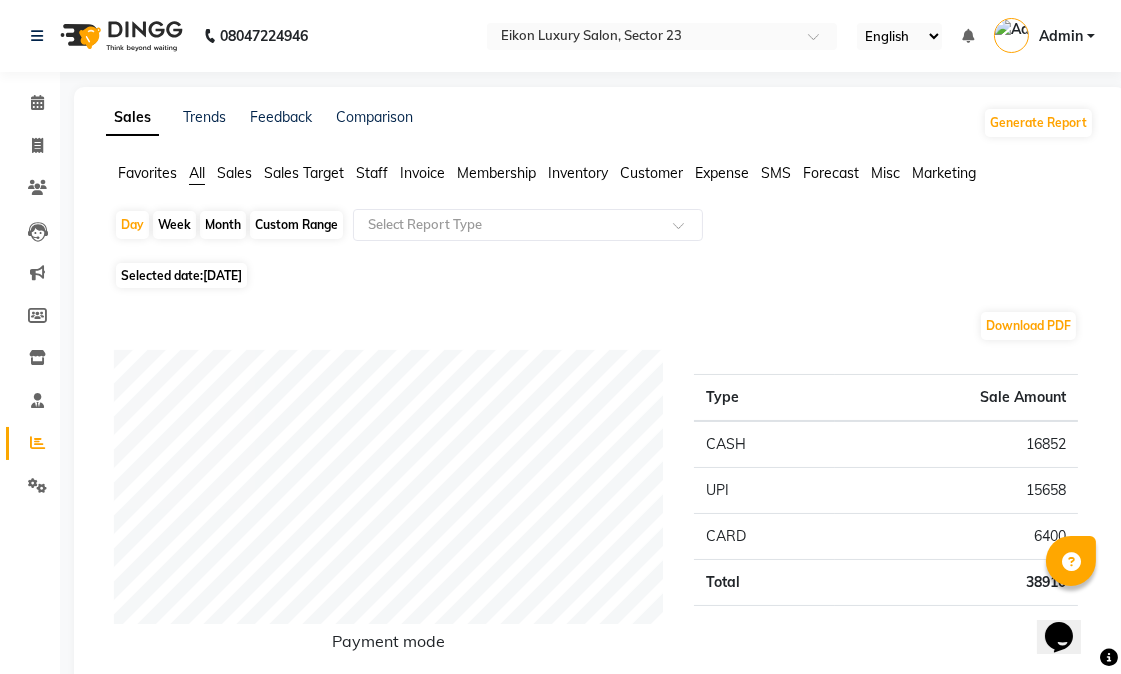 click on "[DATE]" 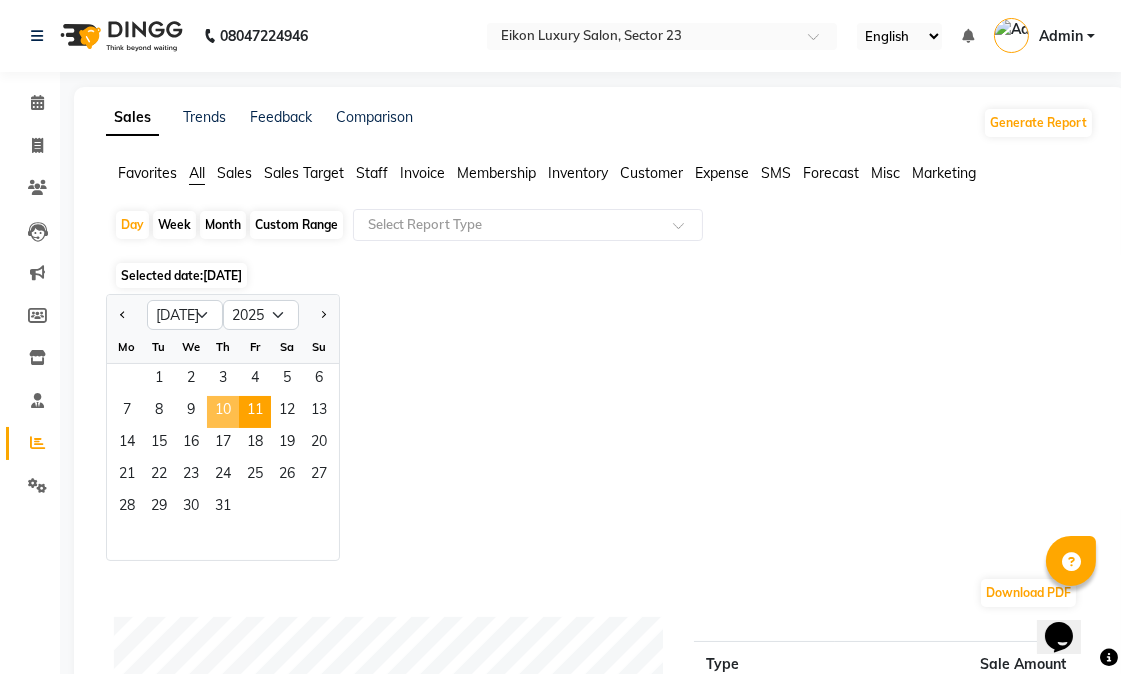 click on "10" 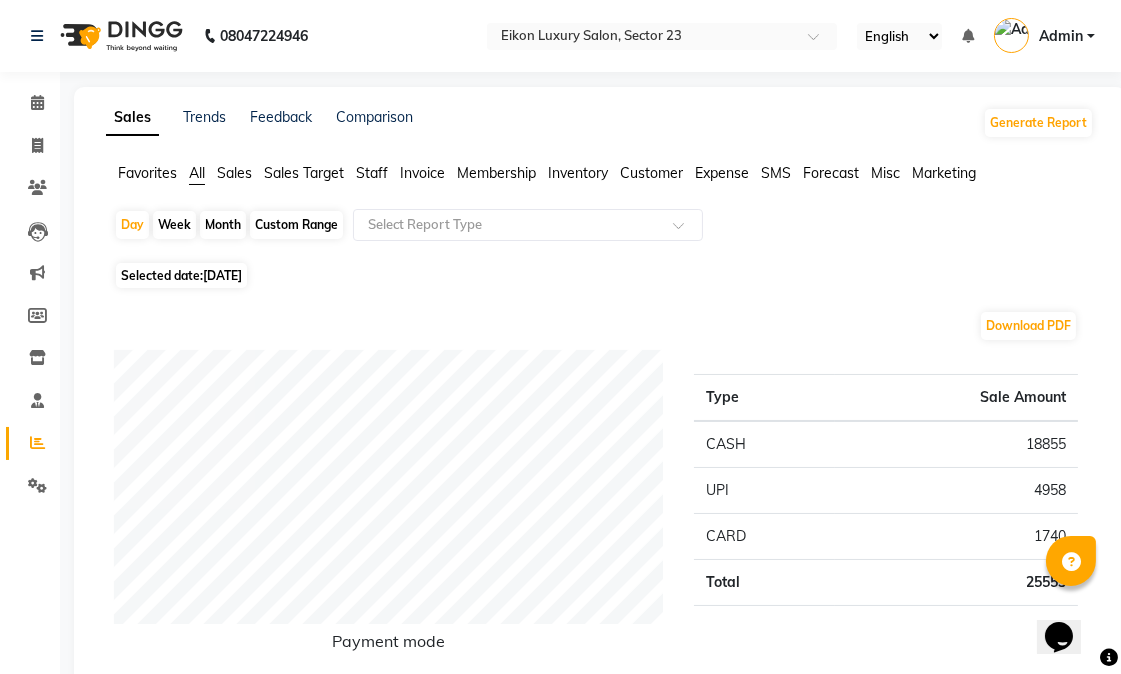 click on "Staff" 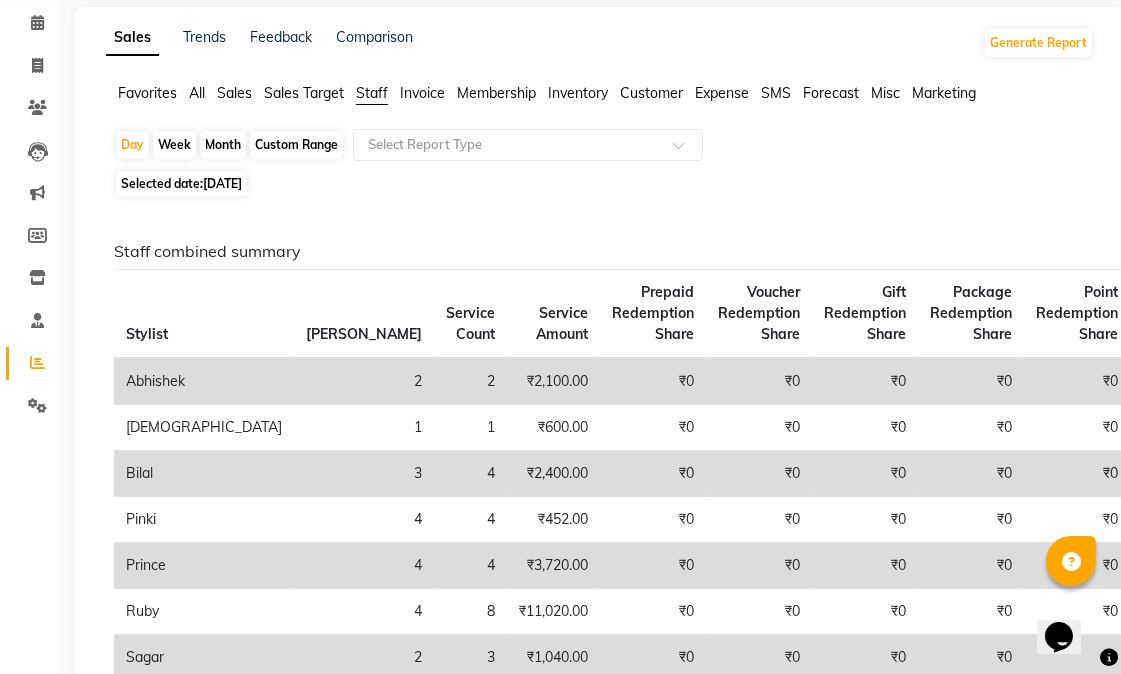 scroll, scrollTop: 0, scrollLeft: 0, axis: both 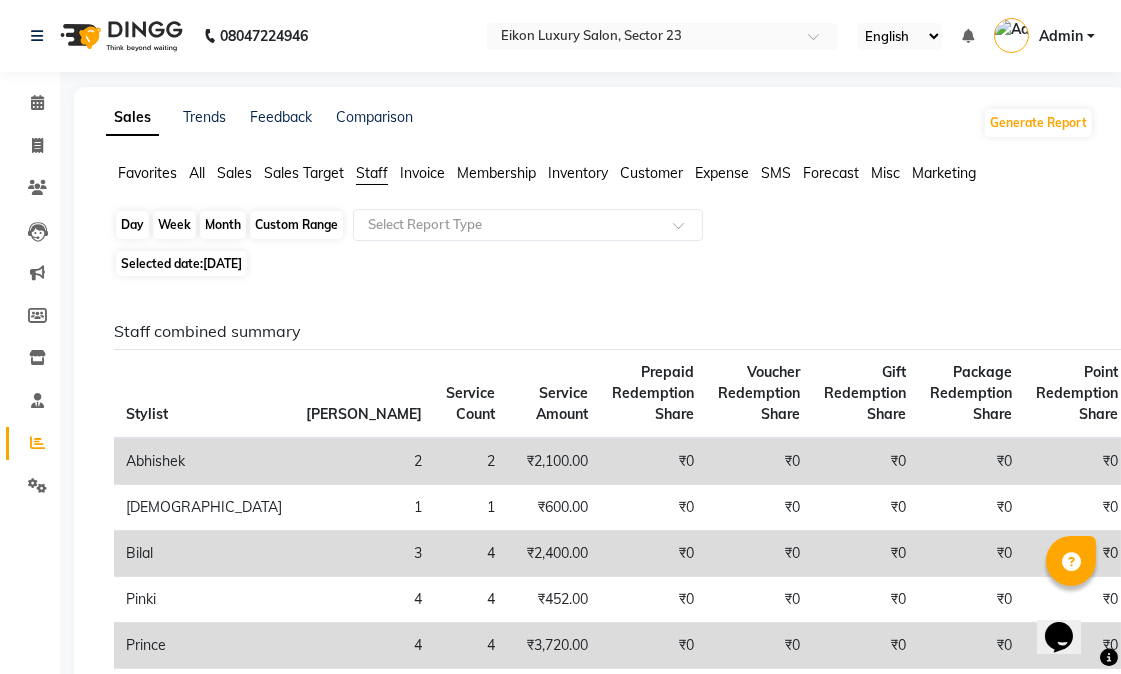 click on "Day" 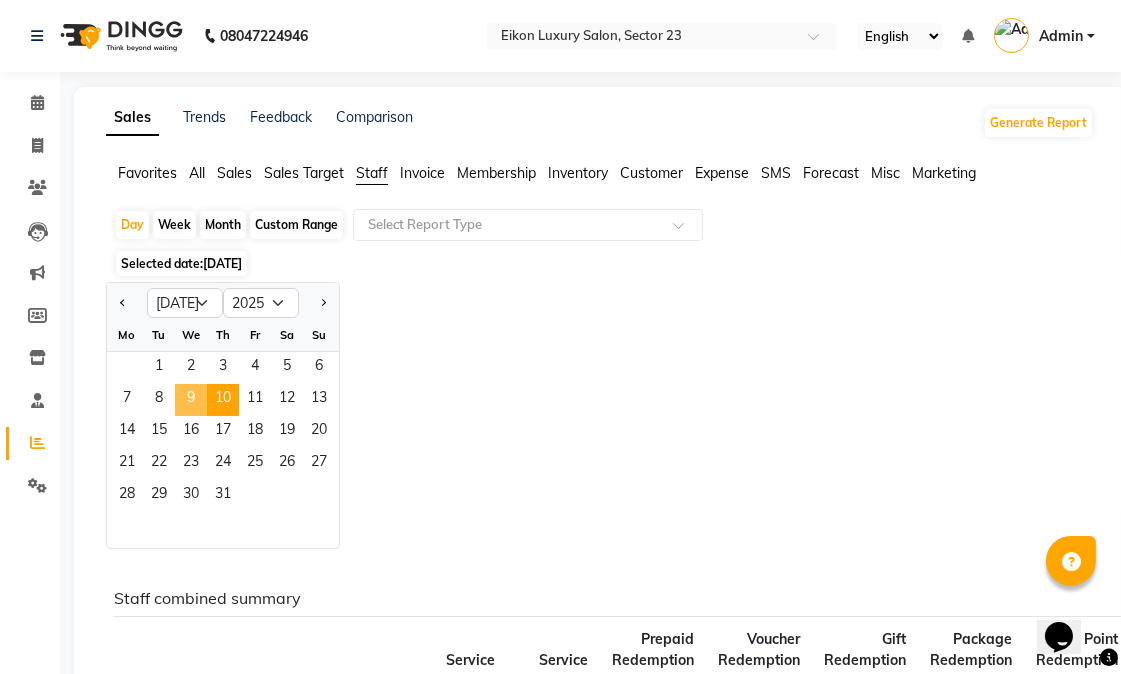 click on "9" 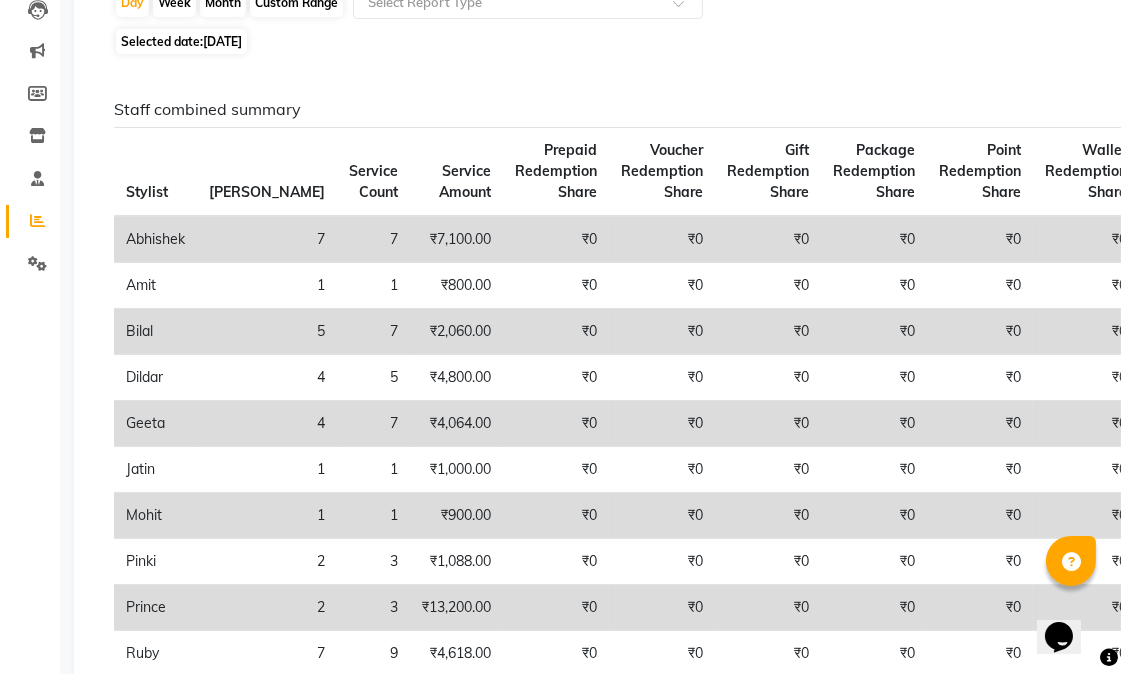 scroll, scrollTop: 0, scrollLeft: 0, axis: both 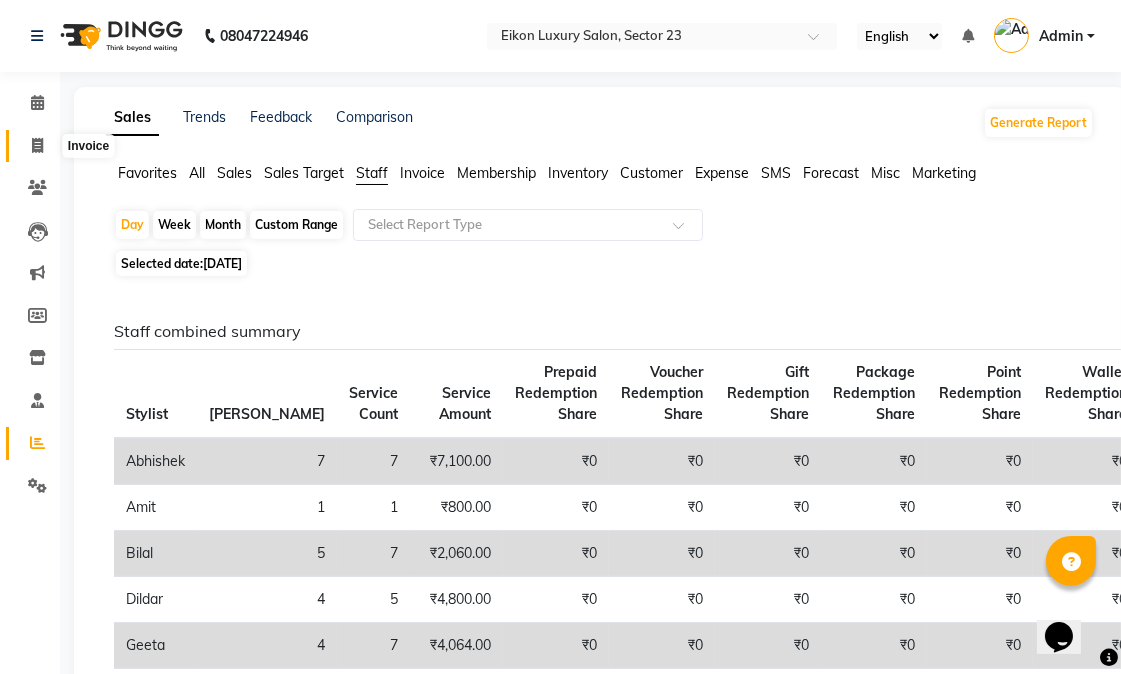 click 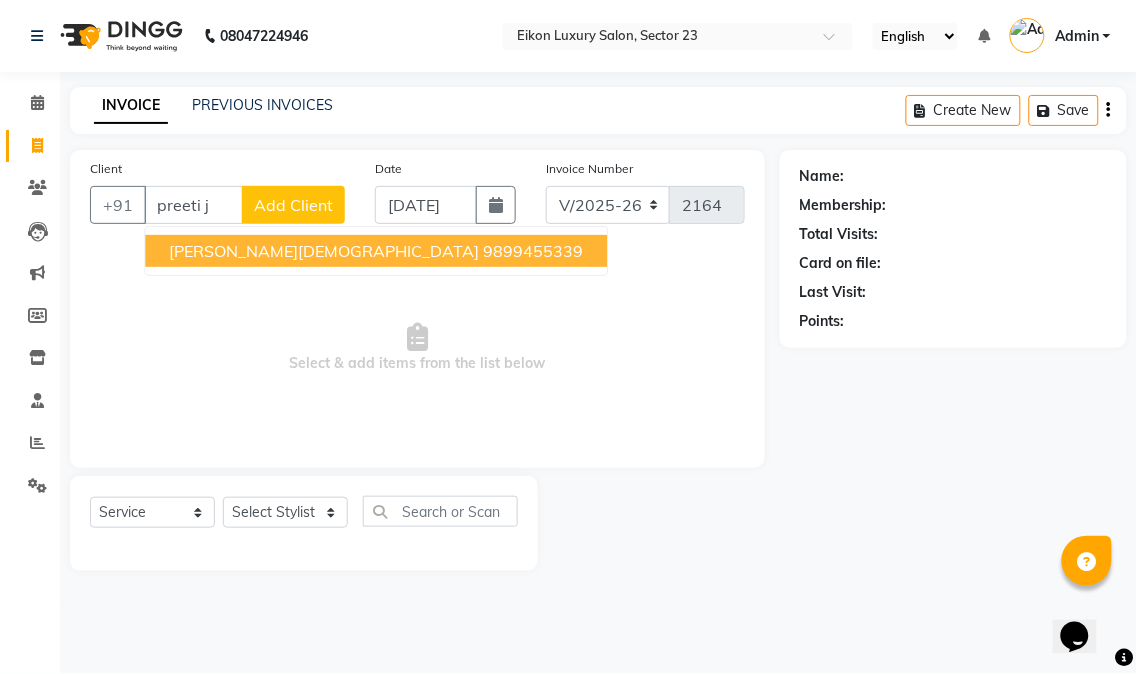 click on "9899455339" at bounding box center (533, 251) 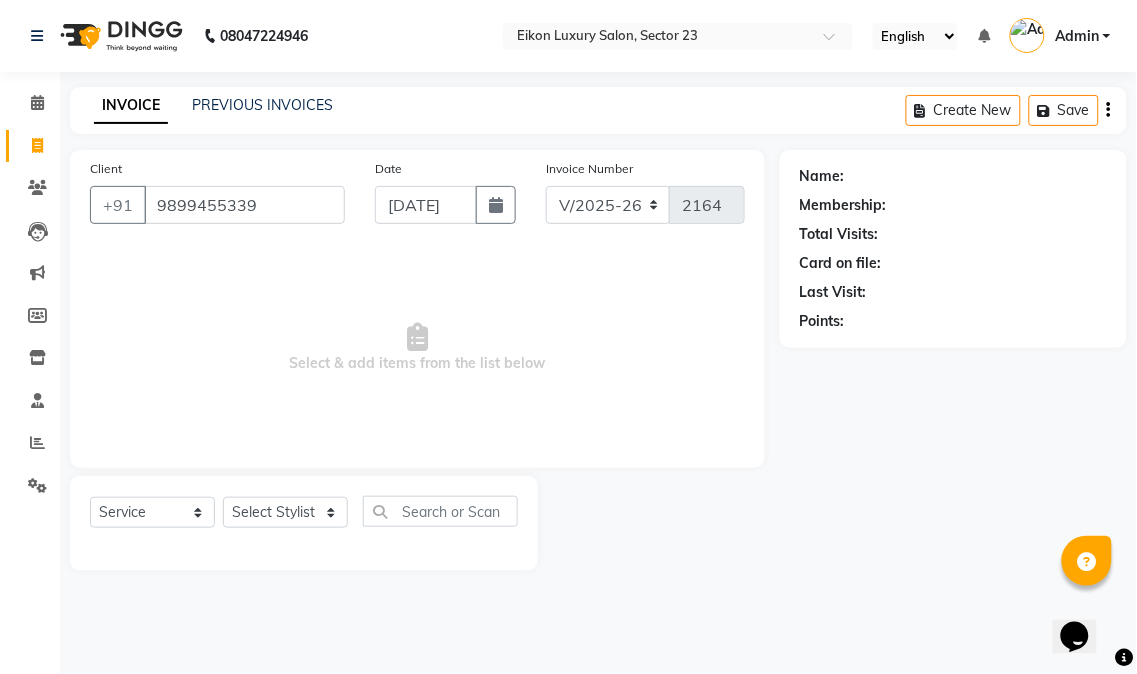 type on "9899455339" 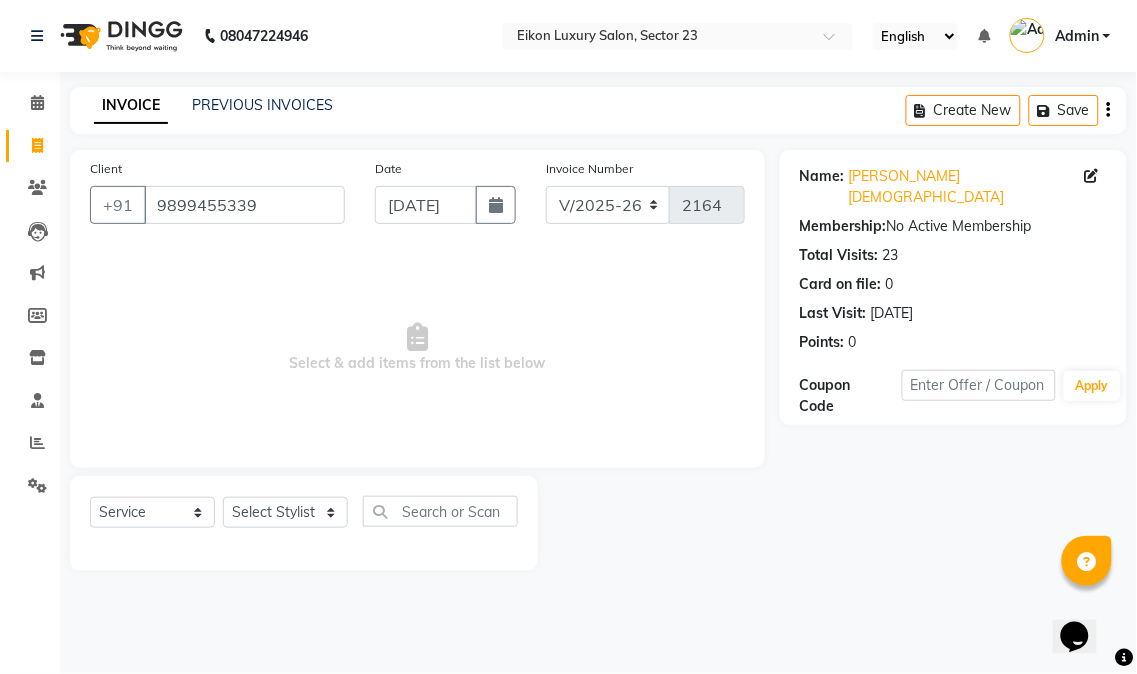 click on "Select  Service  Product  Membership  Package Voucher Prepaid Gift Card  Select Stylist Abhishek amit anchal Ashu Bilal Dildar Geeta Hritik Jatin Manav Mohit Pinki Prince Ruby Sagar Subhash Subodh Uday" 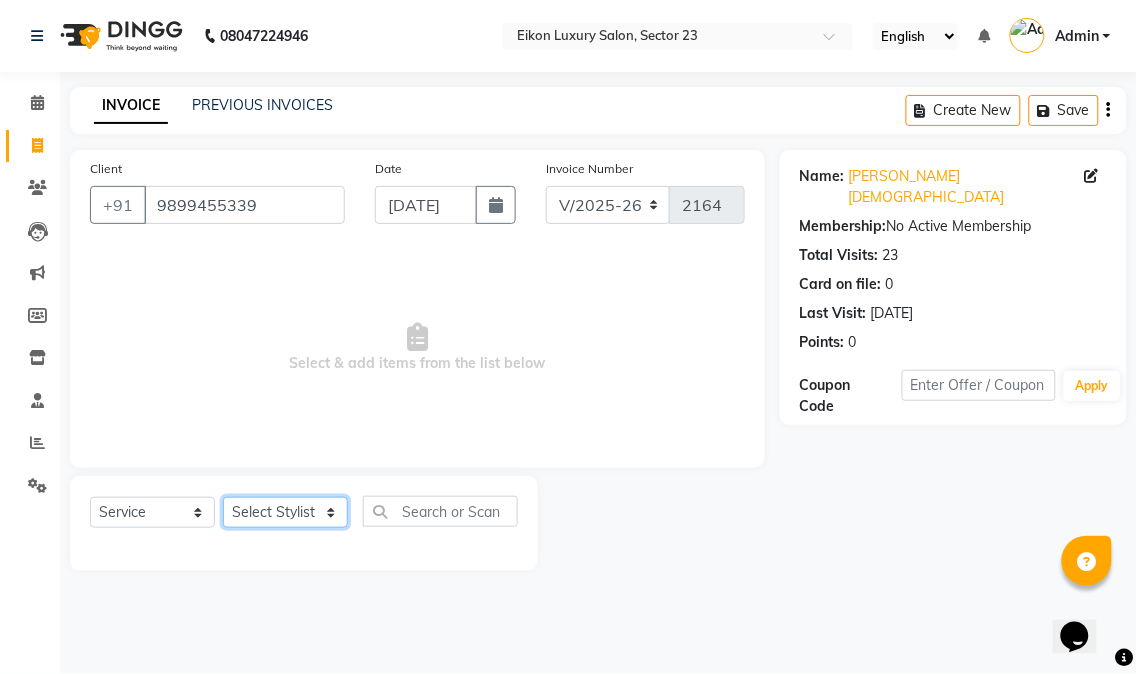 click on "Select Stylist Abhishek amit anchal Ashu Bilal Dildar Geeta Hritik Jatin Manav Mohit Pinki Prince Ruby Sagar Subhash Subodh Uday" 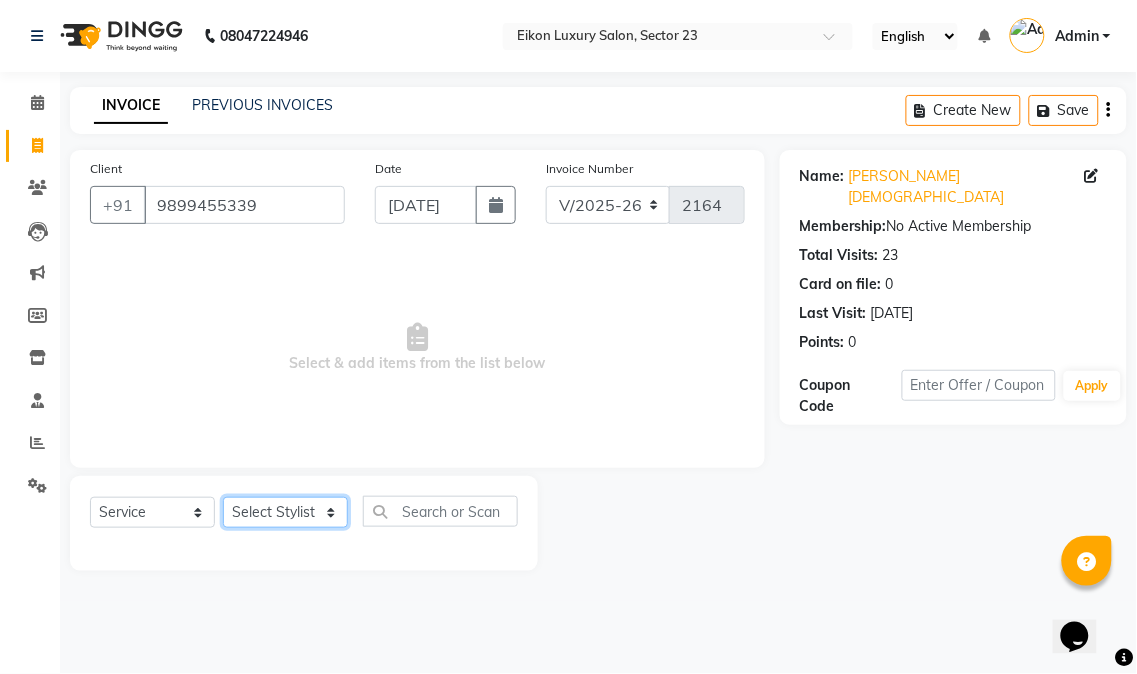 select on "58954" 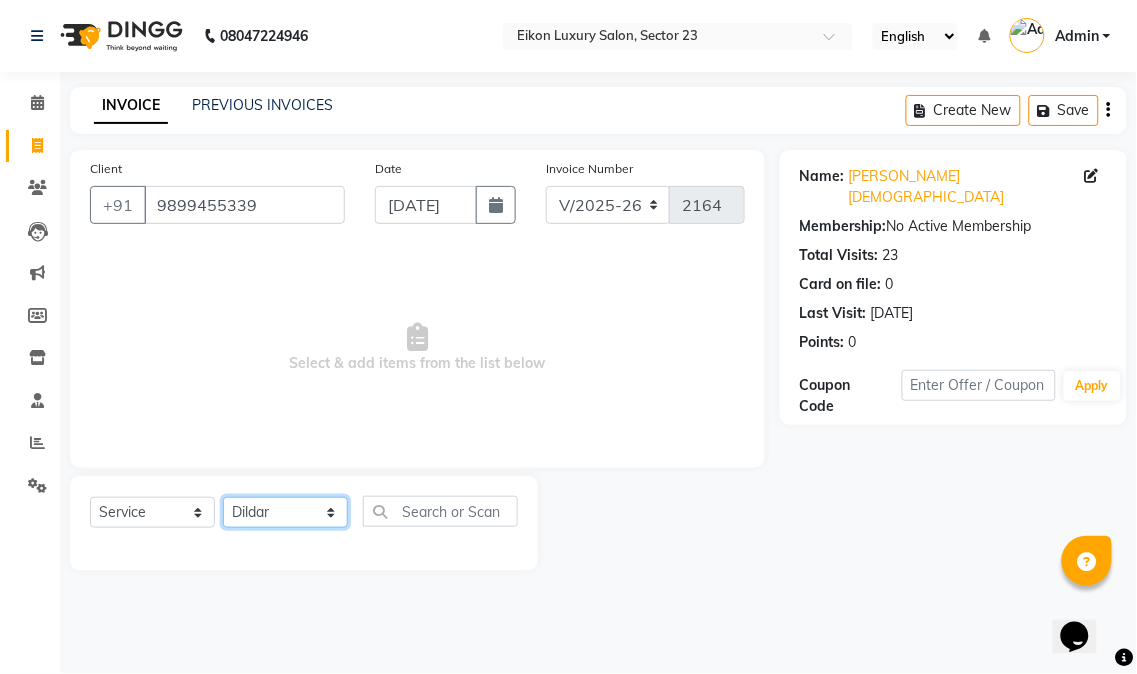 click on "Select Stylist Abhishek amit anchal Ashu Bilal Dildar Geeta Hritik Jatin Manav Mohit Pinki Prince Ruby Sagar Subhash Subodh Uday" 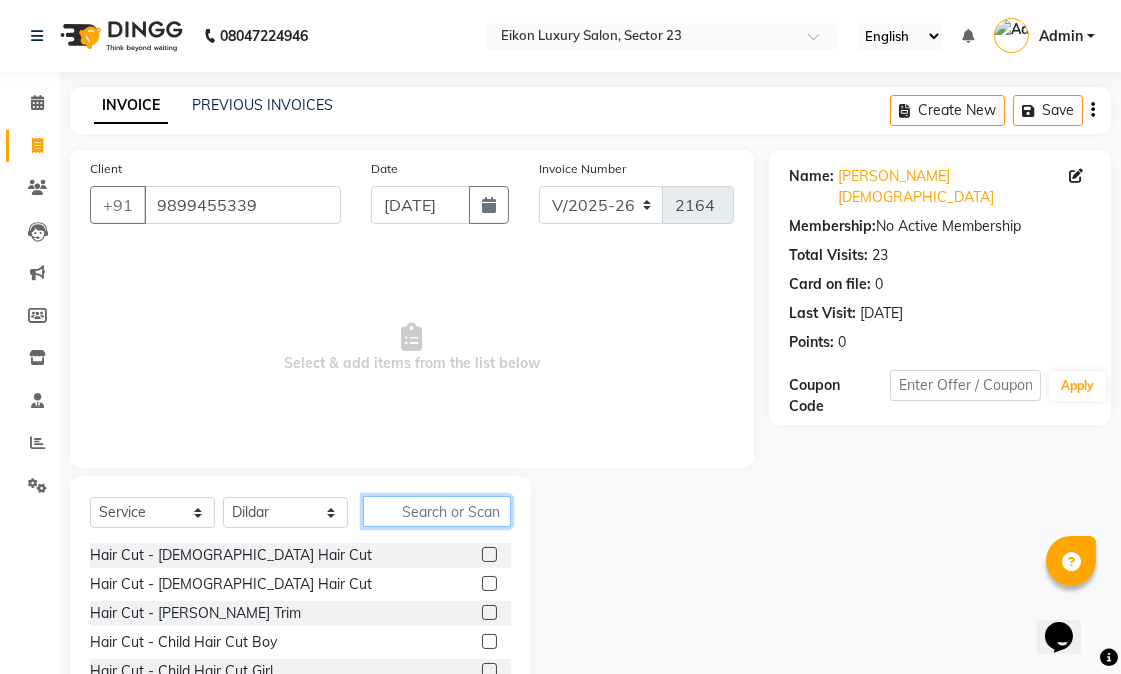 click 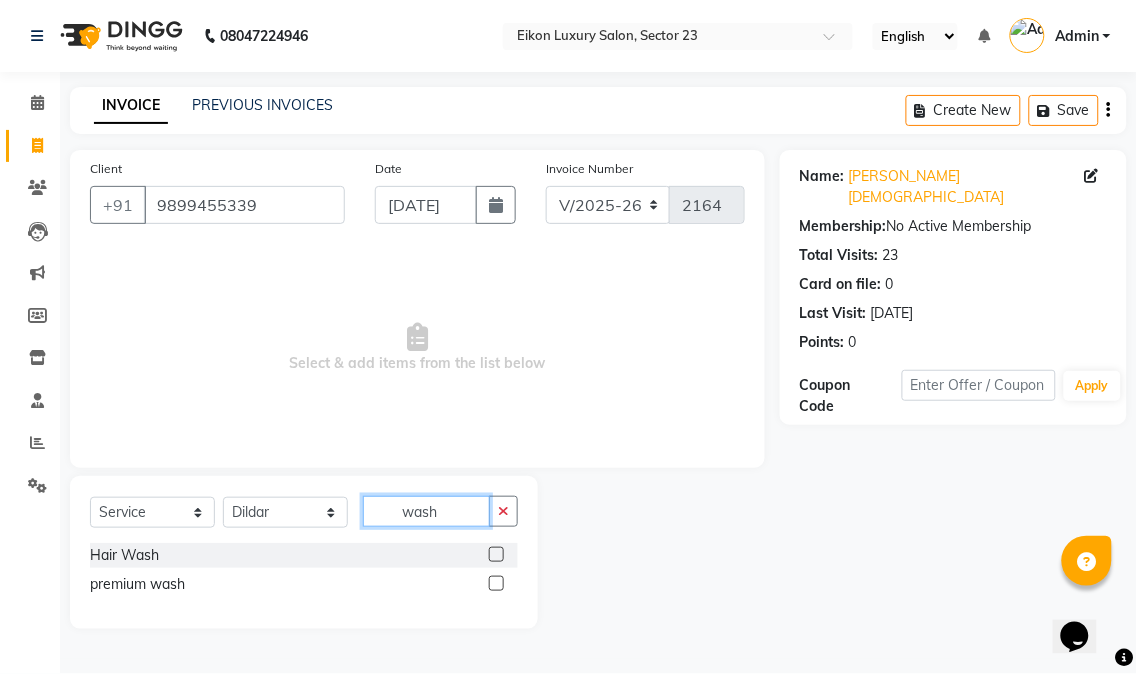 type on "wash" 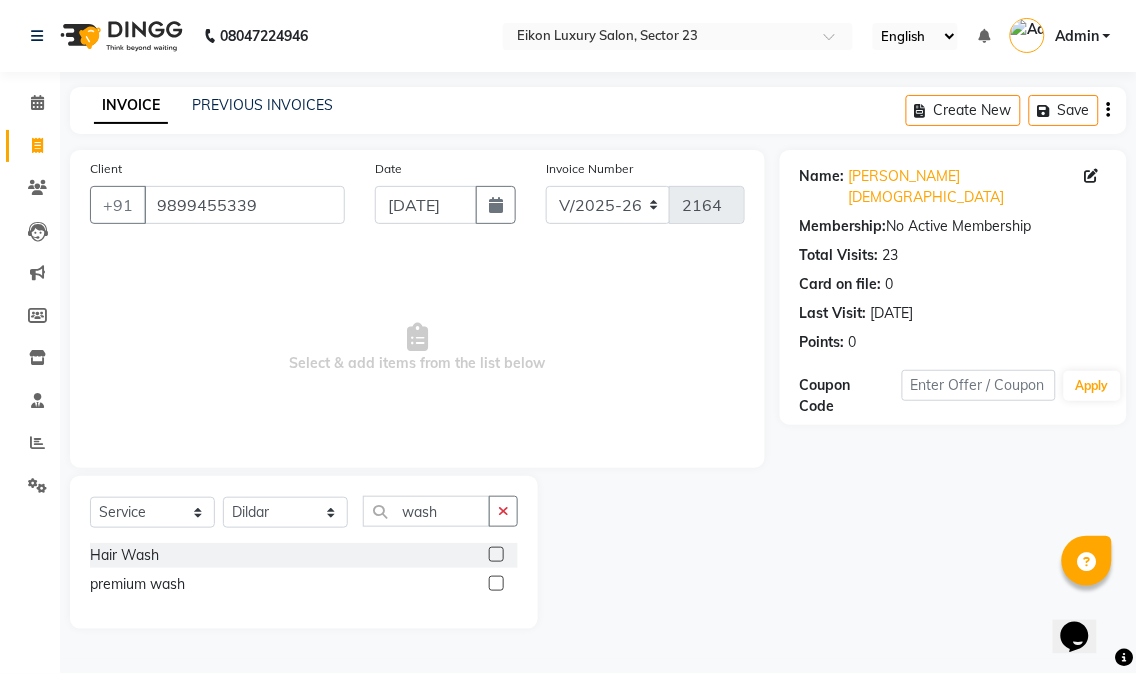 click 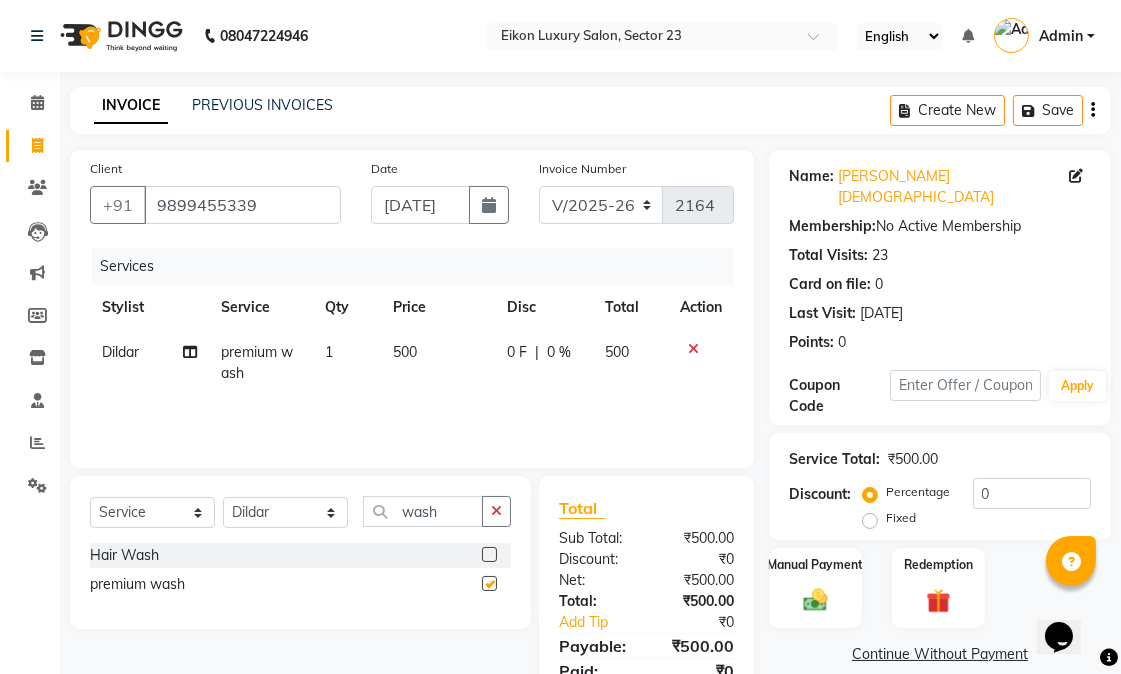 checkbox on "false" 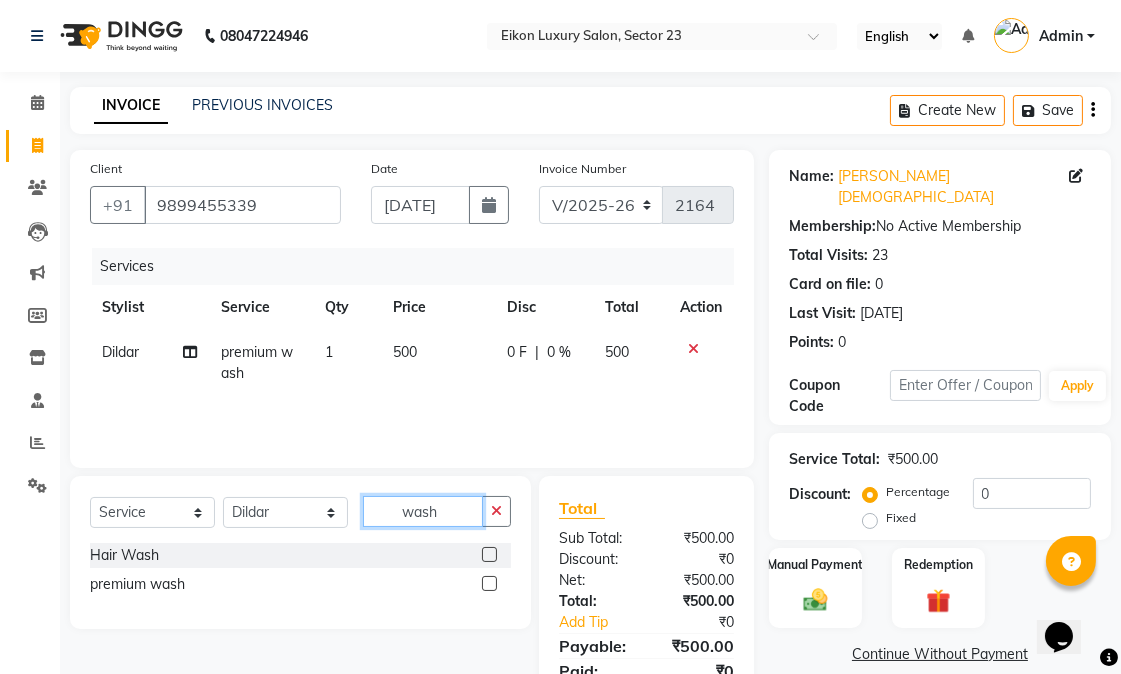 drag, startPoint x: 440, startPoint y: 498, endPoint x: 371, endPoint y: 495, distance: 69.065186 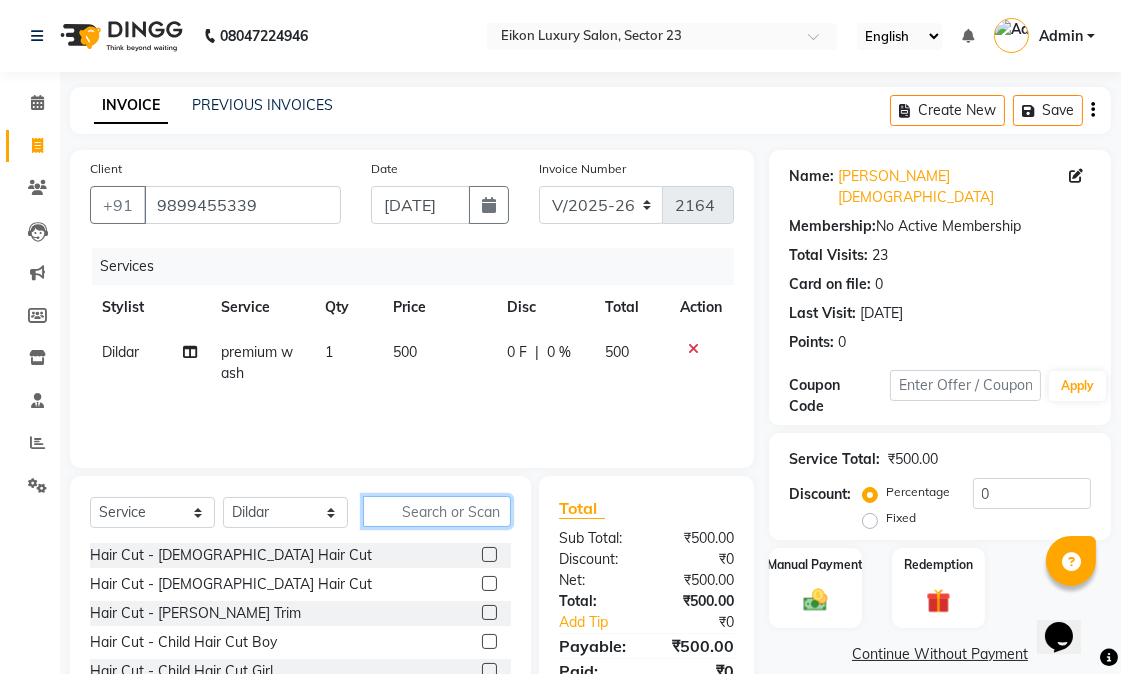 type 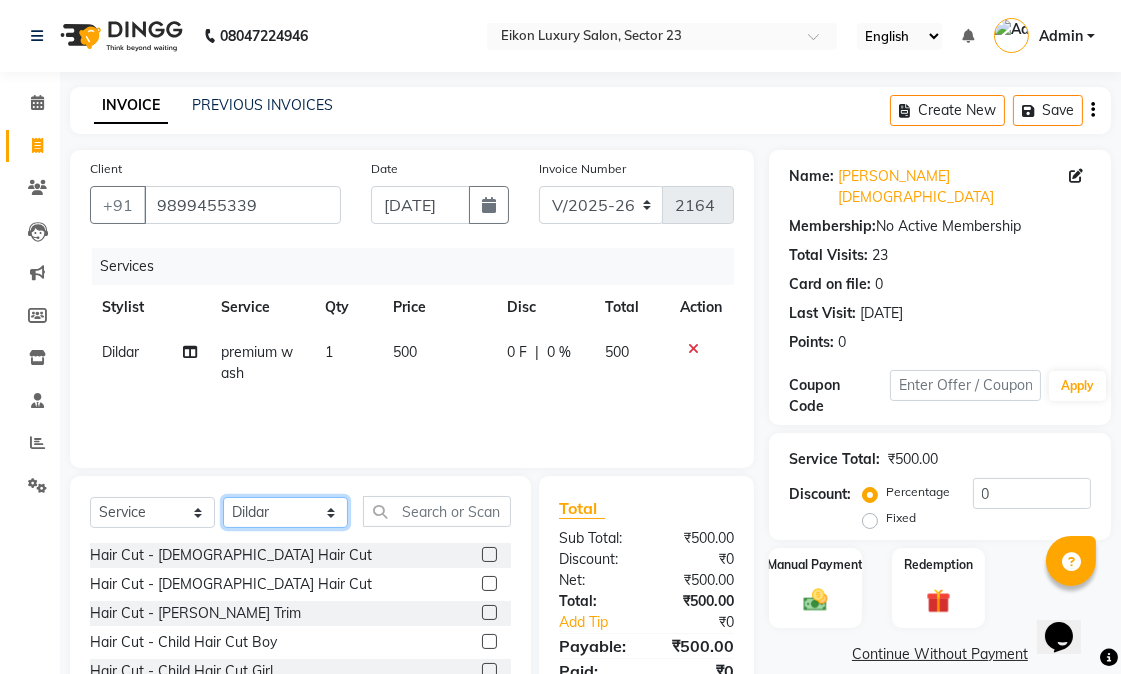 click on "Select Stylist Abhishek amit anchal Ashu Bilal Dildar Geeta Hritik Jatin Manav Mohit Pinki Prince Ruby Sagar Subhash Subodh Uday" 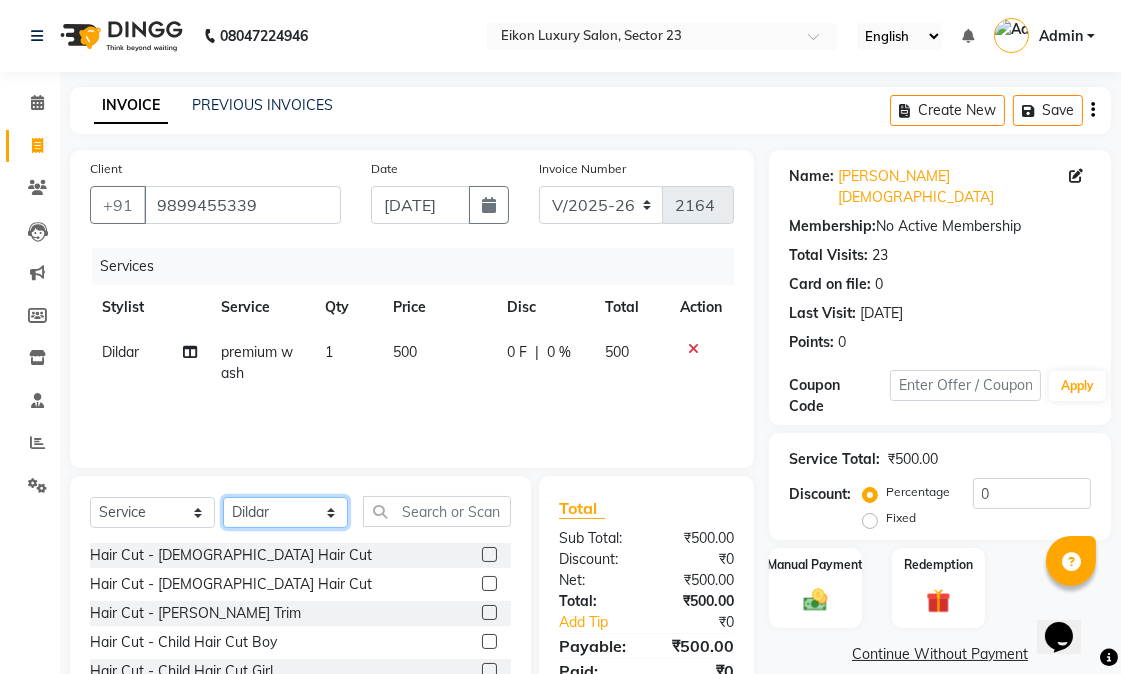 select on "58949" 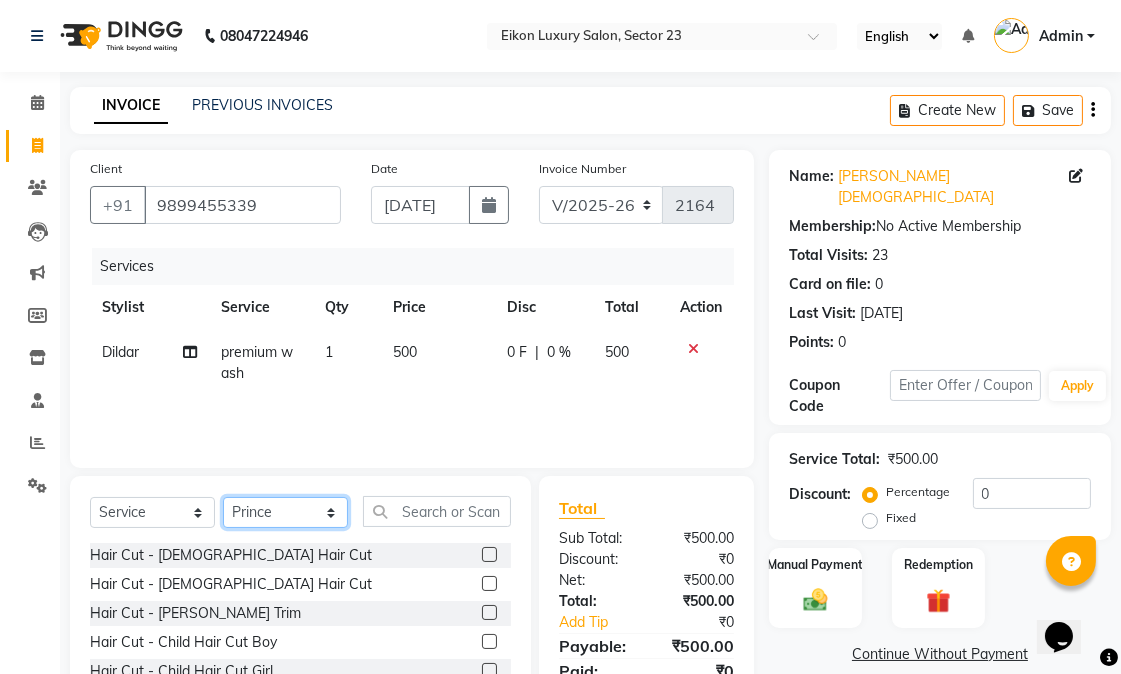 click on "Select Stylist Abhishek amit anchal Ashu Bilal Dildar Geeta Hritik Jatin Manav Mohit Pinki Prince Ruby Sagar Subhash Subodh Uday" 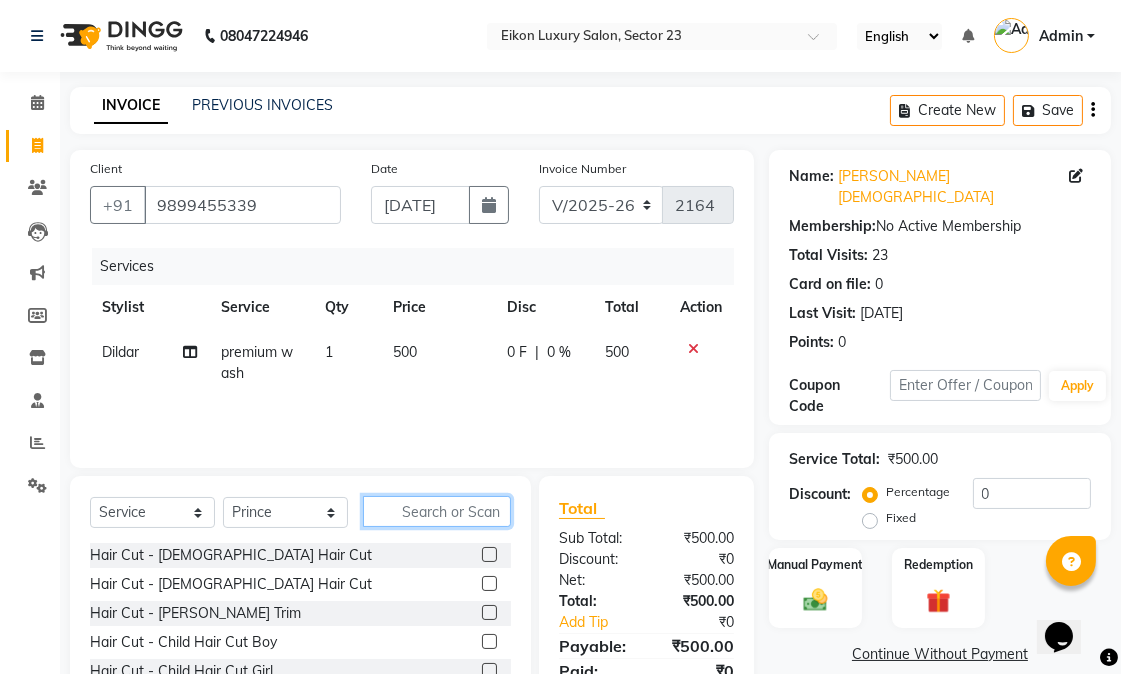 click 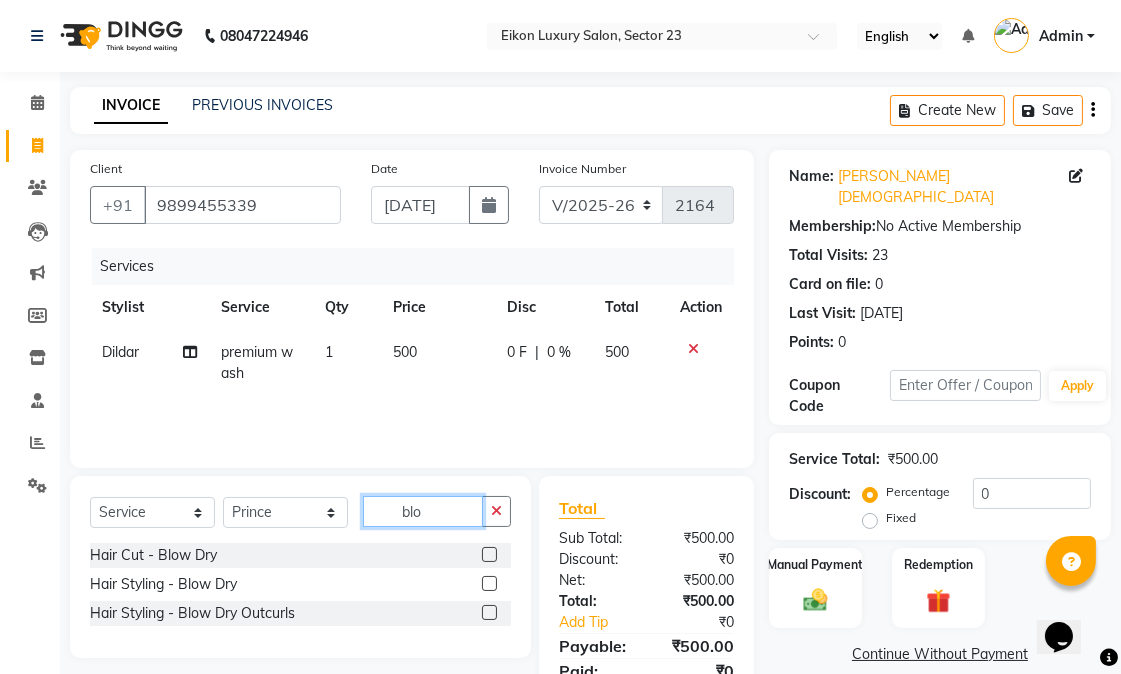 type on "blo" 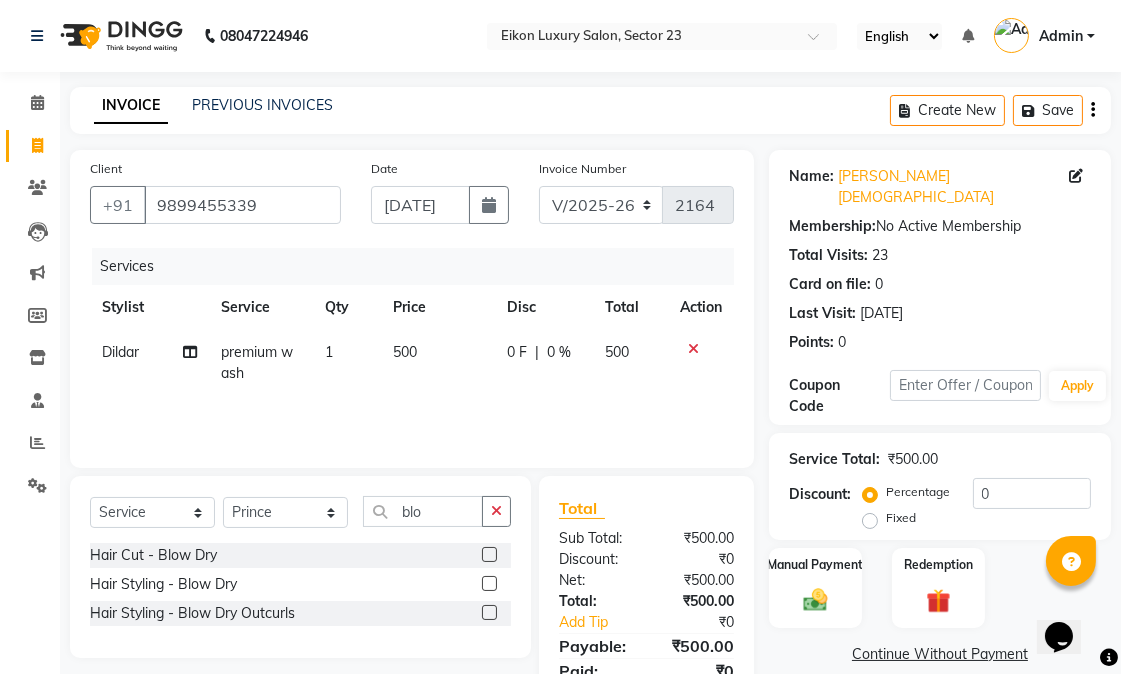click 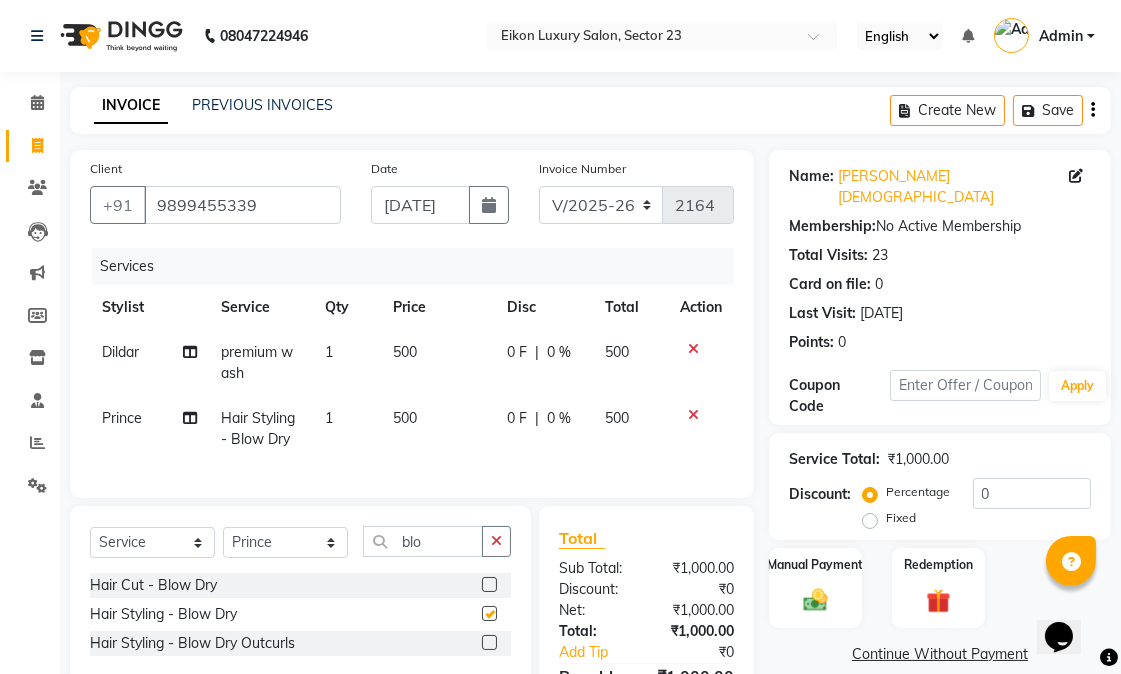 checkbox on "false" 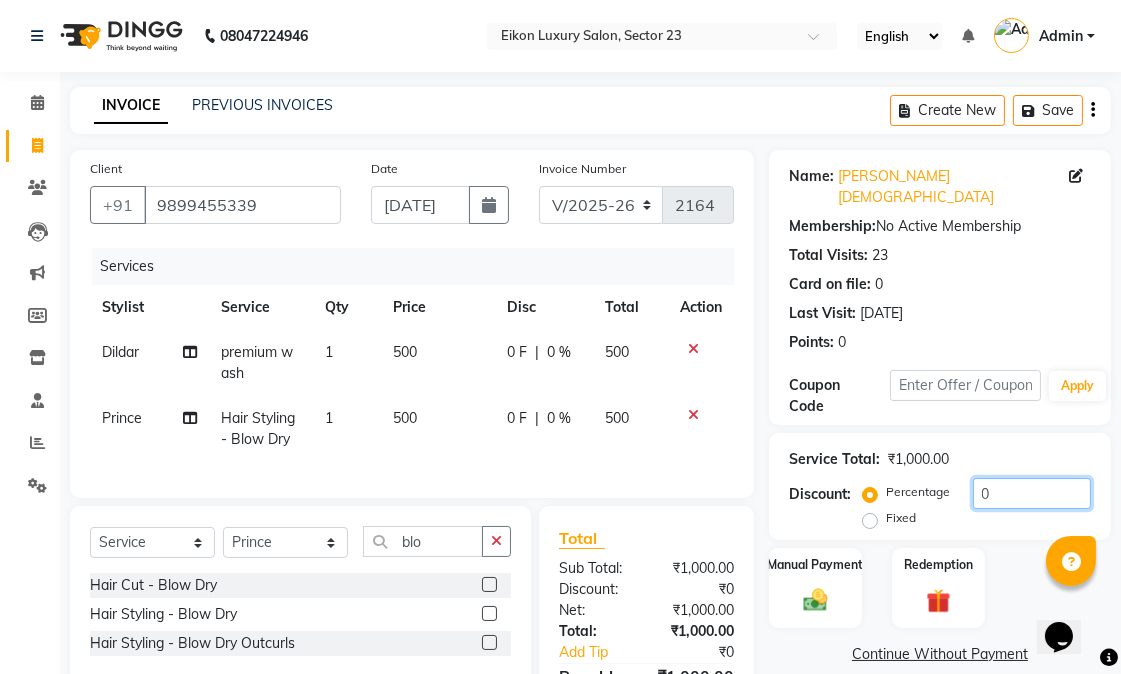 drag, startPoint x: 993, startPoint y: 474, endPoint x: 965, endPoint y: 475, distance: 28.01785 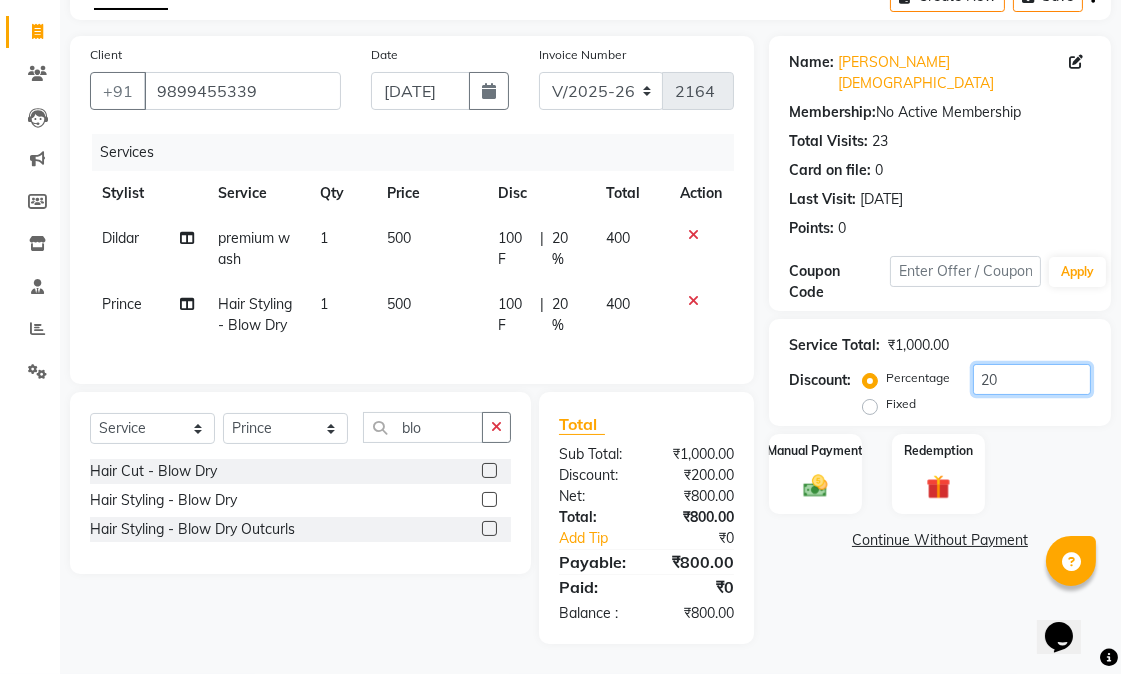 type on "20" 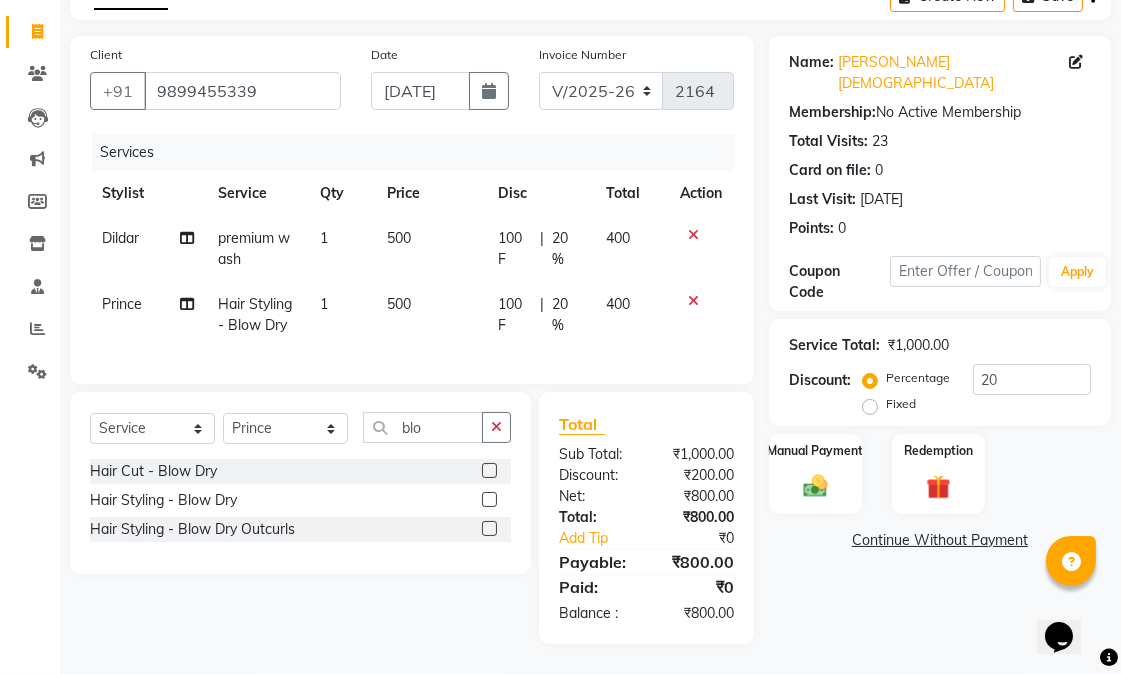 click on "Name: Preeti Jain Membership:  No Active Membership  Total Visits:  23 Card on file:  0 Last Visit:   07-07-2025 Points:   0  Coupon Code Apply Service Total:  ₹1,000.00  Discount:  Percentage   Fixed  20 Manual Payment Redemption  Continue Without Payment" 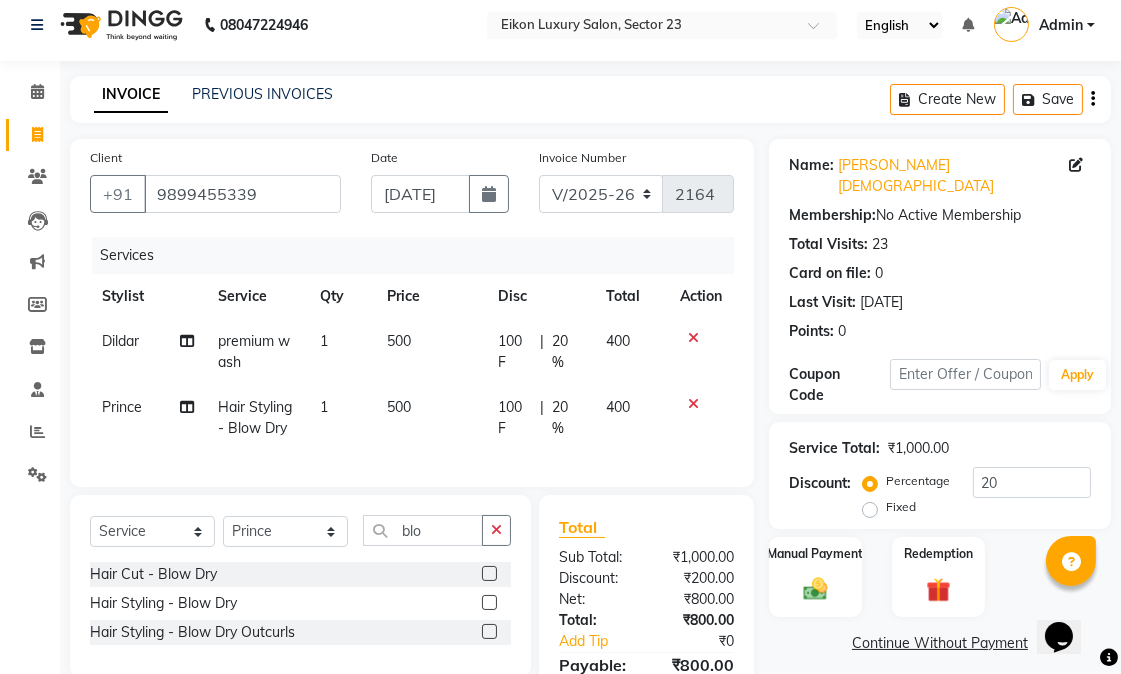 scroll, scrollTop: 0, scrollLeft: 0, axis: both 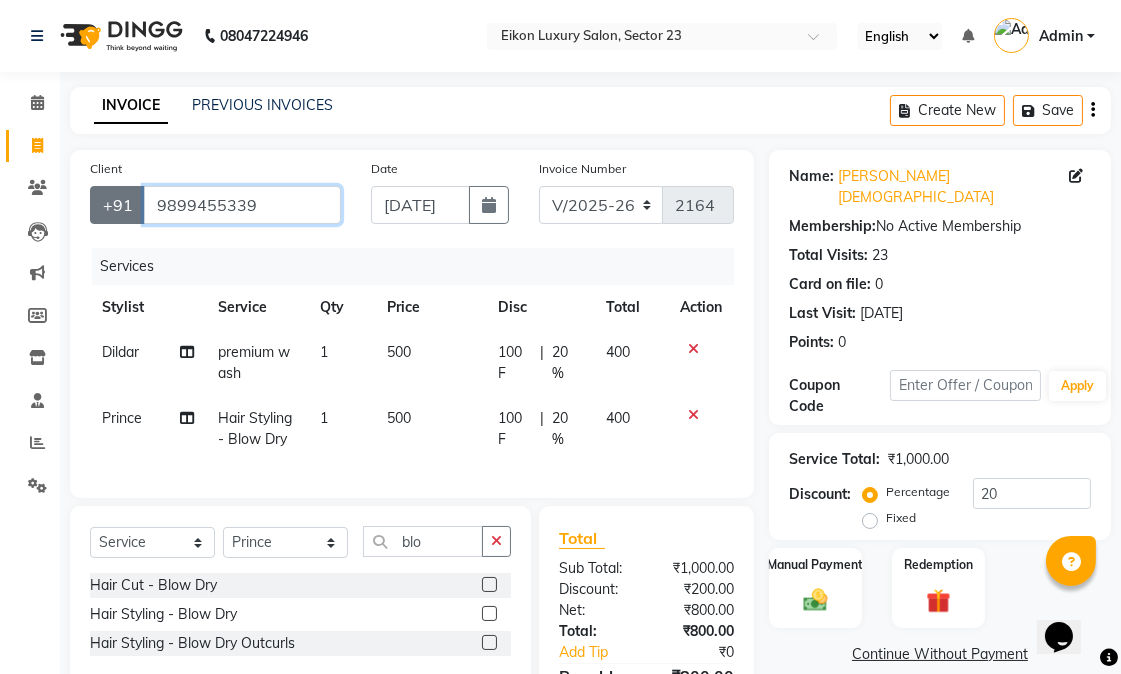 drag, startPoint x: 274, startPoint y: 205, endPoint x: 137, endPoint y: 190, distance: 137.81873 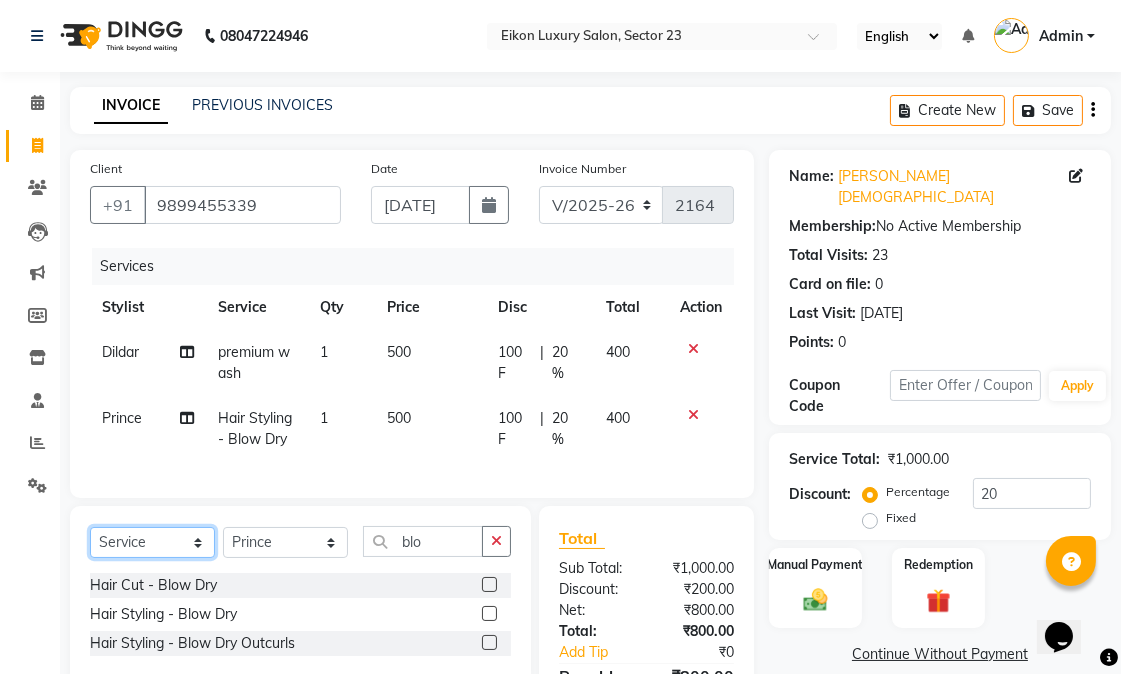 click on "Select  Service  Product  Membership  Package Voucher Prepaid Gift Card" 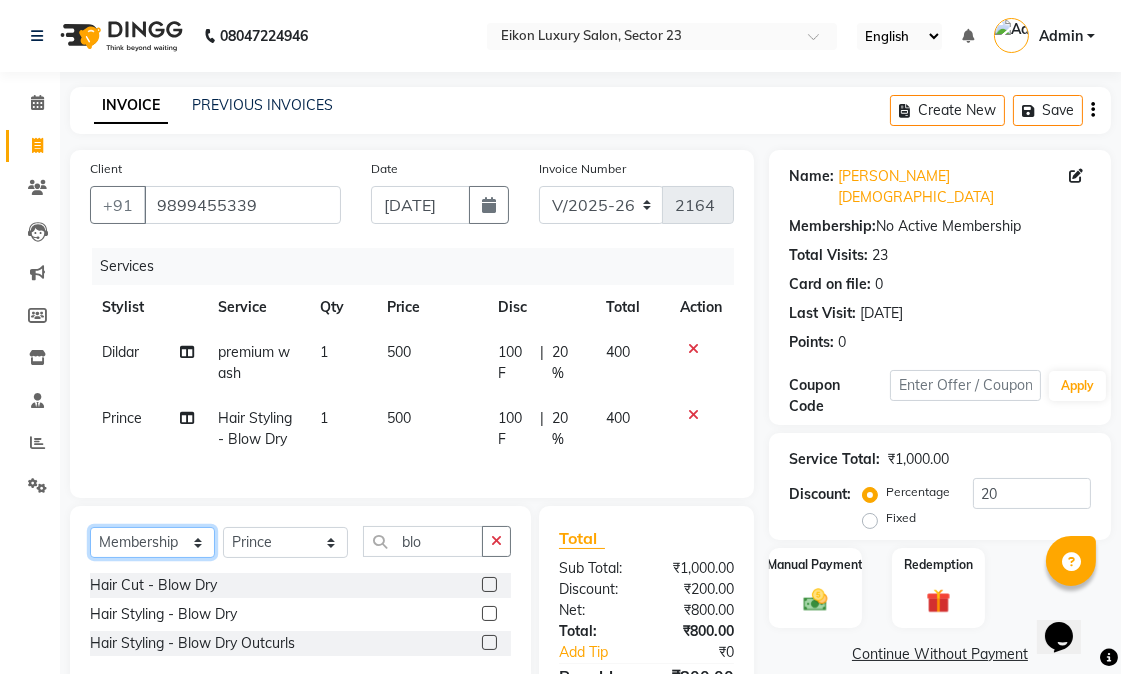 click on "Select  Service  Product  Membership  Package Voucher Prepaid Gift Card" 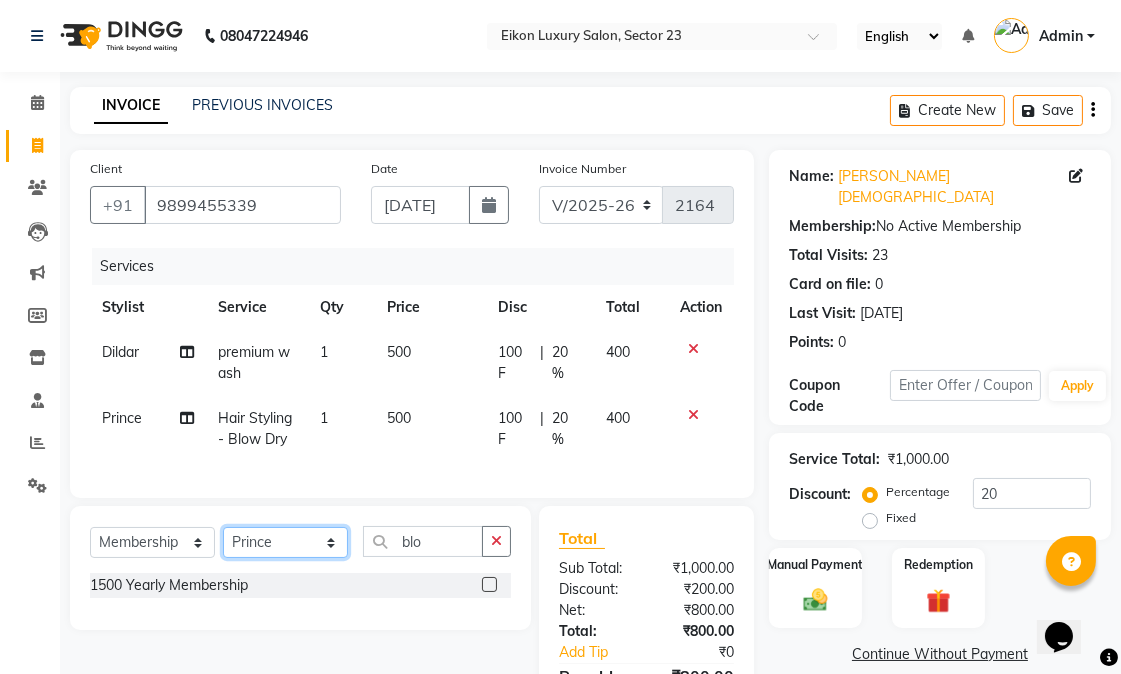 click on "Select Stylist Abhishek amit anchal Ashu Bilal Dildar Geeta Hritik Jatin Manav Mohit Pinki Prince Ruby Sagar Subhash Subodh Uday" 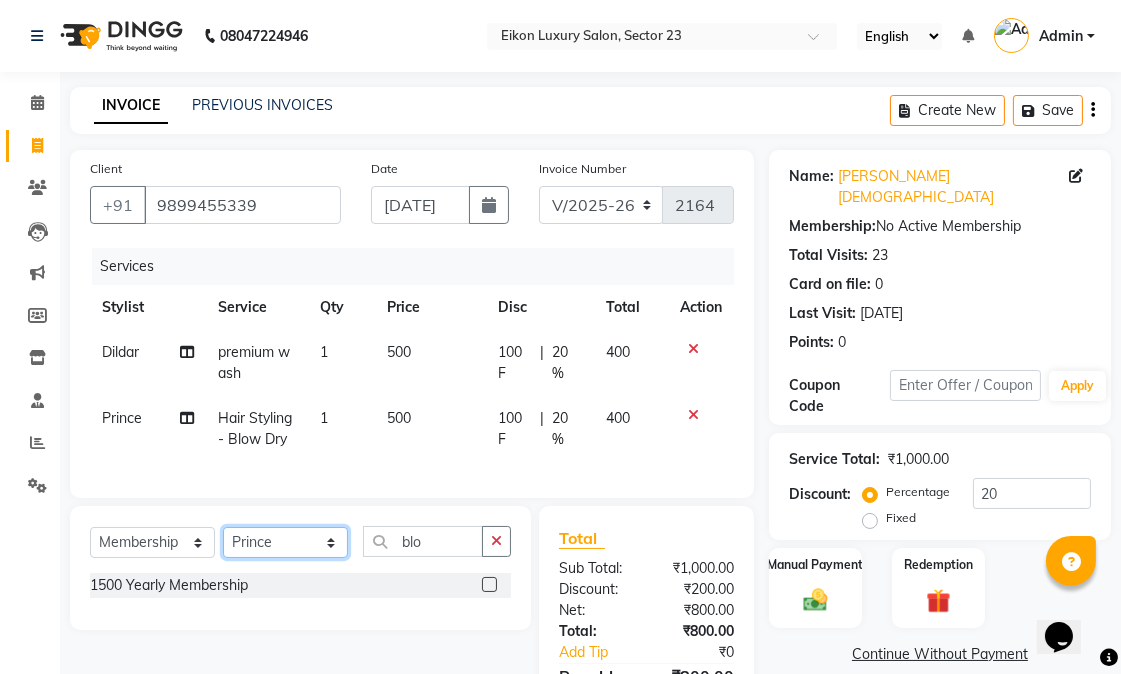 select on "58947" 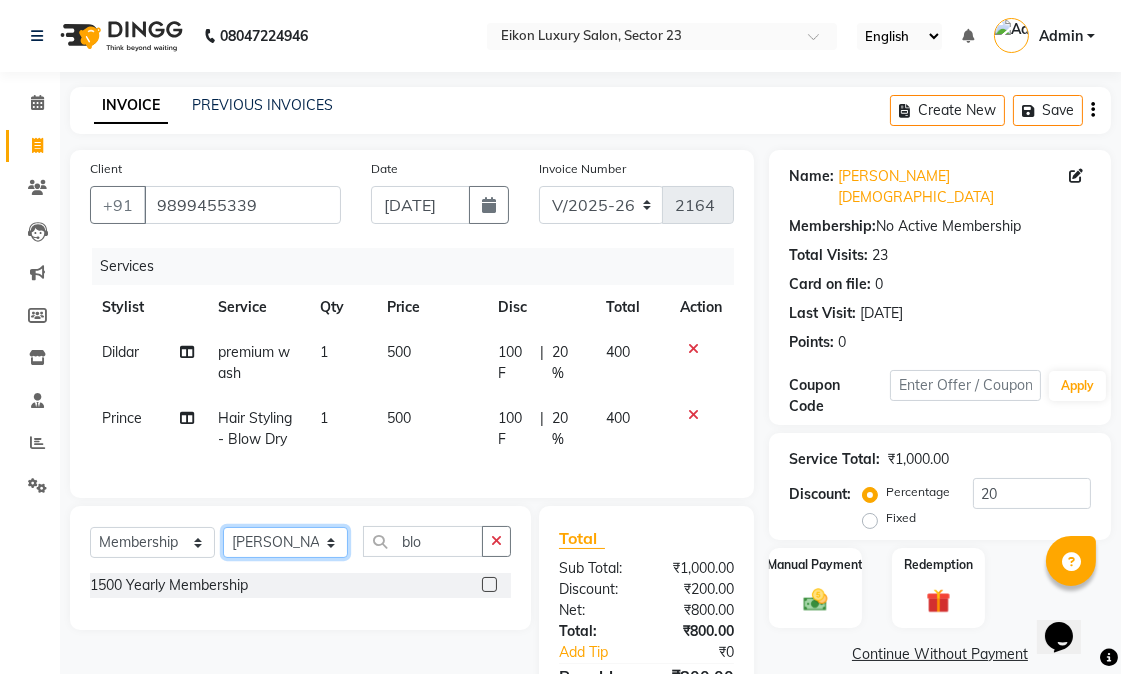 click on "Select Stylist Abhishek amit anchal Ashu Bilal Dildar Geeta Hritik Jatin Manav Mohit Pinki Prince Ruby Sagar Subhash Subodh Uday" 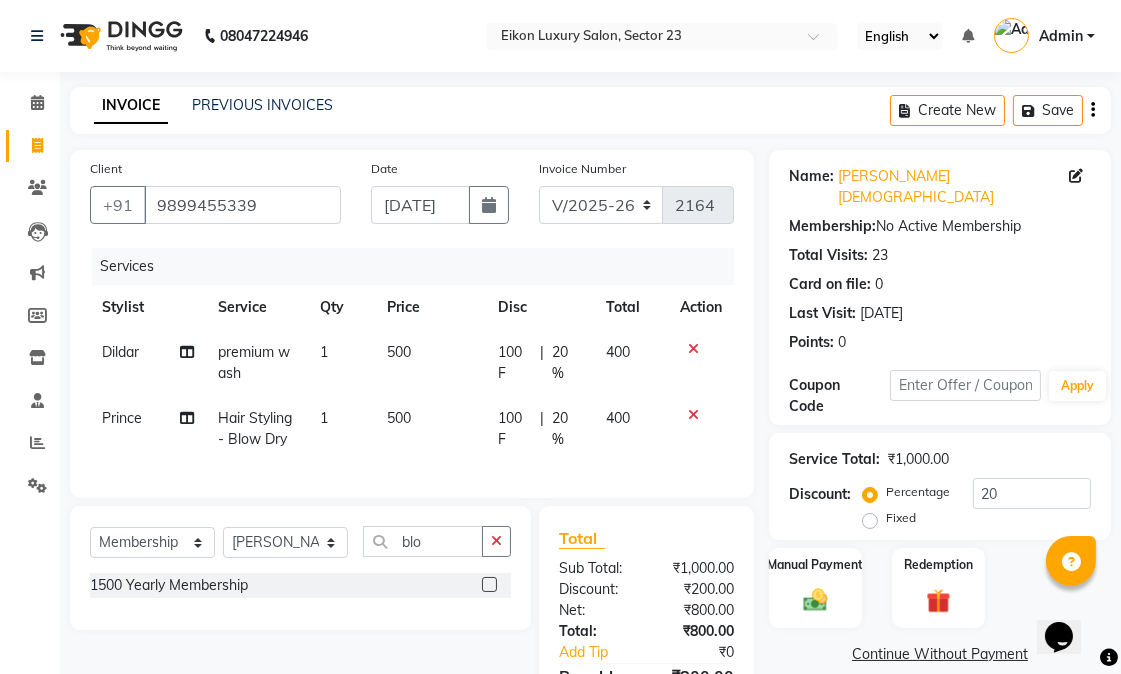 click 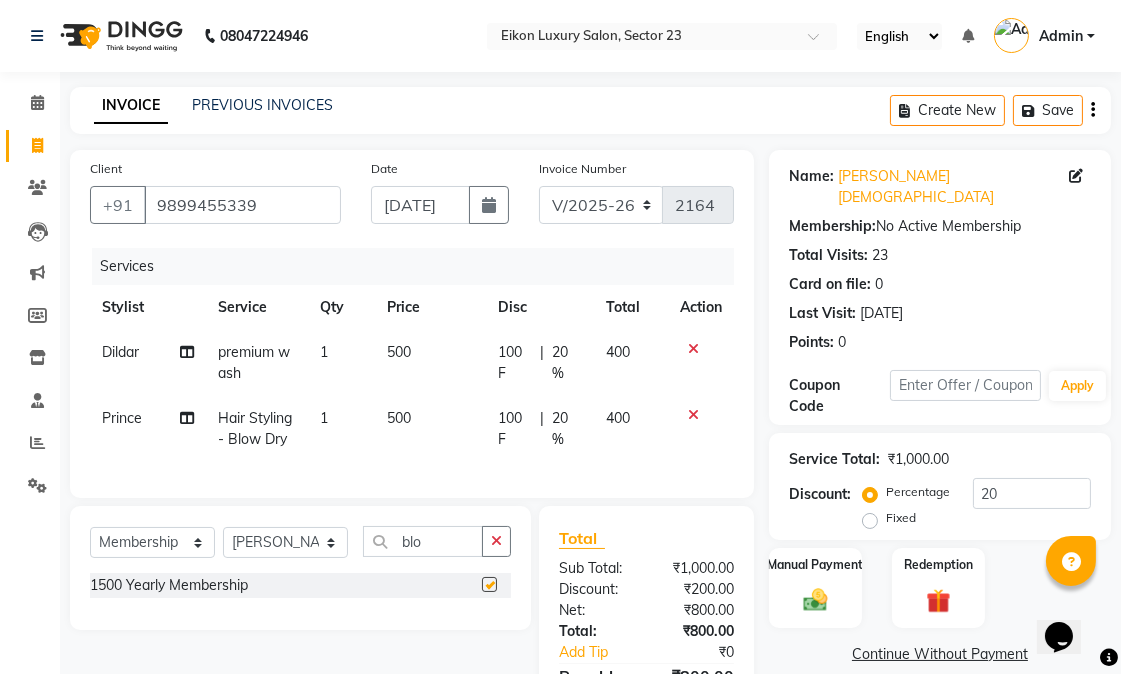 select on "select" 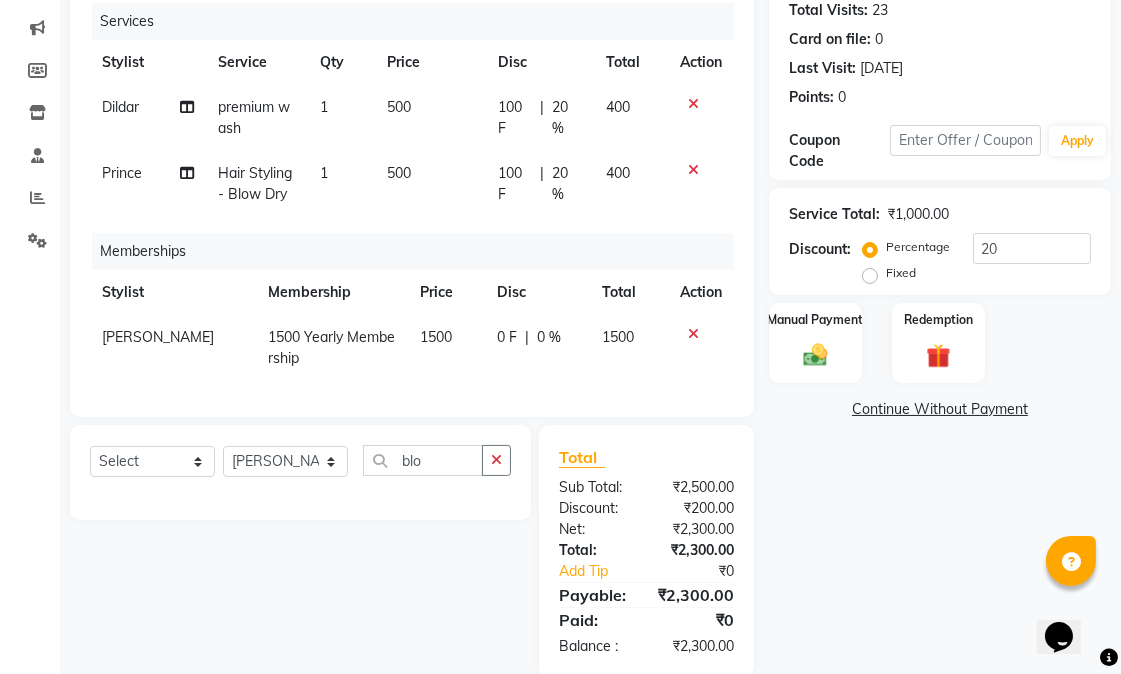 scroll, scrollTop: 318, scrollLeft: 0, axis: vertical 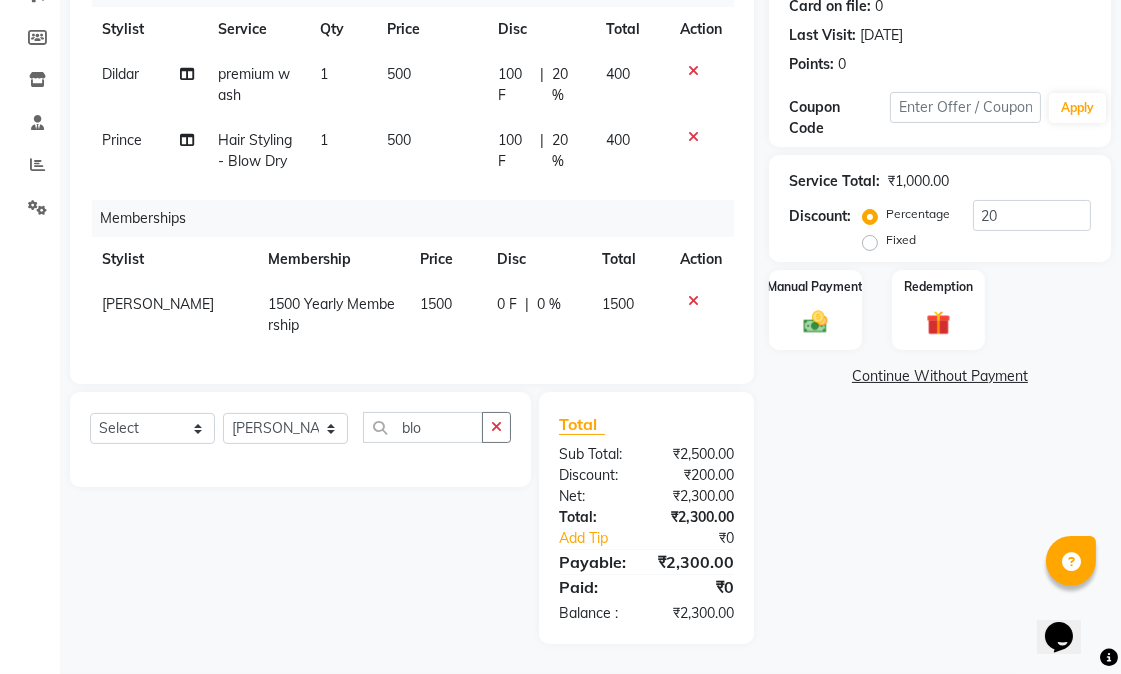 click on "Name: Preeti Jain Membership:  No Active Membership  Total Visits:  23 Card on file:  0 Last Visit:   07-07-2025 Points:   0  Coupon Code Apply Service Total:  ₹1,000.00  Discount:  Percentage   Fixed  20 Manual Payment Redemption  Continue Without Payment" 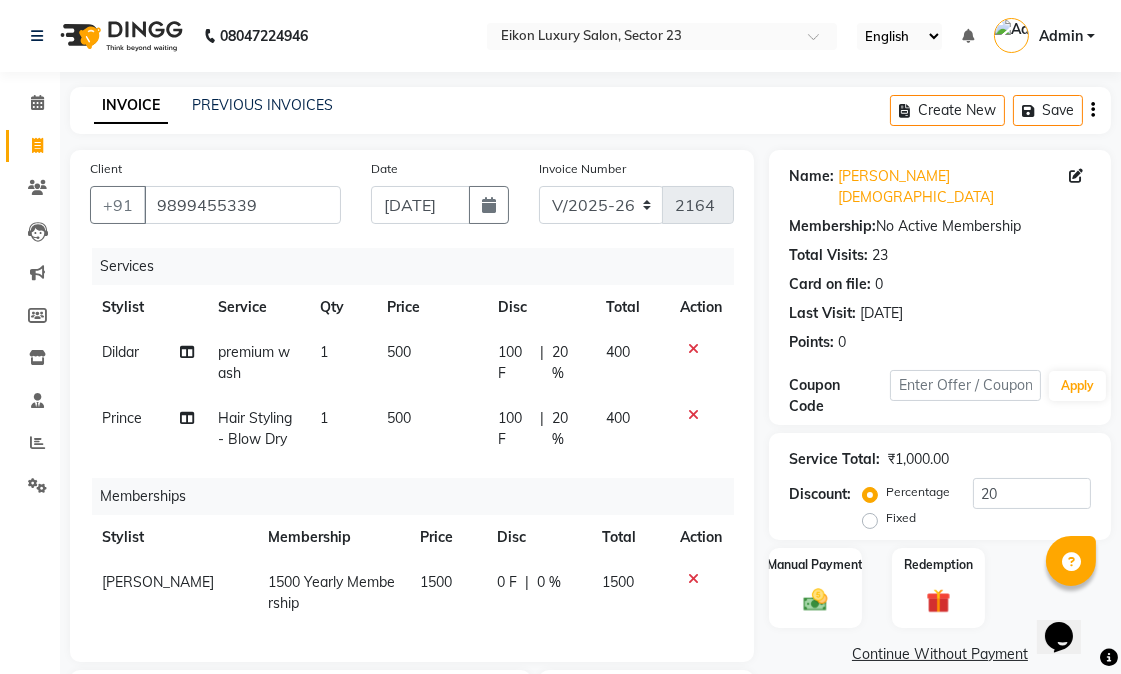 scroll, scrollTop: 318, scrollLeft: 0, axis: vertical 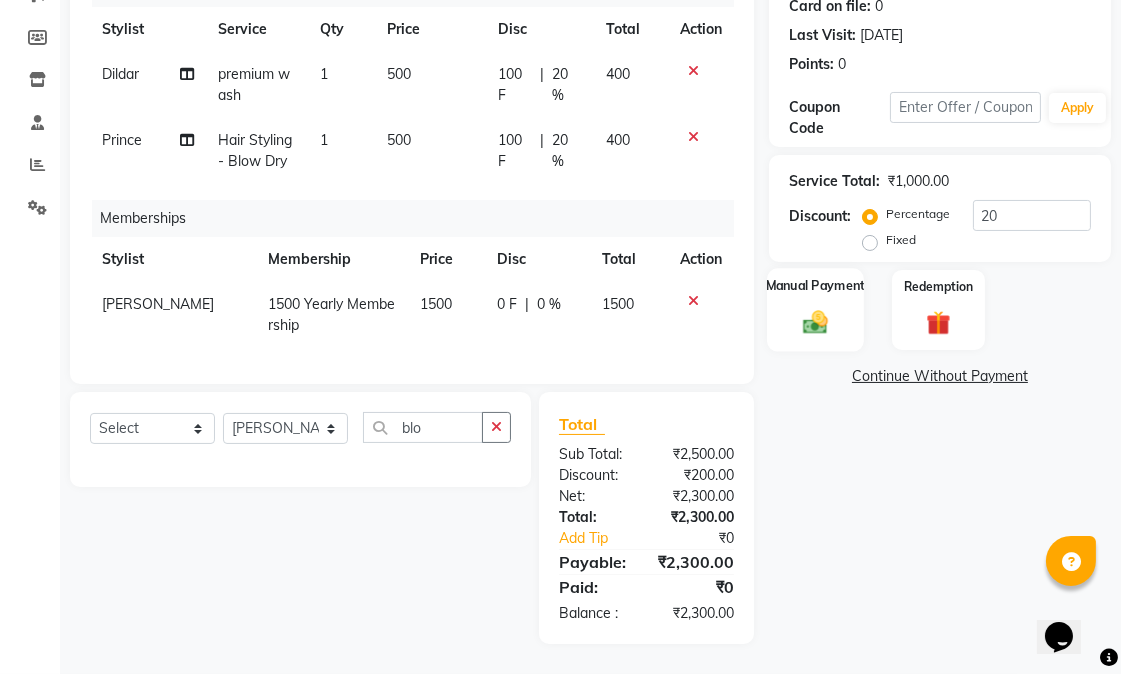 click on "Manual Payment" 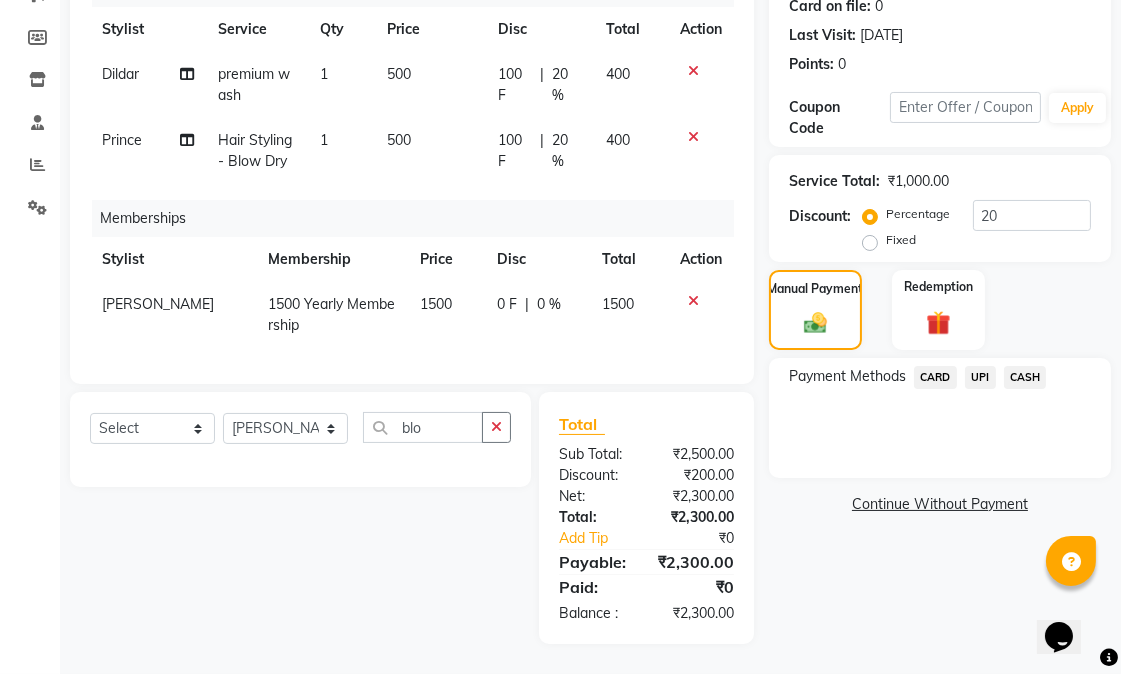 click on "CASH" 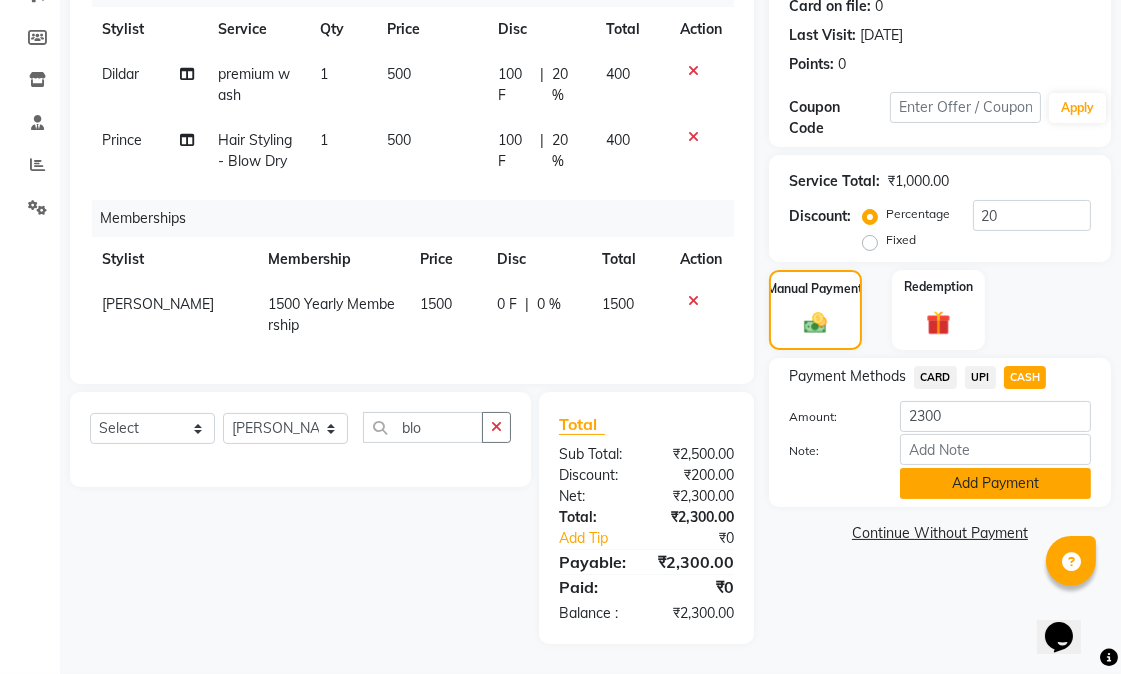 click on "Add Payment" 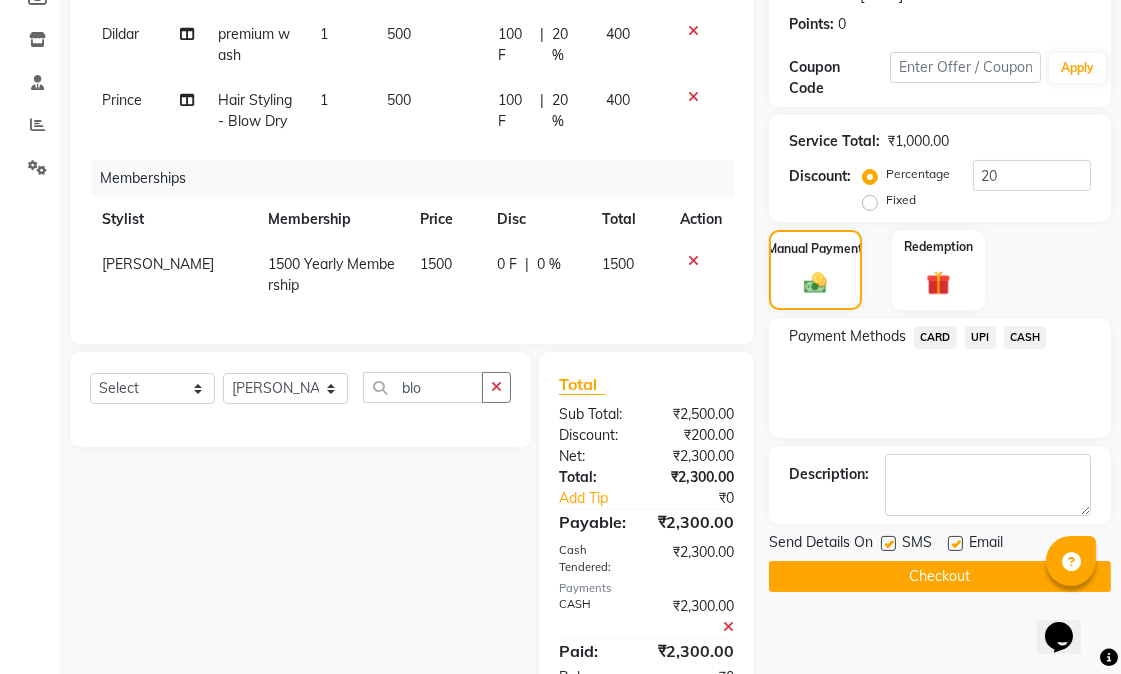 click 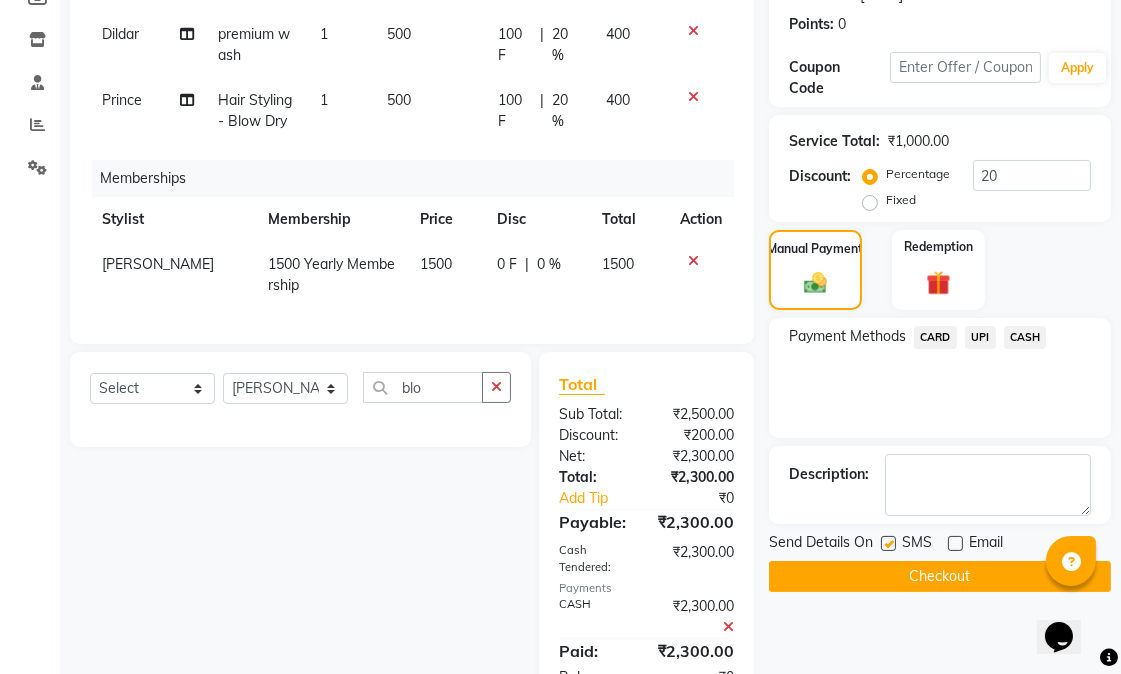 click 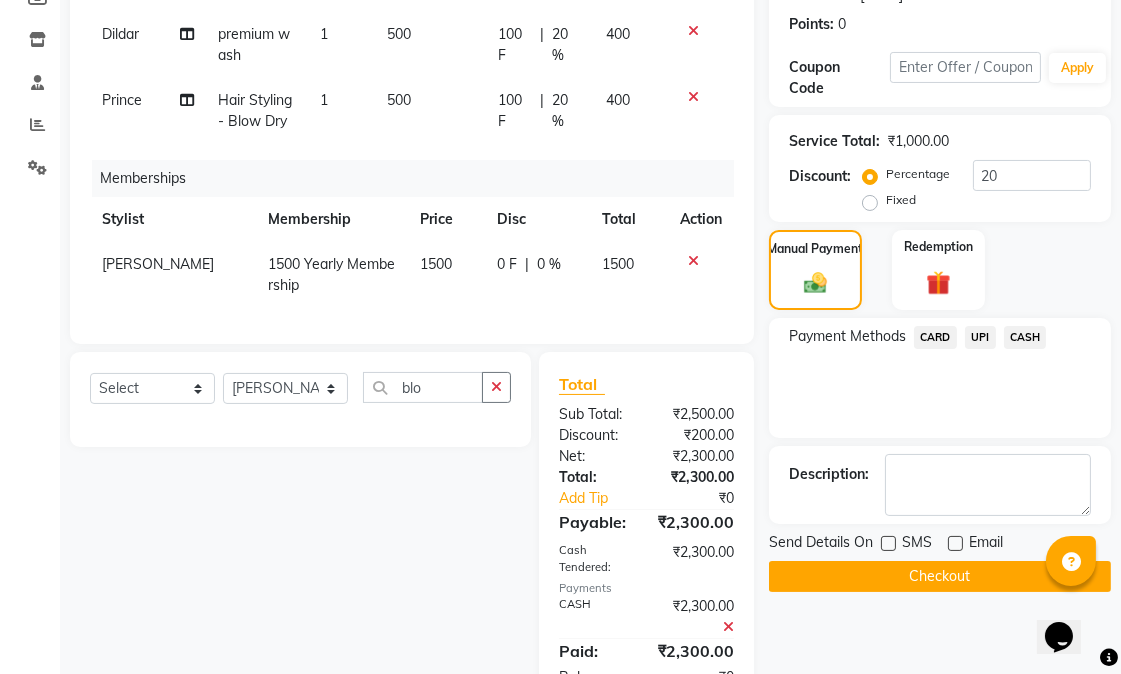 click on "Checkout" 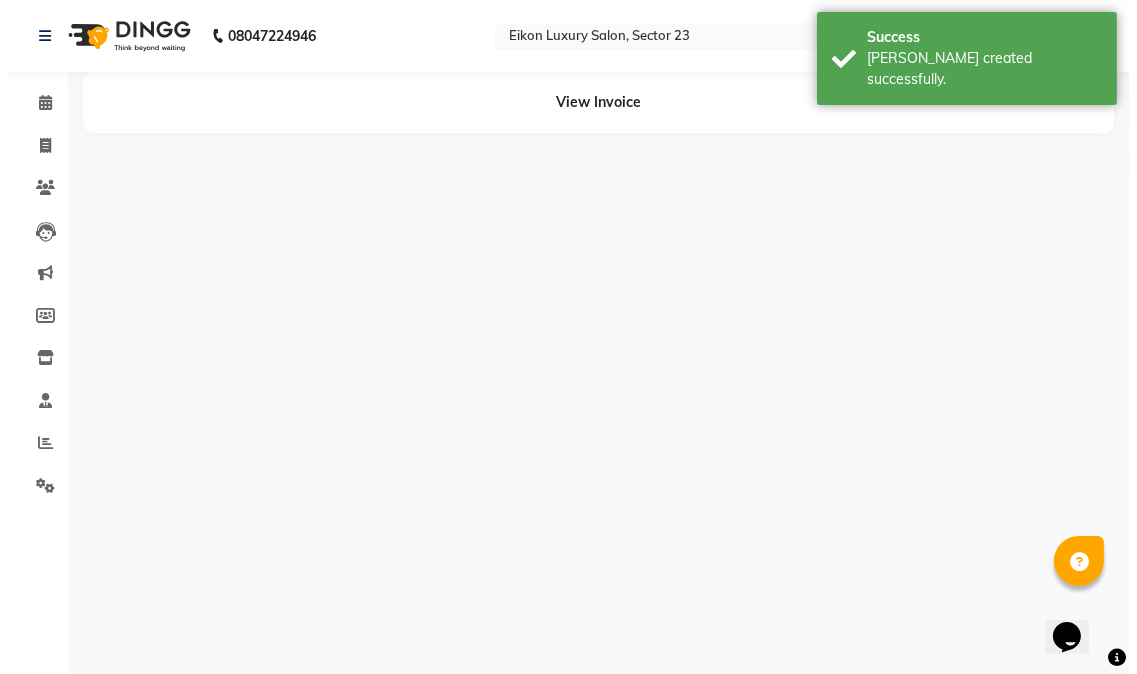 scroll, scrollTop: 0, scrollLeft: 0, axis: both 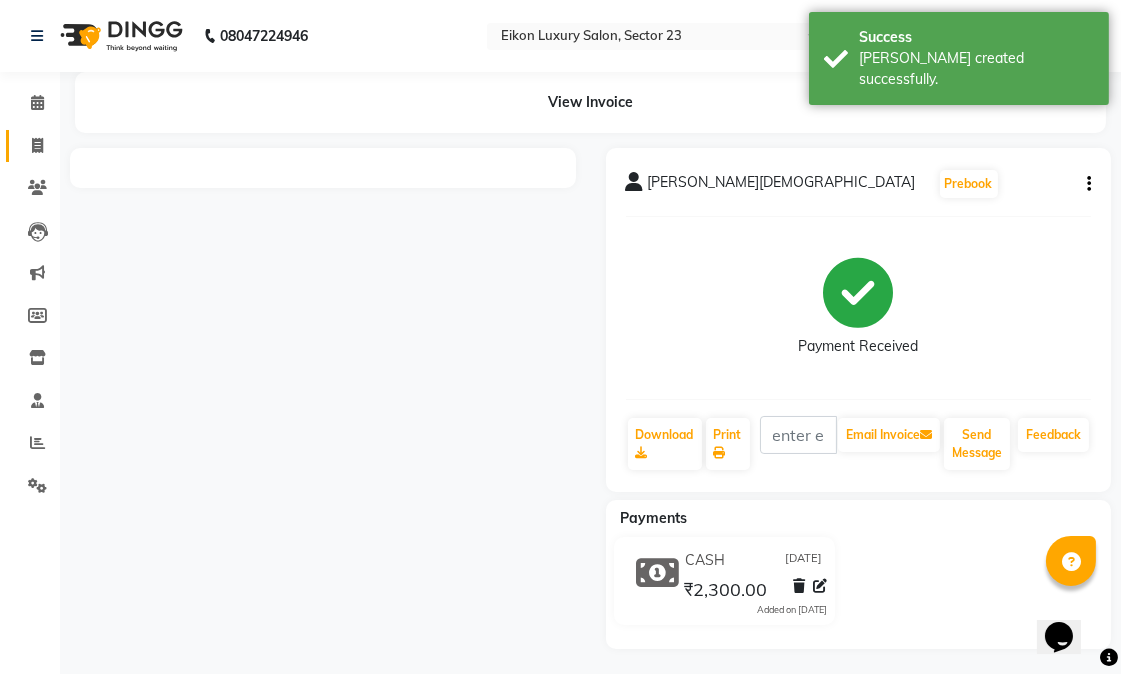 click 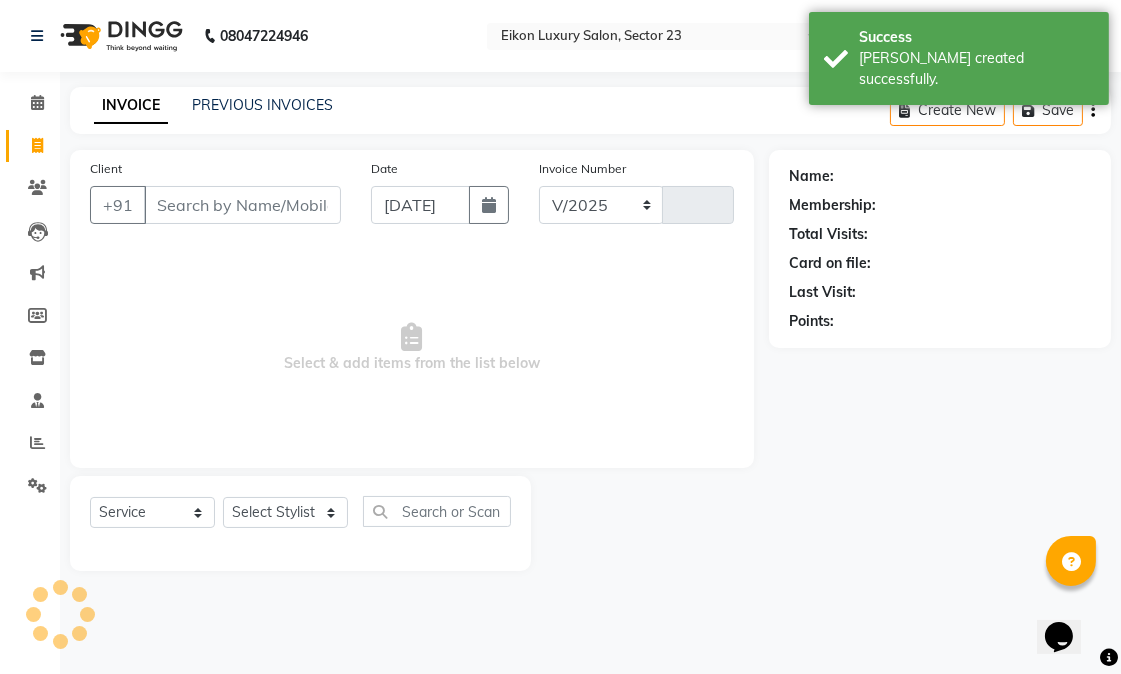 select on "7080" 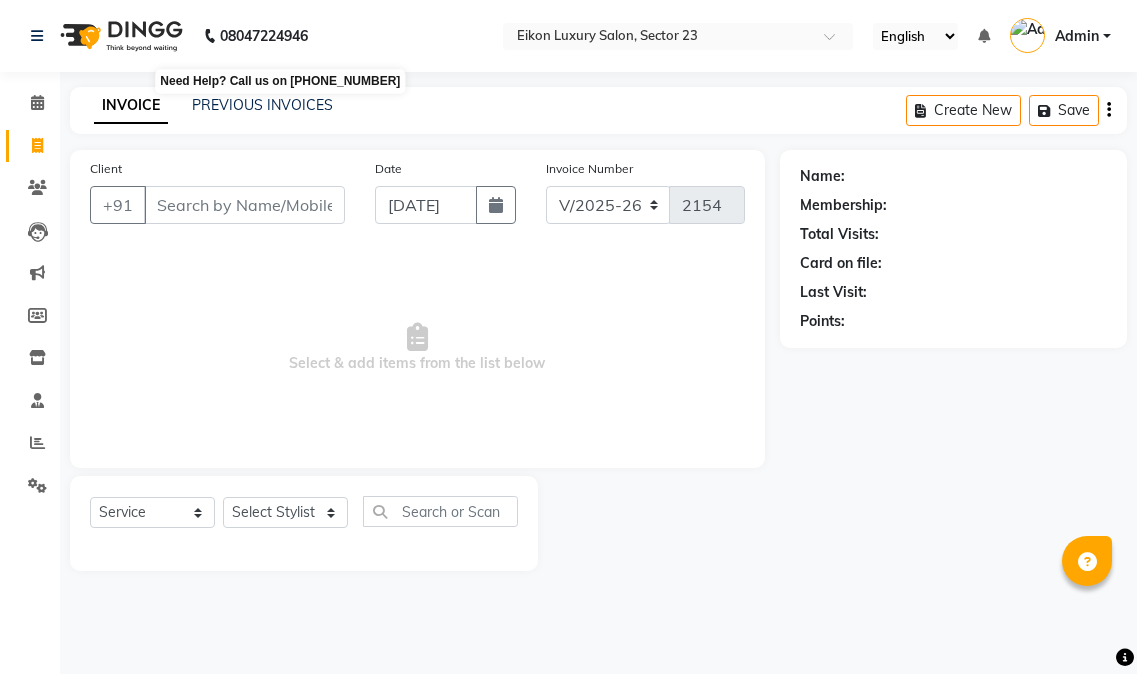 select on "7080" 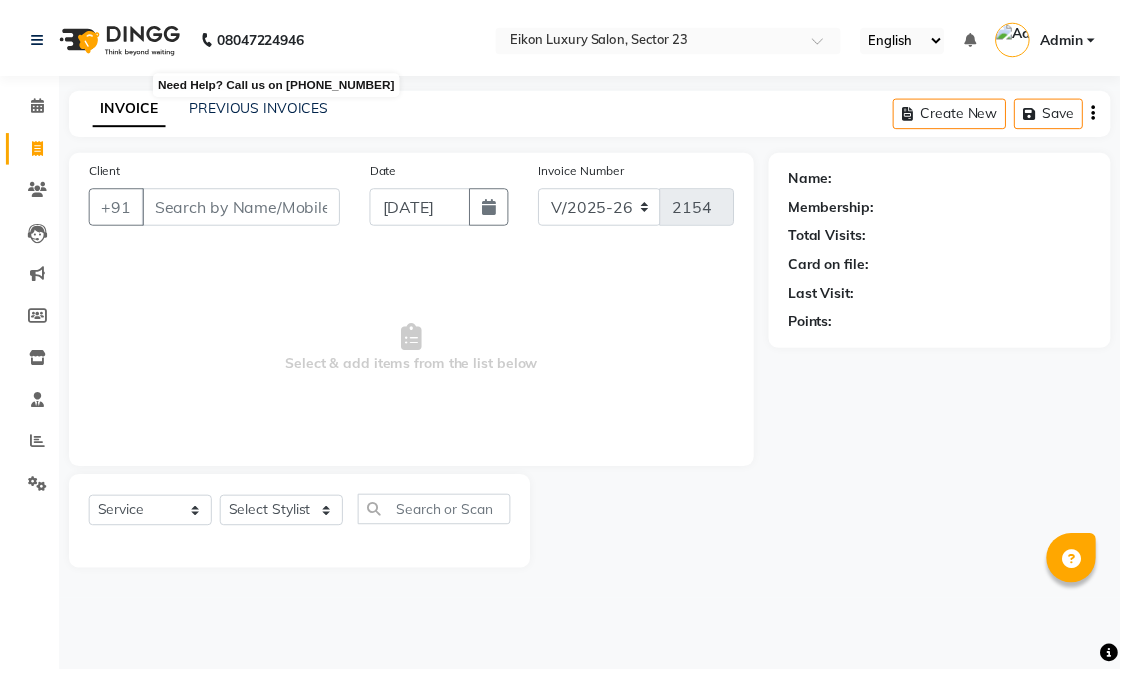 scroll, scrollTop: 0, scrollLeft: 0, axis: both 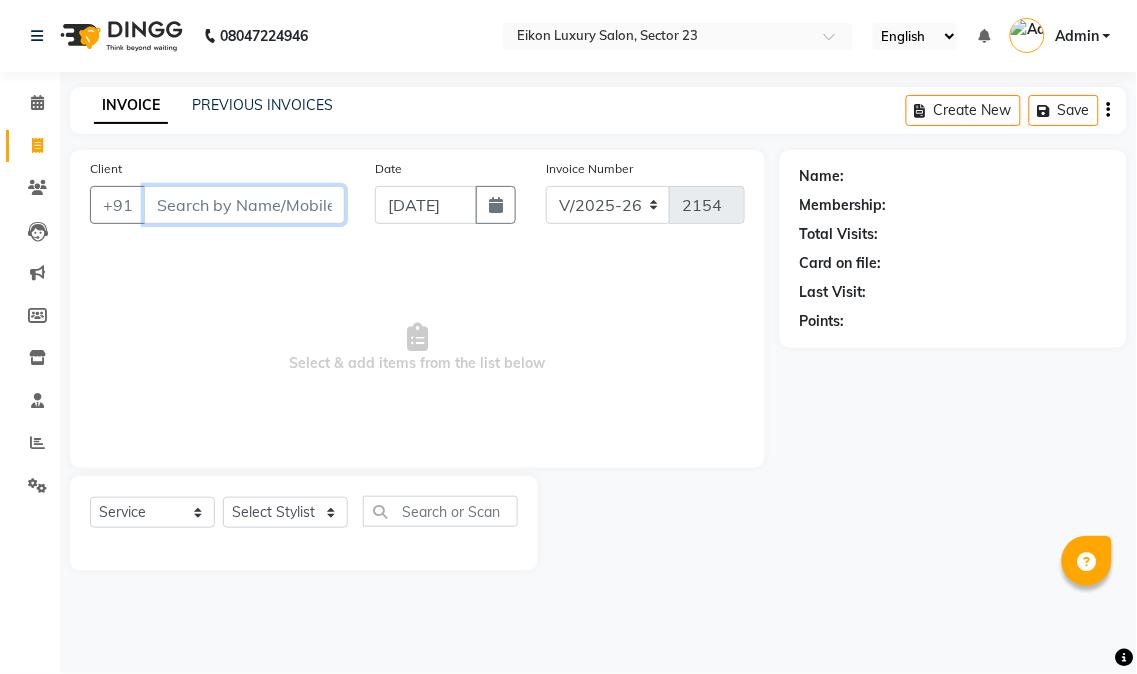 click on "Client" at bounding box center (244, 205) 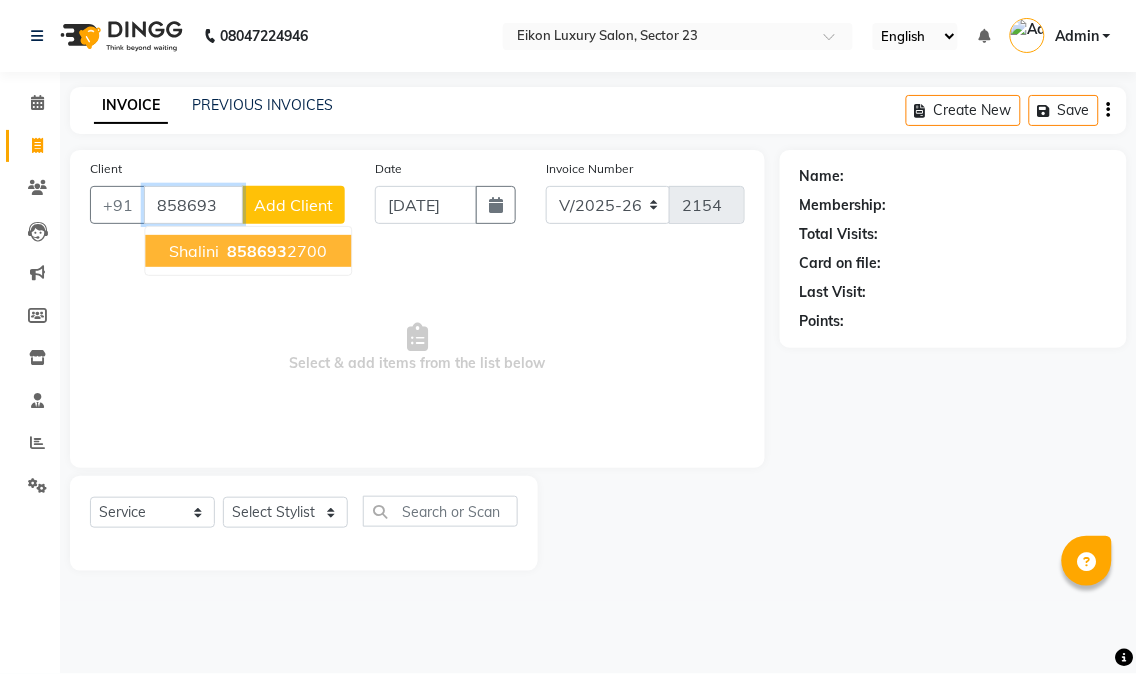 click on "858693 2700" at bounding box center [275, 251] 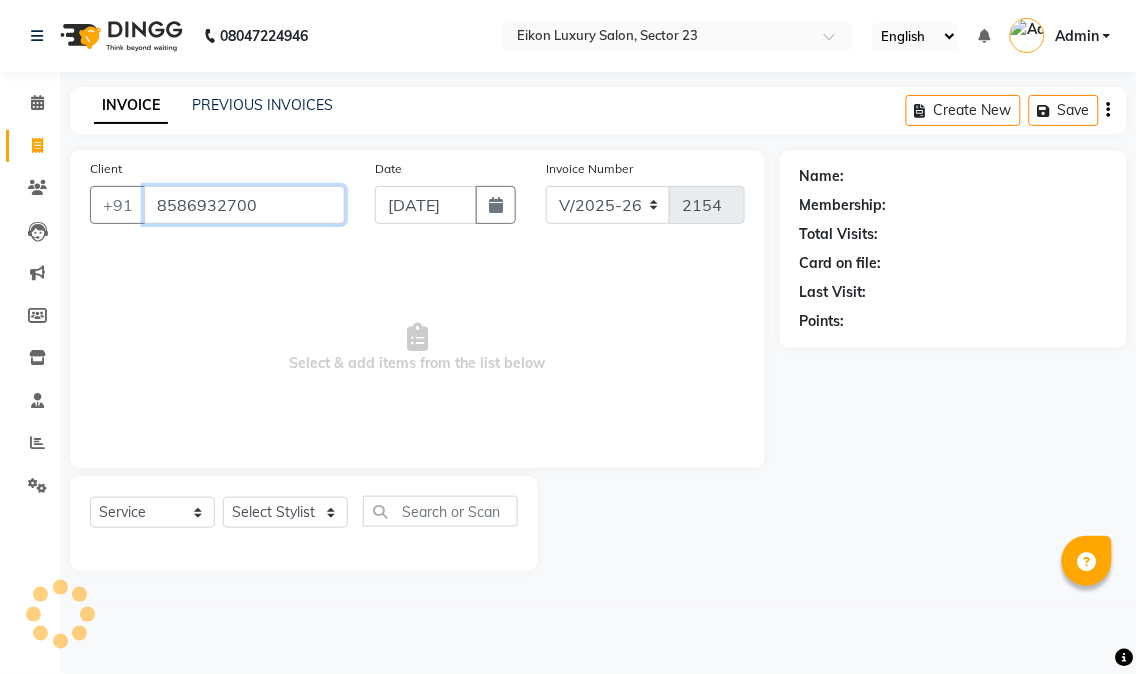 type on "8586932700" 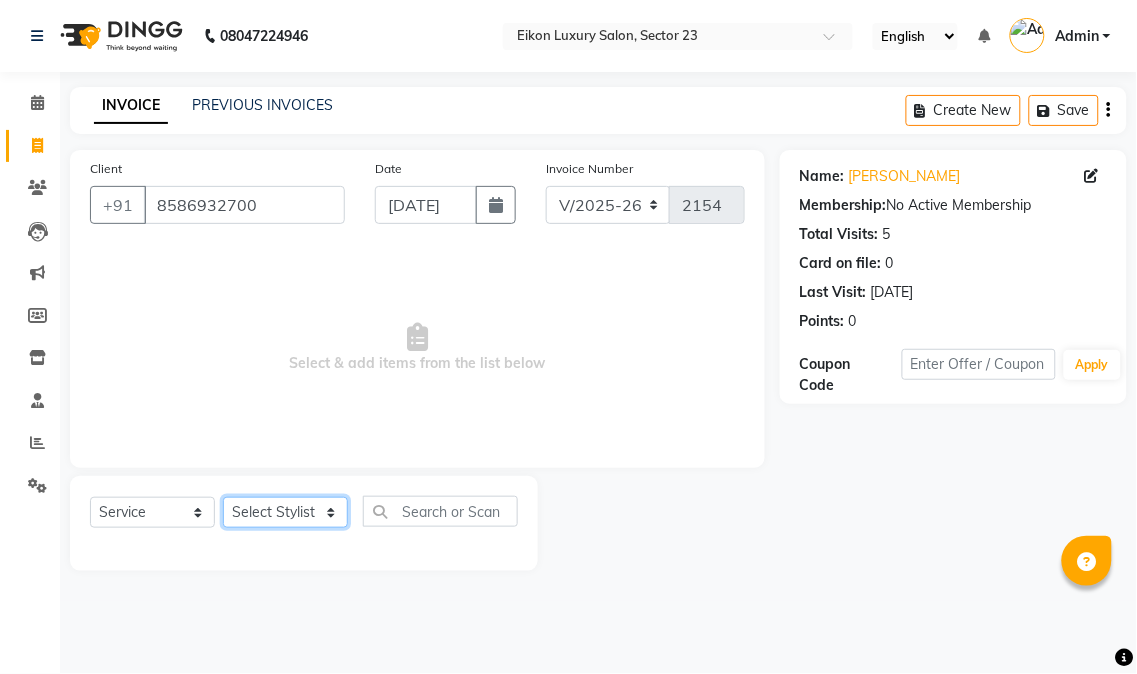 click on "Select Stylist Abhishek amit [PERSON_NAME] [PERSON_NAME] [PERSON_NAME] [PERSON_NAME] [PERSON_NAME] [PERSON_NAME] Mohit [PERSON_NAME] [PERSON_NAME] [PERSON_NAME] [PERSON_NAME] [PERSON_NAME]" 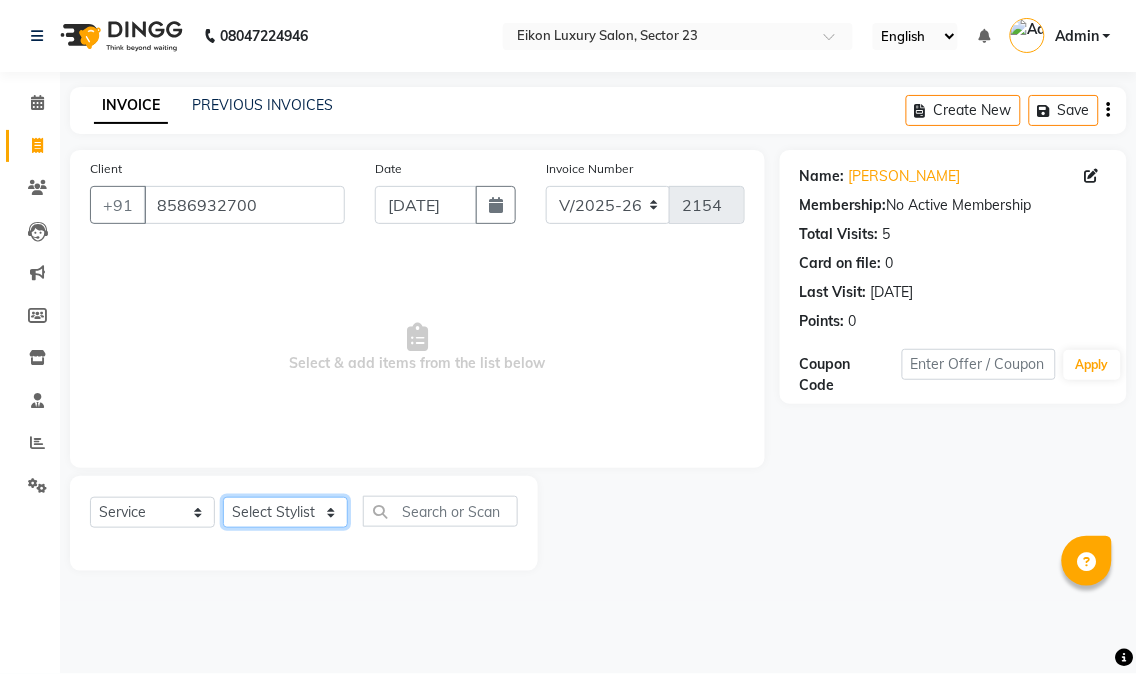 select on "58953" 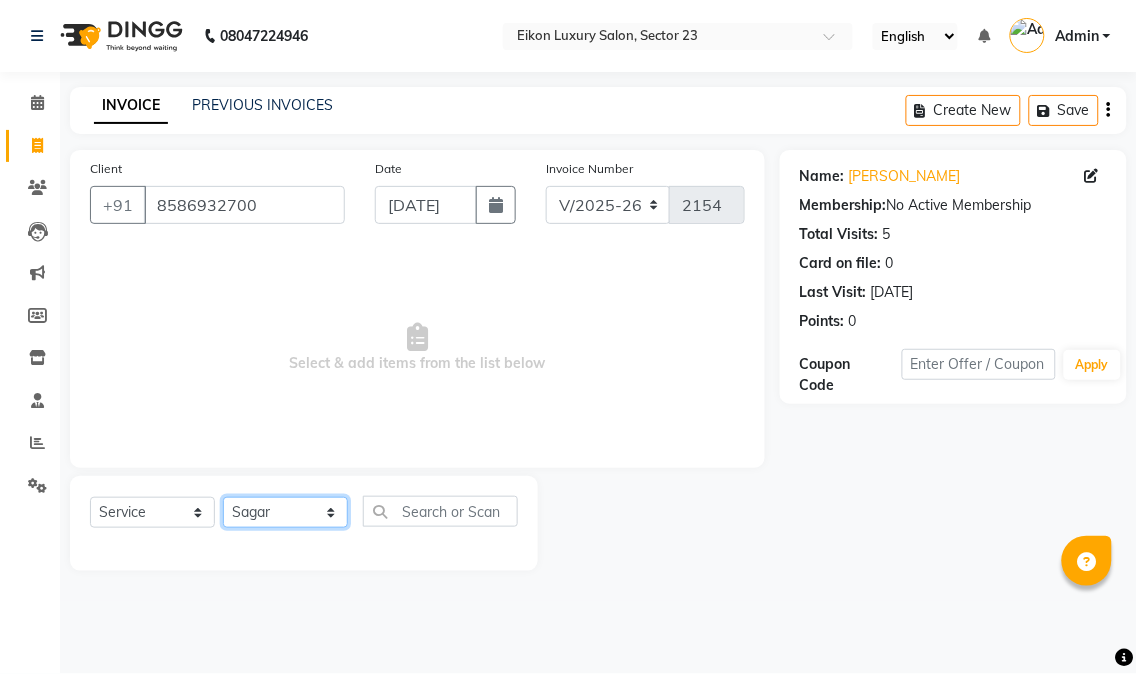 click on "Select Stylist Abhishek amit [PERSON_NAME] [PERSON_NAME] [PERSON_NAME] [PERSON_NAME] [PERSON_NAME] [PERSON_NAME] Mohit [PERSON_NAME] [PERSON_NAME] [PERSON_NAME] [PERSON_NAME] [PERSON_NAME]" 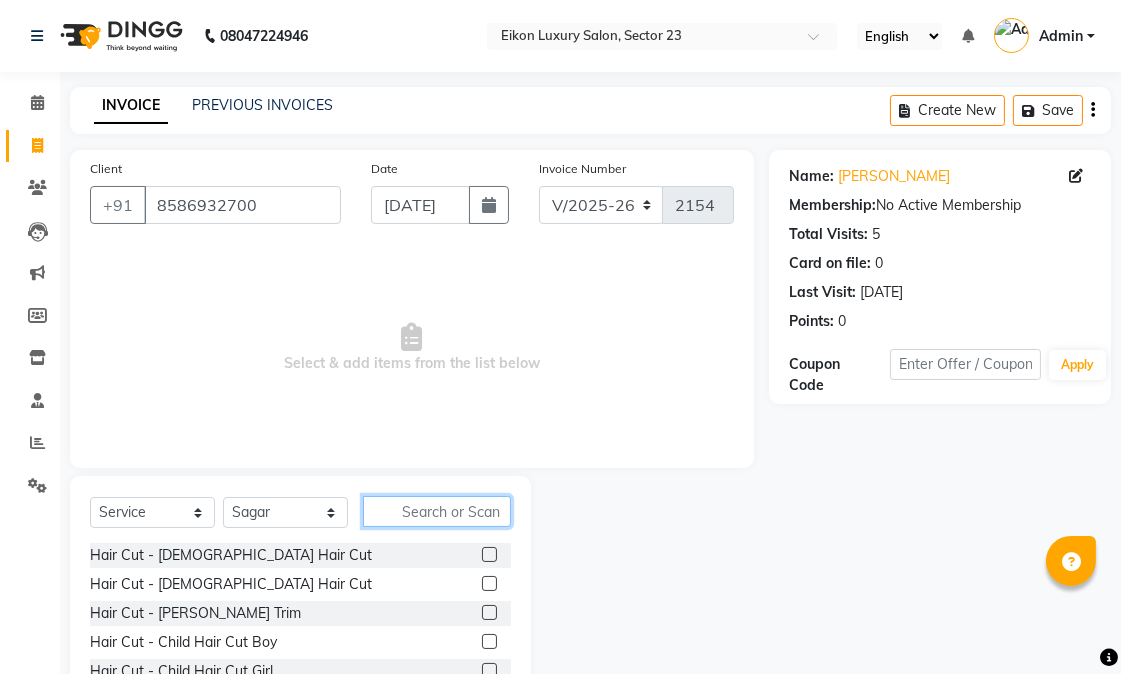 click 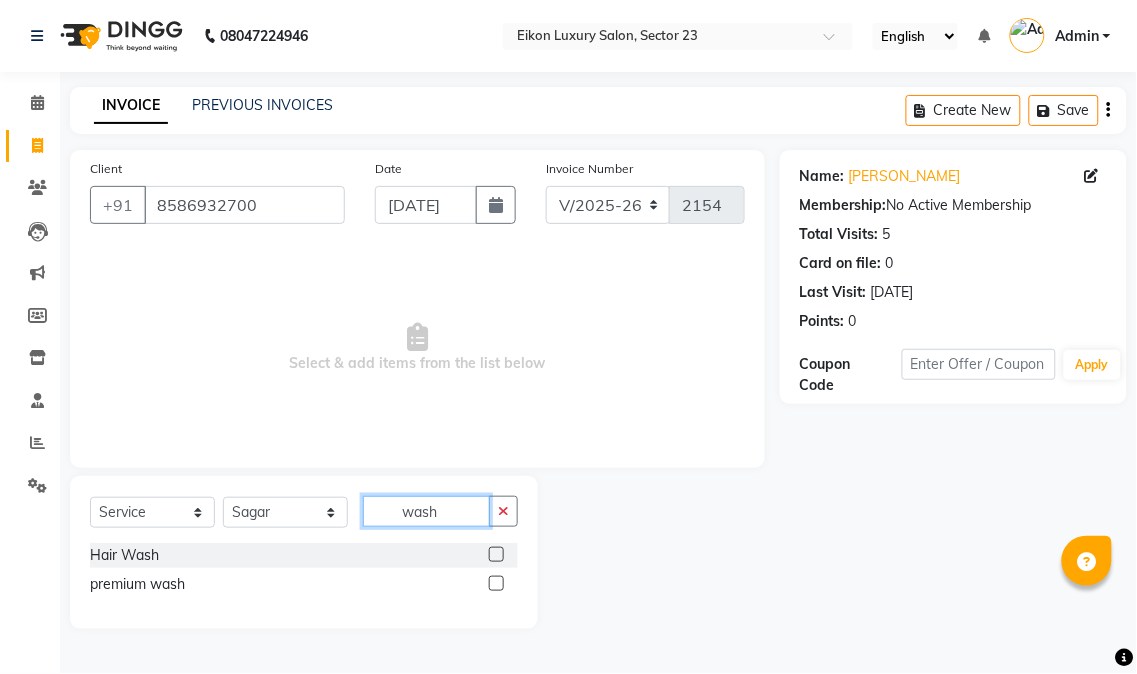 type on "wash" 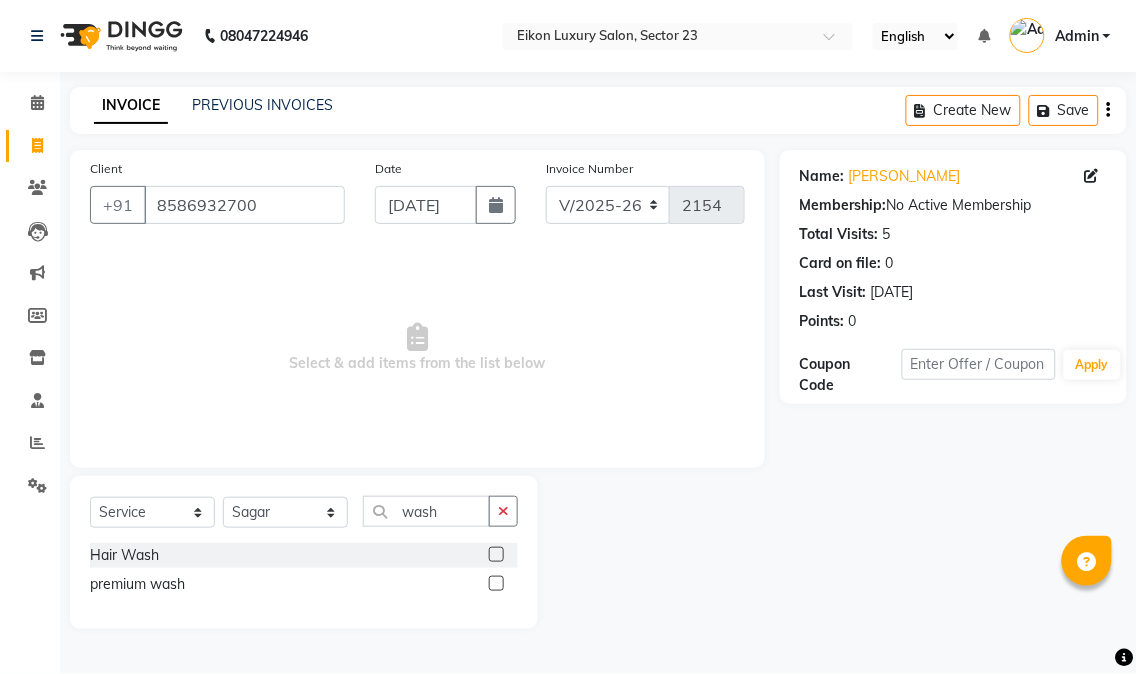 click 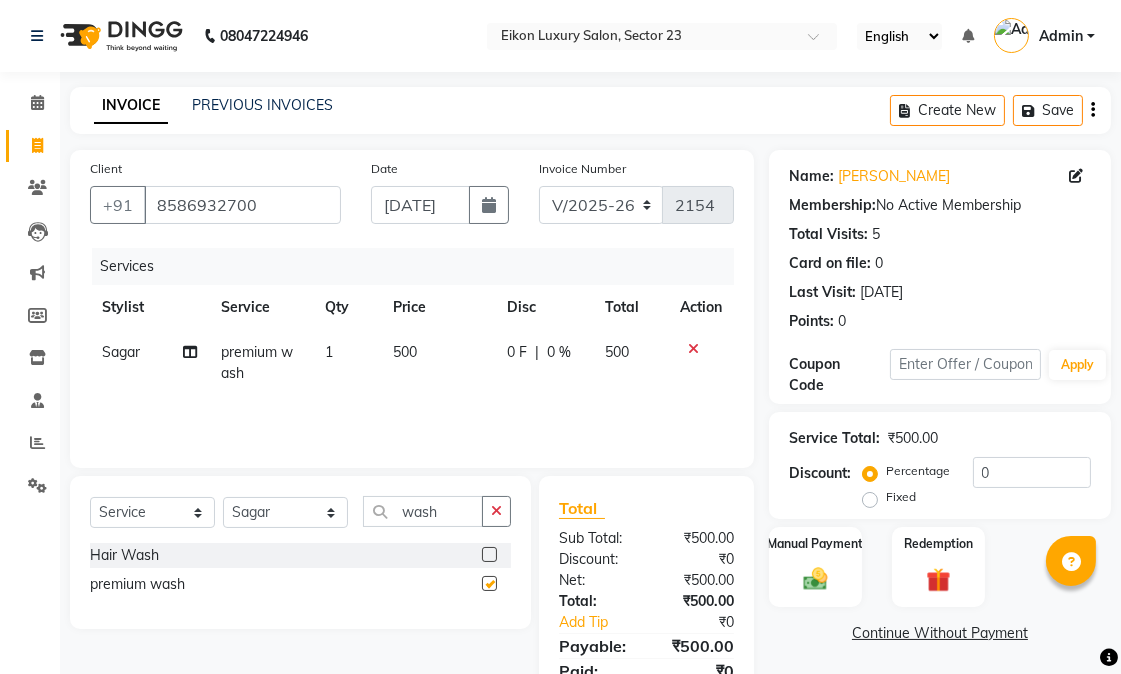 checkbox on "false" 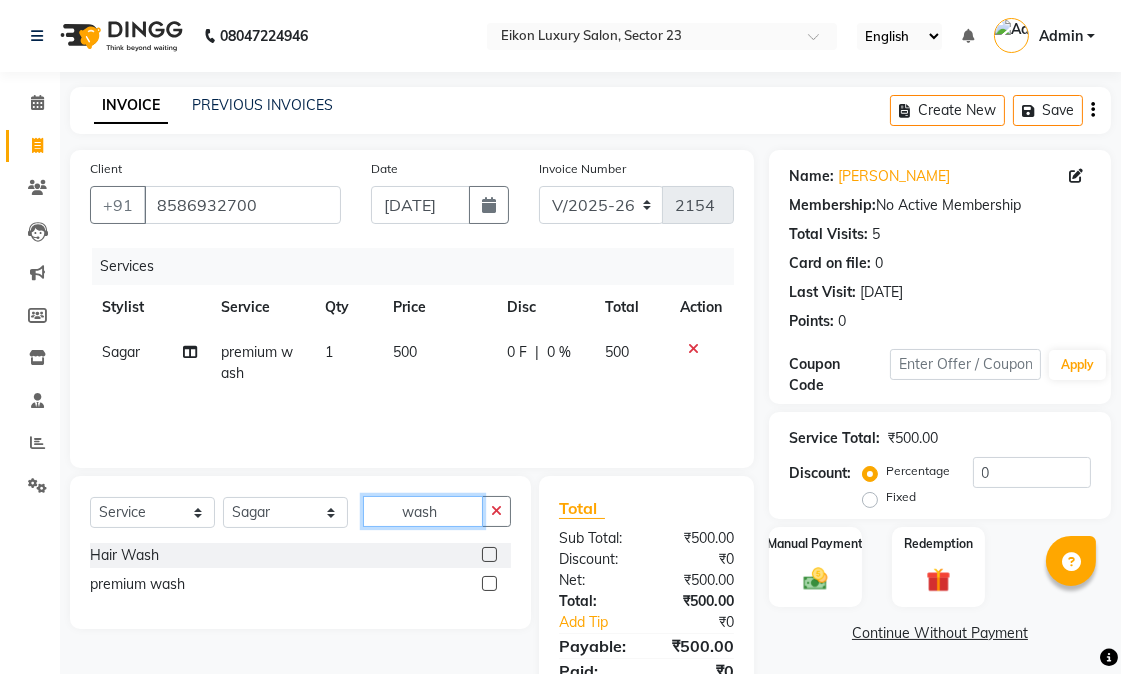 drag, startPoint x: 407, startPoint y: 513, endPoint x: 396, endPoint y: 508, distance: 12.083046 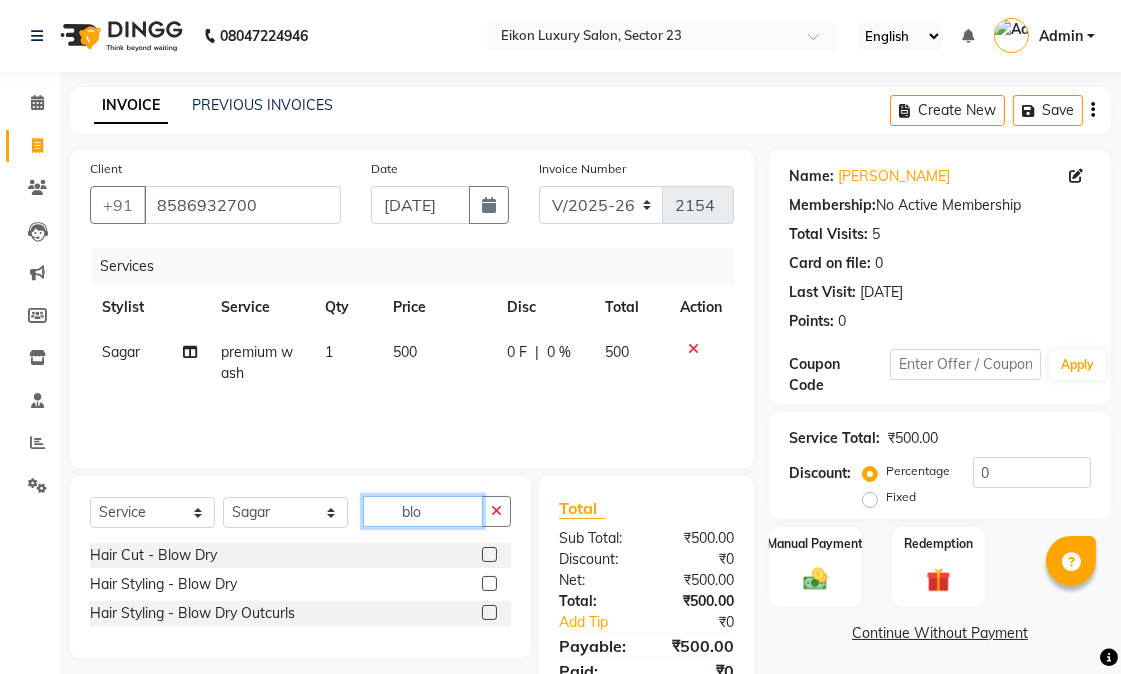 type on "blo" 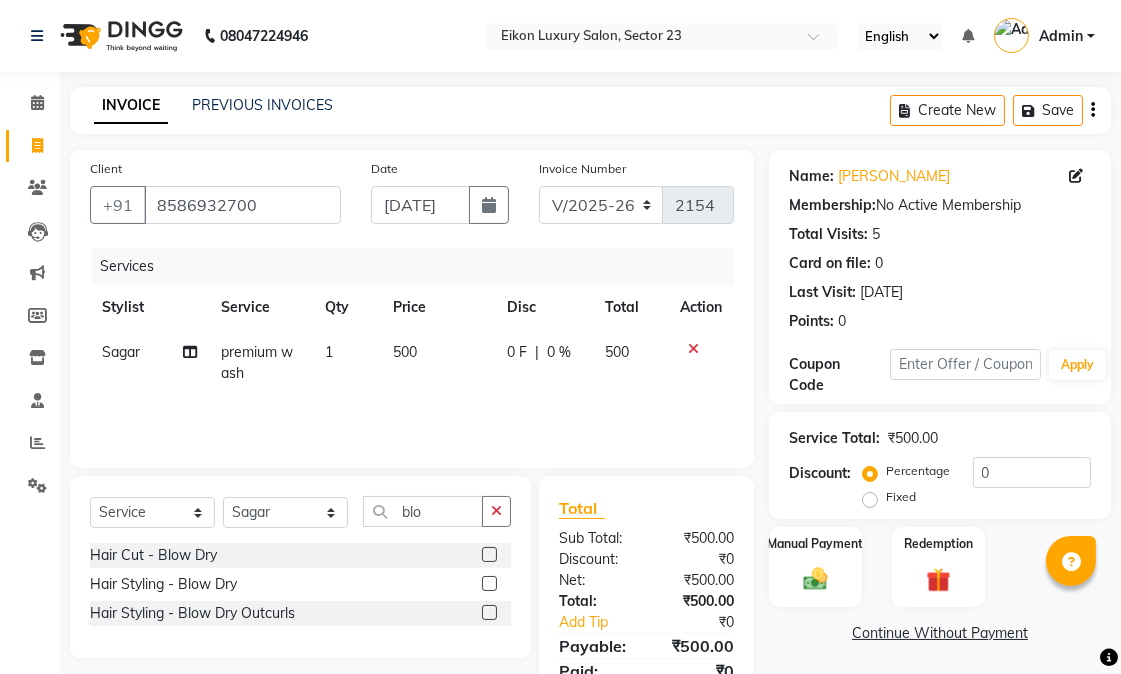 click 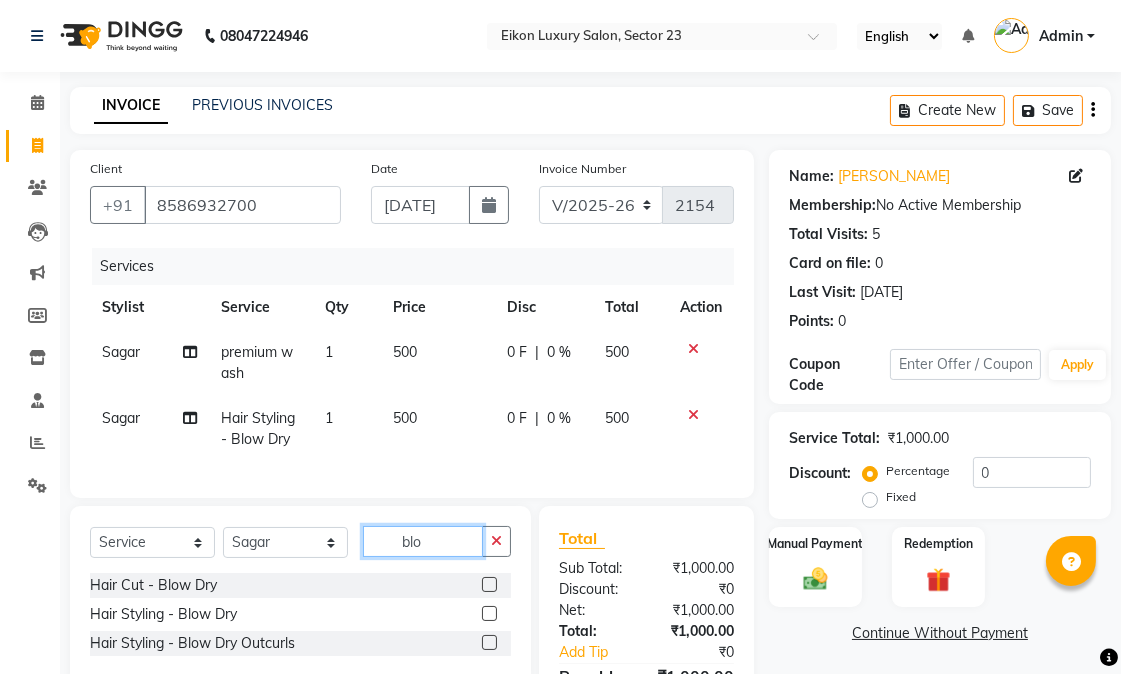 checkbox on "false" 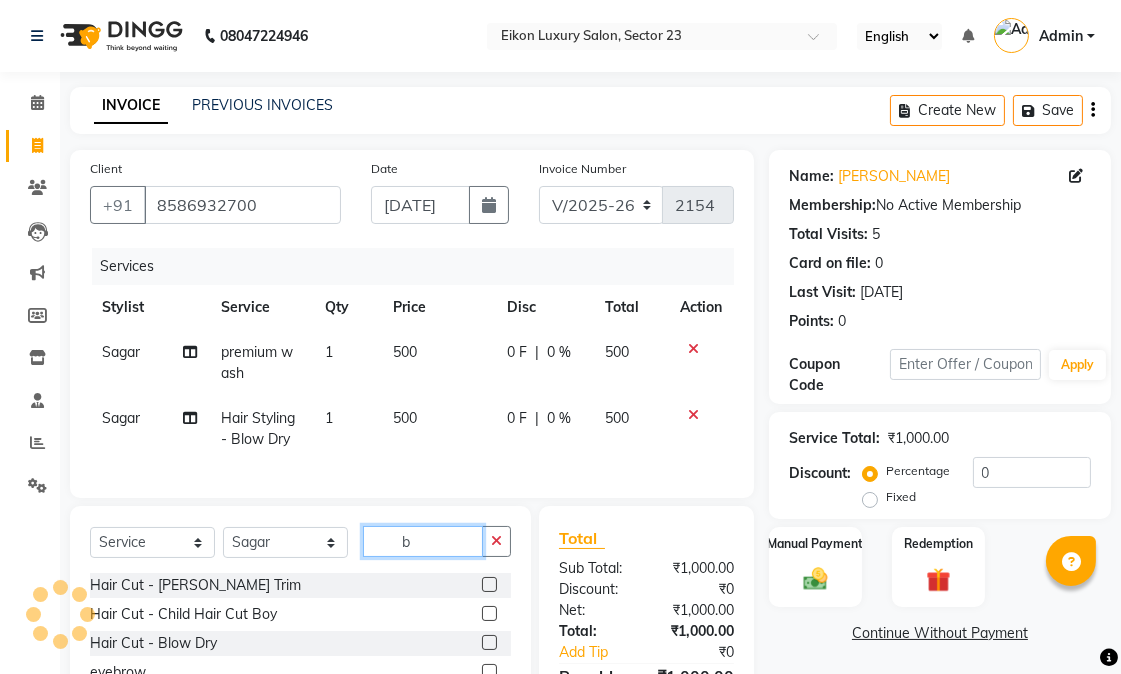 type on "b" 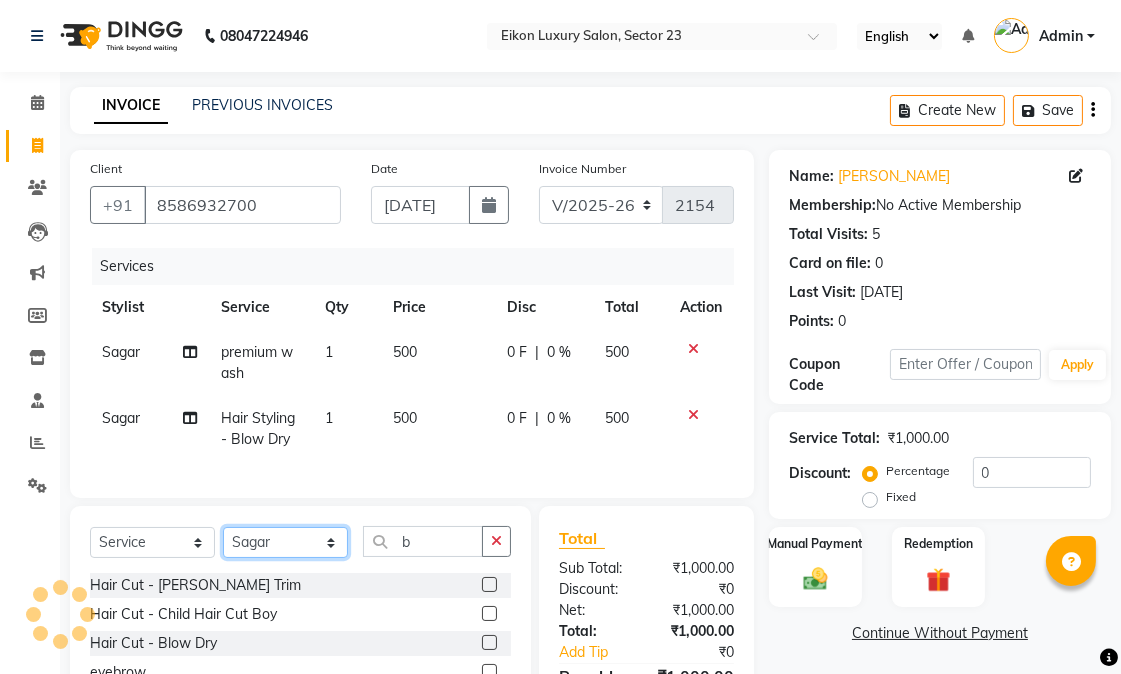 click on "Select Stylist Abhishek amit [PERSON_NAME] [PERSON_NAME] [PERSON_NAME] [PERSON_NAME] [PERSON_NAME] [PERSON_NAME] Mohit [PERSON_NAME] [PERSON_NAME] [PERSON_NAME] [PERSON_NAME] [PERSON_NAME]" 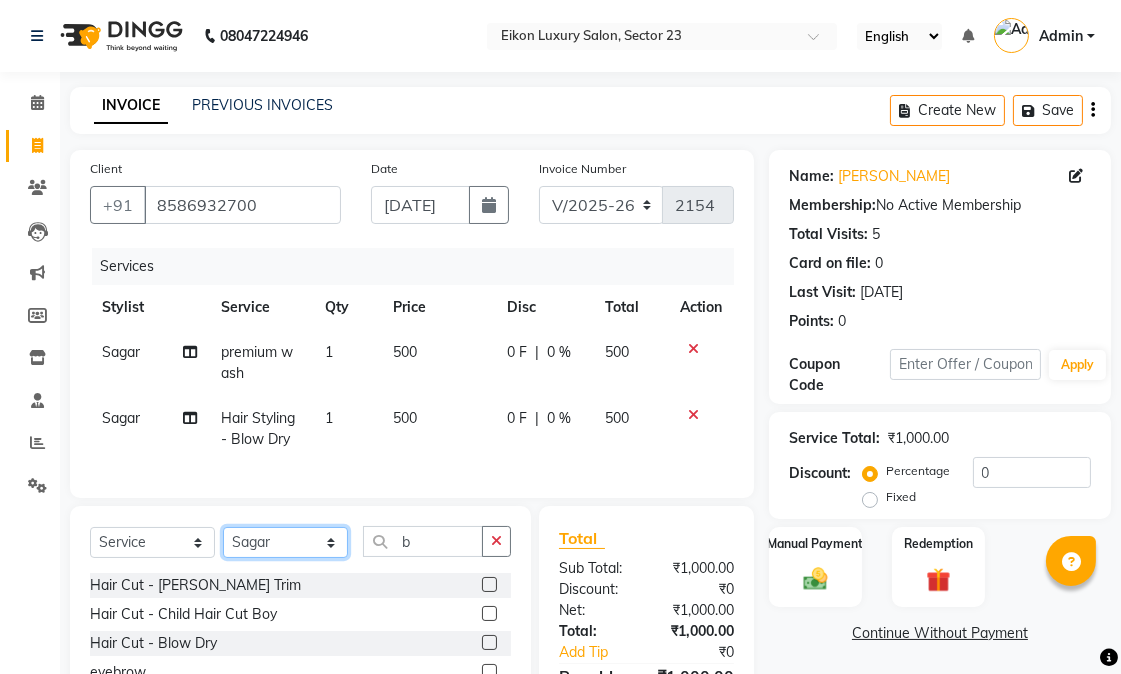 select on "58948" 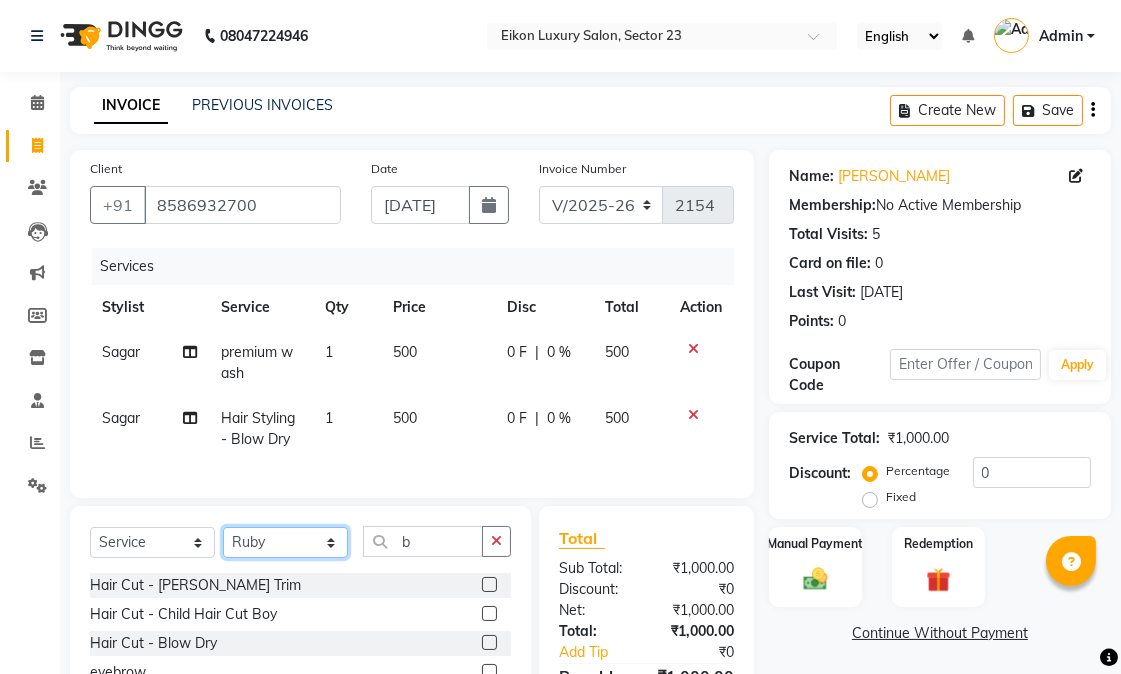 click on "Select Stylist Abhishek amit [PERSON_NAME] [PERSON_NAME] [PERSON_NAME] [PERSON_NAME] [PERSON_NAME] [PERSON_NAME] Mohit [PERSON_NAME] [PERSON_NAME] [PERSON_NAME] [PERSON_NAME] [PERSON_NAME]" 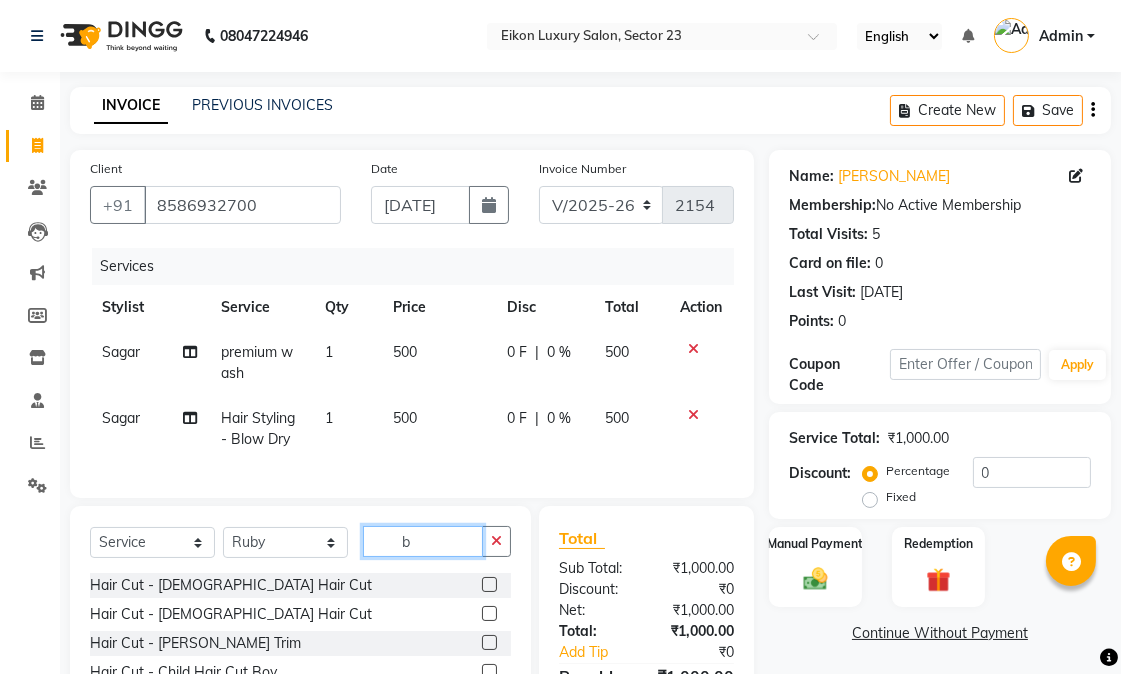 click on "b" 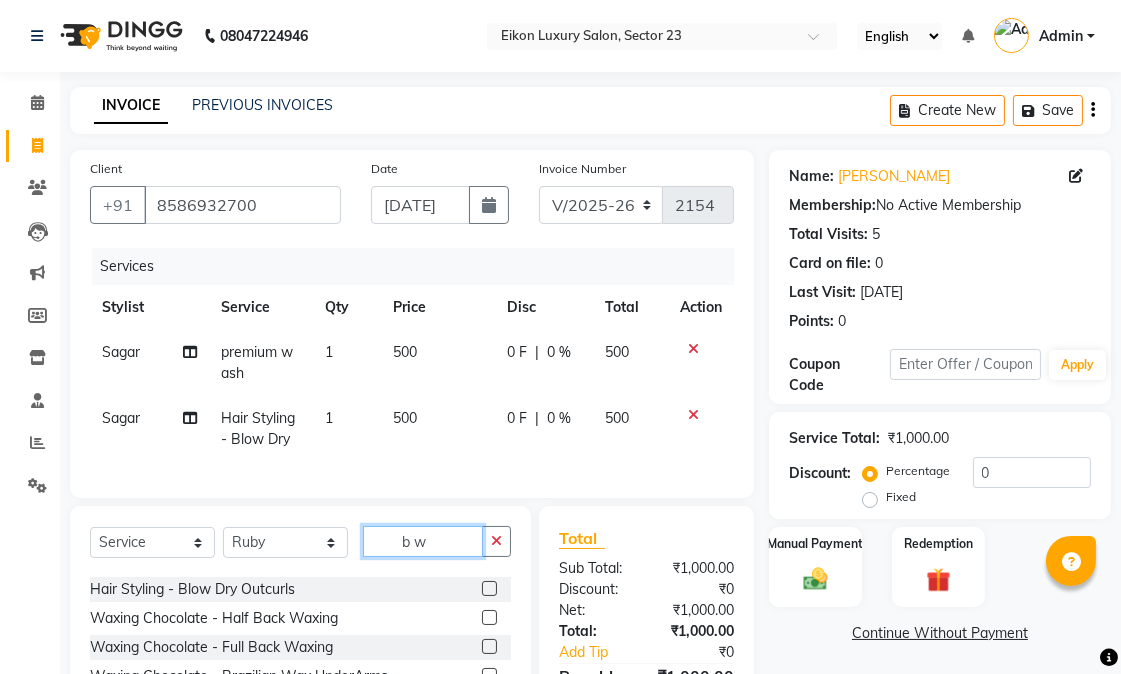 scroll, scrollTop: 147, scrollLeft: 0, axis: vertical 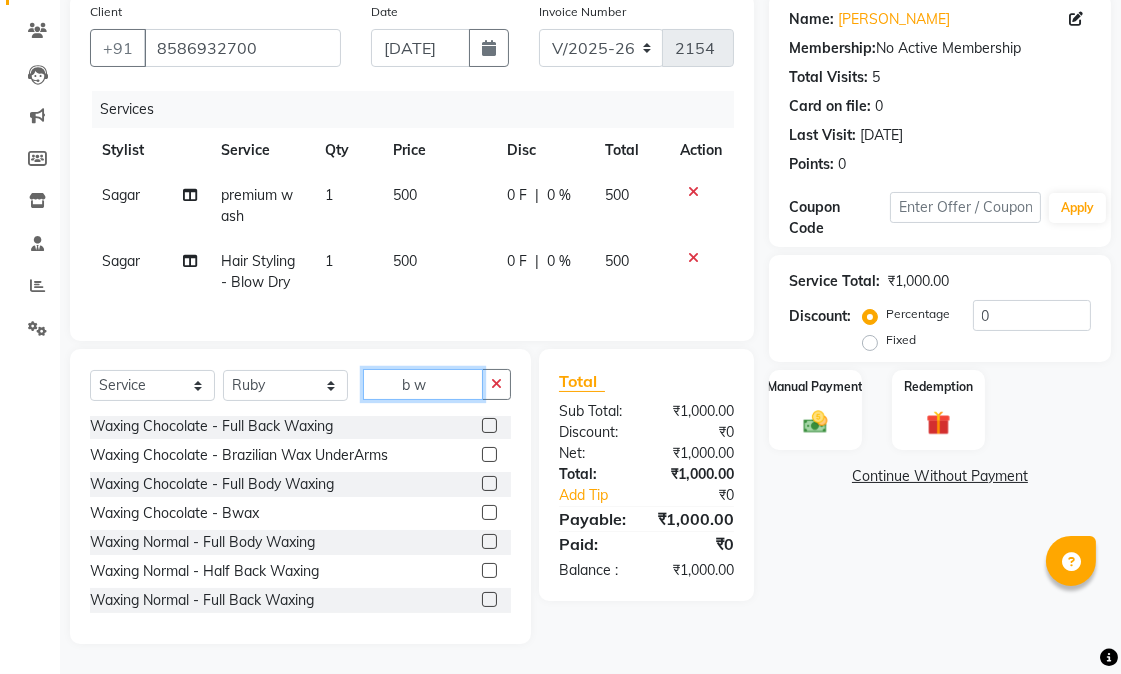 type on "b w" 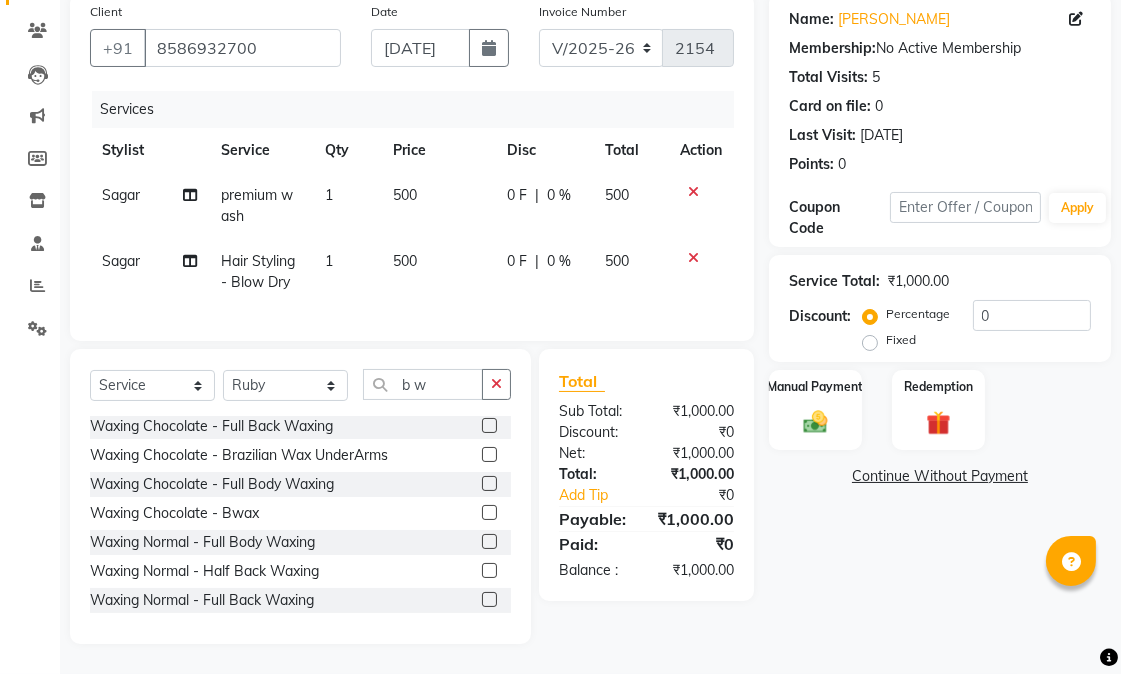 click 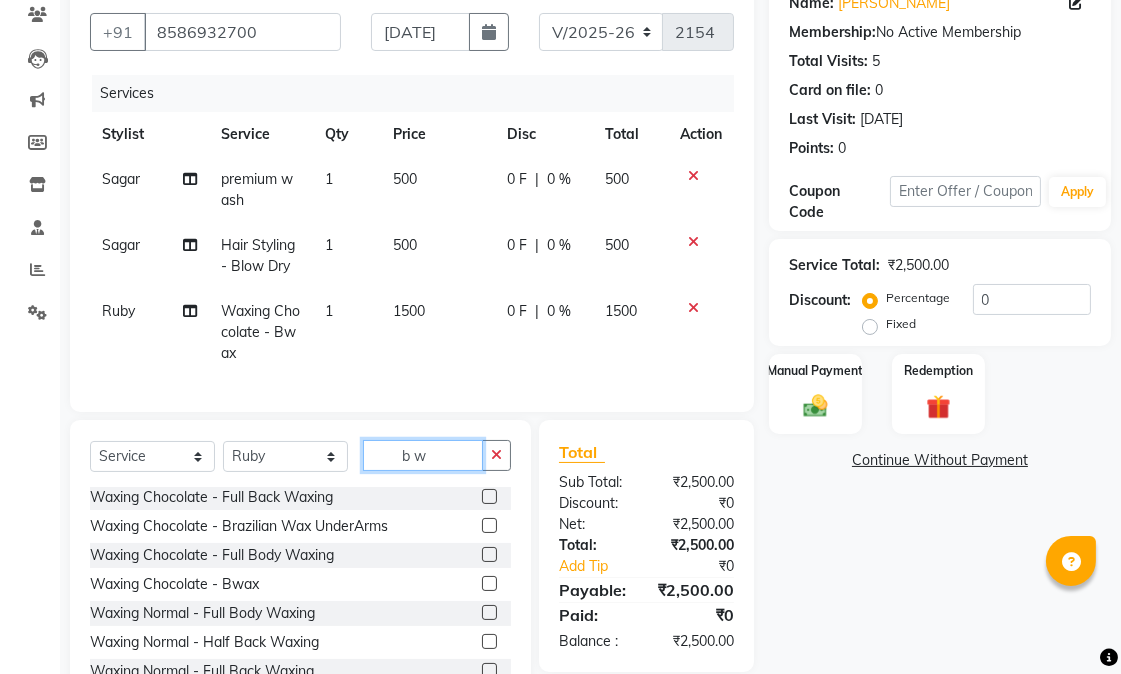 checkbox on "false" 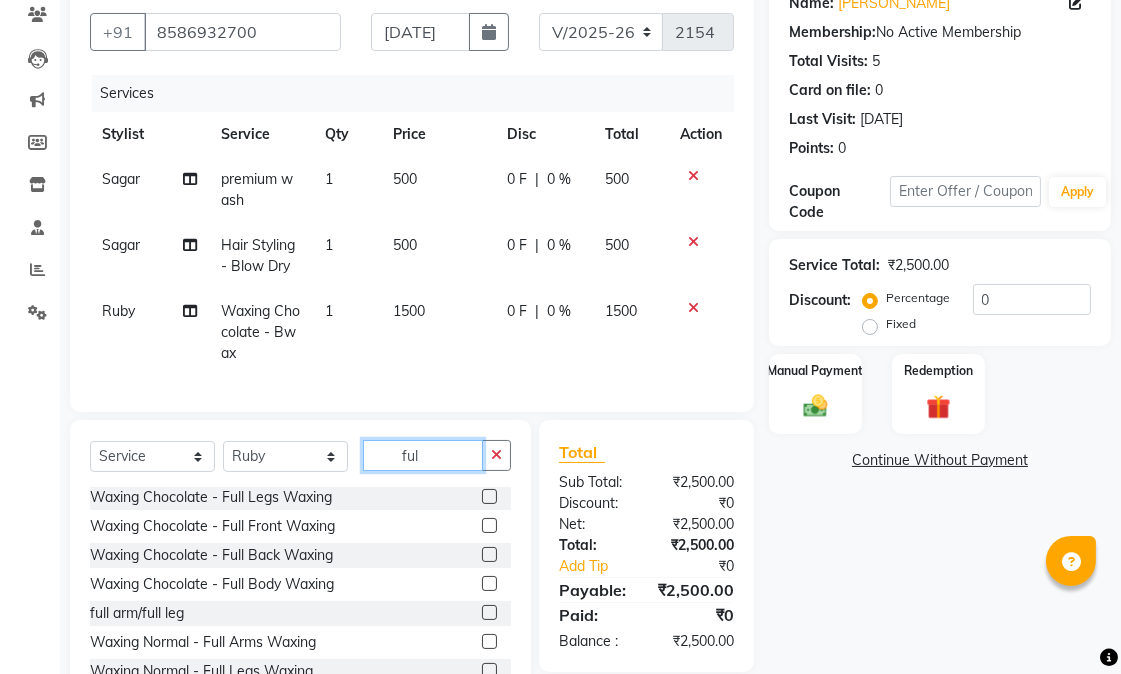 scroll, scrollTop: 147, scrollLeft: 0, axis: vertical 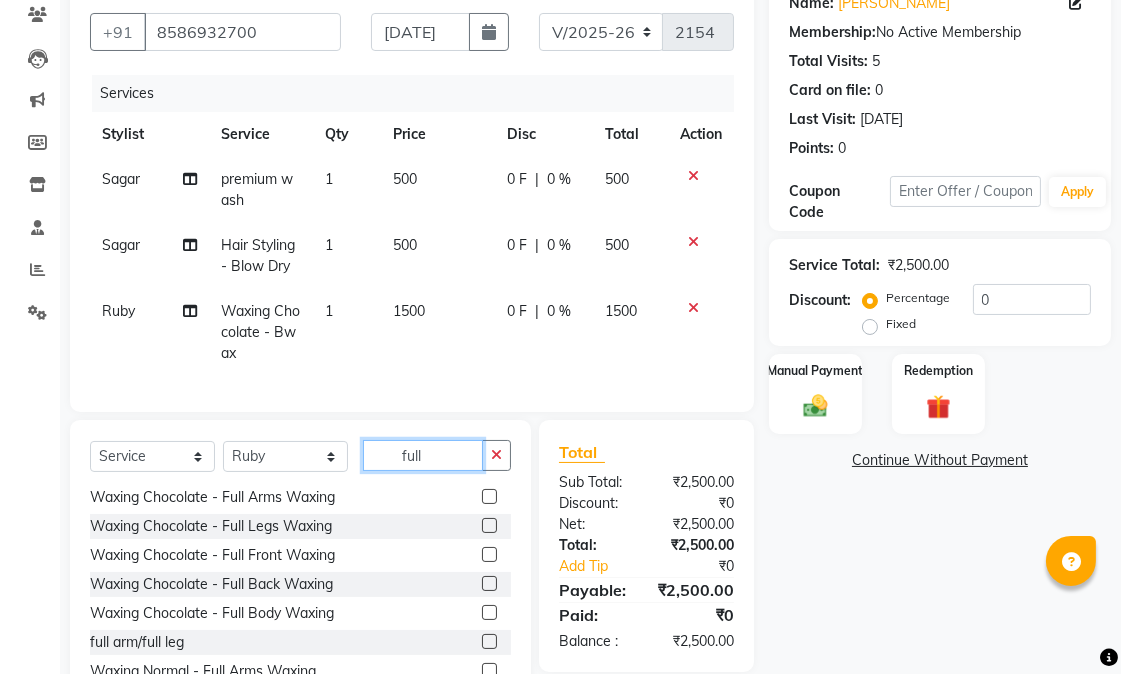 type on "full" 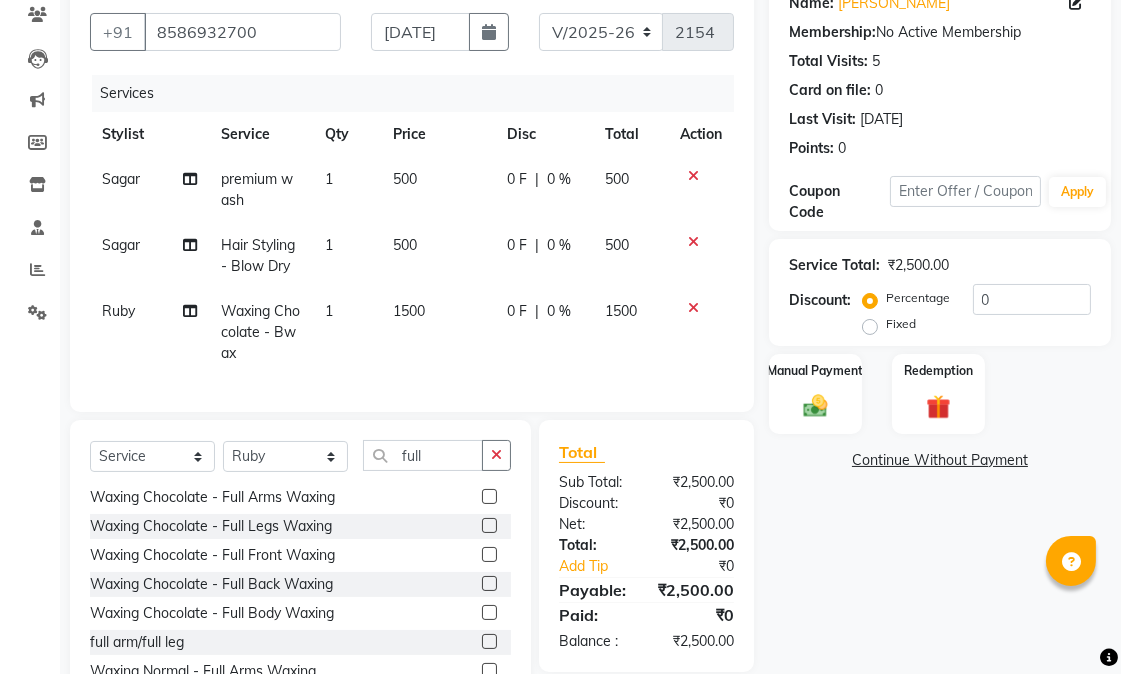 click 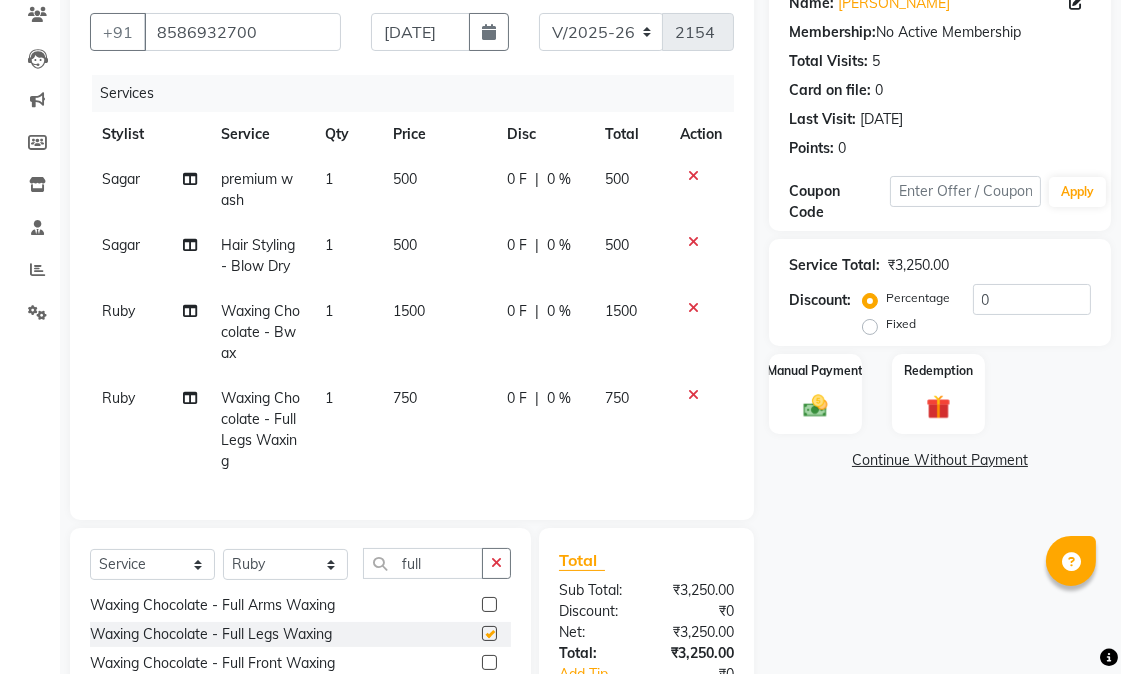 checkbox on "false" 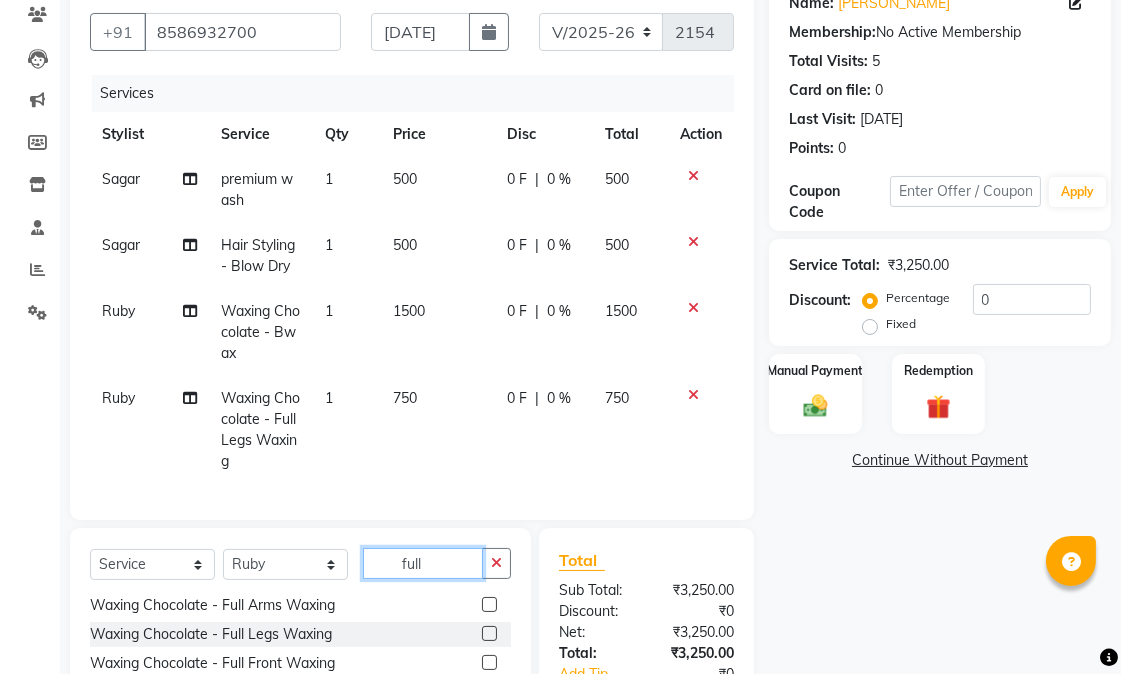 drag, startPoint x: 450, startPoint y: 585, endPoint x: 402, endPoint y: 568, distance: 50.92151 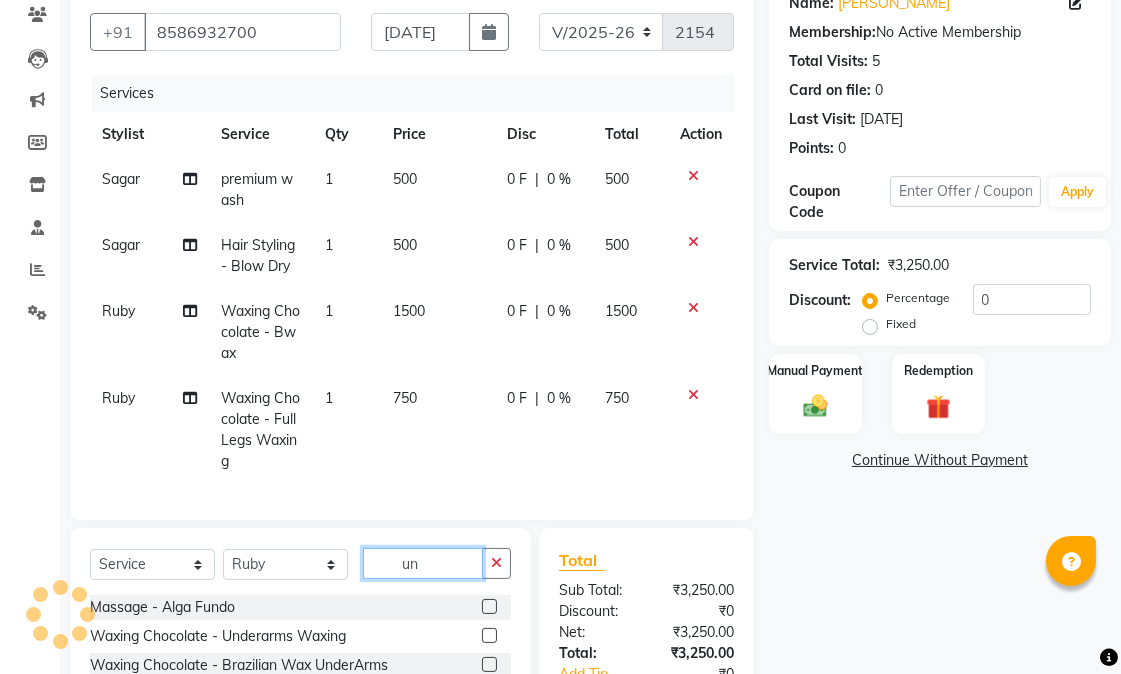 scroll, scrollTop: 0, scrollLeft: 0, axis: both 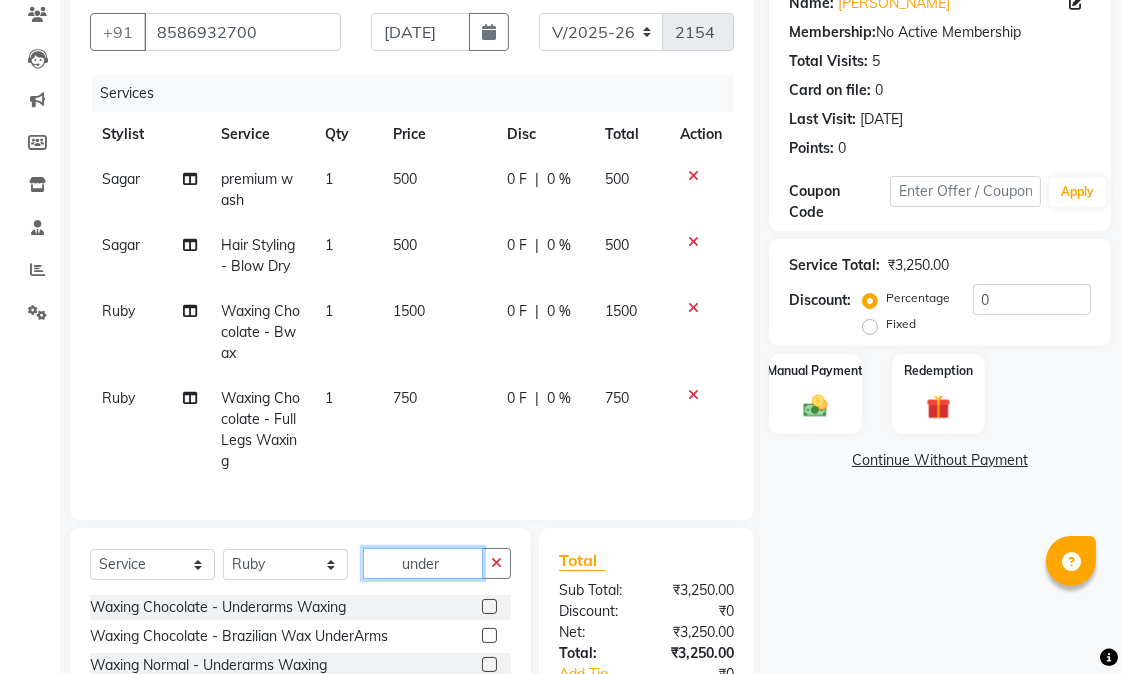 type on "under" 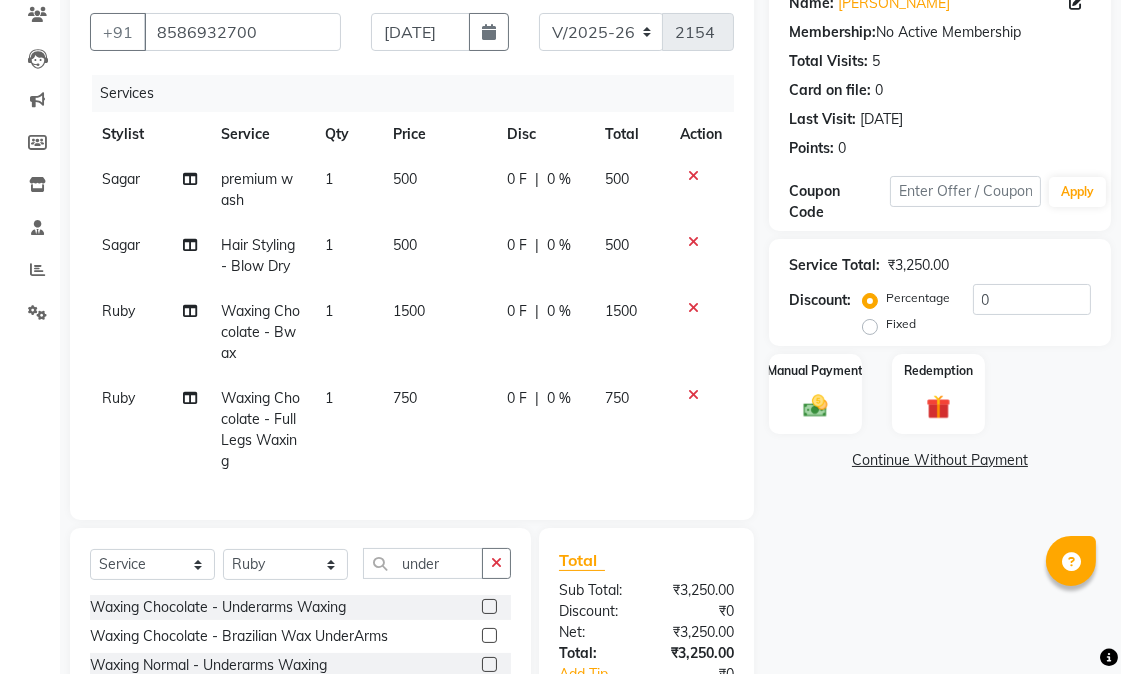 click 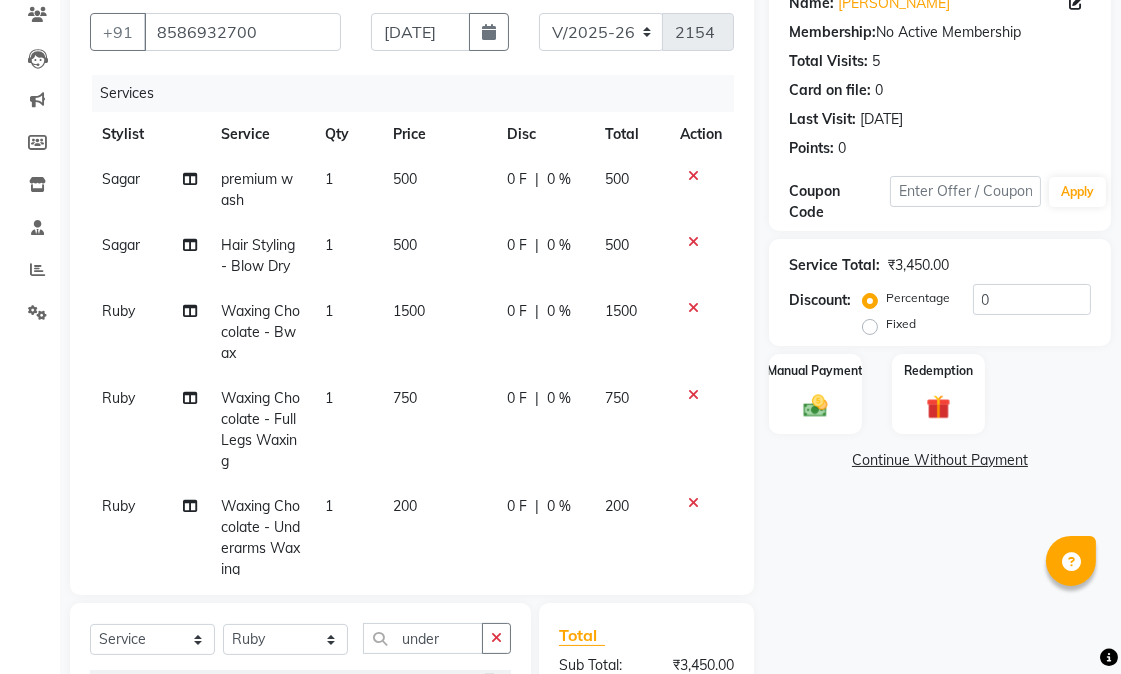 checkbox on "false" 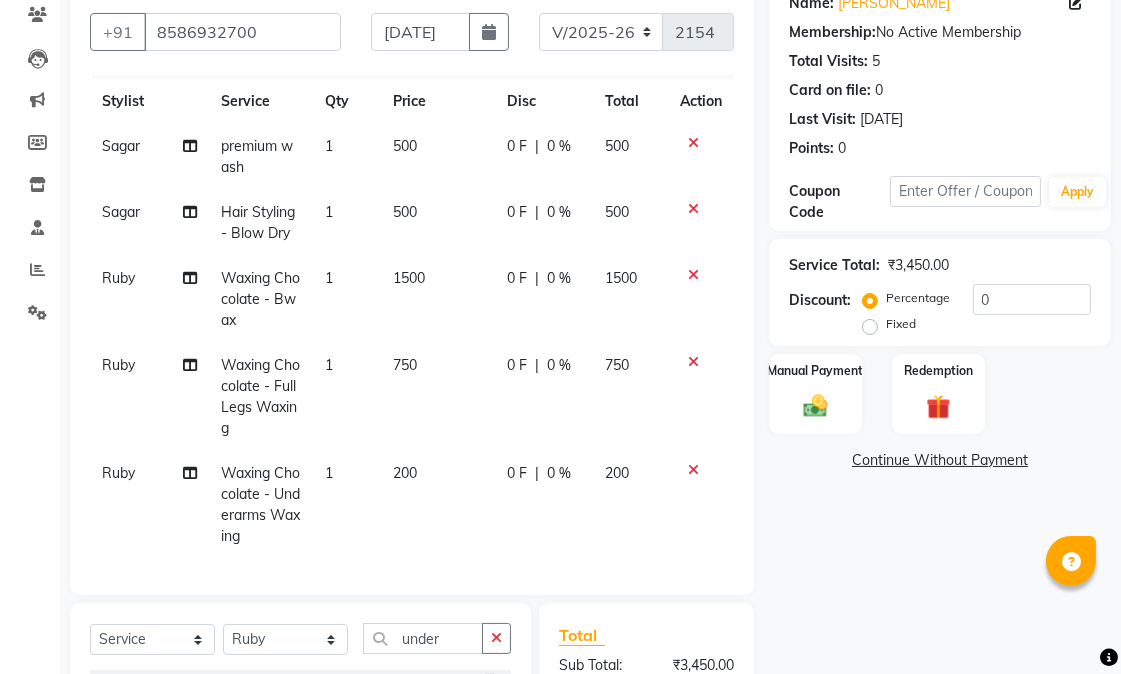 click on "200" 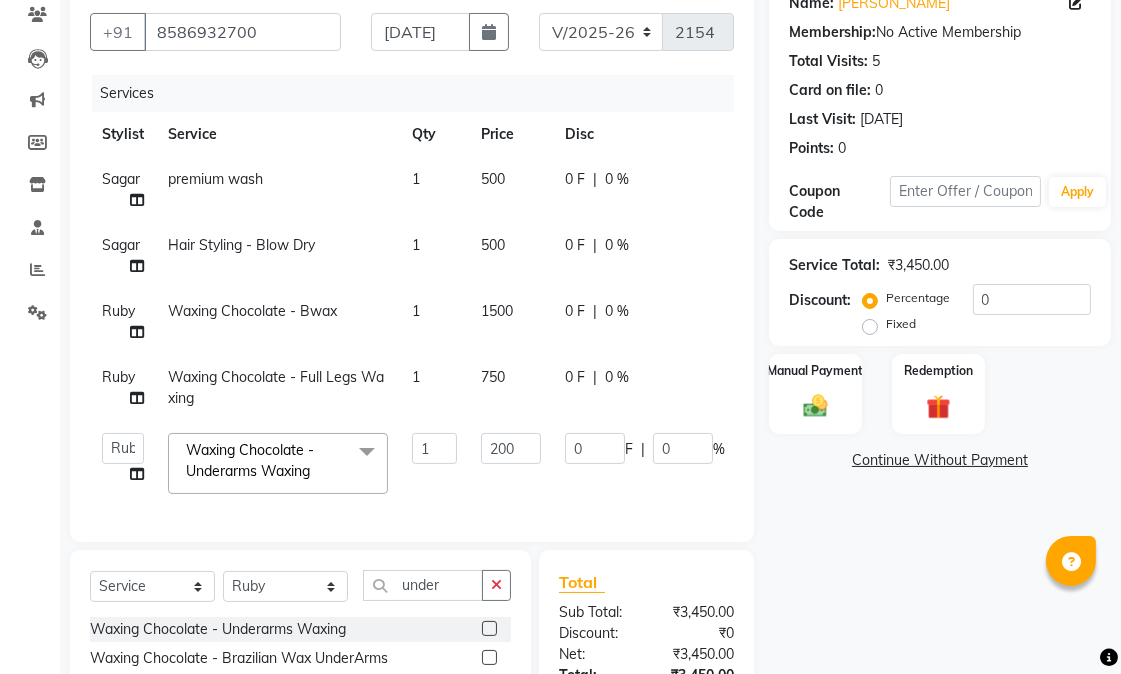 scroll, scrollTop: 0, scrollLeft: 0, axis: both 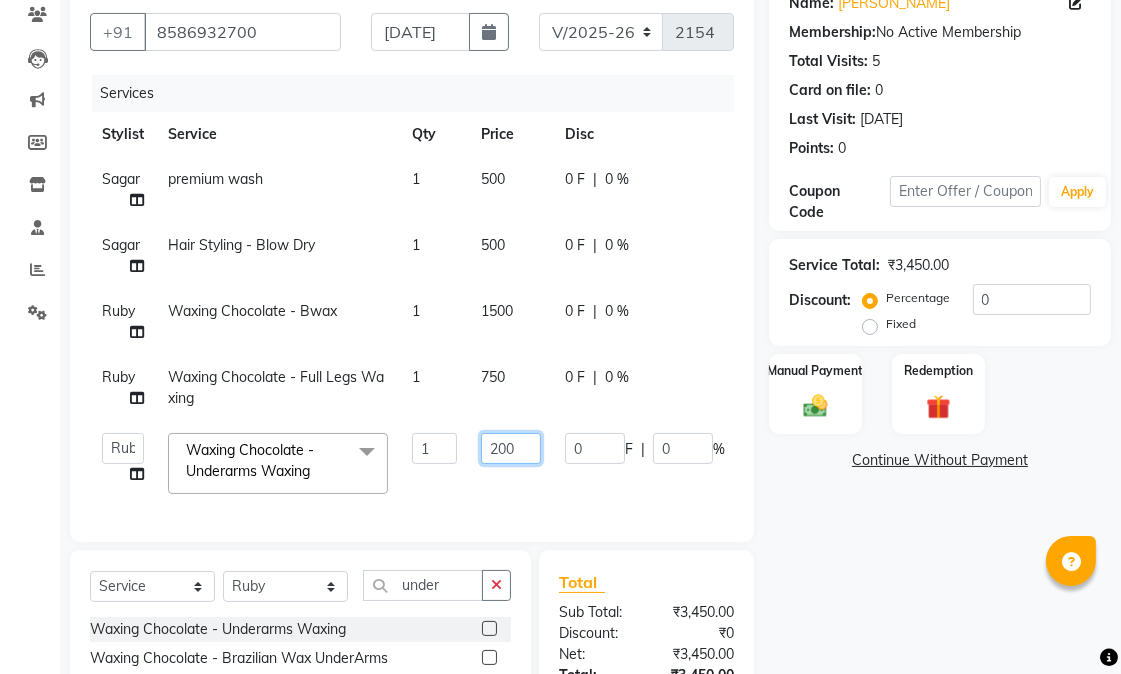 click on "200" 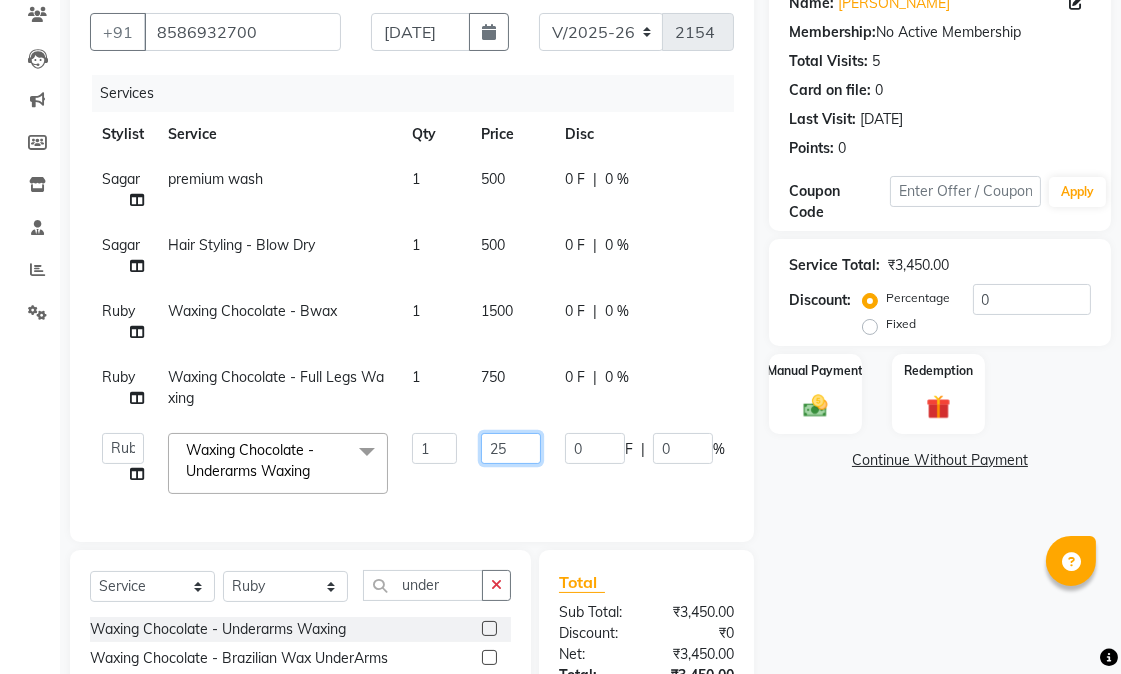 type on "250" 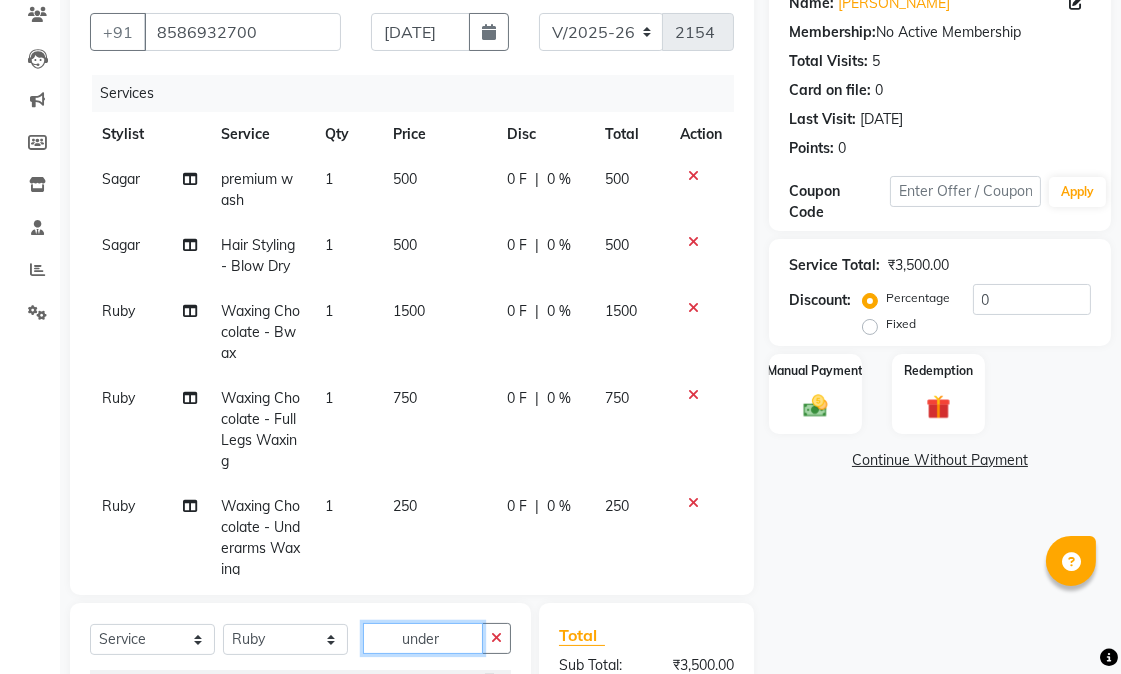 drag, startPoint x: 440, startPoint y: 612, endPoint x: 394, endPoint y: 606, distance: 46.389652 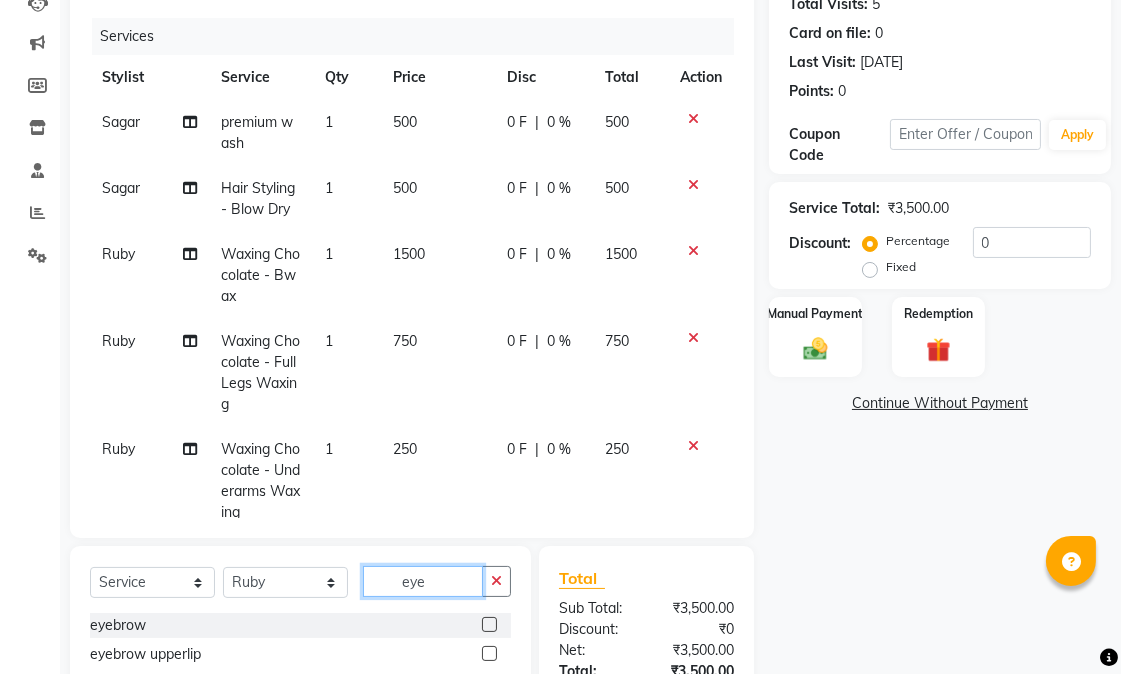 scroll, scrollTop: 284, scrollLeft: 0, axis: vertical 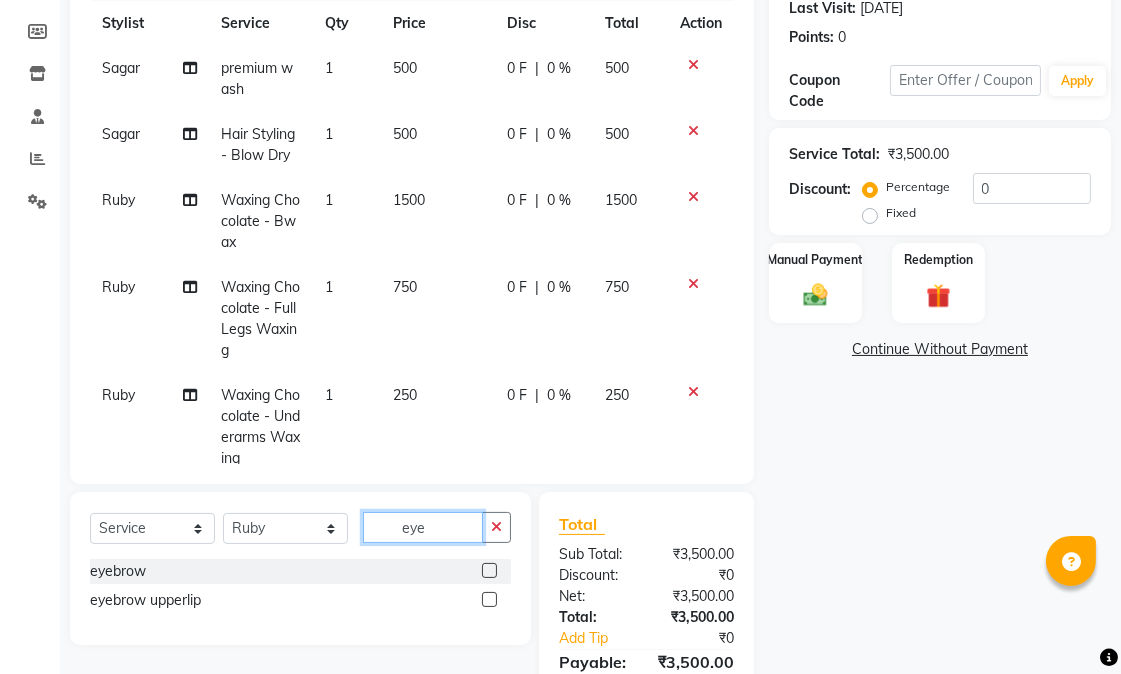 type on "eye" 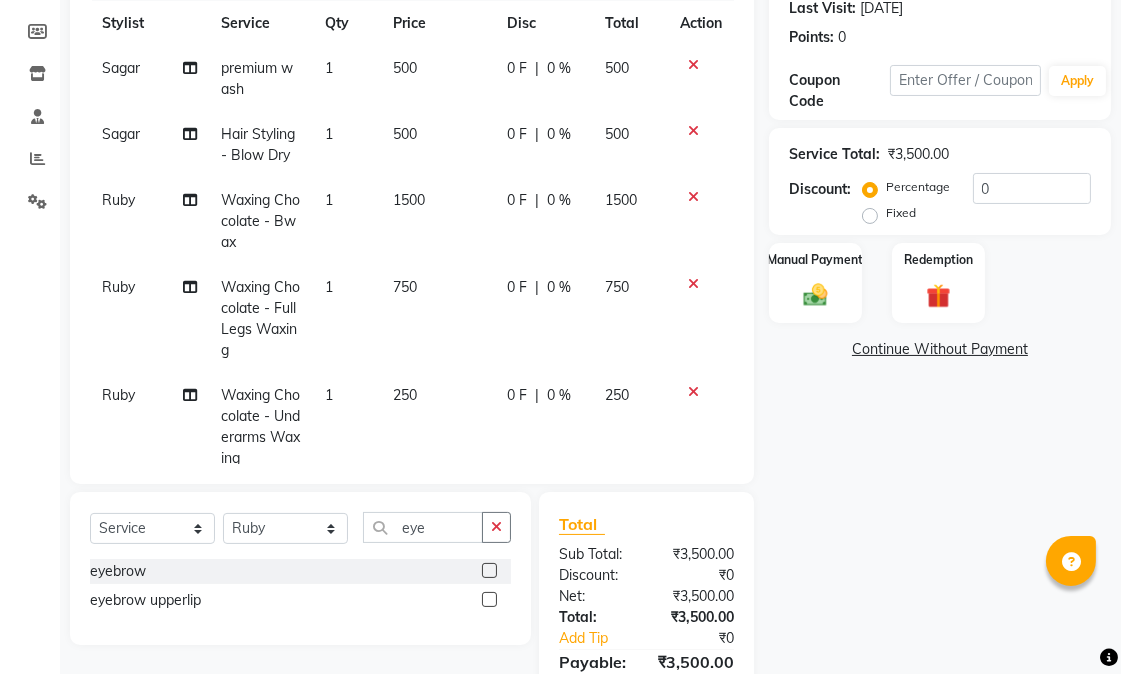 click 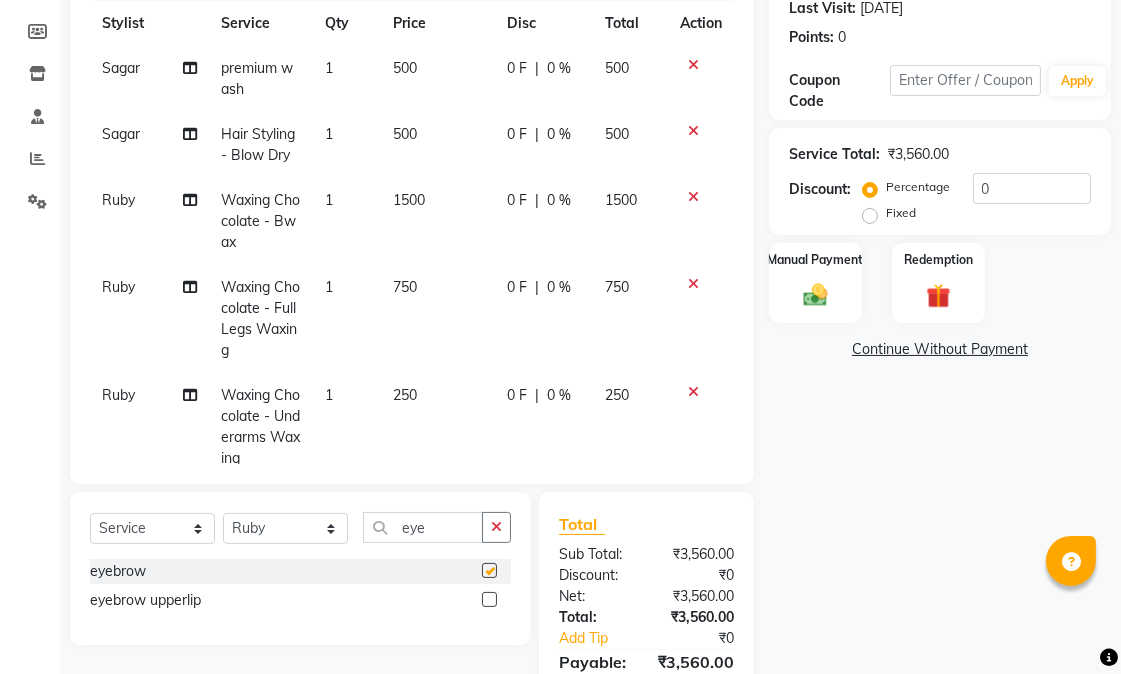 checkbox on "false" 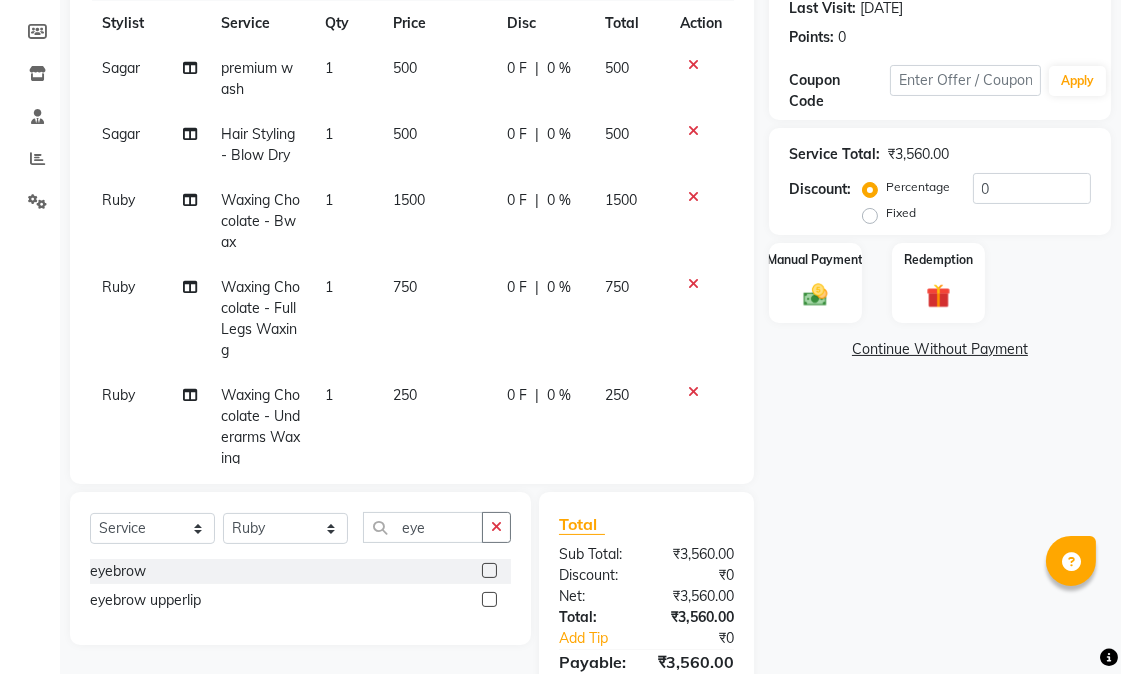 scroll, scrollTop: 407, scrollLeft: 0, axis: vertical 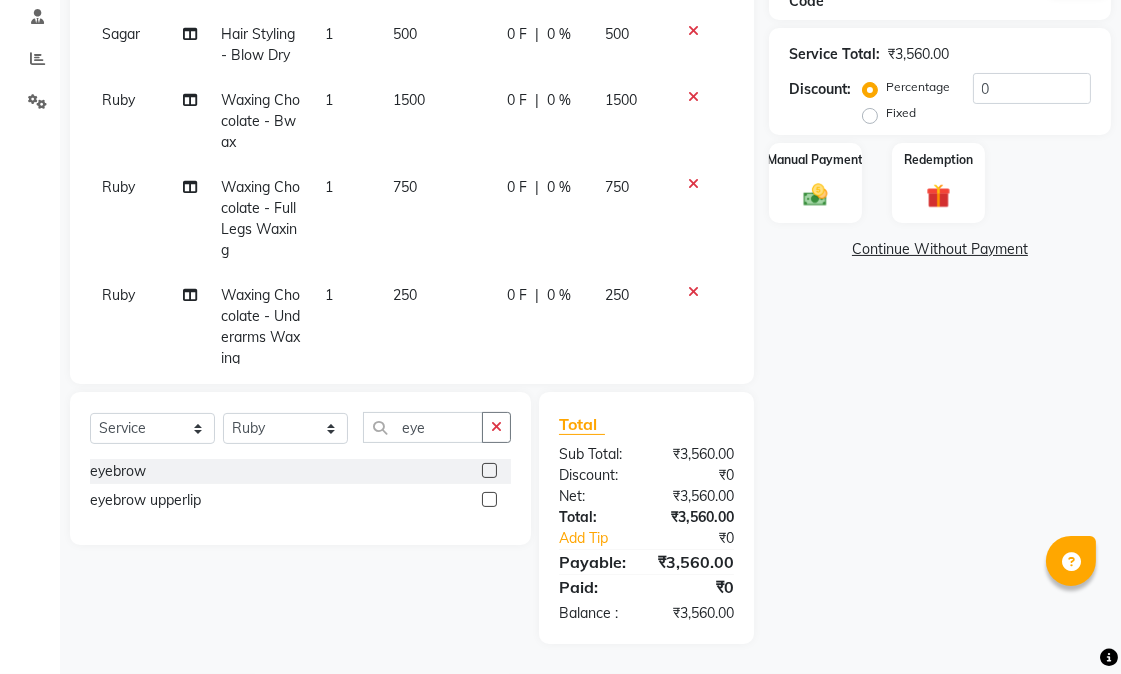 click on "Name: Shalini  Membership:  No Active Membership  Total Visits:  5 Card on file:  0 Last Visit:   29-06-2025 Points:   0  Coupon Code Apply Service Total:  ₹3,560.00  Discount:  Percentage   Fixed  0 Manual Payment Redemption  Continue Without Payment" 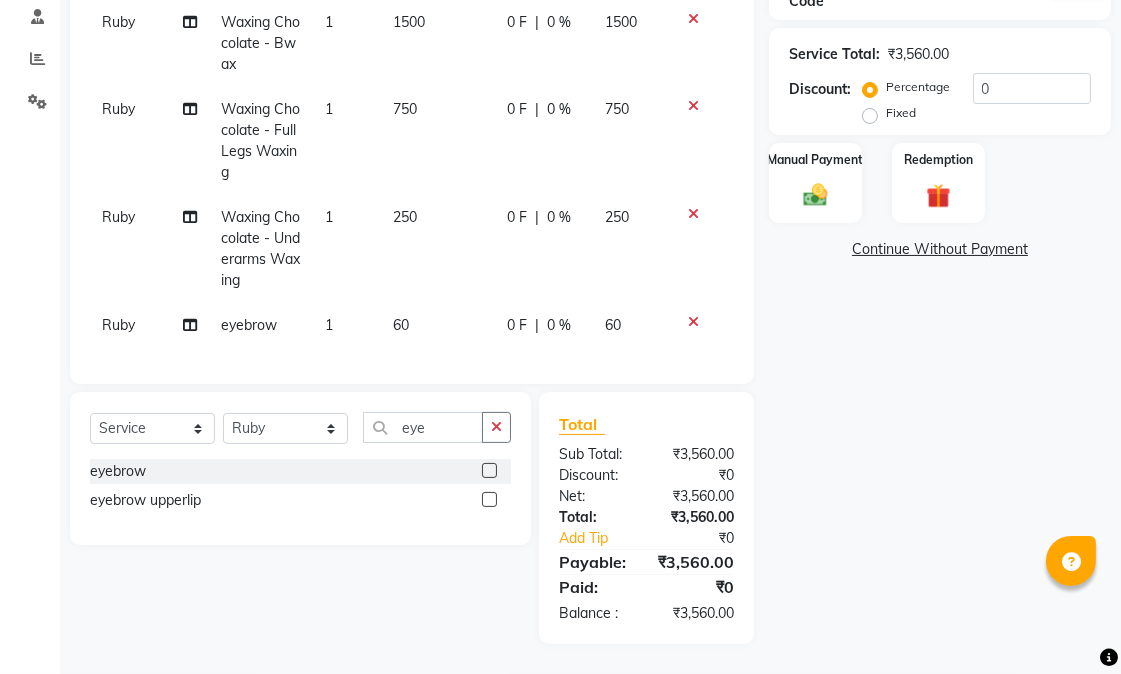 scroll, scrollTop: 115, scrollLeft: 0, axis: vertical 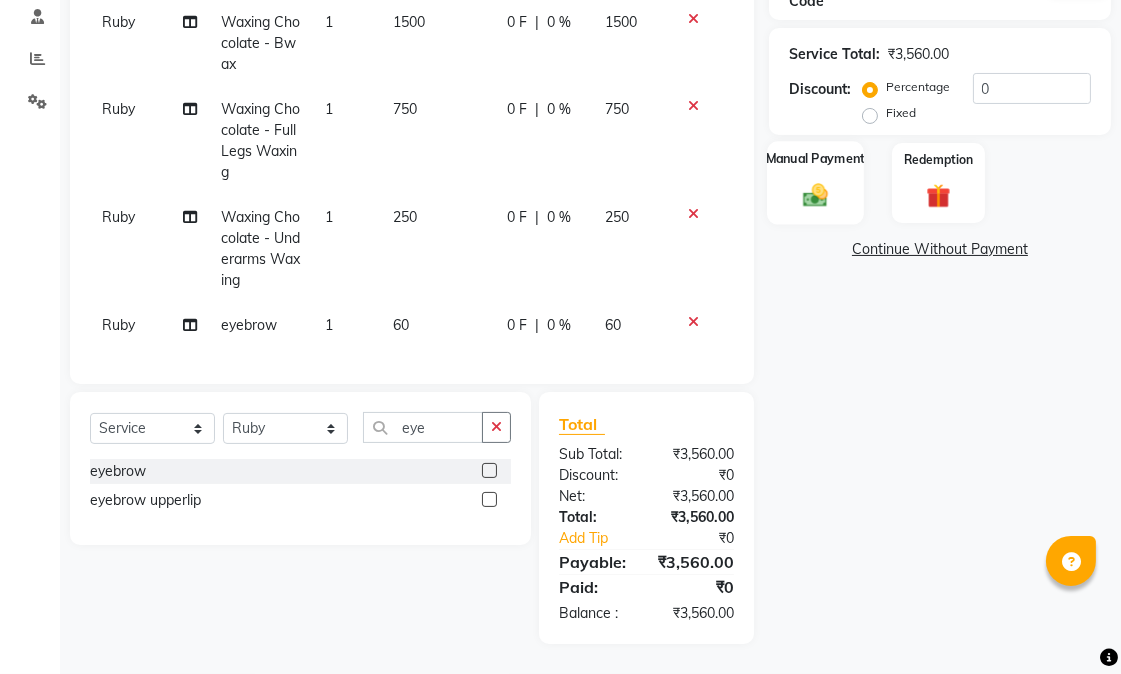 click on "Manual Payment" 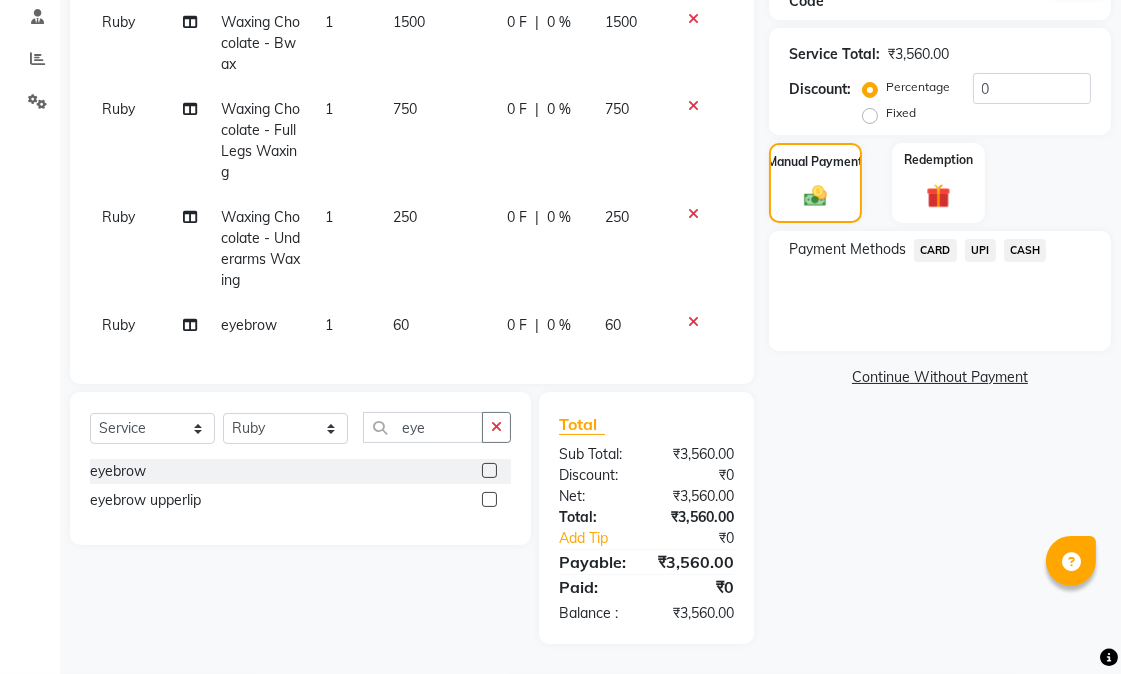 click on "CASH" 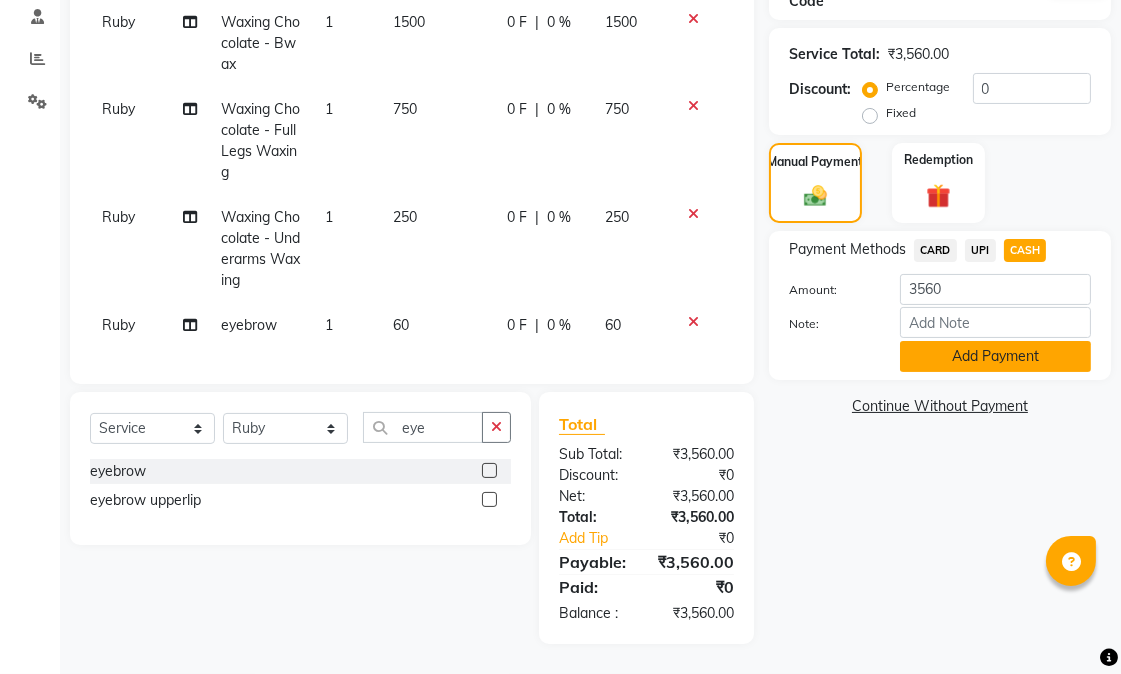 click on "Add Payment" 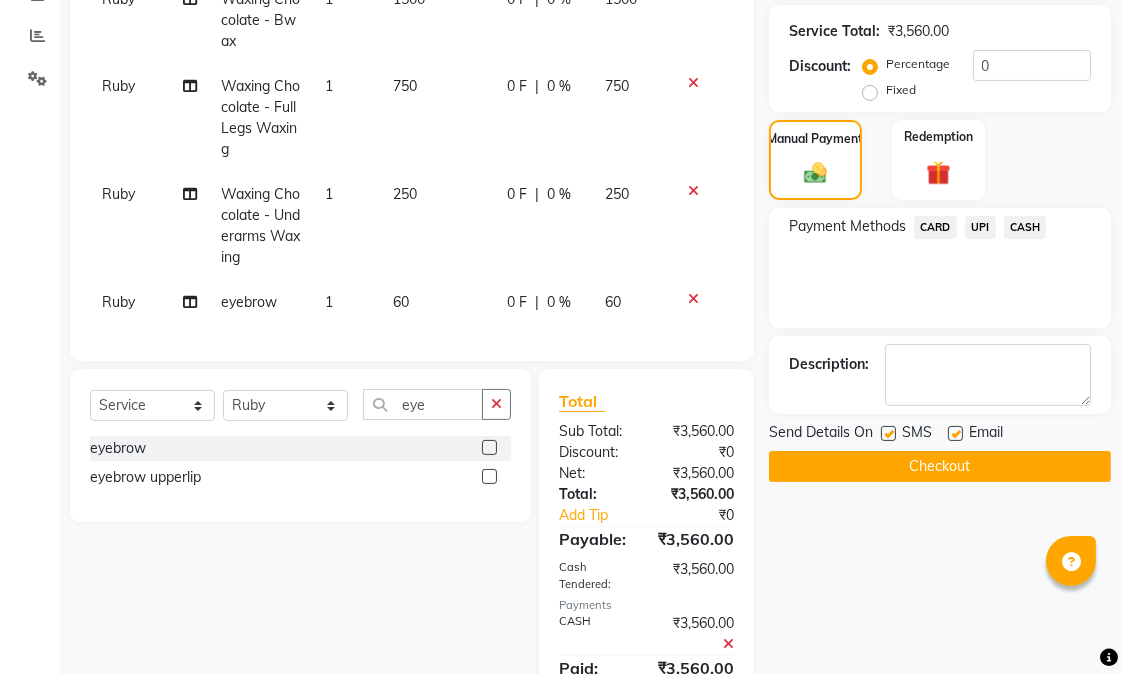 click 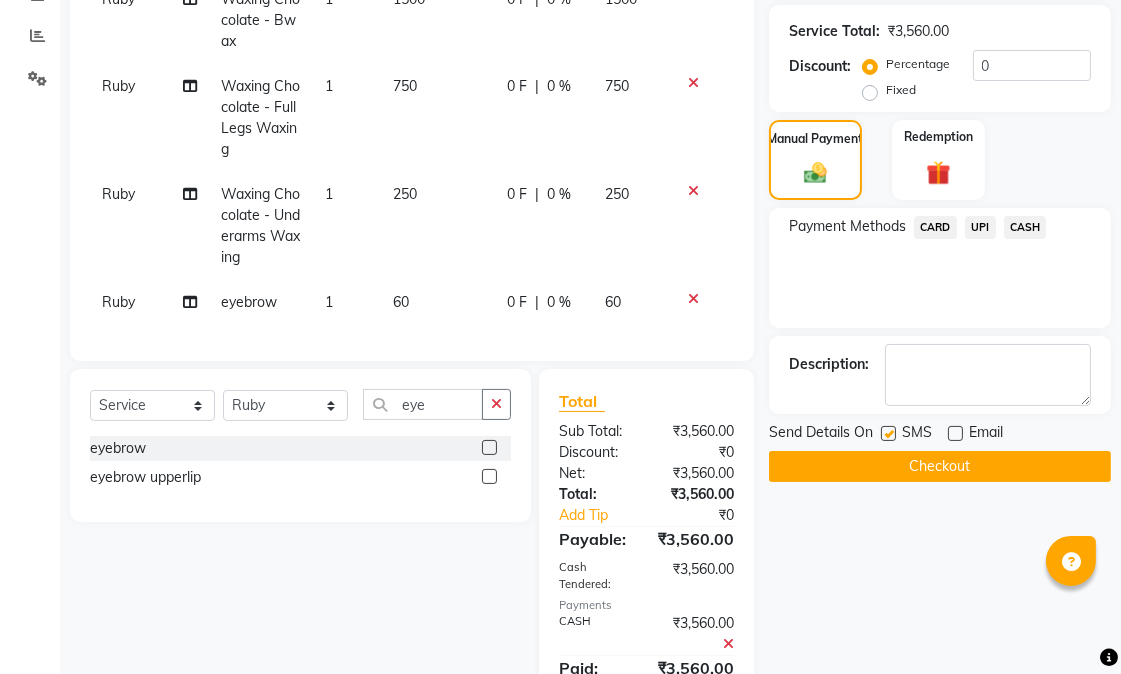 click 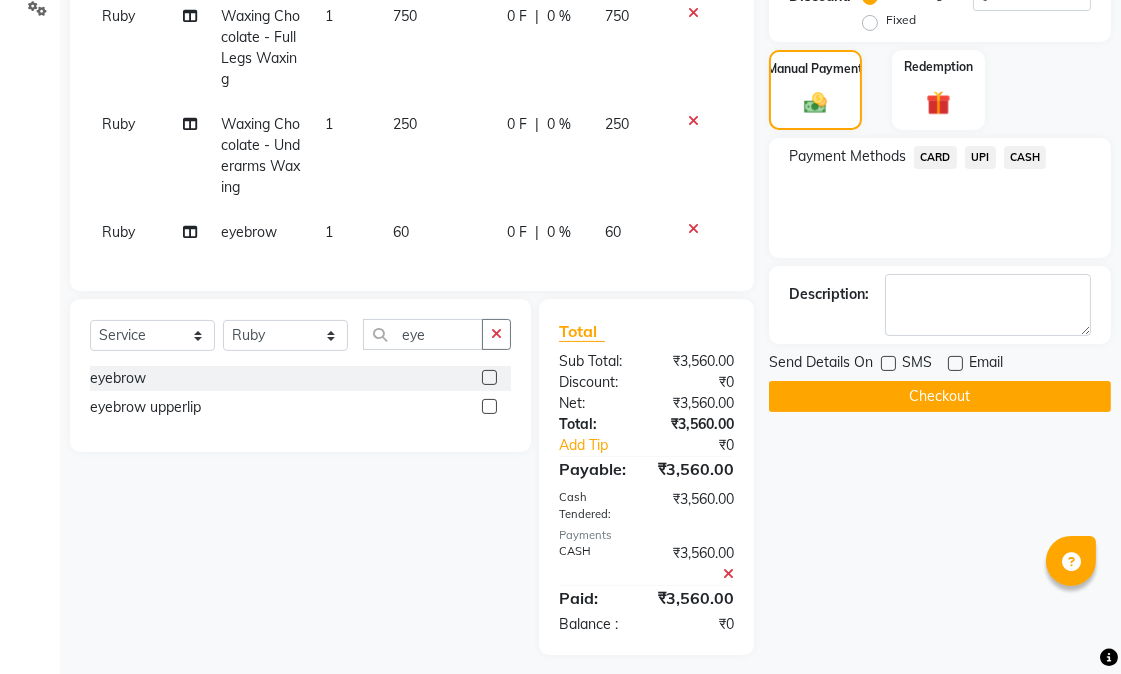 scroll, scrollTop: 512, scrollLeft: 0, axis: vertical 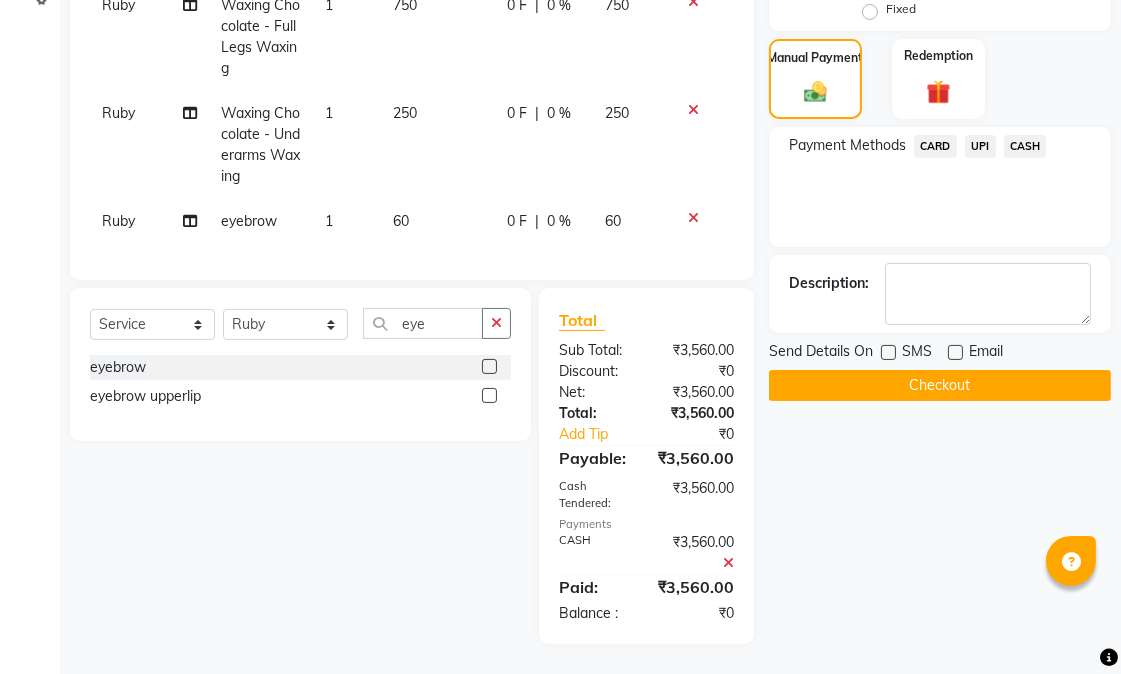 click on "Checkout" 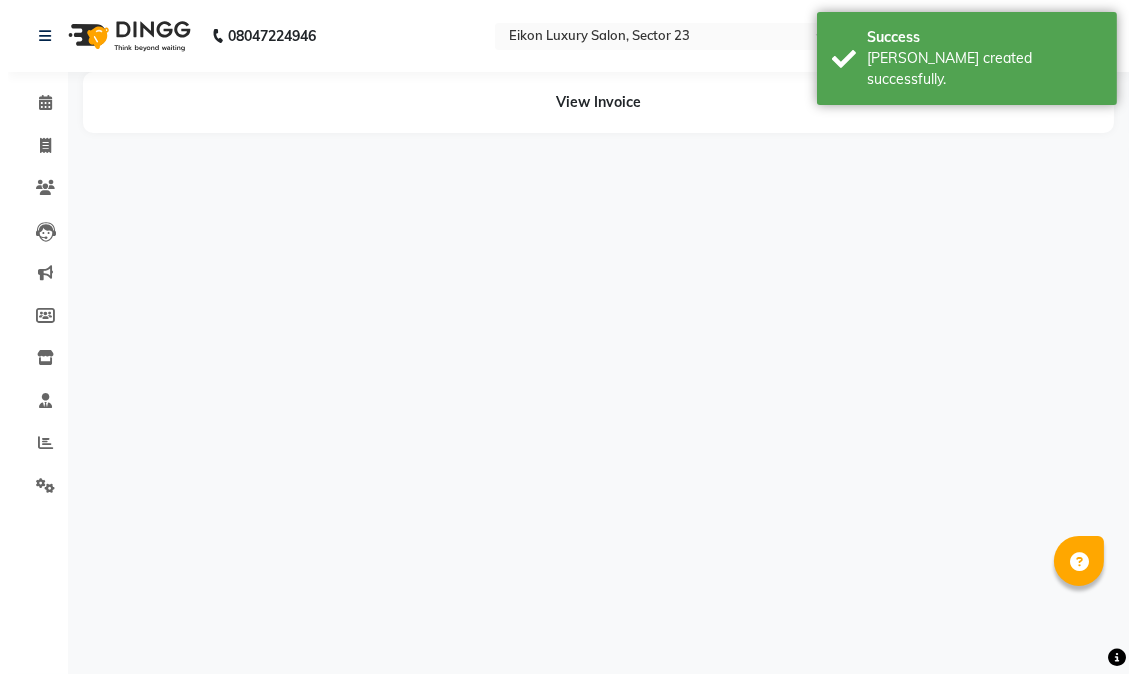 scroll, scrollTop: 0, scrollLeft: 0, axis: both 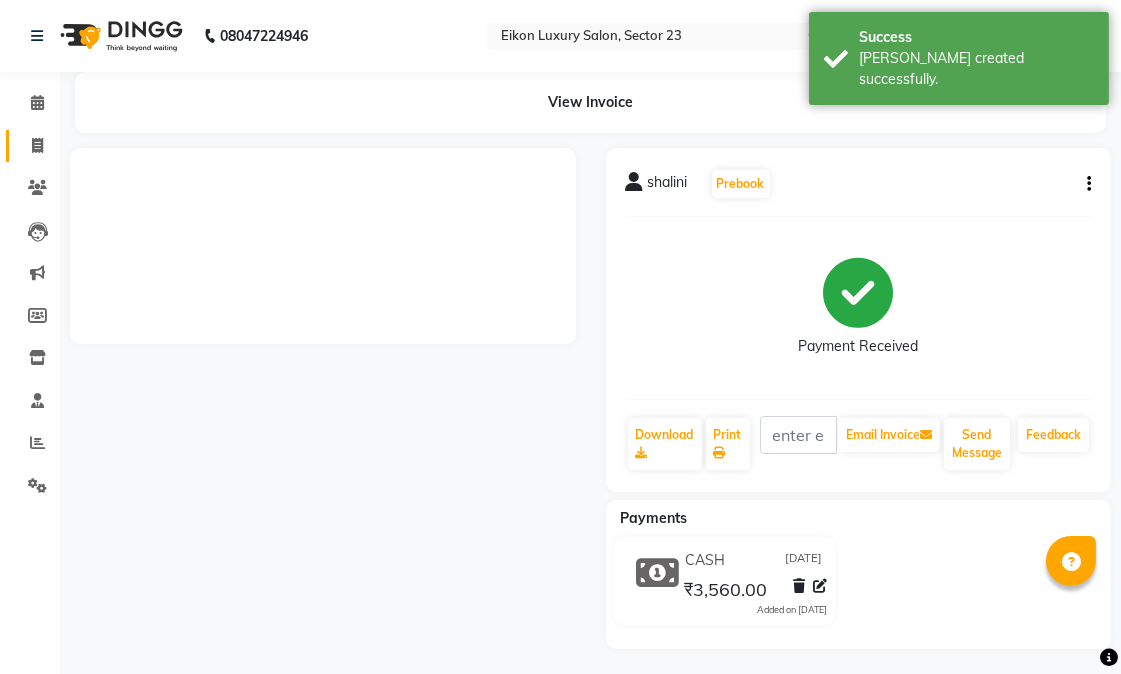 click 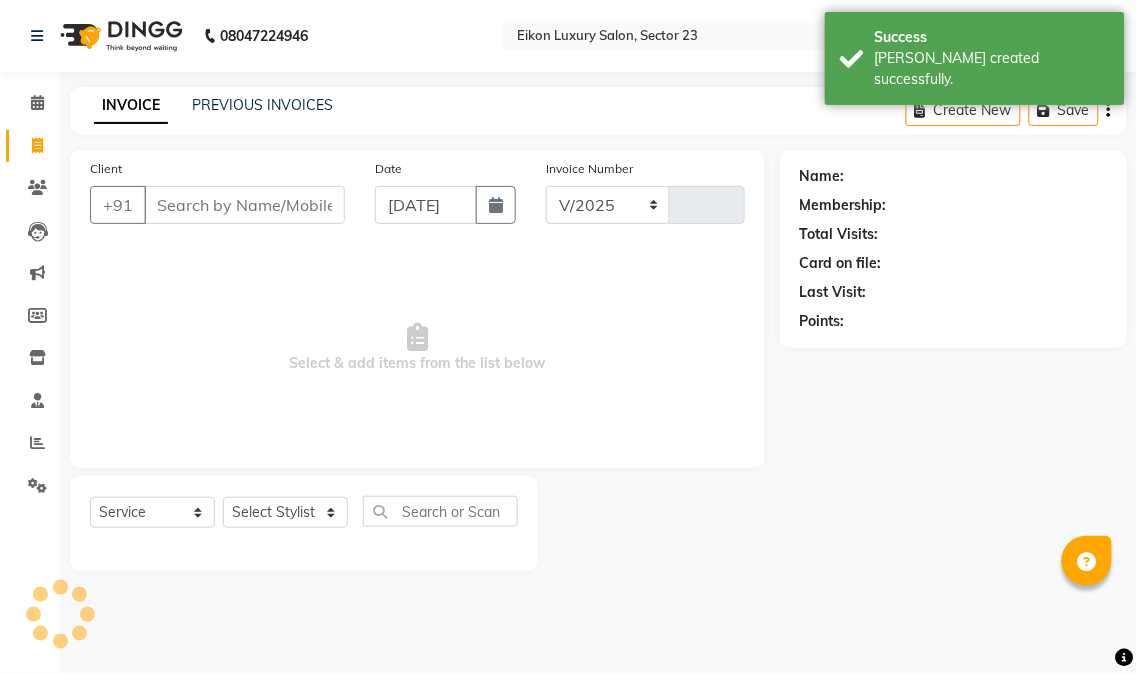 select on "7080" 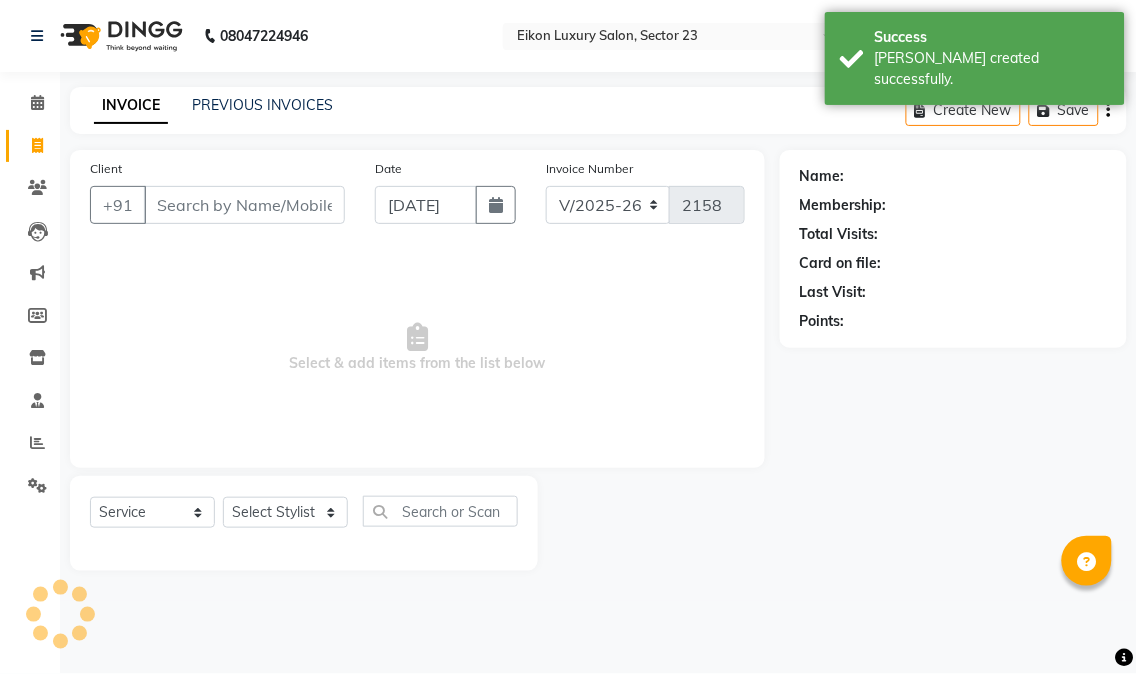click on "Select & add items from the list below" at bounding box center [417, 348] 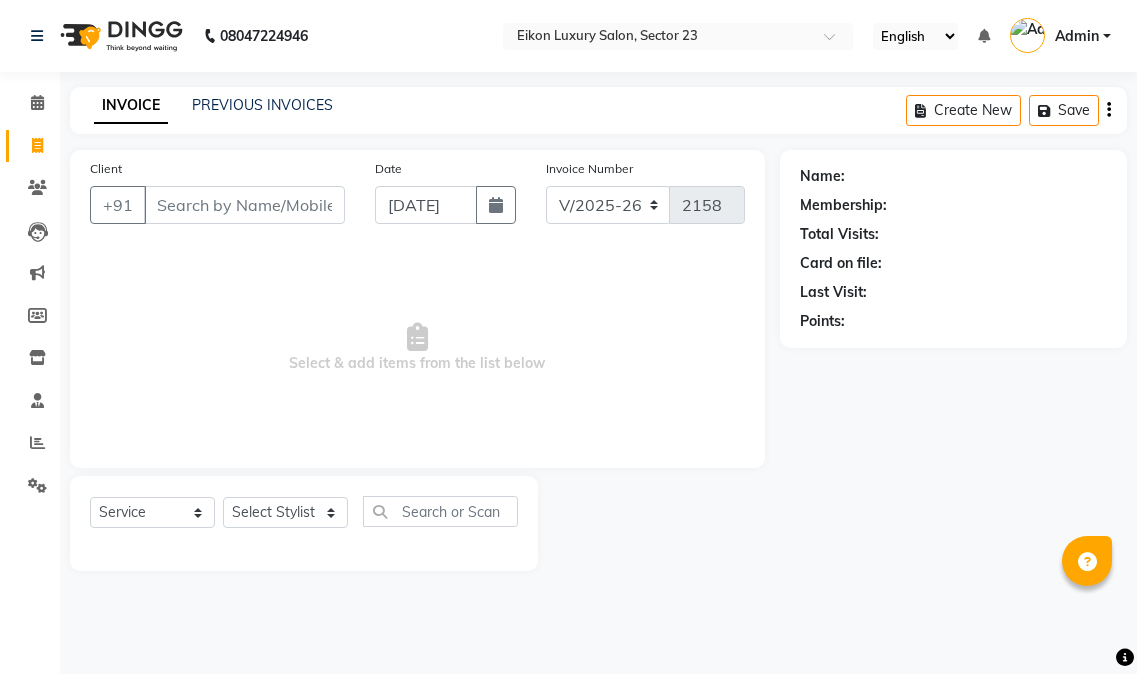 select on "7080" 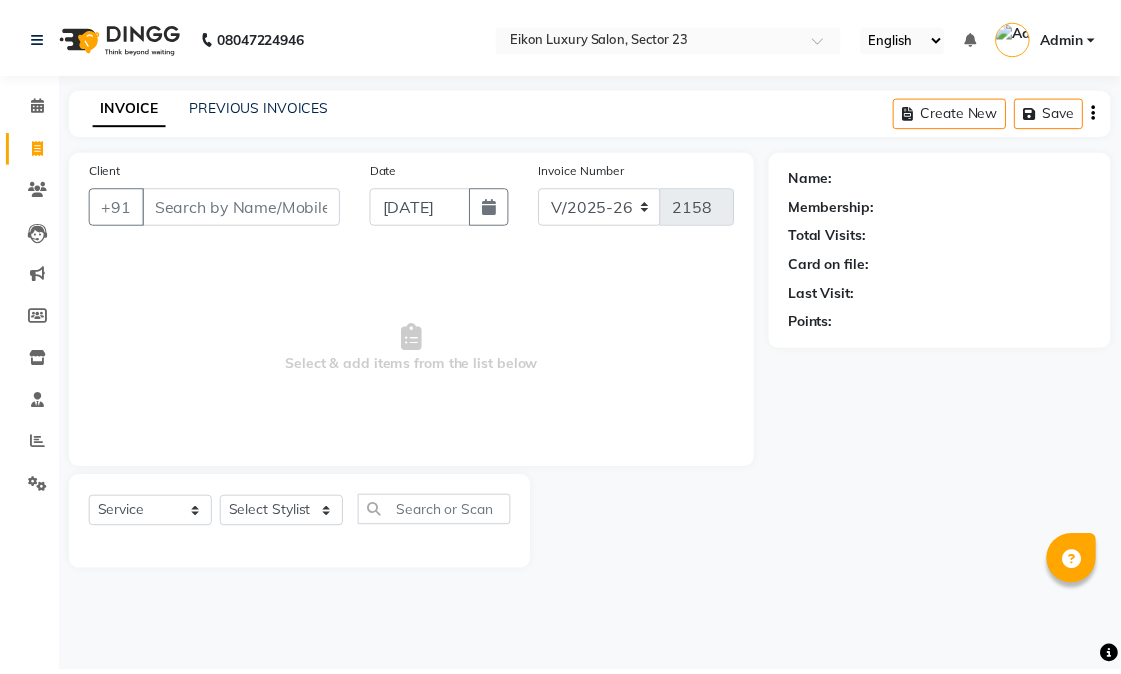 scroll, scrollTop: 0, scrollLeft: 0, axis: both 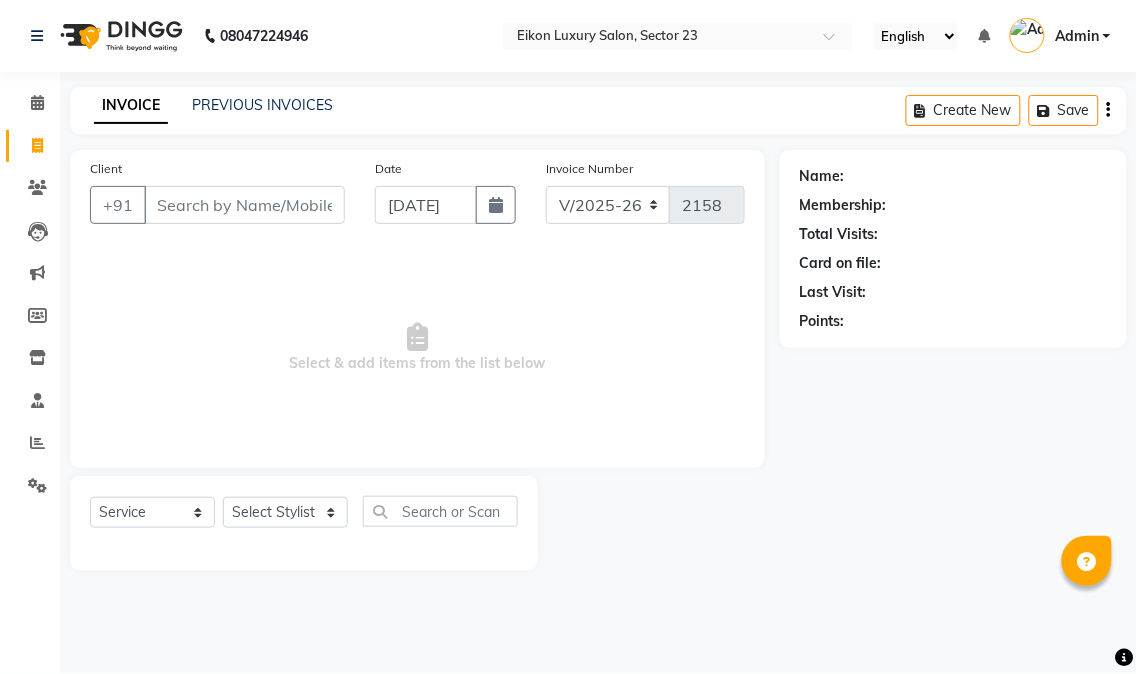 click on "Select & add items from the list below" at bounding box center (417, 348) 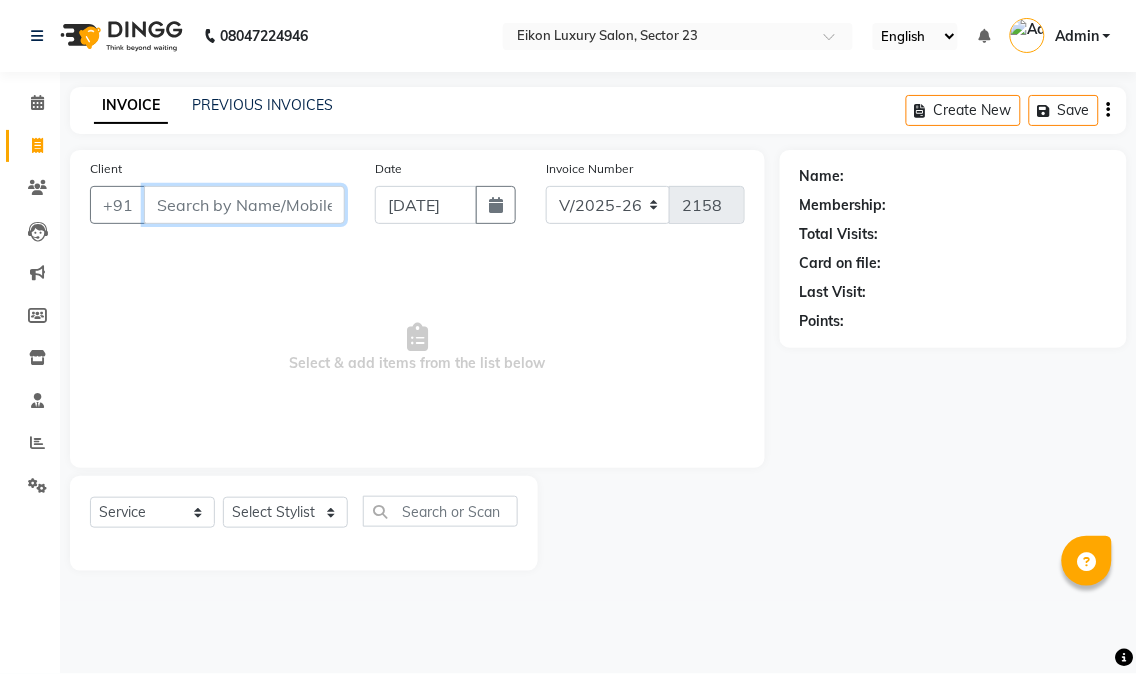 click on "Client" at bounding box center [244, 205] 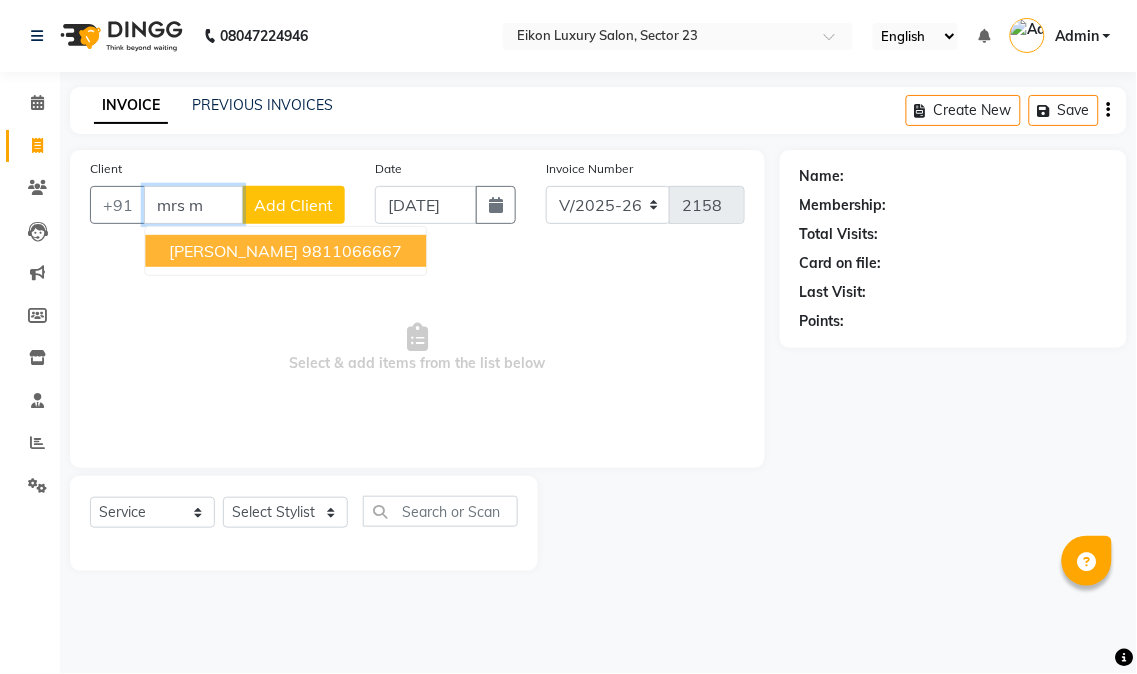 click on "[PERSON_NAME]" at bounding box center [233, 251] 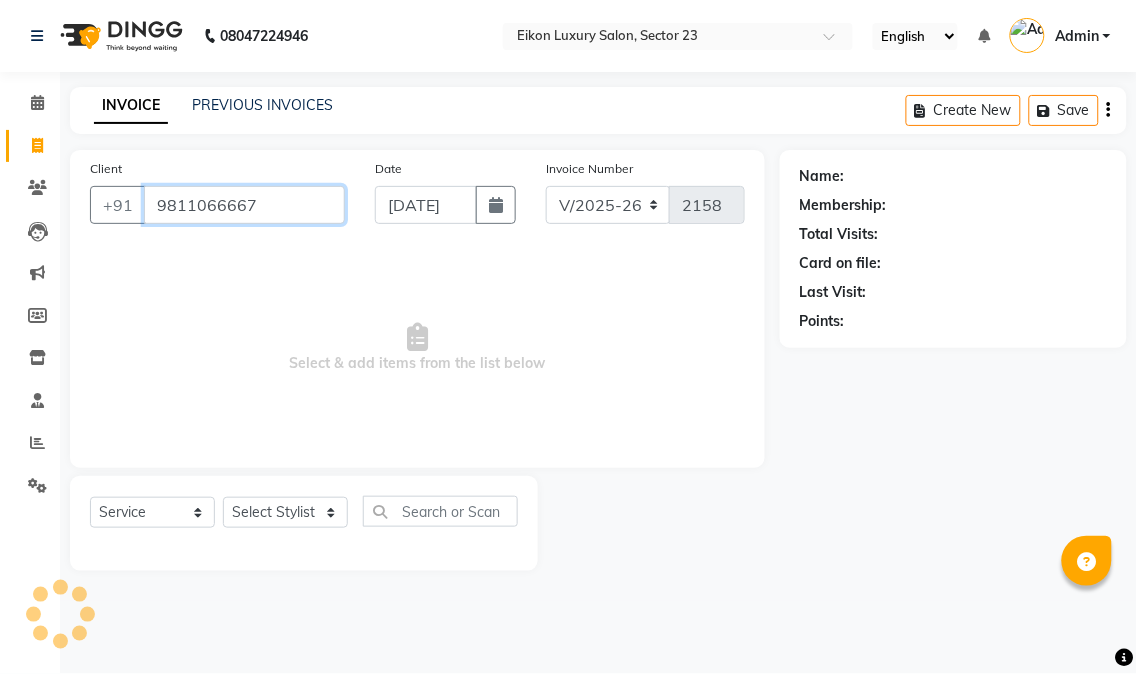 type on "9811066667" 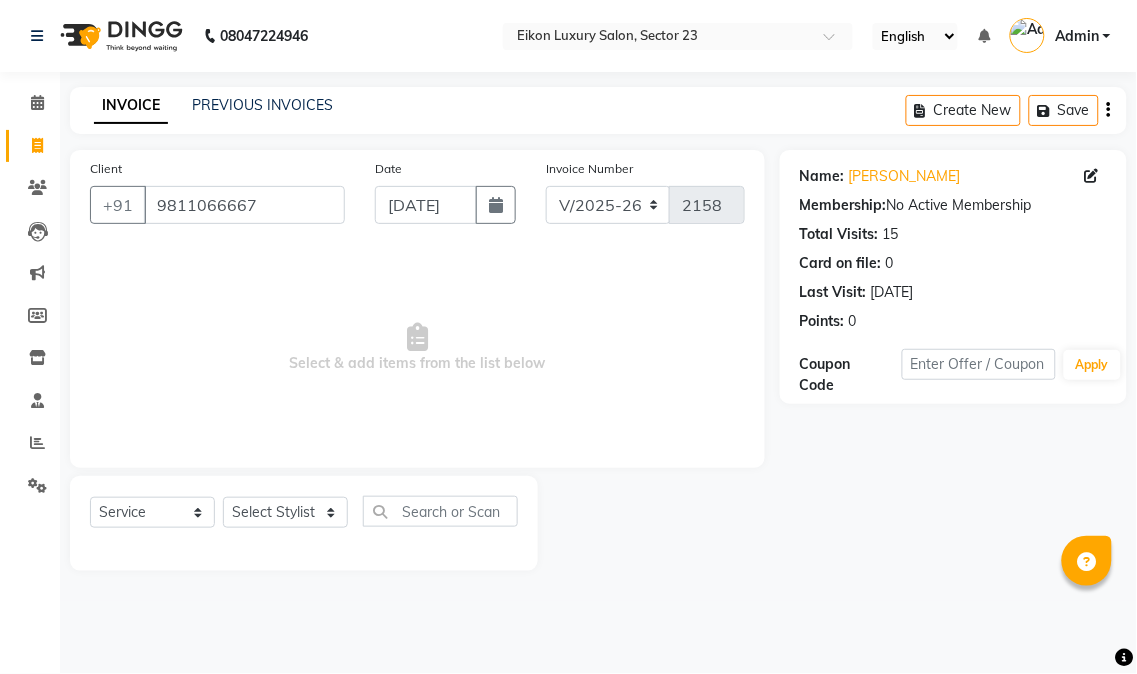 click on "Select  Service  Product  Membership  Package Voucher Prepaid Gift Card  Select Stylist Abhishek amit [PERSON_NAME] [PERSON_NAME] [PERSON_NAME] [PERSON_NAME] [PERSON_NAME] [PERSON_NAME] Mohit [PERSON_NAME] [PERSON_NAME] [PERSON_NAME] [PERSON_NAME] [PERSON_NAME]" 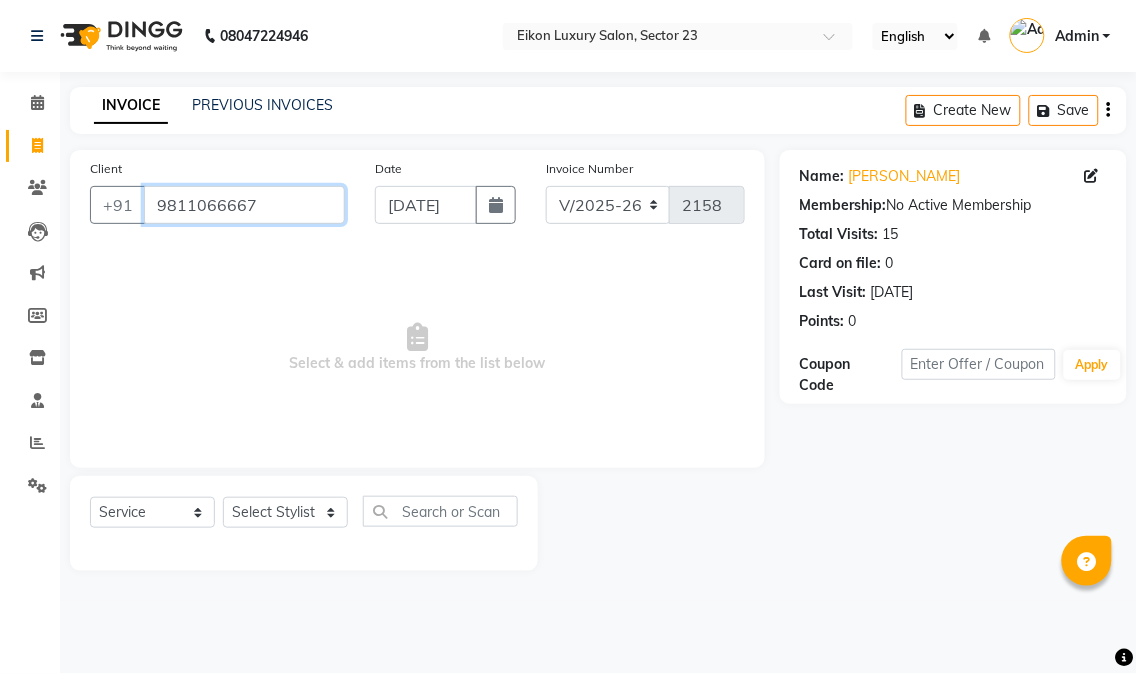 drag, startPoint x: 283, startPoint y: 201, endPoint x: 132, endPoint y: 166, distance: 155.00322 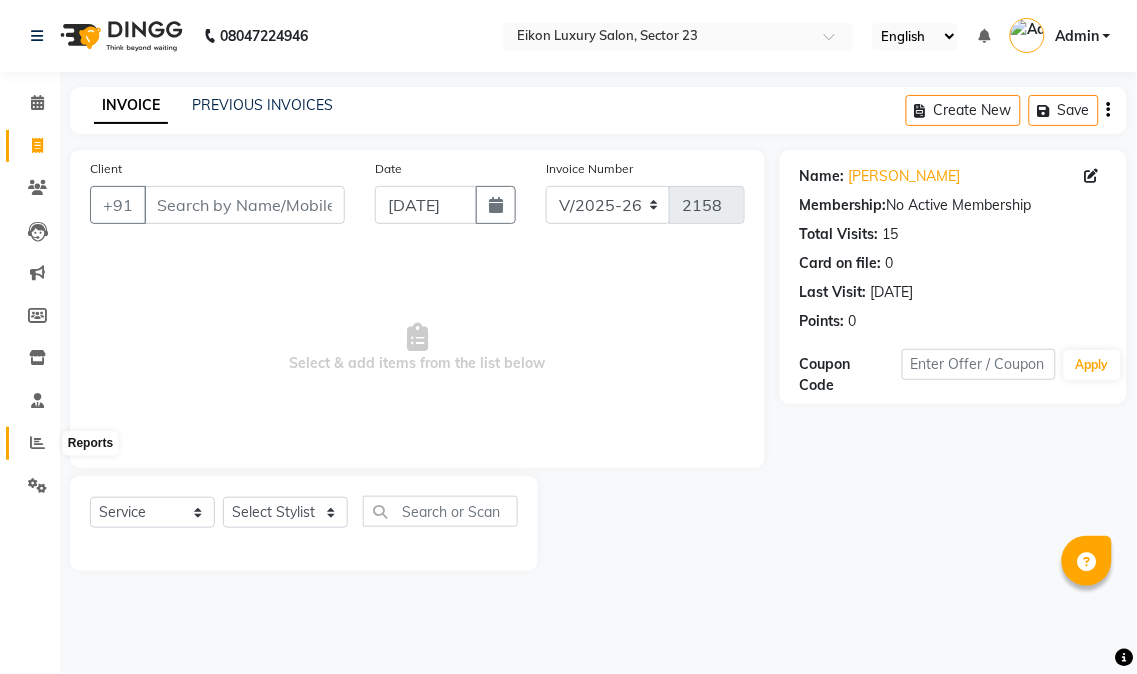 click 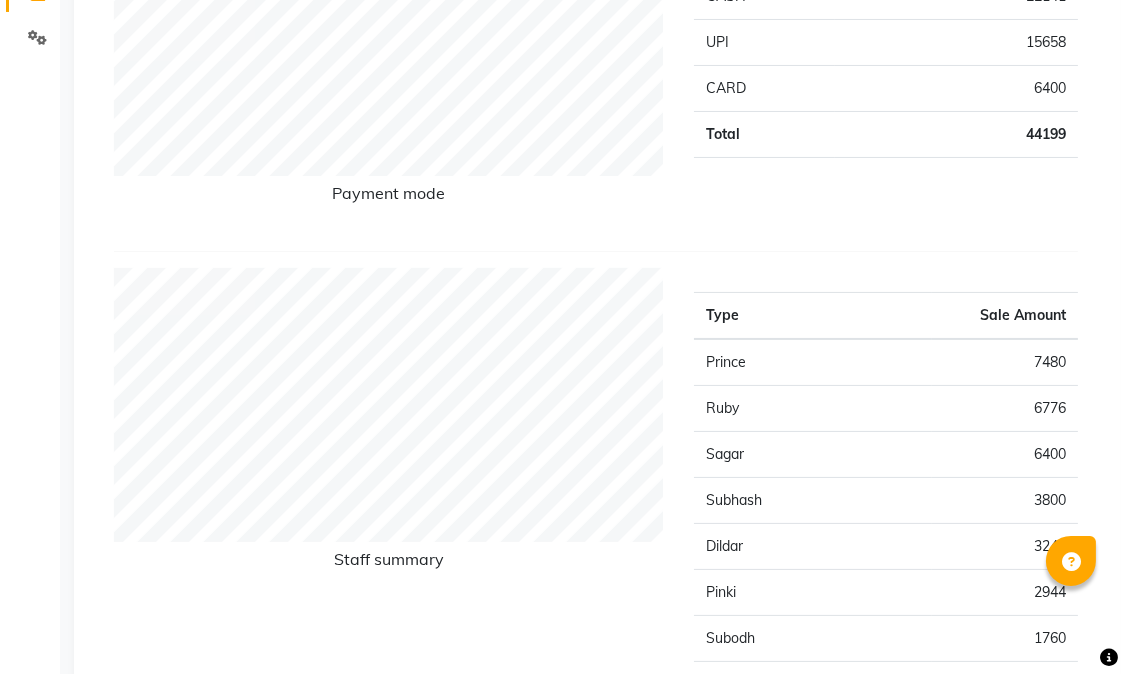 scroll, scrollTop: 0, scrollLeft: 0, axis: both 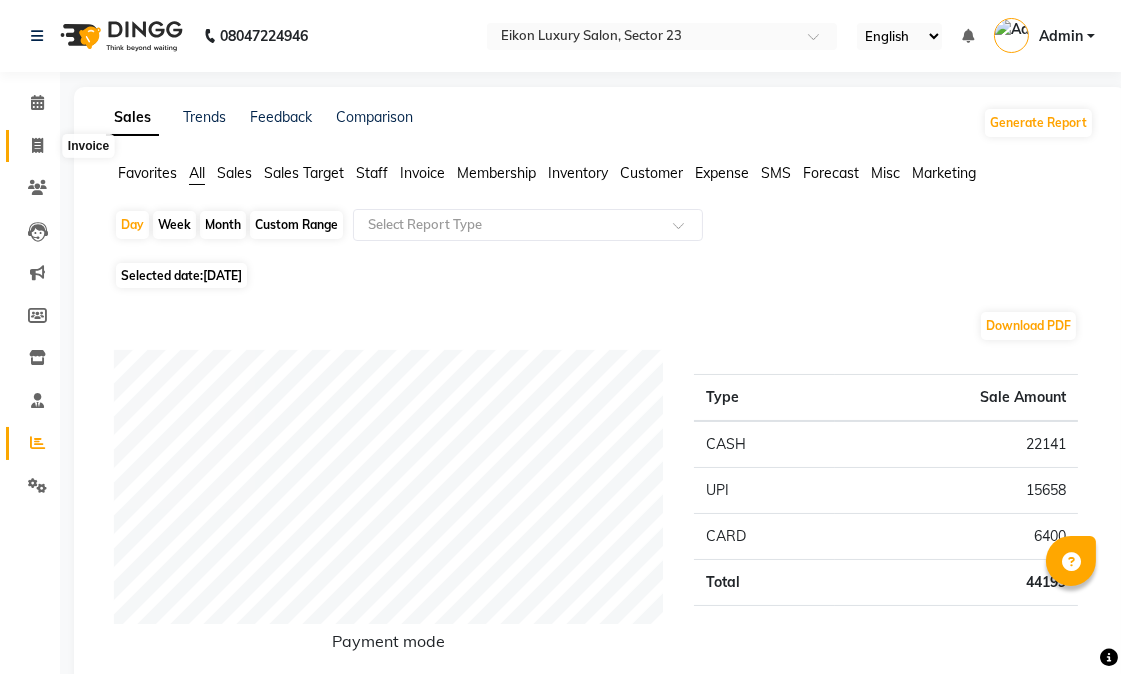click 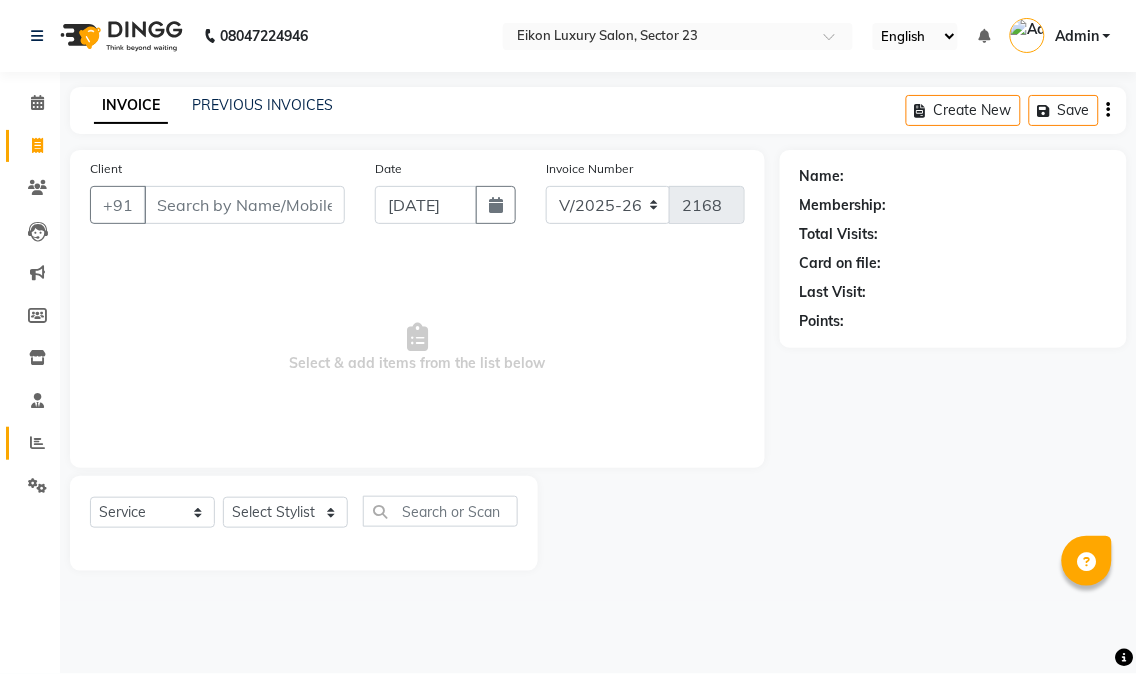 click 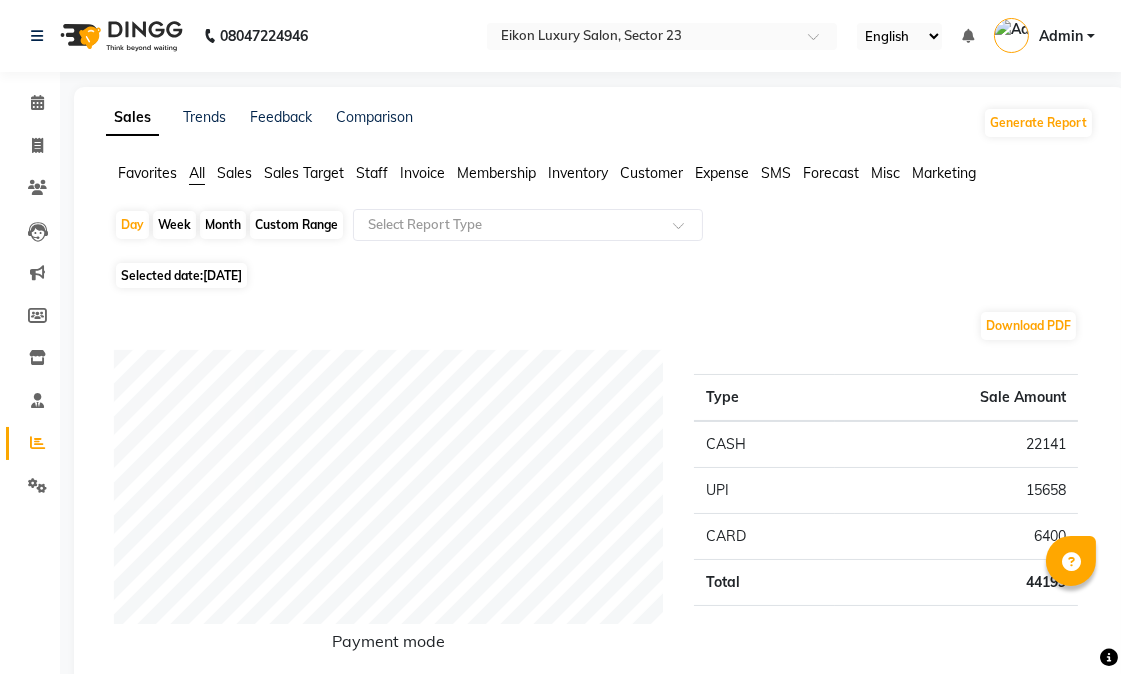 click on "Staff" 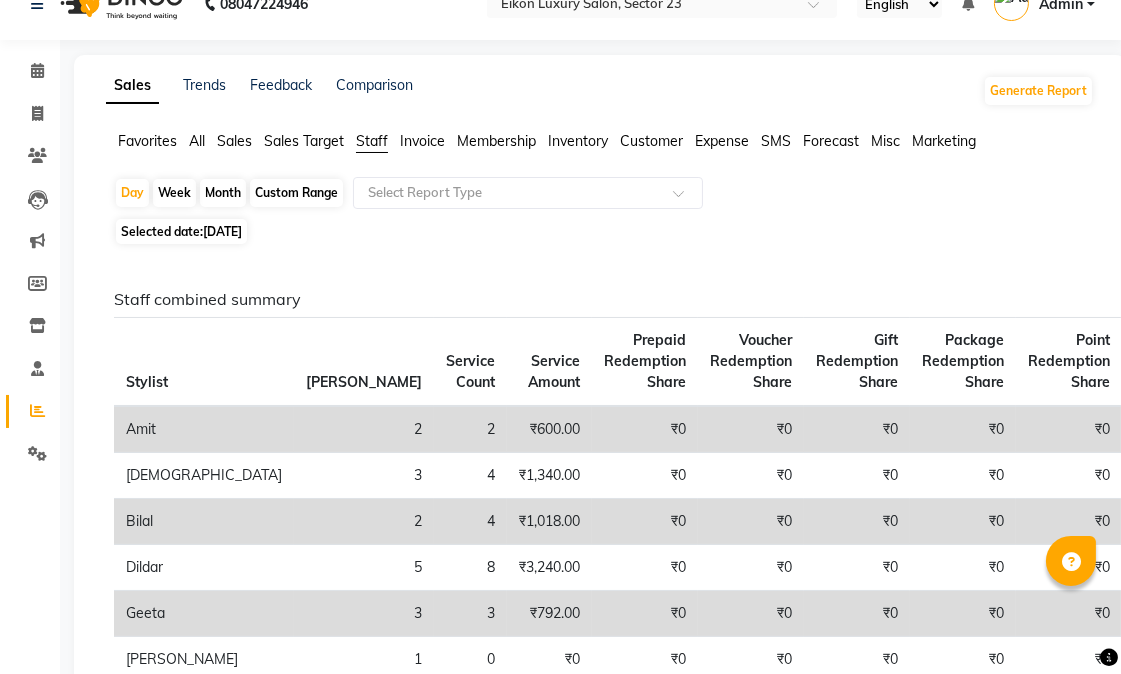 scroll, scrollTop: 23, scrollLeft: 0, axis: vertical 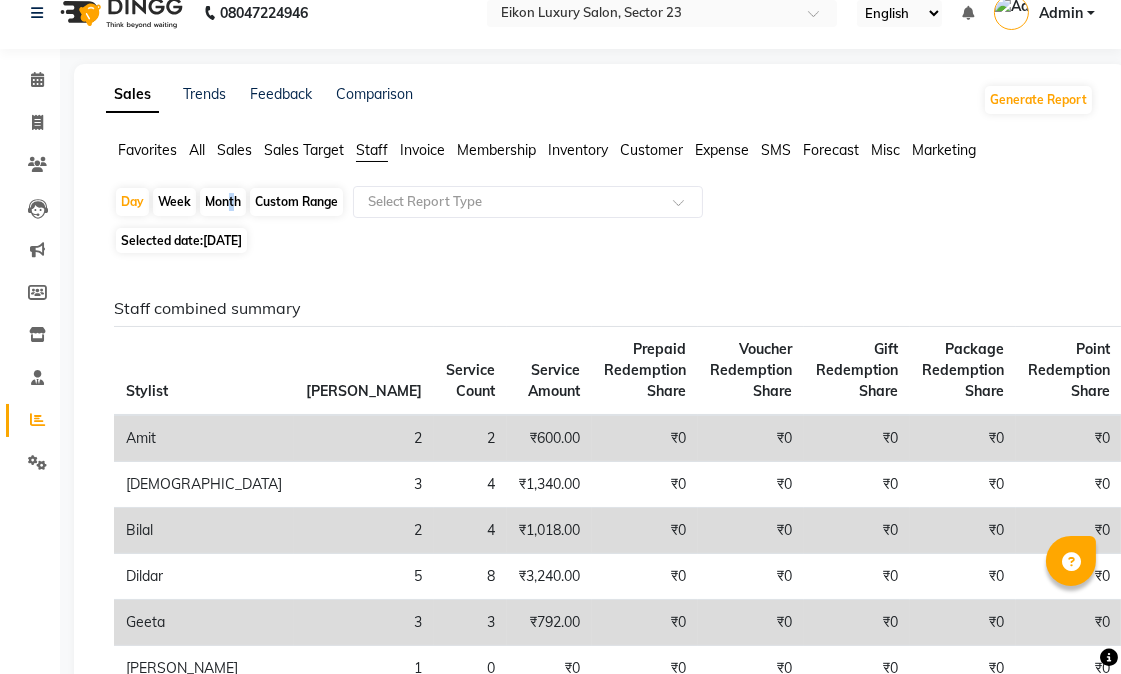 click on "Month" 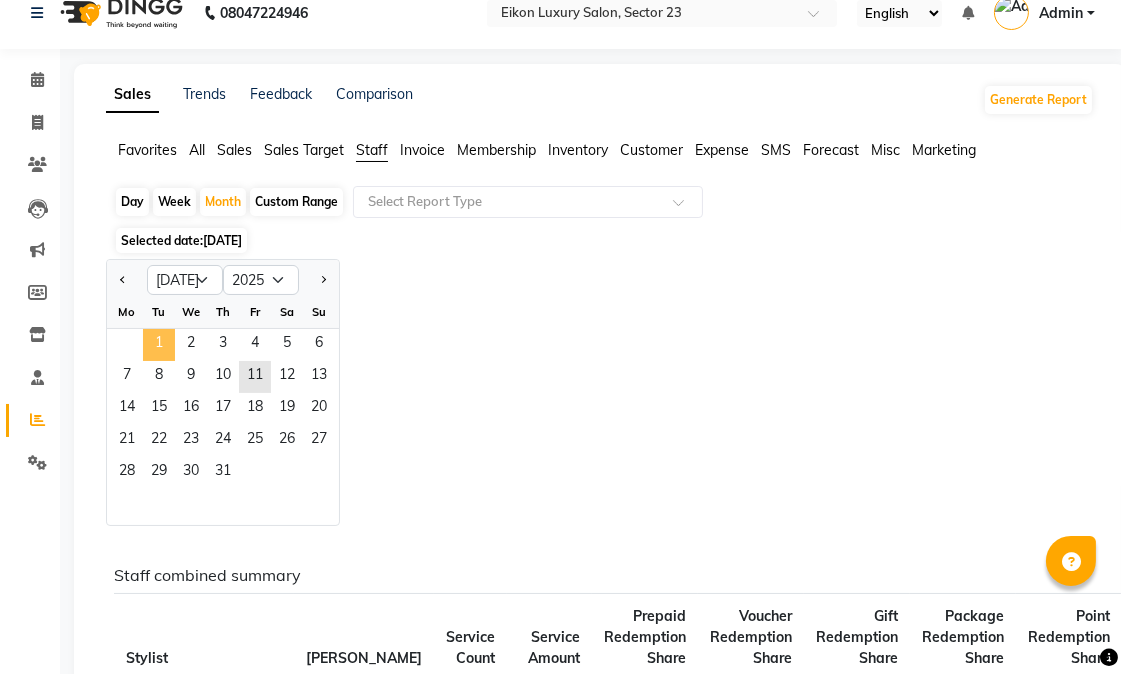 click on "1" 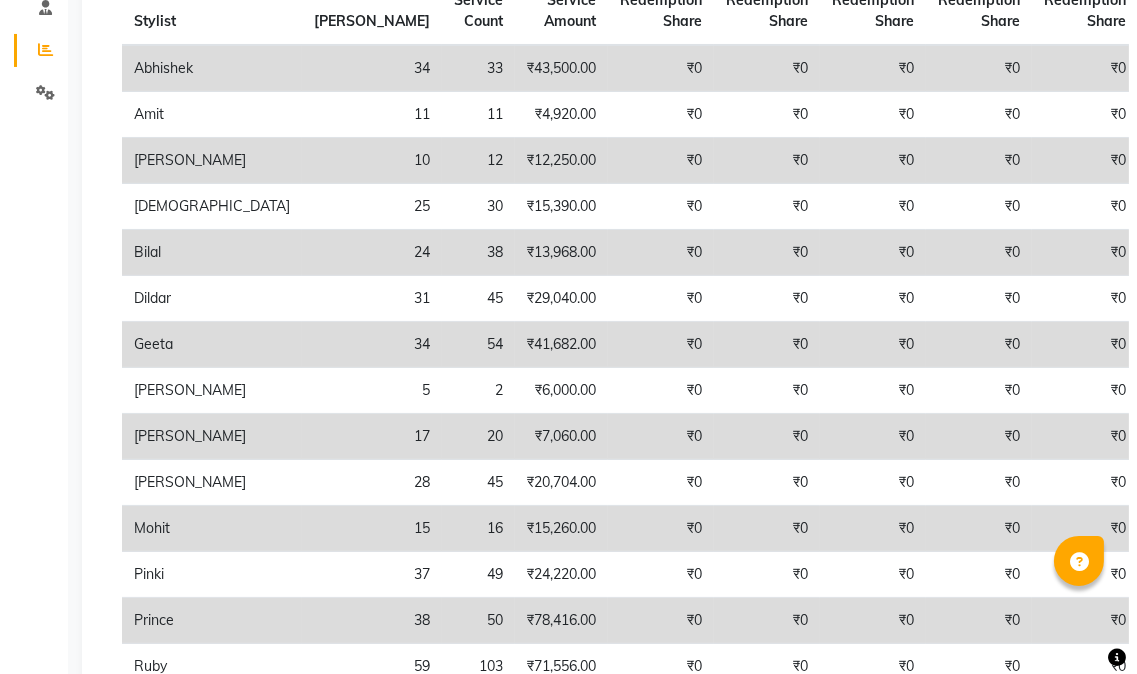 scroll, scrollTop: 0, scrollLeft: 0, axis: both 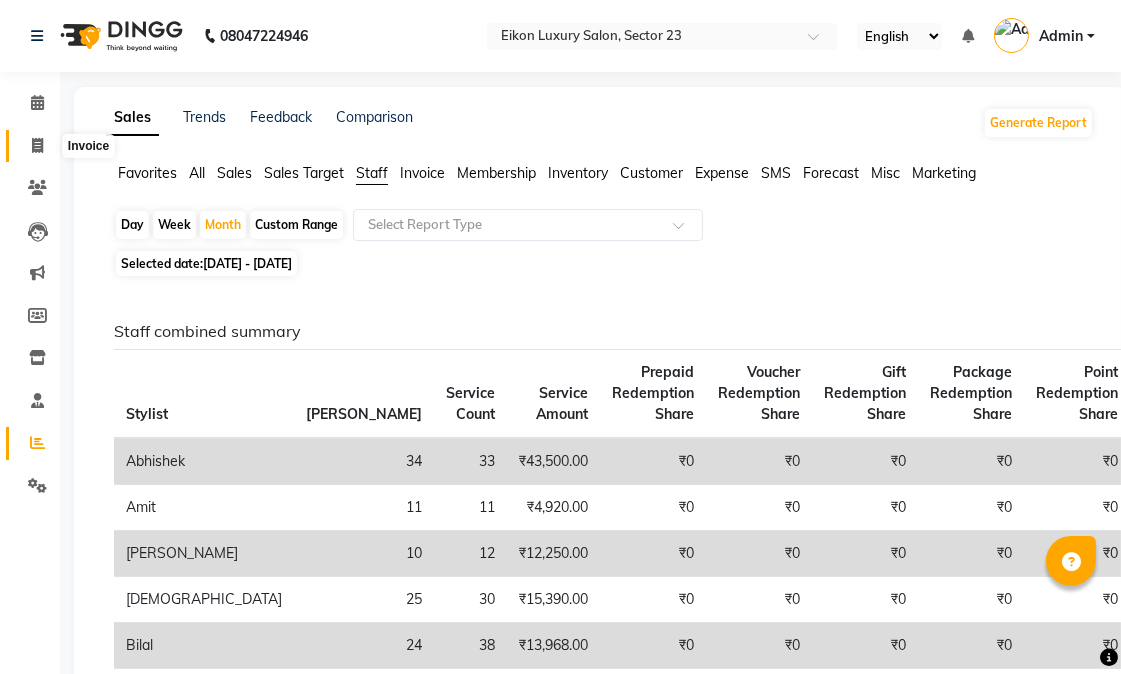 click 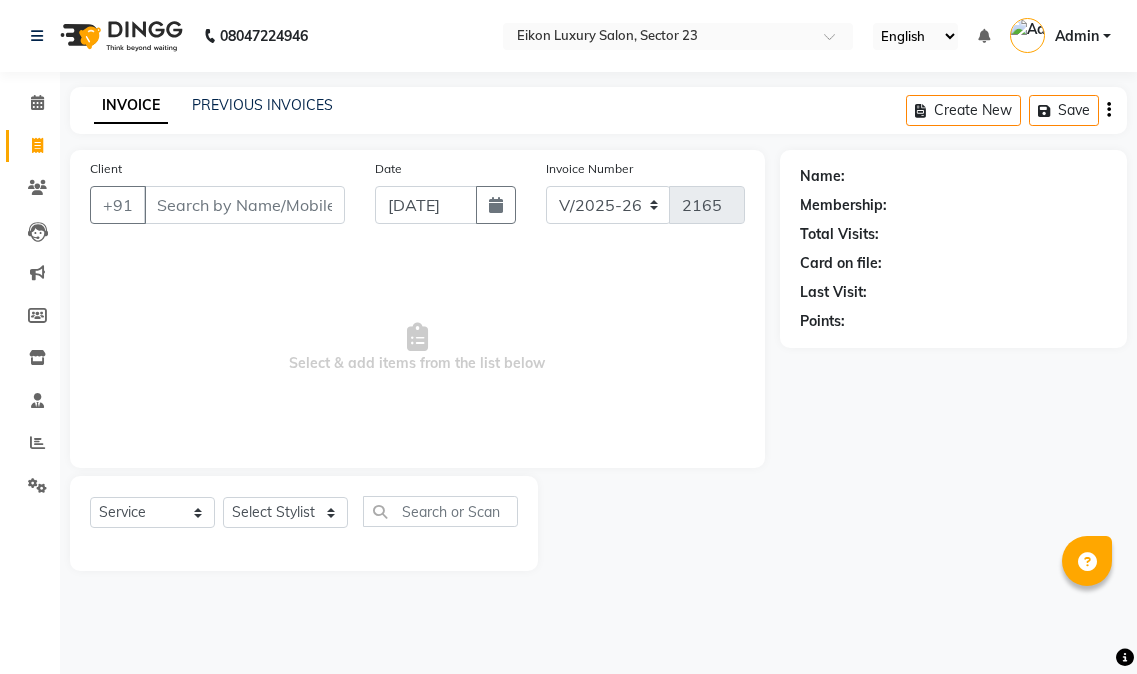 select on "7080" 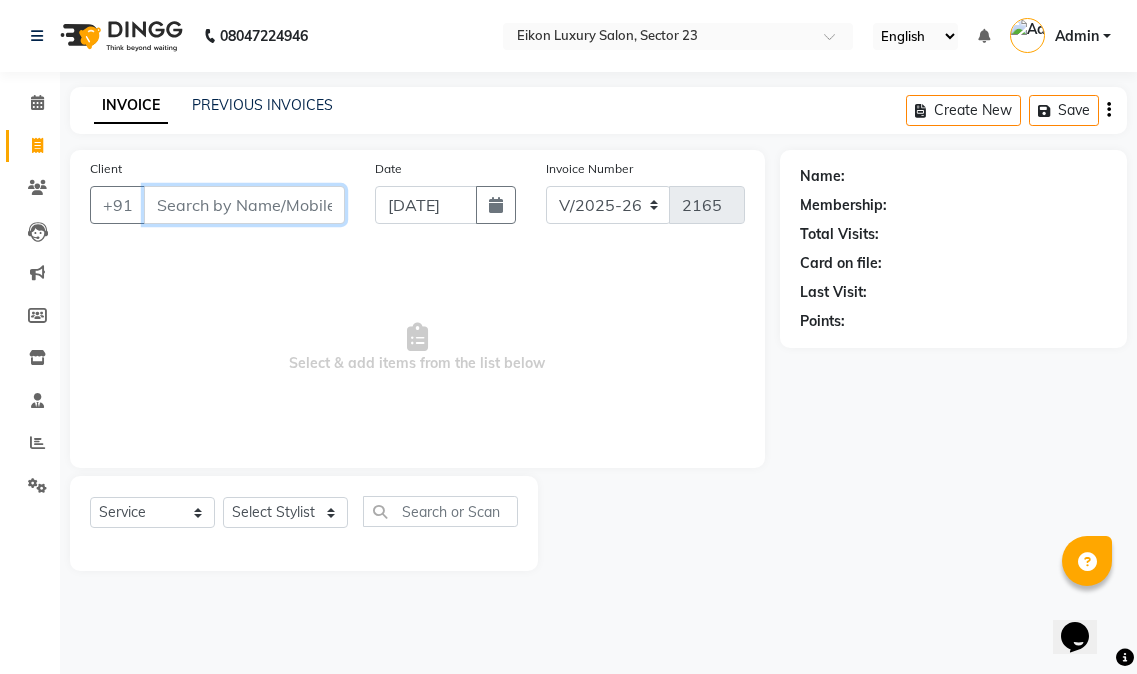 scroll, scrollTop: 0, scrollLeft: 0, axis: both 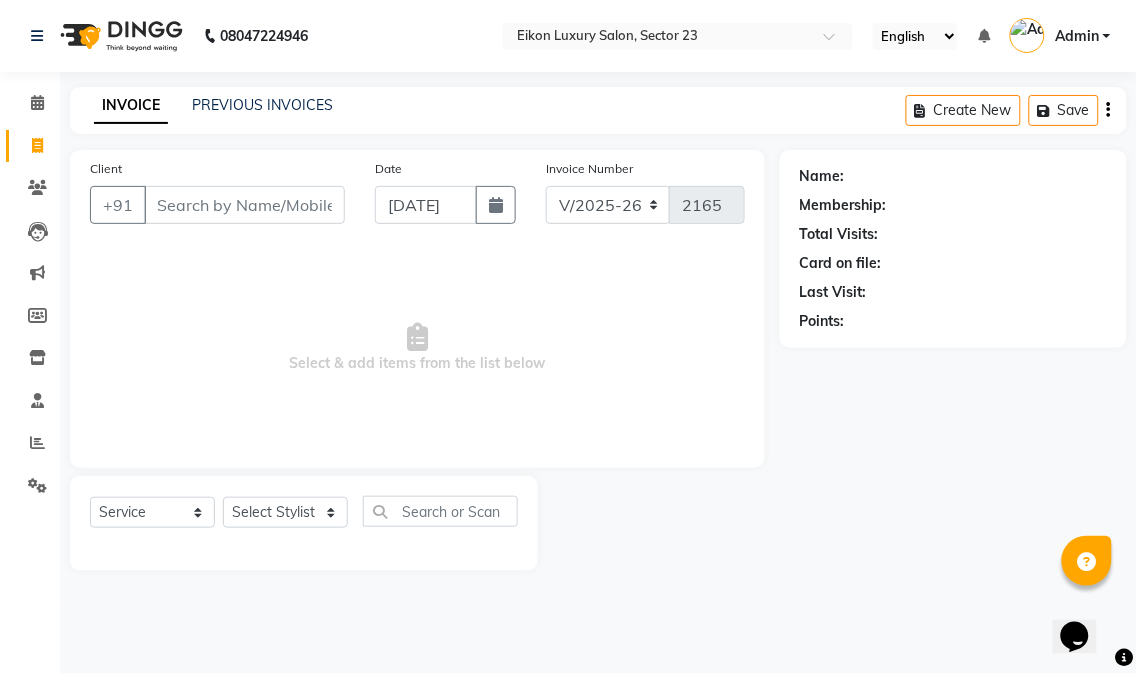 click on "INVOICE PREVIOUS INVOICES Create New   Save" 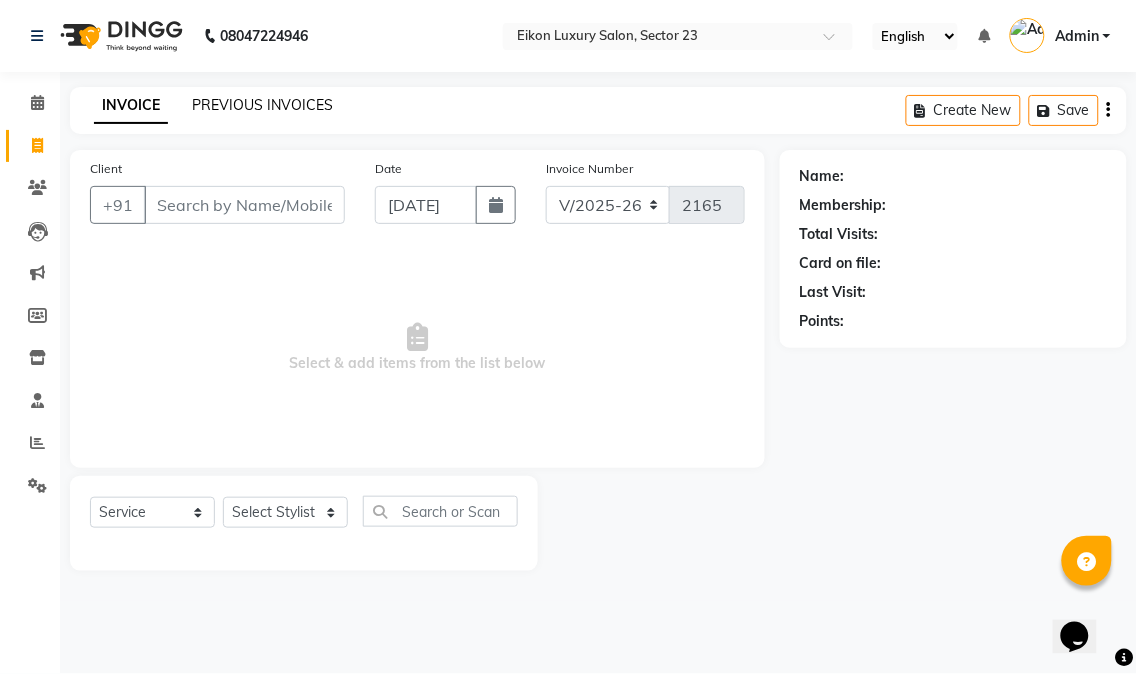 click on "PREVIOUS INVOICES" 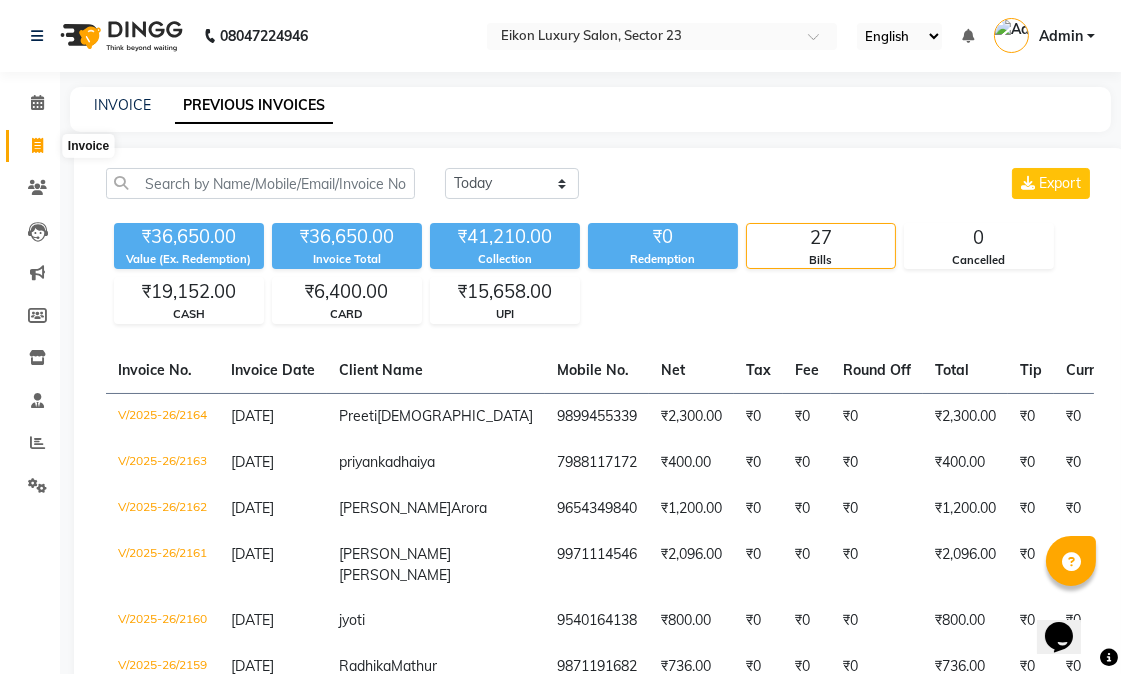 click 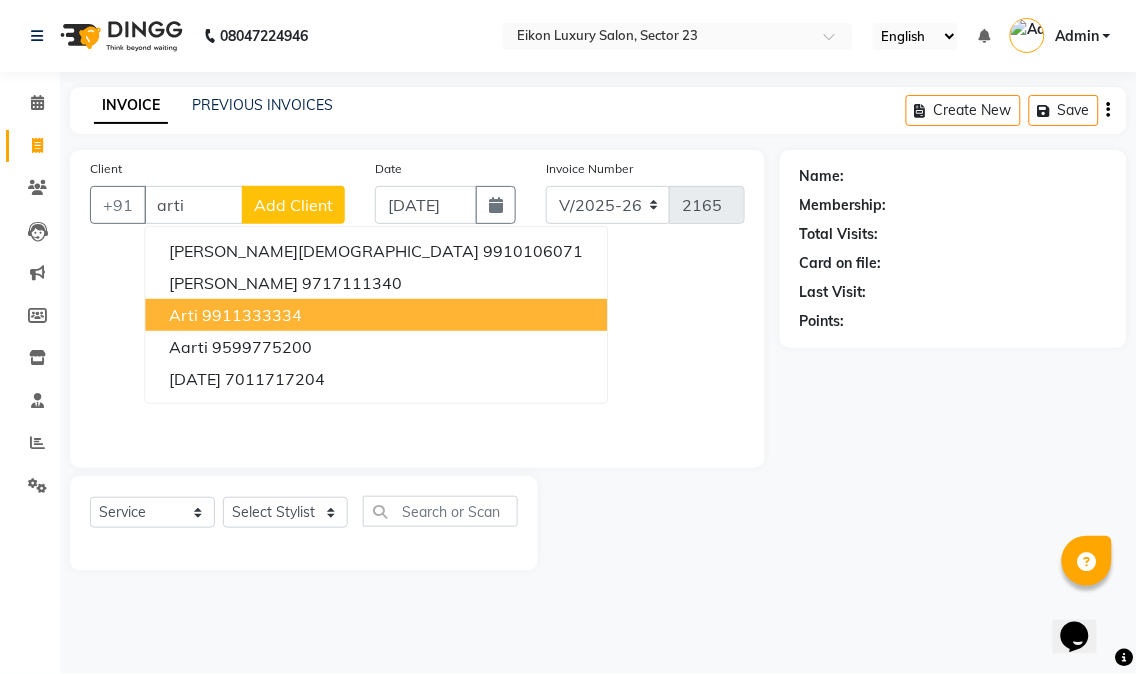 click on "arti  9911333334" at bounding box center [376, 315] 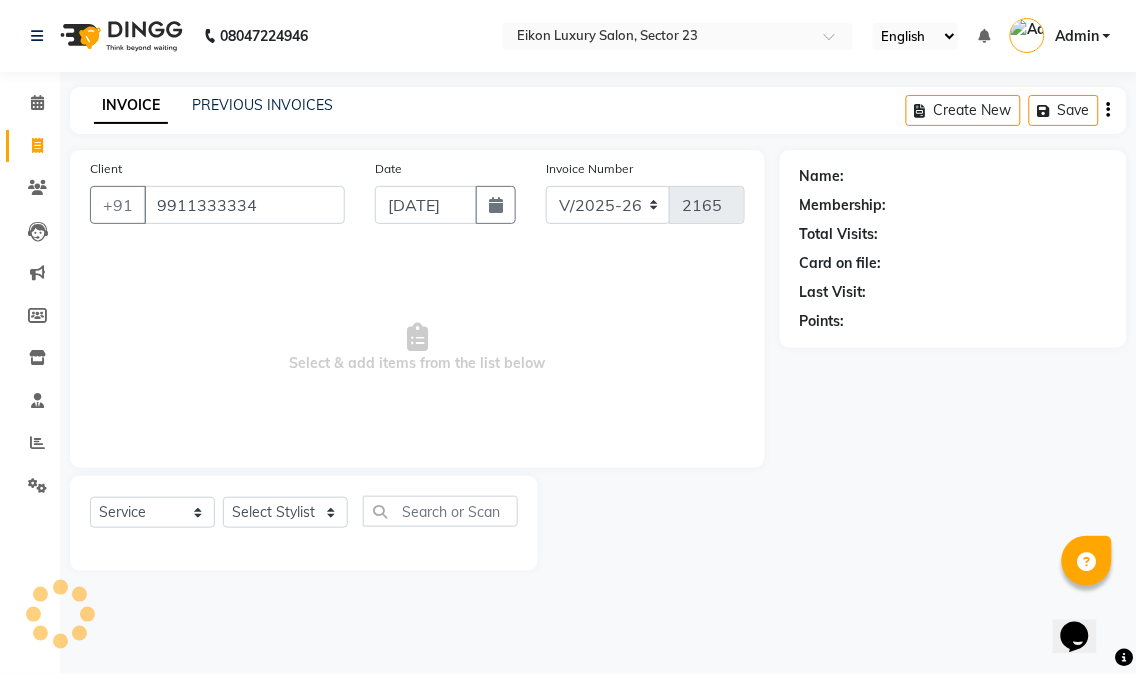 type on "9911333334" 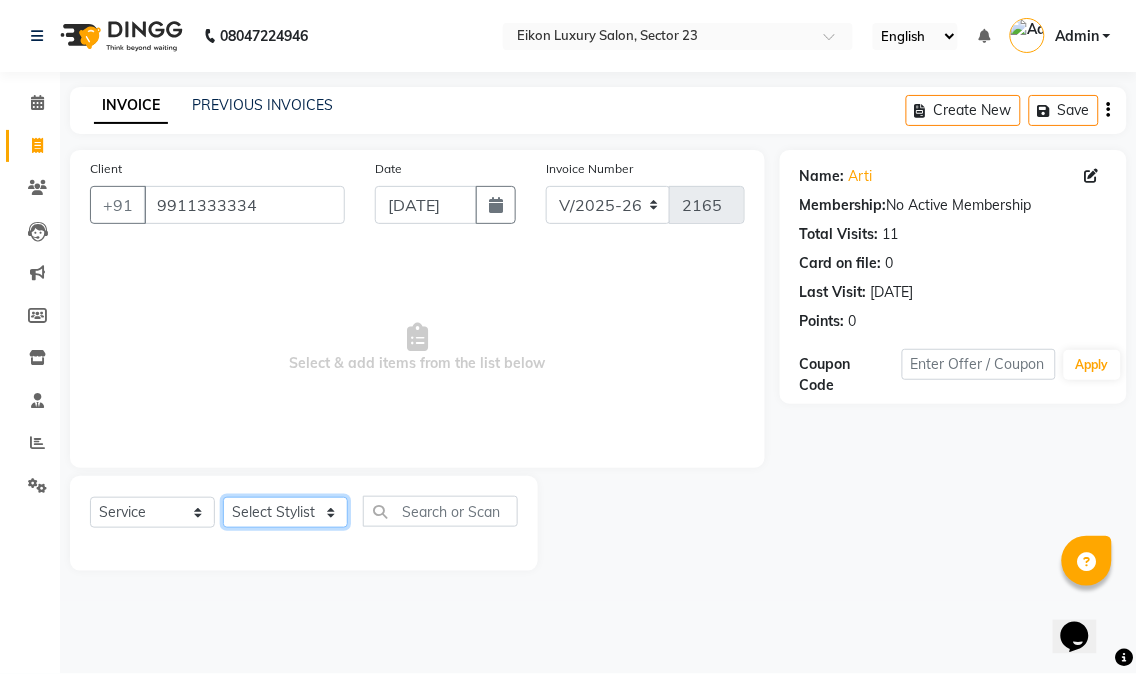 click on "Select Stylist Abhishek amit [PERSON_NAME] [PERSON_NAME] [PERSON_NAME] [PERSON_NAME] [PERSON_NAME] [PERSON_NAME] Mohit [PERSON_NAME] [PERSON_NAME] [PERSON_NAME] [PERSON_NAME] [PERSON_NAME]" 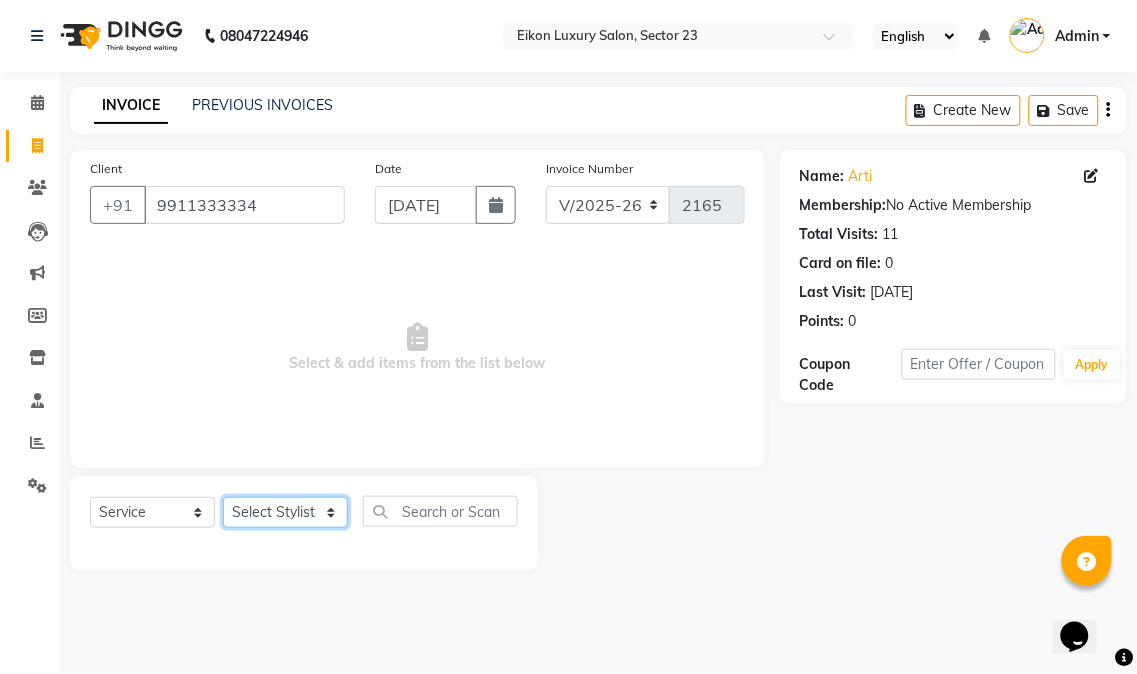 select on "58955" 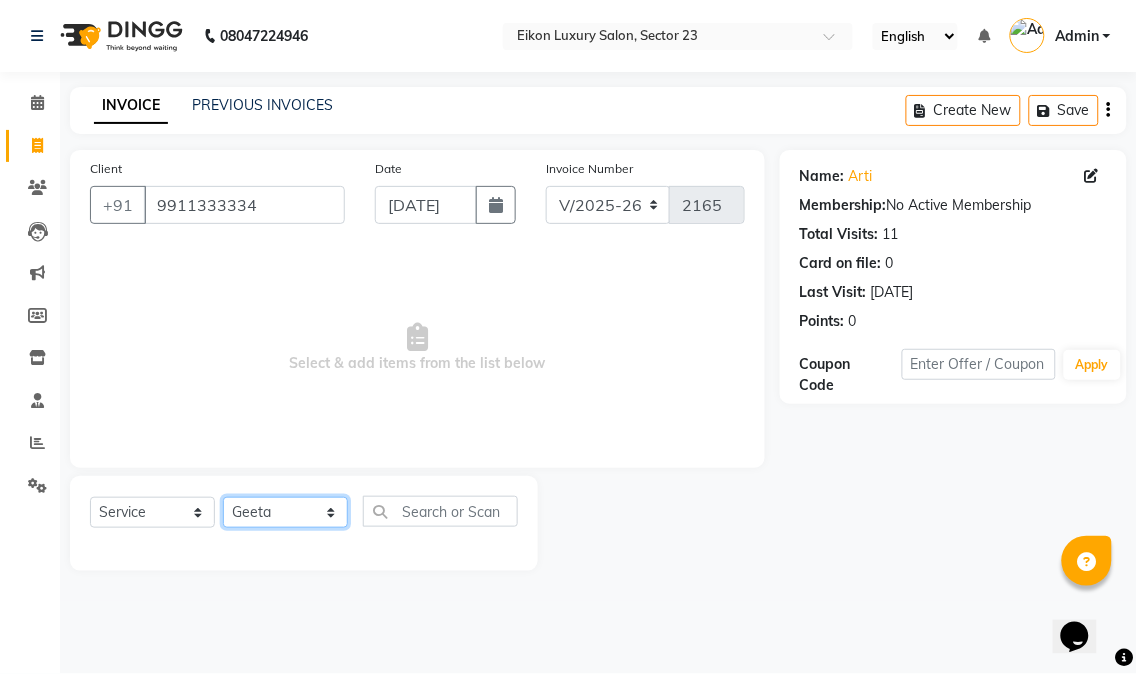 click on "Select Stylist Abhishek amit [PERSON_NAME] [PERSON_NAME] [PERSON_NAME] [PERSON_NAME] [PERSON_NAME] [PERSON_NAME] Mohit [PERSON_NAME] [PERSON_NAME] [PERSON_NAME] [PERSON_NAME] [PERSON_NAME]" 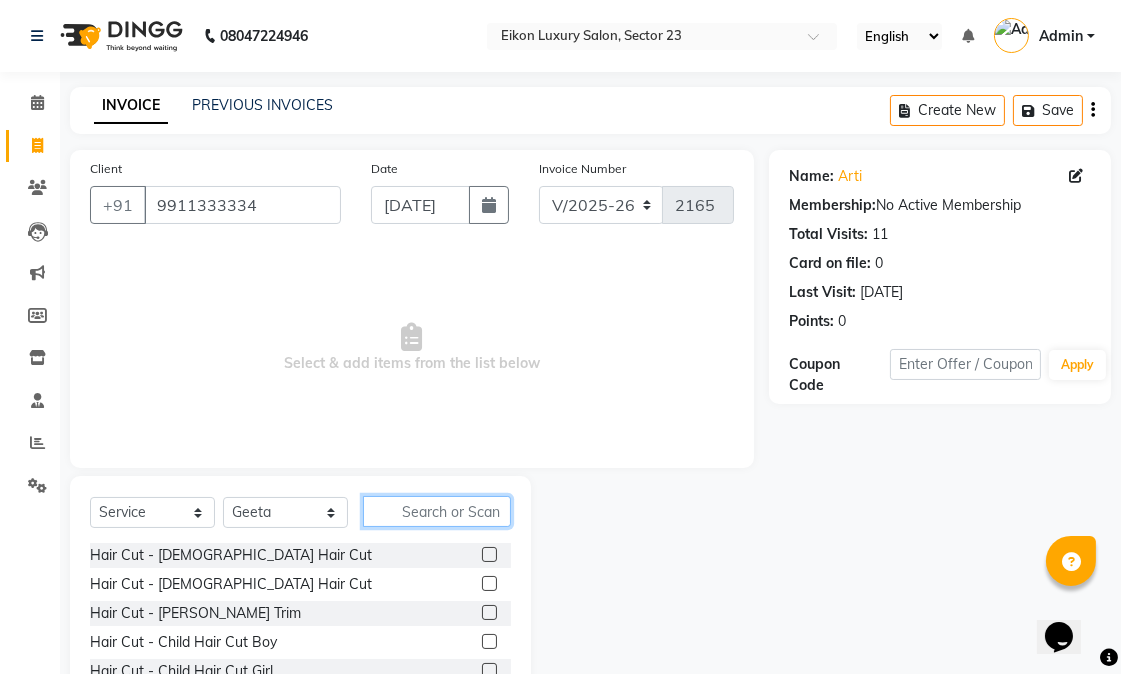 click 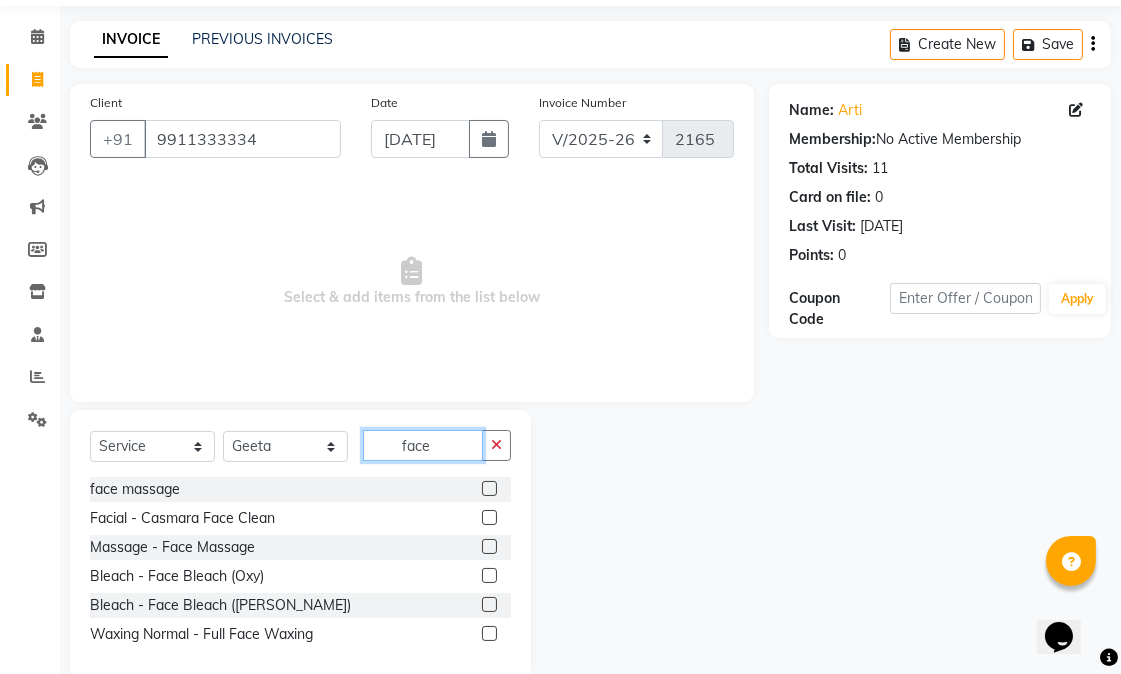 scroll, scrollTop: 101, scrollLeft: 0, axis: vertical 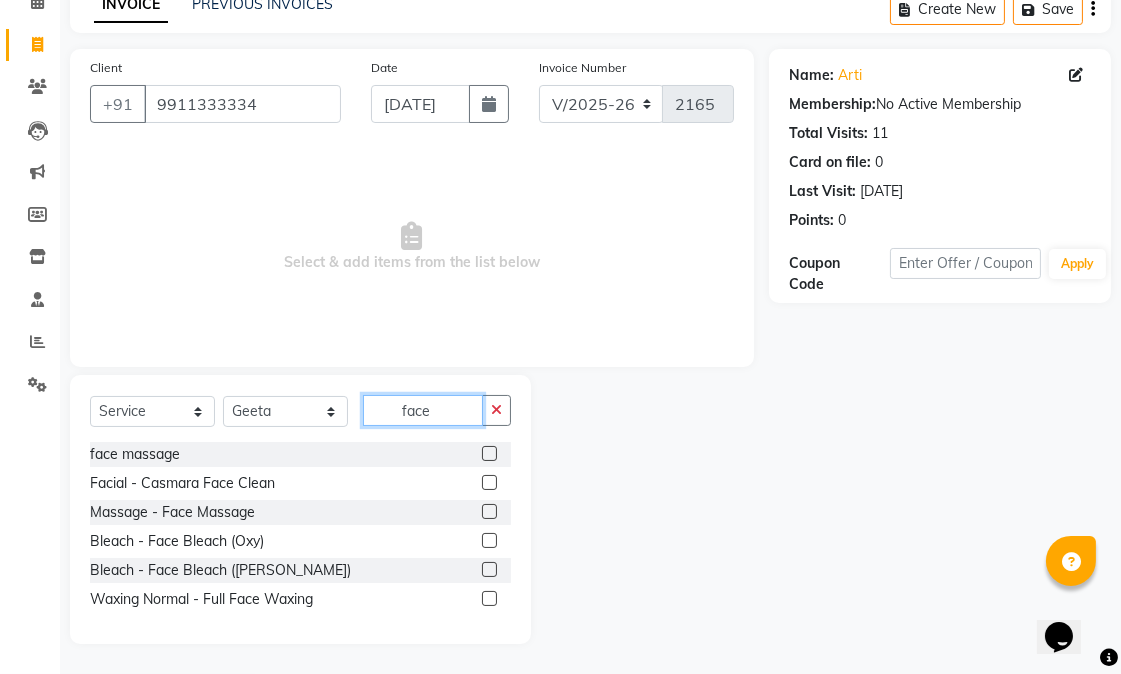 type on "face" 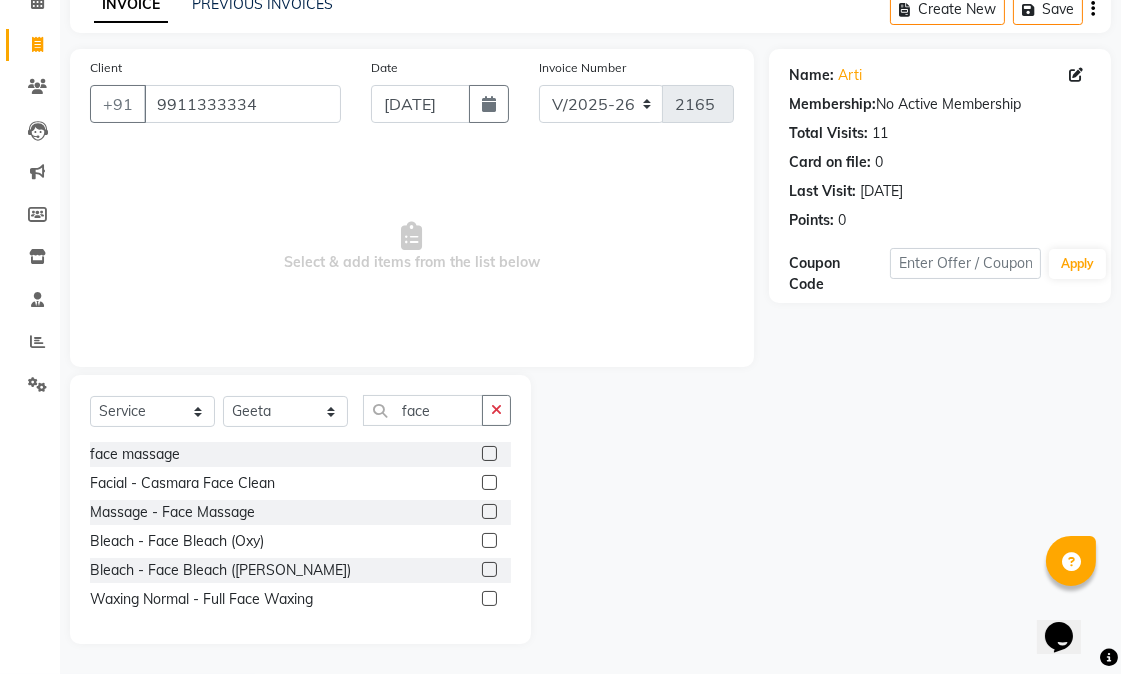 click 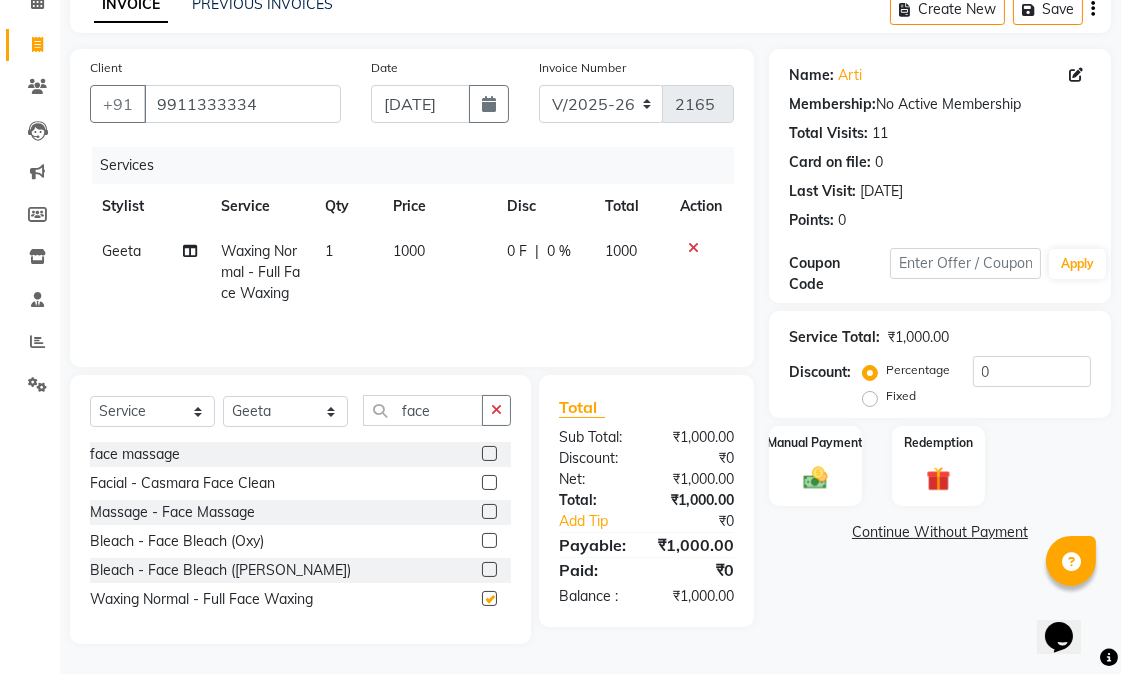 checkbox on "false" 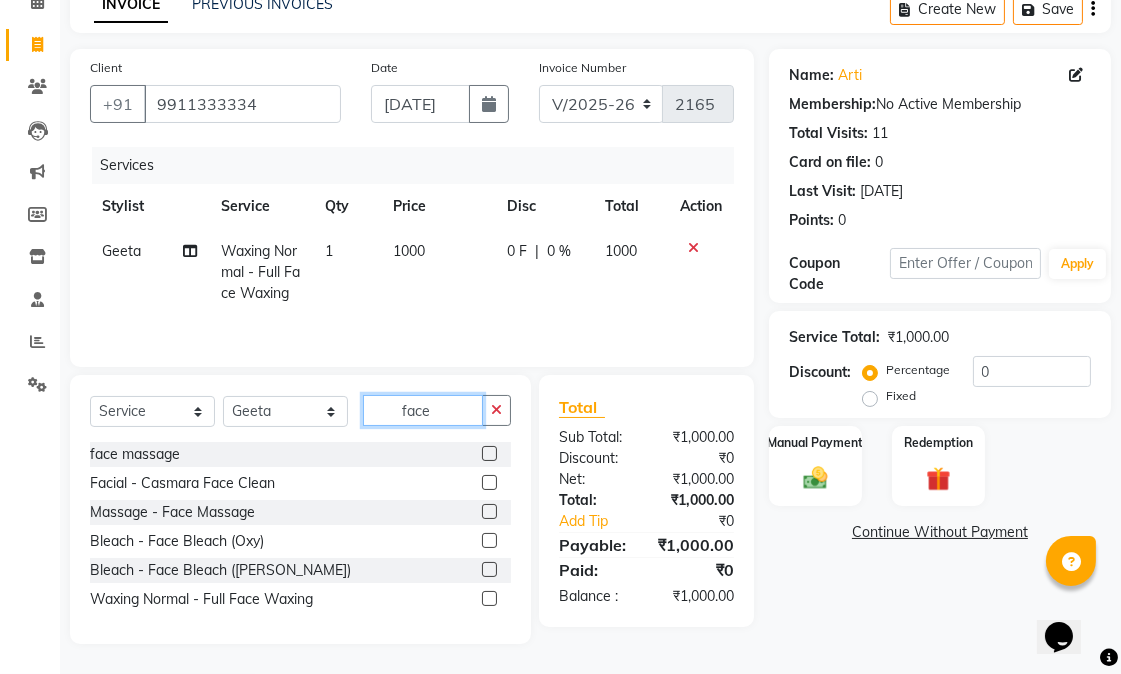 drag, startPoint x: 440, startPoint y: 414, endPoint x: 330, endPoint y: 393, distance: 111.9866 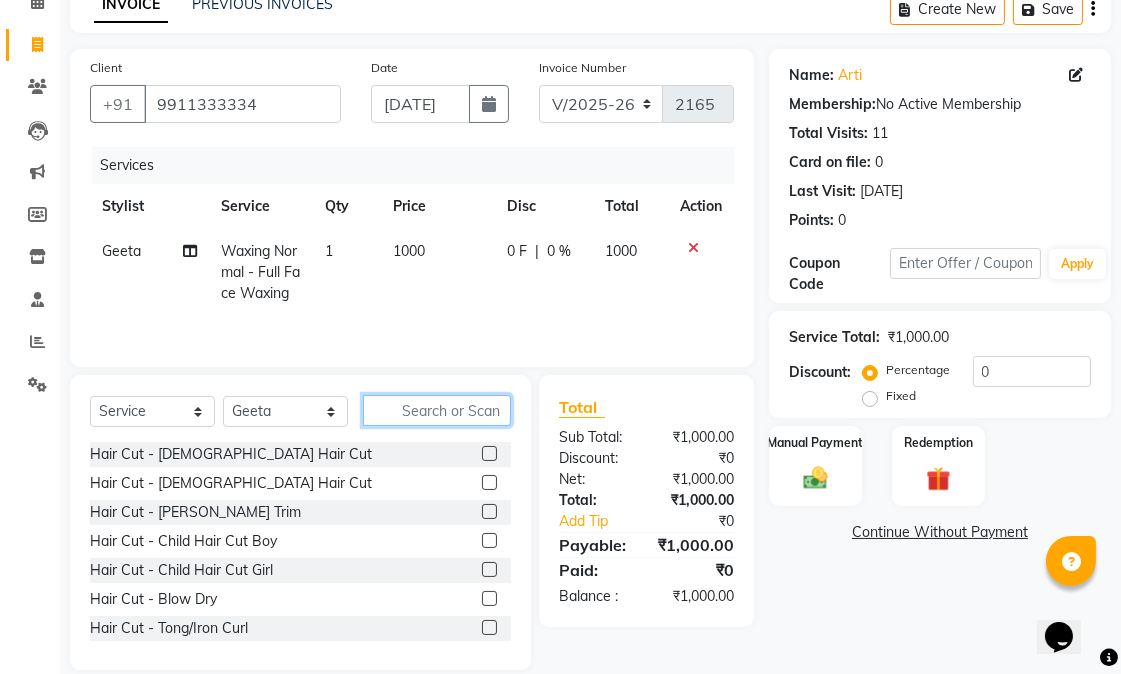 type 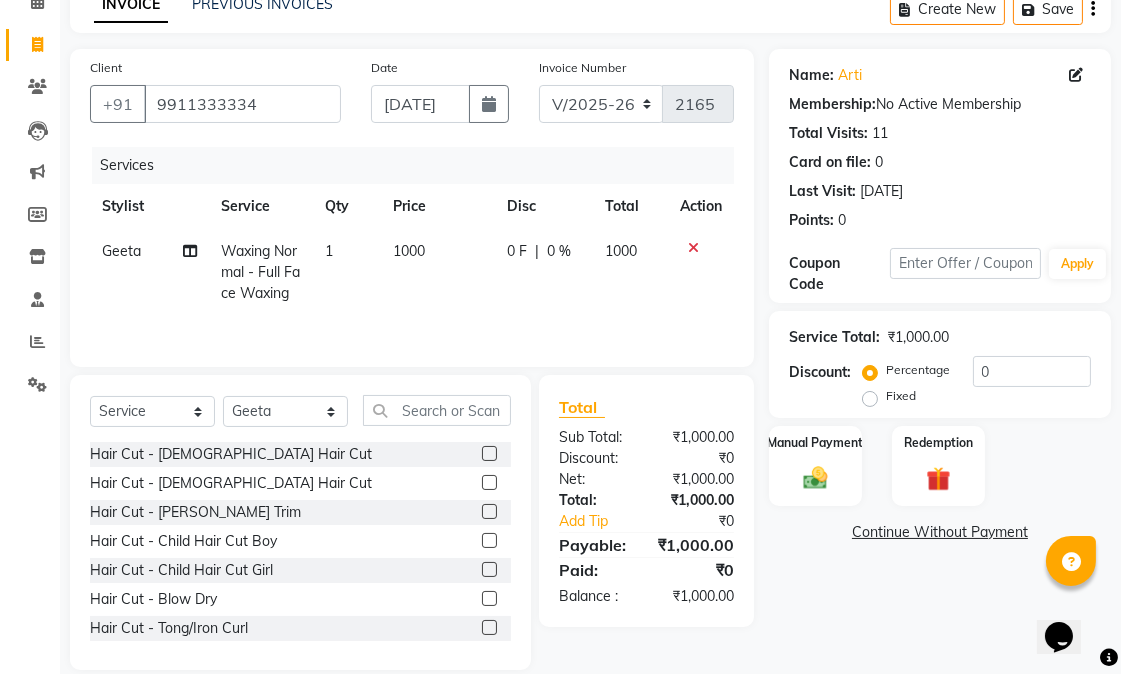 click on "Geeta" 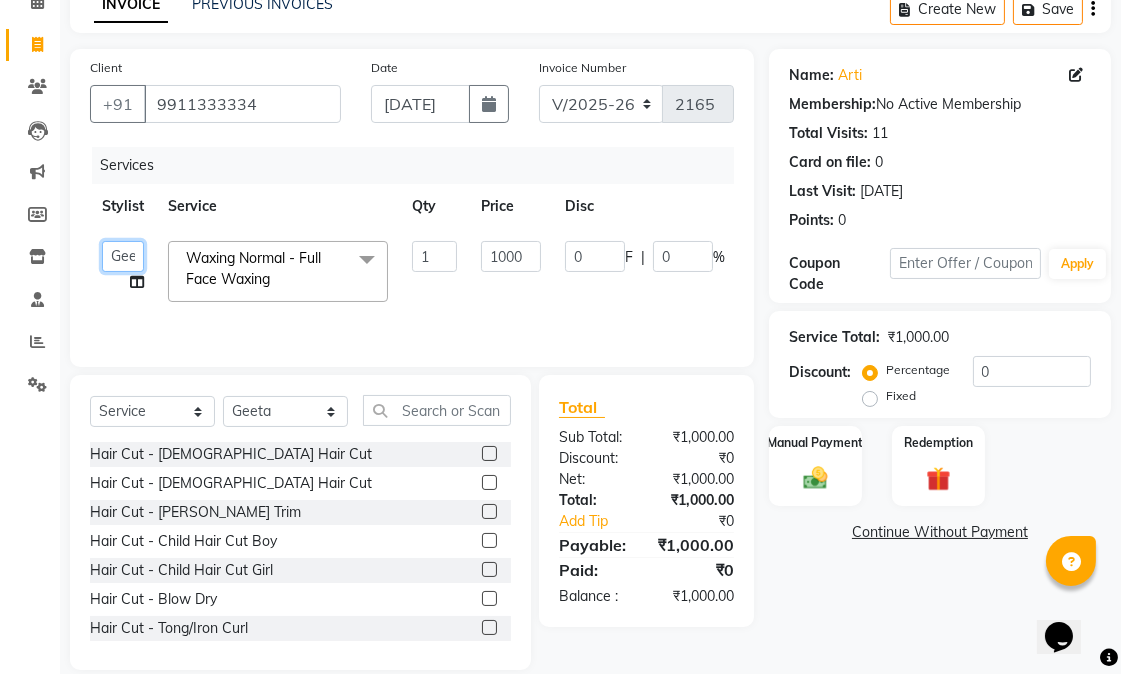 click on "[PERSON_NAME]   [PERSON_NAME]   [PERSON_NAME]   [PERSON_NAME]   [PERSON_NAME]   [PERSON_NAME]   Mohit   [PERSON_NAME]   [PERSON_NAME]   [PERSON_NAME]   [PERSON_NAME]   [PERSON_NAME]" 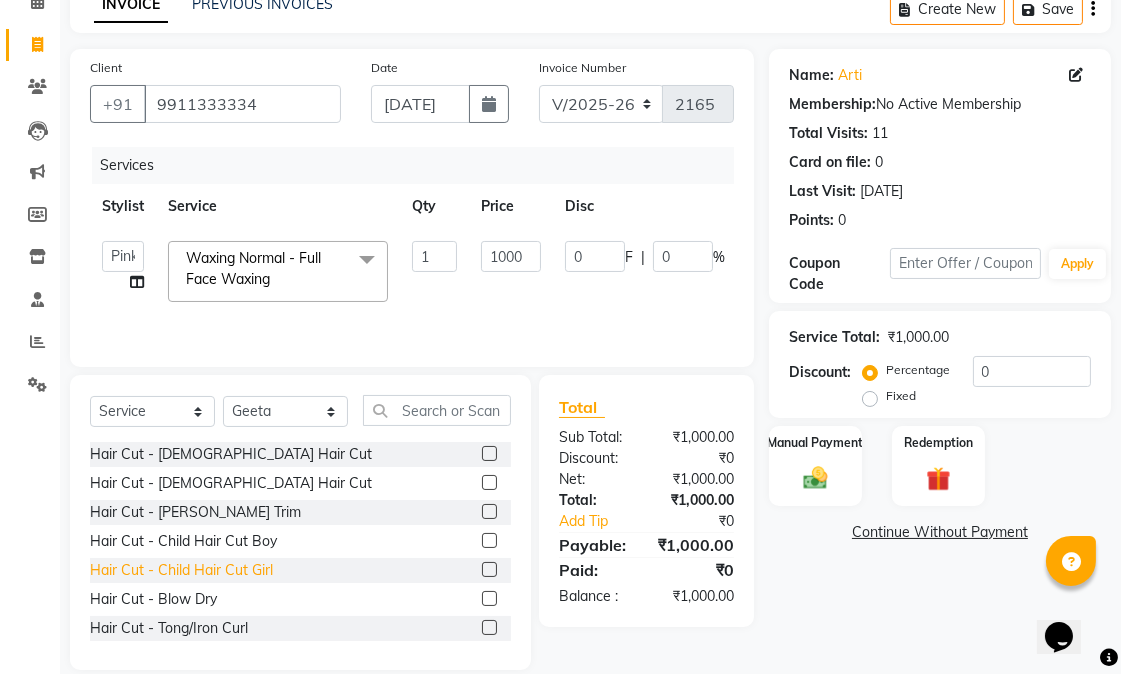 select on "58956" 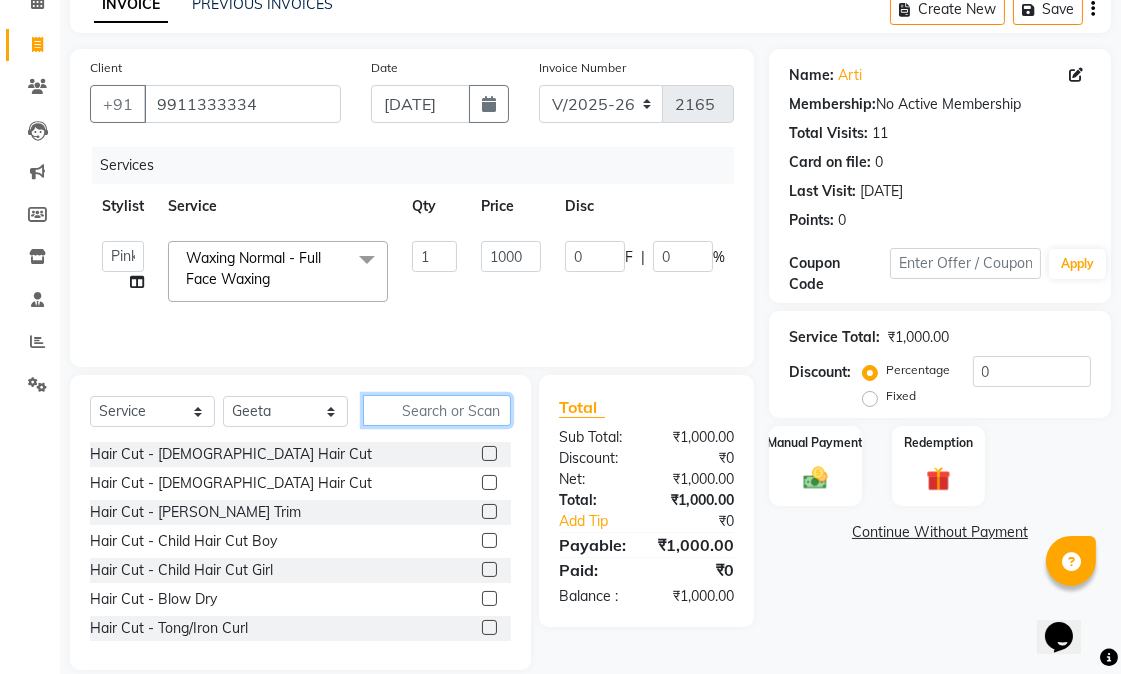 click 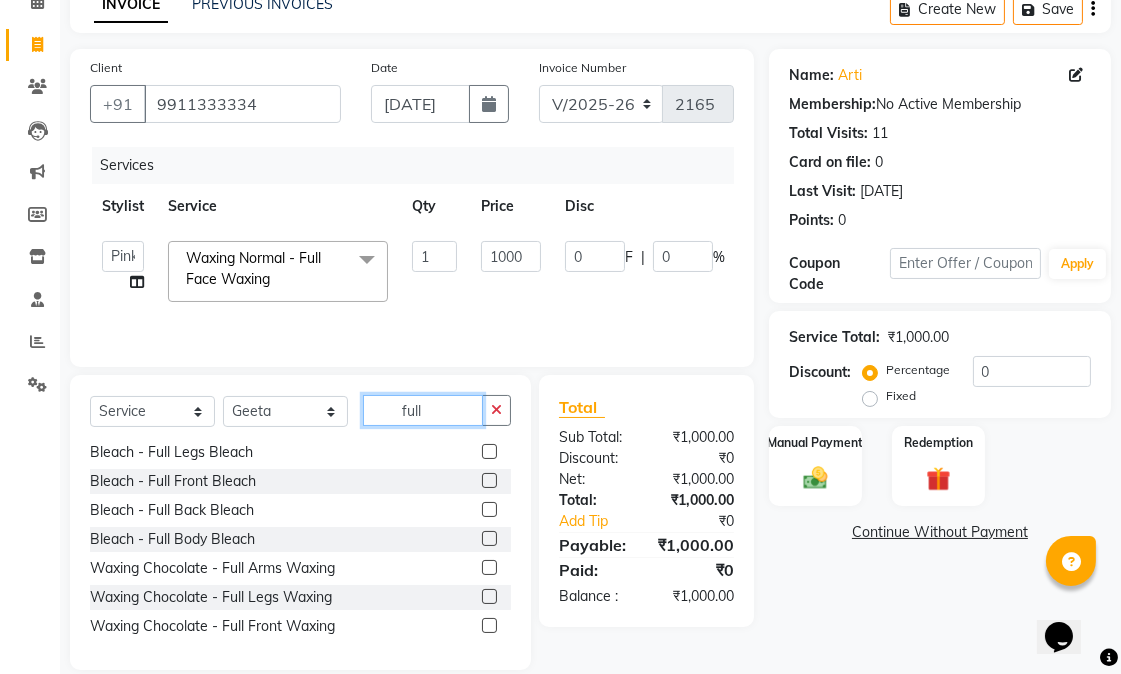 scroll, scrollTop: 72, scrollLeft: 0, axis: vertical 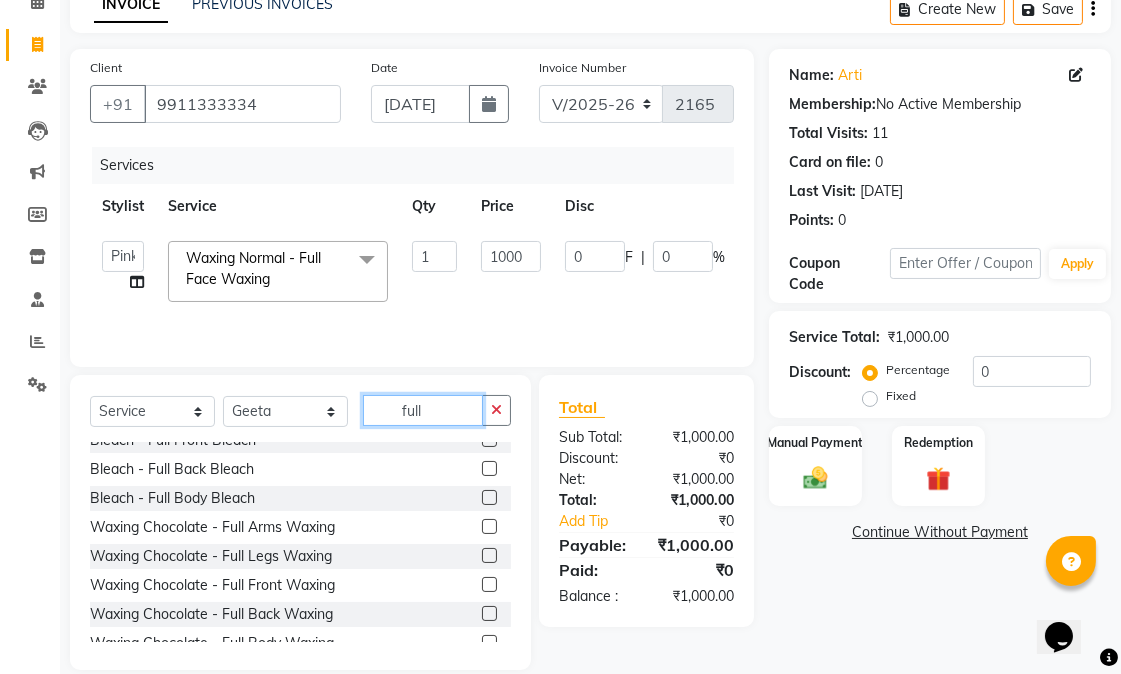 type on "full" 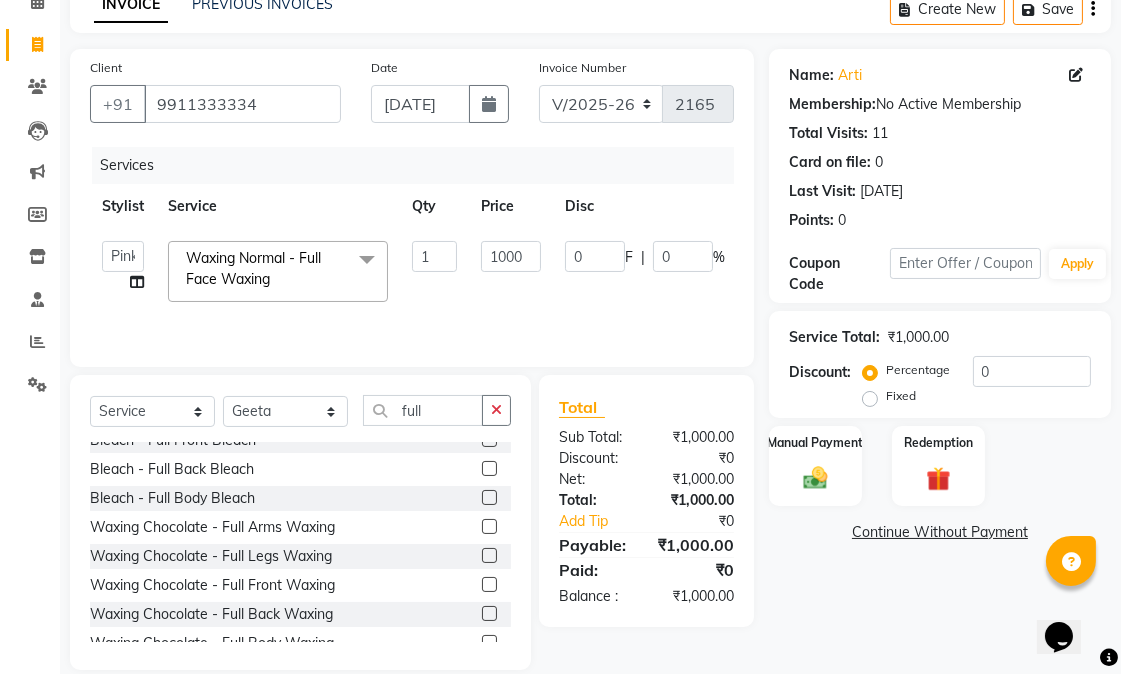 click 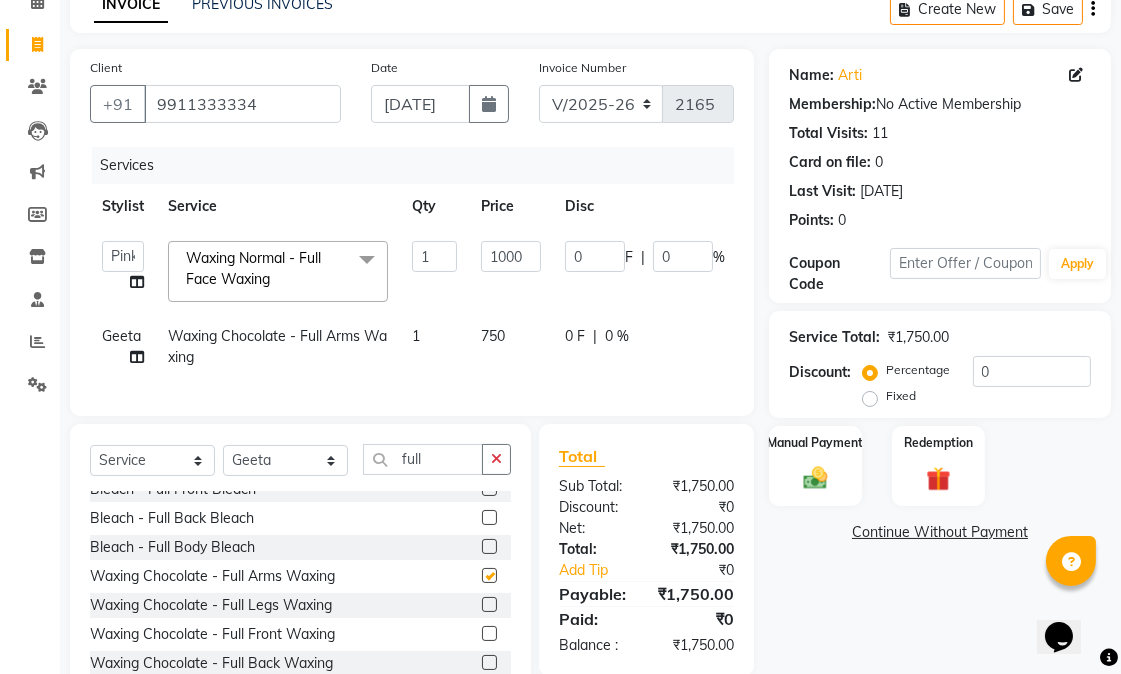 checkbox on "false" 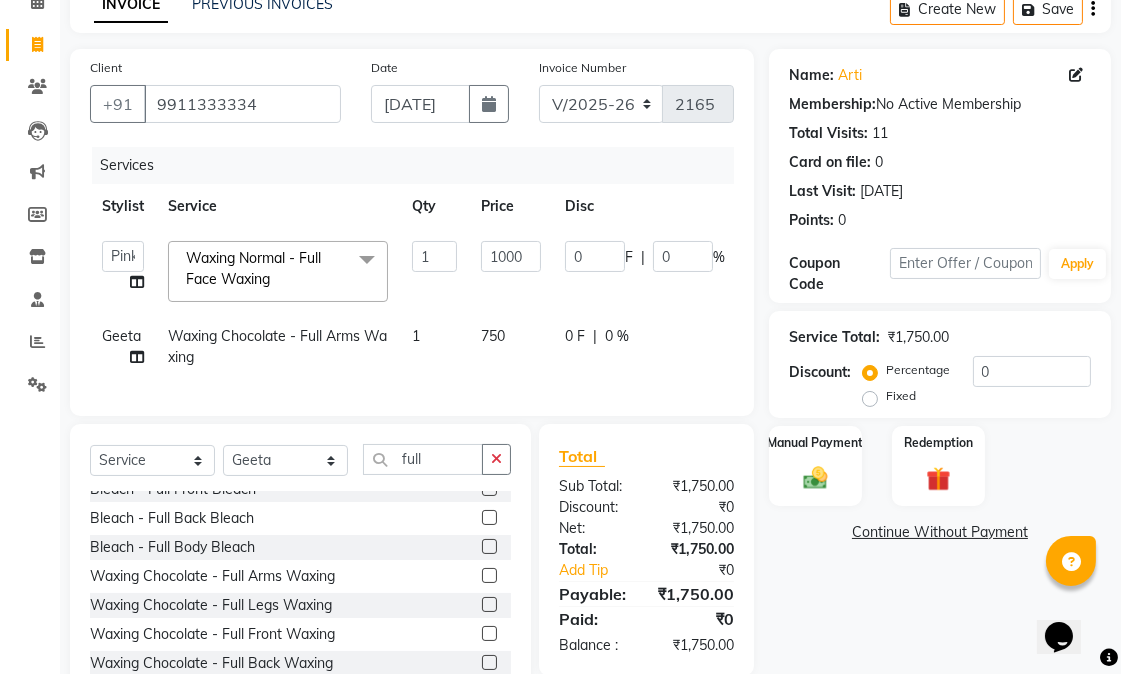 scroll, scrollTop: 192, scrollLeft: 0, axis: vertical 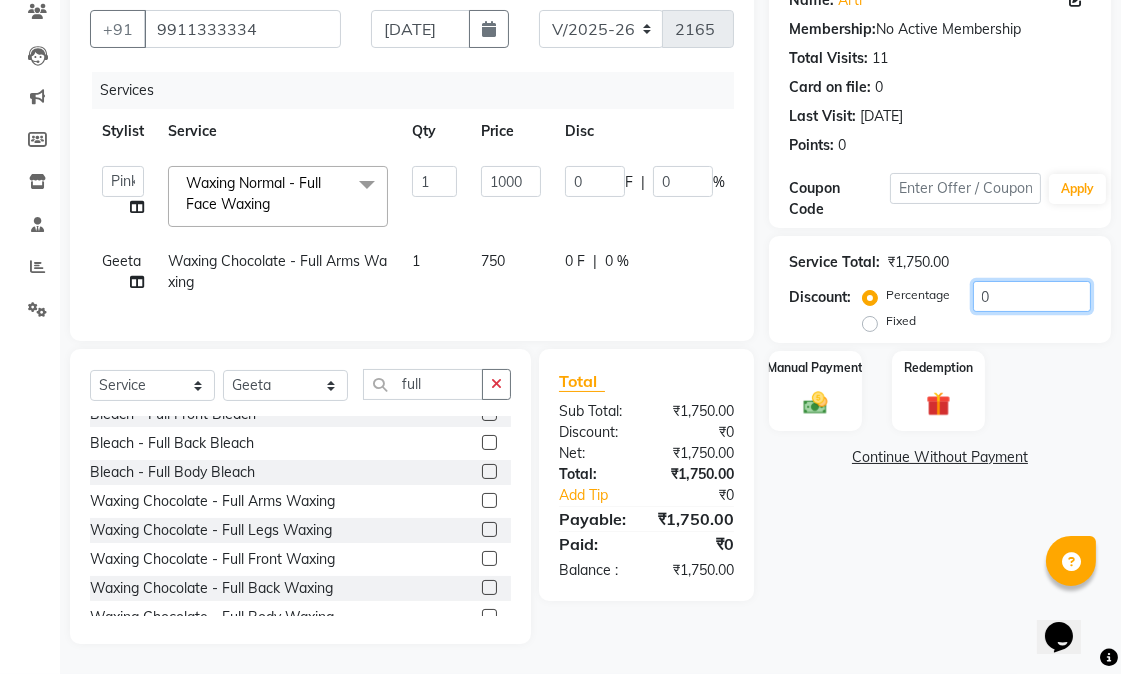 drag, startPoint x: 992, startPoint y: 281, endPoint x: 893, endPoint y: 260, distance: 101.20277 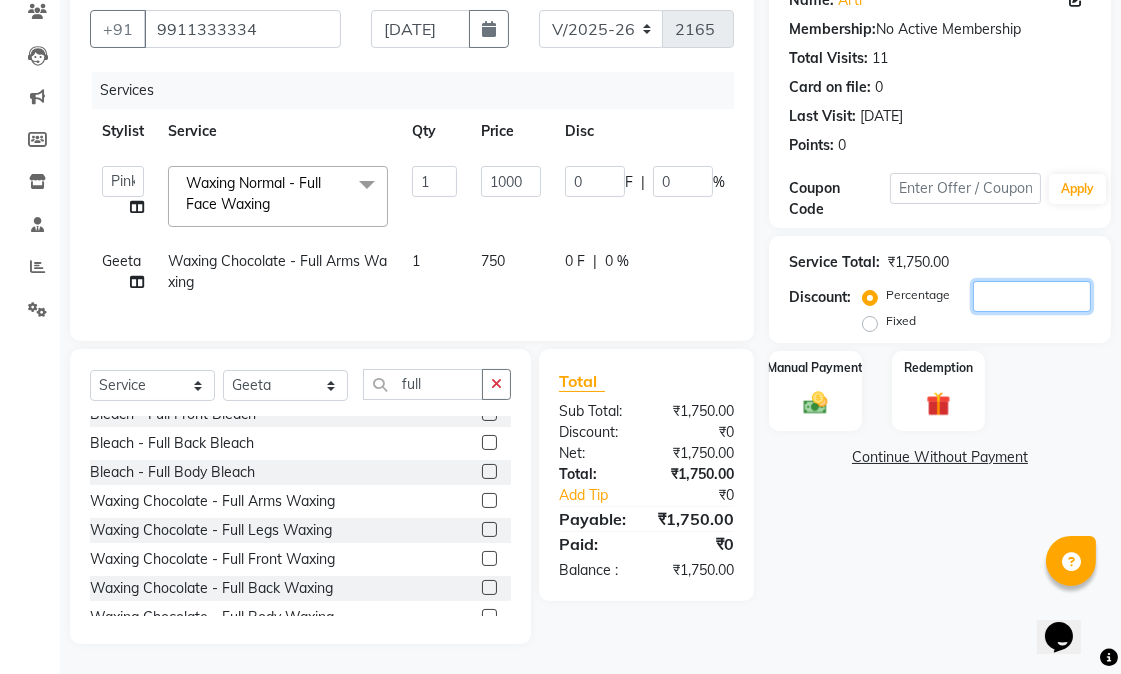 type on "2" 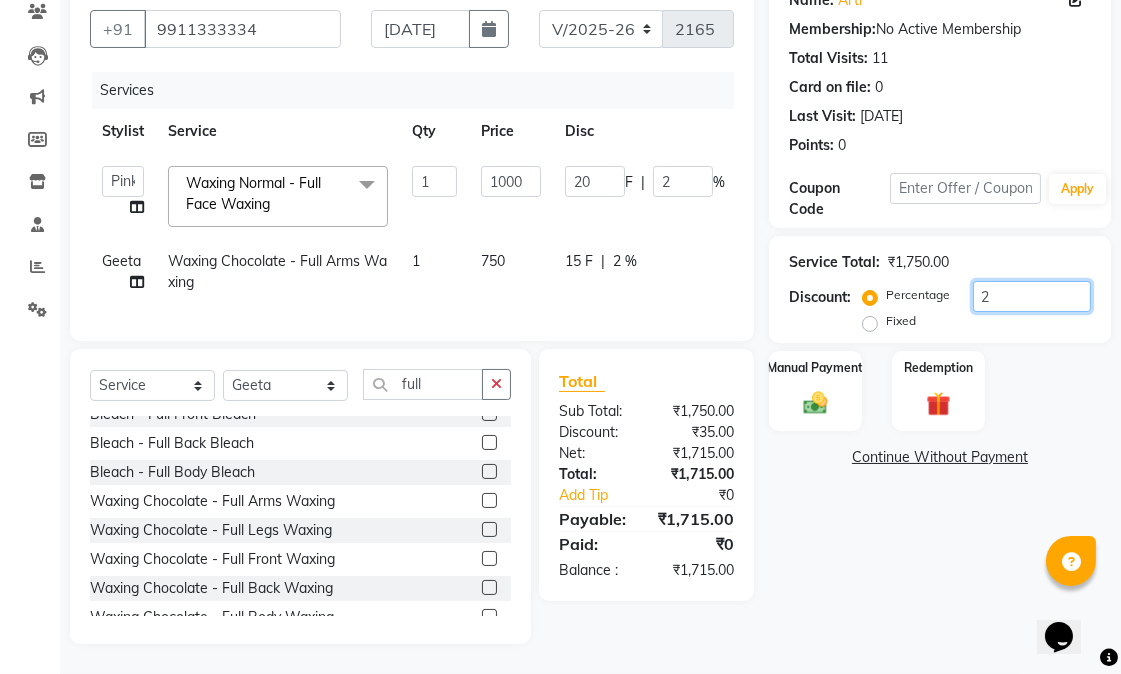 type on "20" 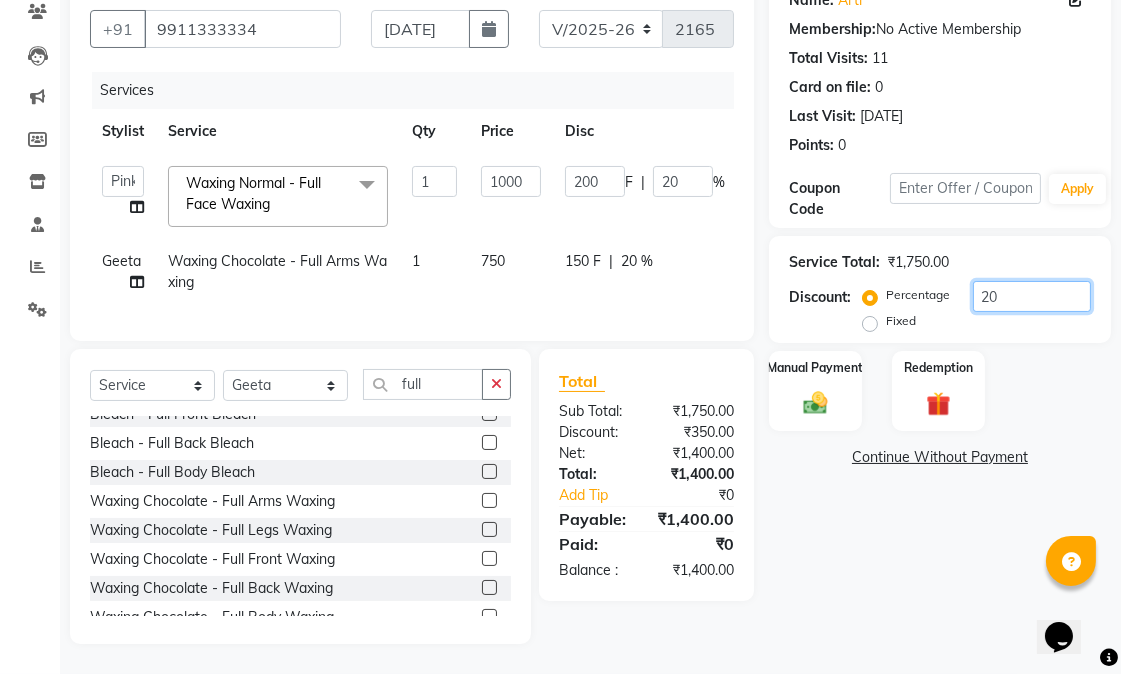 type on "20" 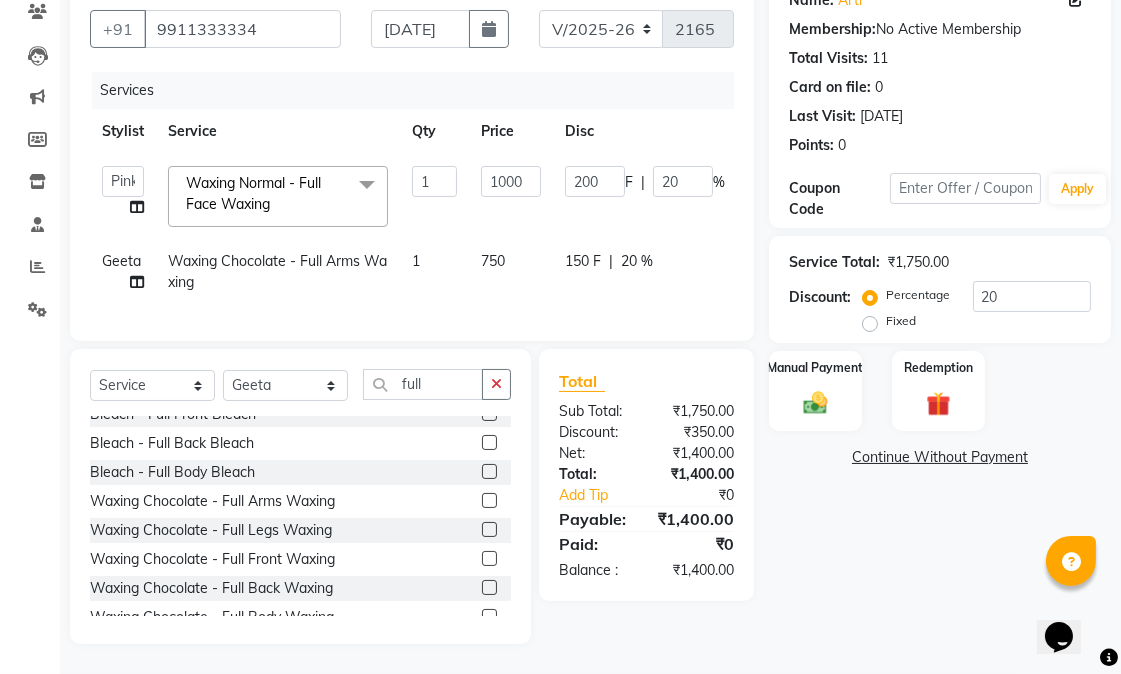 click on "Name: Arti  Membership:  No Active Membership  Total Visits:  11 Card on file:  0 Last Visit:   [DATE] Points:   0  Coupon Code Apply Service Total:  ₹1,750.00  Discount:  Percentage   Fixed  20 Manual Payment Redemption  Continue Without Payment" 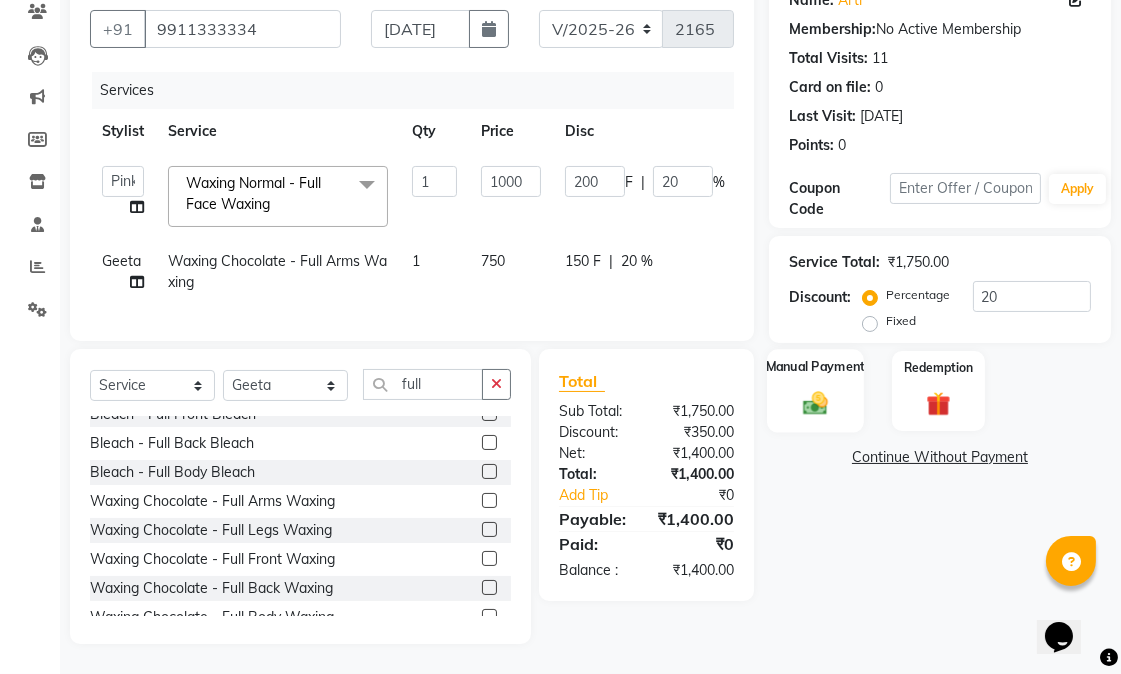 click 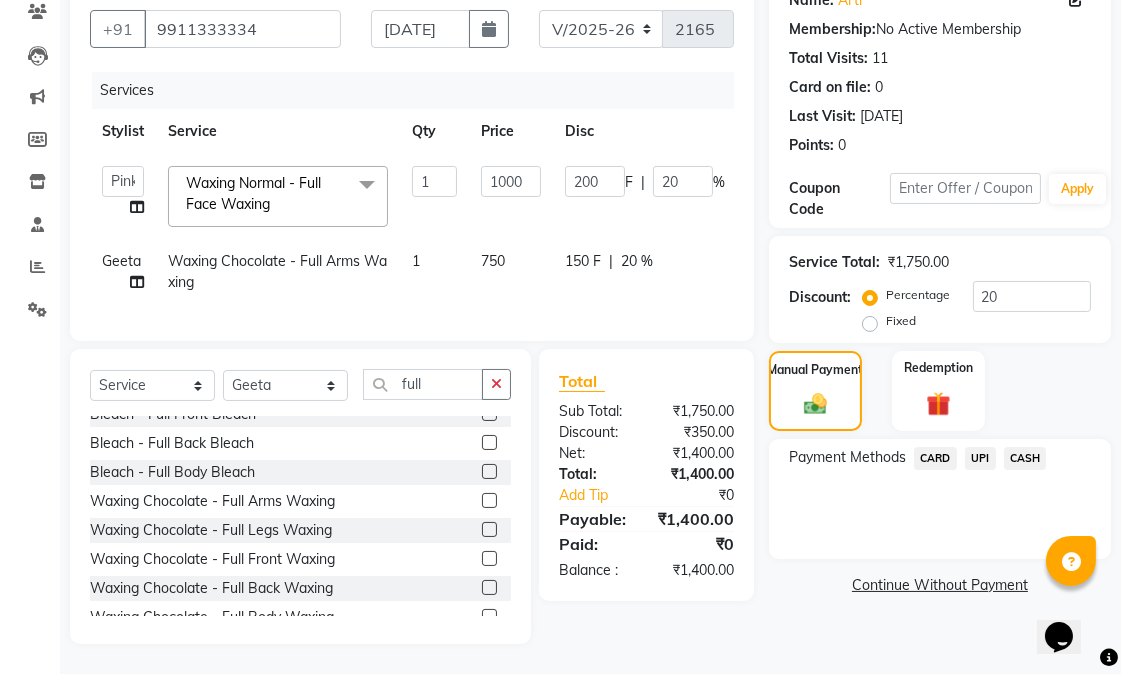 click on "CASH" 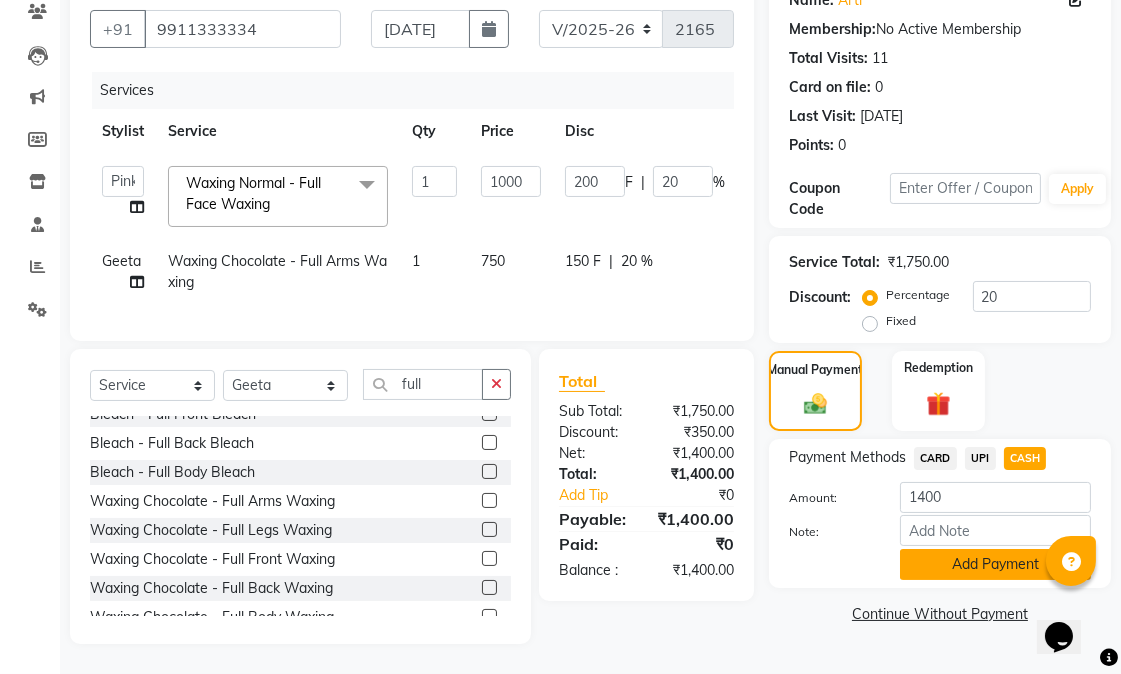 click on "Add Payment" 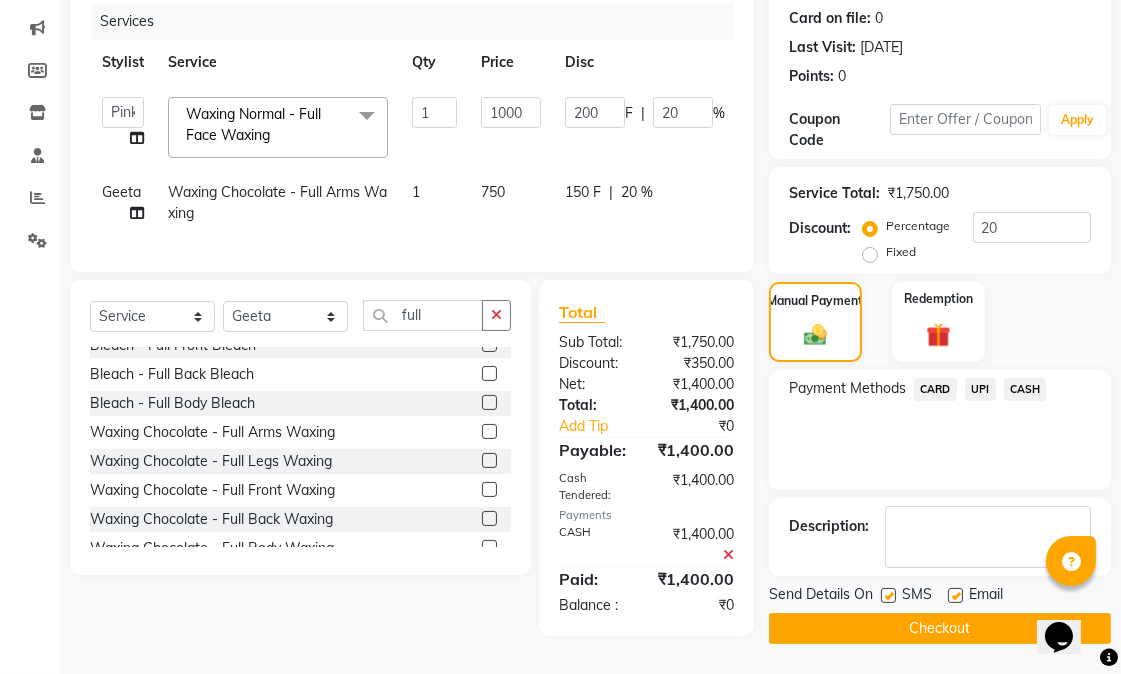 scroll, scrollTop: 277, scrollLeft: 0, axis: vertical 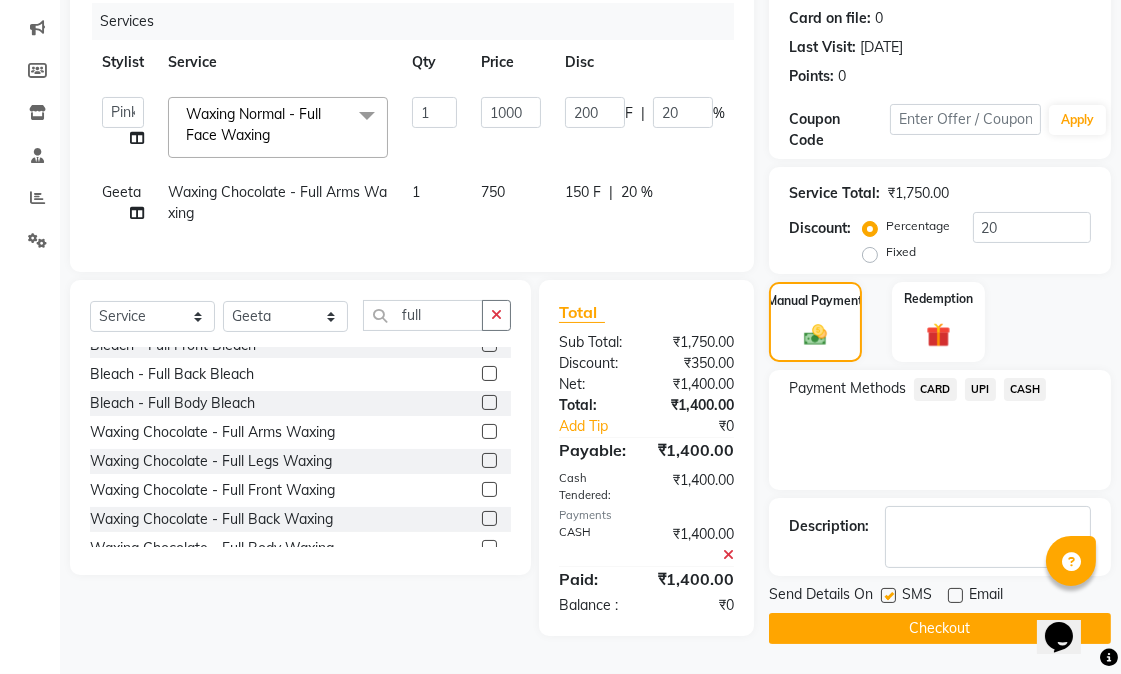 click 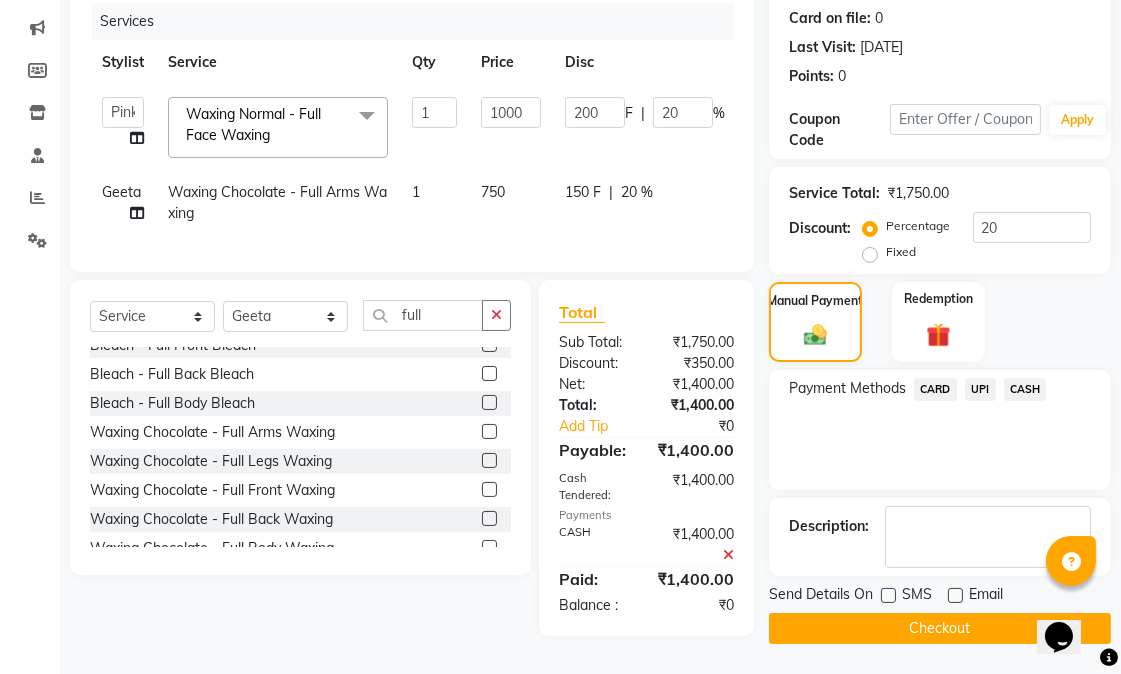 click on "Checkout" 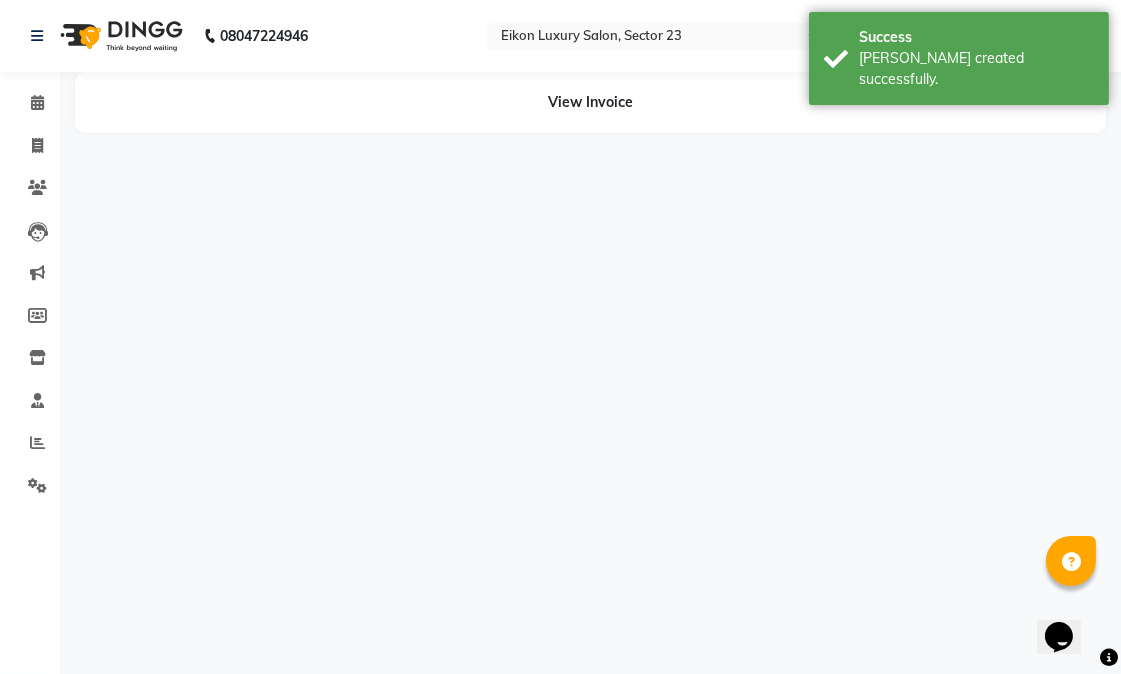 scroll, scrollTop: 0, scrollLeft: 0, axis: both 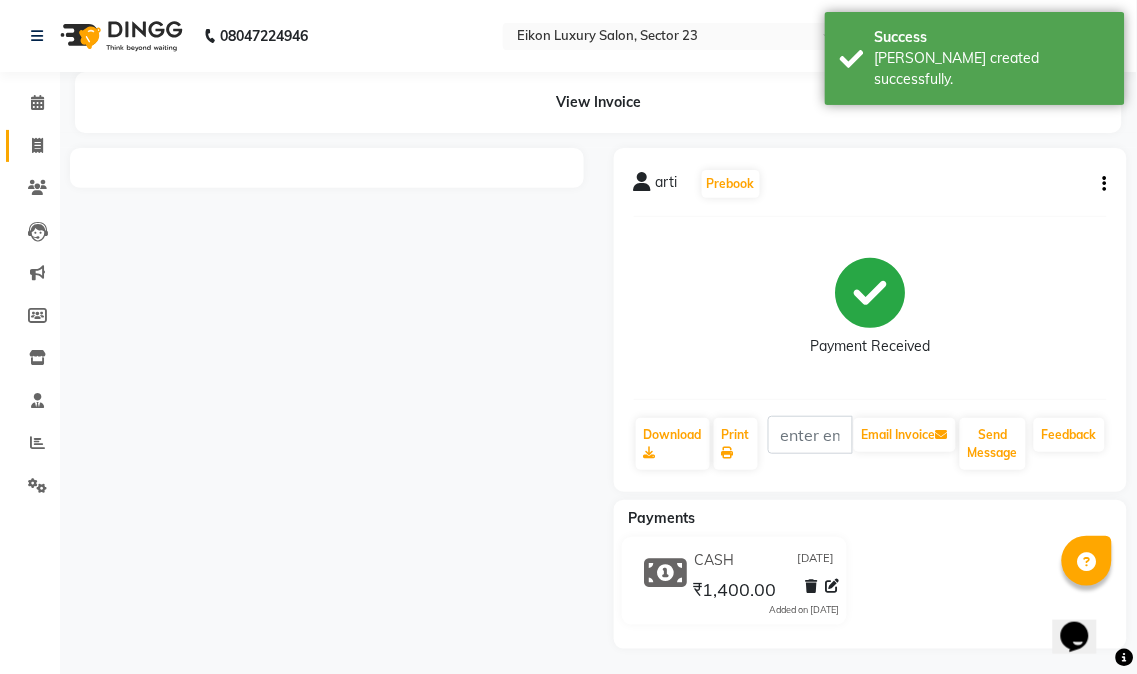 click 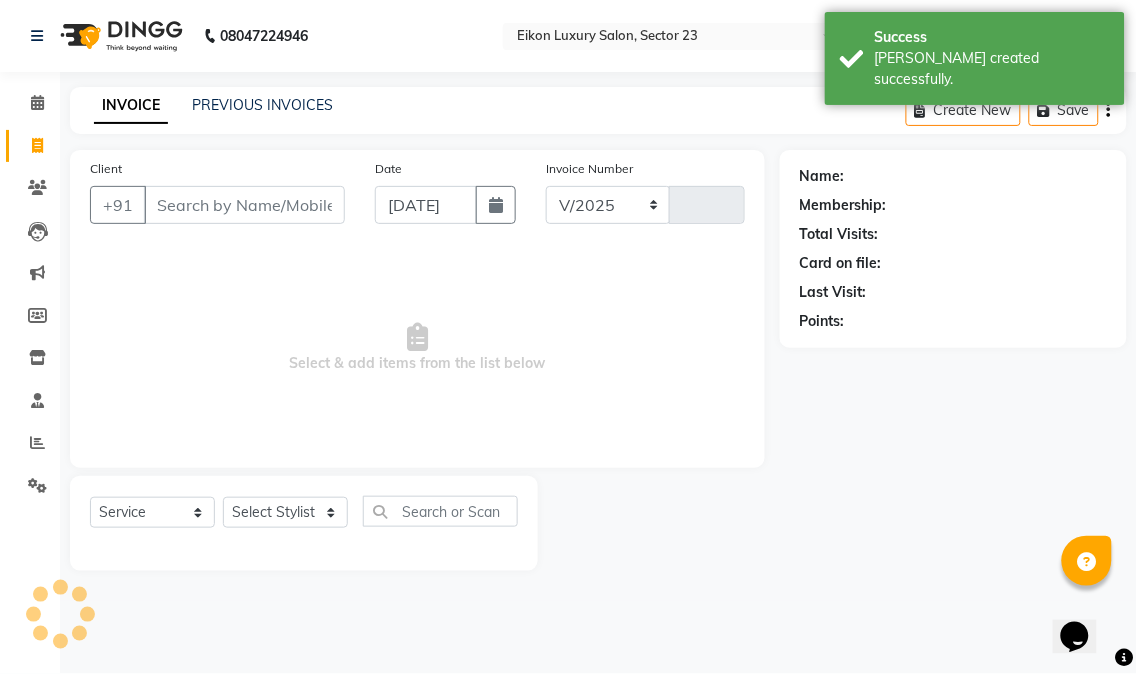 select on "7080" 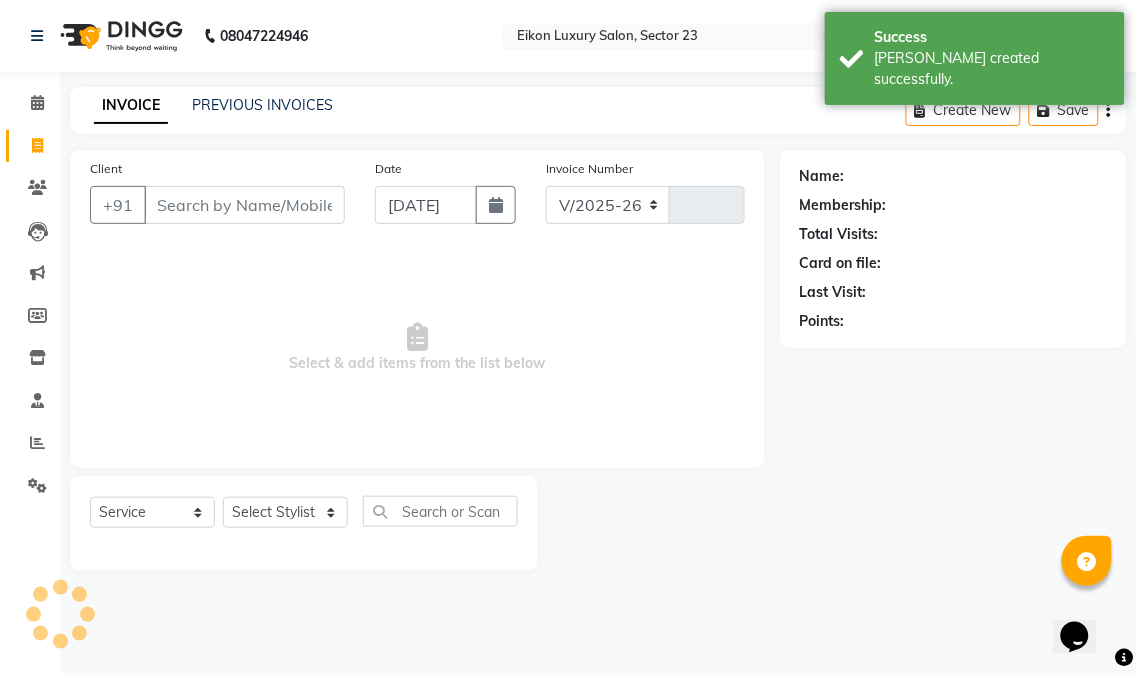 type on "2166" 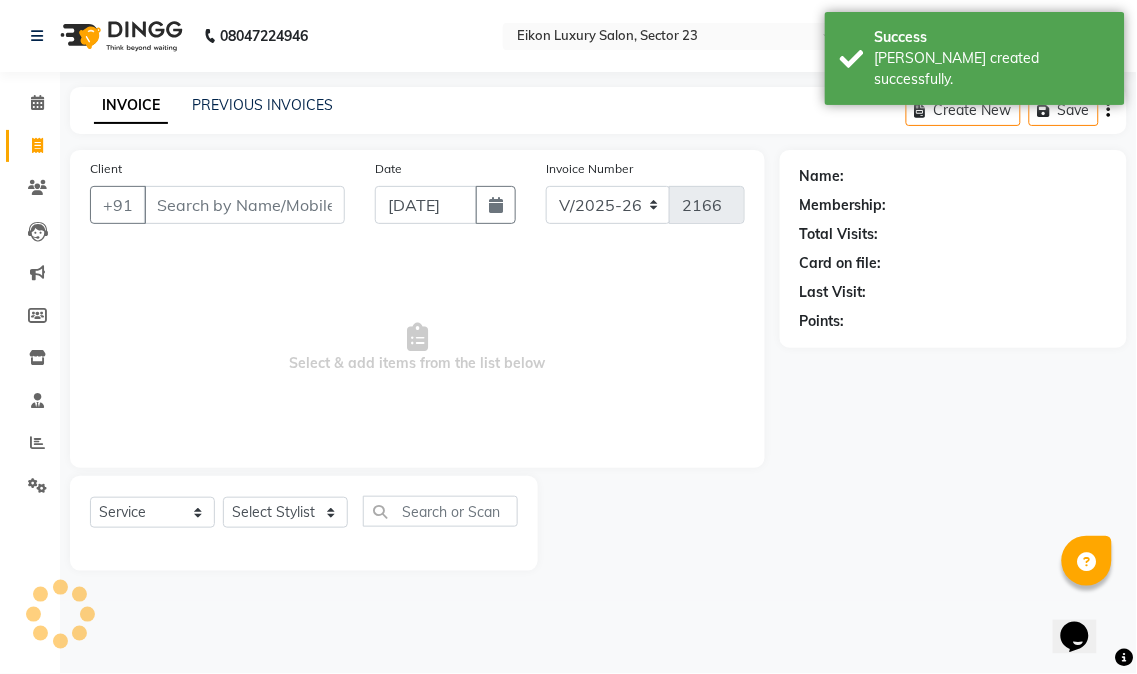 click on "Select & add items from the list below" at bounding box center (417, 348) 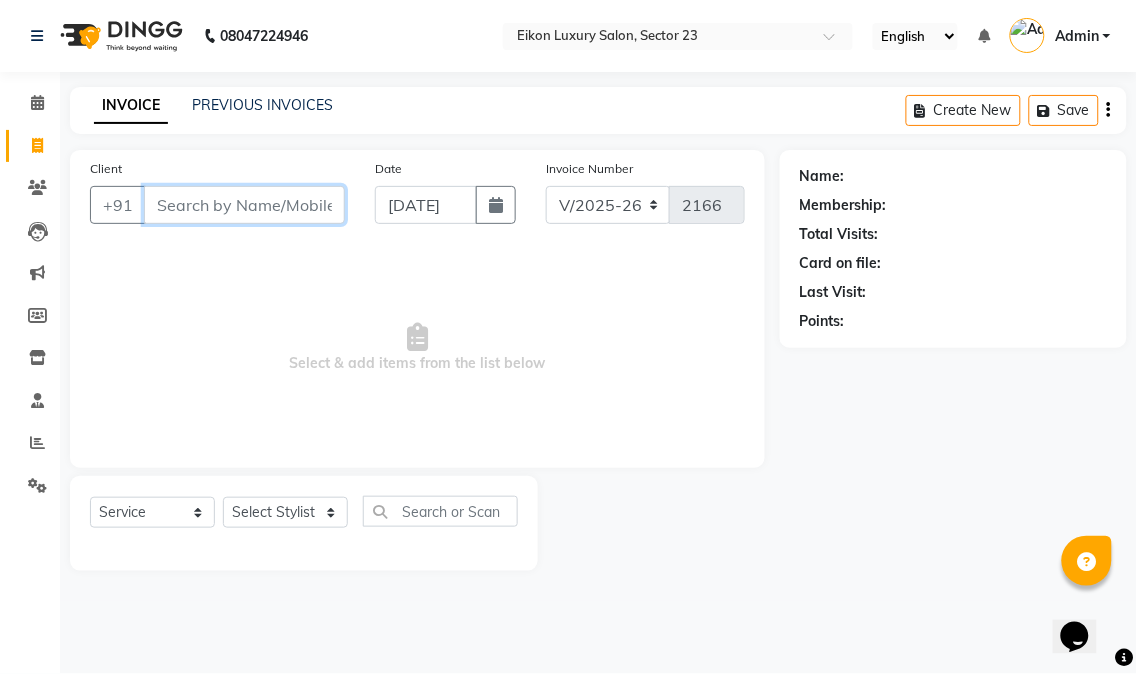 click on "Client" at bounding box center [244, 205] 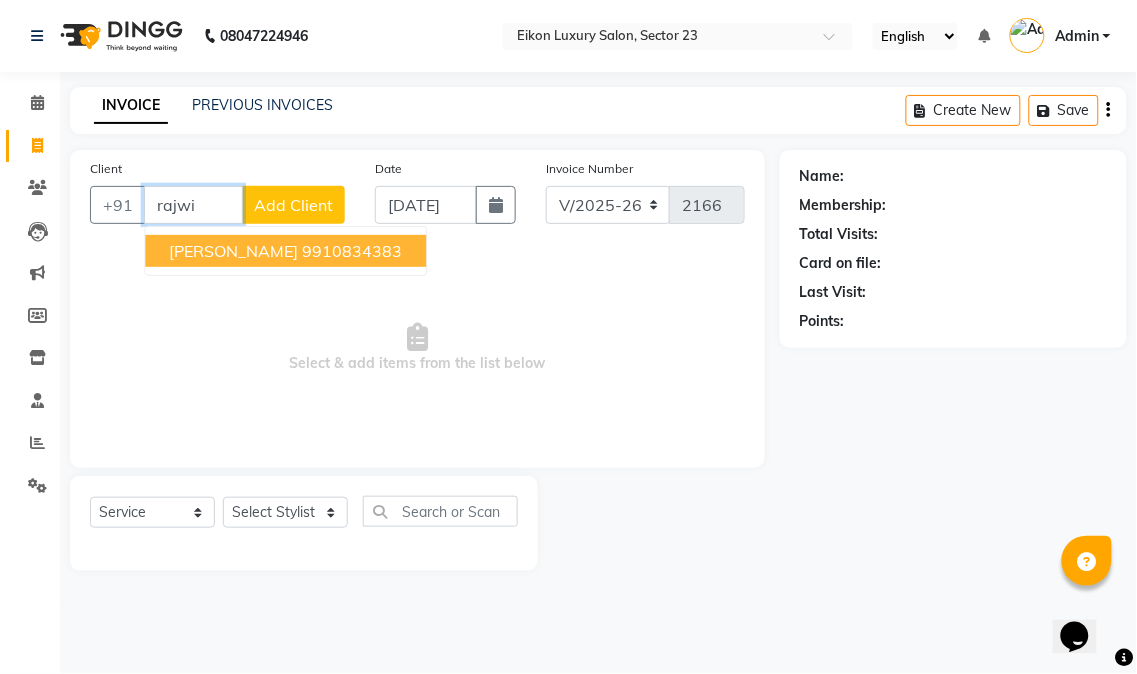 click on "9910834383" at bounding box center [352, 251] 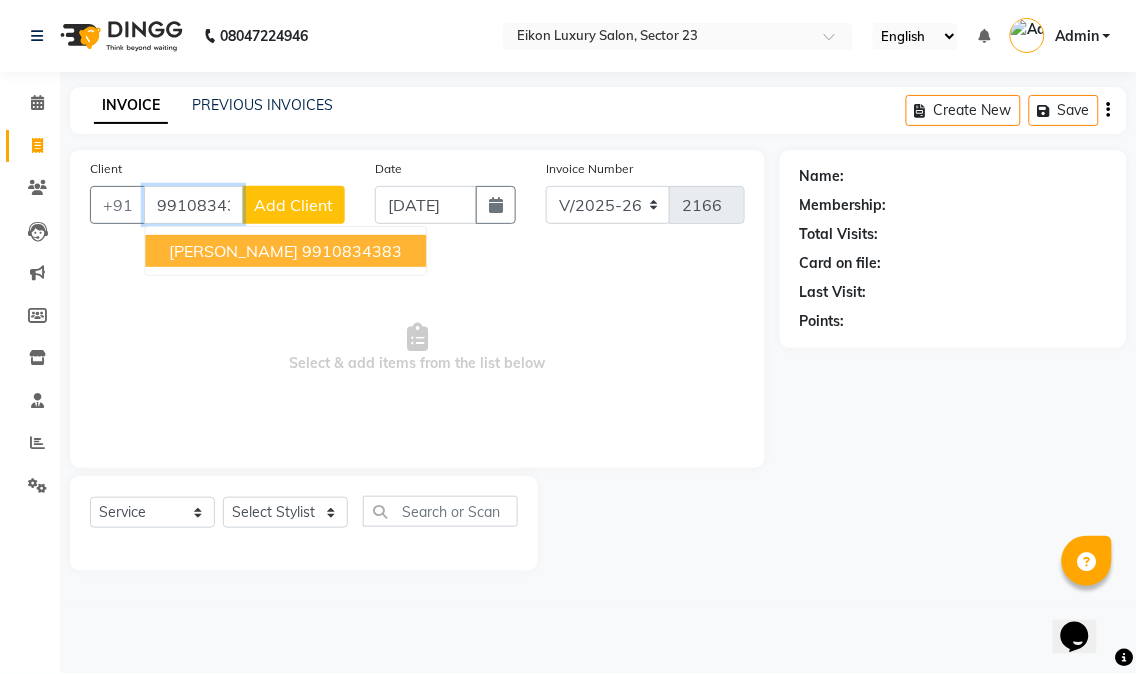 type on "9910834383" 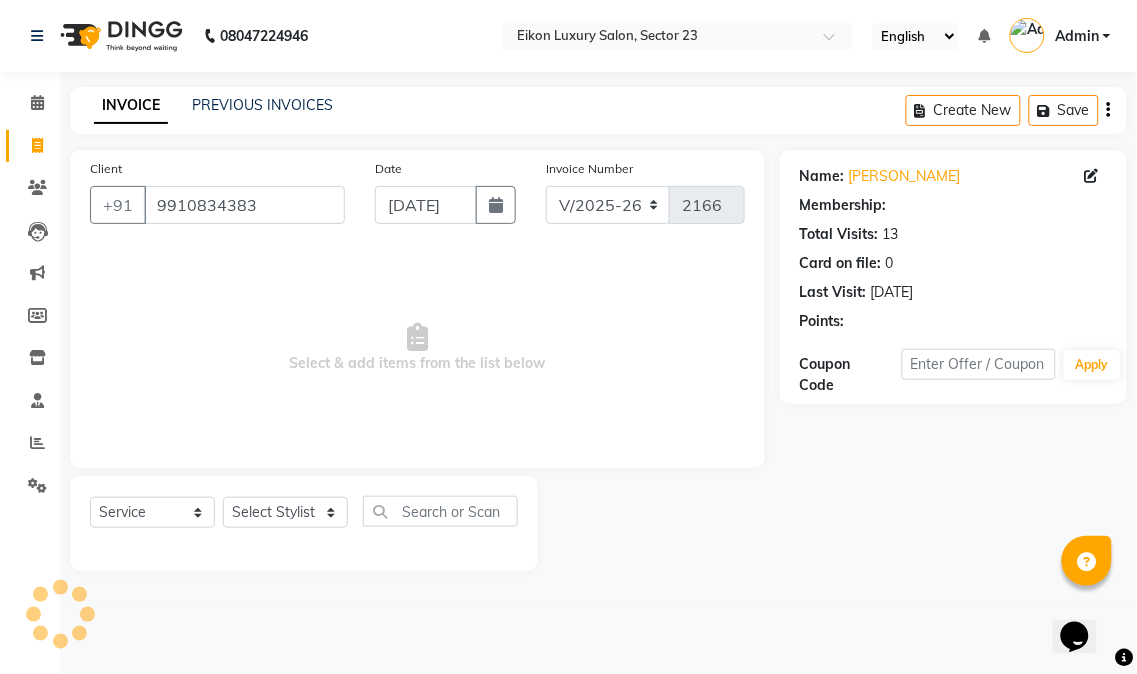 select on "1: Object" 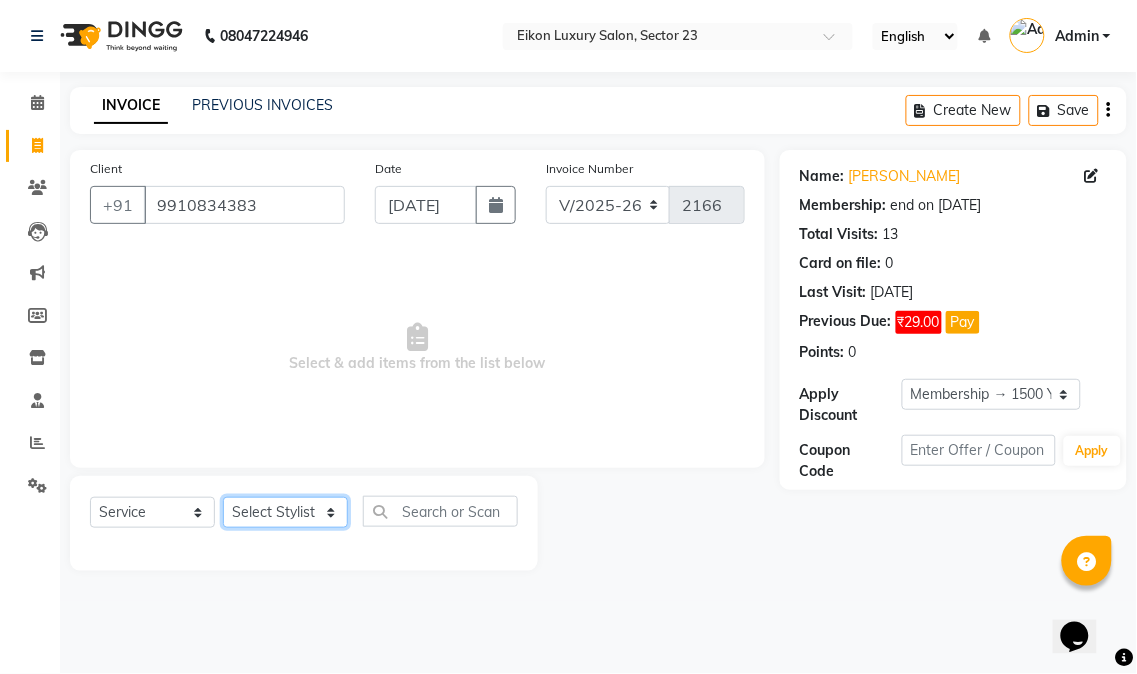 click on "Select Stylist Abhishek amit anchal Ashu Bilal Dildar Geeta Hritik Jatin Manav Mohit Pinki Prince Ruby Sagar Subhash Subodh Uday" 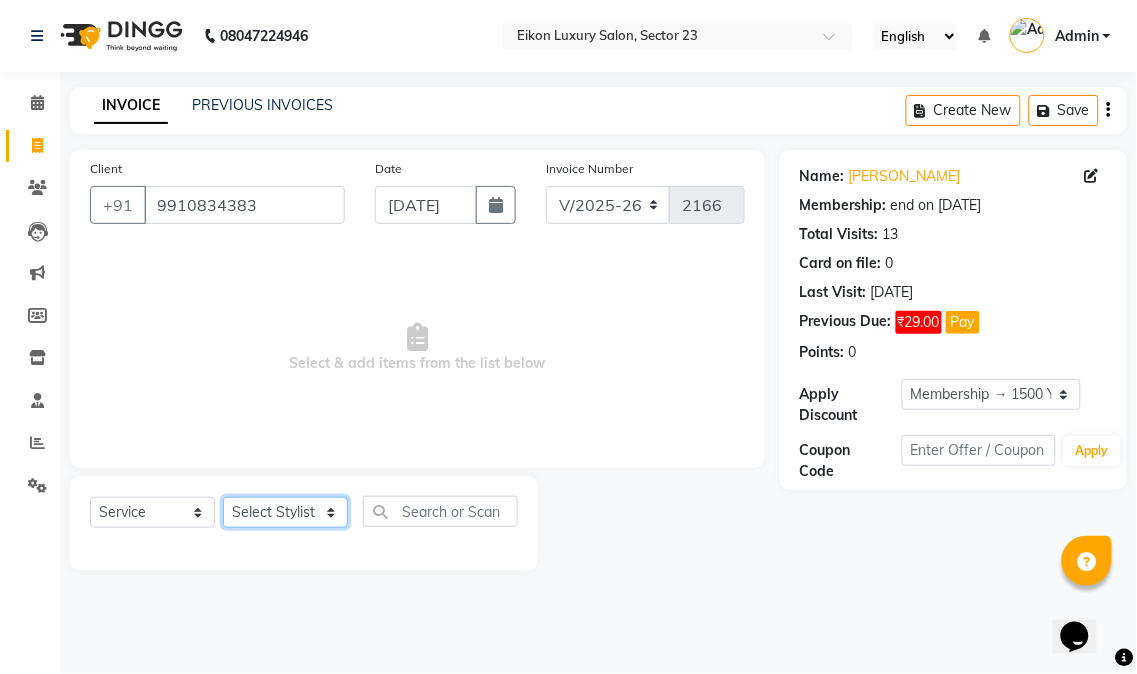 select on "58949" 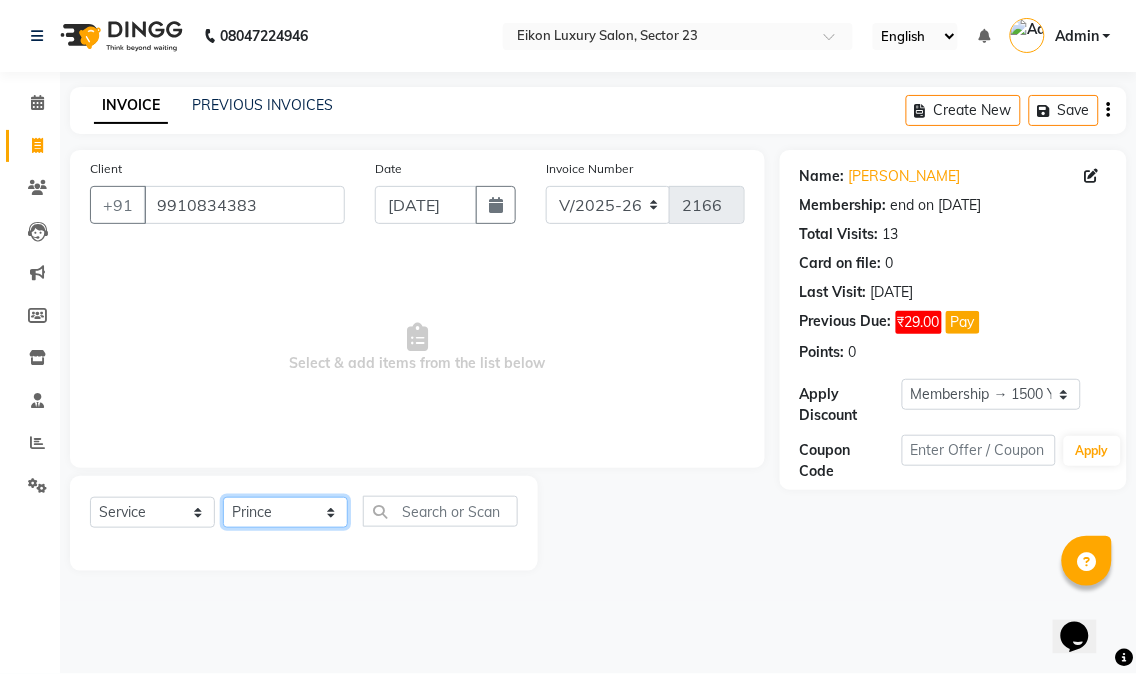 click on "Select Stylist Abhishek amit anchal Ashu Bilal Dildar Geeta Hritik Jatin Manav Mohit Pinki Prince Ruby Sagar Subhash Subodh Uday" 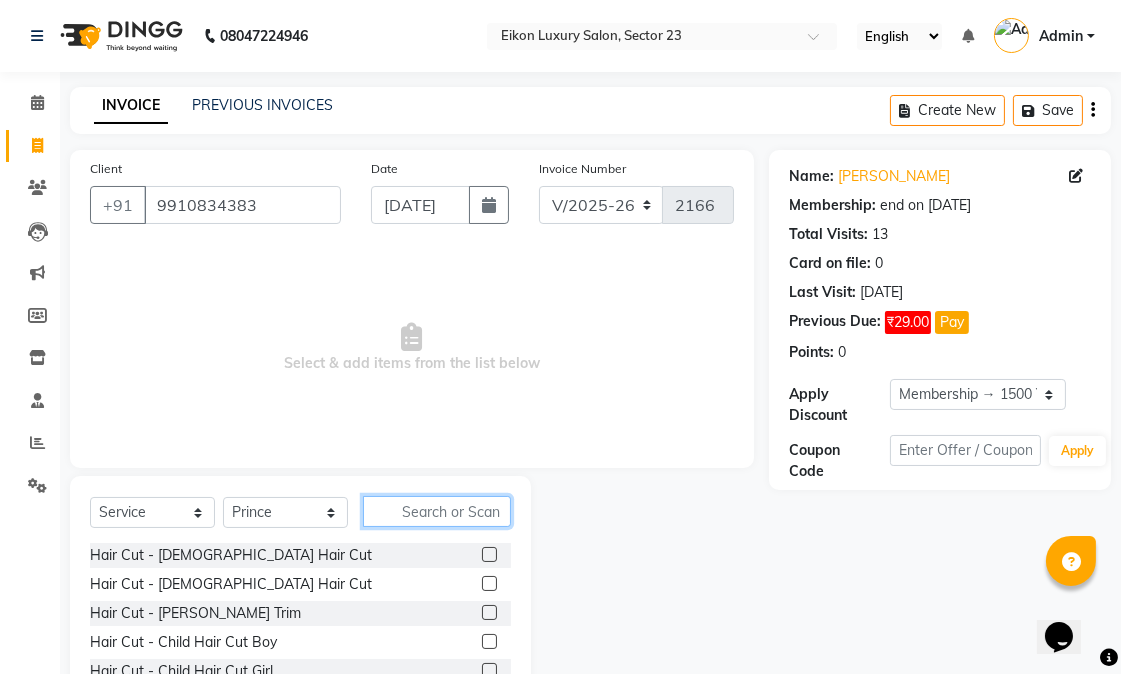click 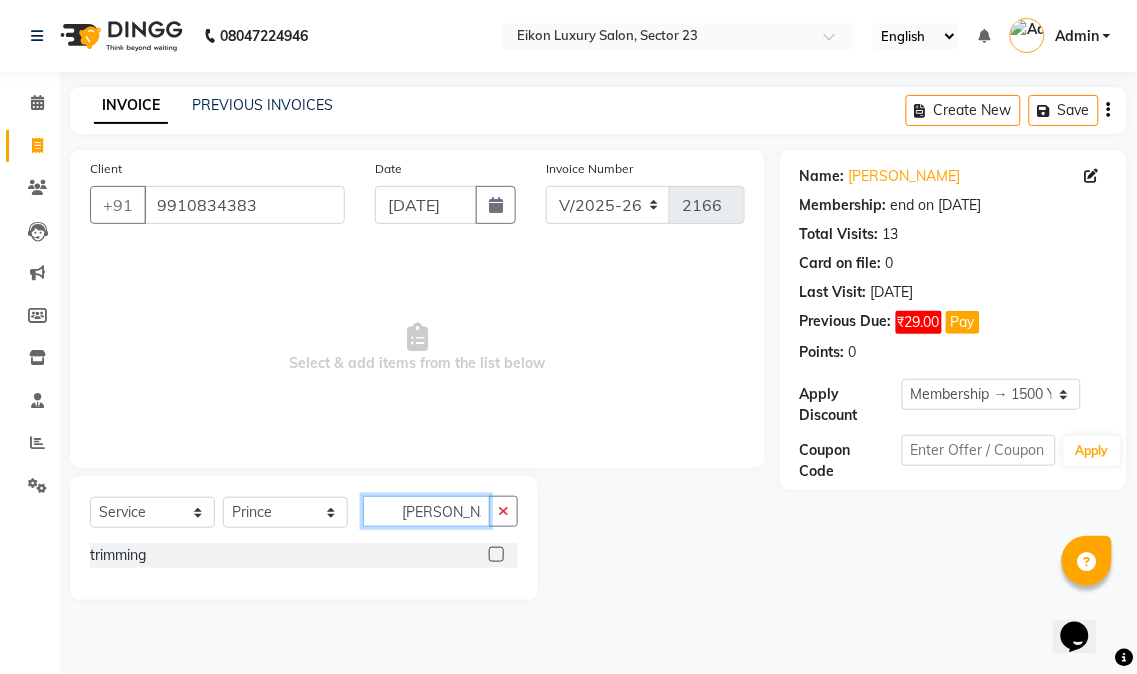 type on "trimm" 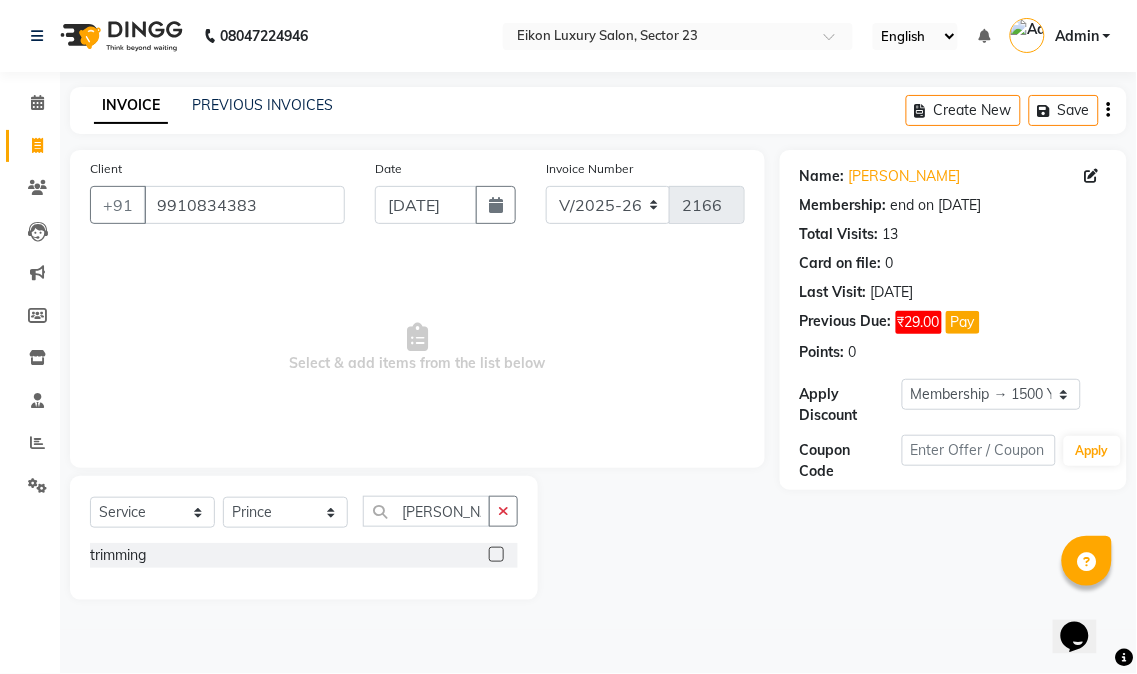 click 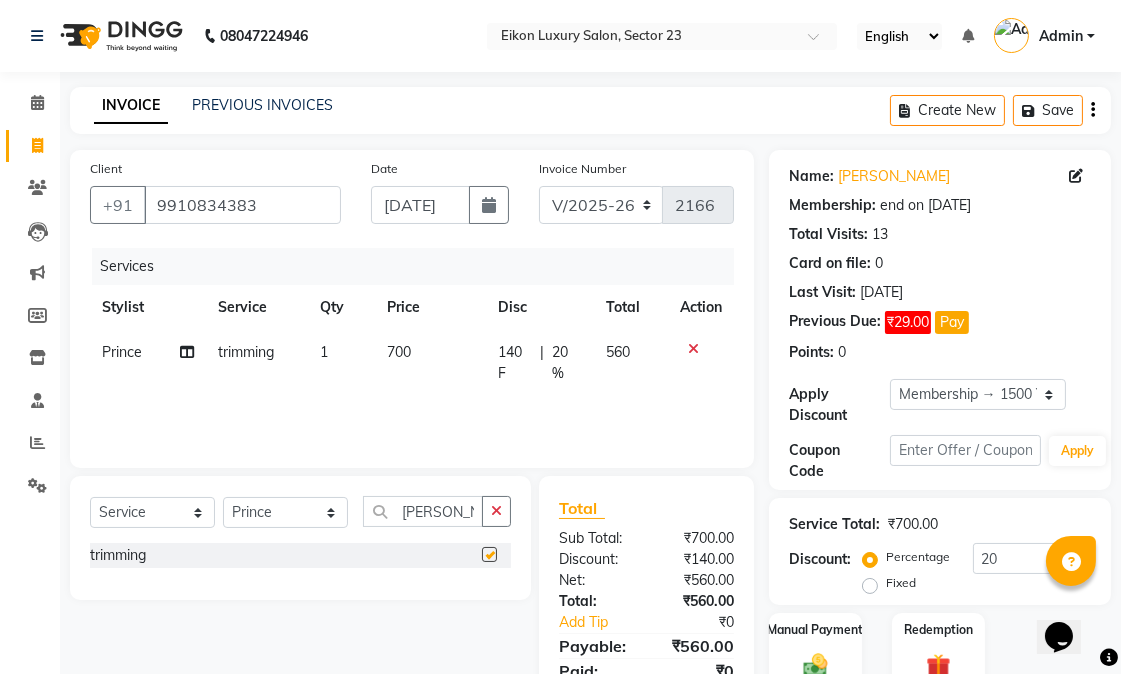 checkbox on "false" 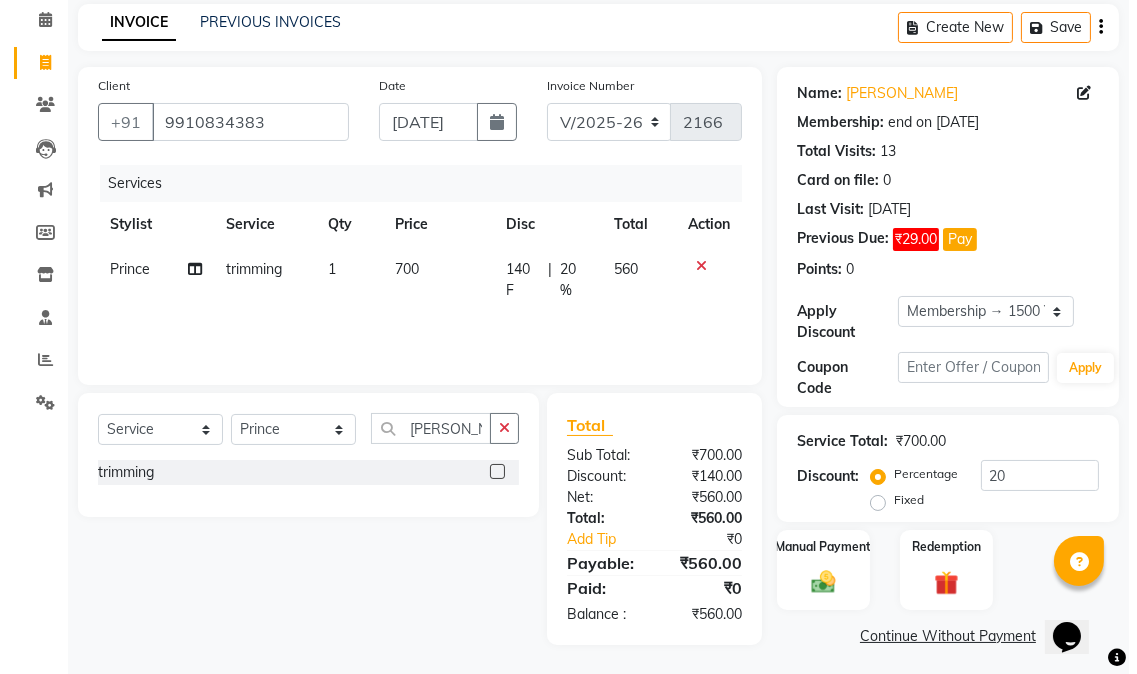 scroll, scrollTop: 90, scrollLeft: 0, axis: vertical 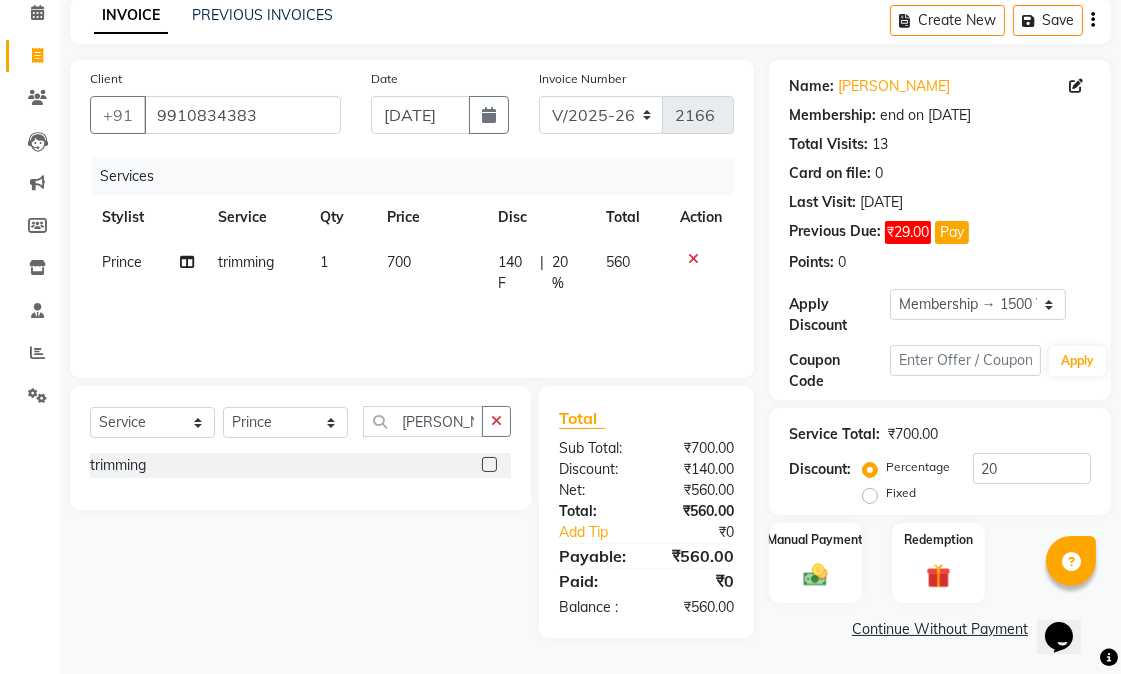 click on "Pay" 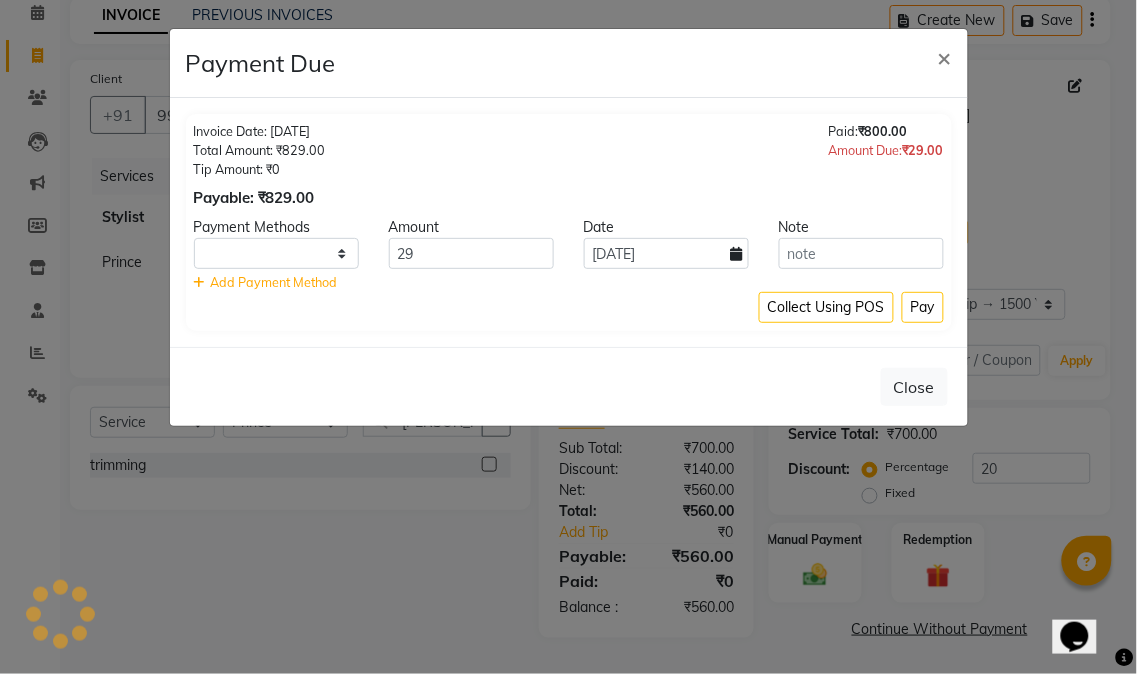 select on "1" 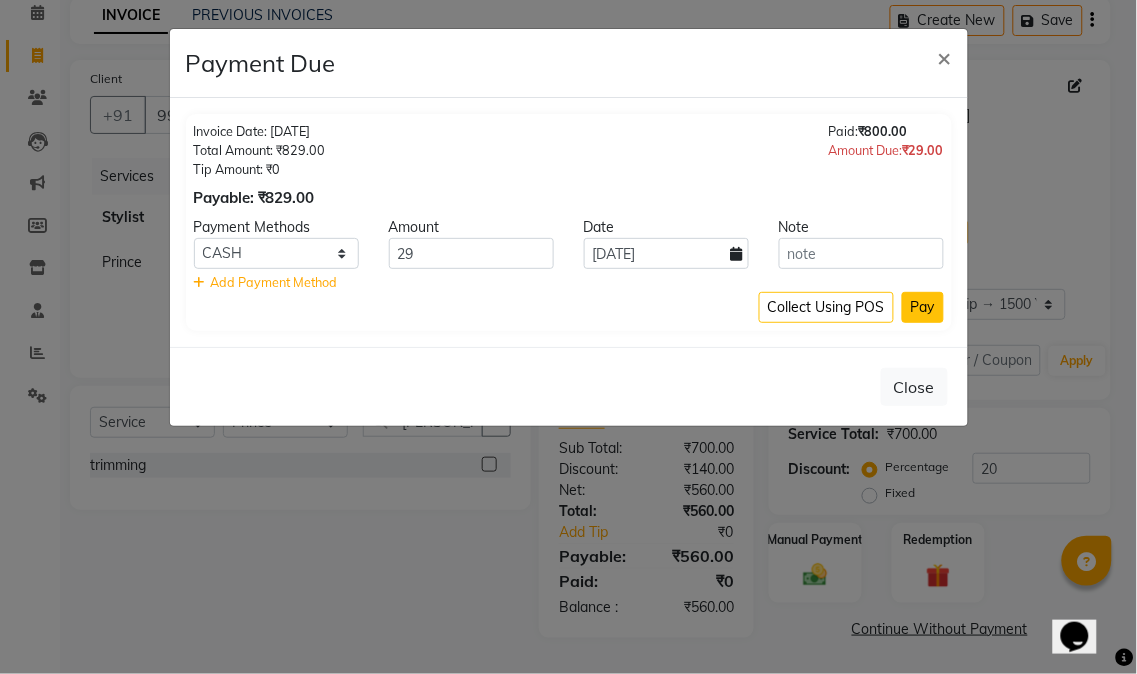 click on "Pay" 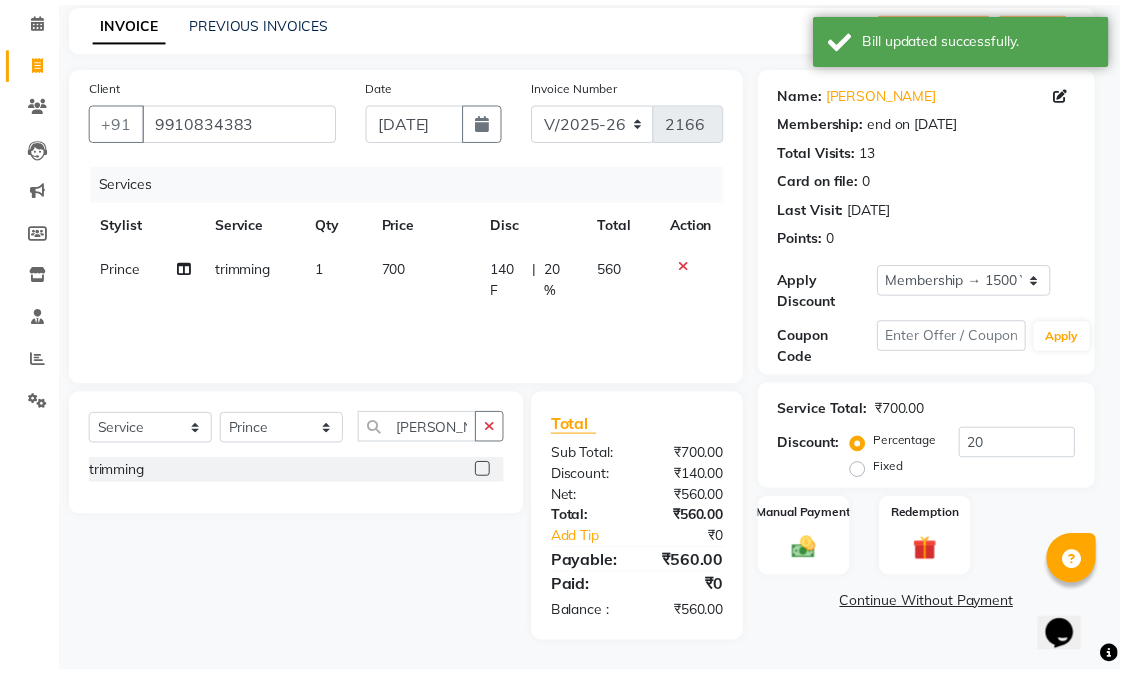 scroll, scrollTop: 84, scrollLeft: 0, axis: vertical 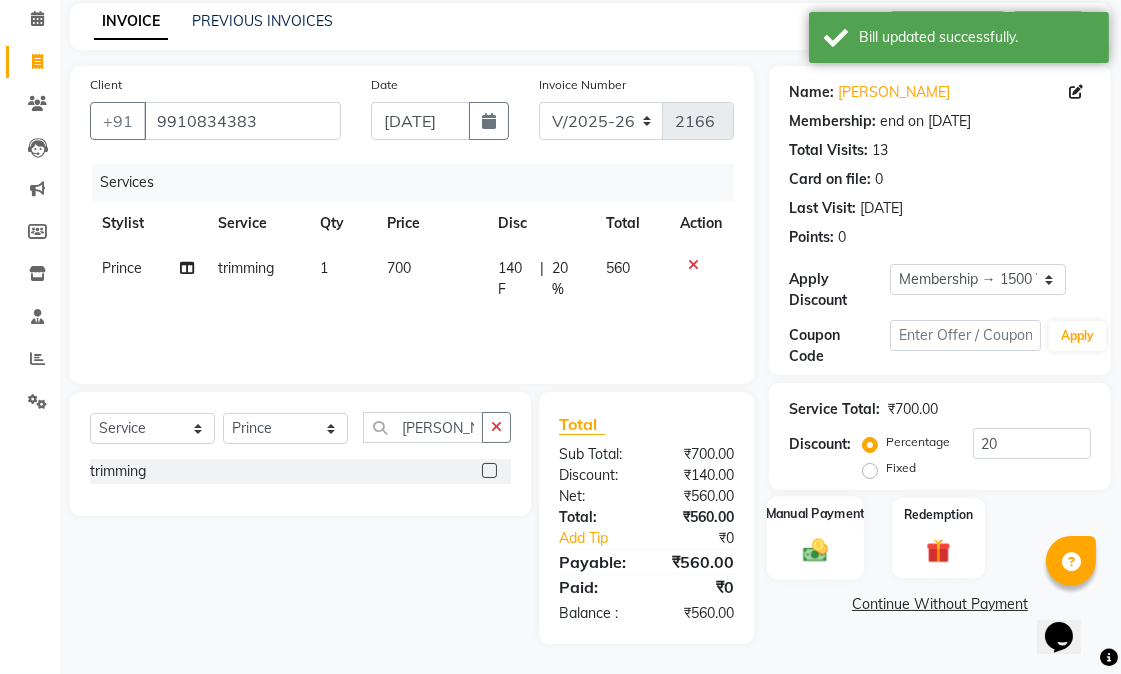 click 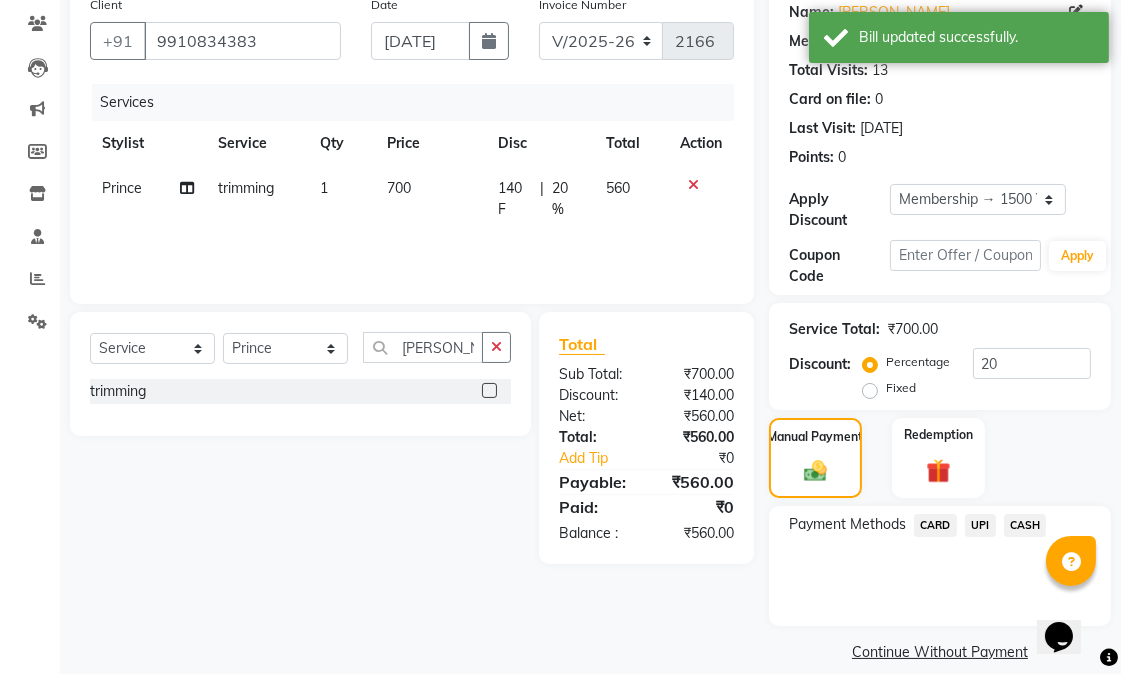 scroll, scrollTop: 186, scrollLeft: 0, axis: vertical 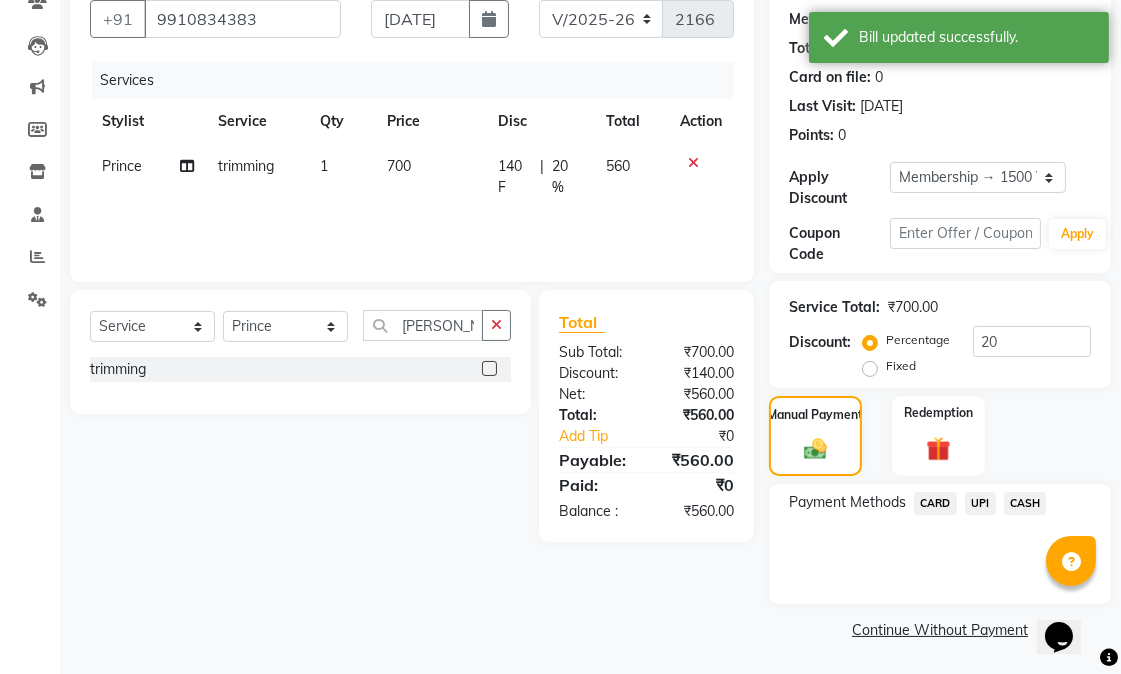 click on "CASH" 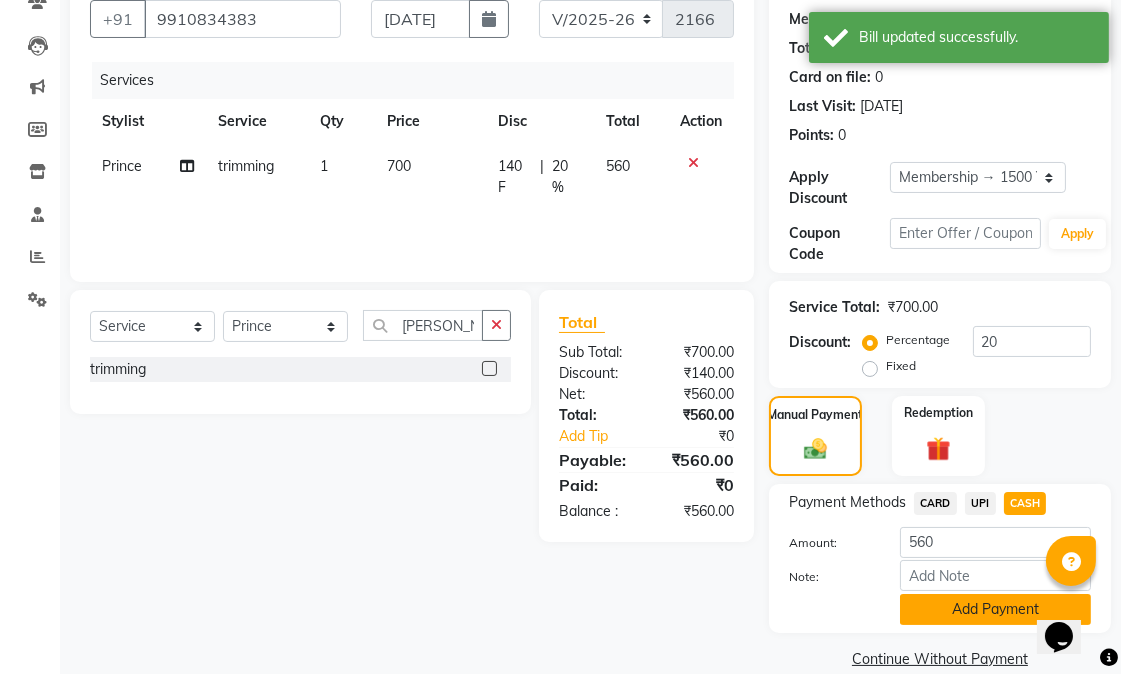 click on "Add Payment" 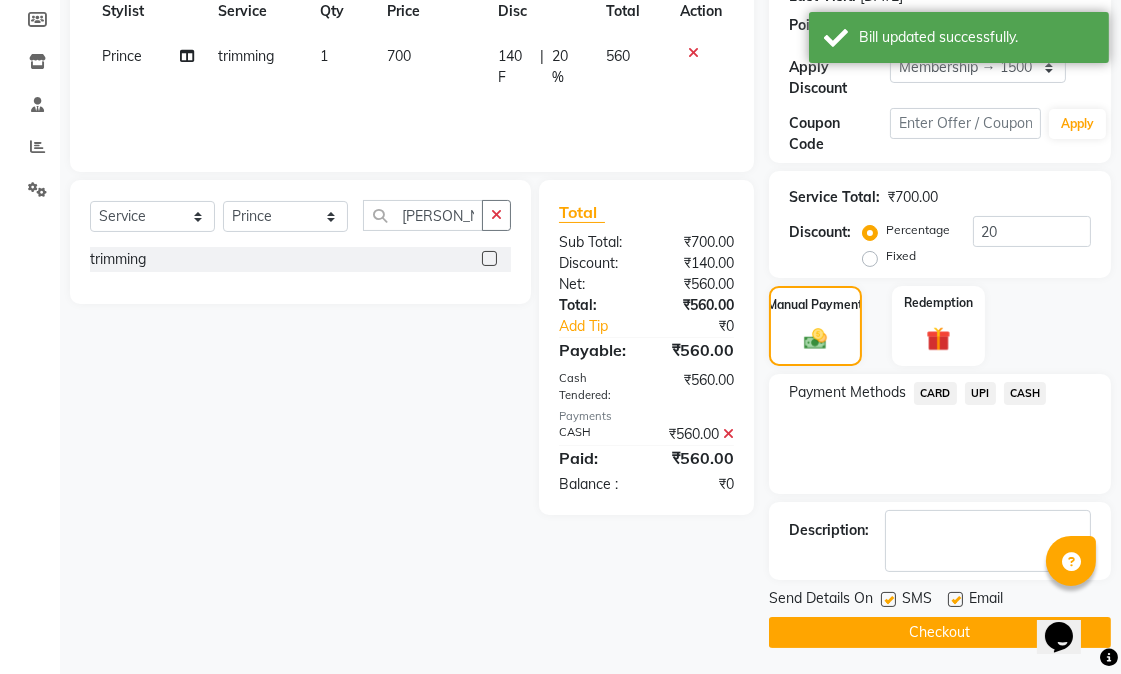 scroll, scrollTop: 300, scrollLeft: 0, axis: vertical 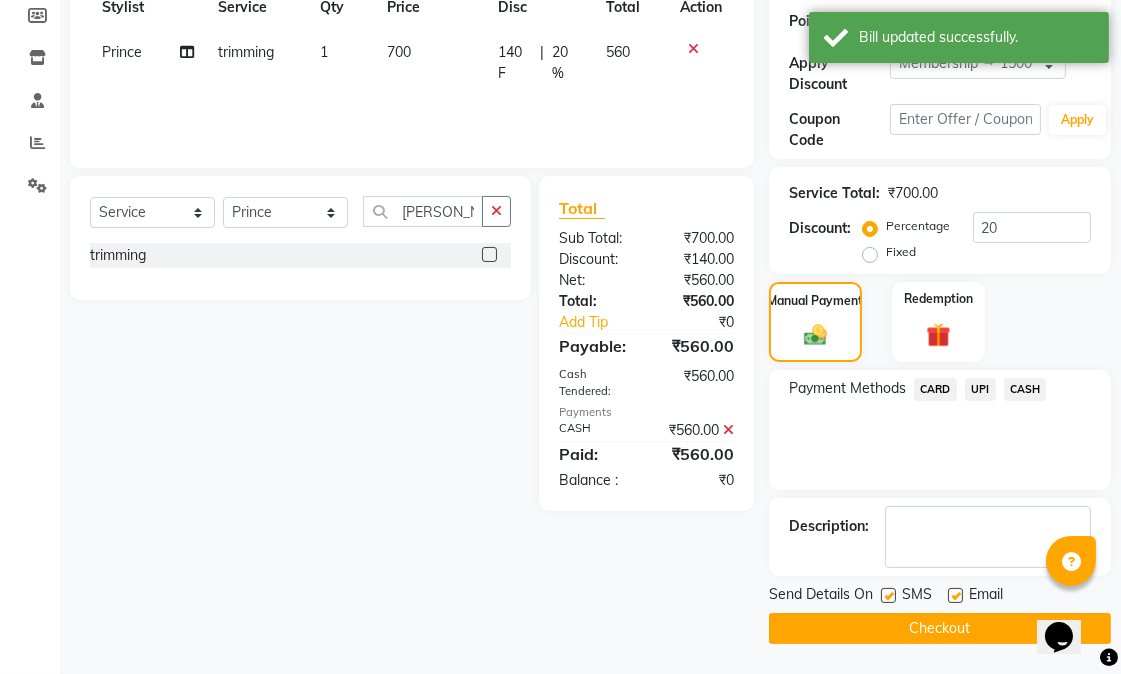click 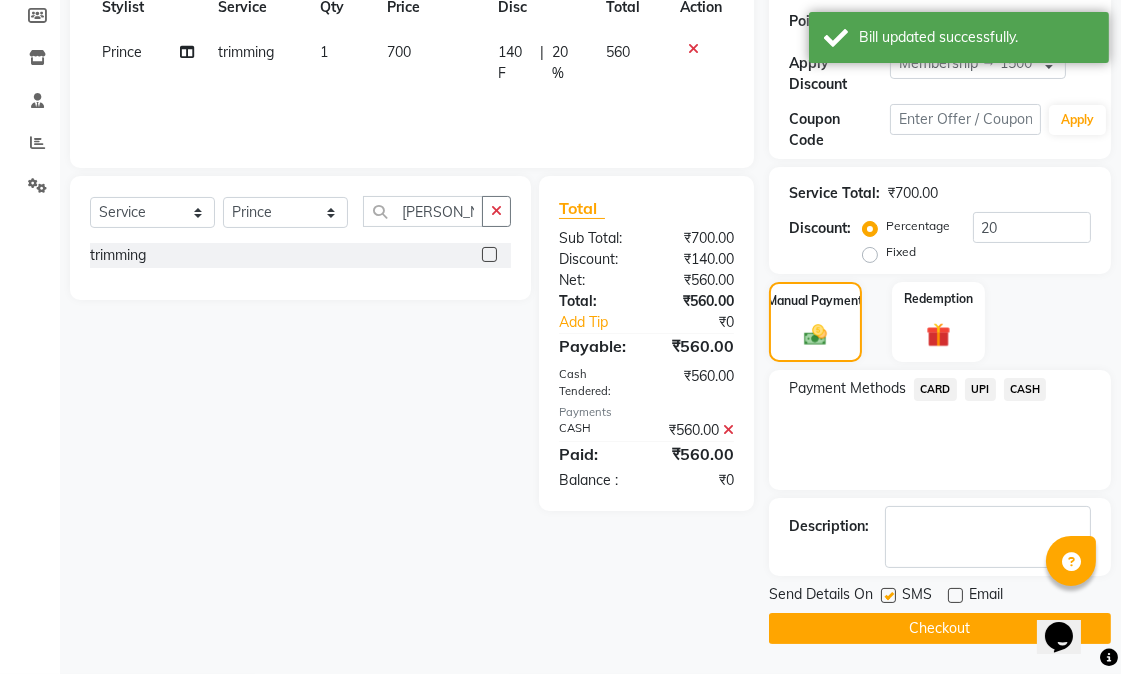 click on "SMS" 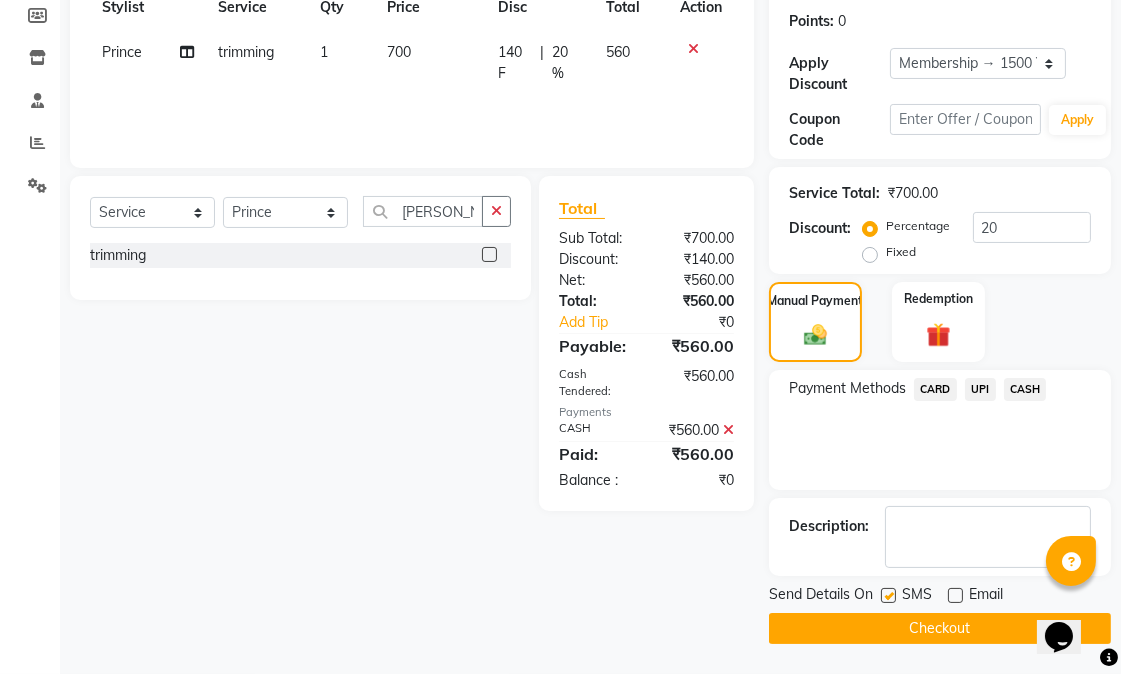 click on "Checkout" 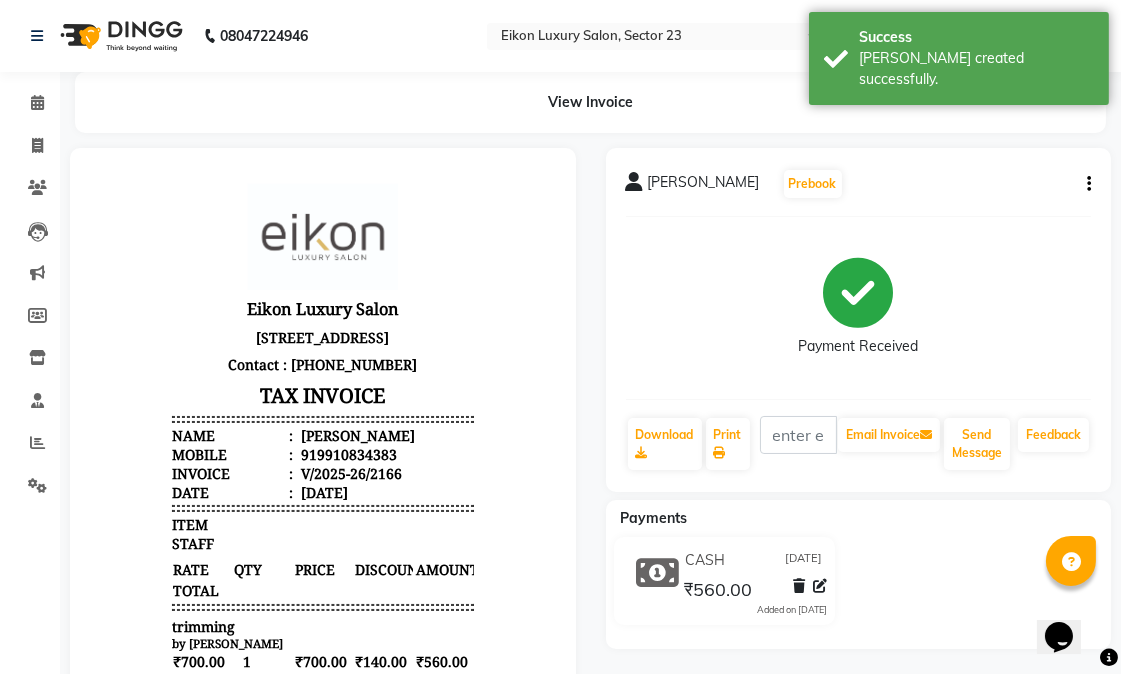scroll, scrollTop: 0, scrollLeft: 0, axis: both 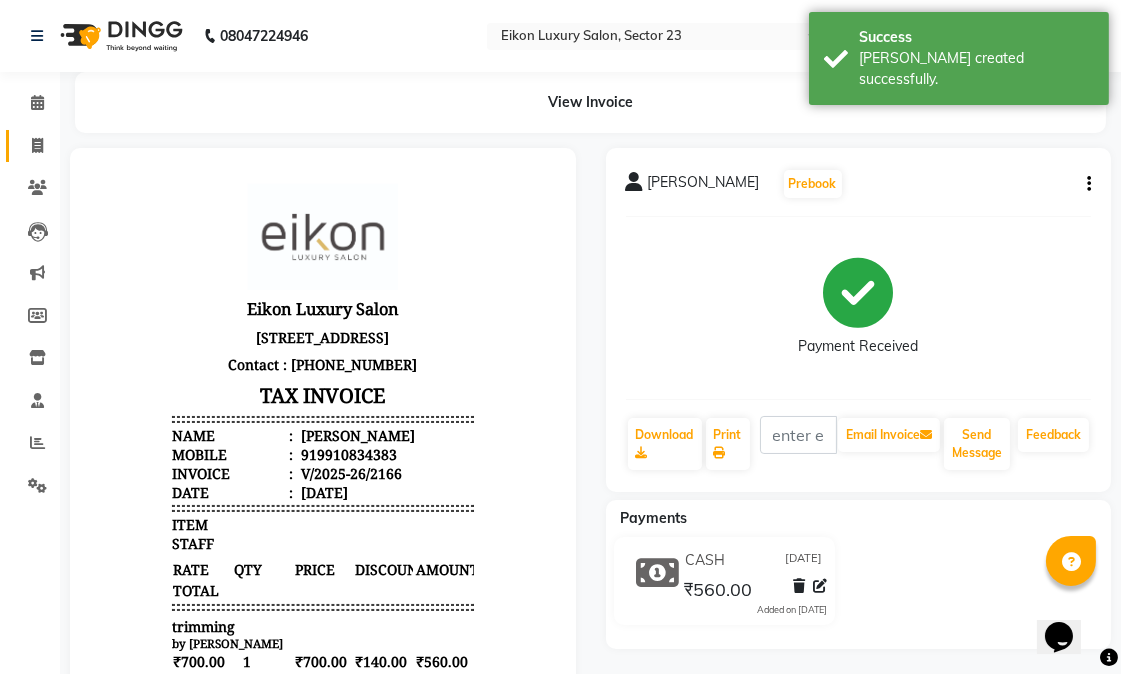 click on "Invoice" 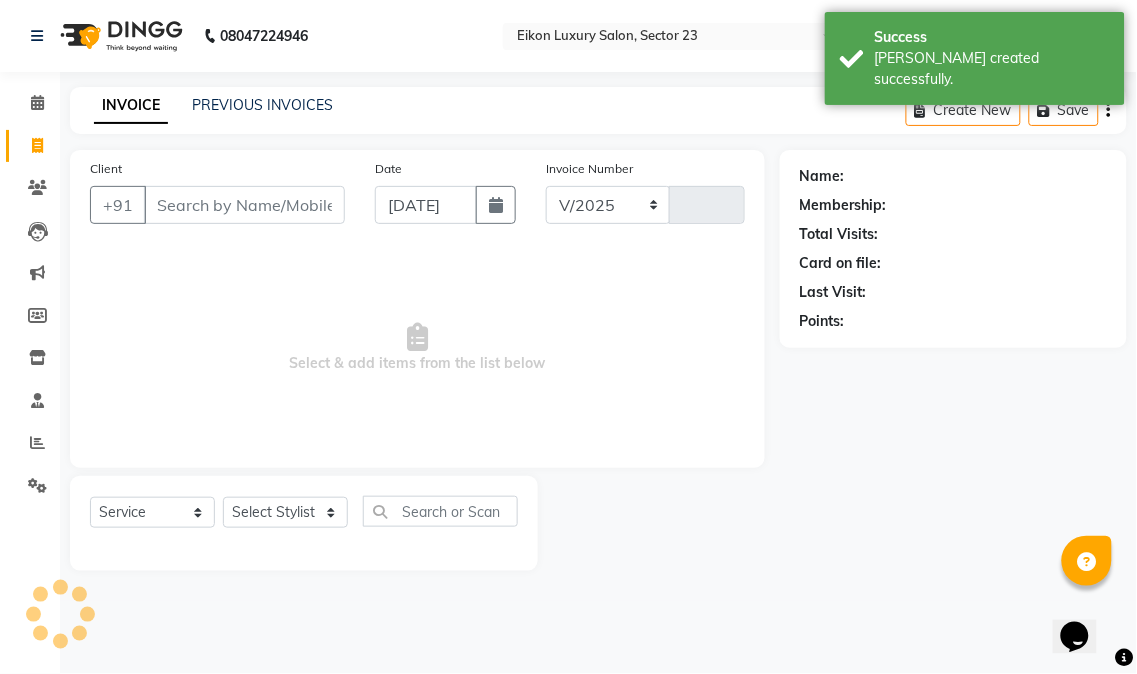 select on "7080" 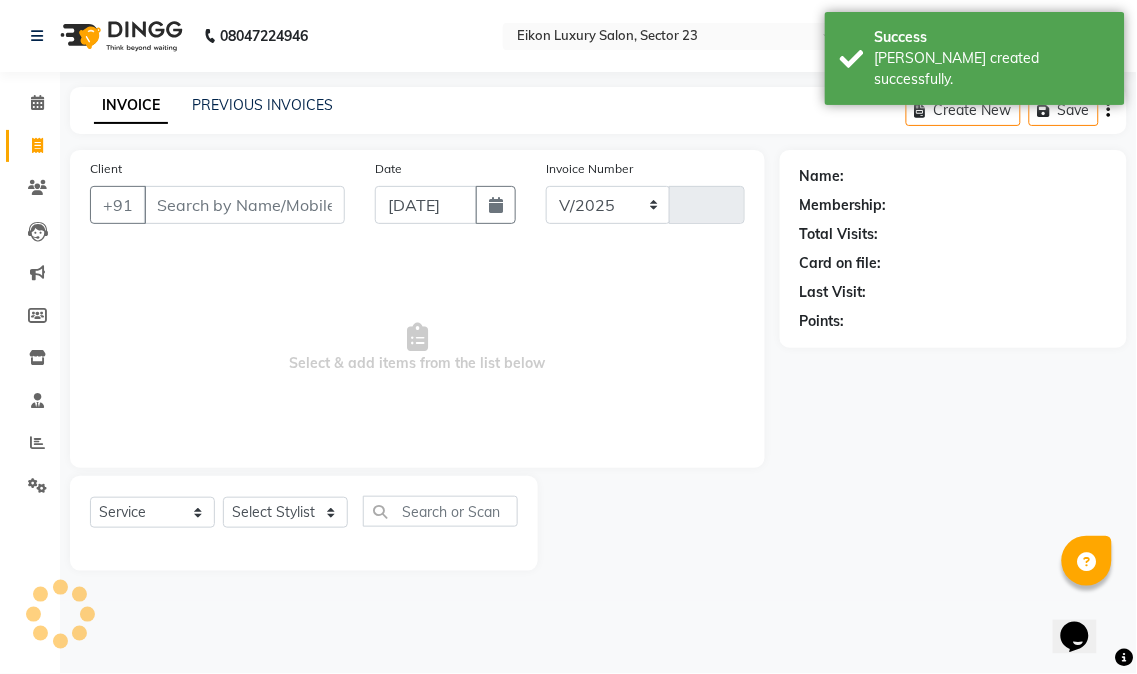 type on "2167" 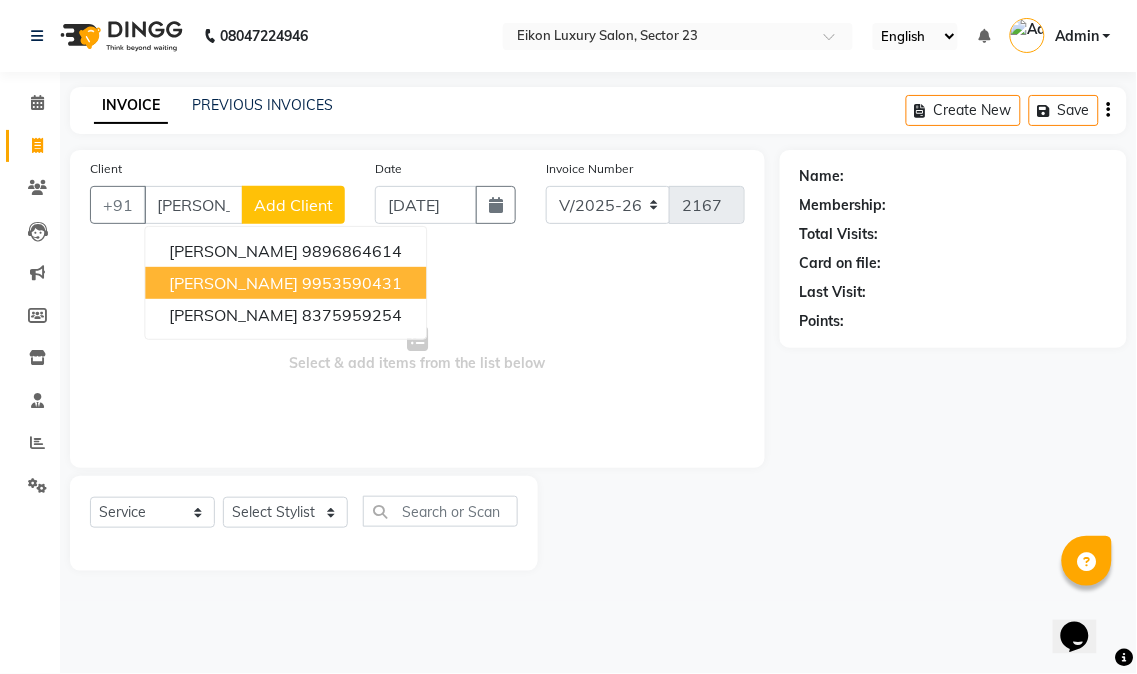 click on "9953590431" at bounding box center [352, 283] 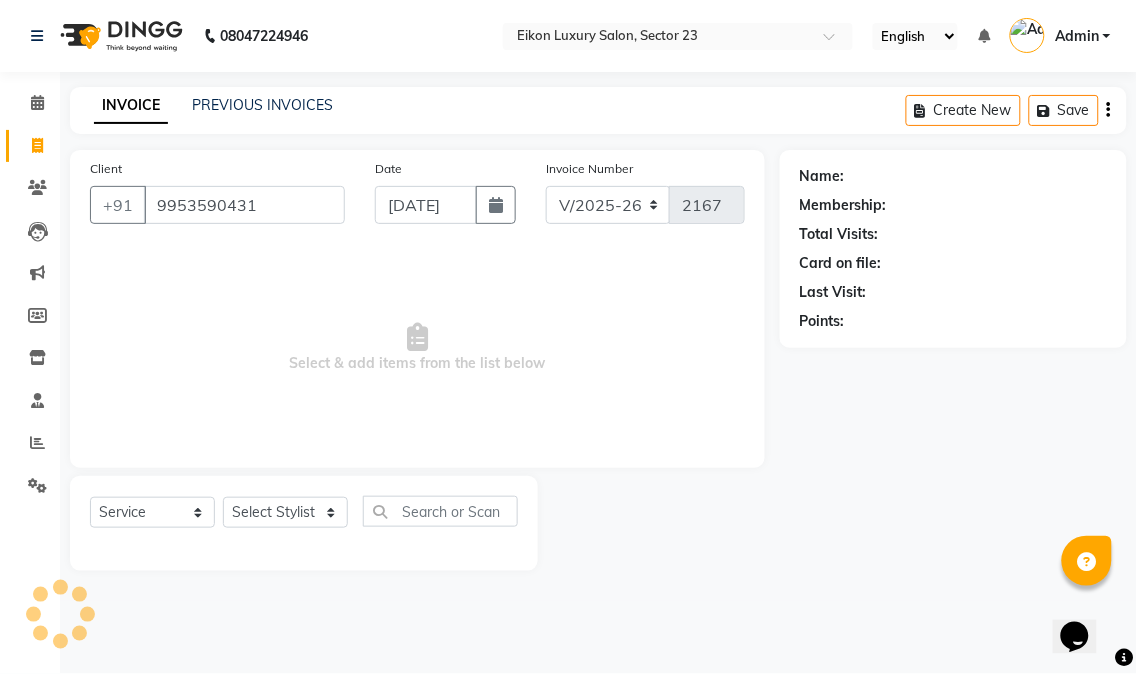 type on "9953590431" 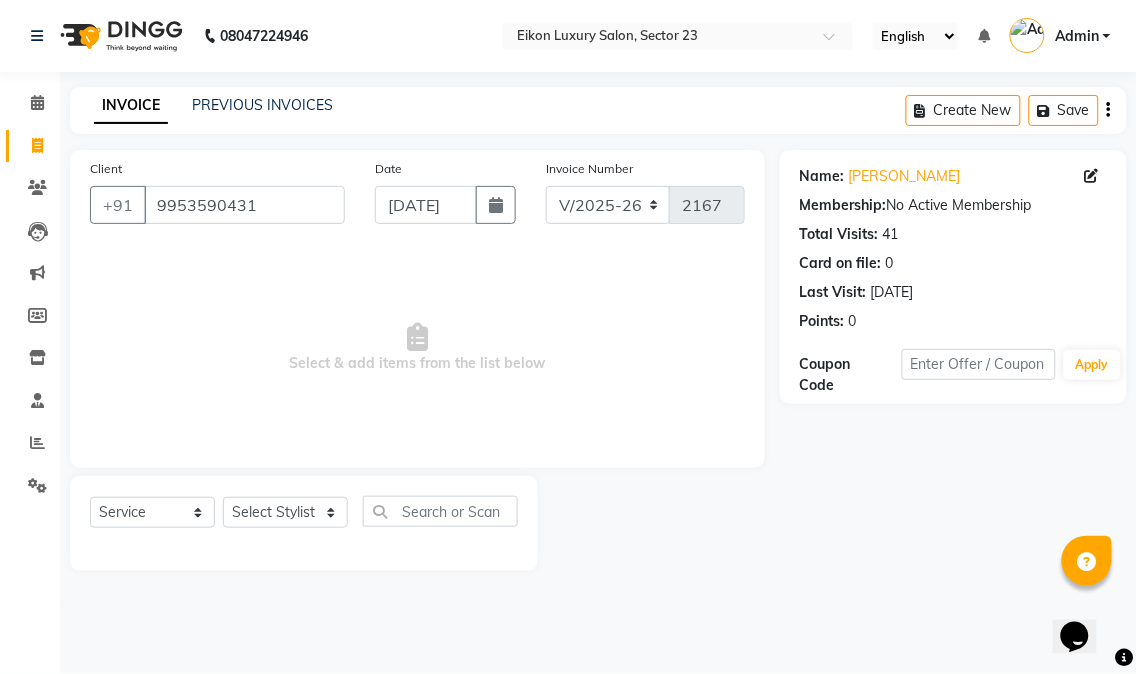 click on "Select  Service  Product  Membership  Package Voucher Prepaid Gift Card  Select Stylist Abhishek amit anchal Ashu Bilal Dildar Geeta Hritik Jatin Manav Mohit Pinki Prince Ruby Sagar Subhash Subodh Uday" 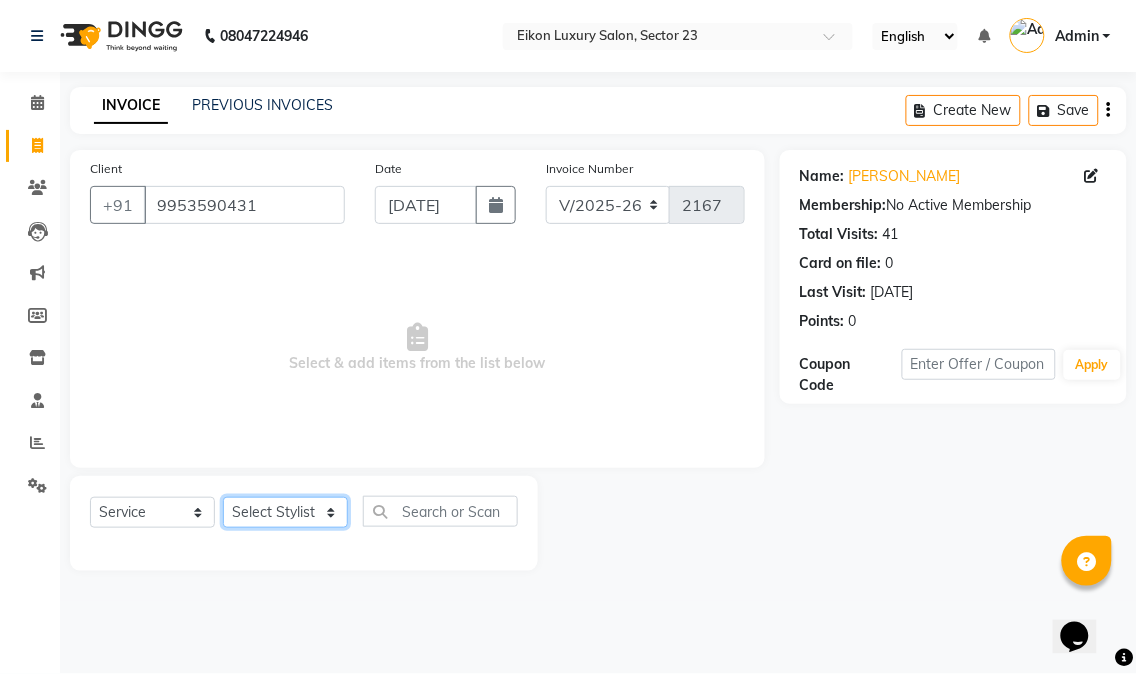 click on "Select Stylist Abhishek amit anchal Ashu Bilal Dildar Geeta Hritik Jatin Manav Mohit Pinki Prince Ruby Sagar Subhash Subodh Uday" 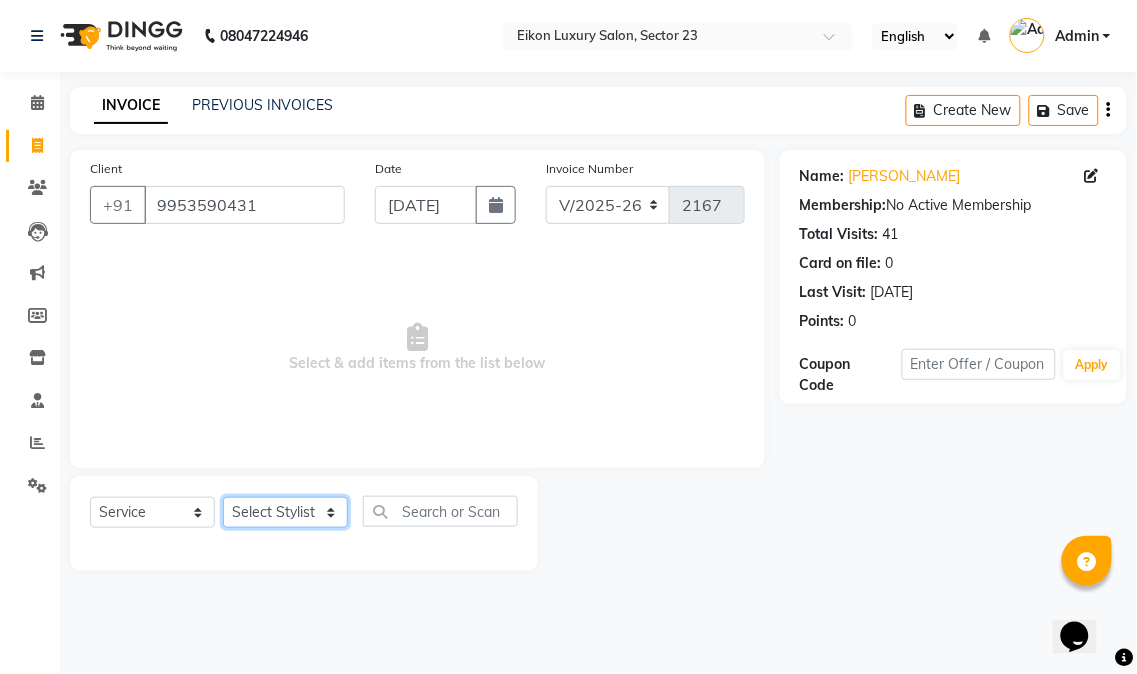 select on "58953" 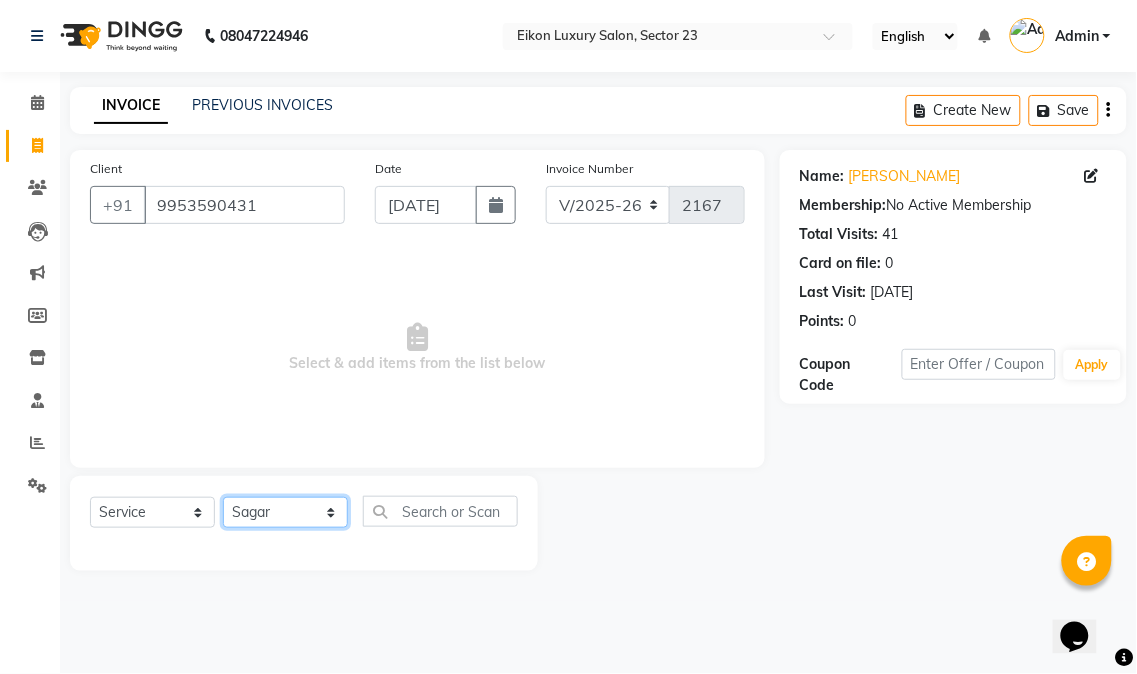 click on "Select Stylist Abhishek amit anchal Ashu Bilal Dildar Geeta Hritik Jatin Manav Mohit Pinki Prince Ruby Sagar Subhash Subodh Uday" 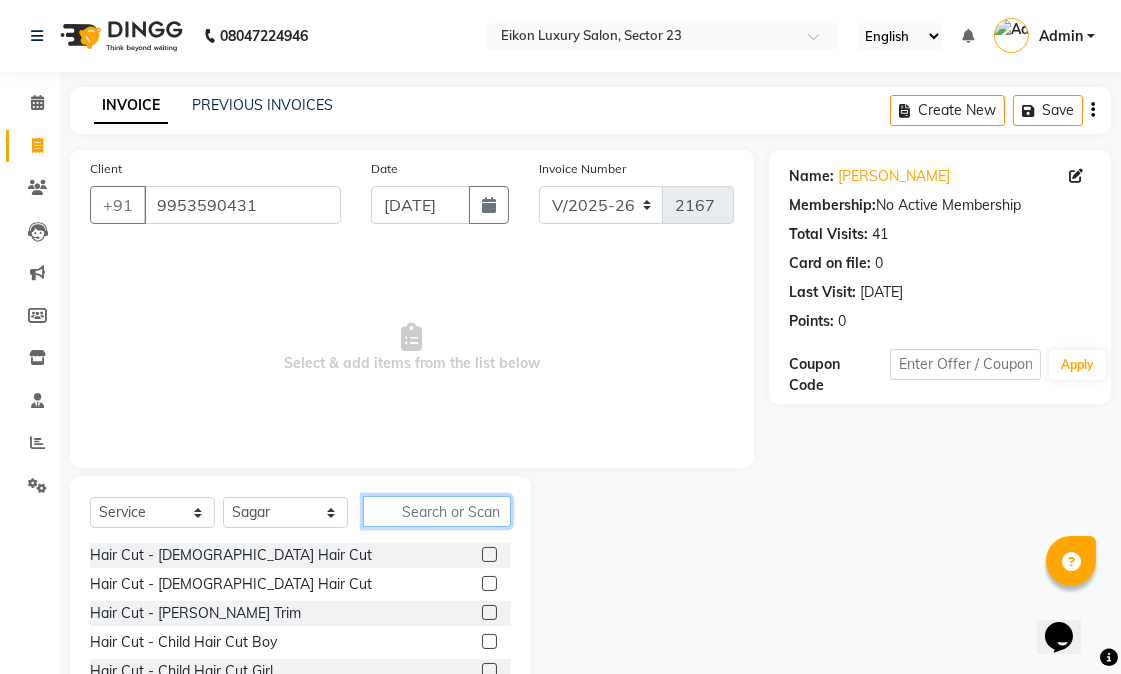 click 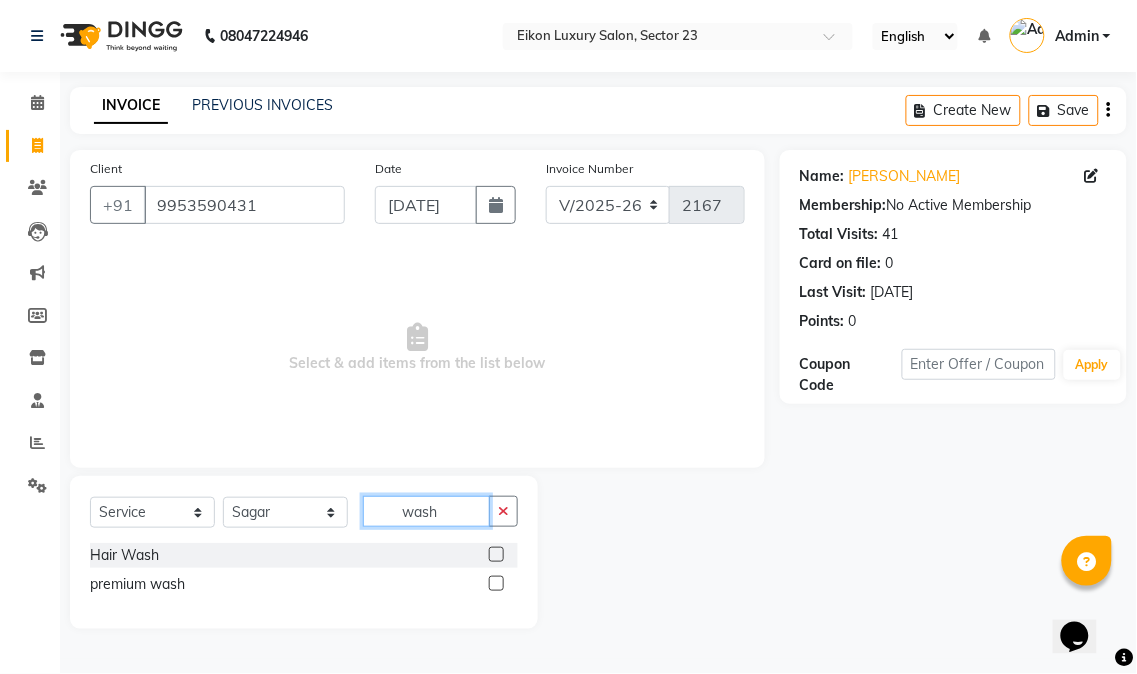type on "wash" 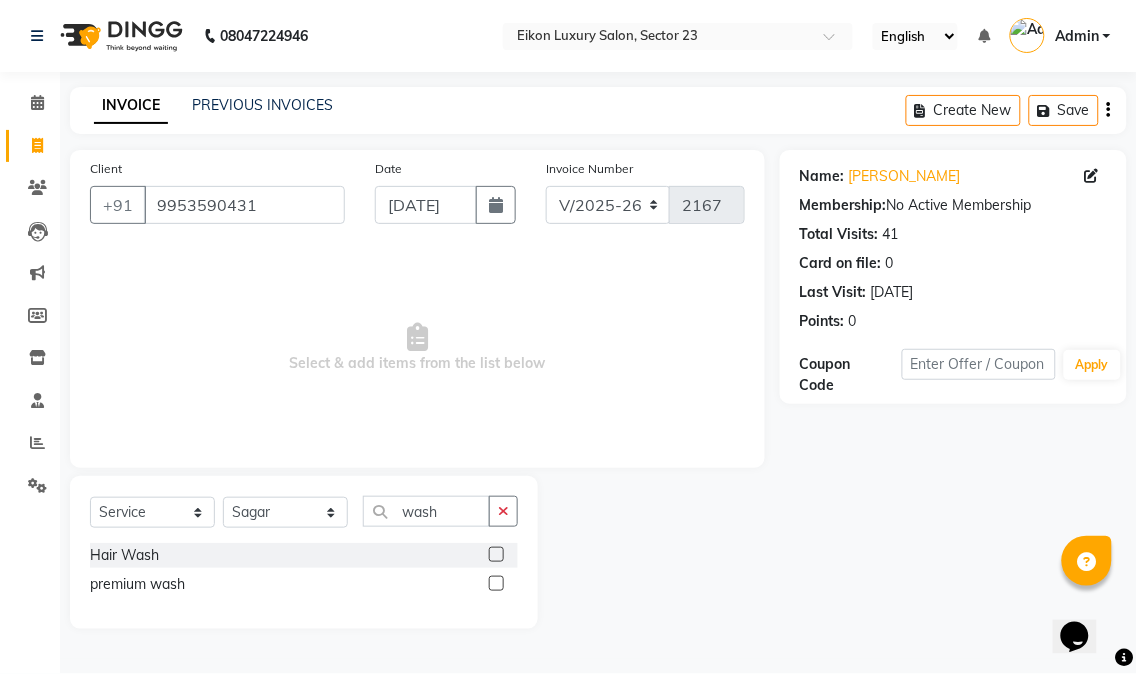 drag, startPoint x: 500, startPoint y: 585, endPoint x: 480, endPoint y: 567, distance: 26.907248 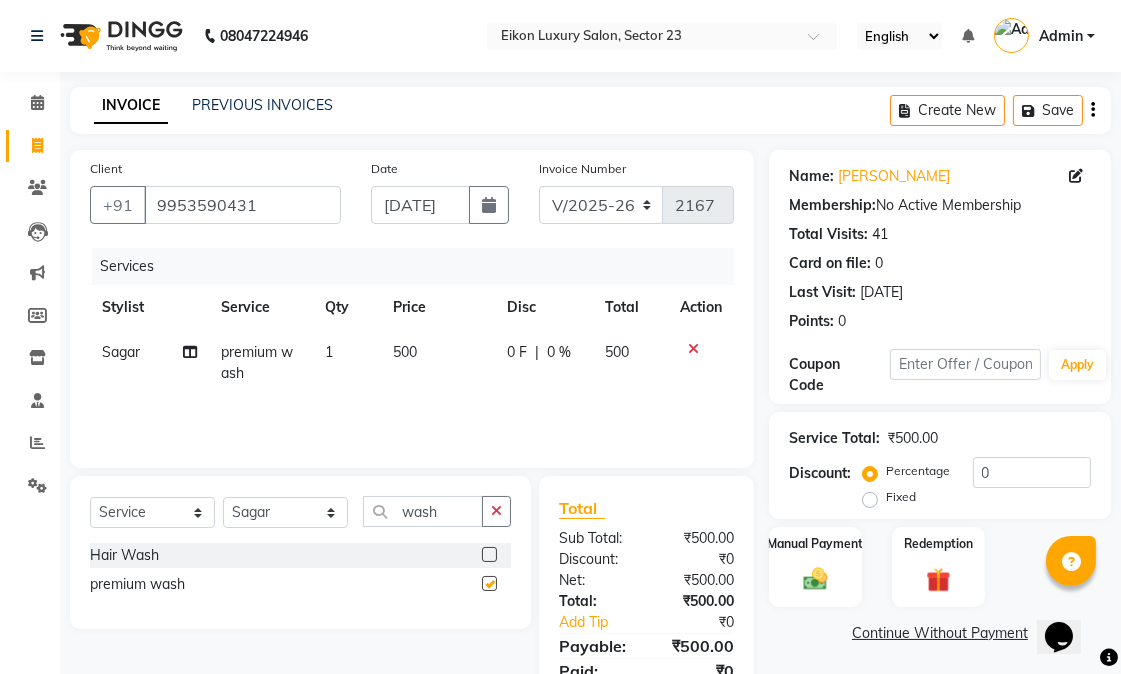 checkbox on "false" 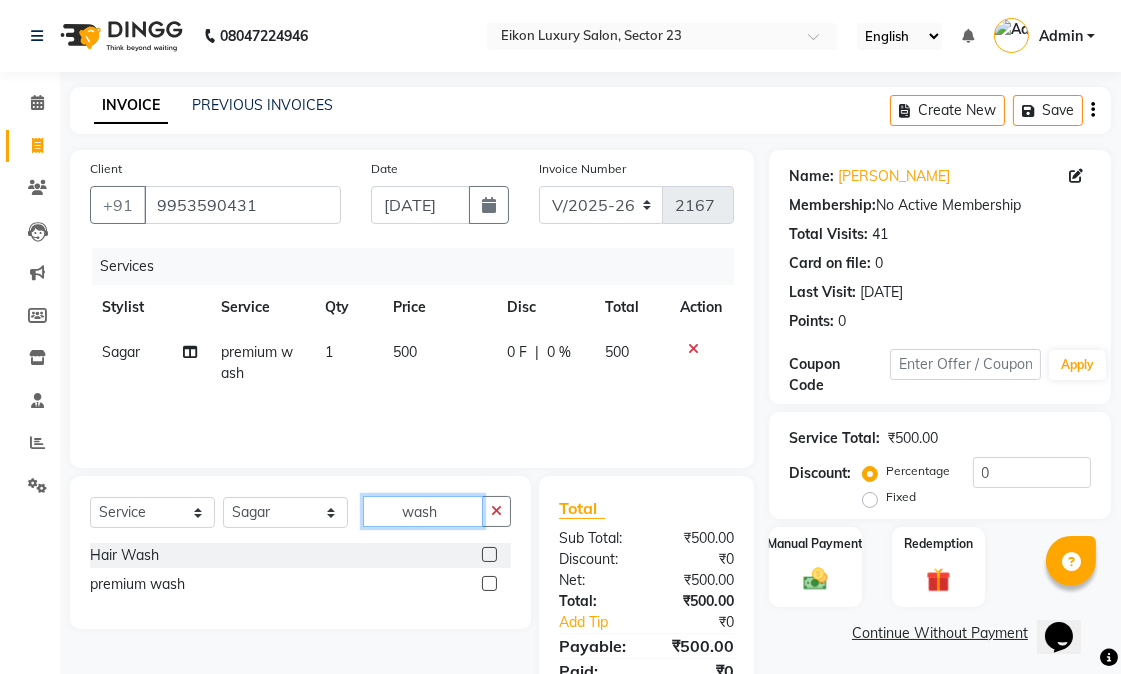 drag, startPoint x: 434, startPoint y: 513, endPoint x: 387, endPoint y: 506, distance: 47.518417 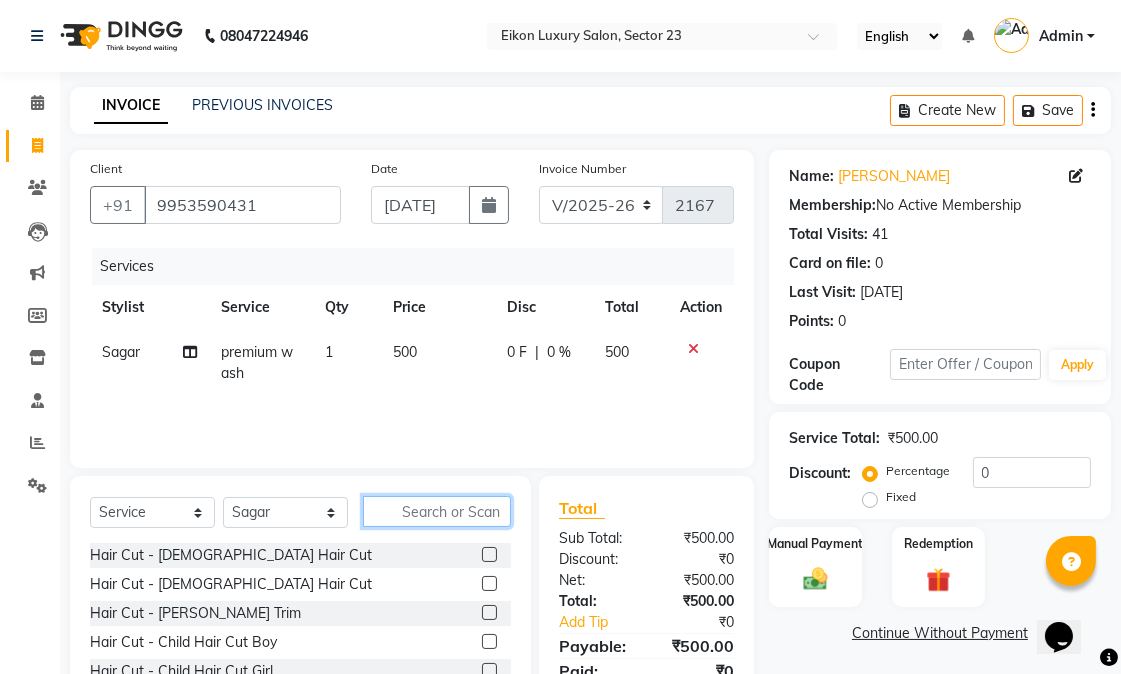 type on "v" 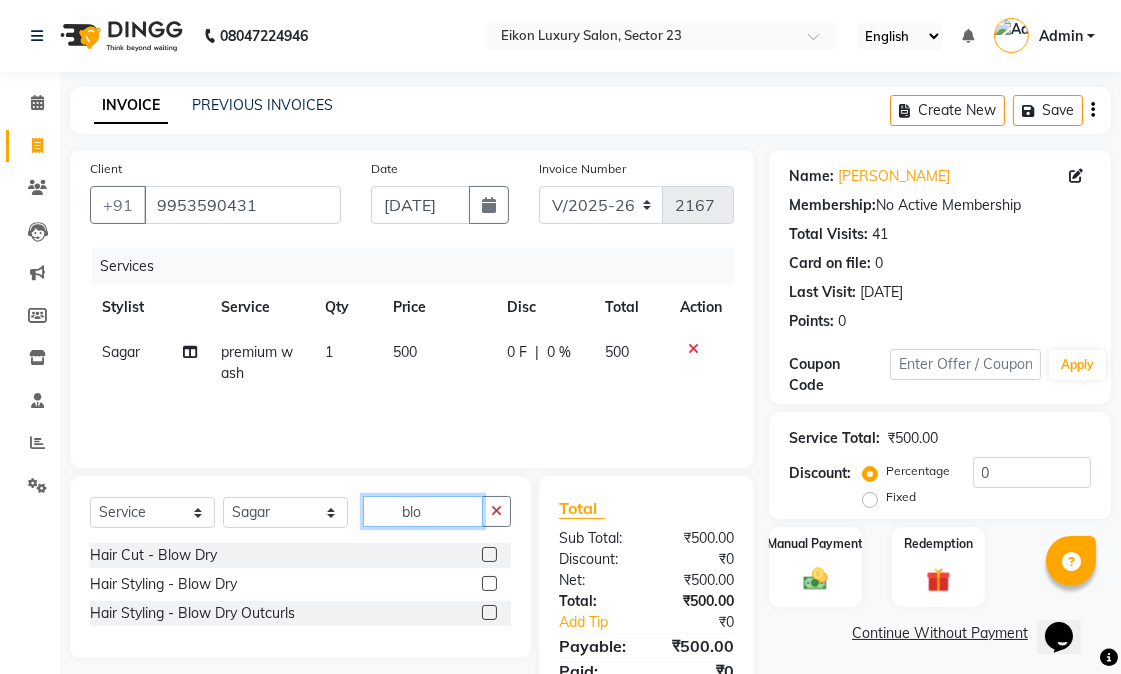 type on "blo" 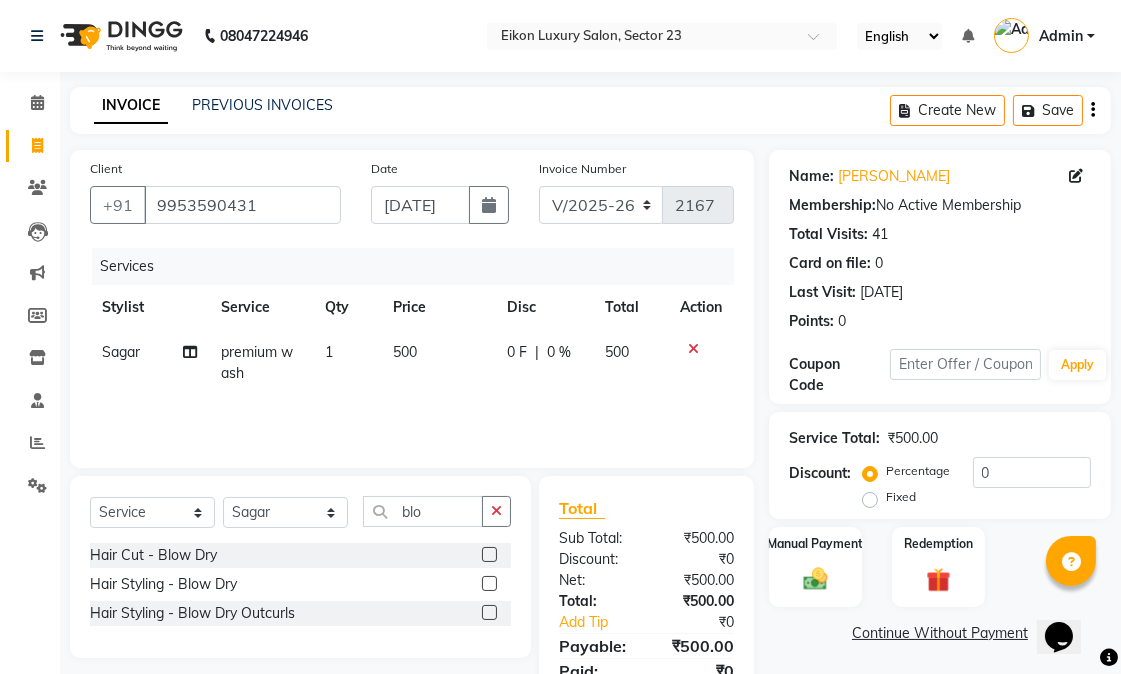 click 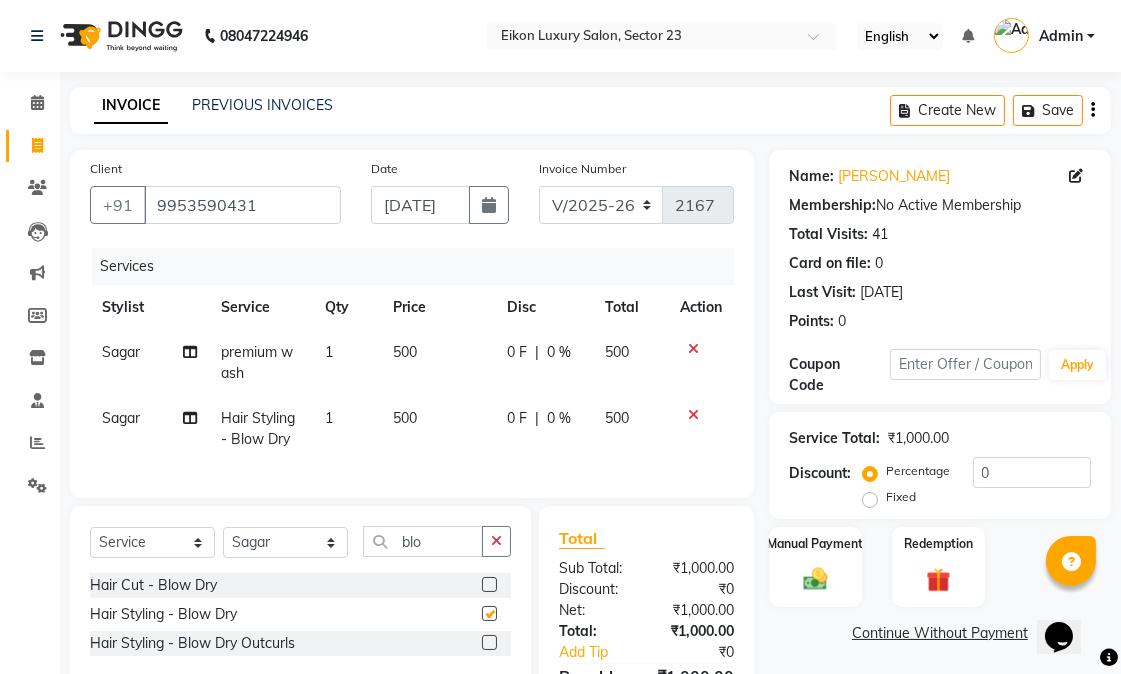 checkbox on "false" 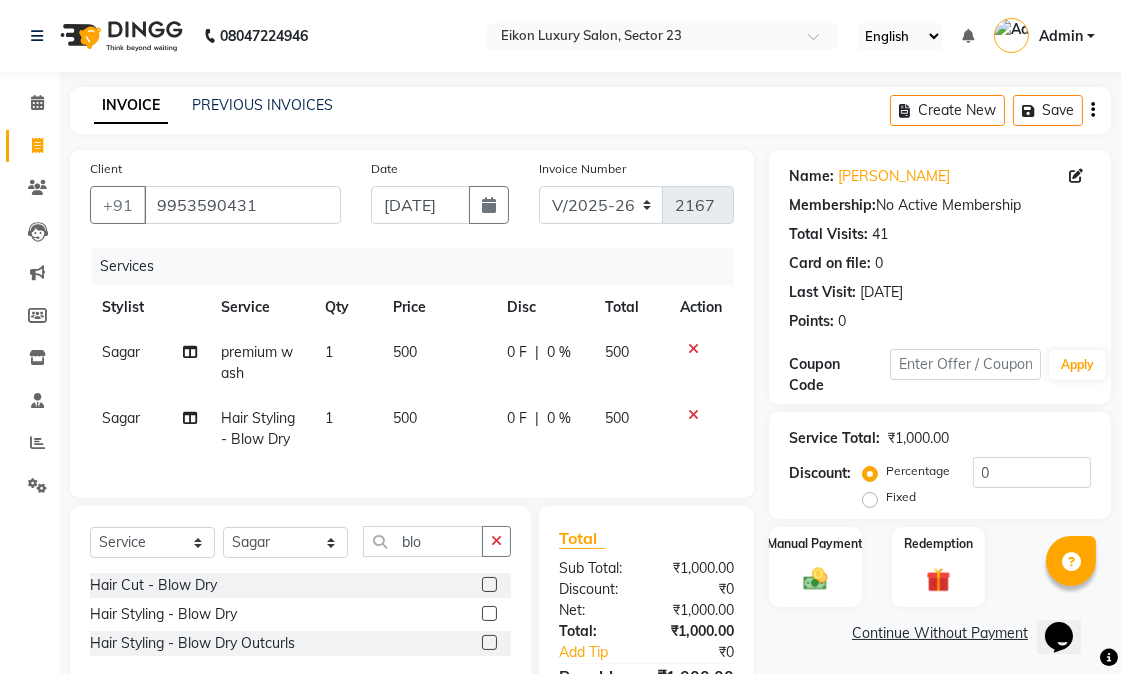 scroll, scrollTop: 154, scrollLeft: 0, axis: vertical 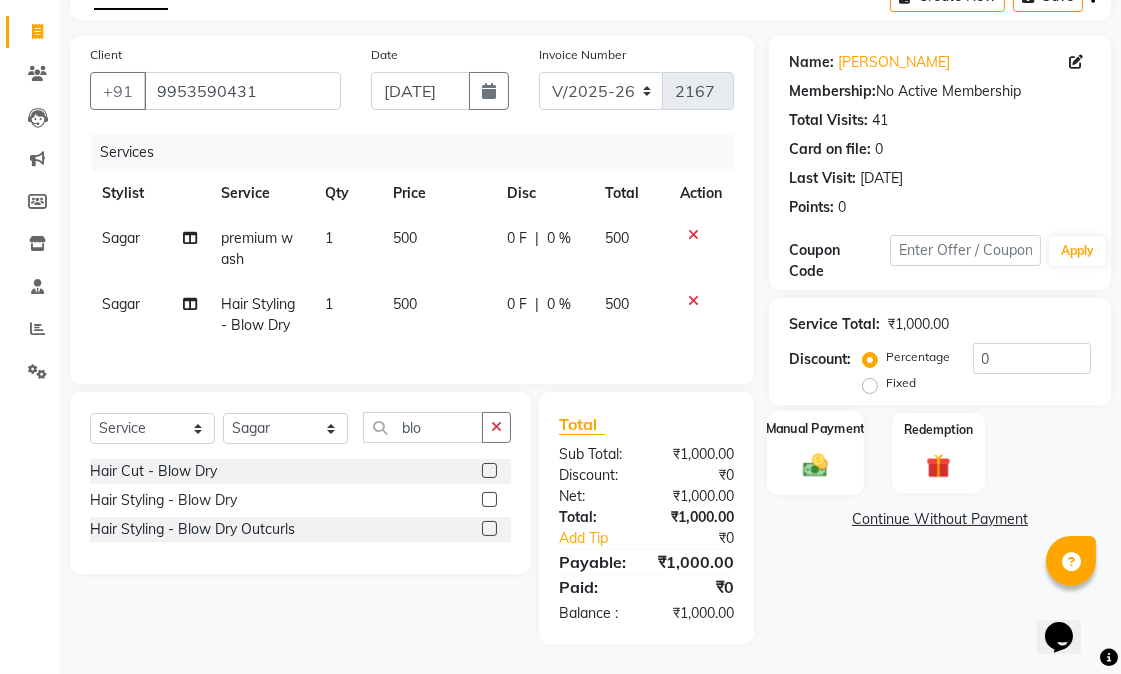 click on "Manual Payment" 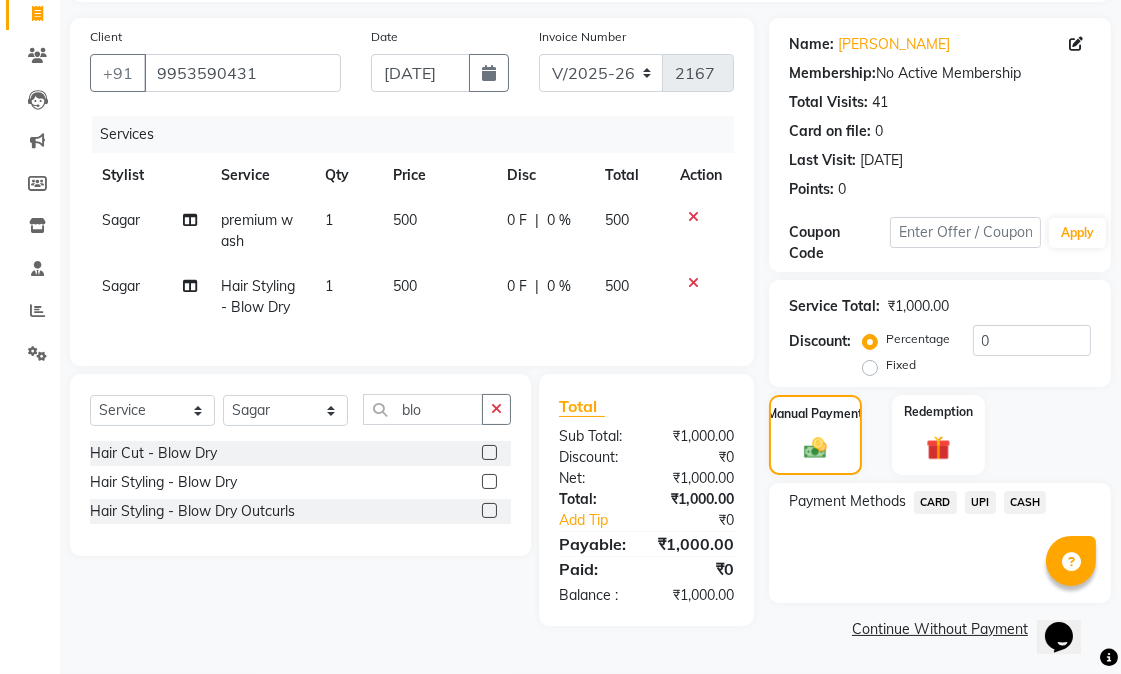click on "CASH" 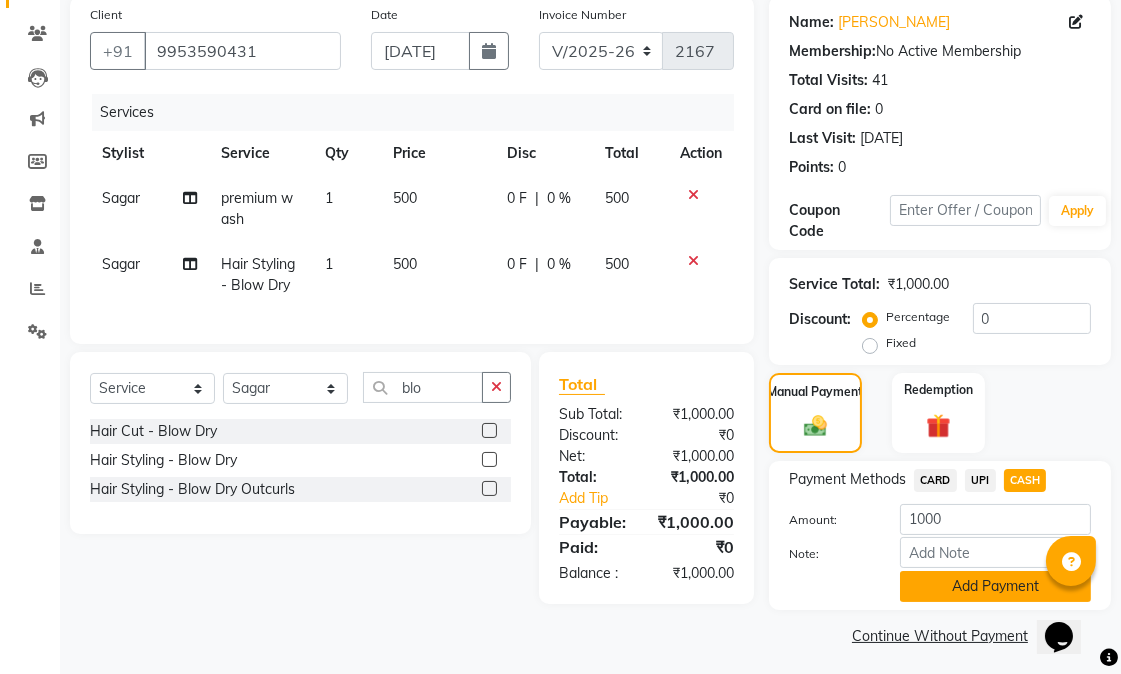 click on "Add Payment" 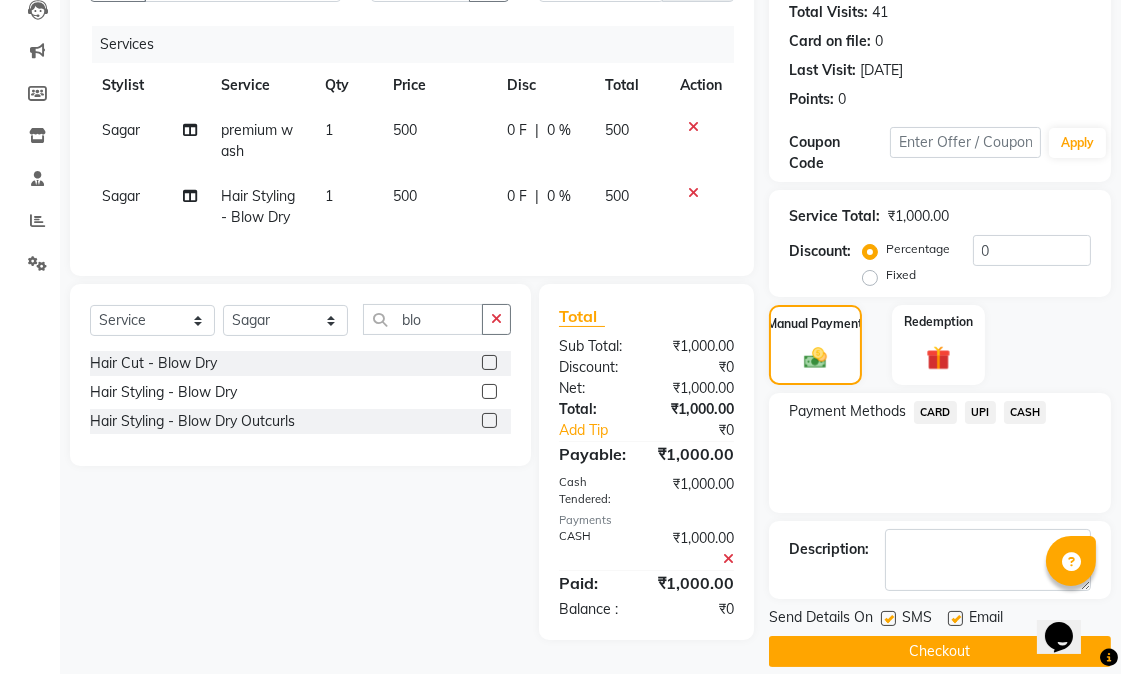 scroll, scrollTop: 258, scrollLeft: 0, axis: vertical 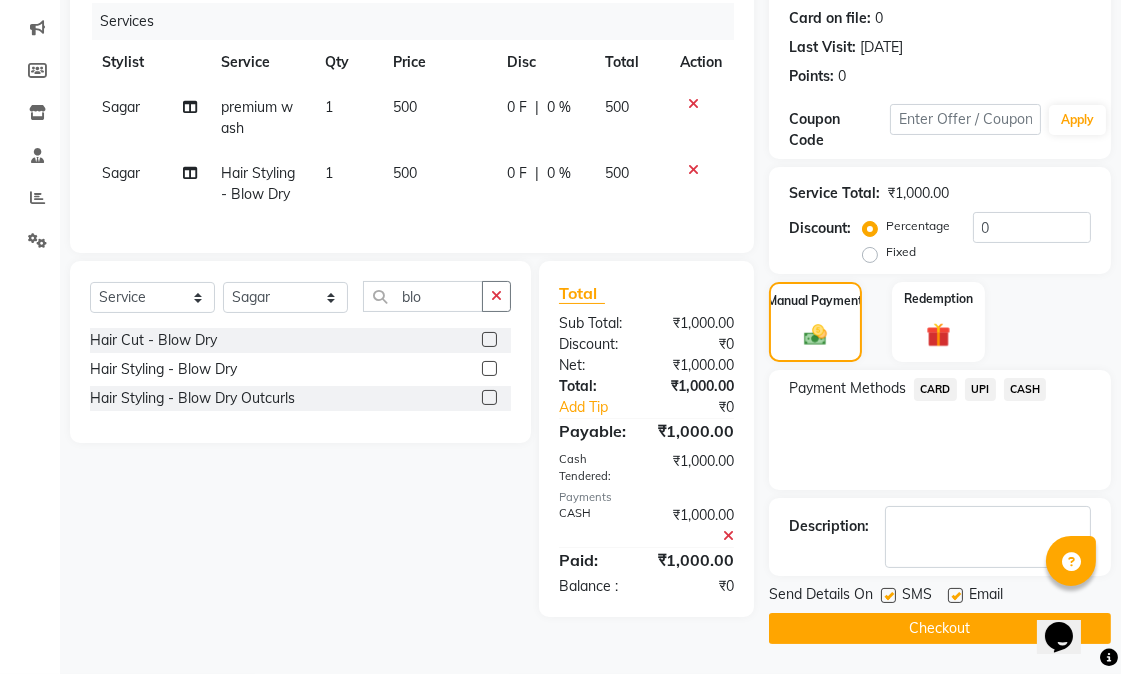 click 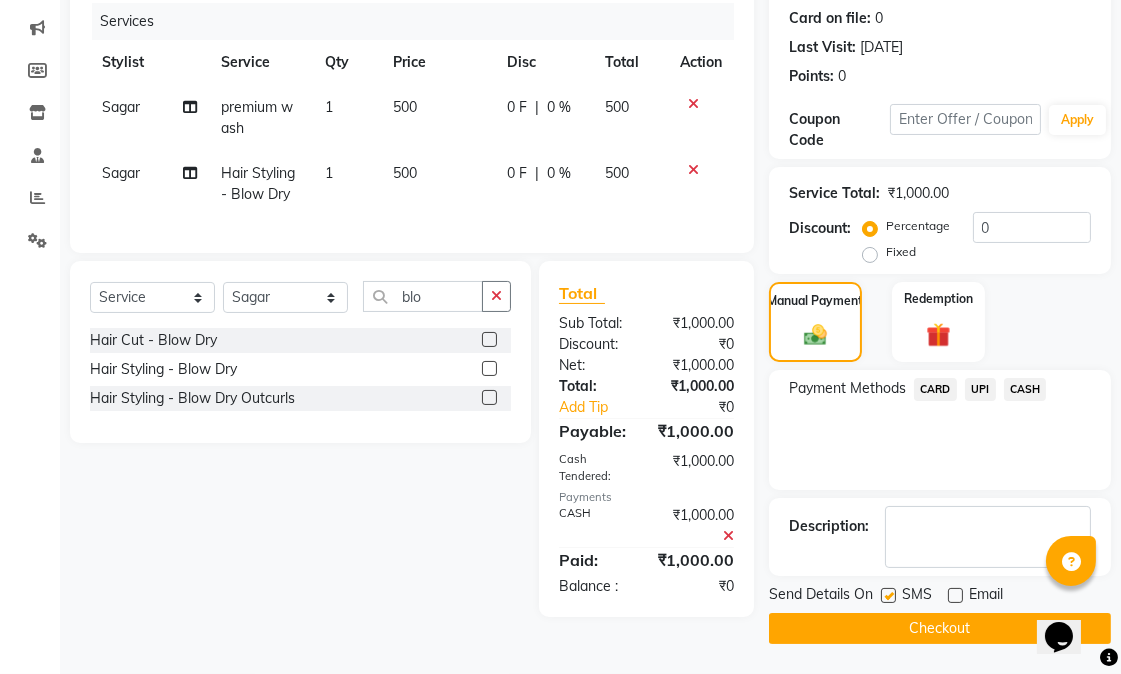 click 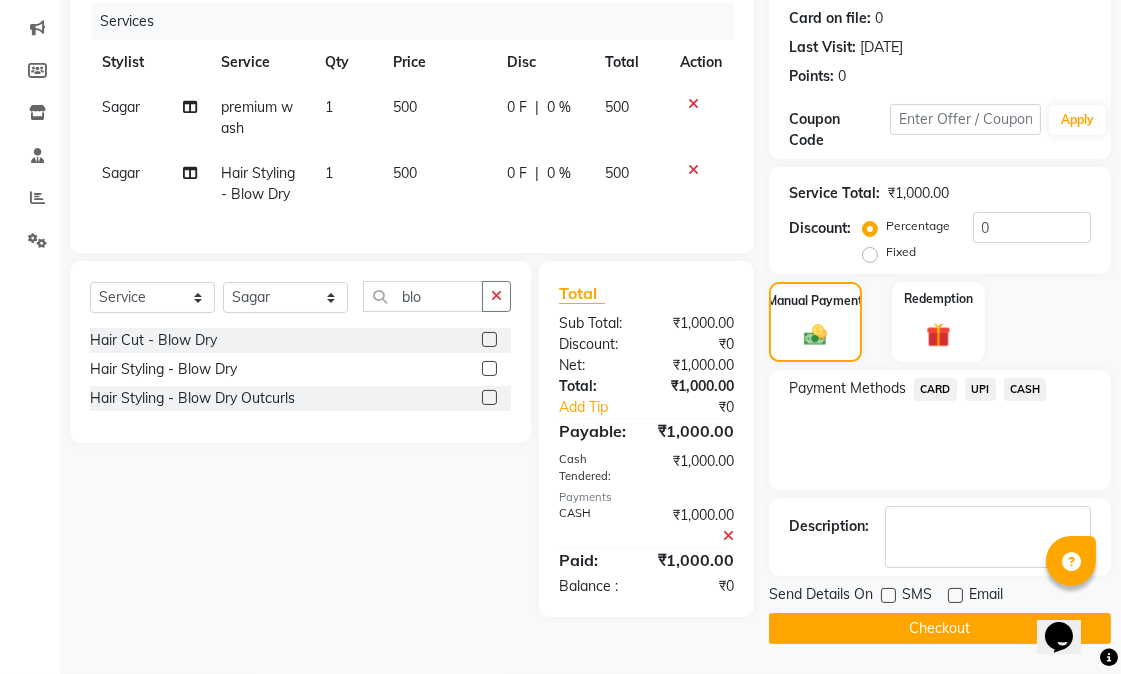 click on "Checkout" 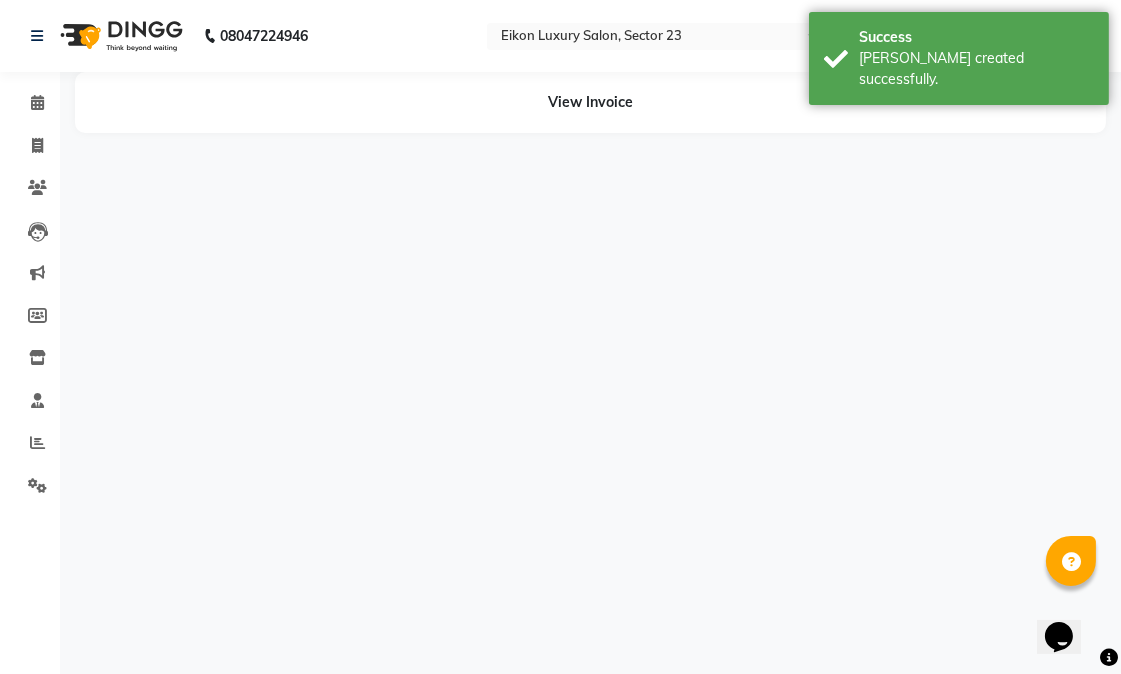 scroll, scrollTop: 0, scrollLeft: 0, axis: both 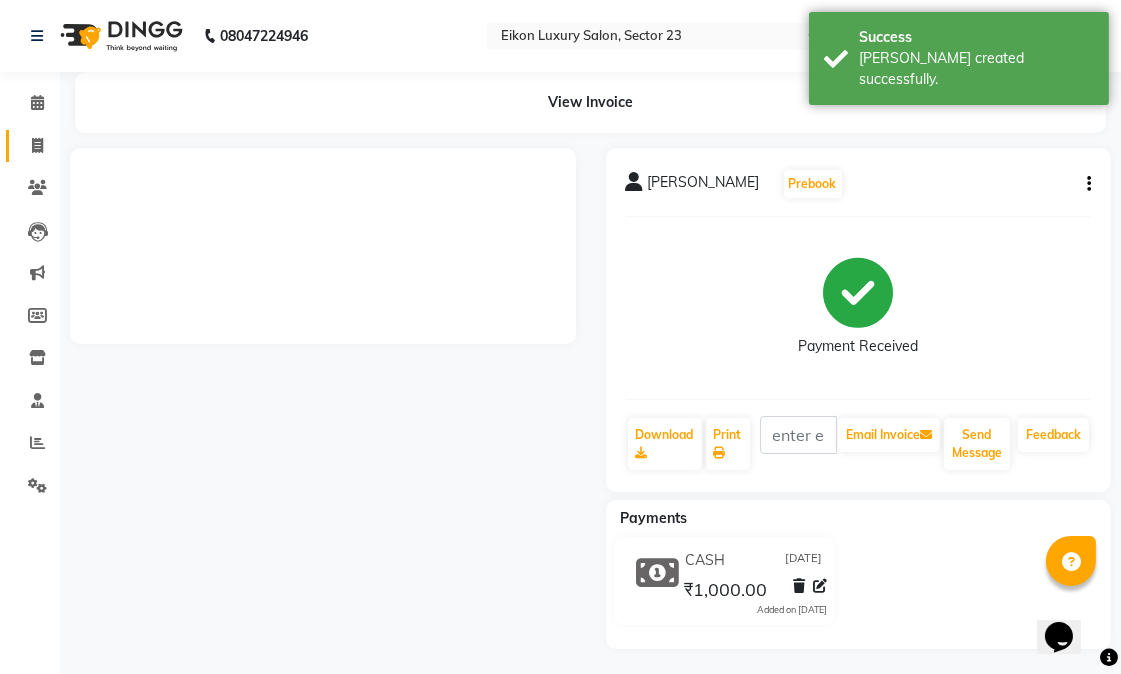 click 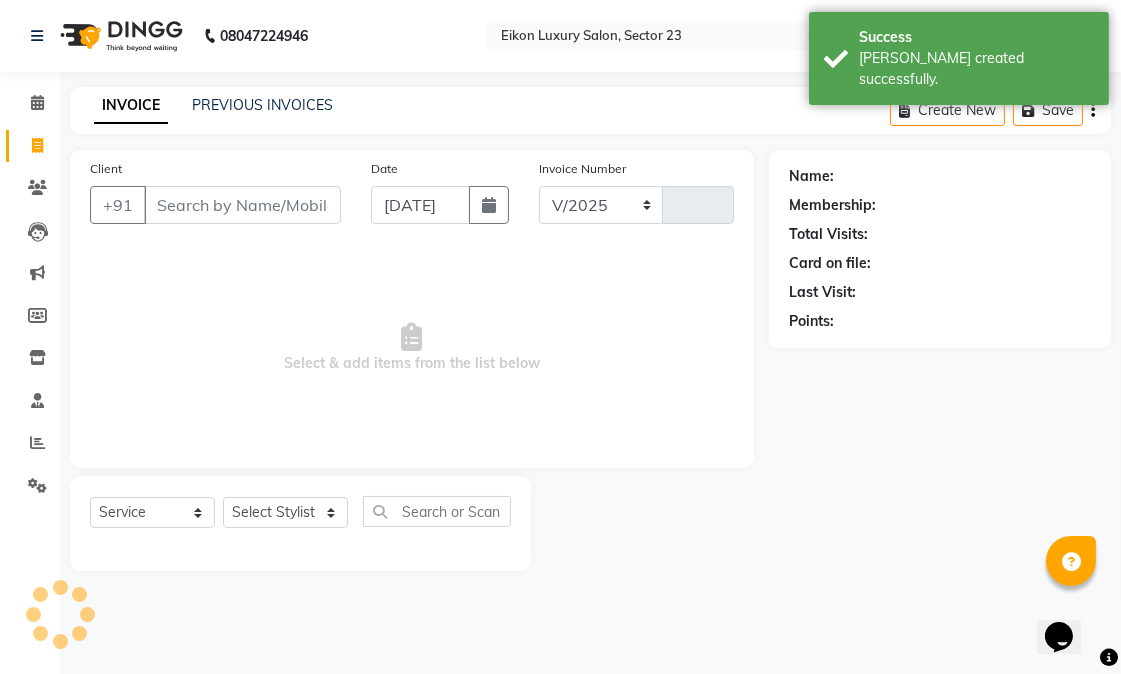 select on "7080" 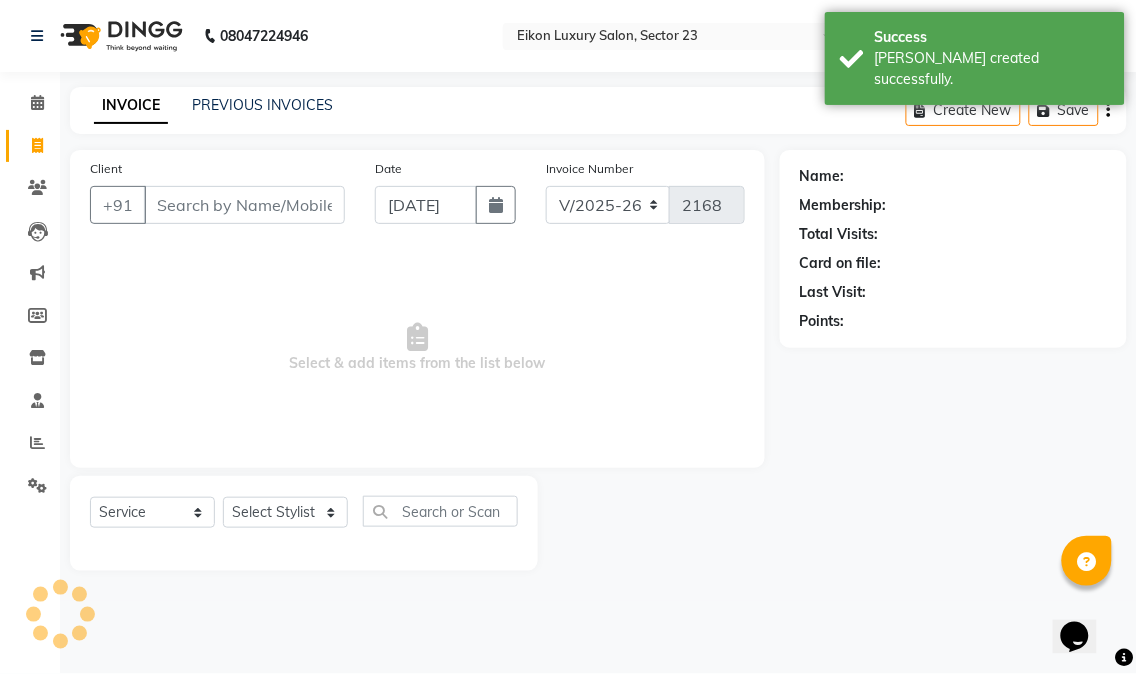 click on "Select & add items from the list below" at bounding box center (417, 348) 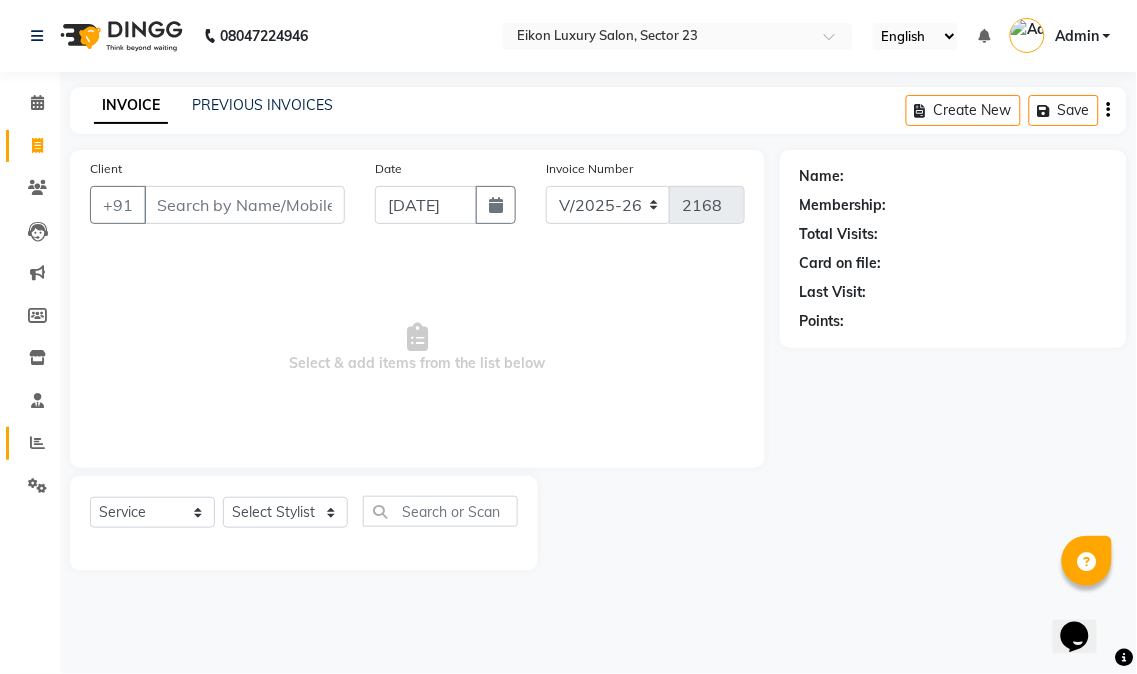 click 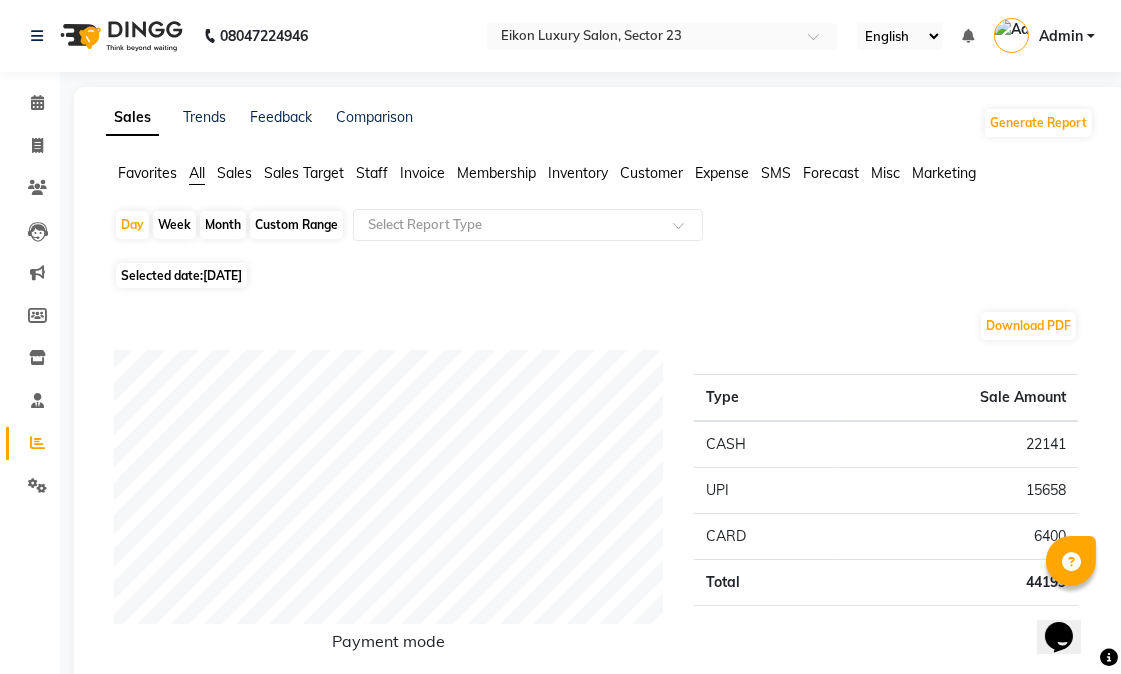 click on "Download PDF Payment mode Type Sale Amount CASH 22141 UPI 15658 CARD 6400 Total 44199 Staff summary Type Sale Amount Prince 7480 Ruby 6776 Sagar 6400 Subhash 3800 Dildar 3240 Pinki 2944 Subodh 1760 Mohit 1720 Hritik 1500 Ashu 1340 Others 2650 Total 39610 Sales summary Type Sale Amount Vouchers 0 Tips 0 Prepaid 0 Gift card 0 Products 0 Packages 0 Services 38110 Memberships 1500 Fee 0 Total 39610 Service by category Type Sale Amount Hair Cut 11910 Hair Color 4400 Massage 4400 Hair Styling 4100 Waxing Chocolate 3700 Treatment 3440 Bleach 2800 Facial 2000 Waxing Normal 1360 Total 38110 Service sales Type Sale Amount Hair Styling - Blow Dry 4100 Hair Color - Majirel Touch up 3600 premium wash 3500 Hair Cut - Female Hair Cut 3240 Treatment - Scalp and Length Treatment 2800 Bleach - Full Body Bleach 2800 Hair Cut - Gents Hair Cut 2160 Facial - Casmara Face Clean 2000 Massage - Pedipie 1800 Waxing Chocolate - Bwax 1500 Others 10610 Total 38110" 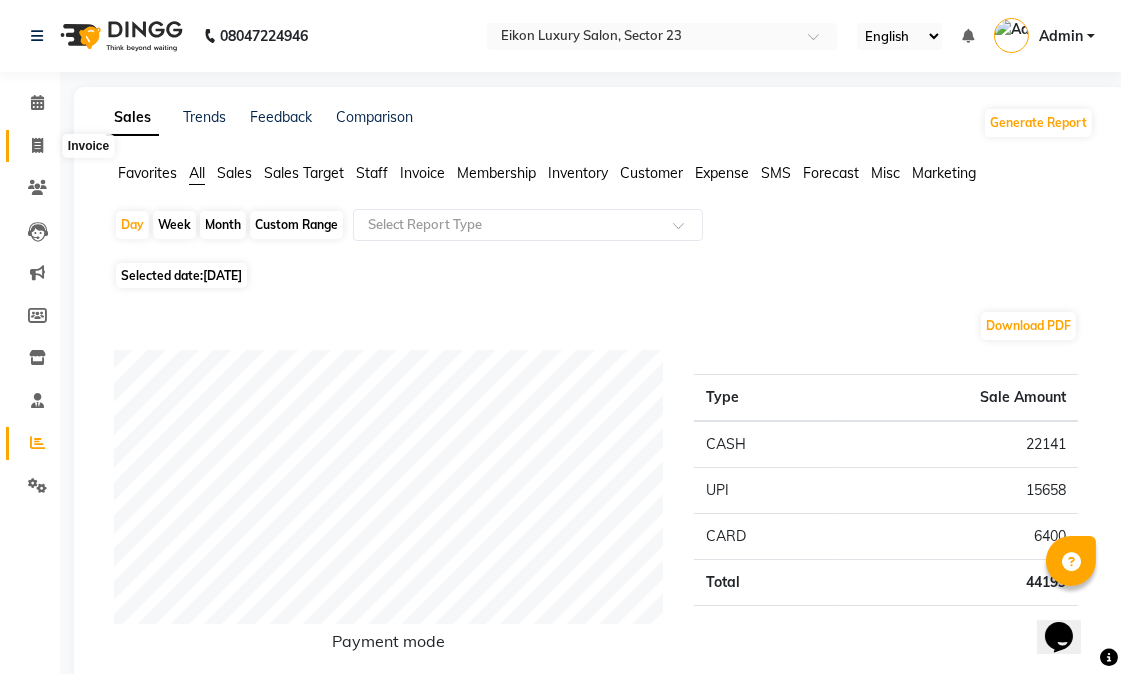 click 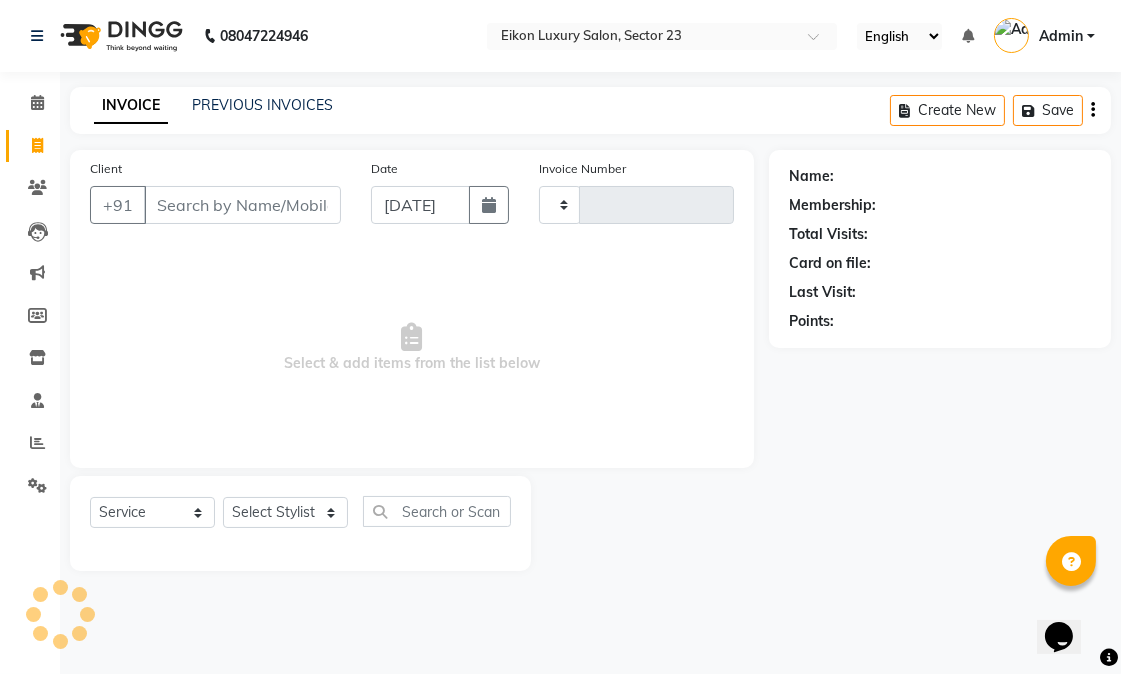 type on "2168" 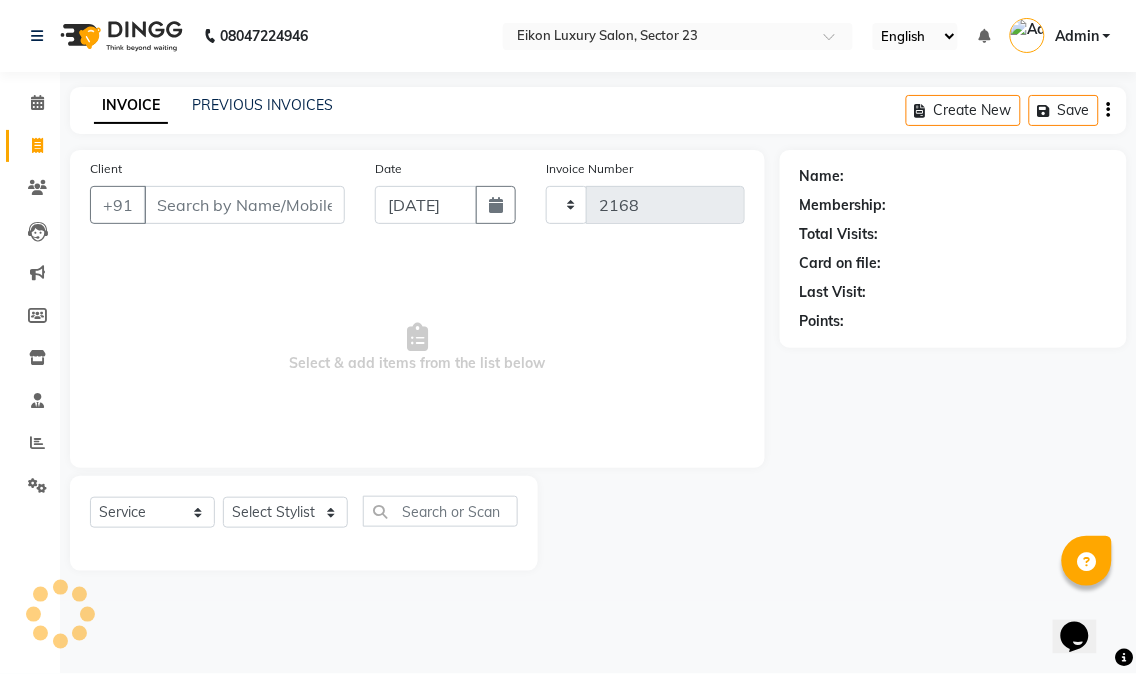 select on "7080" 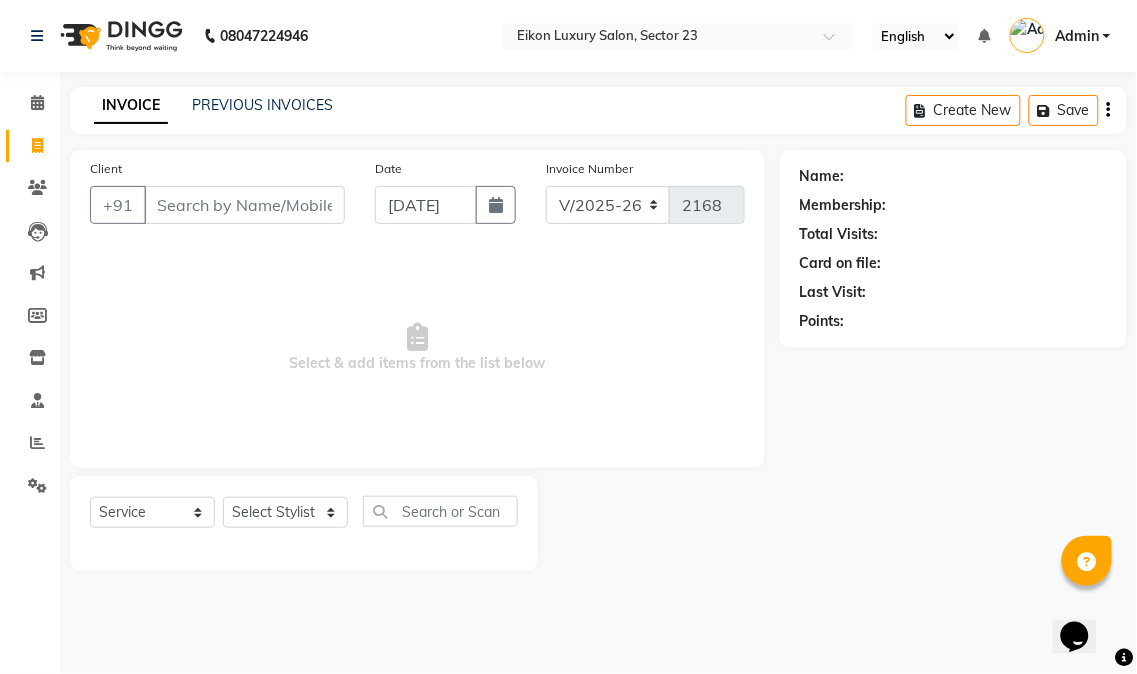 click on "Client" at bounding box center (244, 205) 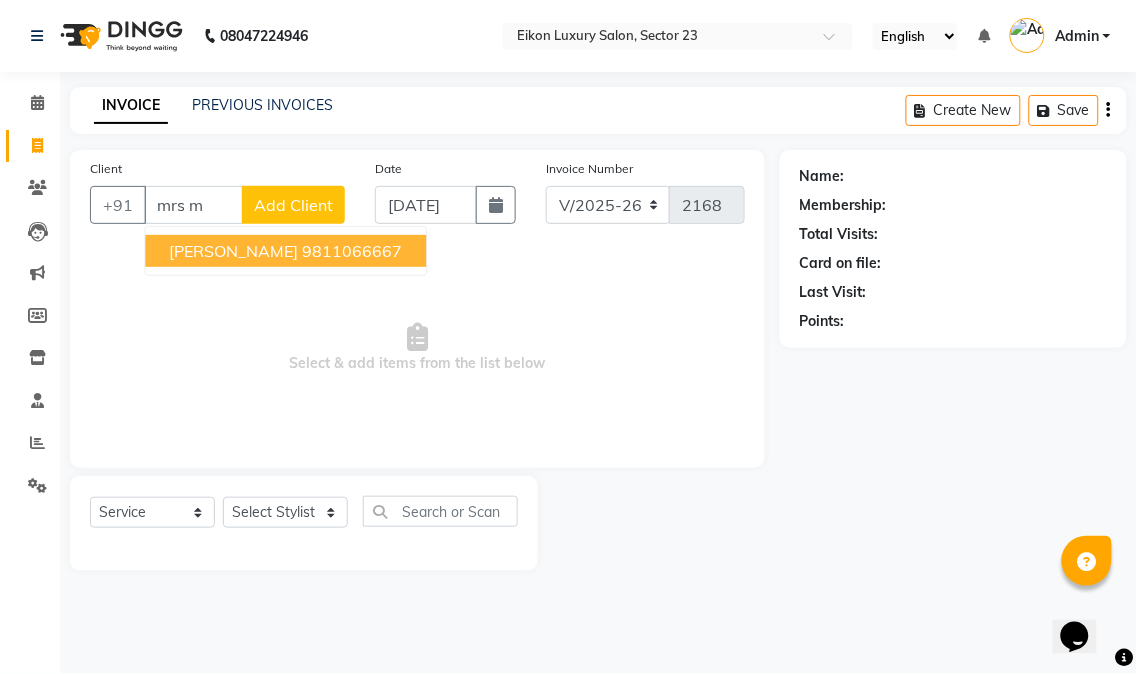 click on "9811066667" at bounding box center (352, 251) 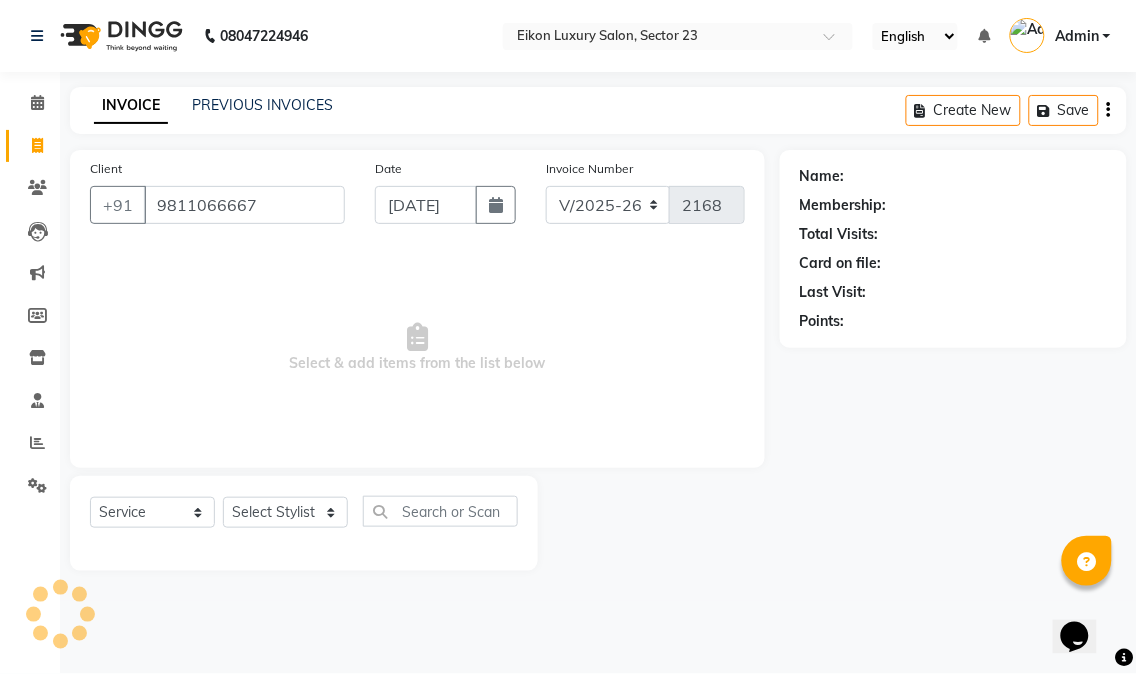 type on "9811066667" 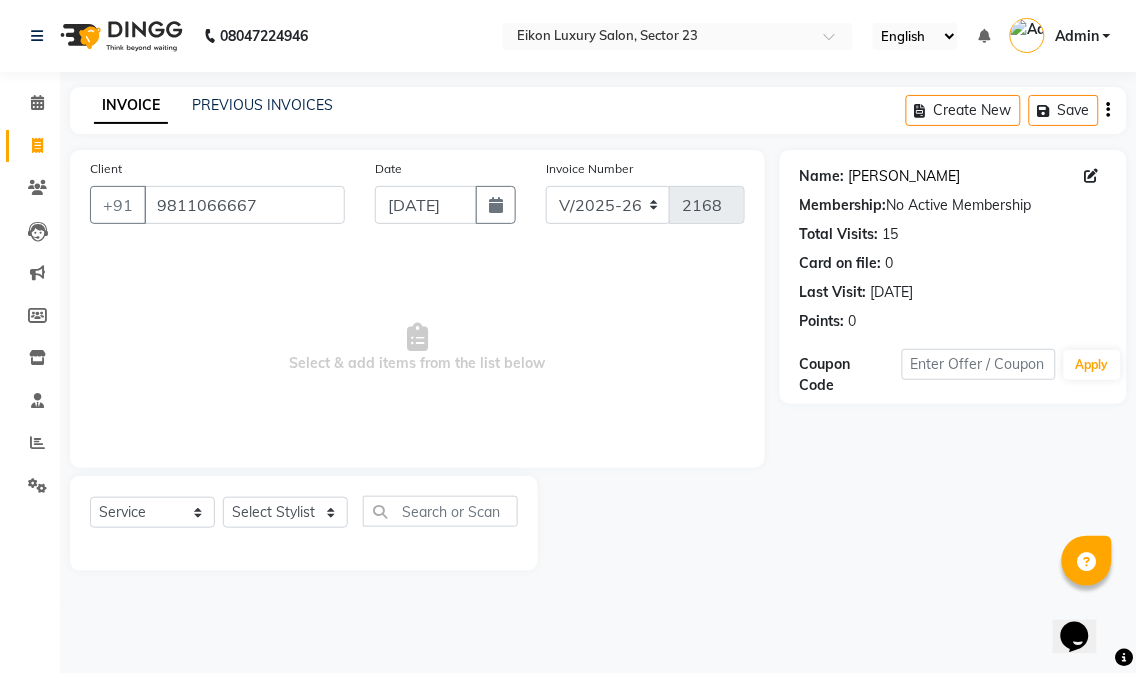 click on "Mrs Mehra" 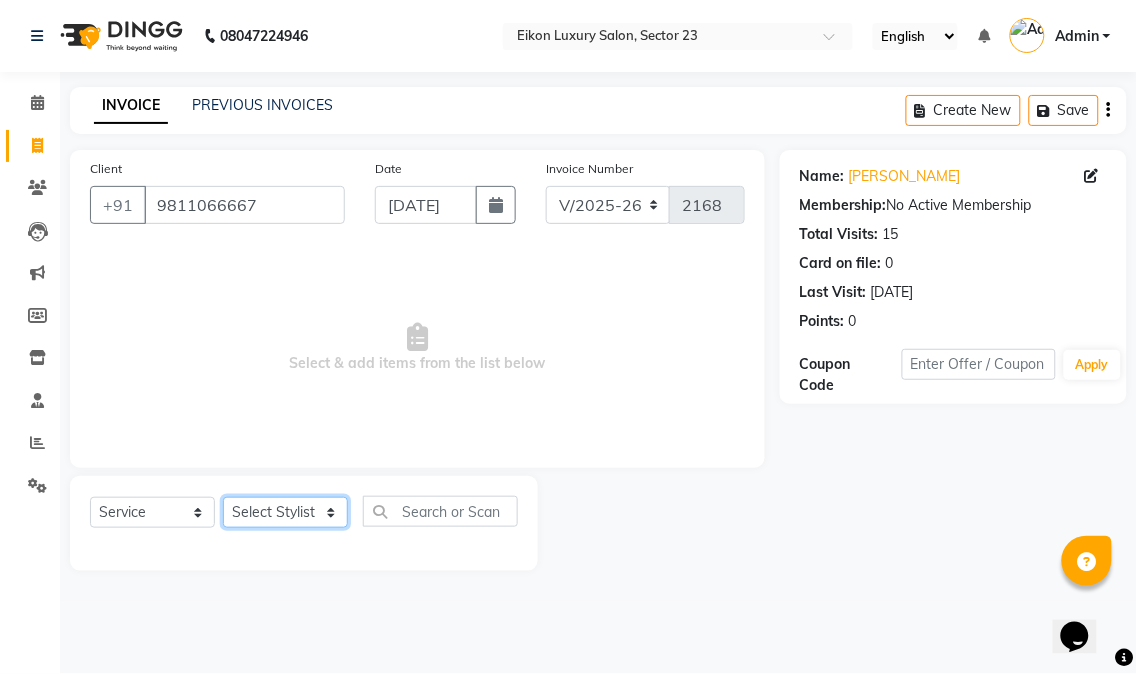 click on "Select Stylist Abhishek amit anchal Ashu Bilal Dildar Geeta Hritik Jatin Manav Mohit Pinki Prince Ruby Sagar Subhash Subodh Uday" 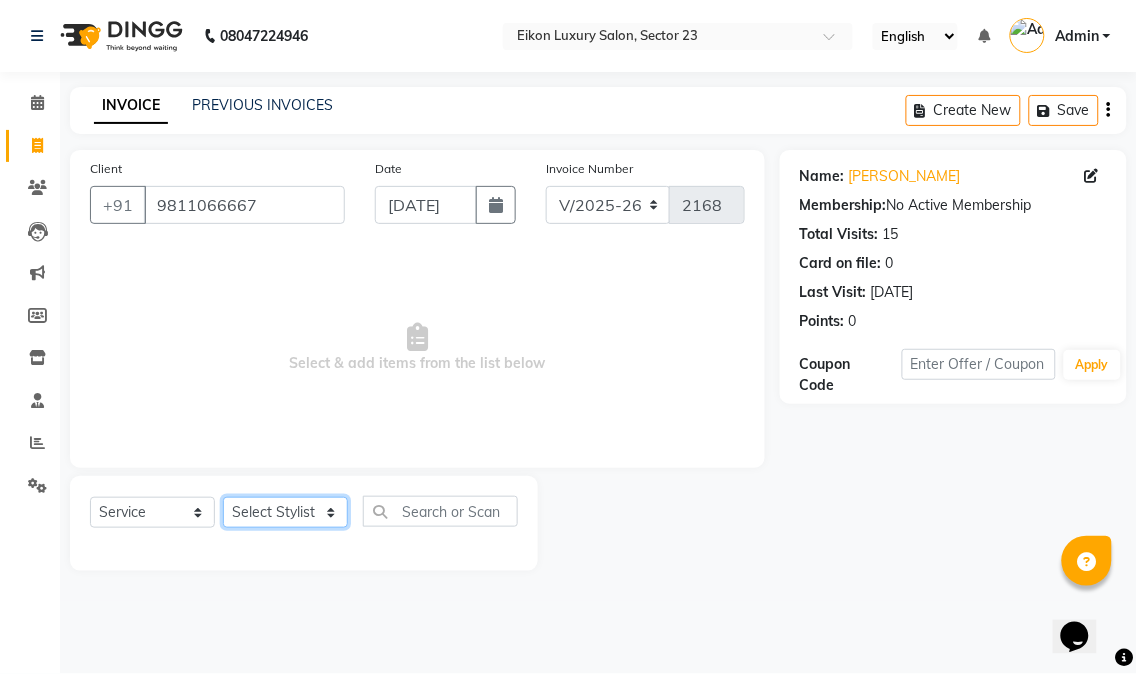 select on "58949" 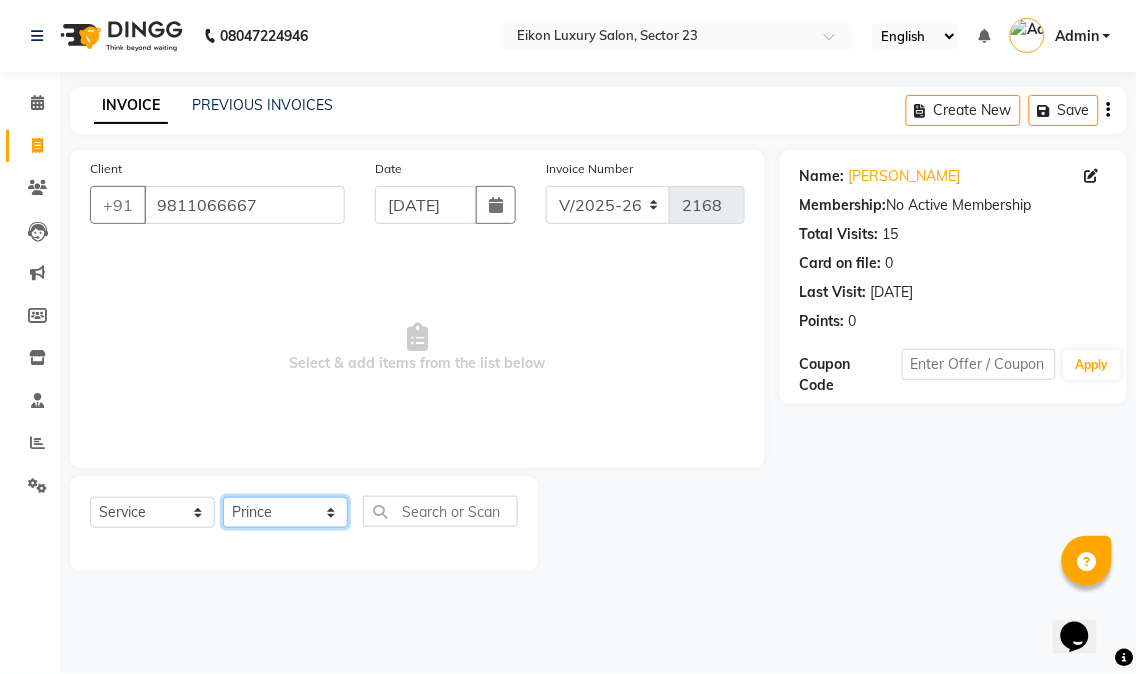 click on "Select Stylist Abhishek amit anchal Ashu Bilal Dildar Geeta Hritik Jatin Manav Mohit Pinki Prince Ruby Sagar Subhash Subodh Uday" 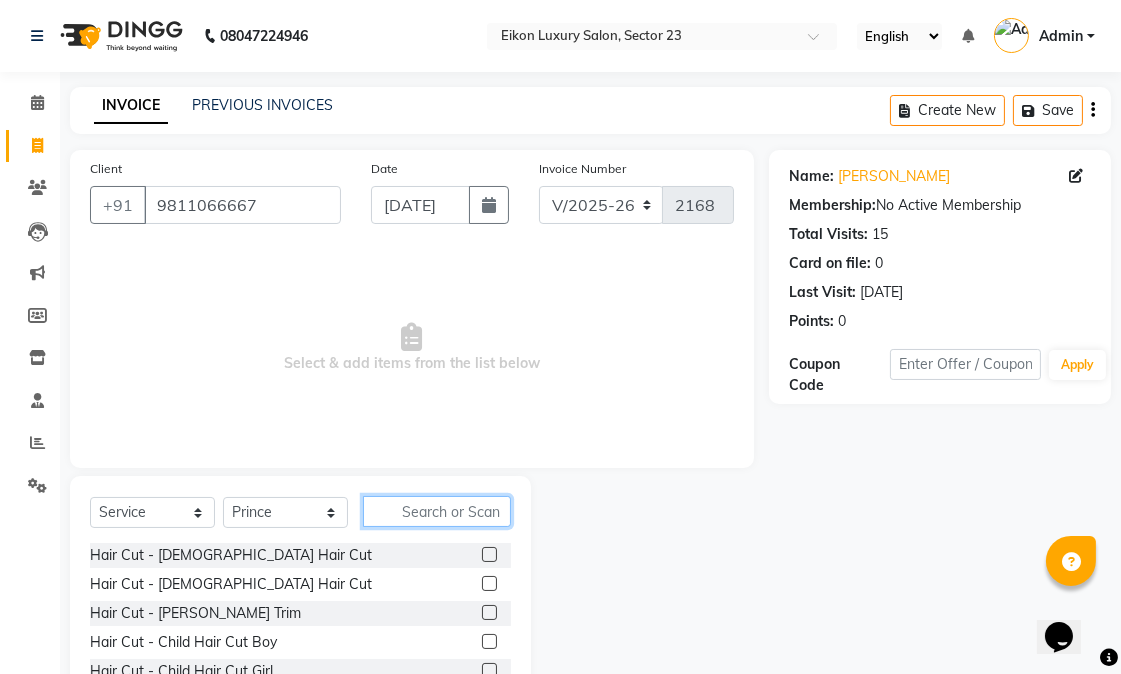click 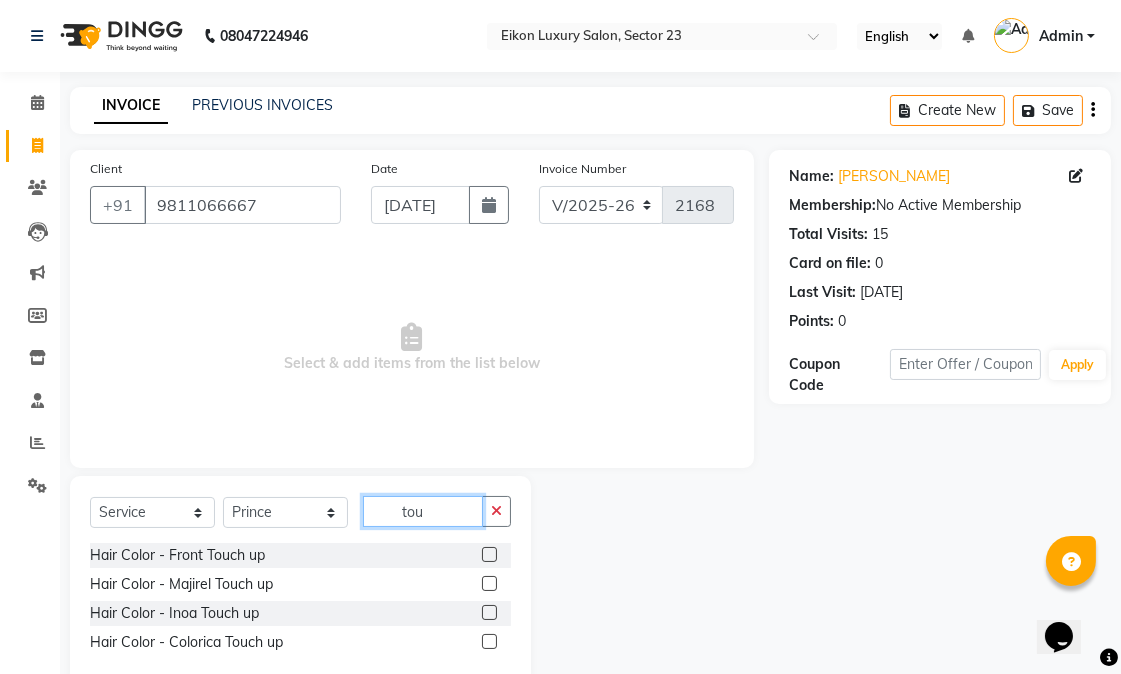 type on "tou" 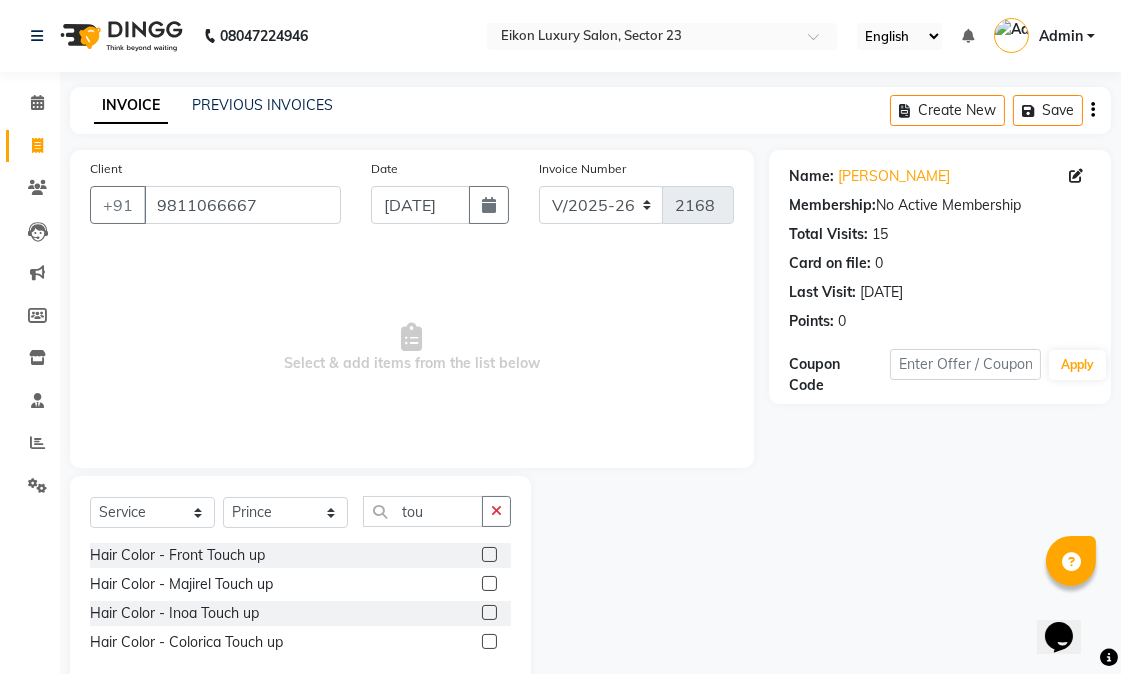 click 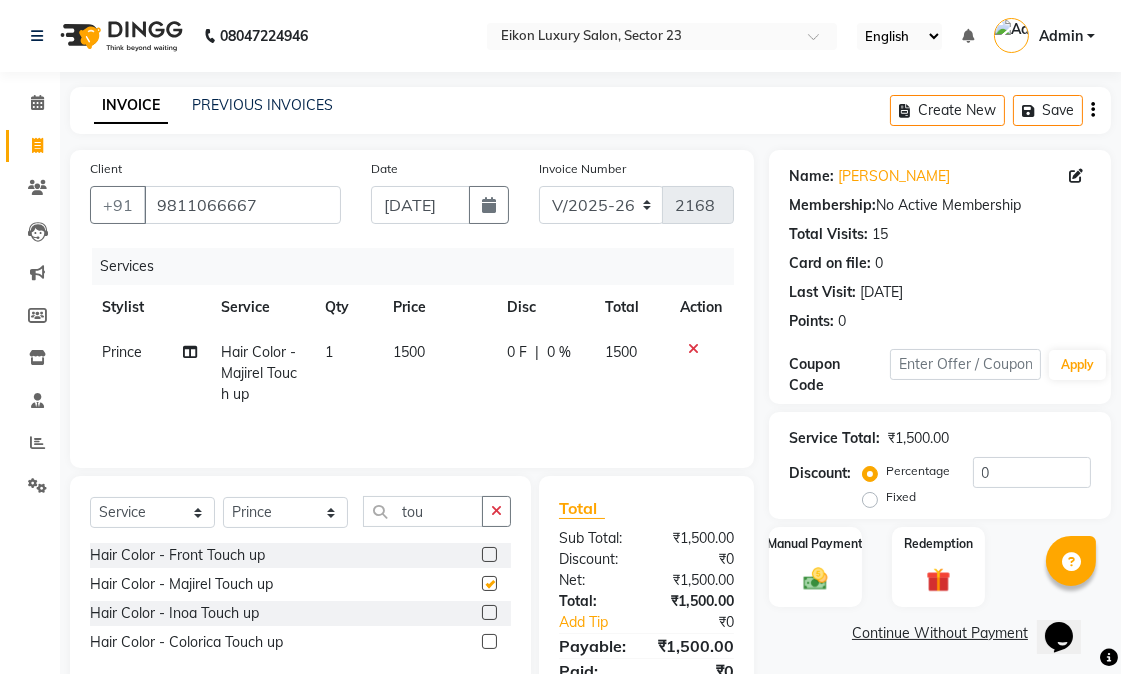 checkbox on "false" 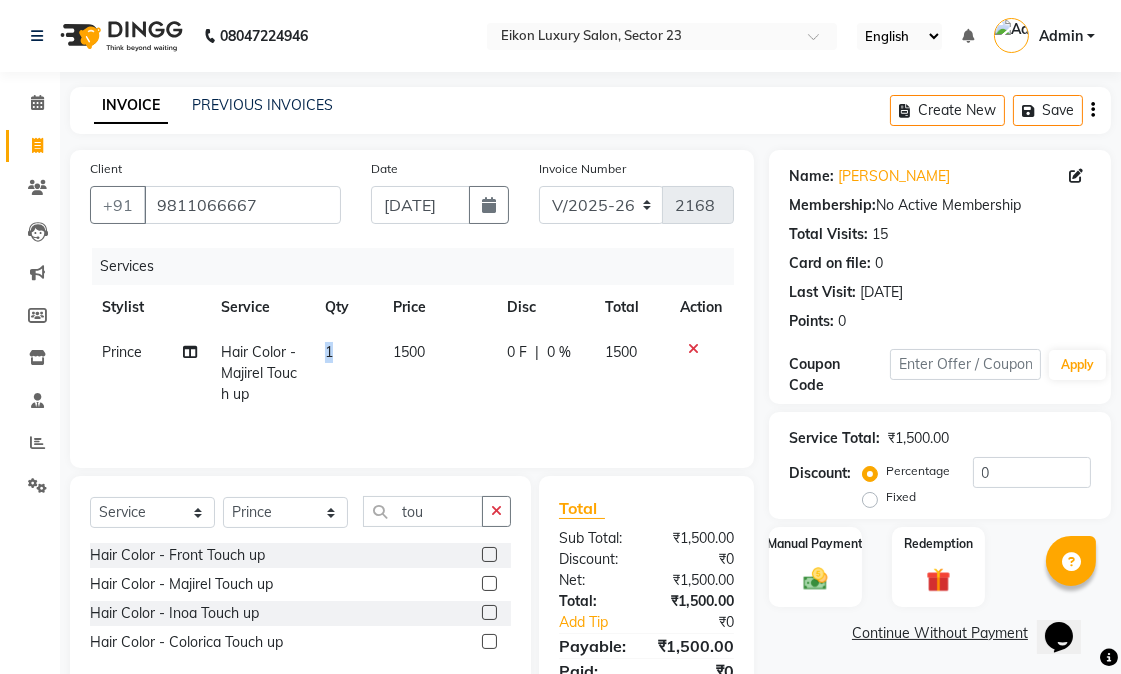 drag, startPoint x: 341, startPoint y: 354, endPoint x: 311, endPoint y: 354, distance: 30 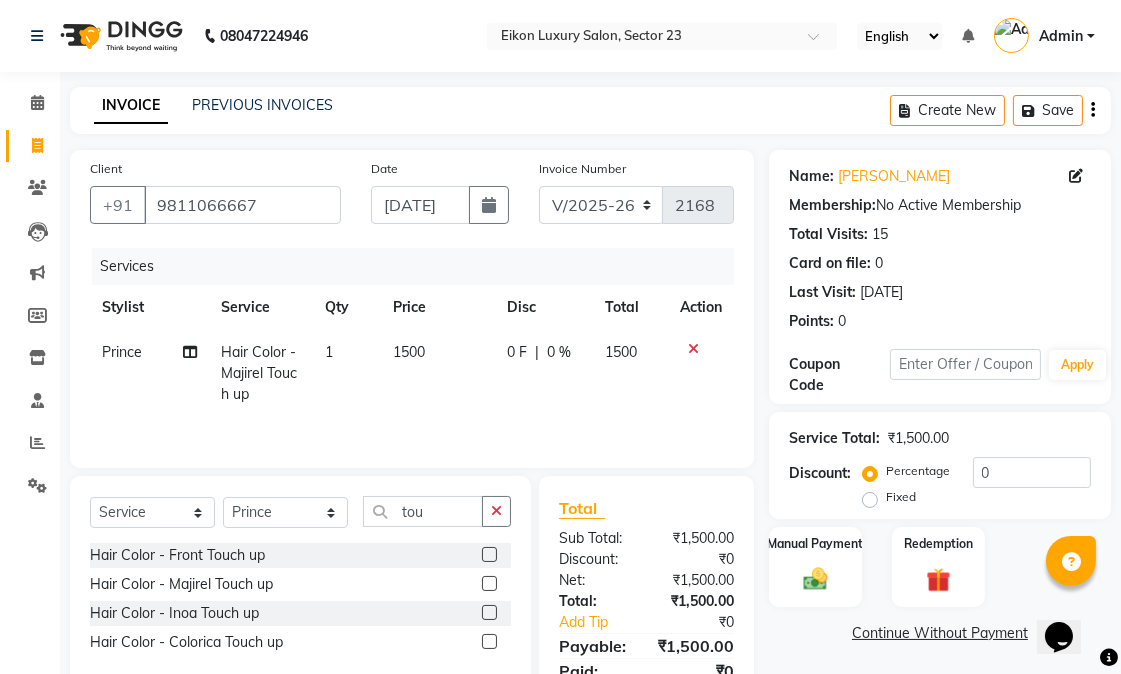 select on "58949" 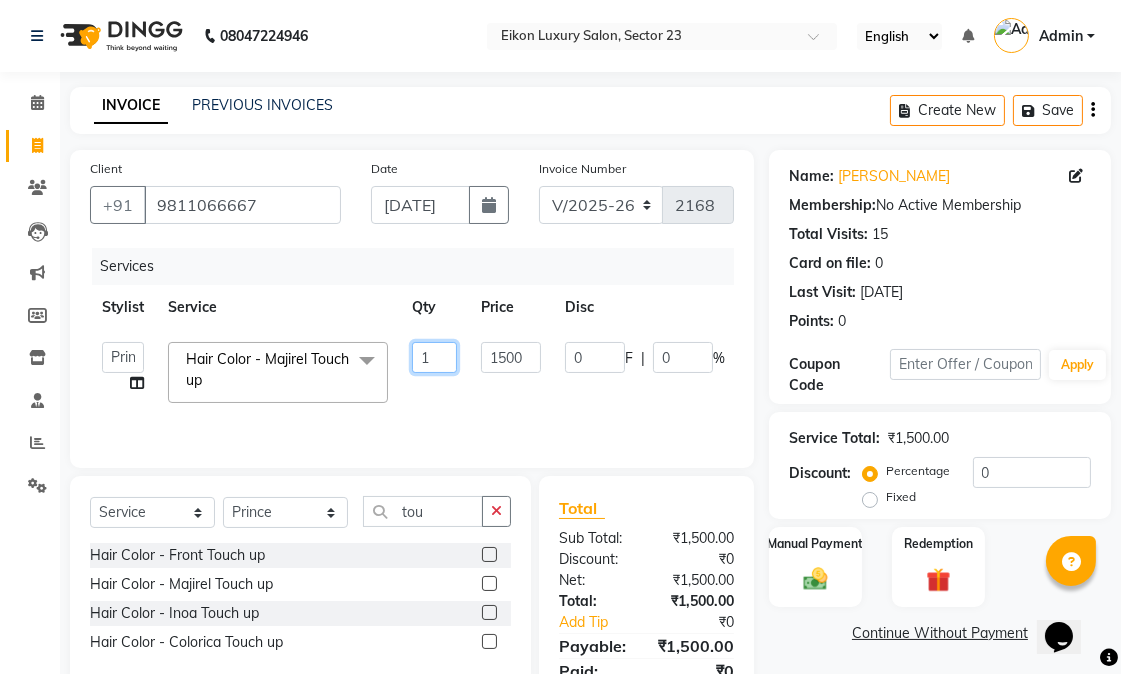 drag, startPoint x: 437, startPoint y: 363, endPoint x: 407, endPoint y: 363, distance: 30 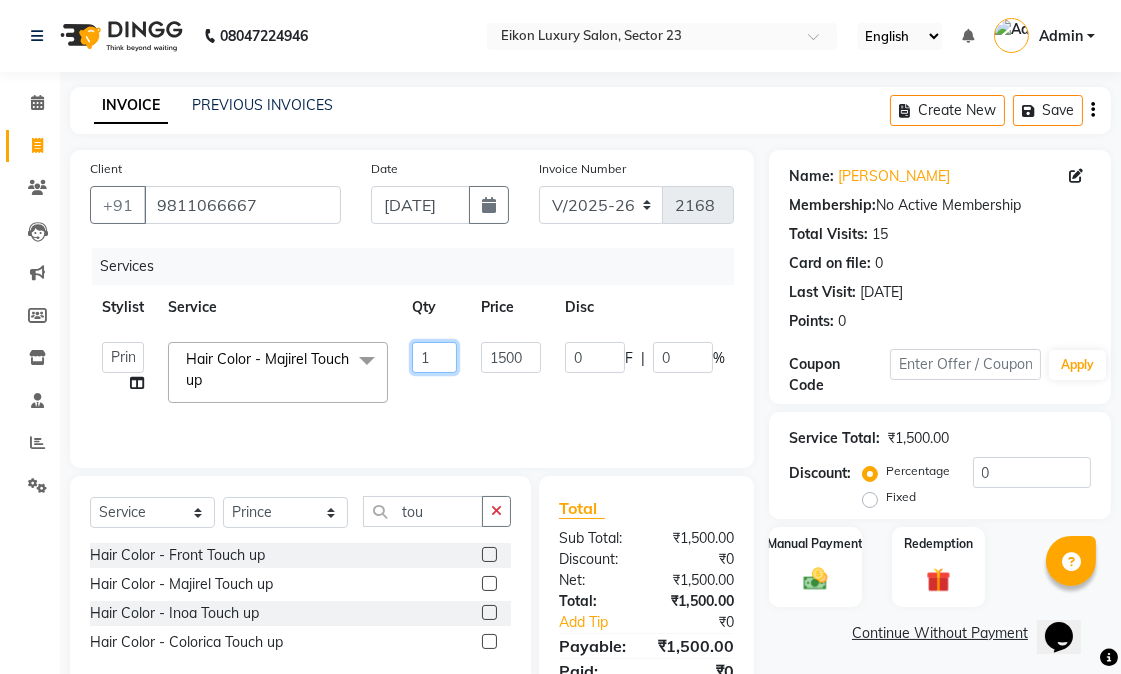 click on "1" 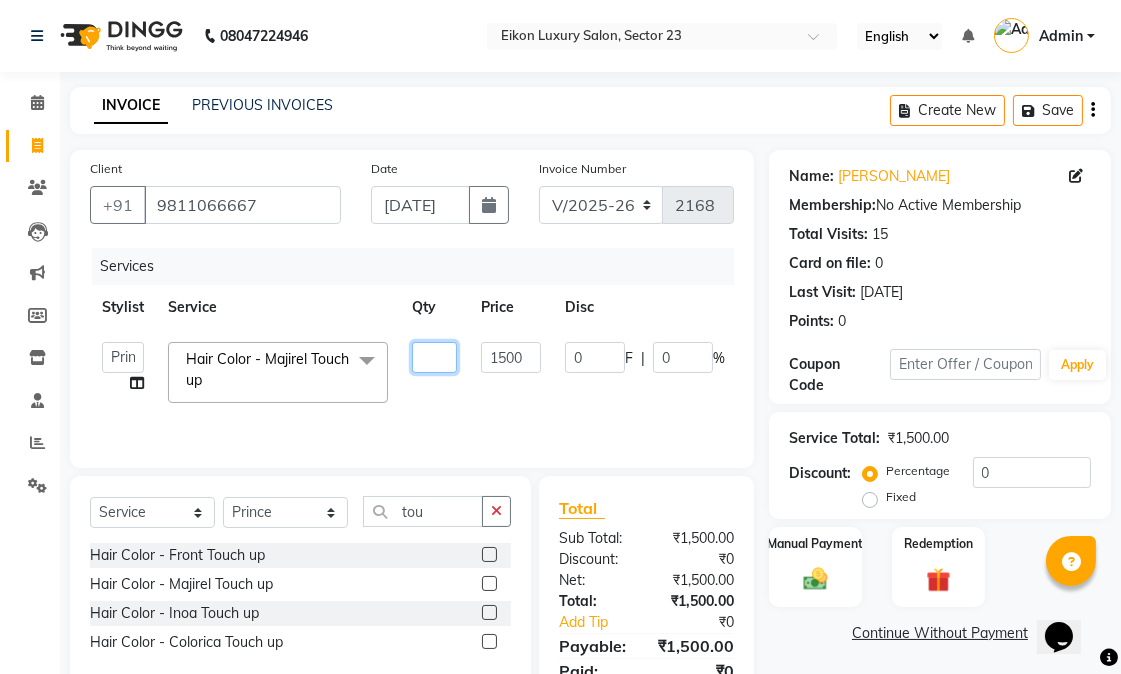 type on "2" 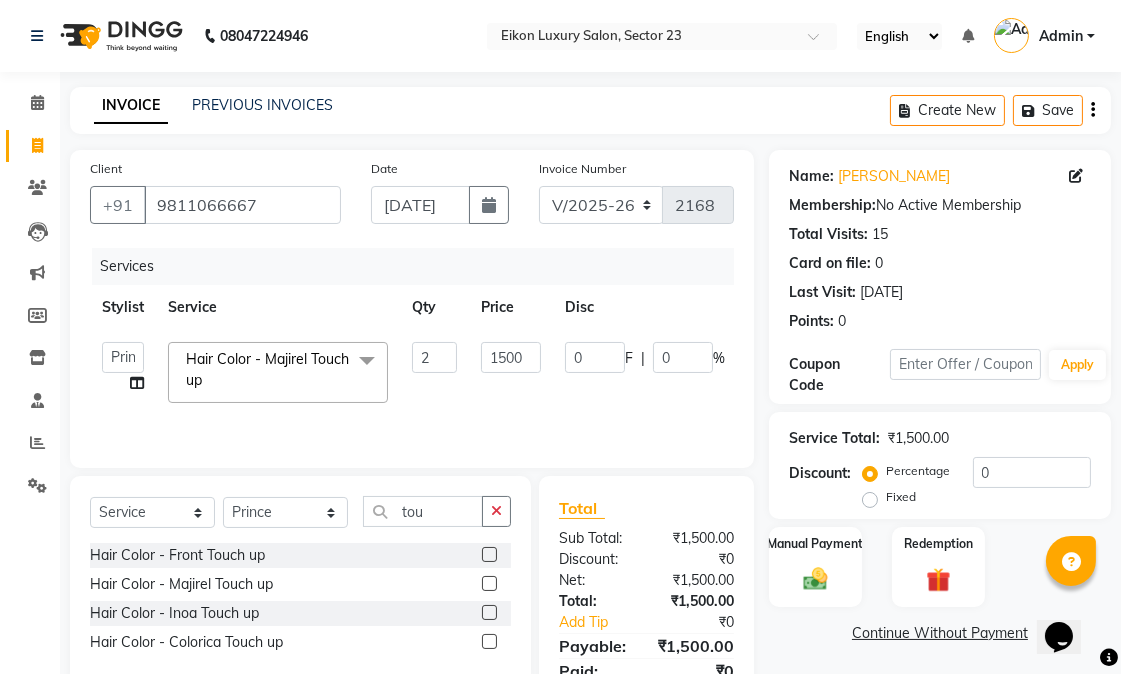 click on "Abhishek   amit   anchal   Ashu   Bilal   Dildar   Geeta   Hritik   Jatin   Manav   Mohit   Pinki   Prince   Ruby   Sagar   Subhash   Subodh   Uday  Hair Color - Majirel Touch up  x Hair Cut - Female Hair Cut Hair Cut - Gents Hair Cut Hair Cut - Beard Trim Hair Cut - Child Hair Cut Boy Hair Cut - Child Hair Cut Girl Hair Cut - Blow Dry Hair Cut - Tong/Iron Curl Hair Cut - Iron Hair Wash premium wash eyebrow eyebrow upperlip gel paint nail cut file mask biotin Hair Styling - Blow Dry Hair Styling - Blow Dry Outcurls Hair Styling - Curls Hair Styling - Hair Do Hair Styling - Pressing deep conditioning bob cut Treatment - Repair Rituals Treatment - Moisture Rituals Treatment - Scalp and Length Treatment Treatment - Dandruff Treatment with Rituals Treatment - Hair Fall Treatment with Rituals Treatment - One Step Repair Treatment Treatment - Keratin Treatment Treatment - Smoothening Treatment - Ola Plex Treatment - Goji Treatment - Purifying Treatment - Ocean Miracle Treatment - Rgnerin Treatment - Age Defense 2" 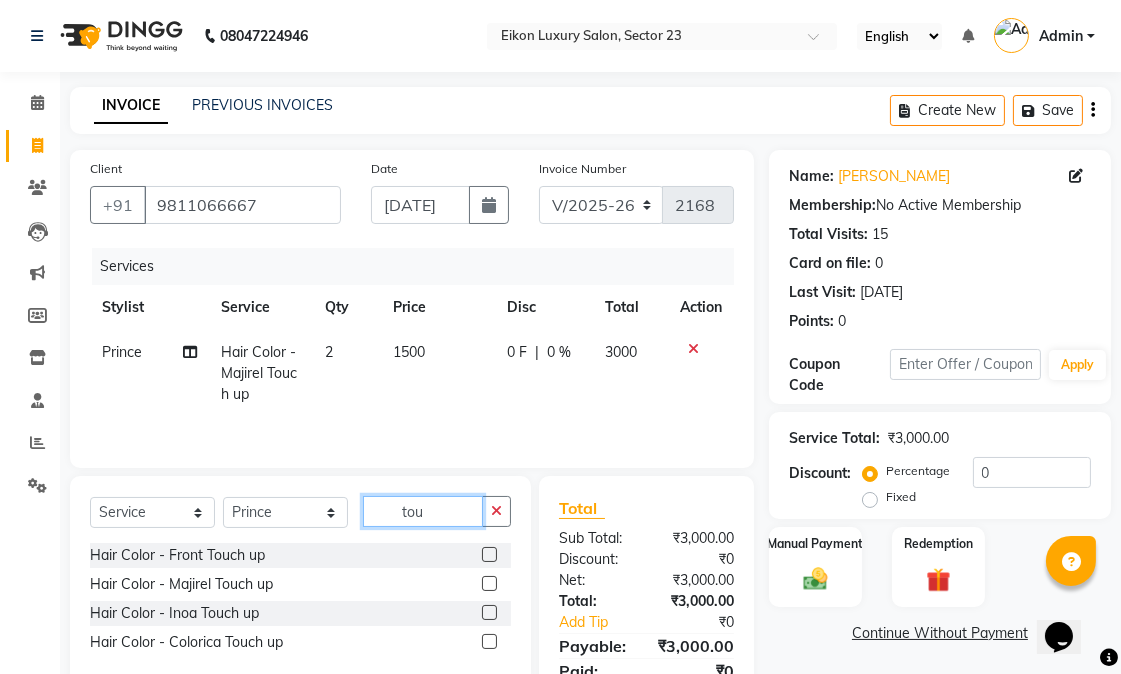 drag, startPoint x: 427, startPoint y: 514, endPoint x: 375, endPoint y: 513, distance: 52.009613 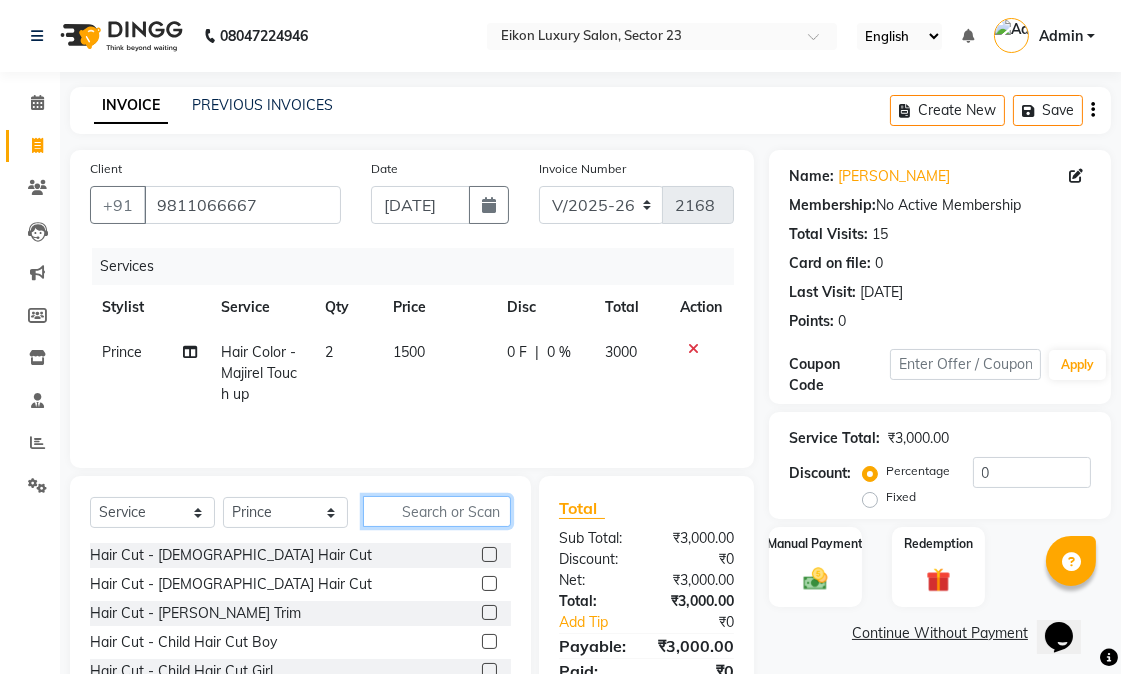 type 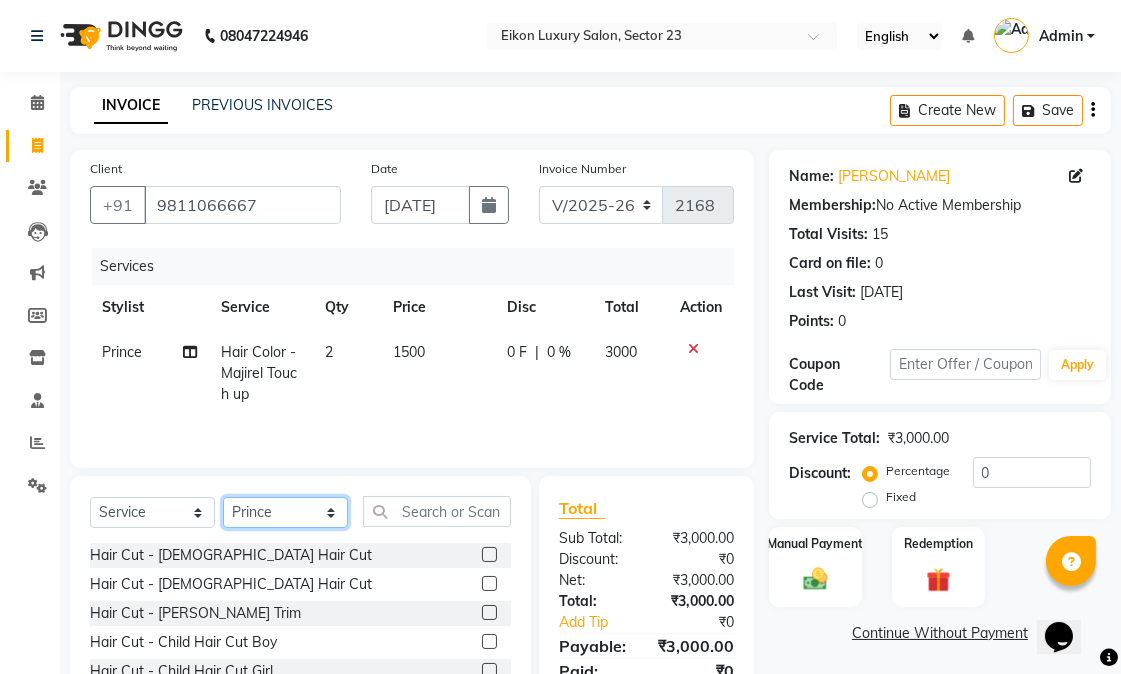 click on "Select Stylist Abhishek amit anchal Ashu Bilal Dildar Geeta Hritik Jatin Manav Mohit Pinki Prince Ruby Sagar Subhash Subodh Uday" 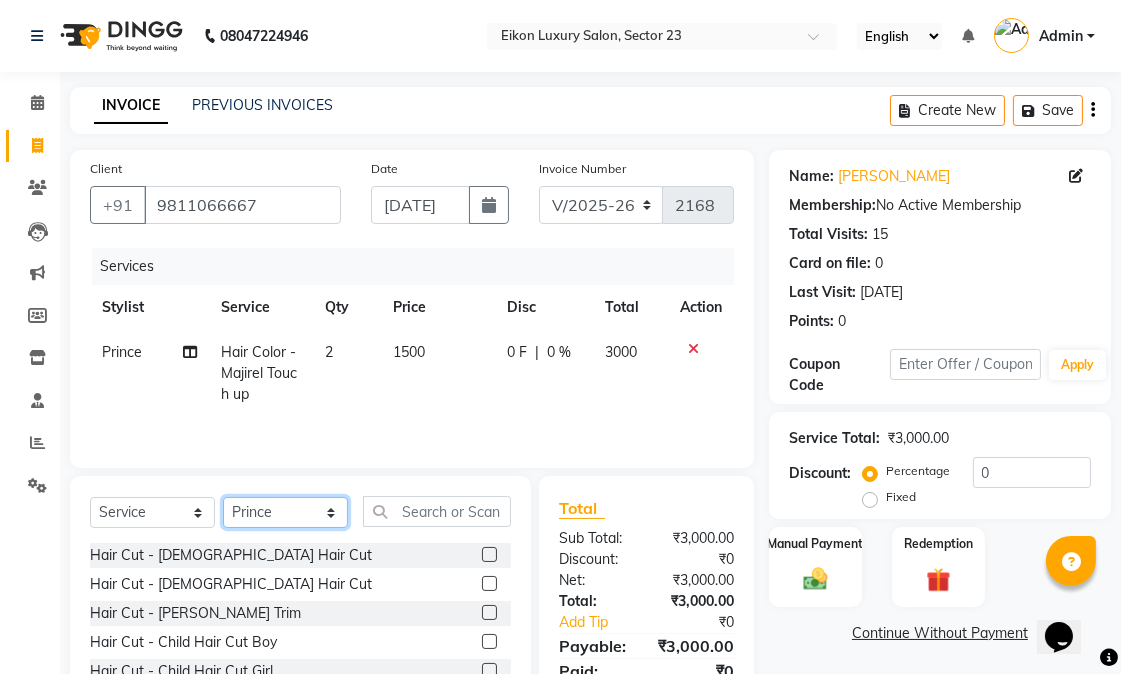 select on "58953" 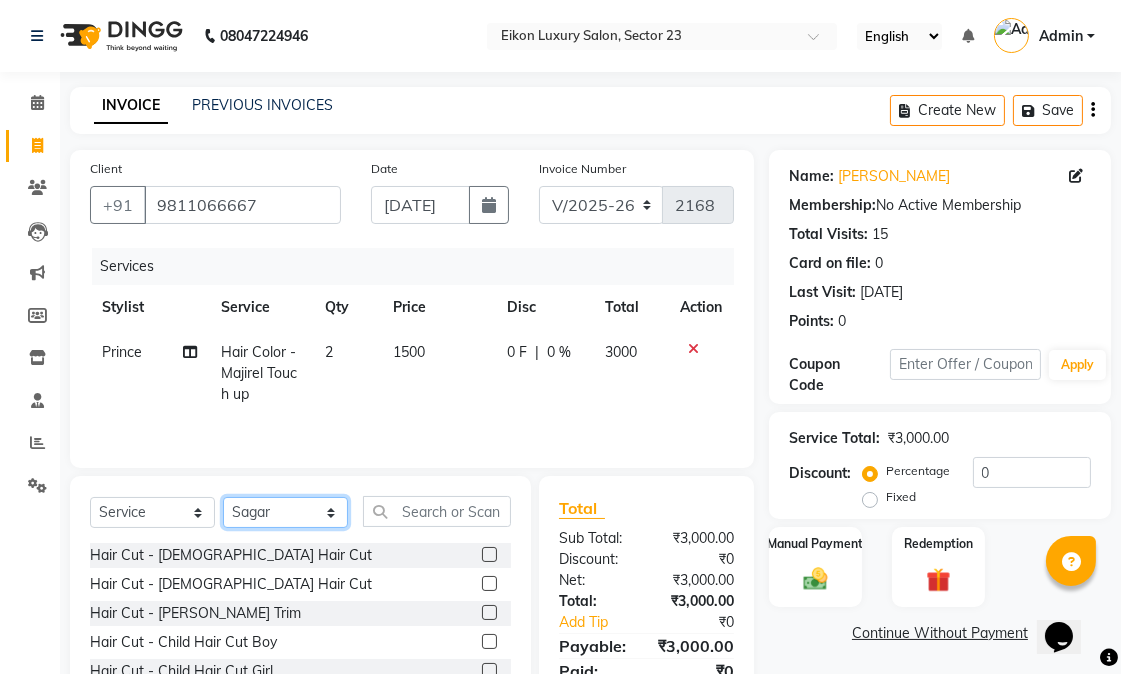click on "Select Stylist Abhishek amit anchal Ashu Bilal Dildar Geeta Hritik Jatin Manav Mohit Pinki Prince Ruby Sagar Subhash Subodh Uday" 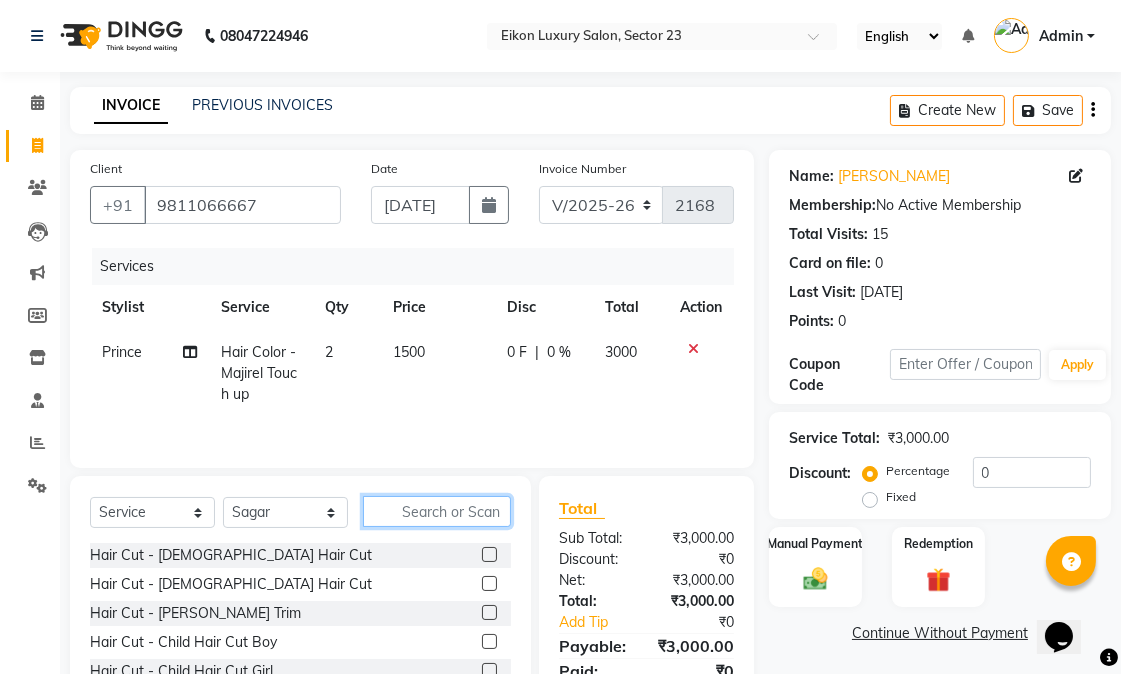 click 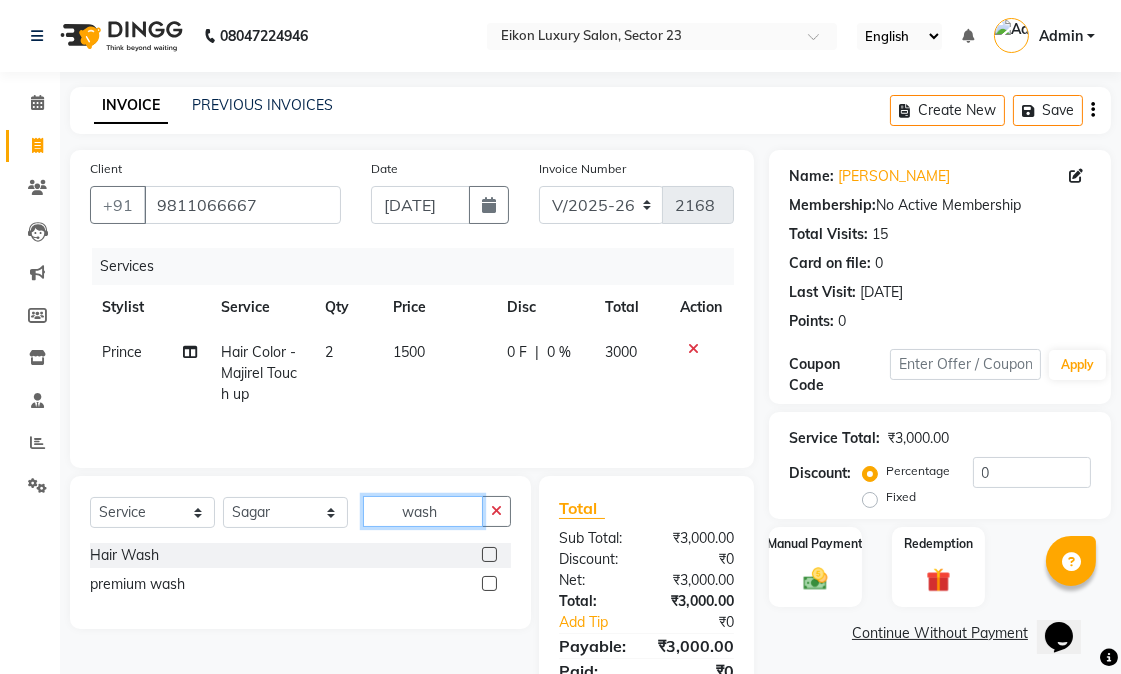 click on "wash" 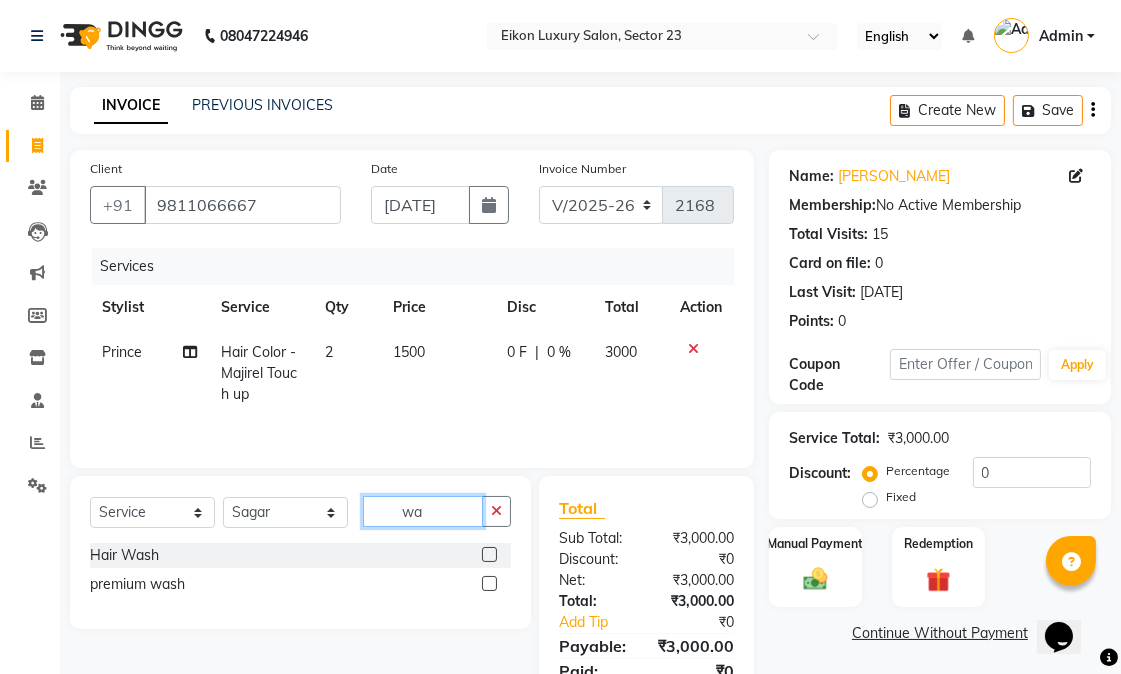 type on "w" 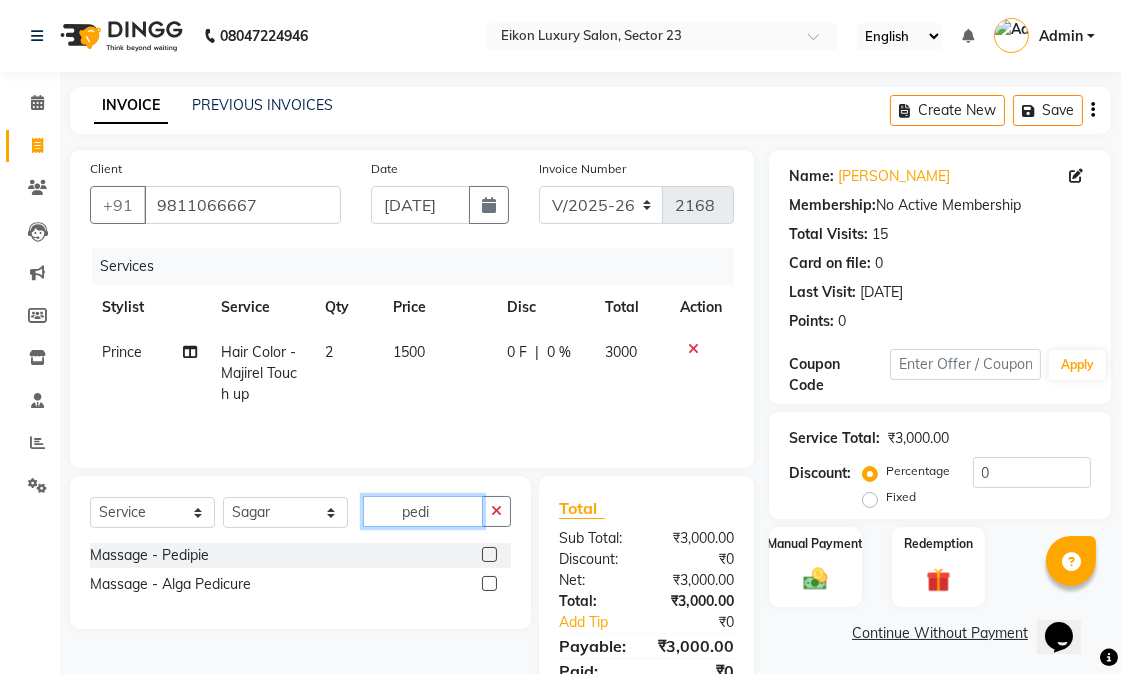 type on "pedi" 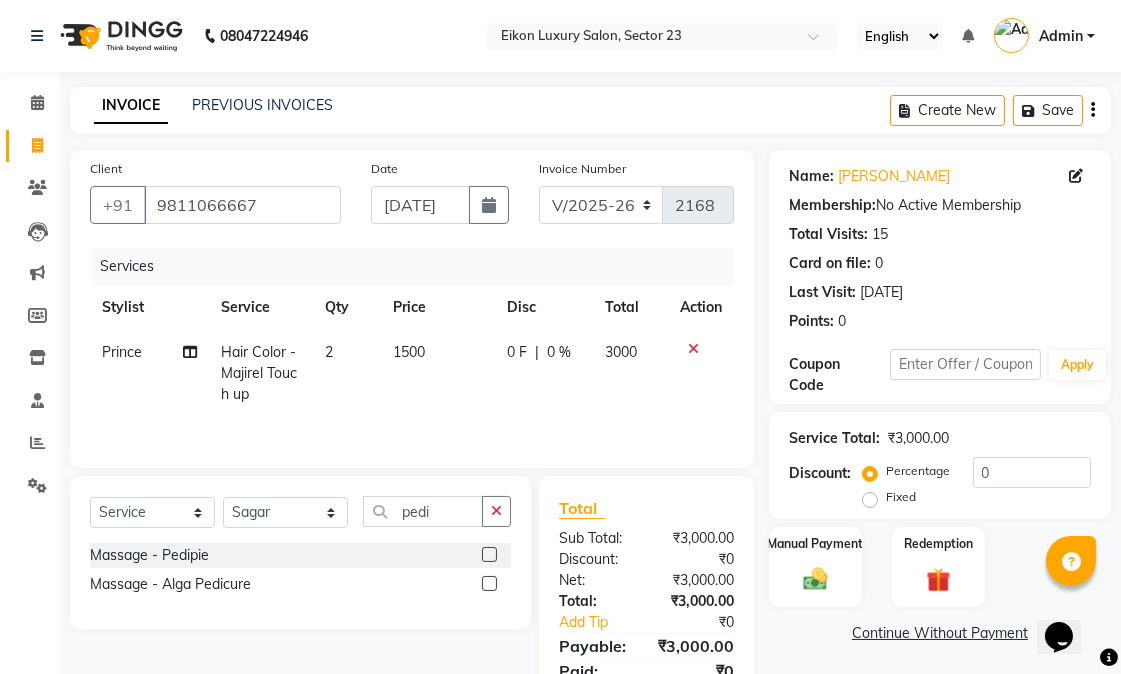 click 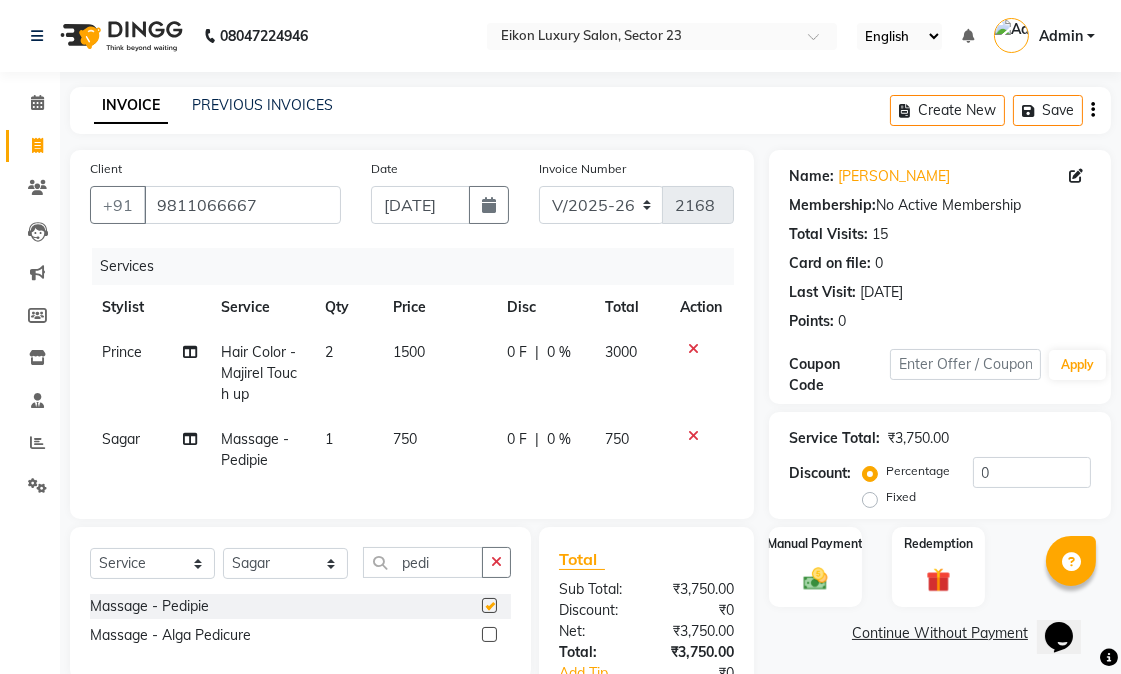 checkbox on "false" 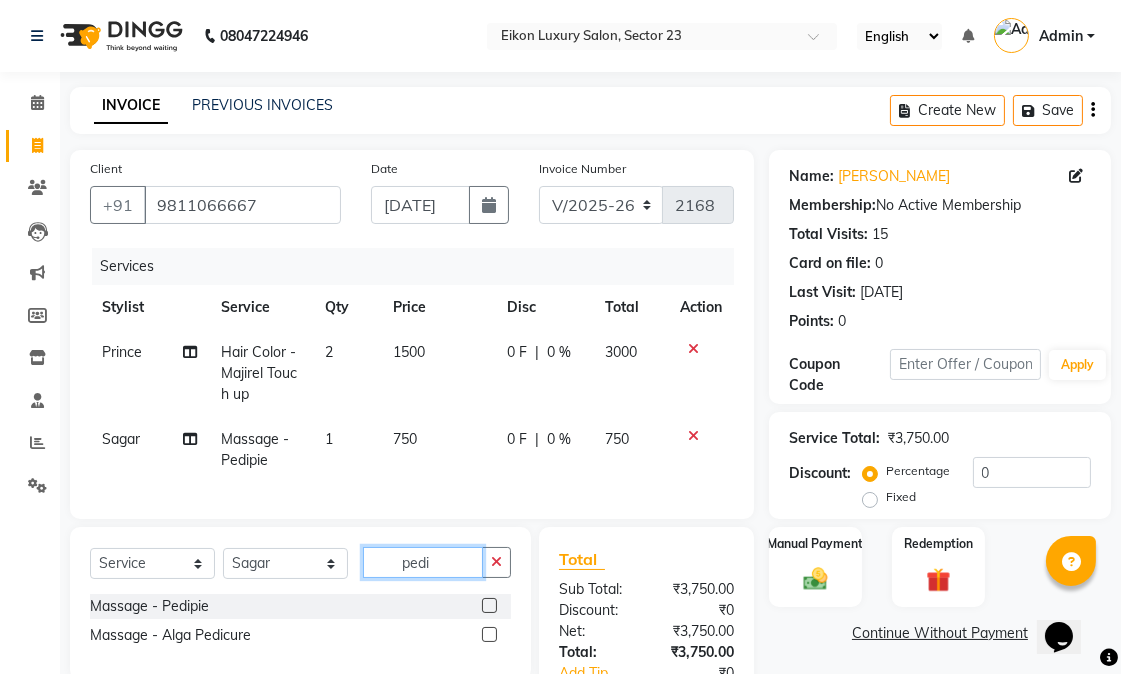drag, startPoint x: 458, startPoint y: 585, endPoint x: 406, endPoint y: 580, distance: 52.23983 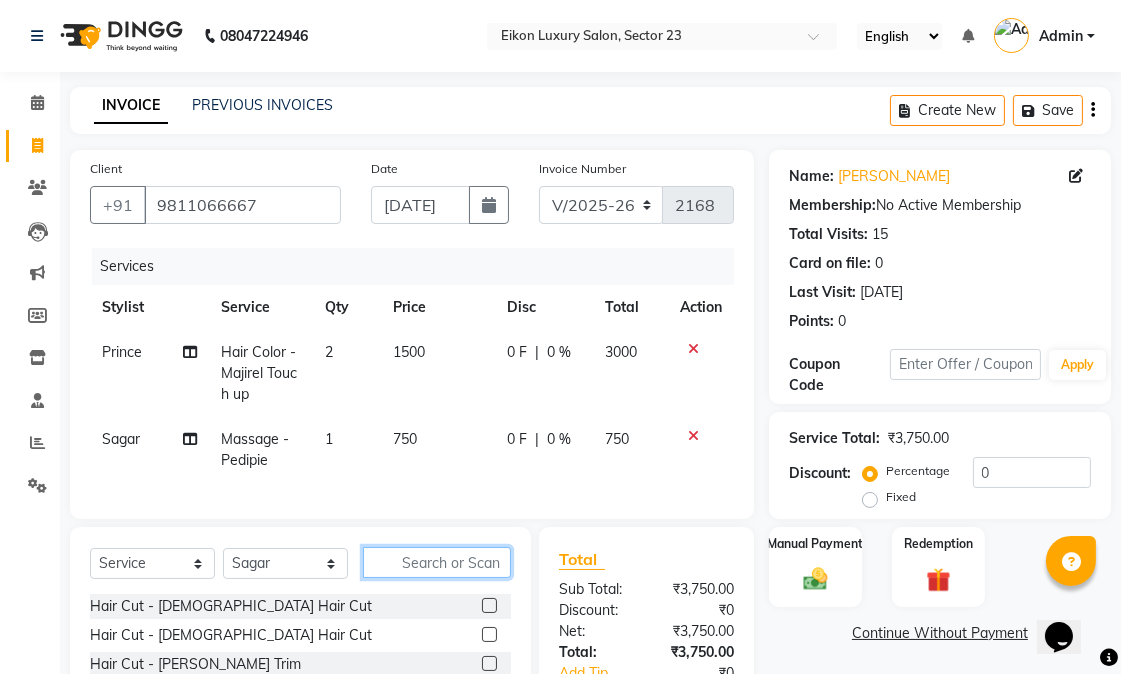type 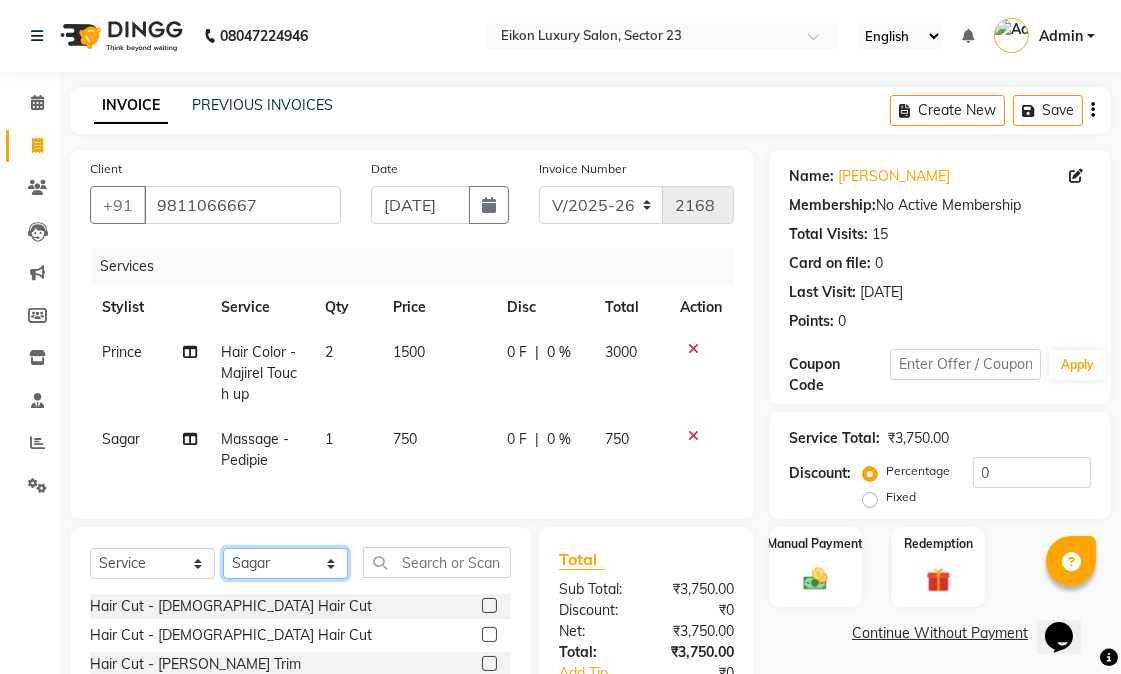 click on "Select Stylist Abhishek amit anchal Ashu Bilal Dildar Geeta Hritik Jatin Manav Mohit Pinki Prince Ruby Sagar Subhash Subodh Uday" 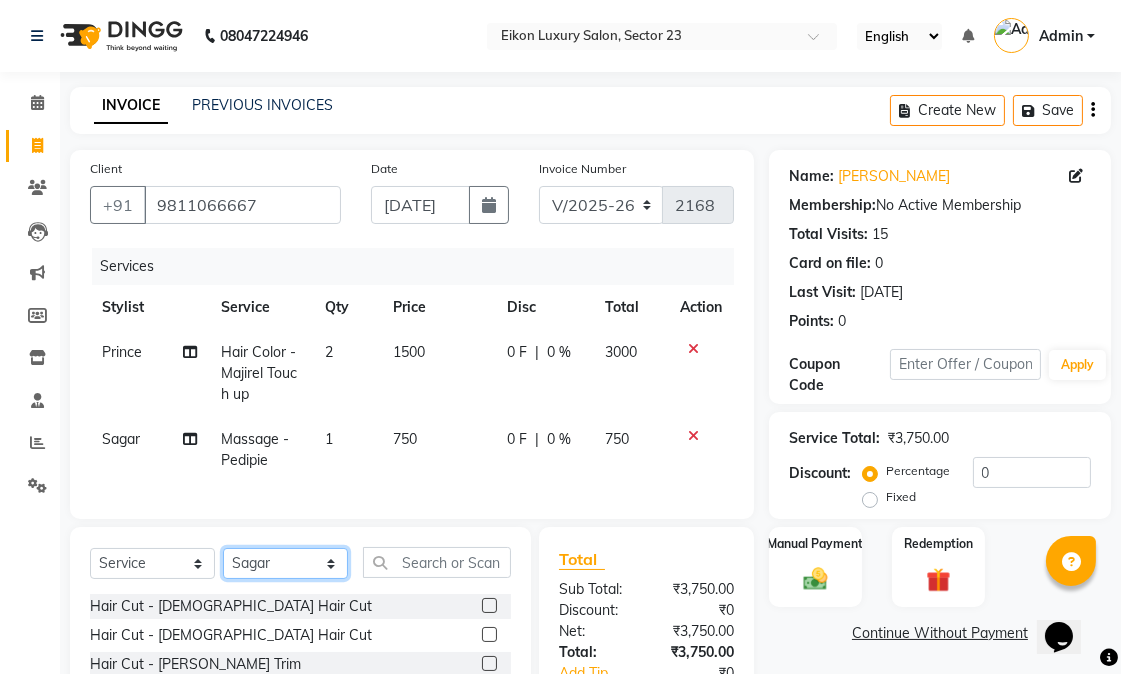 select on "58954" 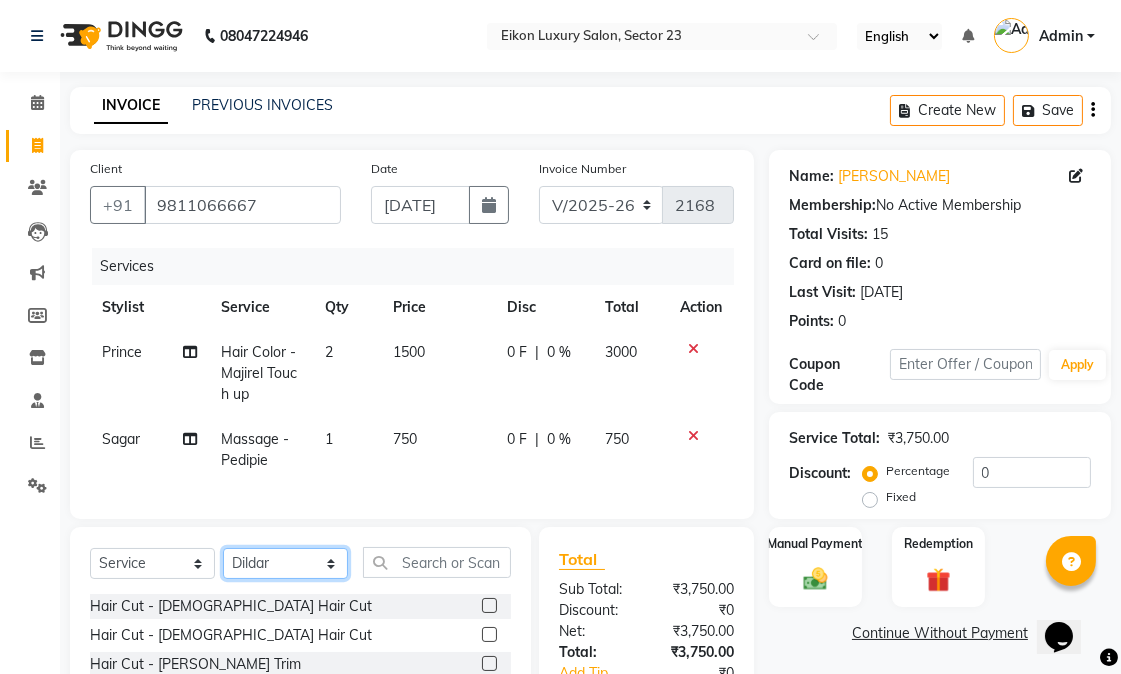 click on "Select Stylist Abhishek amit anchal Ashu Bilal Dildar Geeta Hritik Jatin Manav Mohit Pinki Prince Ruby Sagar Subhash Subodh Uday" 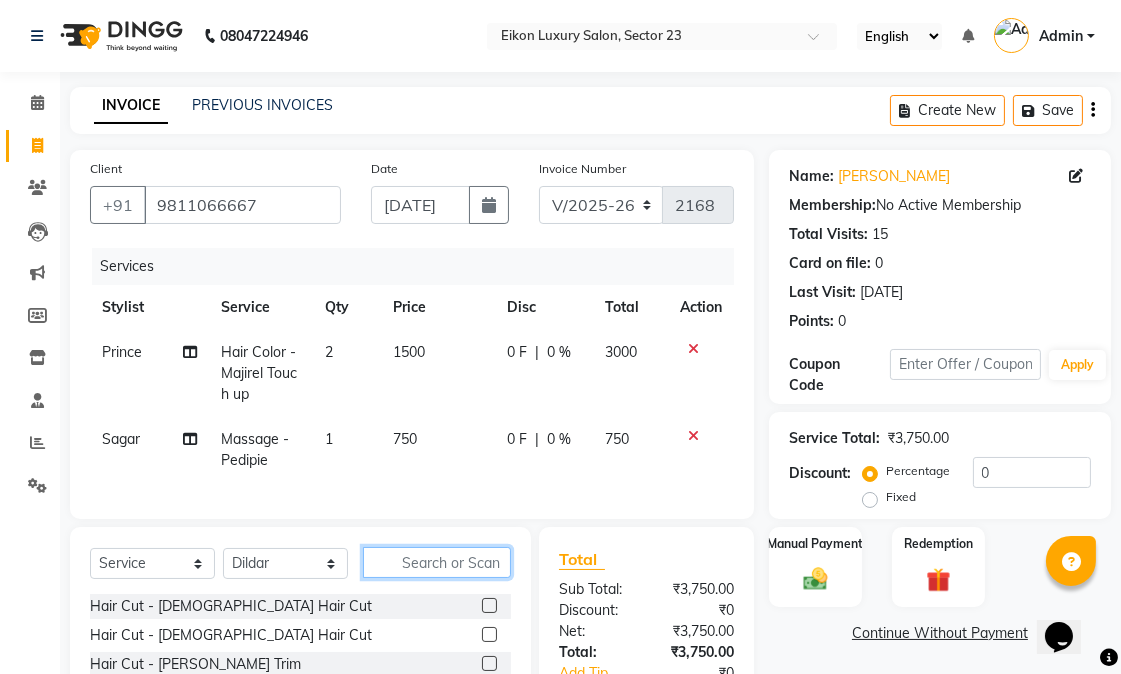click 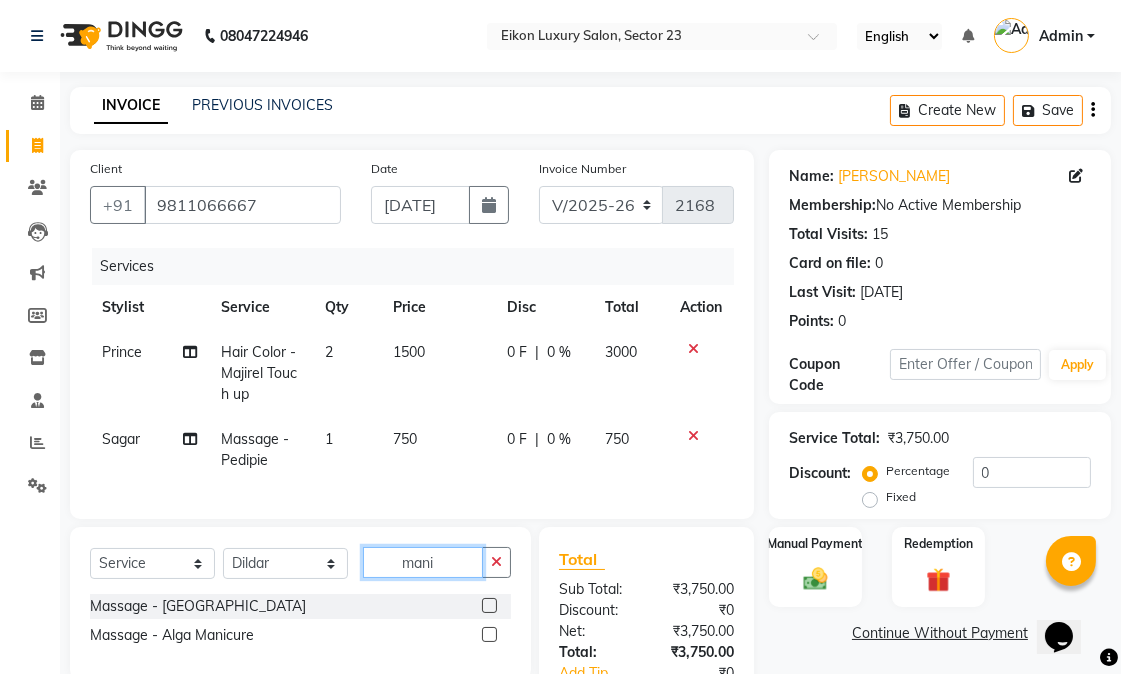 type on "mani" 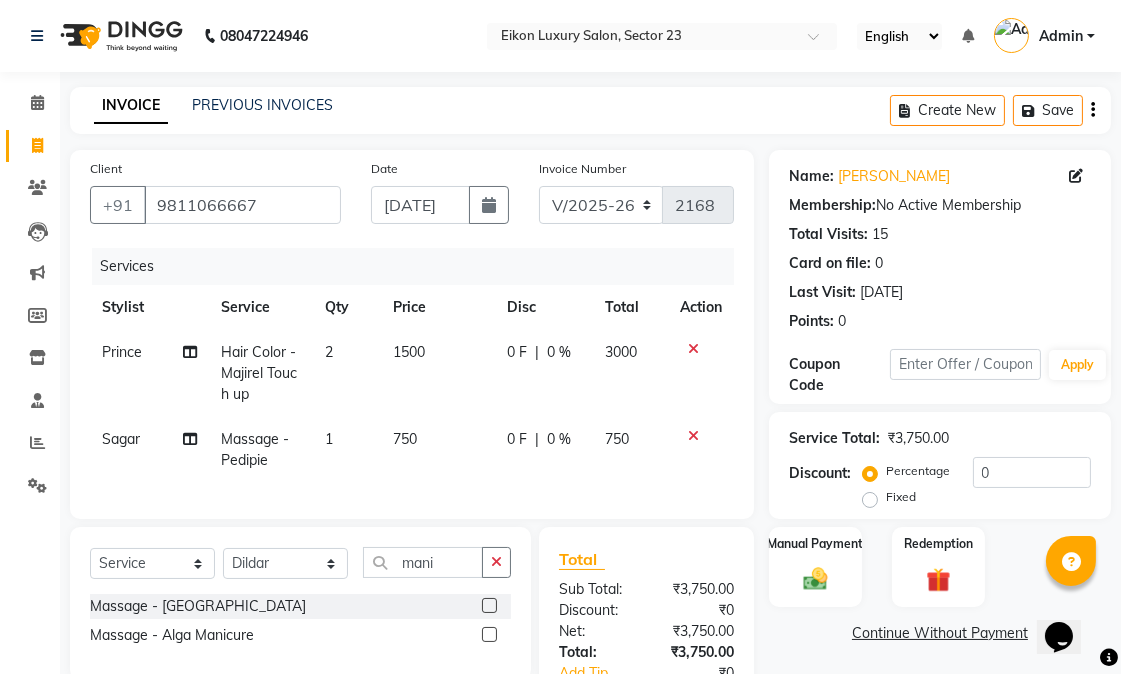 click 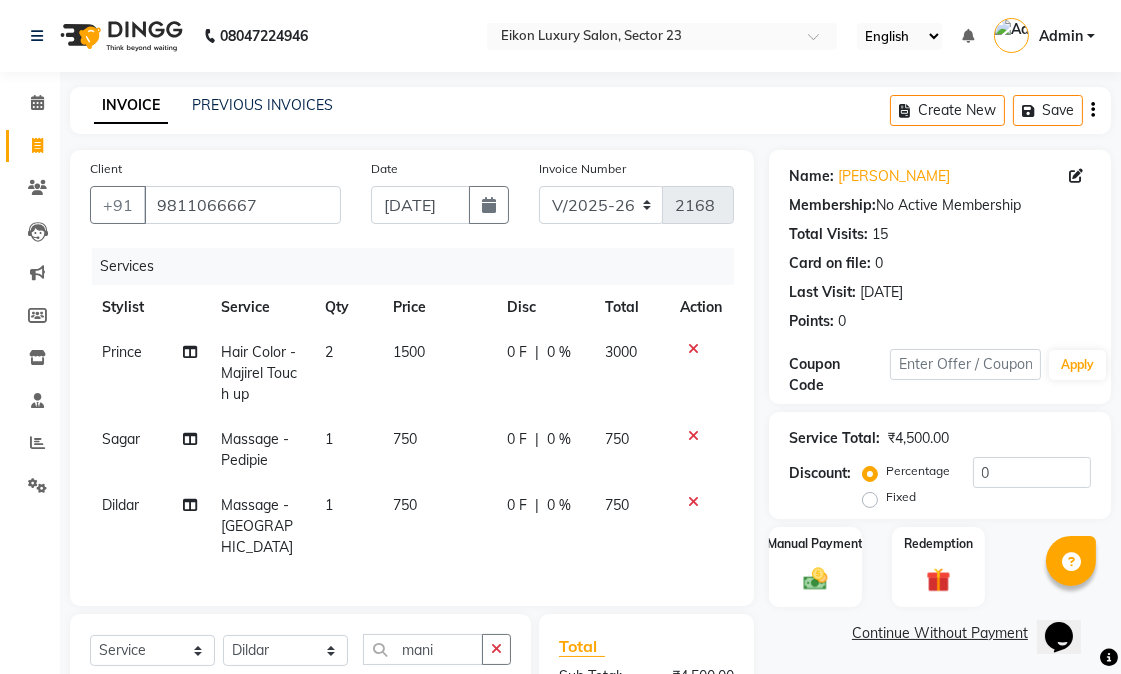 checkbox on "false" 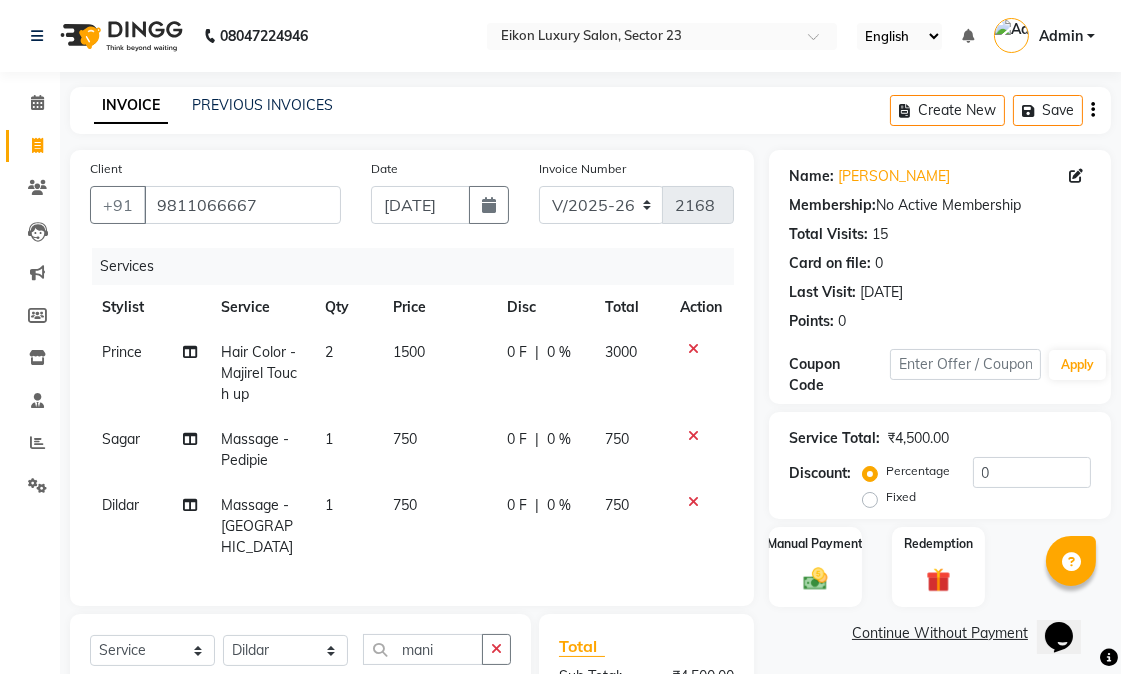 click on "0 F | 0 %" 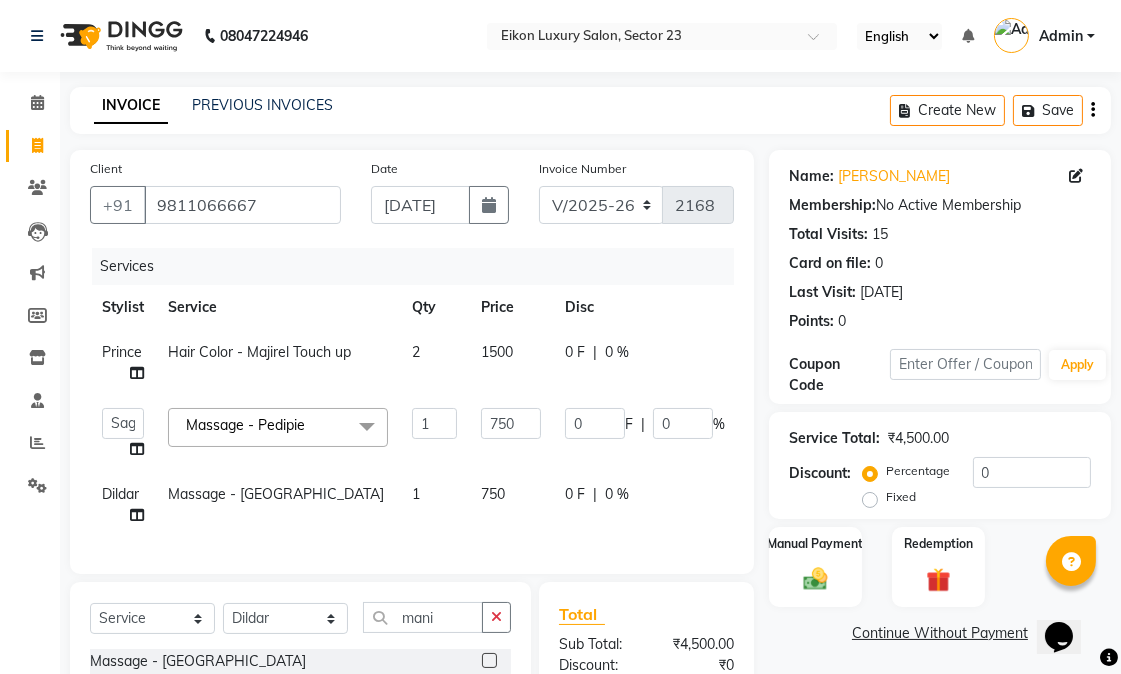 click on "0 F | 0 %" 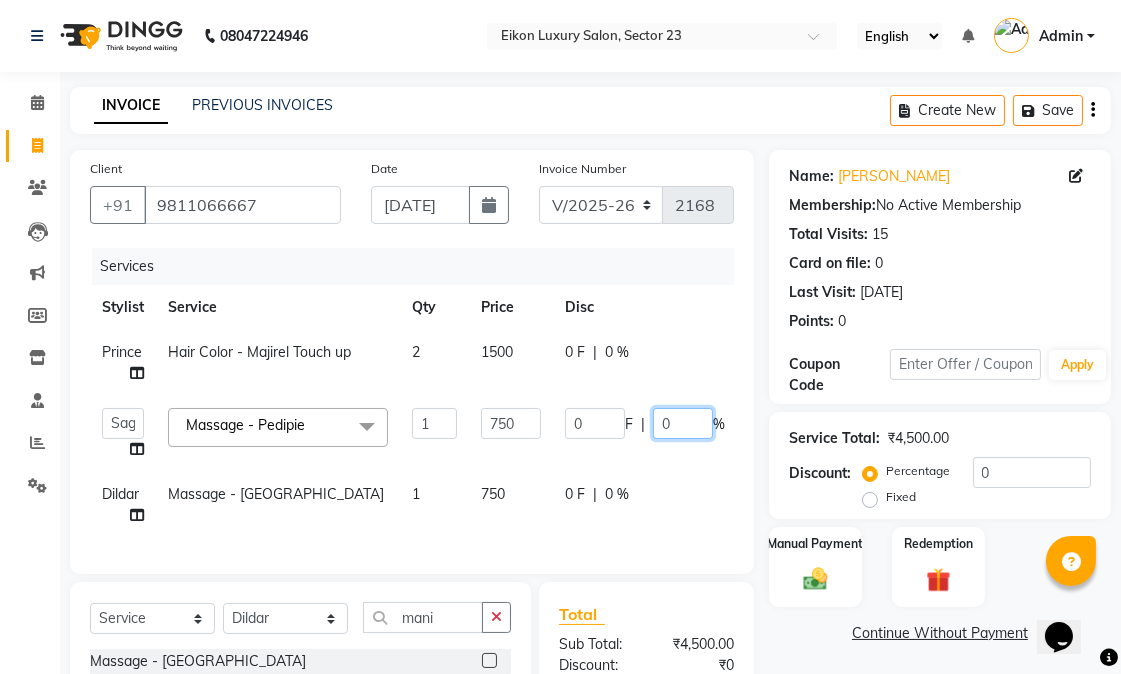drag, startPoint x: 681, startPoint y: 422, endPoint x: 651, endPoint y: 414, distance: 31.04835 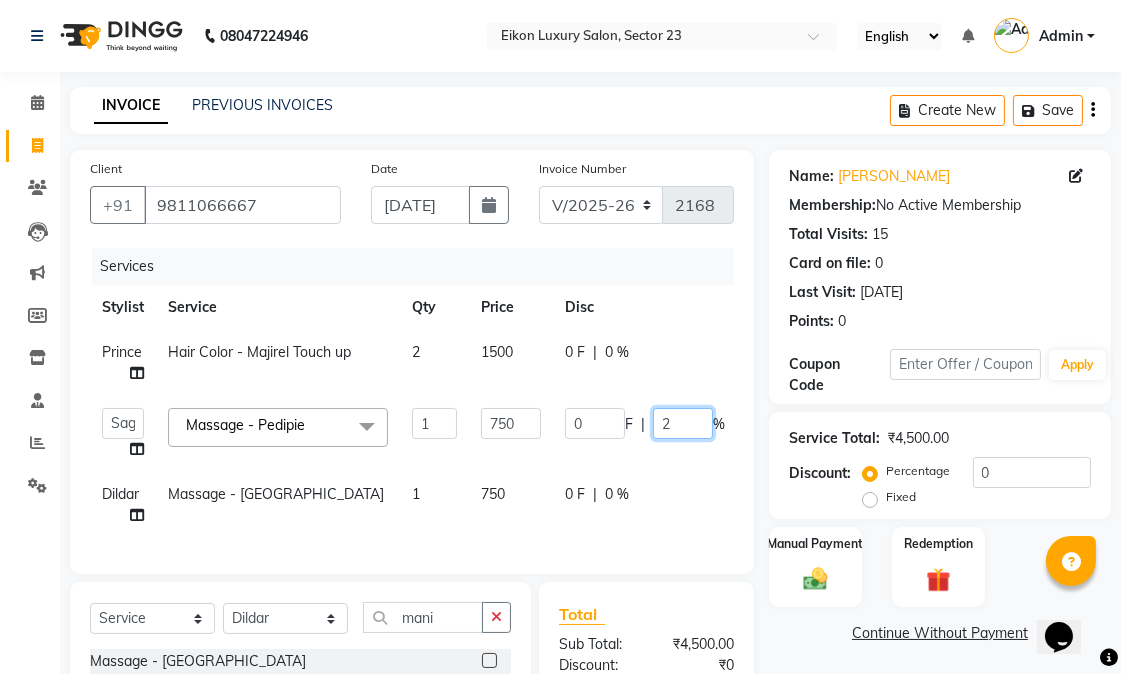 type on "20" 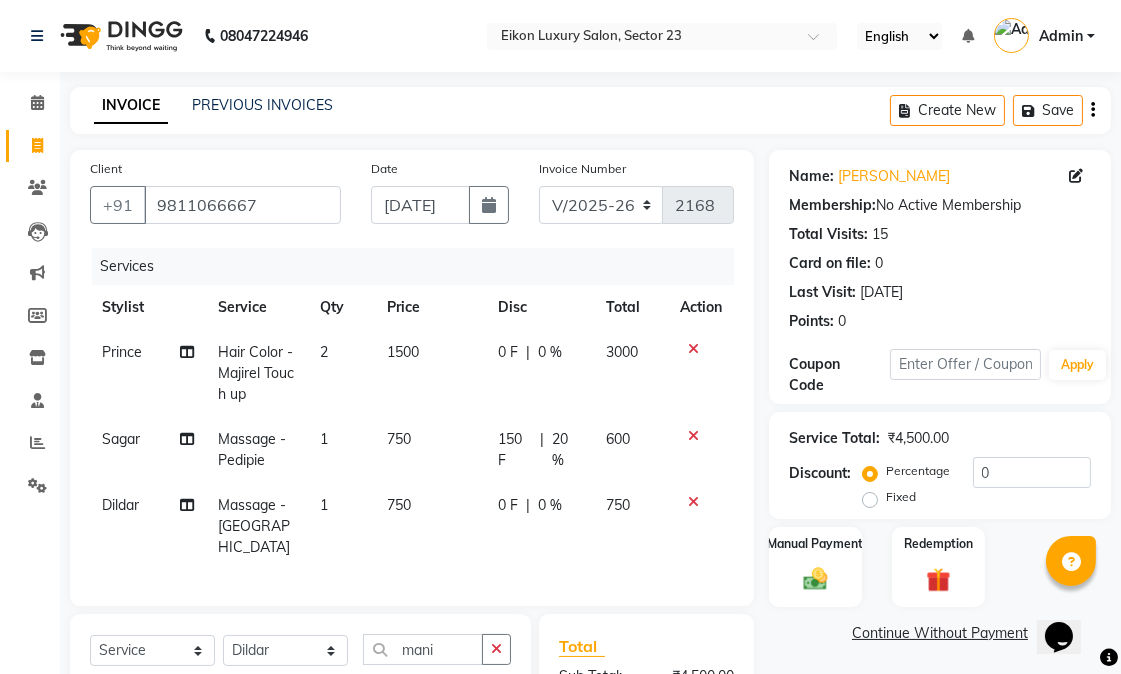 click on "0 F | 0 %" 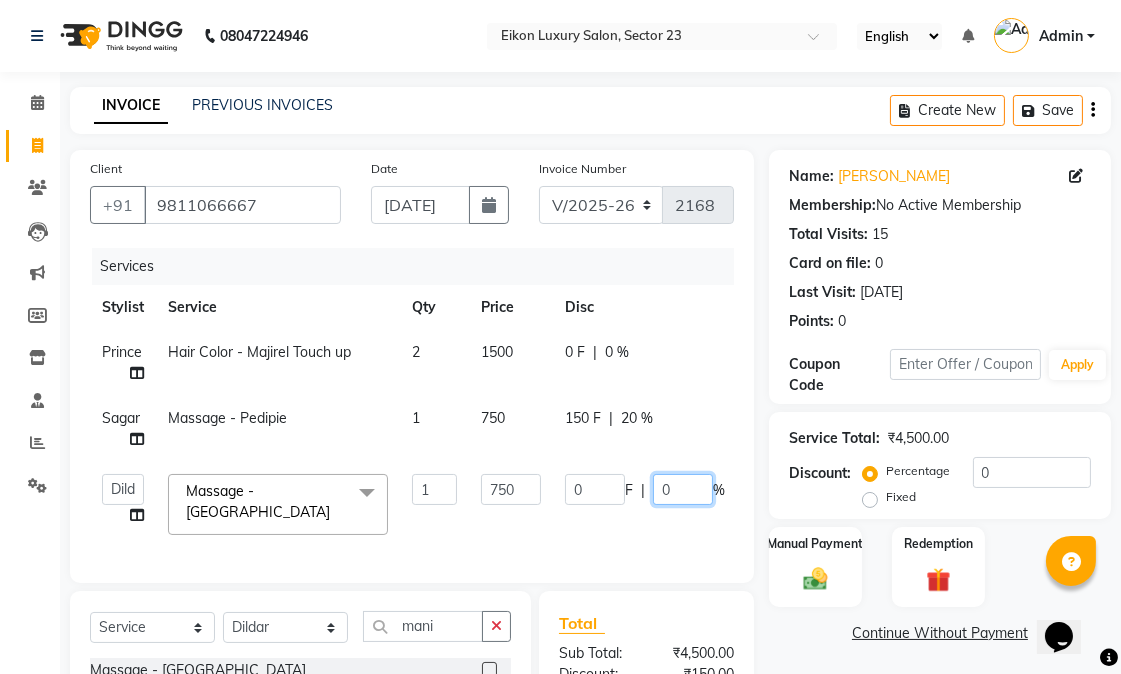 drag, startPoint x: 666, startPoint y: 494, endPoint x: 636, endPoint y: 495, distance: 30.016663 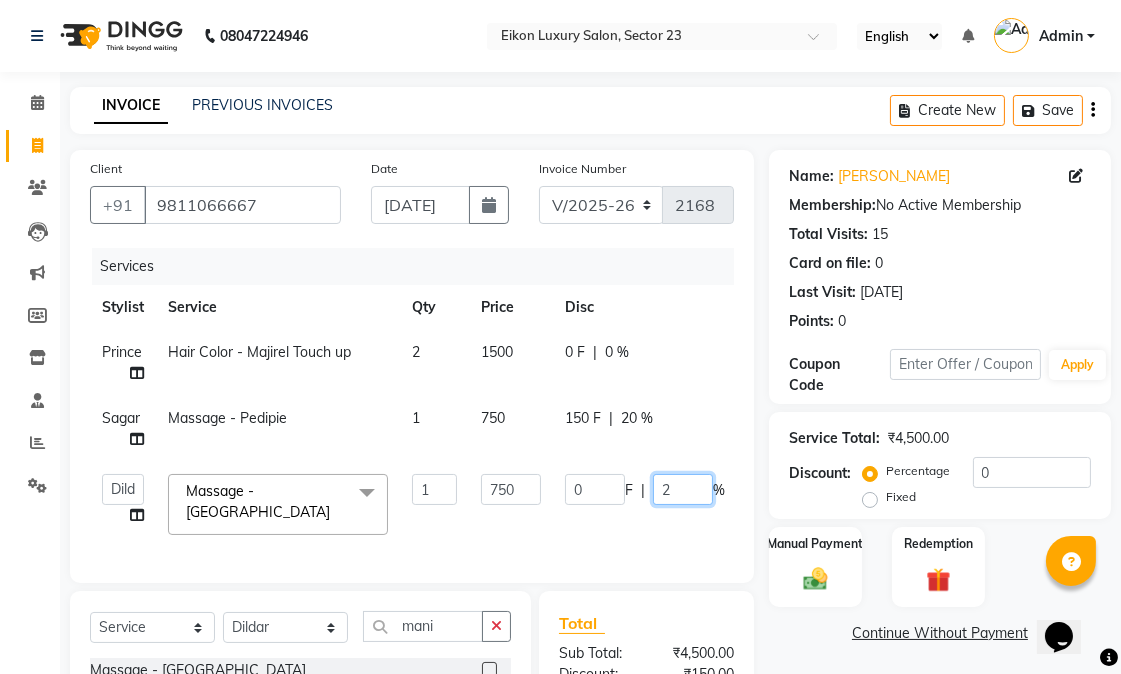 type on "20" 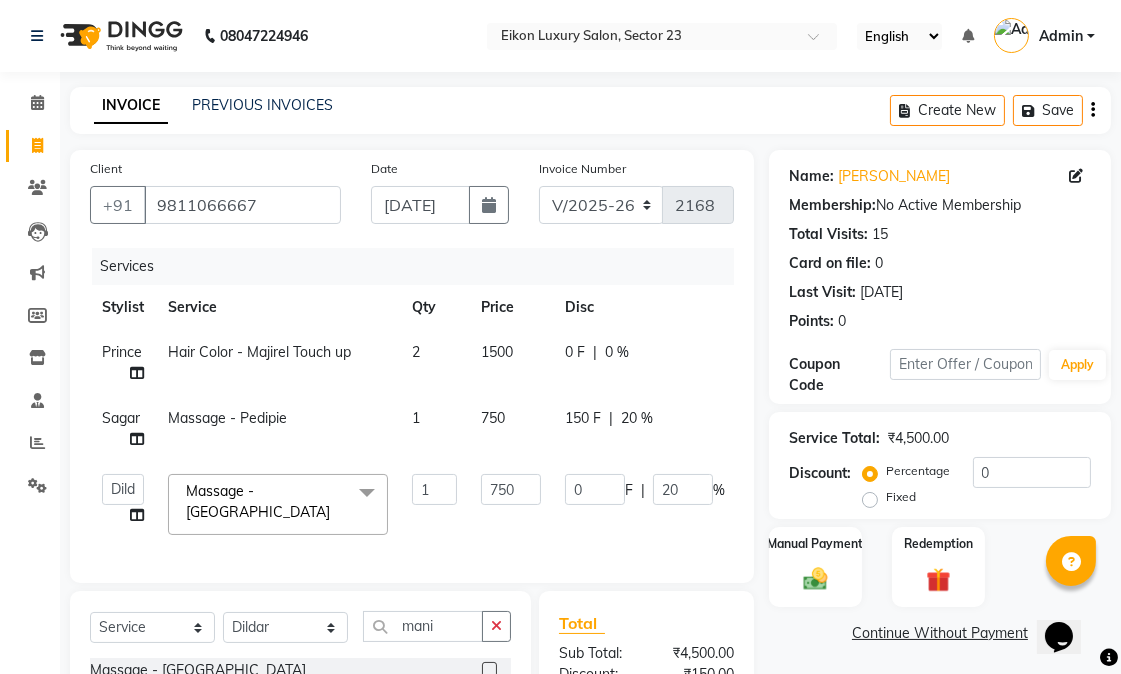 click on "Abhishek   amit   anchal   Ashu   Bilal   Dildar   Geeta   Hritik   Jatin   Manav   Mohit   Pinki   Prince   Ruby   Sagar   Subhash   Subodh   Uday  Massage - Manipie  x Hair Cut - Female Hair Cut Hair Cut - Gents Hair Cut Hair Cut - Beard Trim Hair Cut - Child Hair Cut Boy Hair Cut - Child Hair Cut Girl Hair Cut - Blow Dry Hair Cut - Tong/Iron Curl Hair Cut - Iron Hair Wash premium wash eyebrow eyebrow upperlip gel paint nail cut file mask biotin Hair Styling - Blow Dry Hair Styling - Blow Dry Outcurls Hair Styling - Curls Hair Styling - Hair Do Hair Styling - Pressing deep conditioning bob cut Treatment - Repair Rituals Treatment - Moisture Rituals Treatment - Scalp and Length Treatment Treatment - Dandruff Treatment with Rituals Treatment - Hair Fall Treatment with Rituals Treatment - One Step Repair Treatment Treatment - Keratin Treatment Treatment - Smoothening Treatment - Ola Plex Treatment - Goji Treatment - Purifying Treatment - Ocean Miracle Treatment - Rgnerin Treatment - Skin Sensations blanch 1" 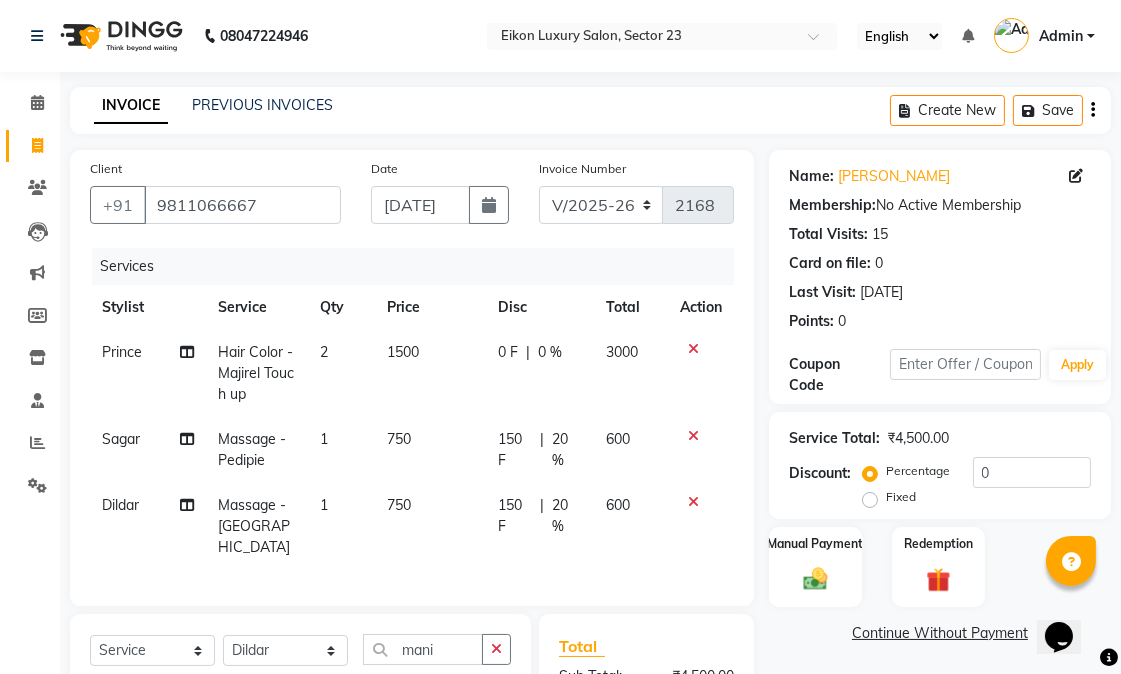 scroll, scrollTop: 0, scrollLeft: 14, axis: horizontal 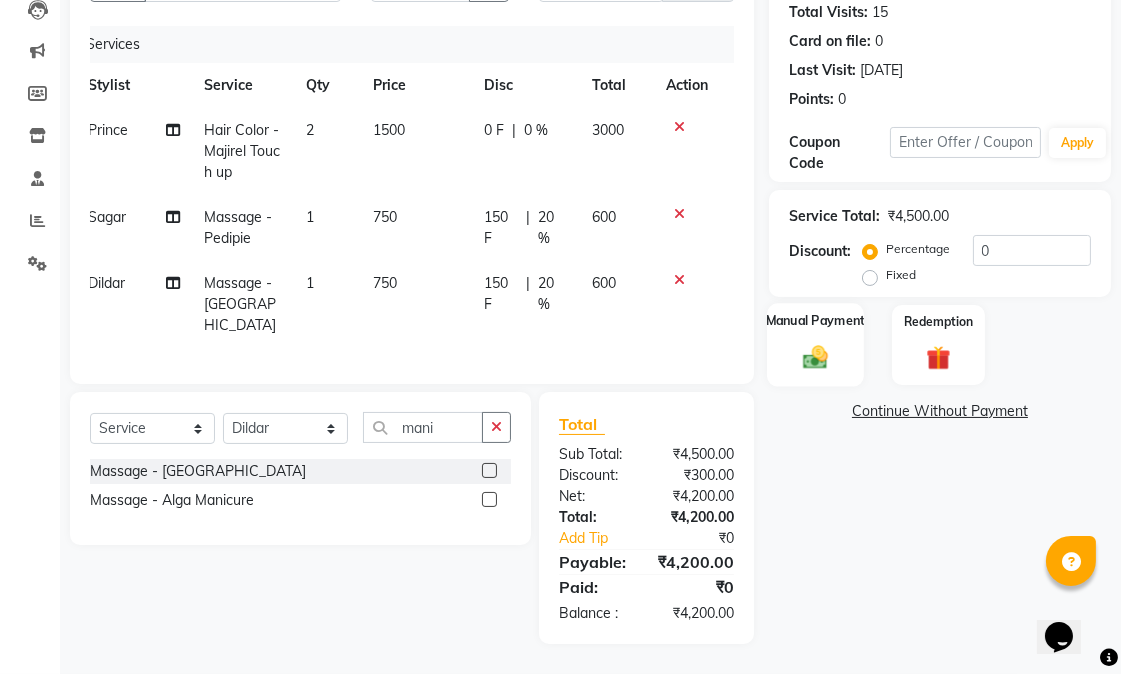 click on "Manual Payment" 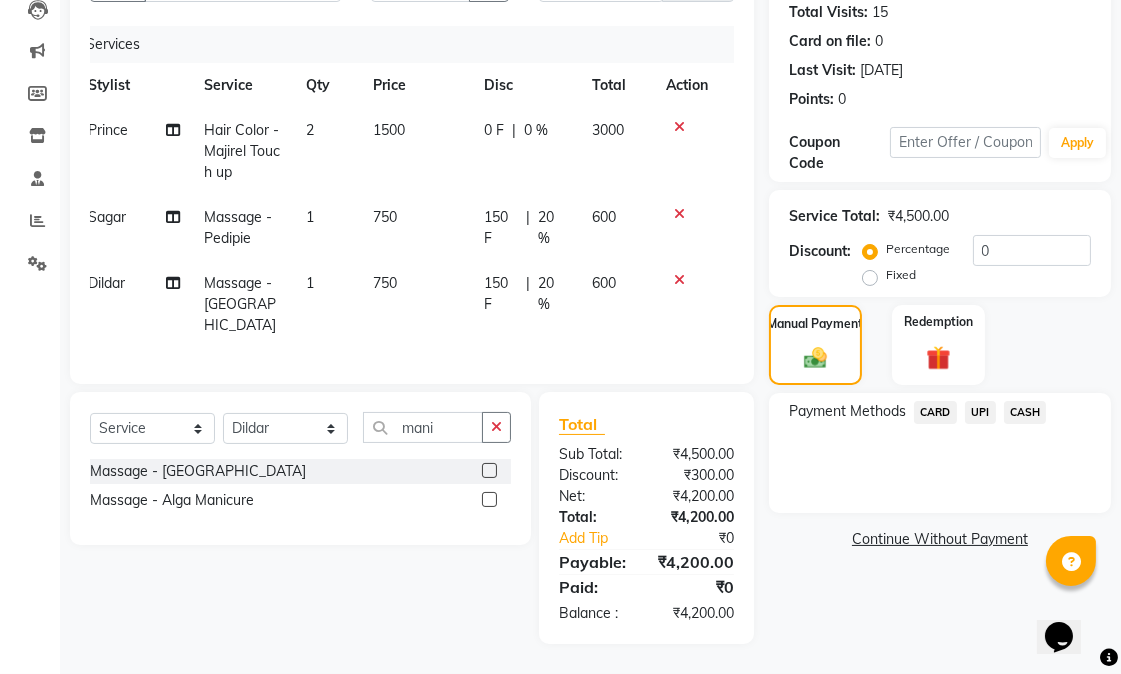 click on "CASH" 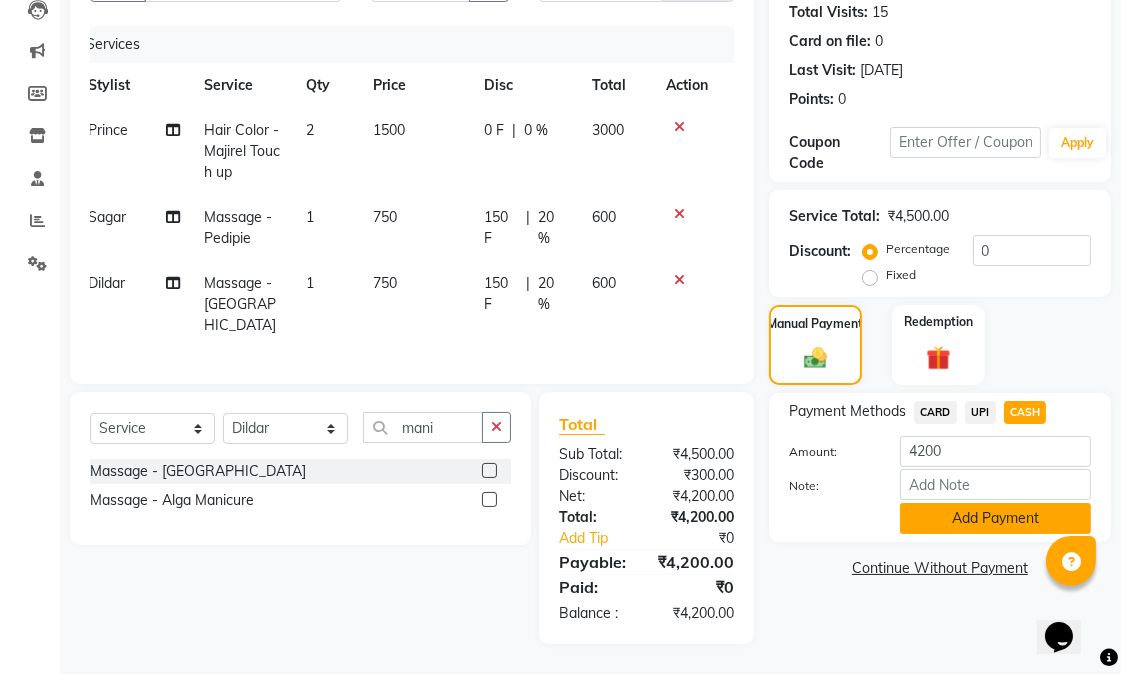 click on "Add Payment" 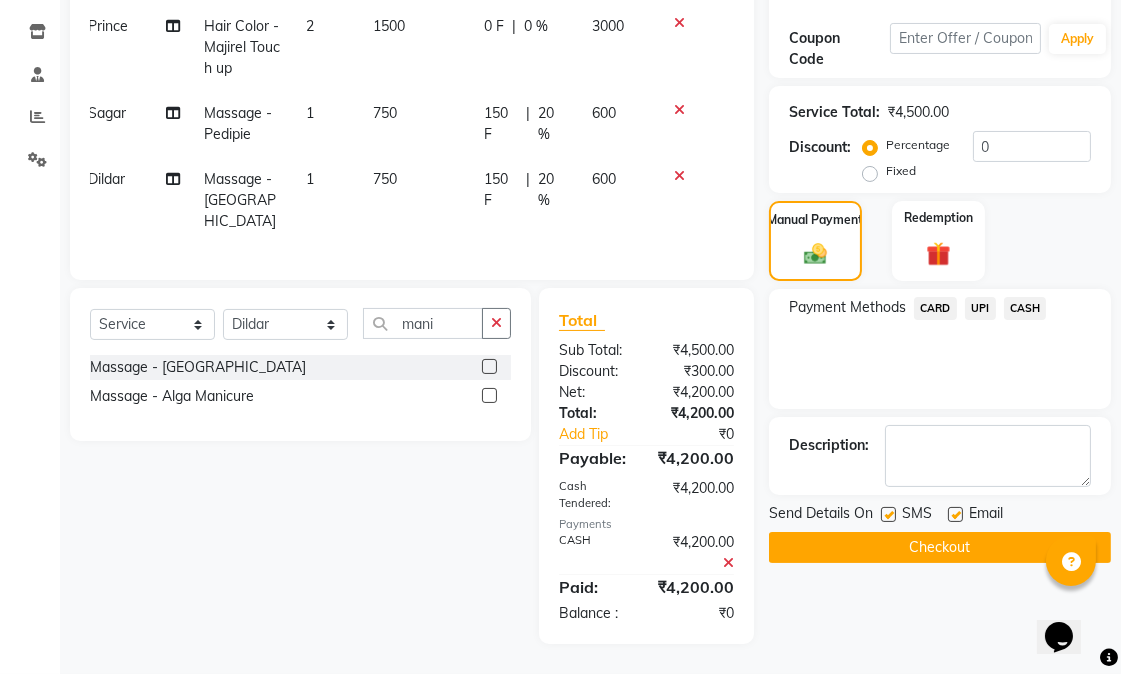 scroll, scrollTop: 345, scrollLeft: 0, axis: vertical 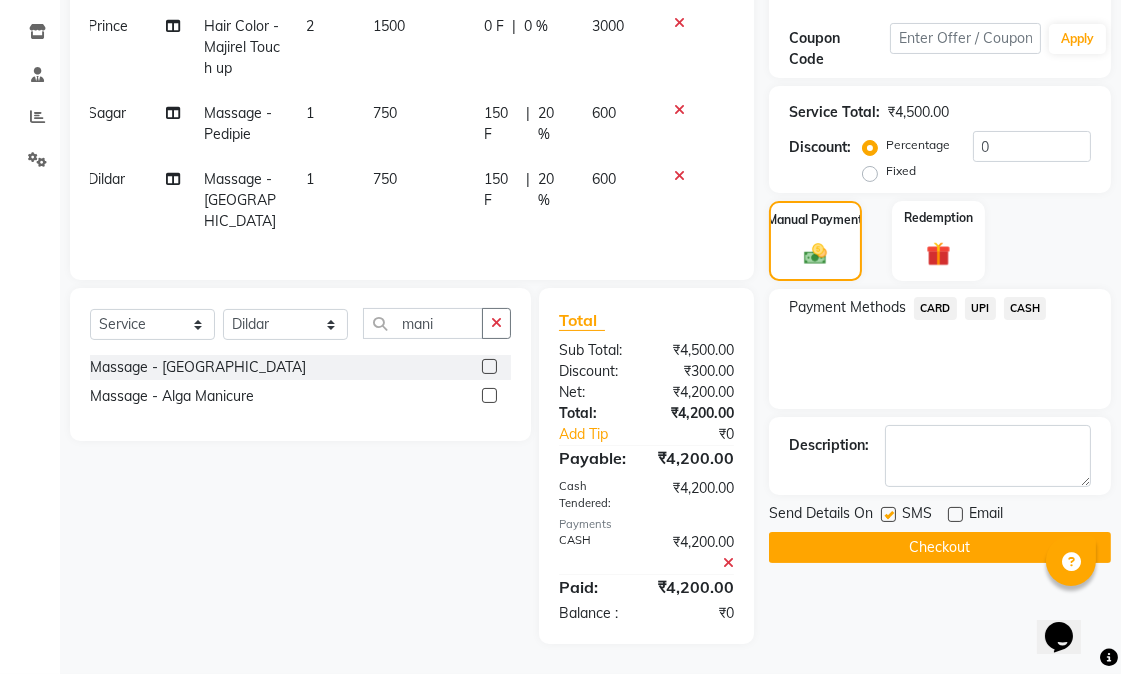 click 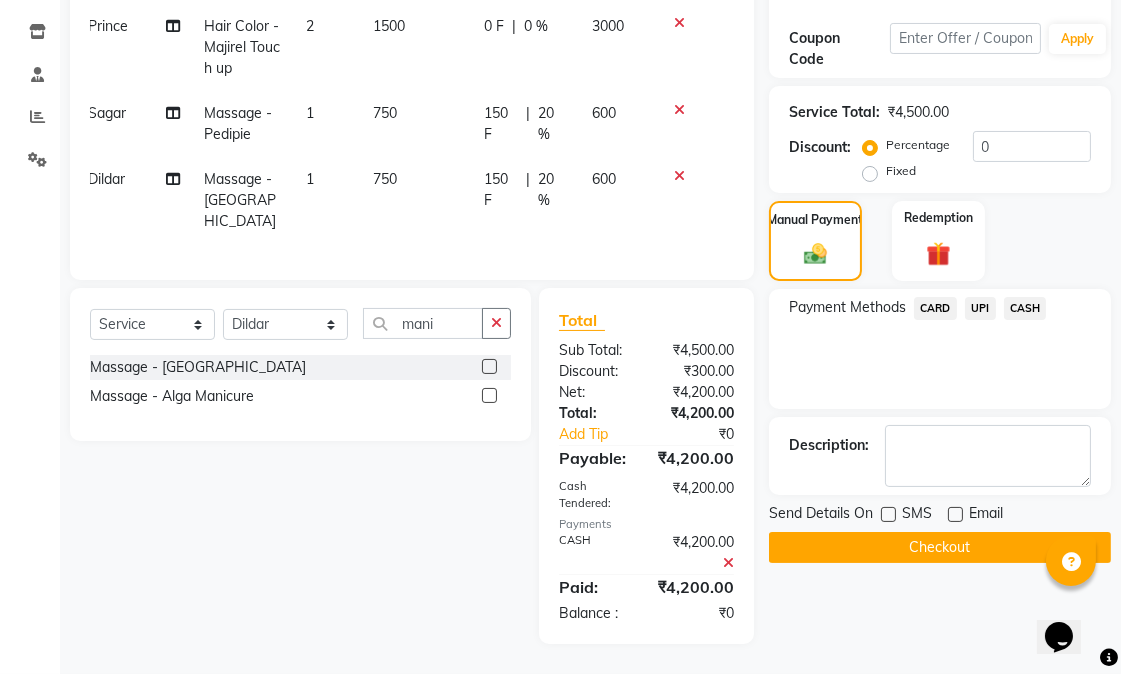 click on "Checkout" 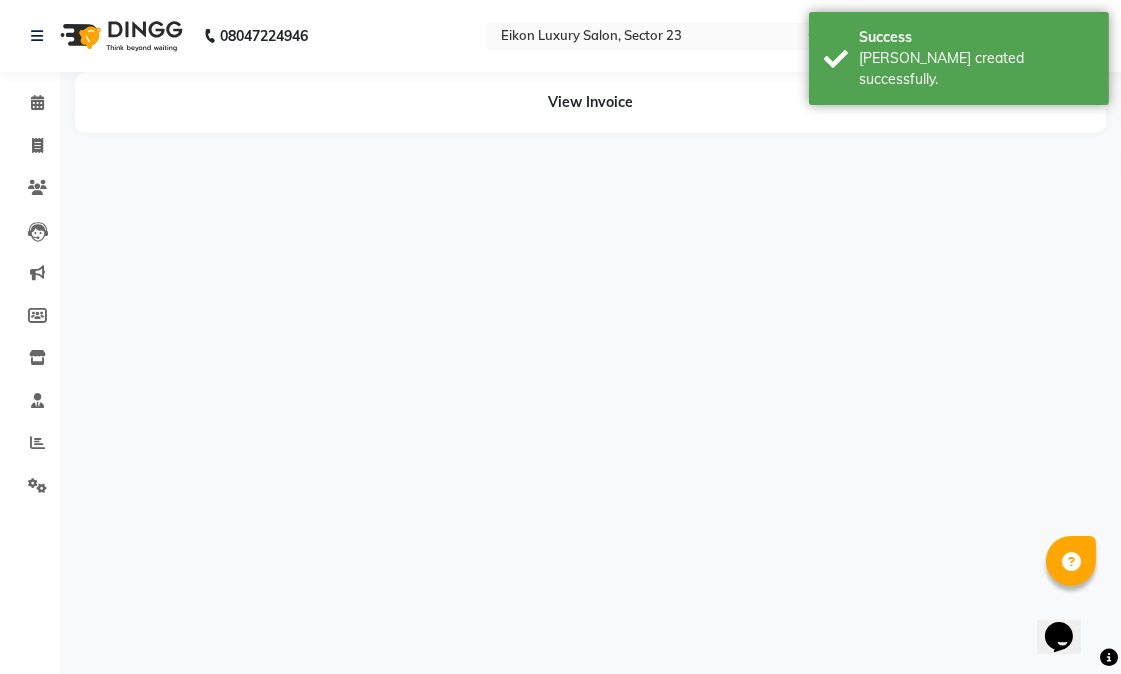 scroll, scrollTop: 0, scrollLeft: 0, axis: both 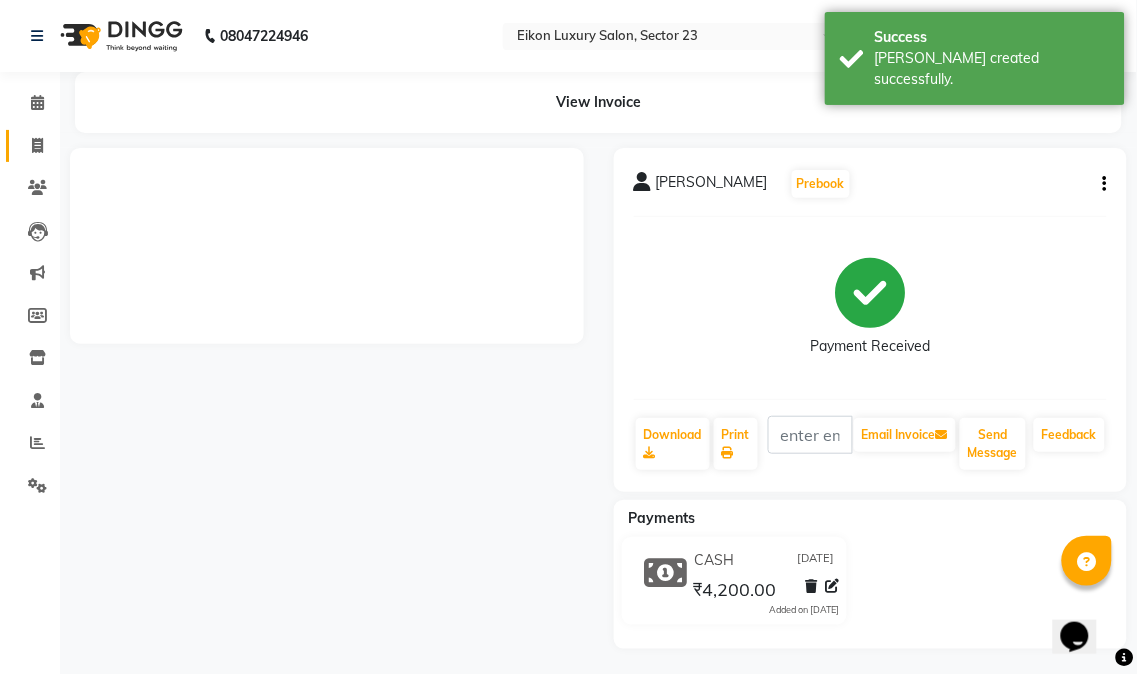 click 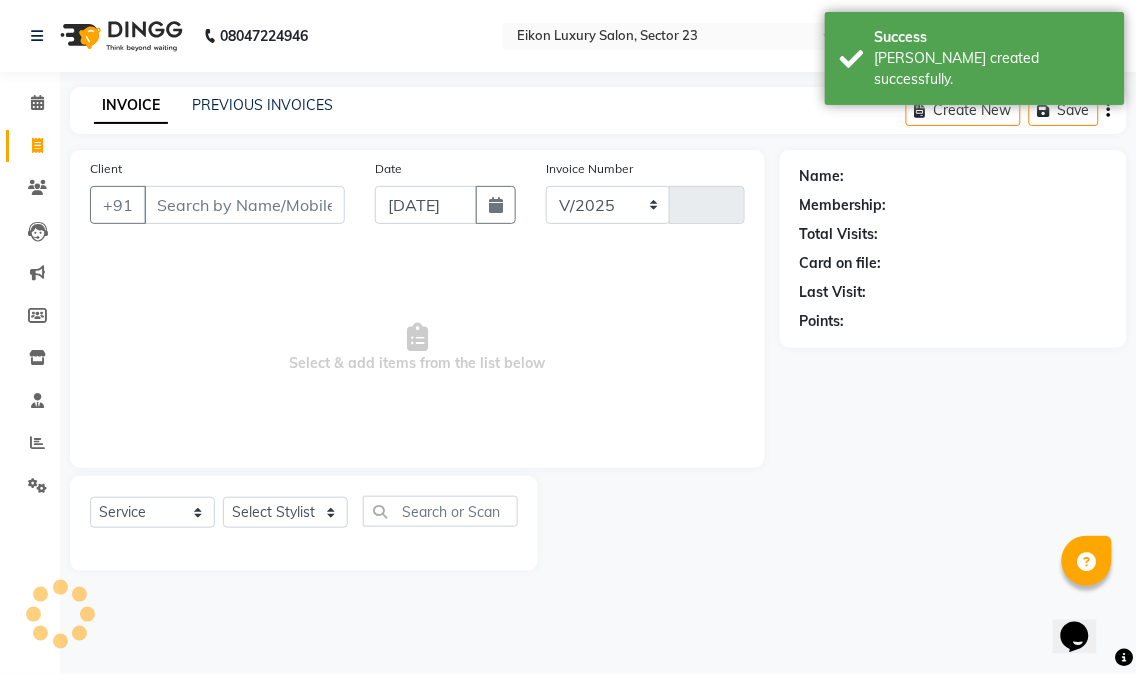 select on "7080" 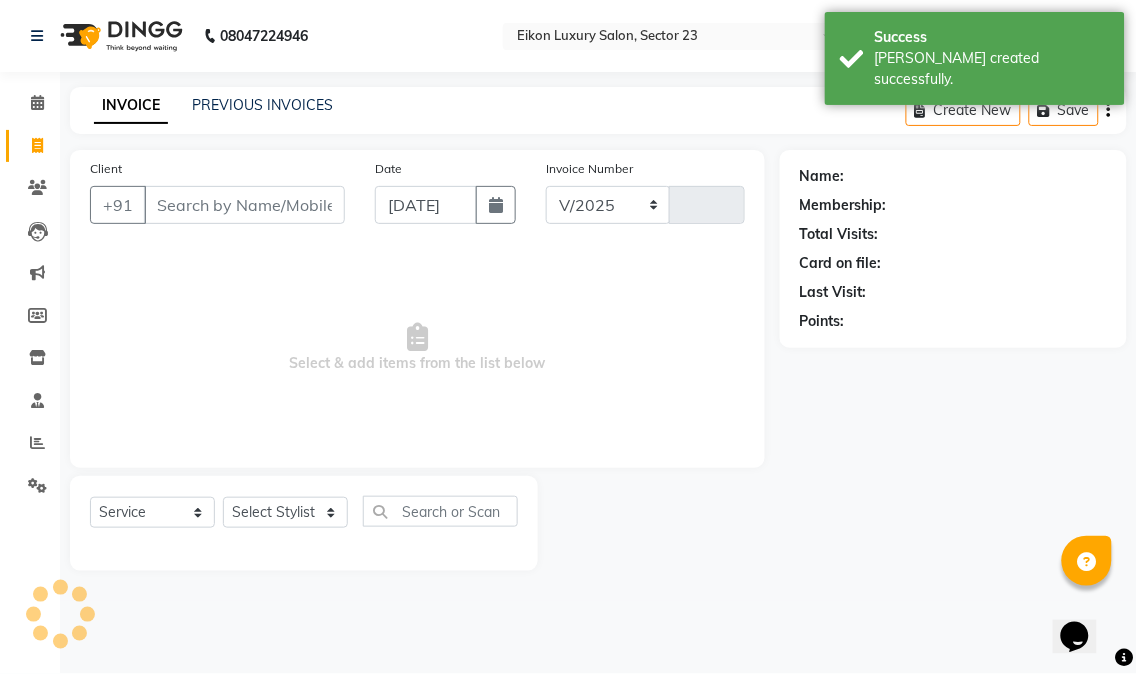 type on "2169" 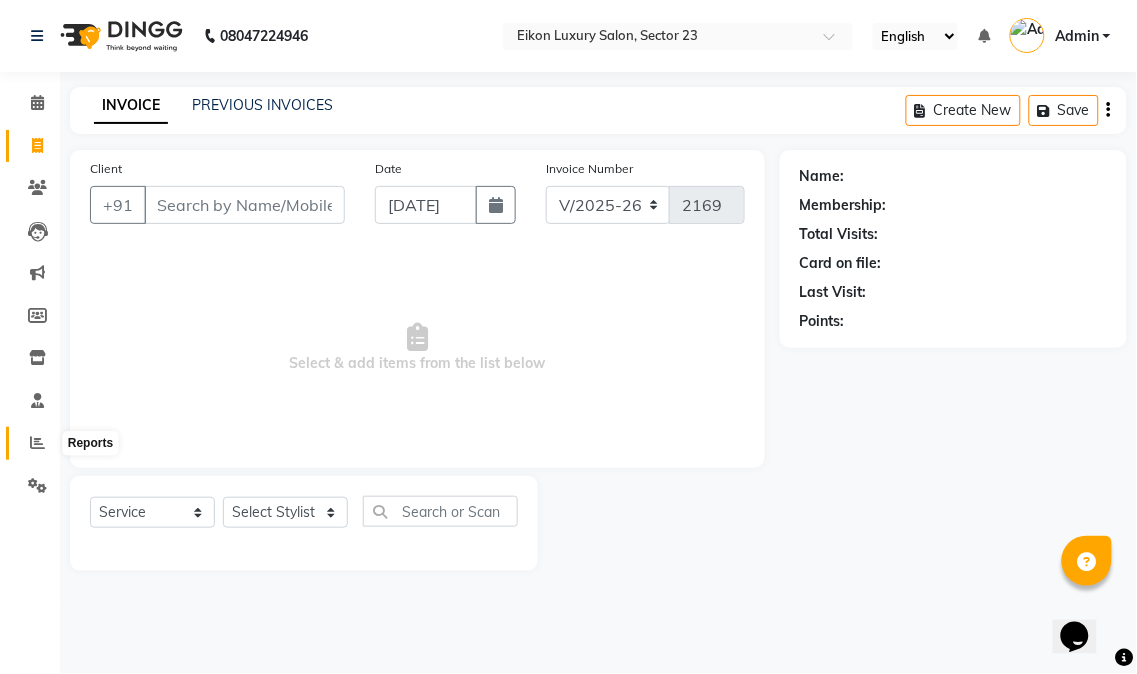 click 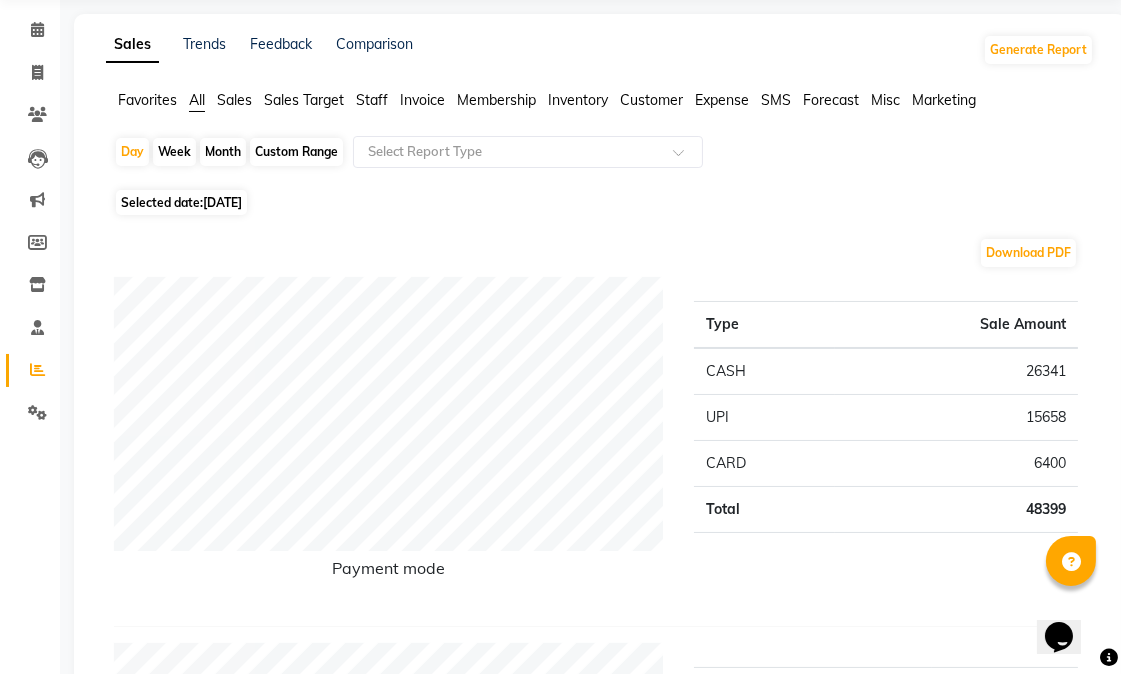 scroll, scrollTop: 111, scrollLeft: 0, axis: vertical 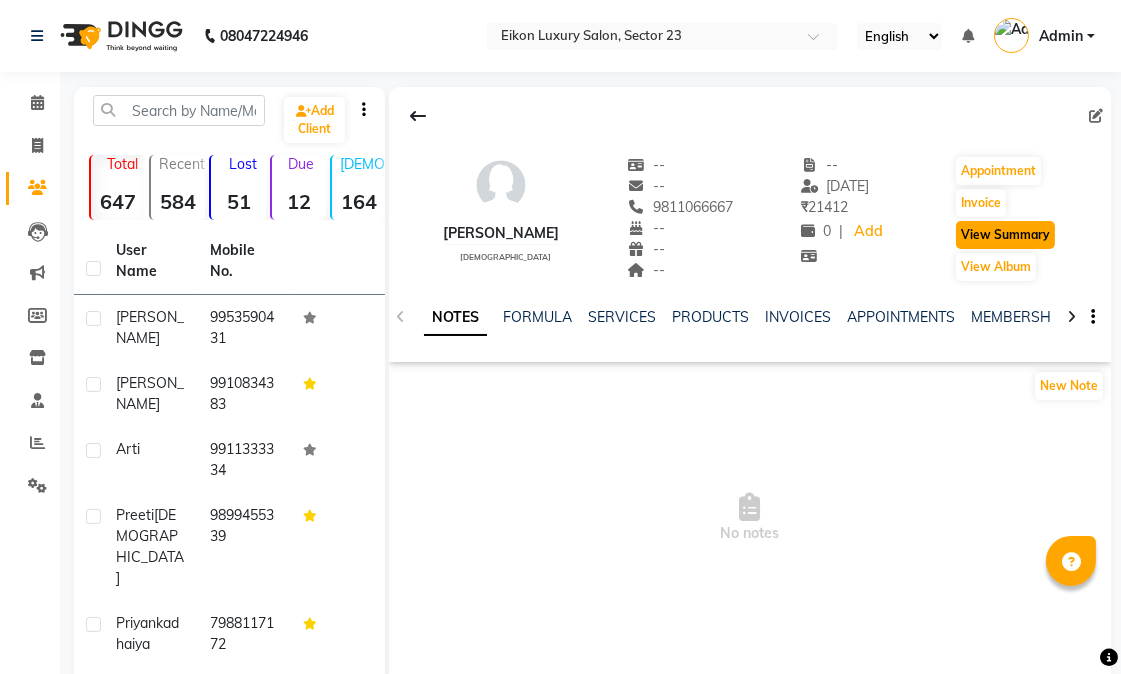 click on "View Summary" 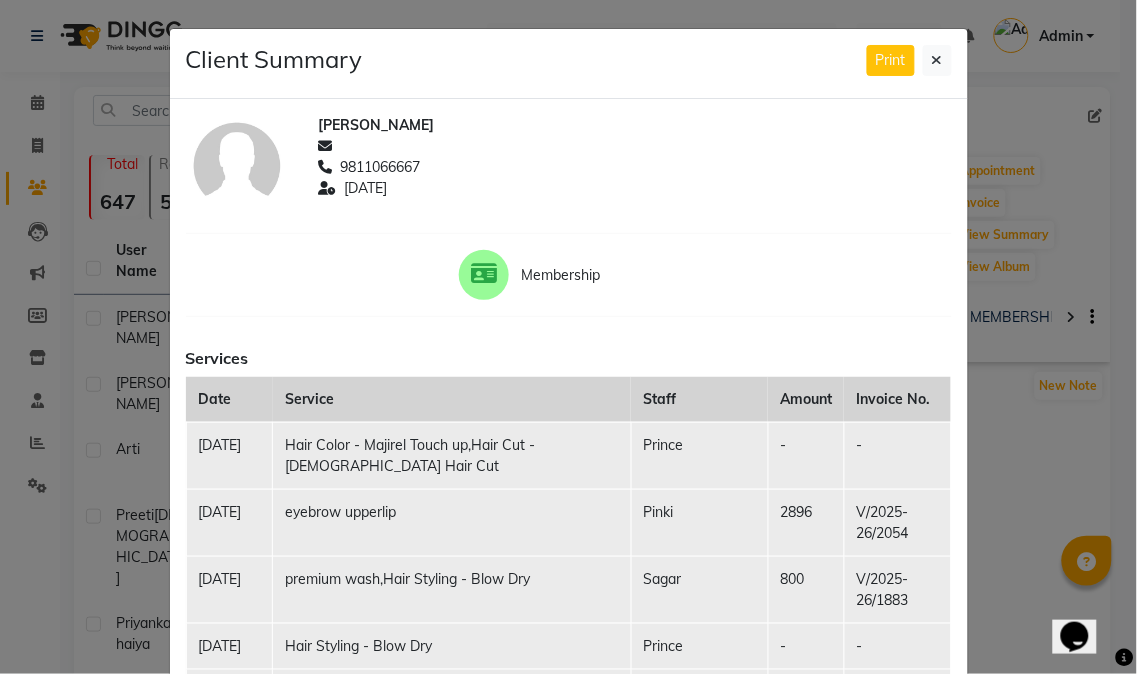 scroll, scrollTop: 0, scrollLeft: 0, axis: both 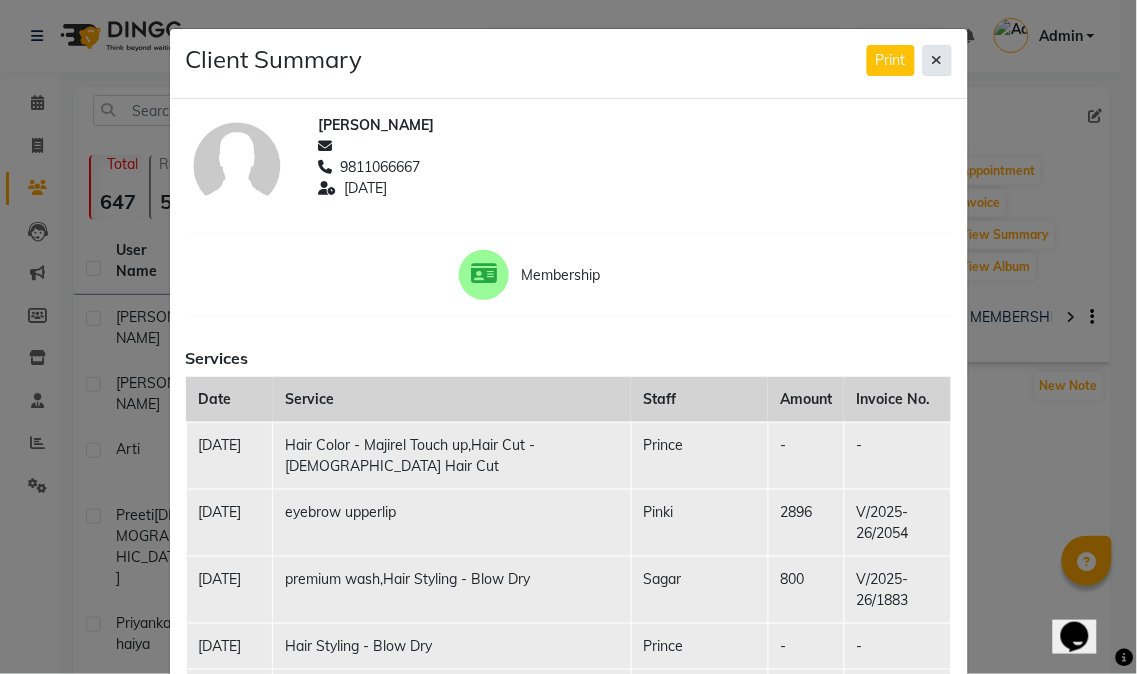 click 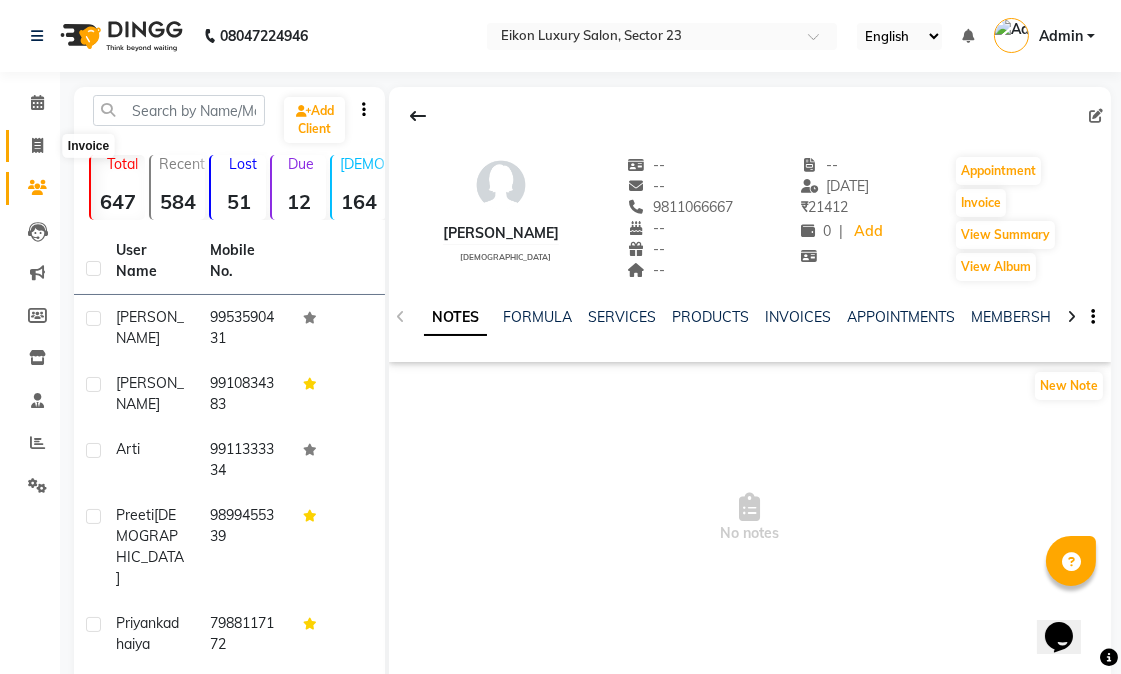 click 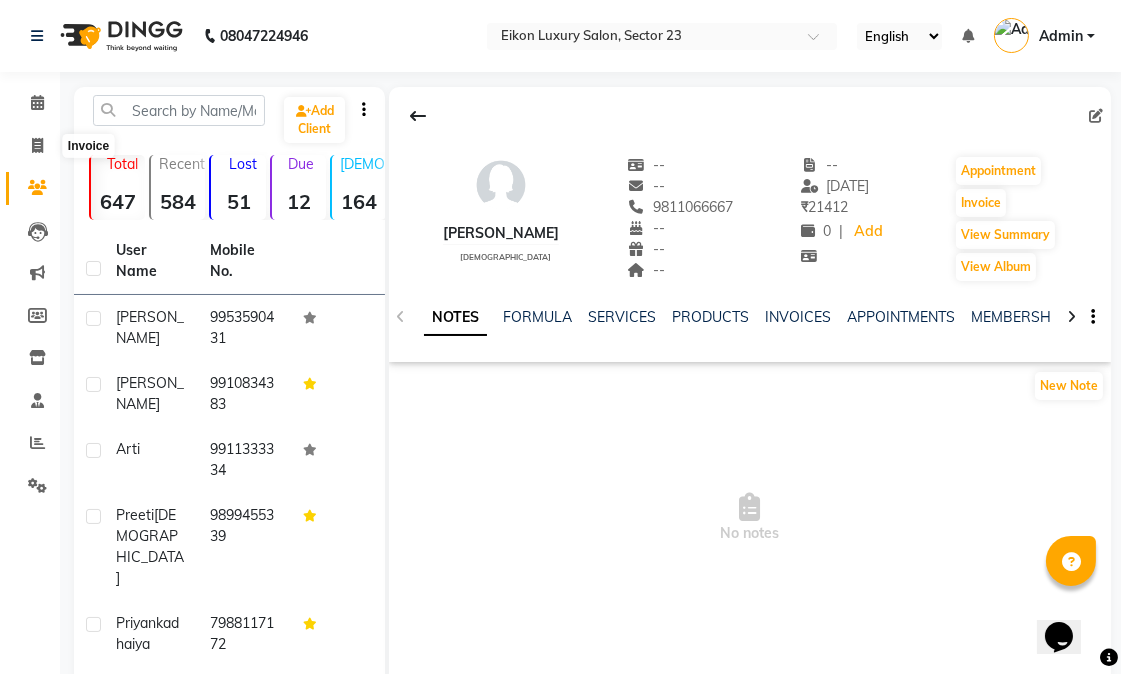 select on "service" 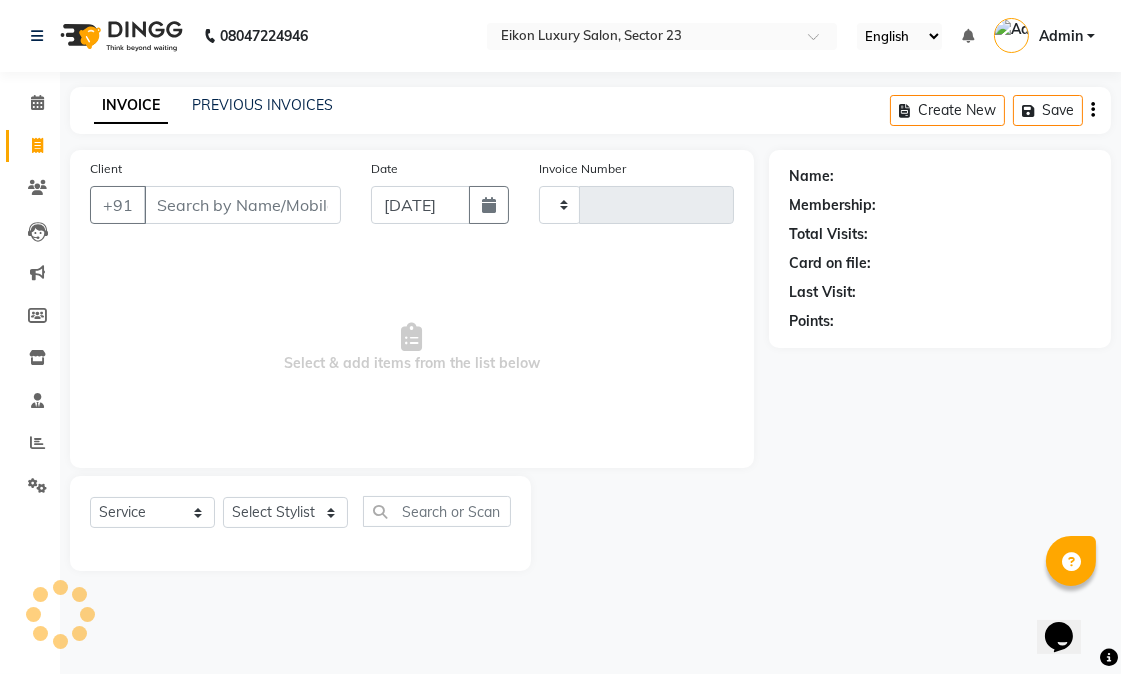 type on "2168" 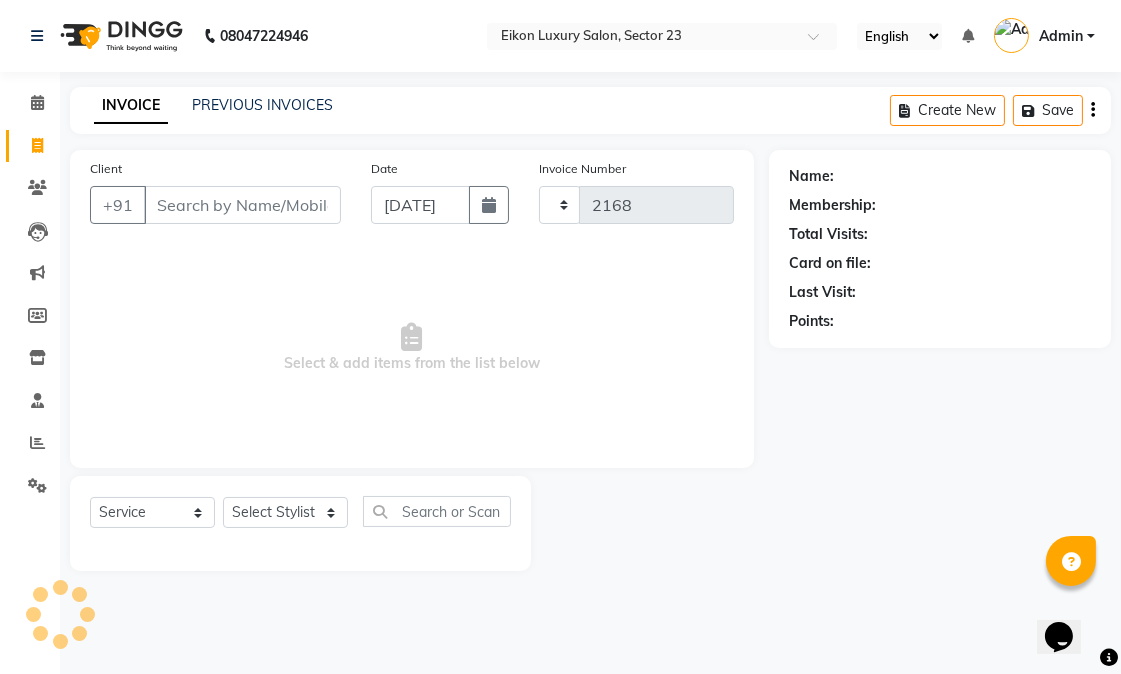 select on "7080" 